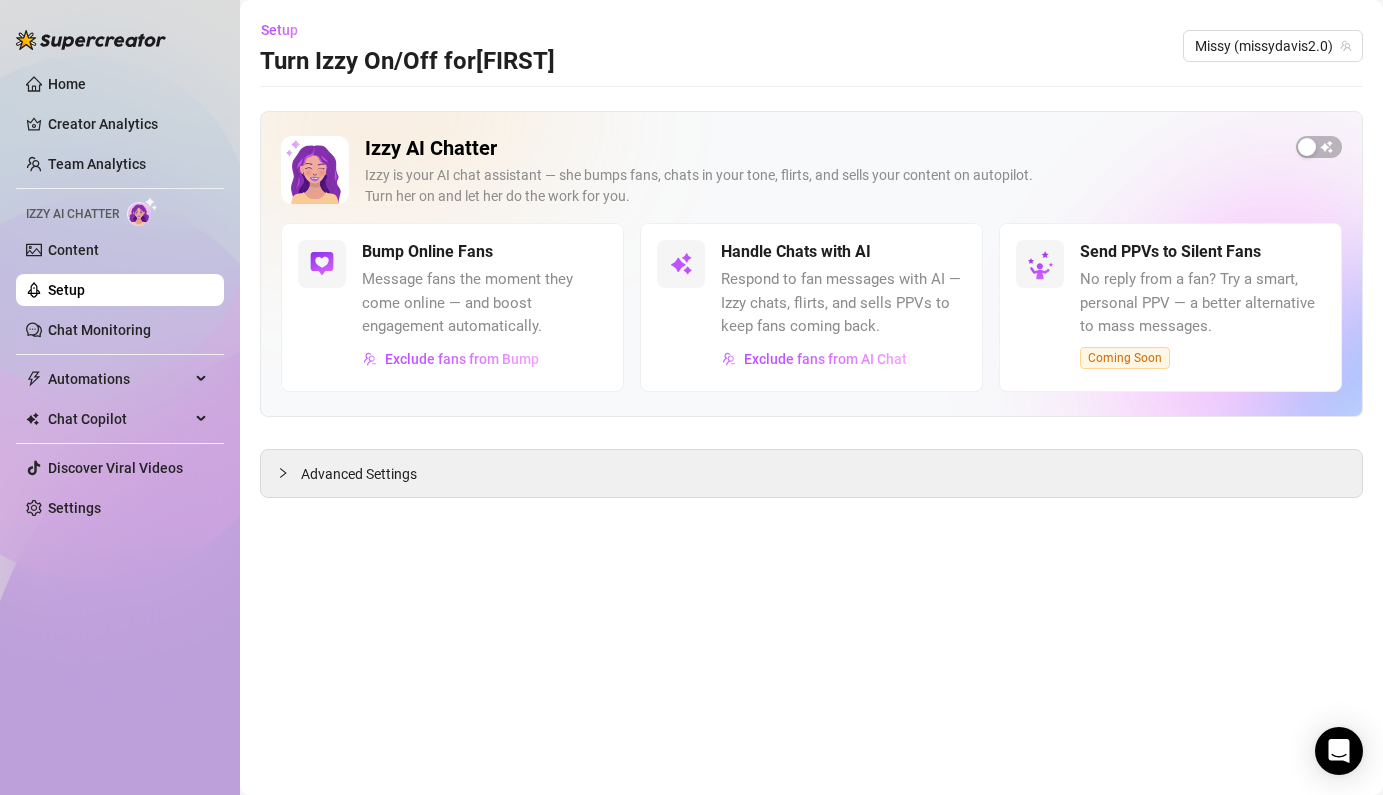 scroll, scrollTop: 0, scrollLeft: 0, axis: both 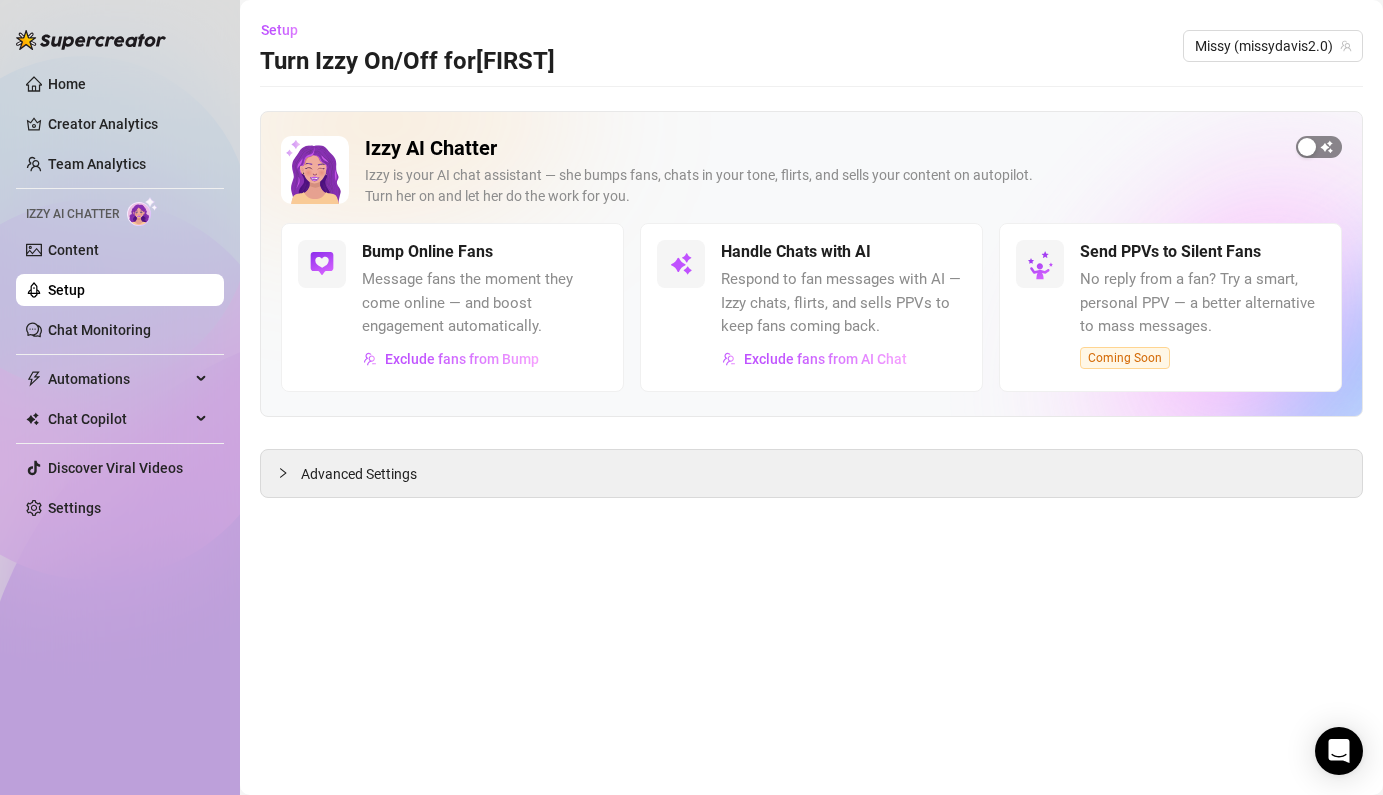 click at bounding box center (1319, 147) 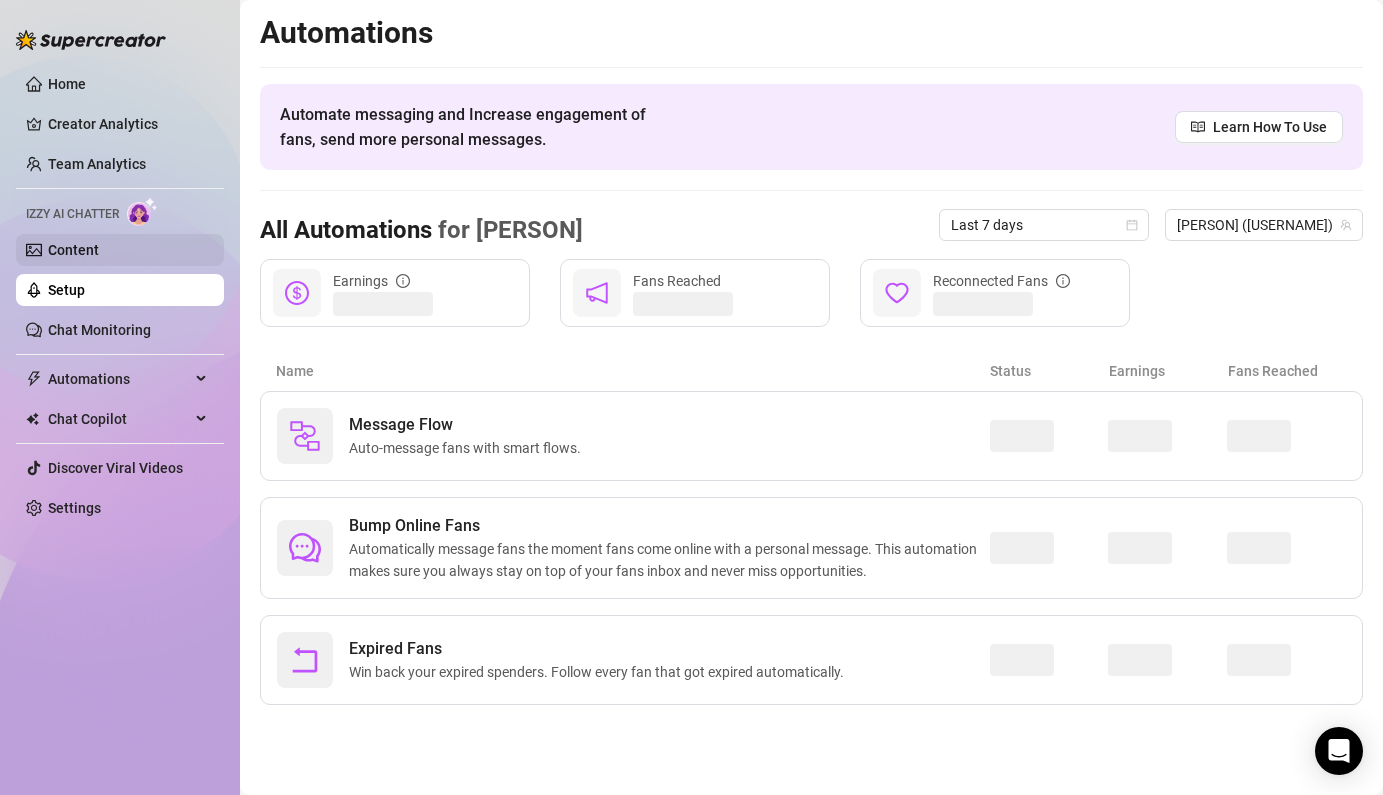 click on "Content" at bounding box center [73, 250] 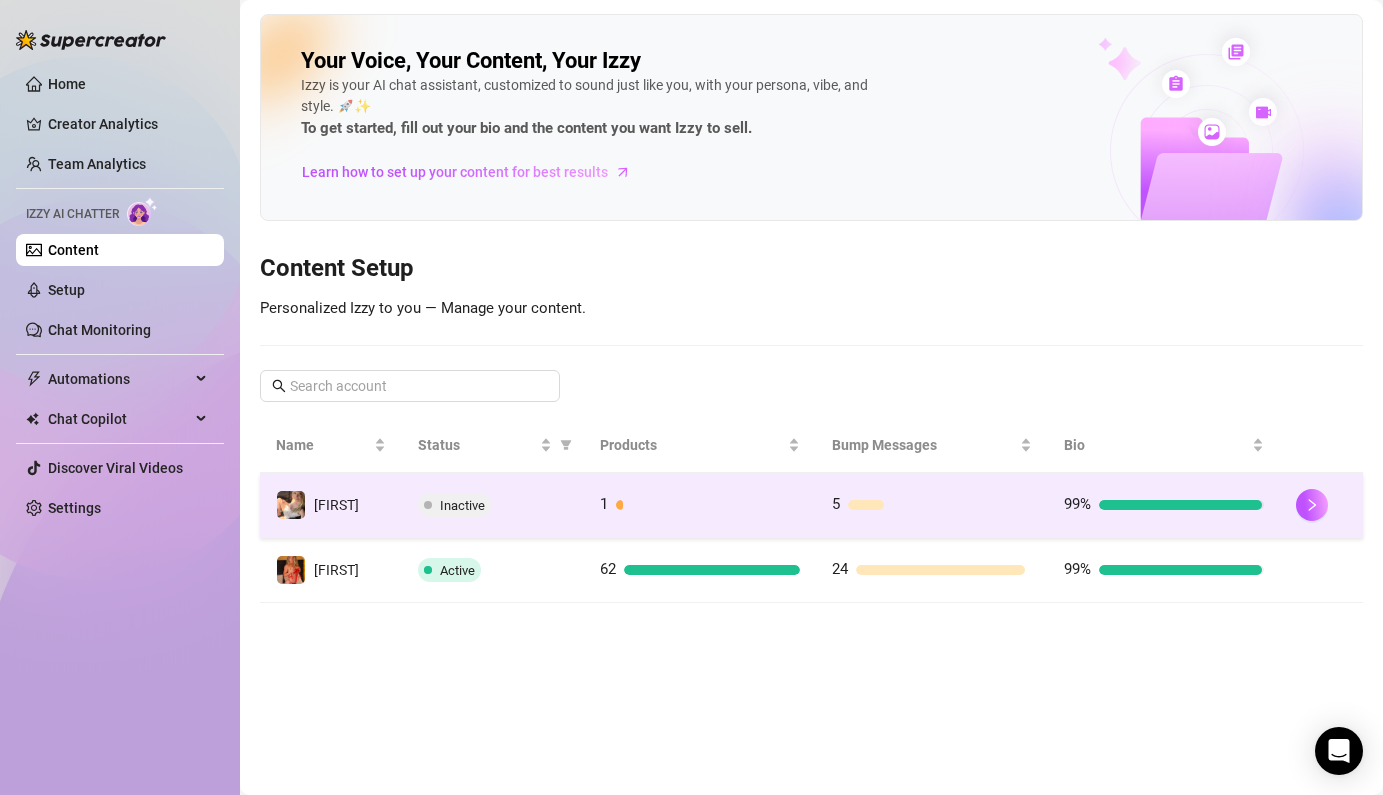 click on "[FIRST]" at bounding box center [331, 505] 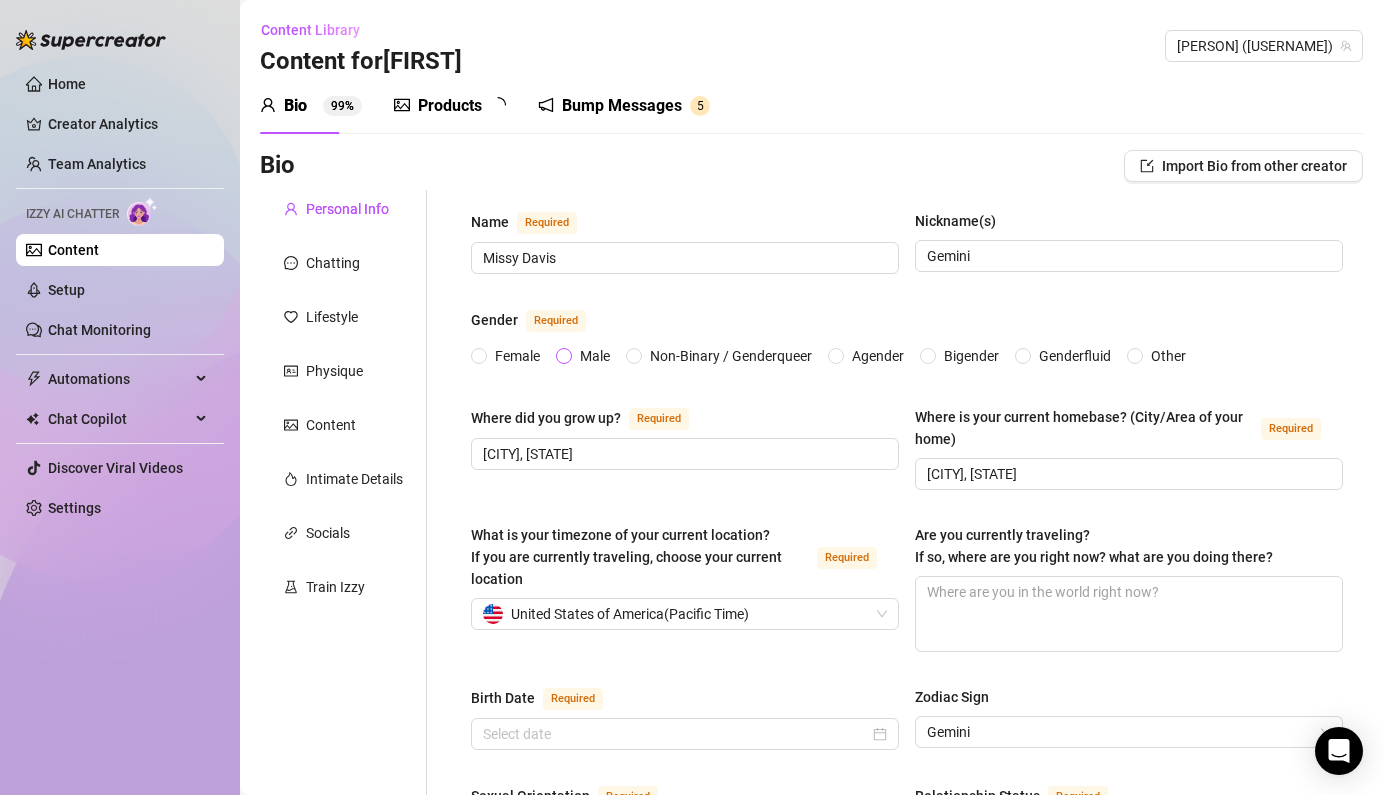 type 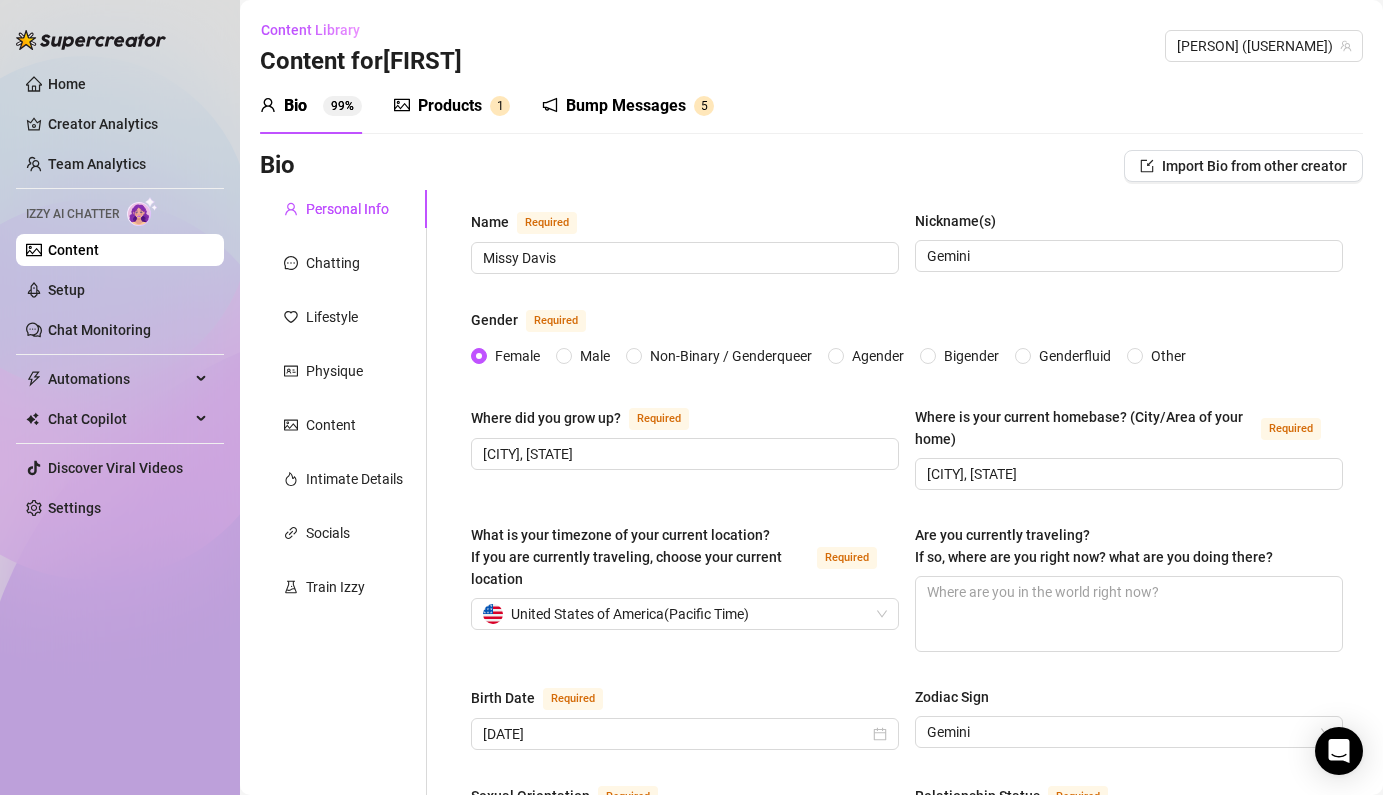 click on "Products" at bounding box center [450, 106] 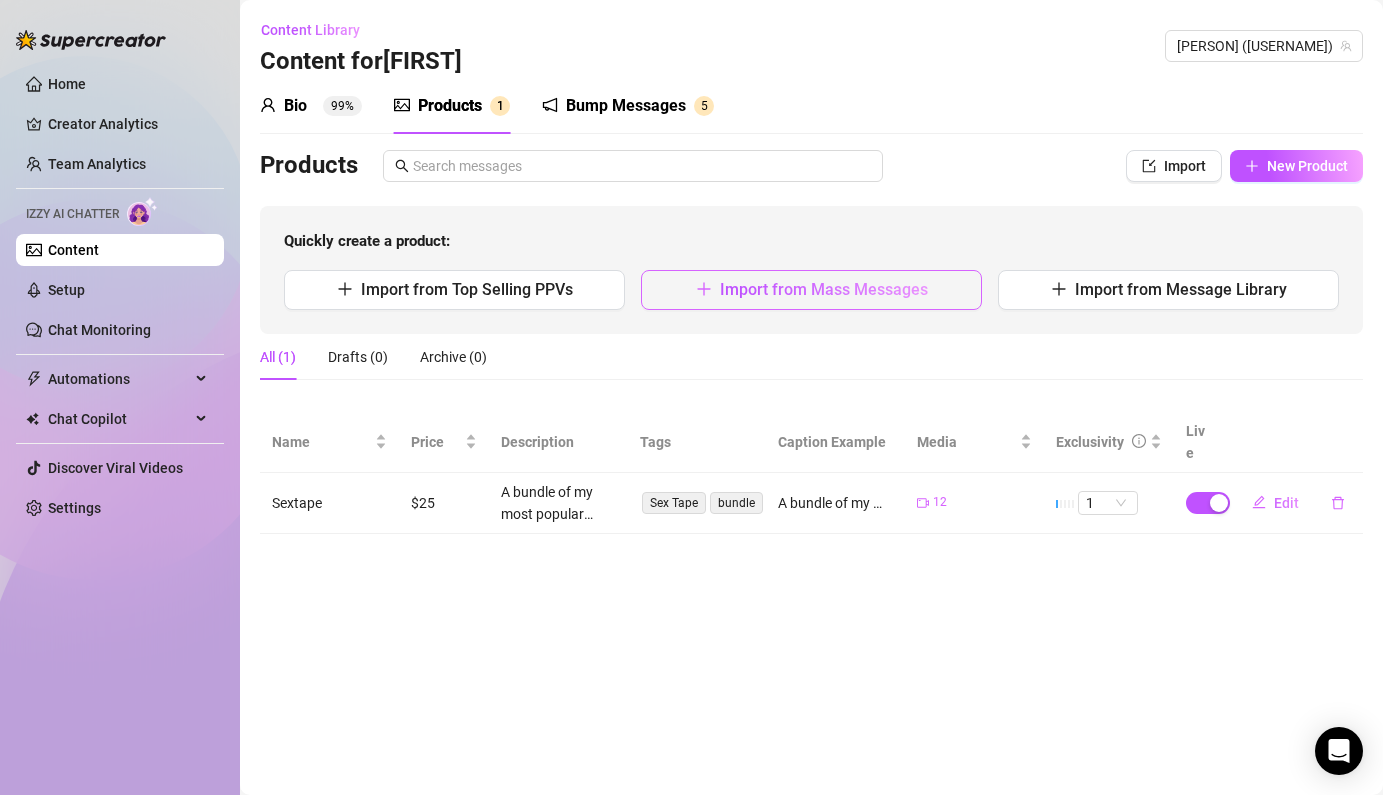 click on "Import from Mass Messages" at bounding box center (811, 290) 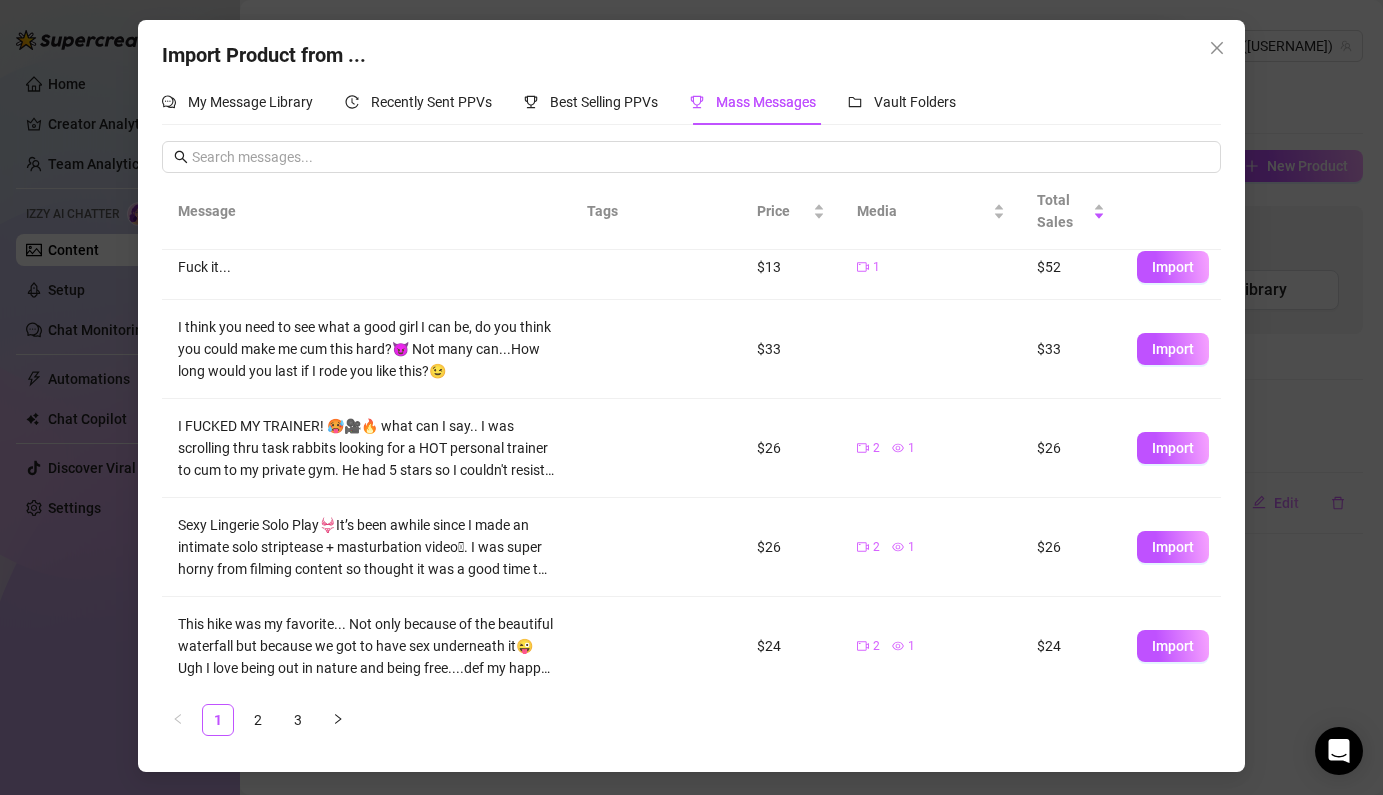 scroll, scrollTop: 16, scrollLeft: 0, axis: vertical 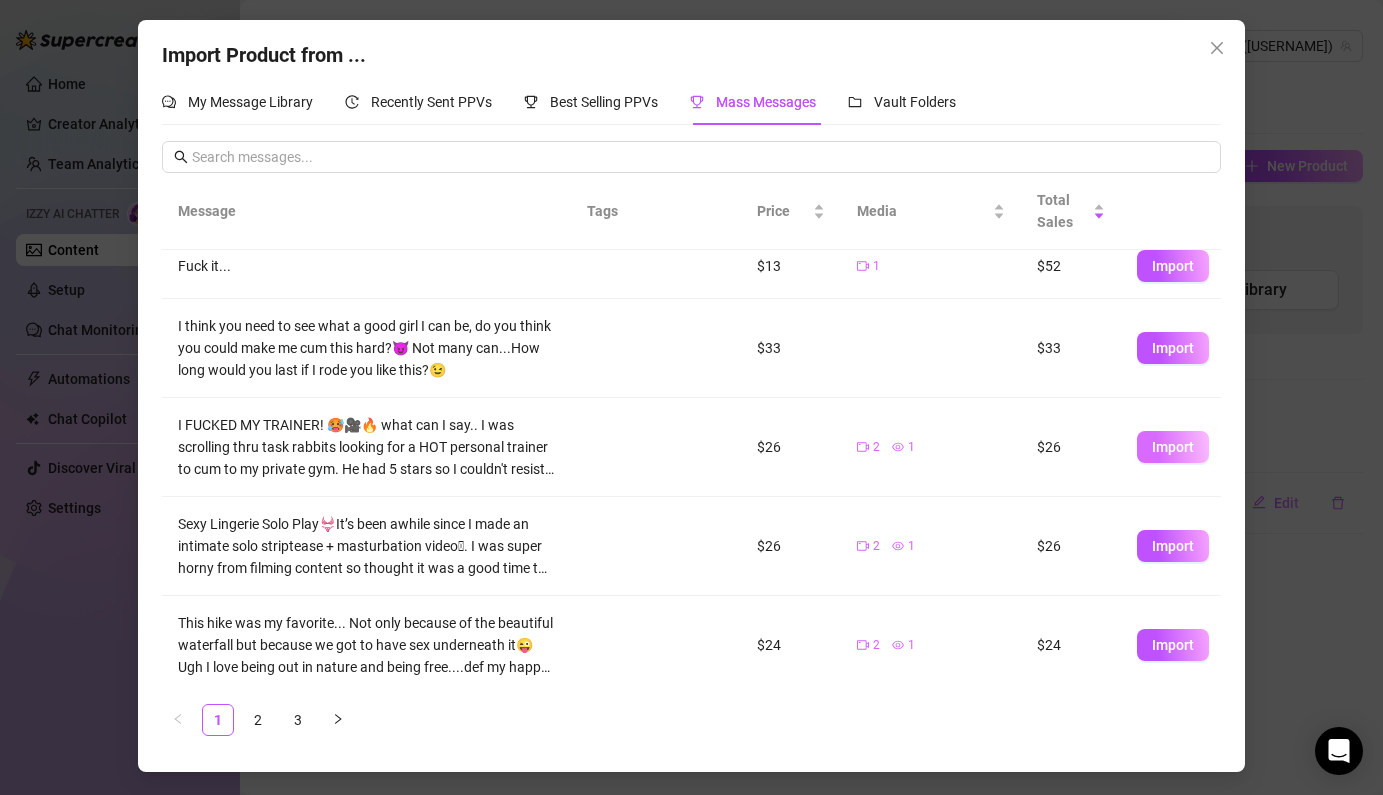 click on "Import" at bounding box center (1173, 447) 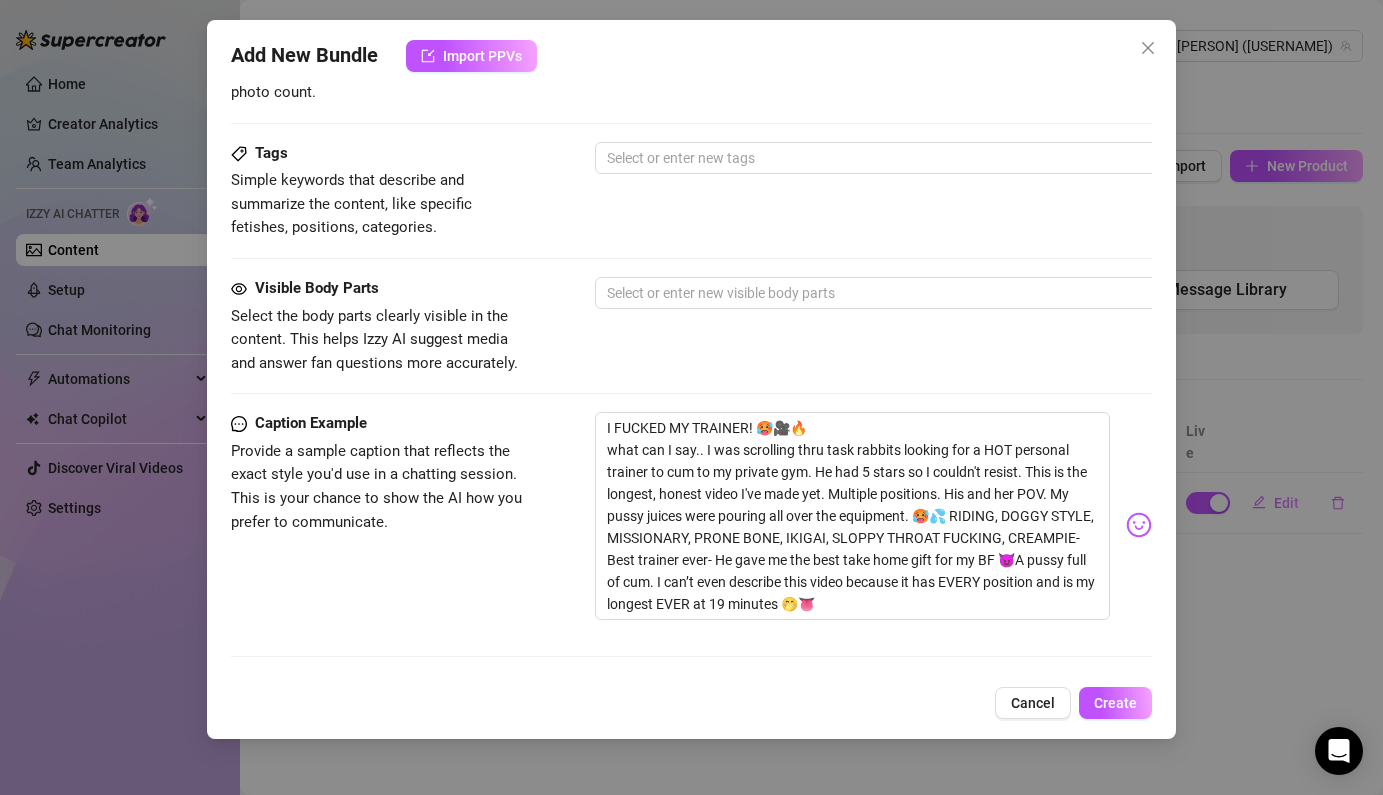 scroll, scrollTop: 957, scrollLeft: 0, axis: vertical 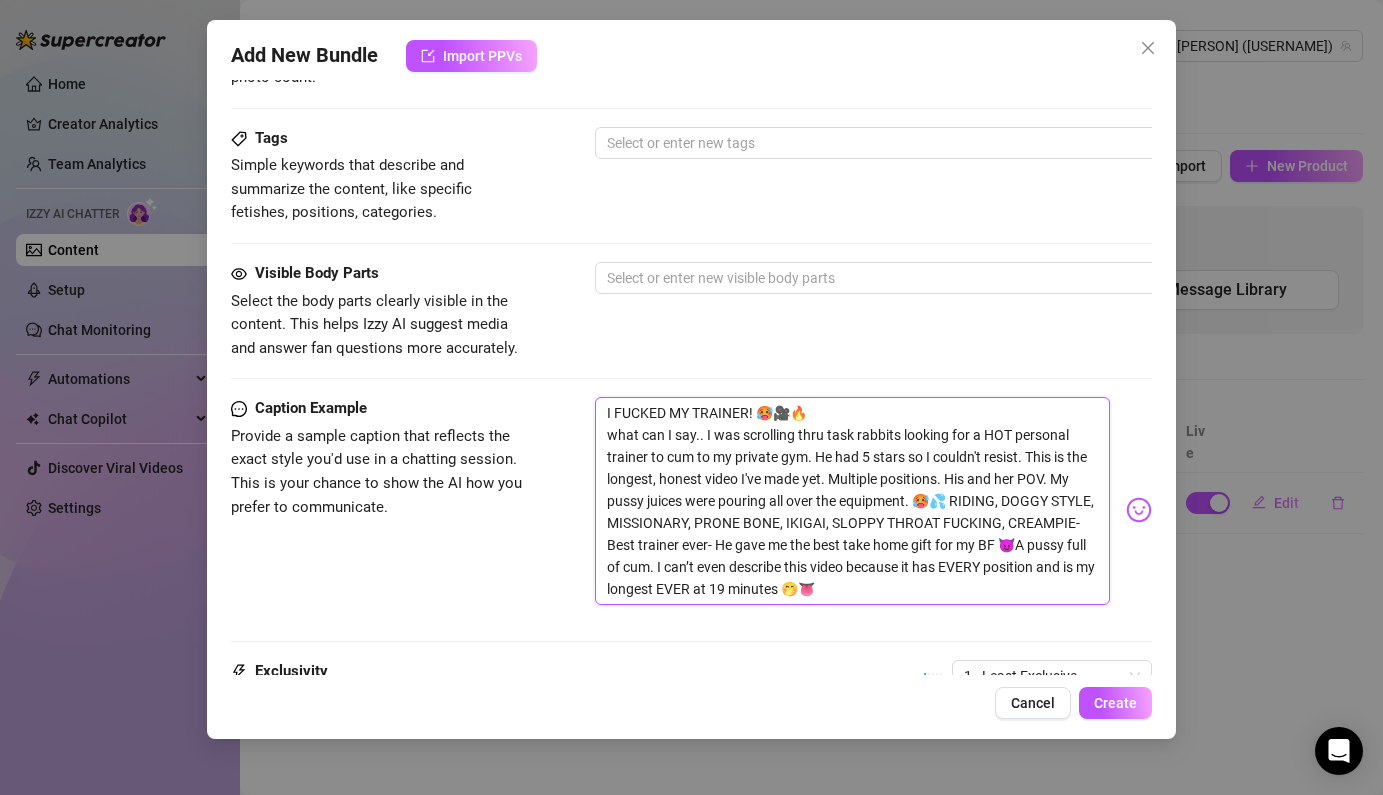 drag, startPoint x: 878, startPoint y: 602, endPoint x: 532, endPoint y: 368, distance: 417.69846 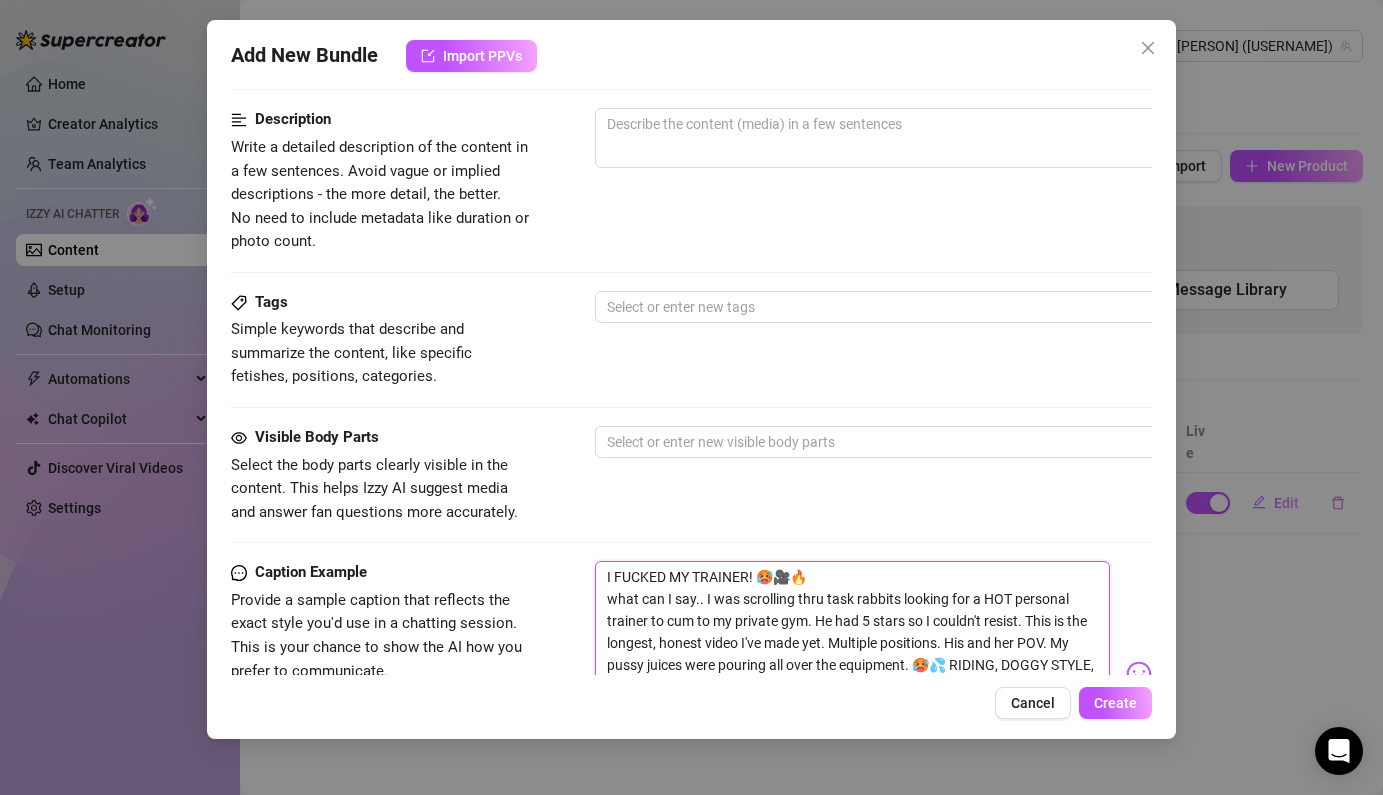 scroll, scrollTop: 761, scrollLeft: 0, axis: vertical 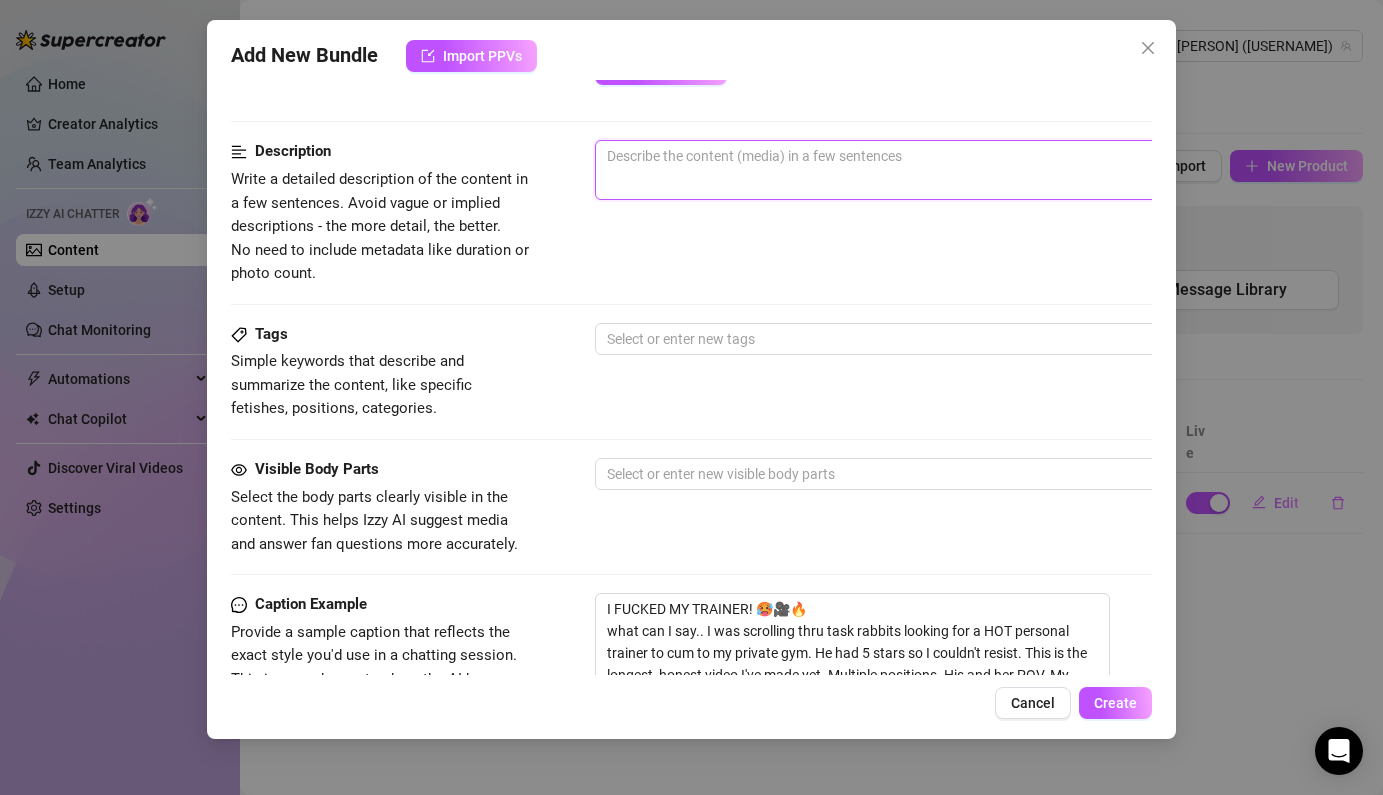 click at bounding box center (945, 170) 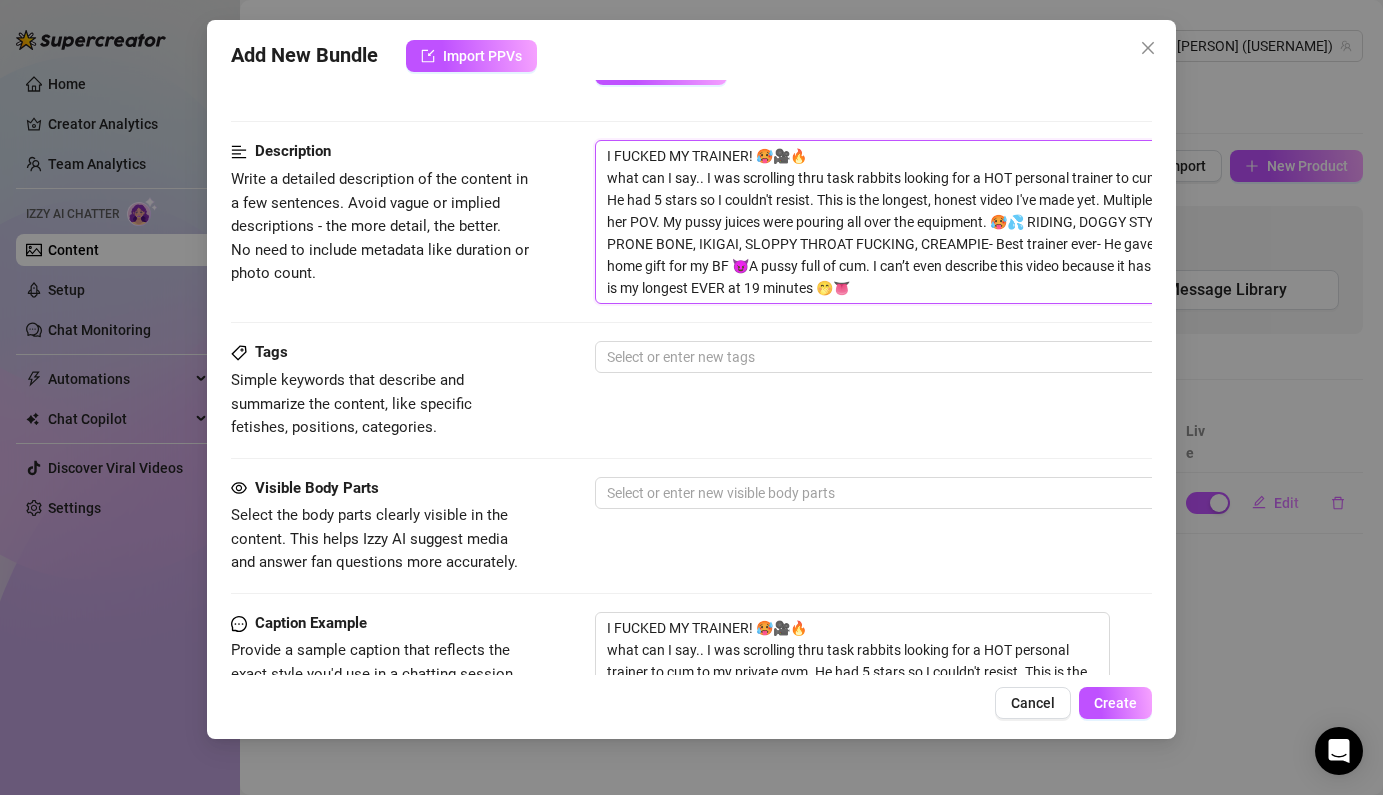scroll, scrollTop: 0, scrollLeft: 0, axis: both 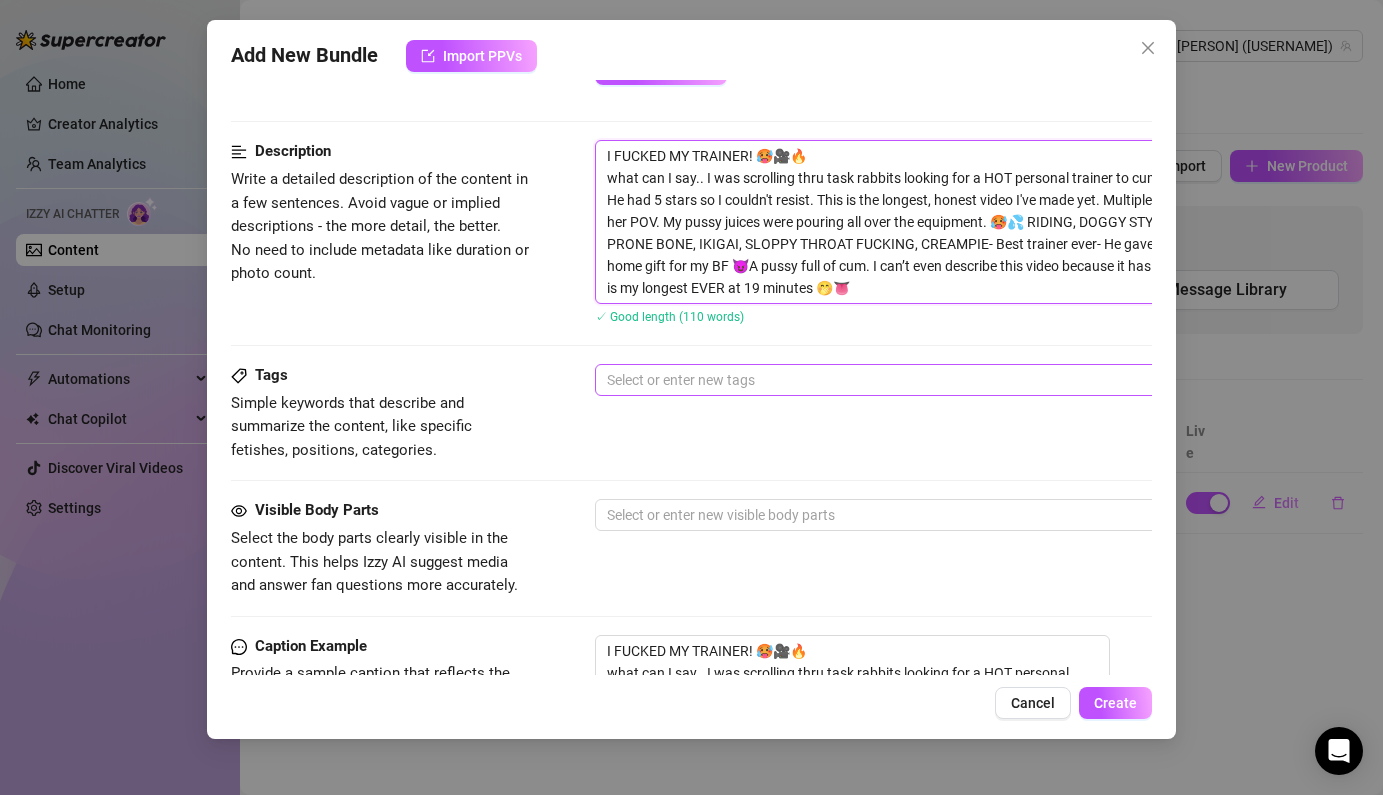 click at bounding box center [934, 380] 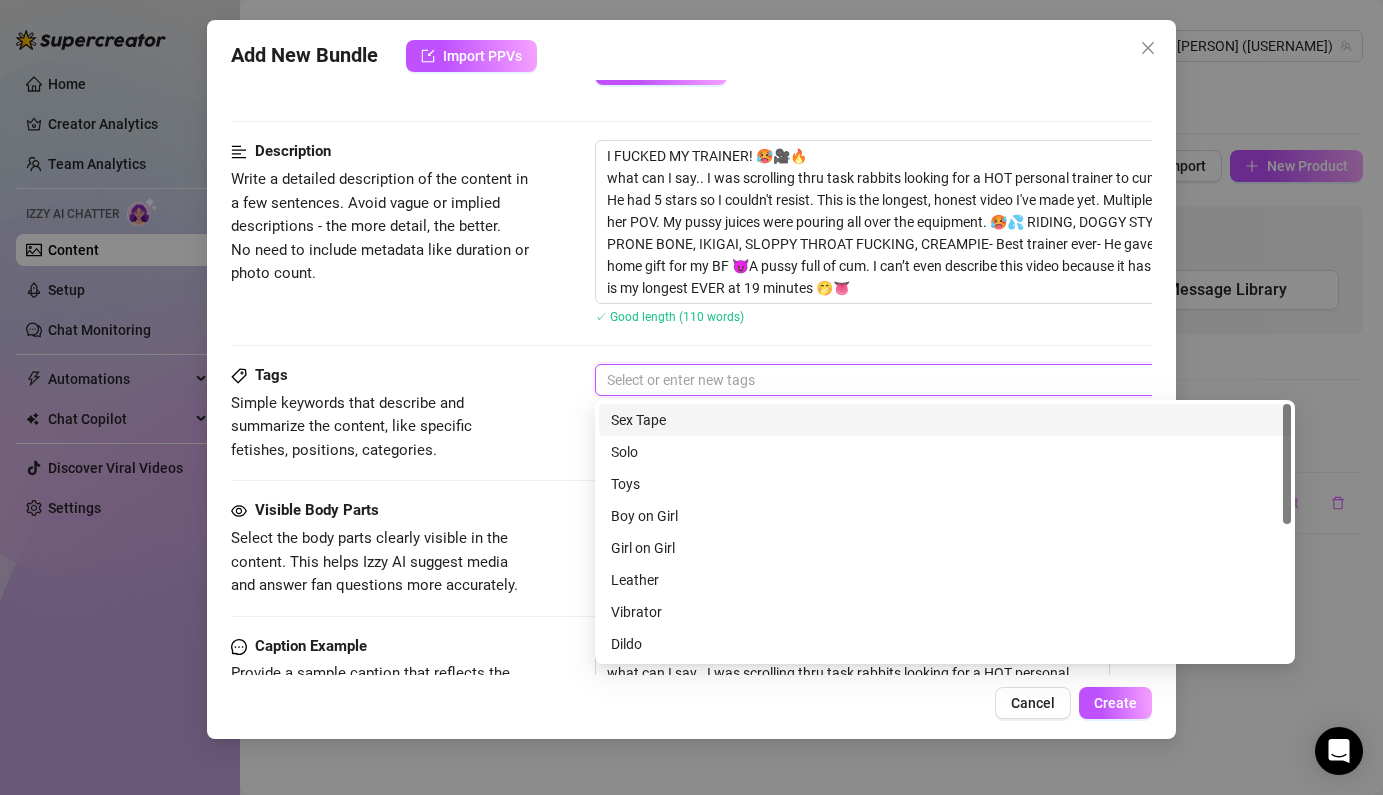 click on "Sex Tape" at bounding box center (945, 420) 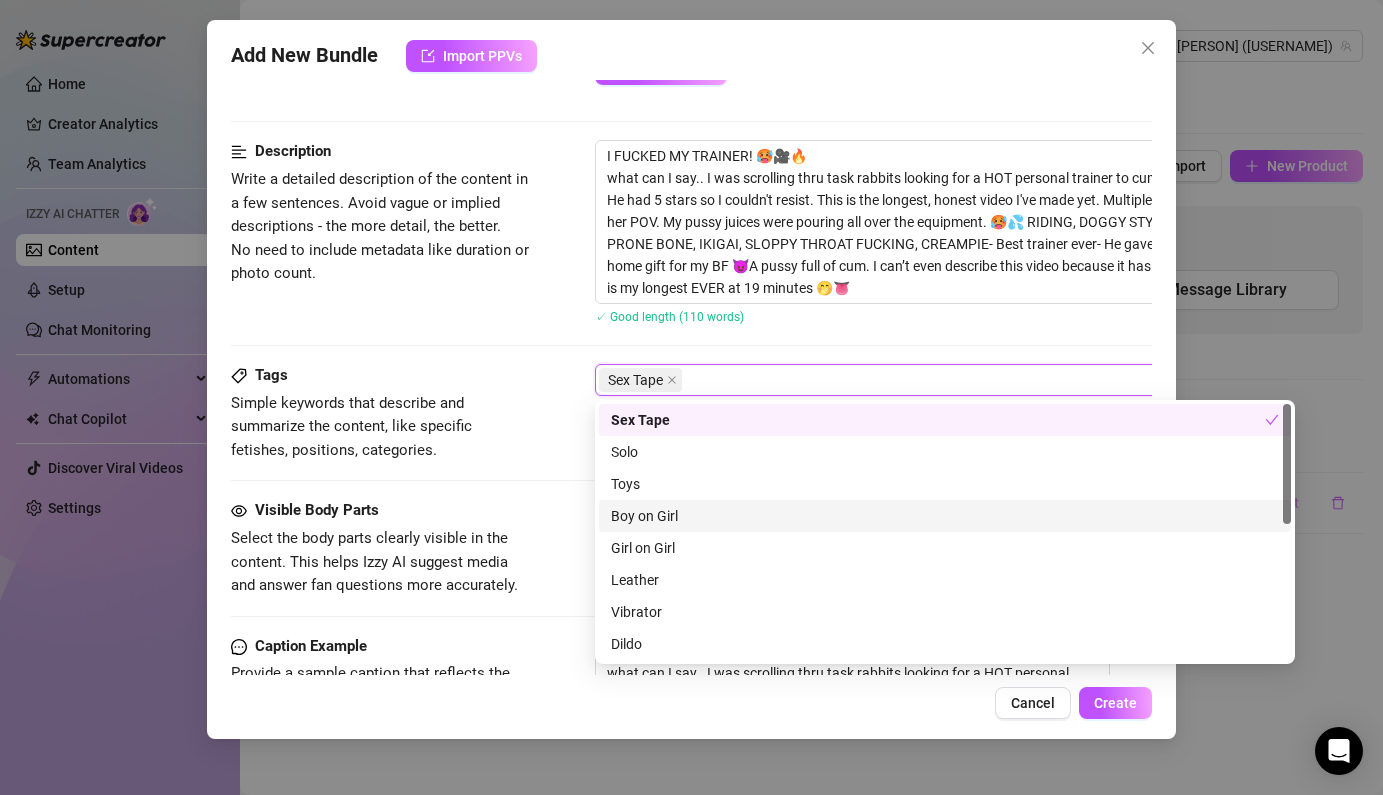 click on "Boy on Girl" at bounding box center [945, 516] 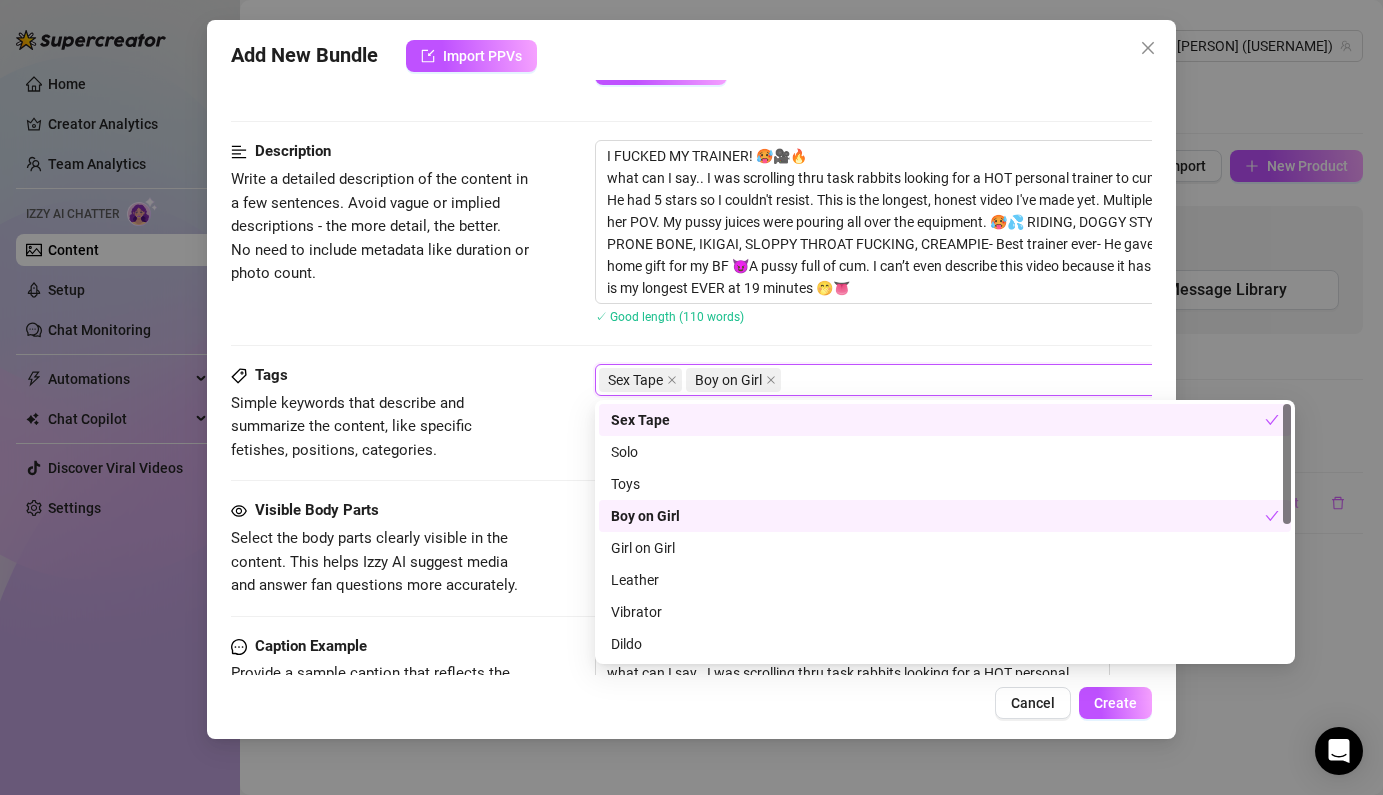click on "Tags Simple keywords that describe and summarize the content, like specific fetishes, positions, categories. Sex Tape Boy on Girl" at bounding box center (691, 431) 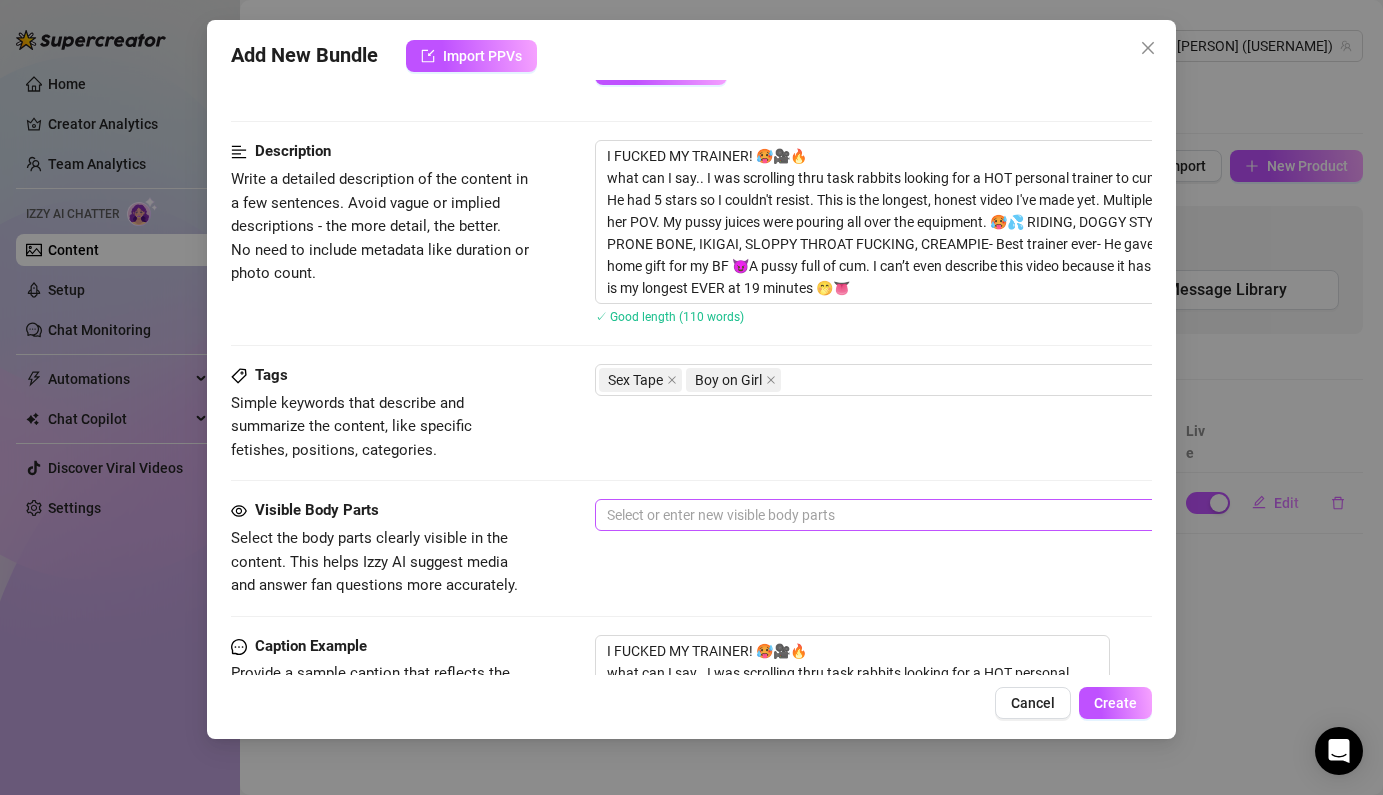 click at bounding box center [934, 515] 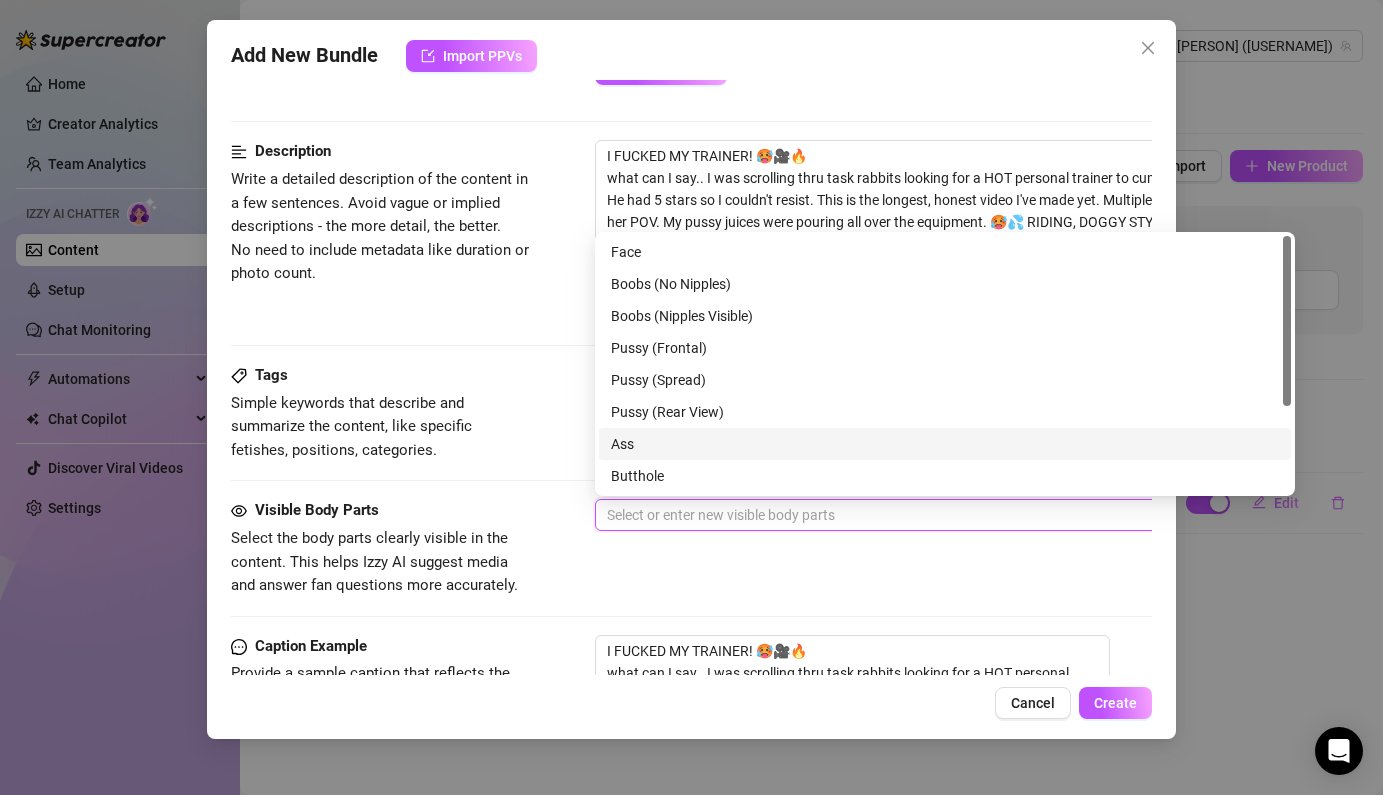 click on "Ass" at bounding box center [945, 444] 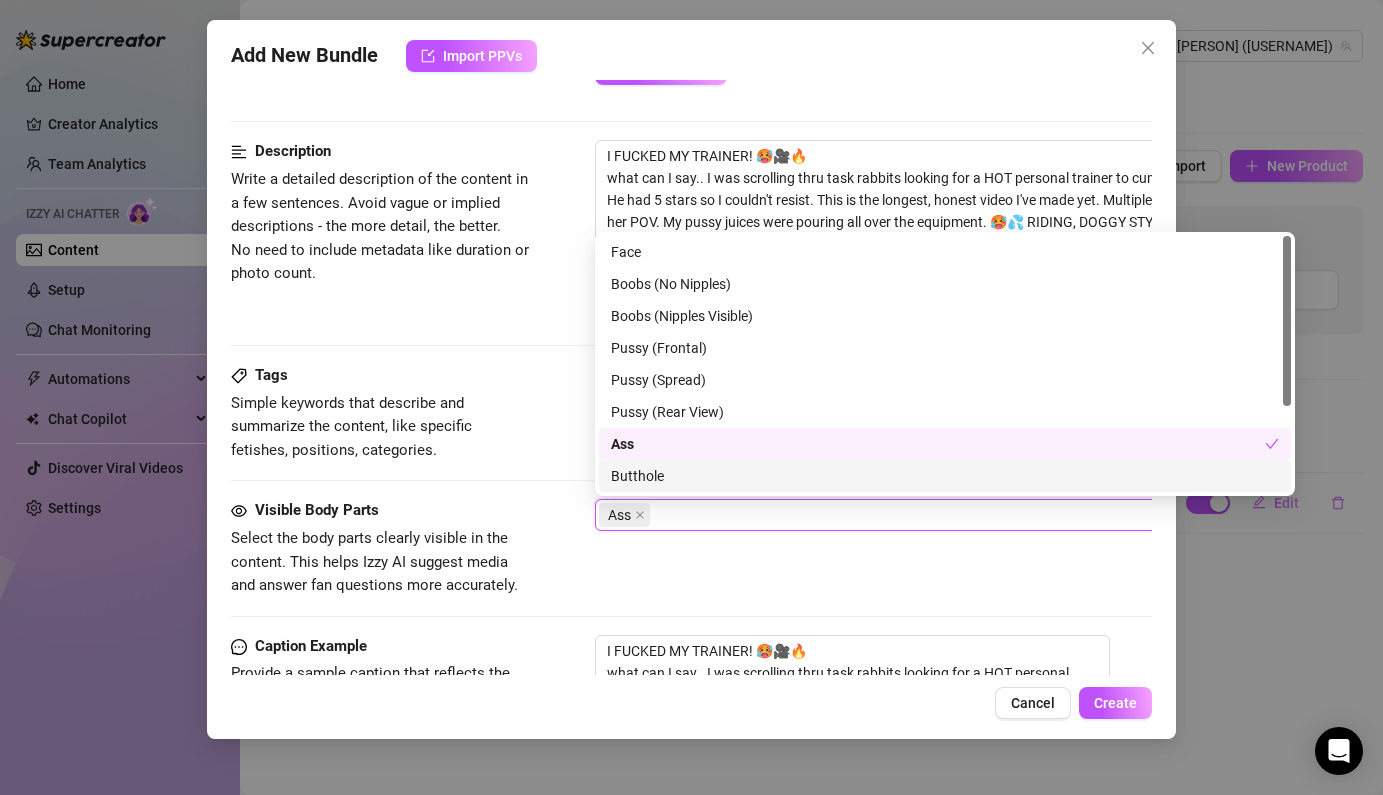 click on "Butthole" at bounding box center (945, 476) 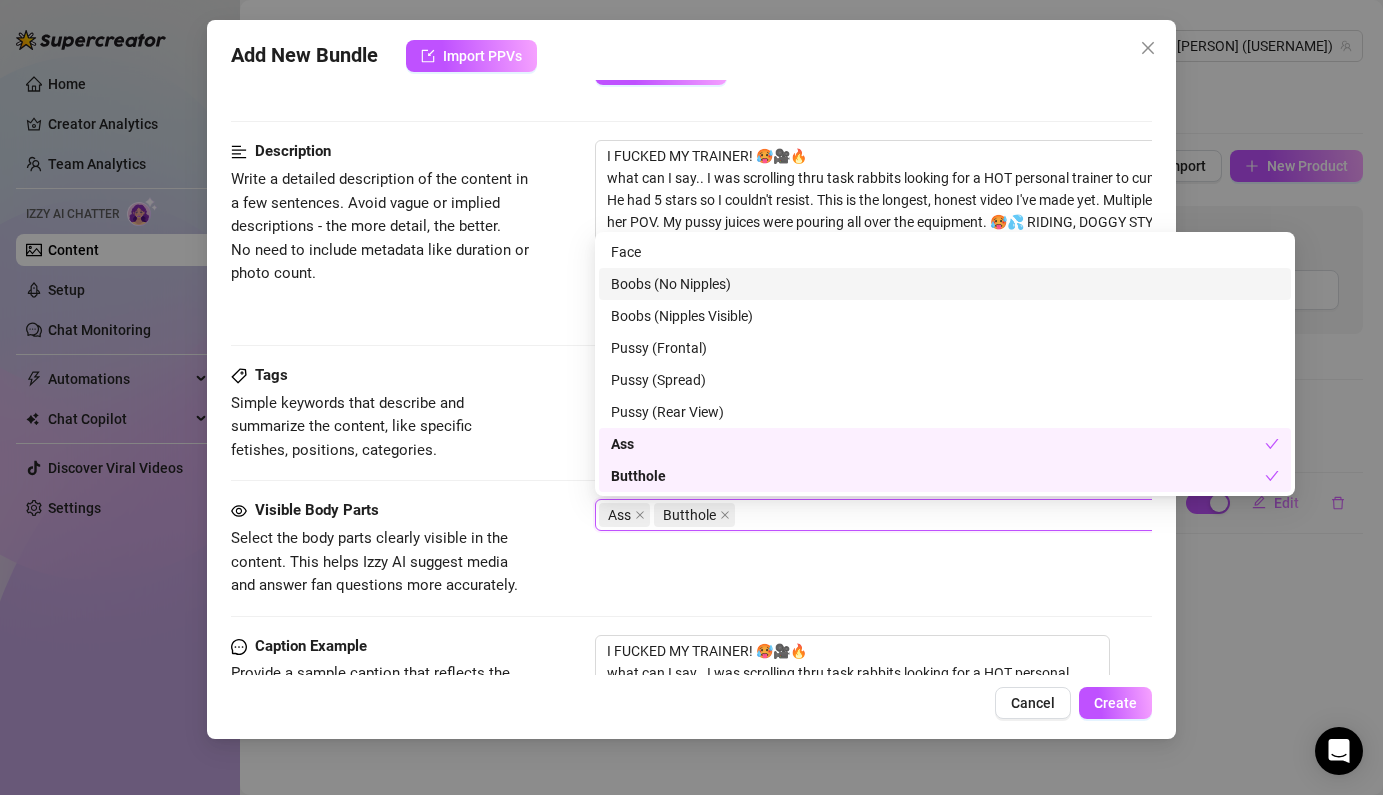 click on "Boobs (No Nipples)" at bounding box center (945, 284) 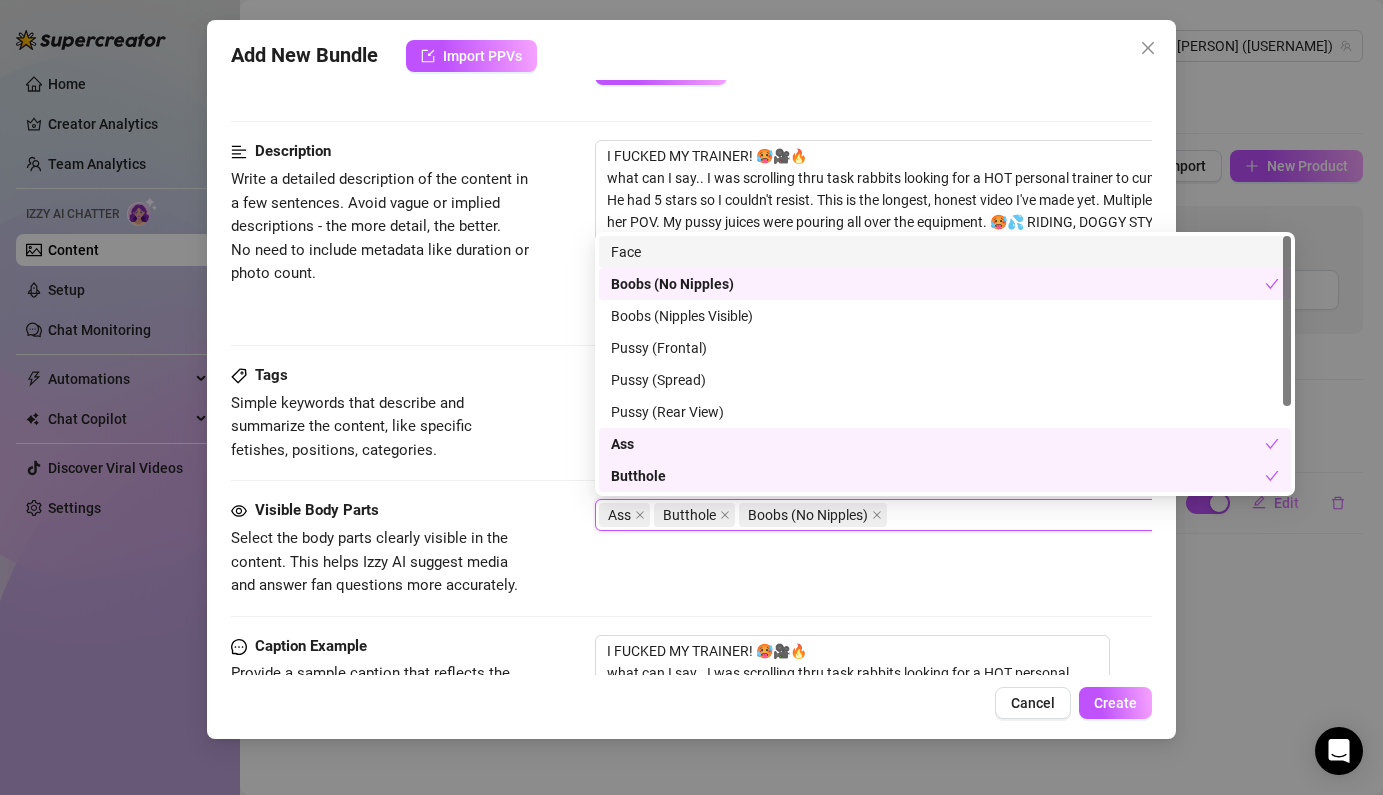 click on "Face" at bounding box center (945, 252) 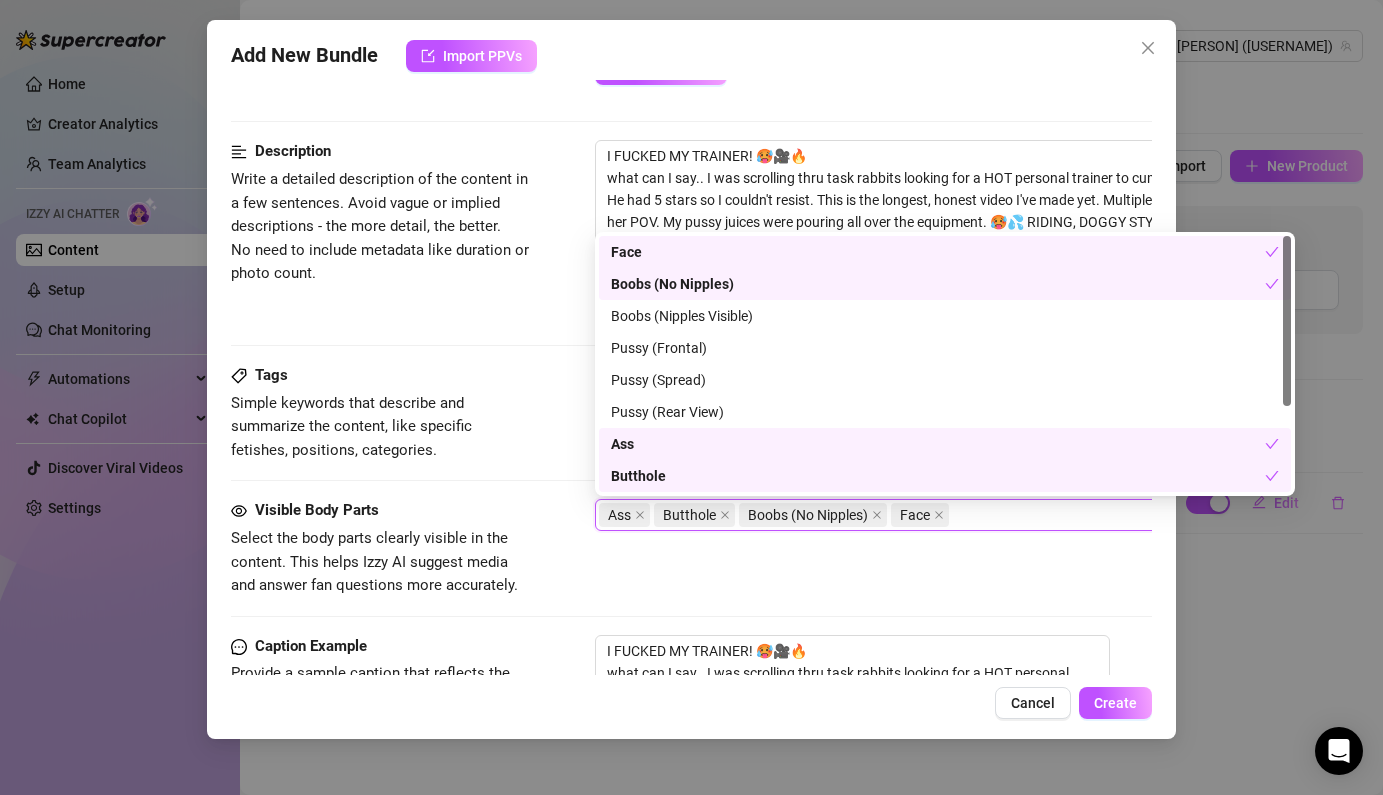 click on "Visible Body Parts Select the body parts clearly visible in the content. This helps Izzy AI suggest media and answer fan questions more accurately. Ass Butthole Boobs (No Nipples) Face" at bounding box center [691, 548] 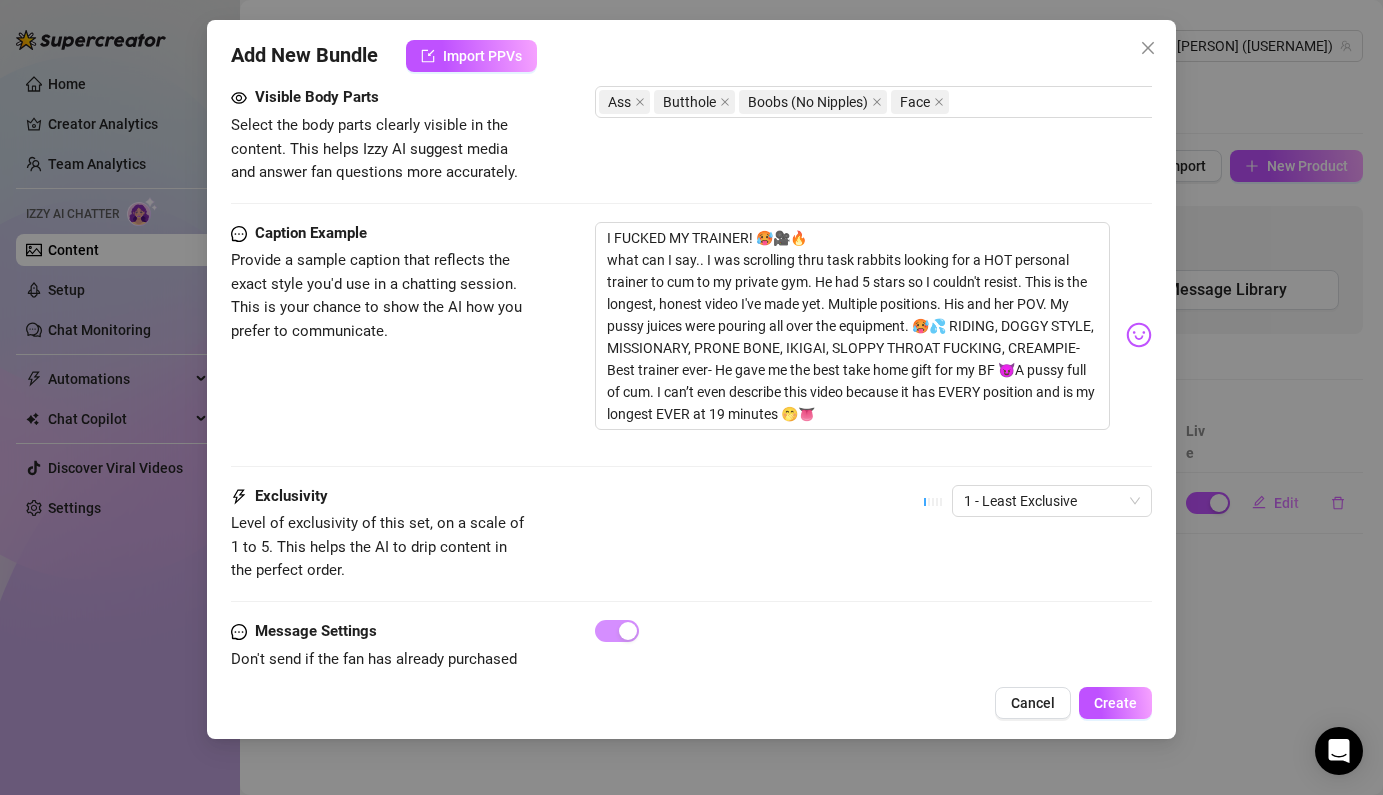 scroll, scrollTop: 1231, scrollLeft: 0, axis: vertical 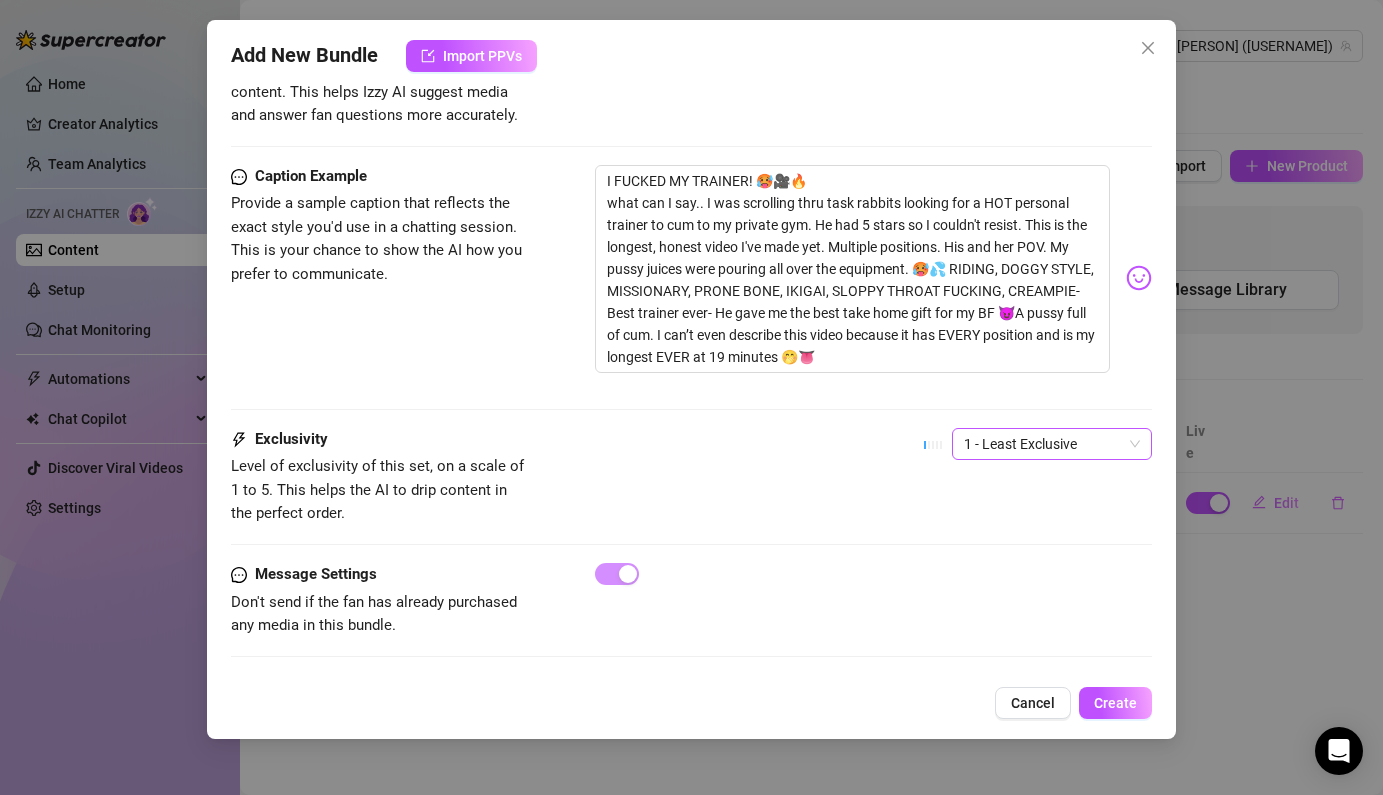 click on "1 - Least Exclusive" at bounding box center (1052, 444) 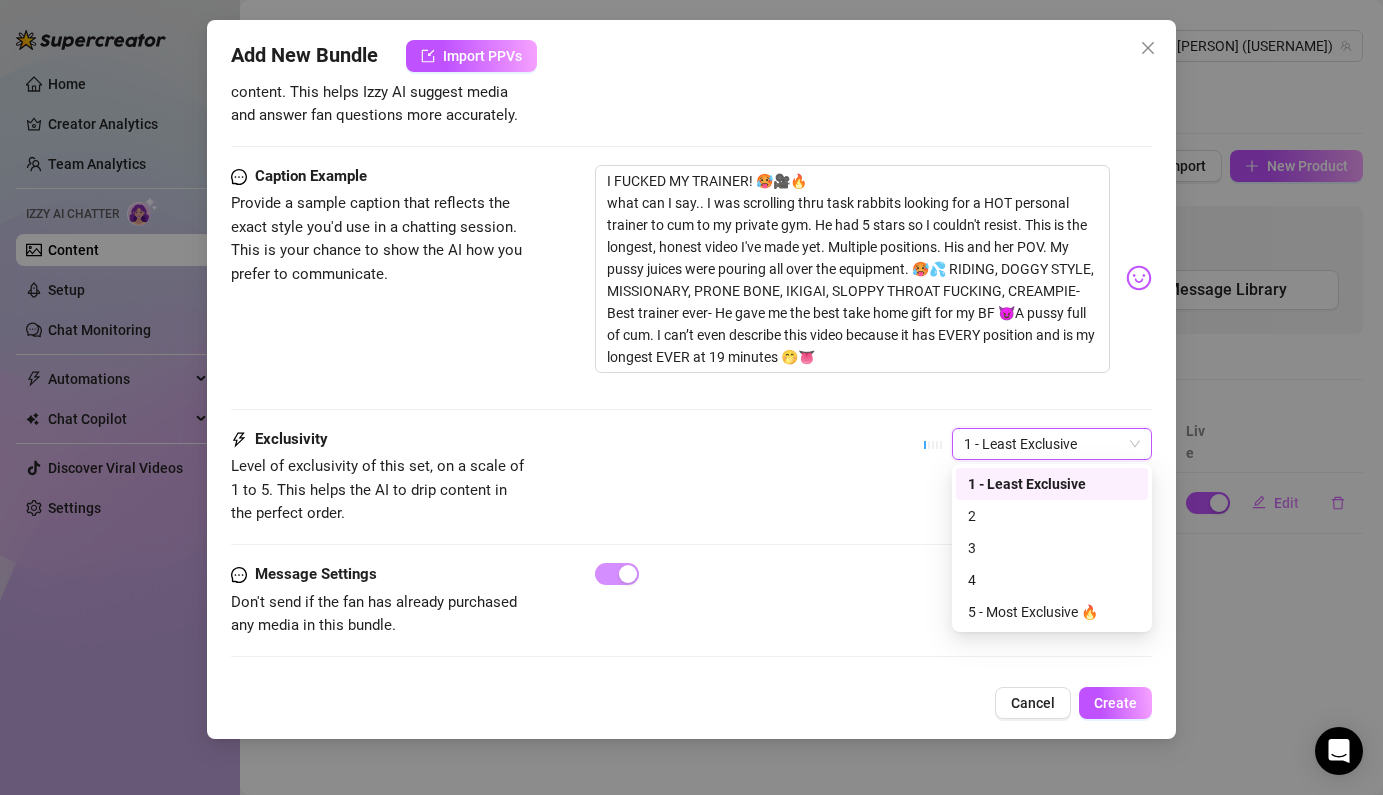 click on "1 - Least Exclusive" at bounding box center (1052, 444) 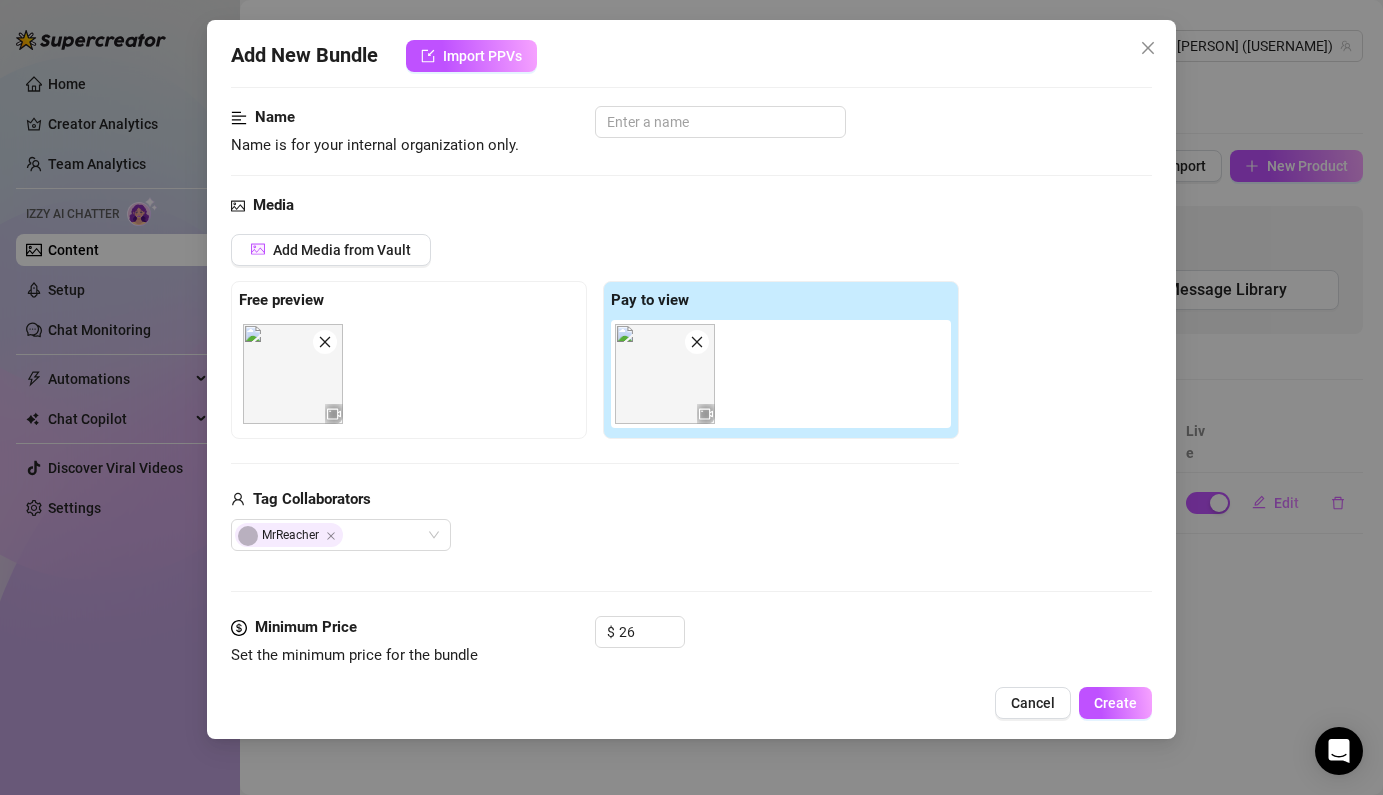 scroll, scrollTop: 118, scrollLeft: 0, axis: vertical 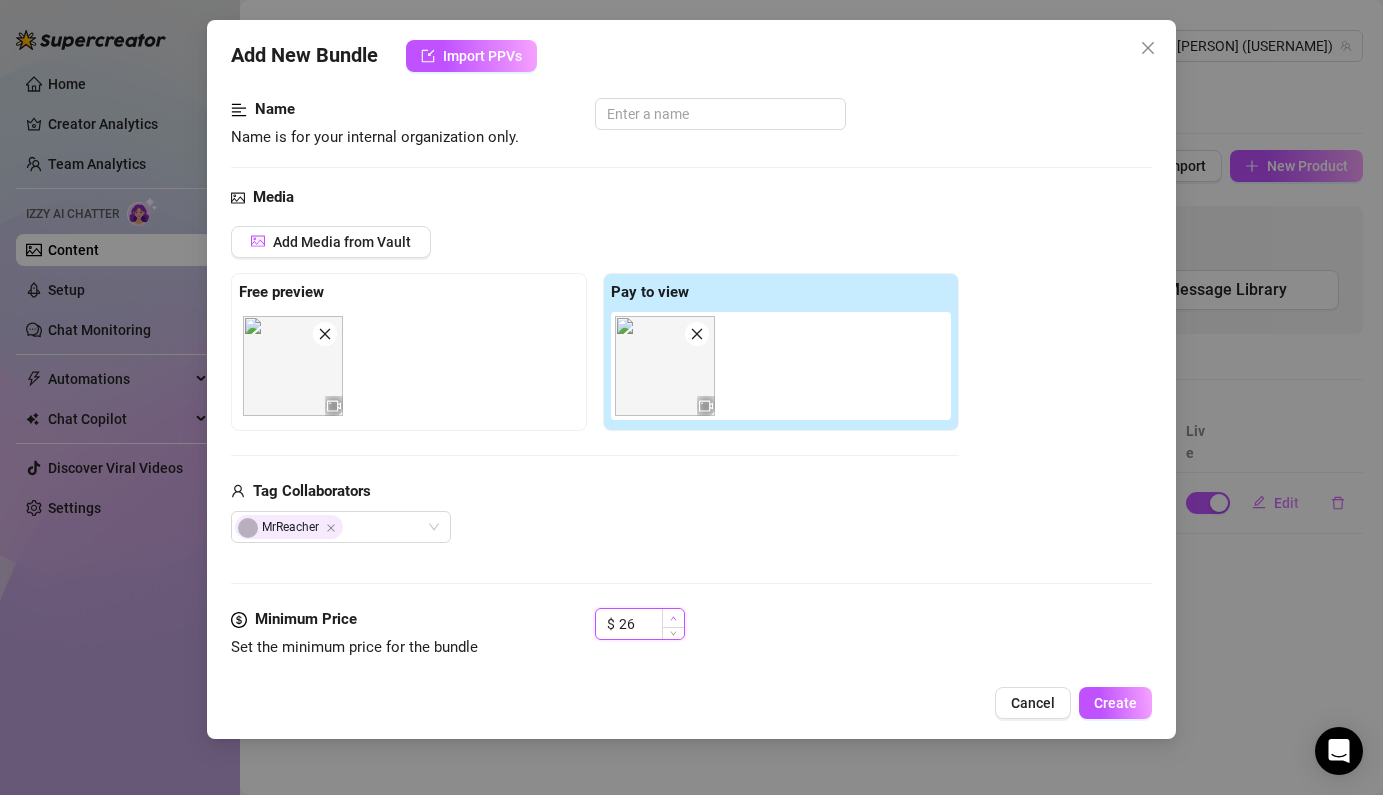 type on "27" 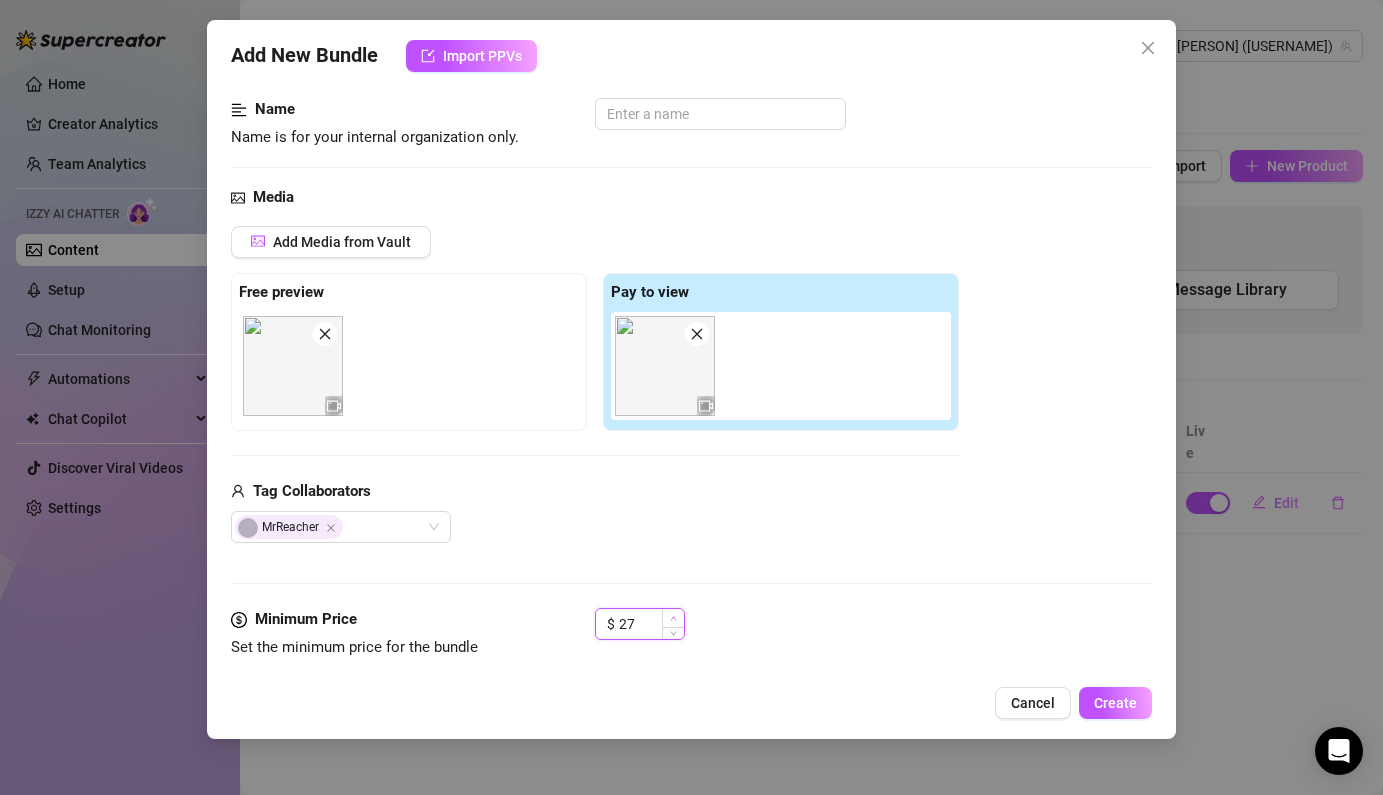 click at bounding box center [673, 618] 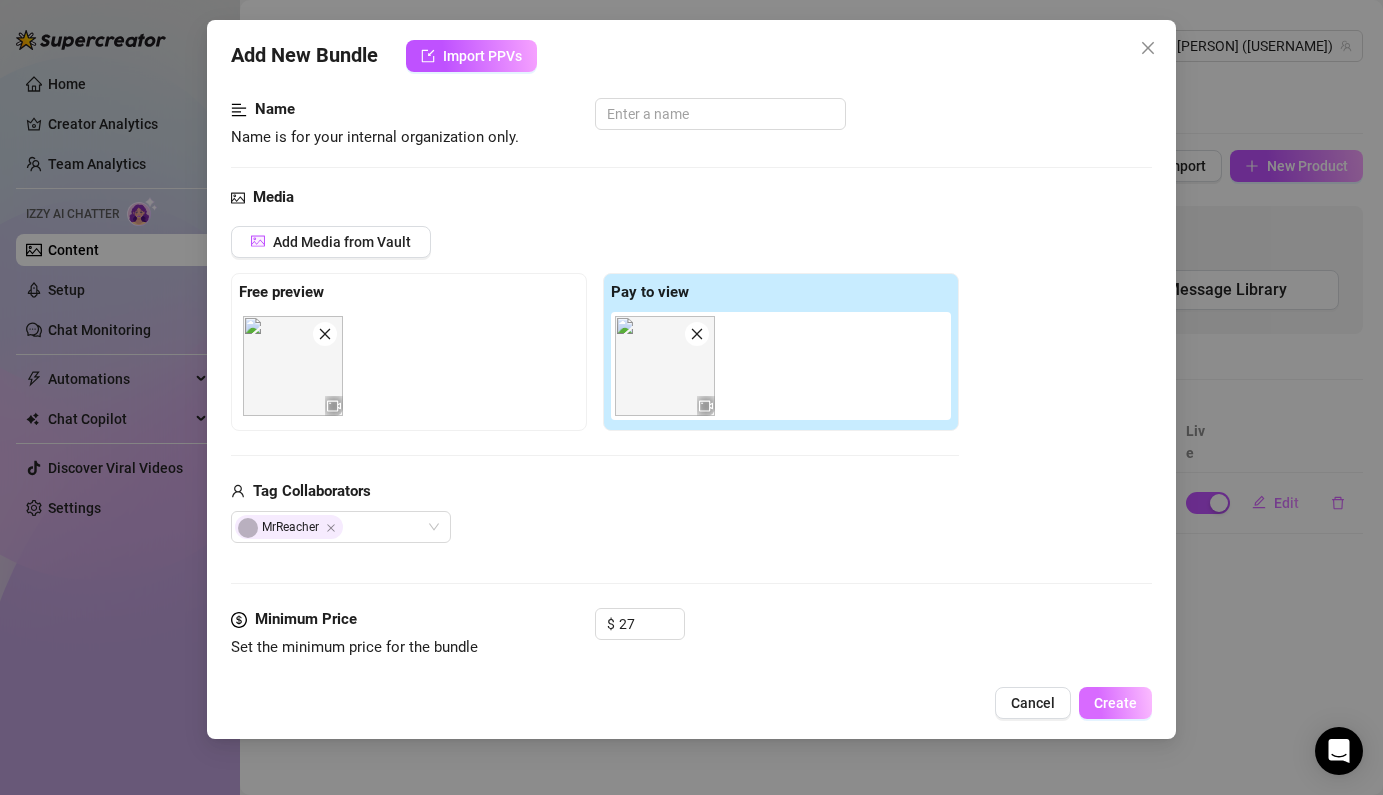 click on "Create" at bounding box center (1115, 703) 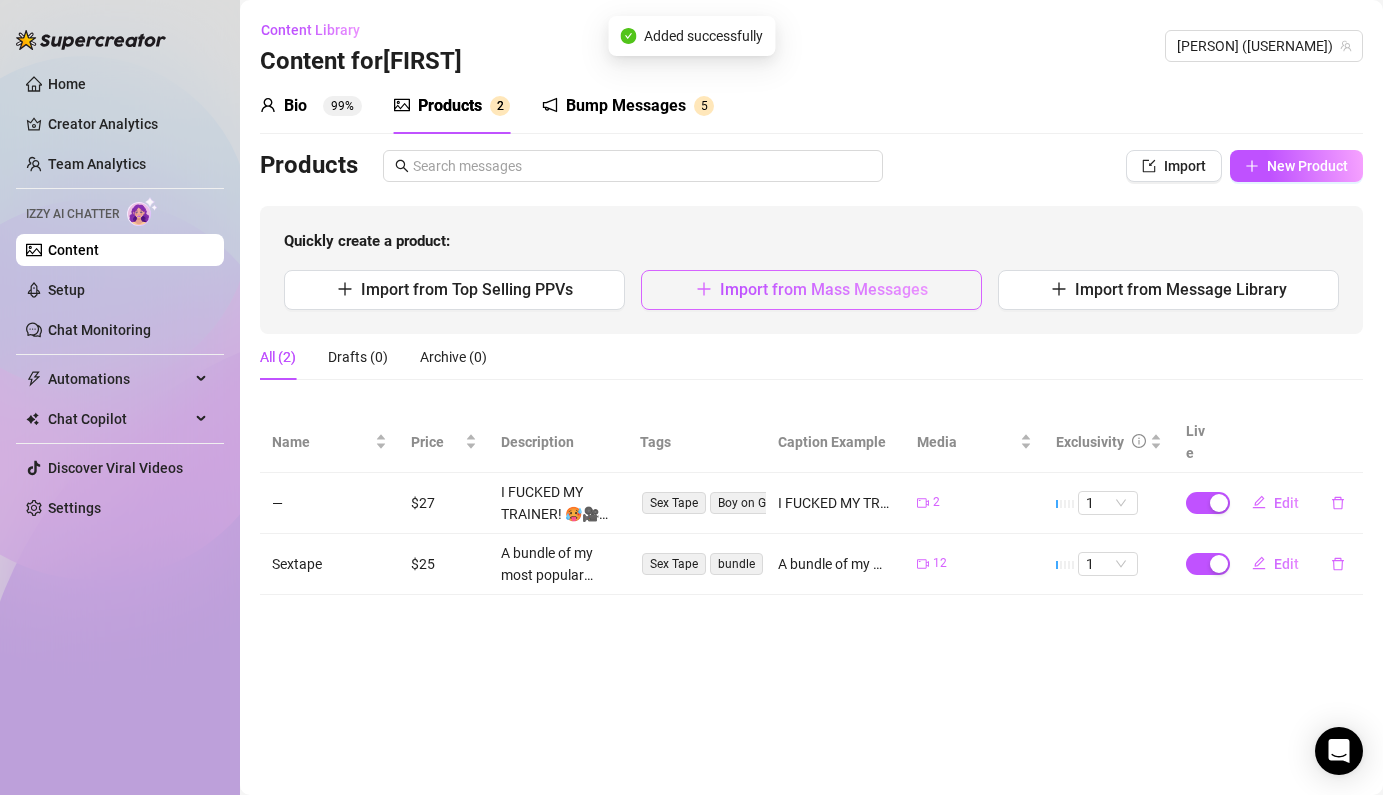 click 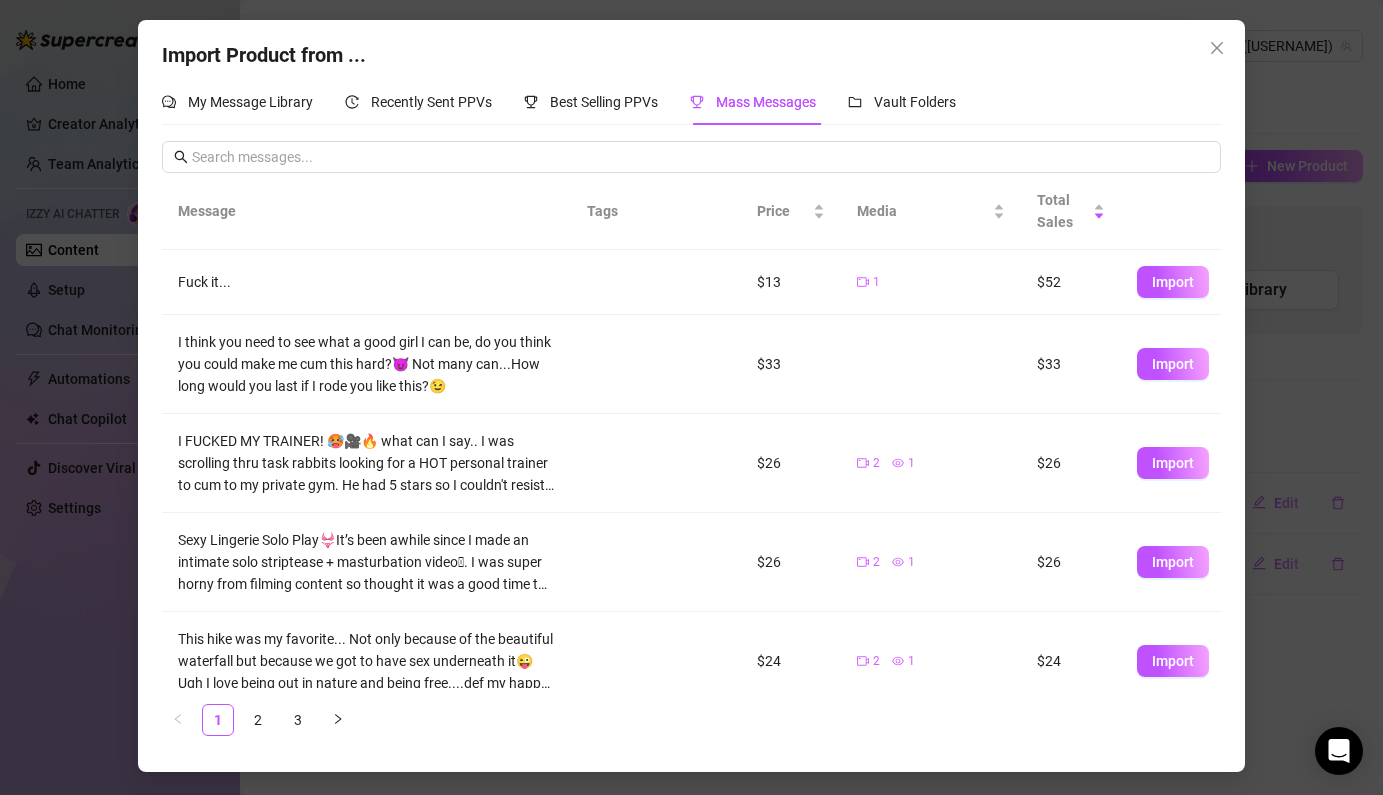 click on "Import" at bounding box center [1173, 562] 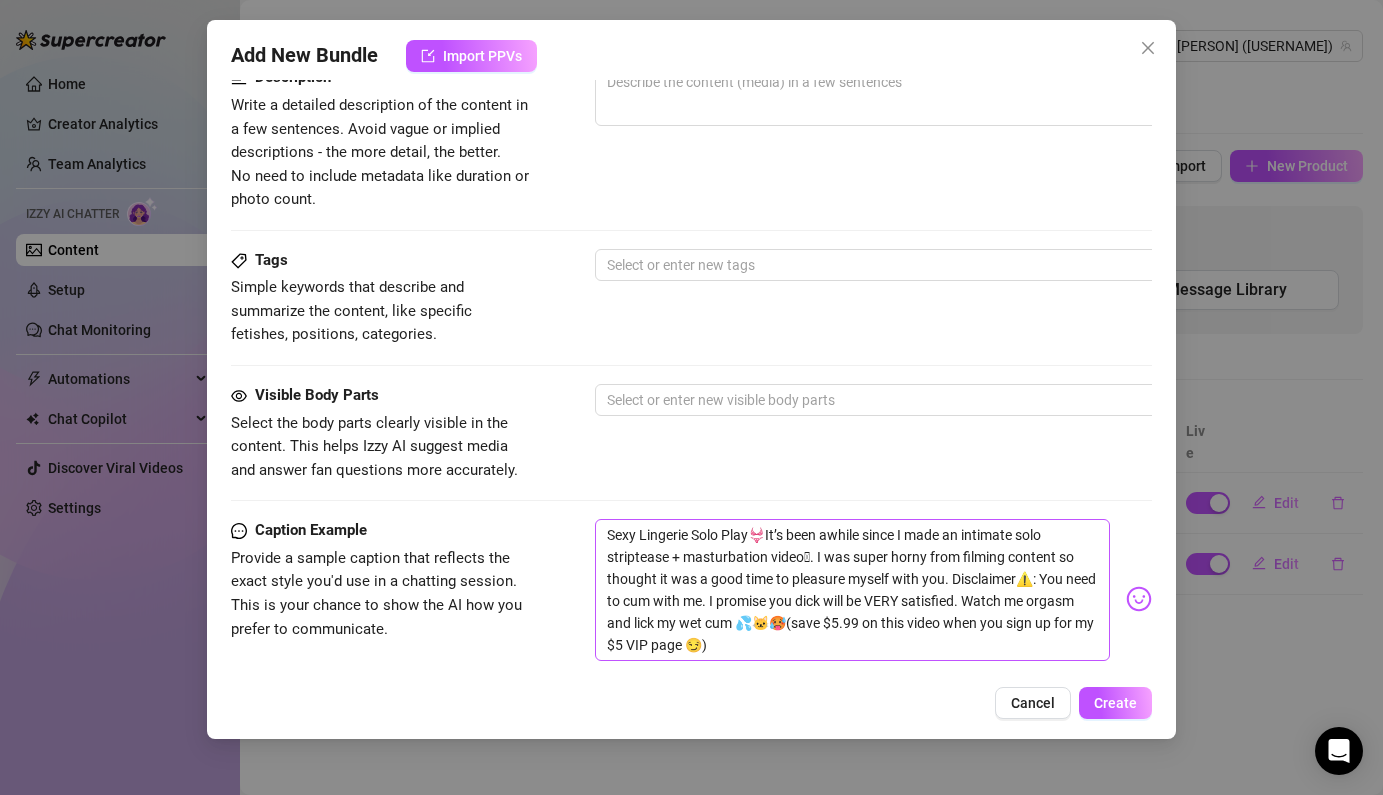 scroll, scrollTop: 838, scrollLeft: 0, axis: vertical 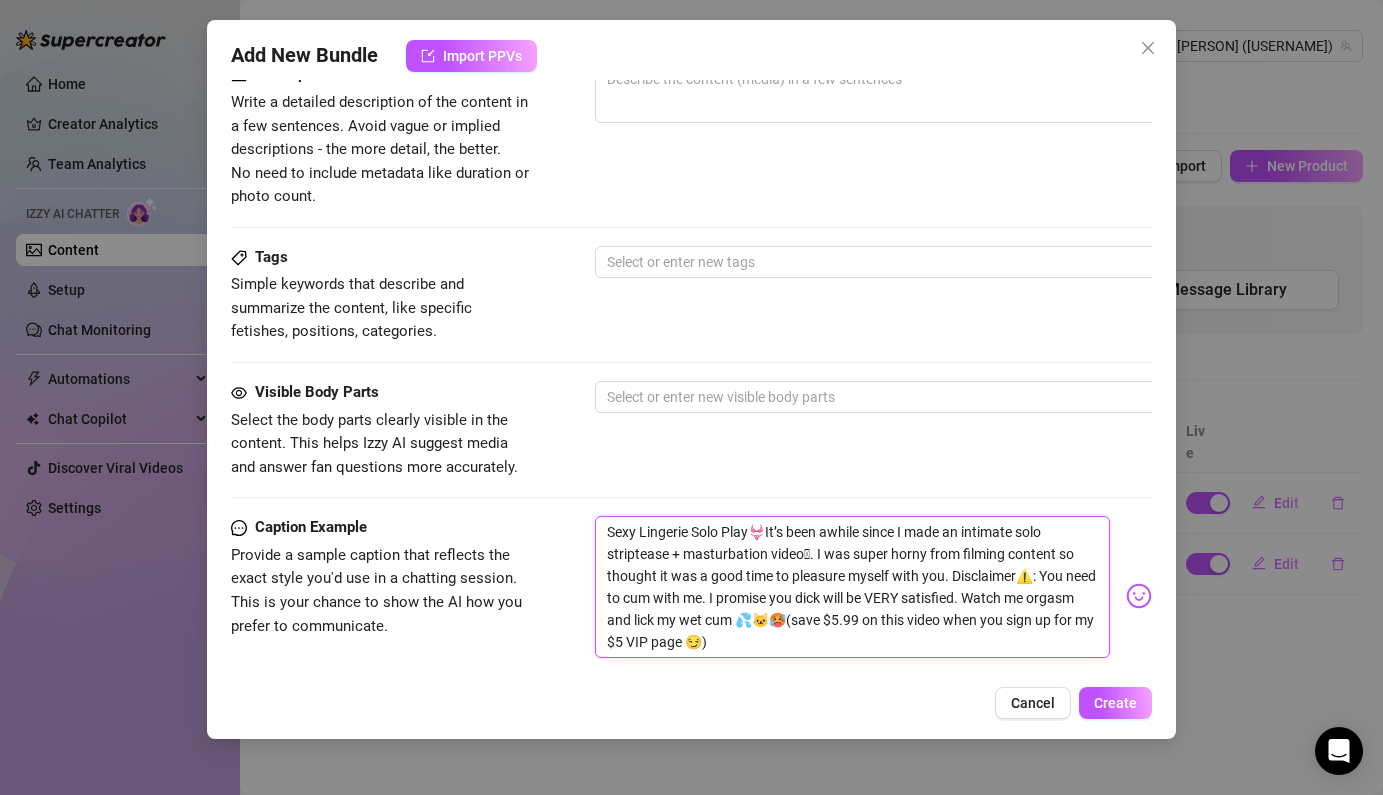 drag, startPoint x: 807, startPoint y: 650, endPoint x: 828, endPoint y: 623, distance: 34.20526 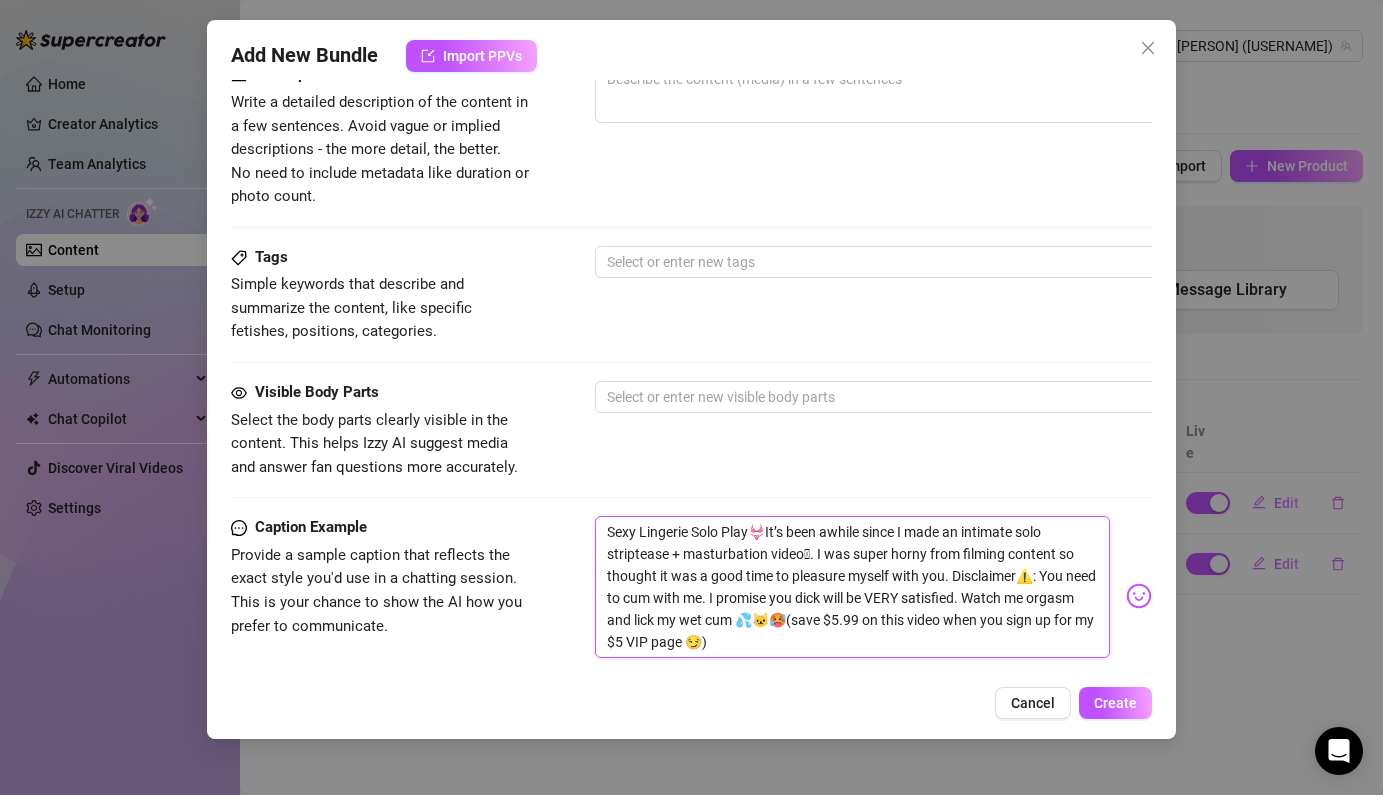 click on "Sexy Lingerie Solo Play👙It’s been awhile since I made an intimate solo striptease + masturbation video🫴. I was super horny from filming content so thought it was a good time to pleasure myself with you. Disclaimer⚠️: You need to cum with me. I promise you dick will be VERY satisfied. Watch me orgasm and lick my wet cum 💦🐱🥵(save $5.99 on this video when you sign up for my $5 VIP page 😏)" at bounding box center (852, 587) 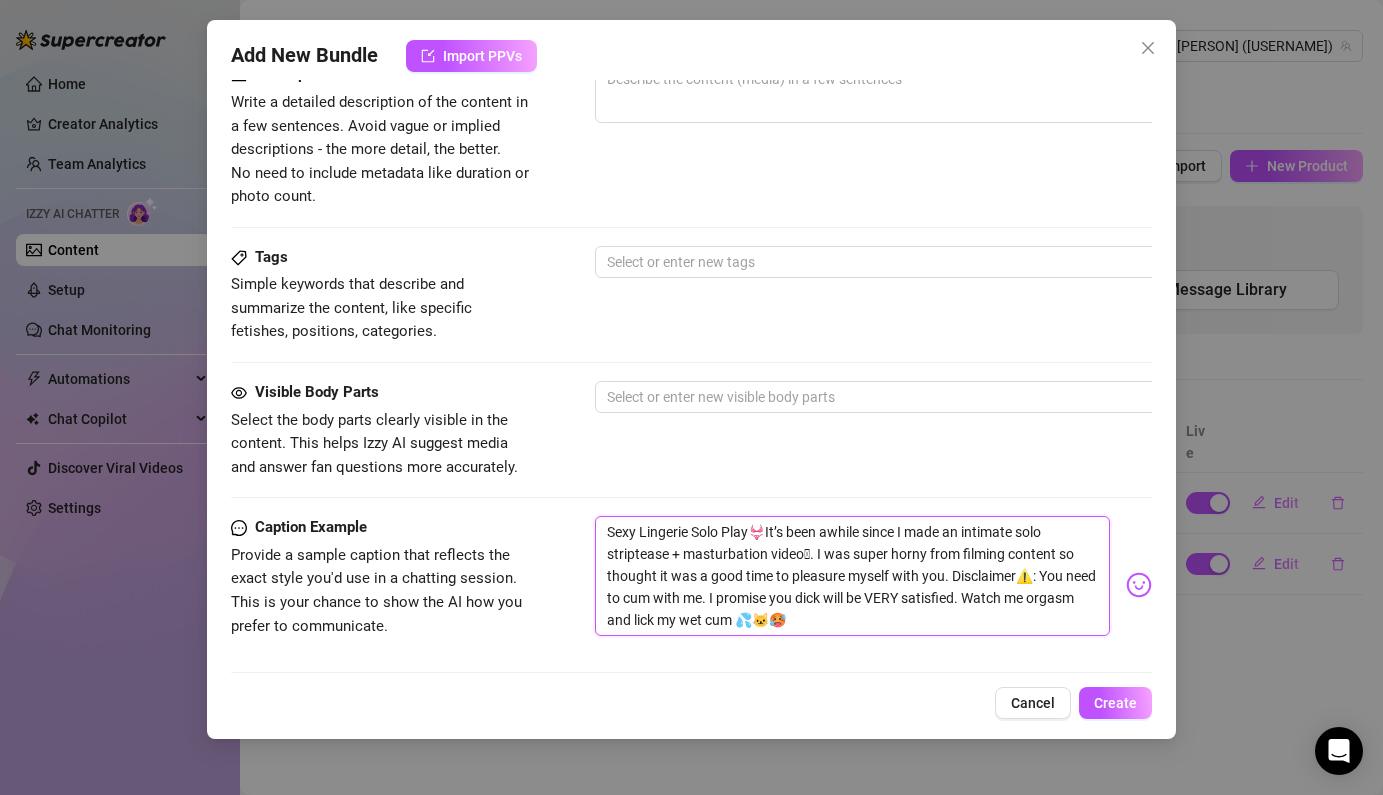 drag, startPoint x: 842, startPoint y: 617, endPoint x: 581, endPoint y: 478, distance: 295.70593 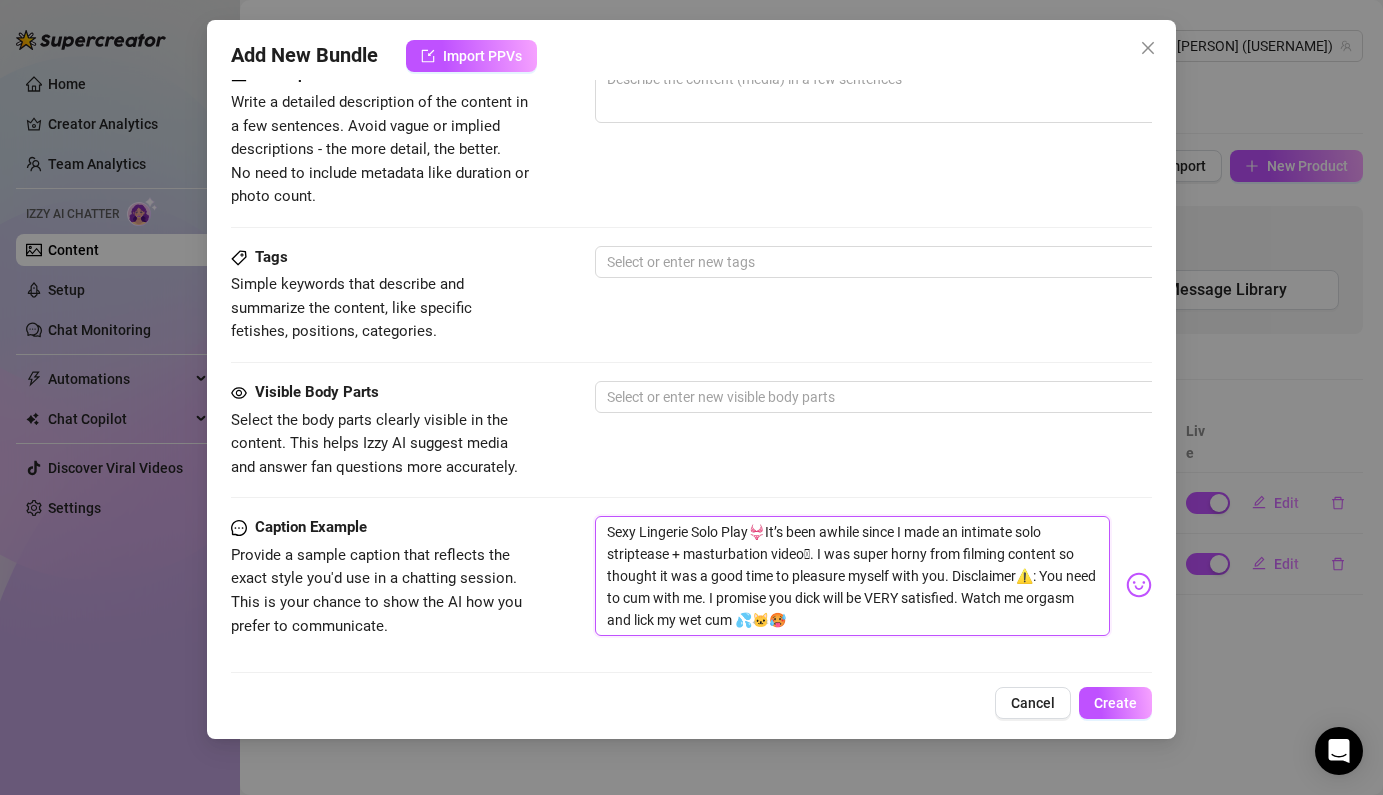 click on "Account Missy (@missydavis) Name Name is for your internal organization only. Media Add Media from Vault Free preview Pay to view Tag Collaborators   @ Tag creator Minimum Price Set the minimum price for the bundle $ 25.99 Izzy AI Assistant Describe with AI Description Write a detailed description of the content in a few sentences. Avoid vague or implied descriptions - the more detail, the better.  No need to include metadata like duration or photo count. Tags Simple keywords that describe and summarize the content, like specific fetishes, positions, categories.   Select or enter new tags Visible Body Parts Select the body parts clearly visible in the content. This helps Izzy AI suggest media and answer fan questions more accurately.   Select or enter new visible body parts Caption Example Provide a sample caption that reflects the exact style you'd use in a chatting session. This is your chance to show the AI how you prefer to communicate. Exclusivity 1 - Least Exclusive Message Settings" at bounding box center (691, 102) 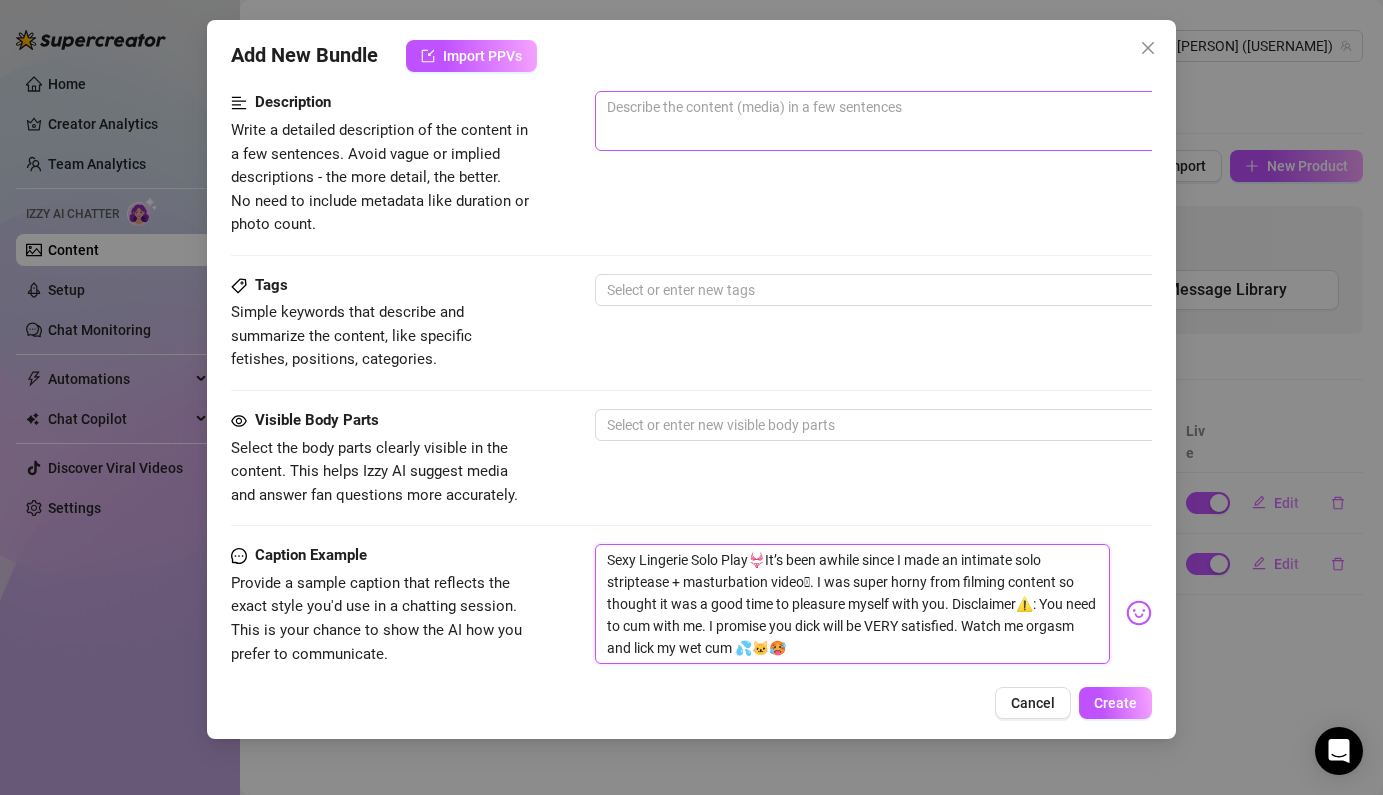 scroll, scrollTop: 803, scrollLeft: 0, axis: vertical 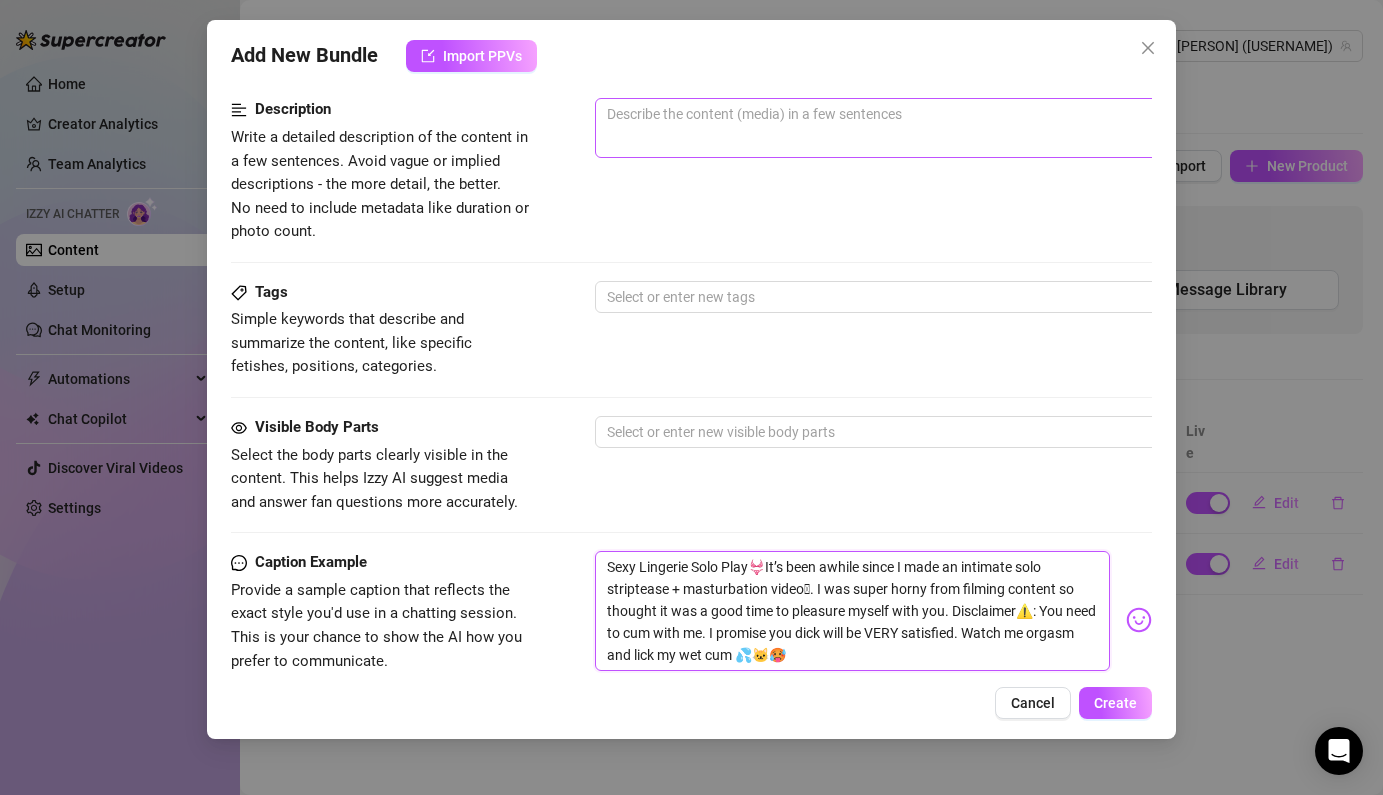 type on "Sexy Lingerie Solo Play👙It’s been awhile since I made an intimate solo striptease + masturbation video🫴. I was super horny from filming content so thought it was a good time to pleasure myself with you. Disclaimer⚠️: You need to cum with me. I promise you dick will be VERY satisfied. Watch me orgasm and lick my wet cum 💦🐱🥵" 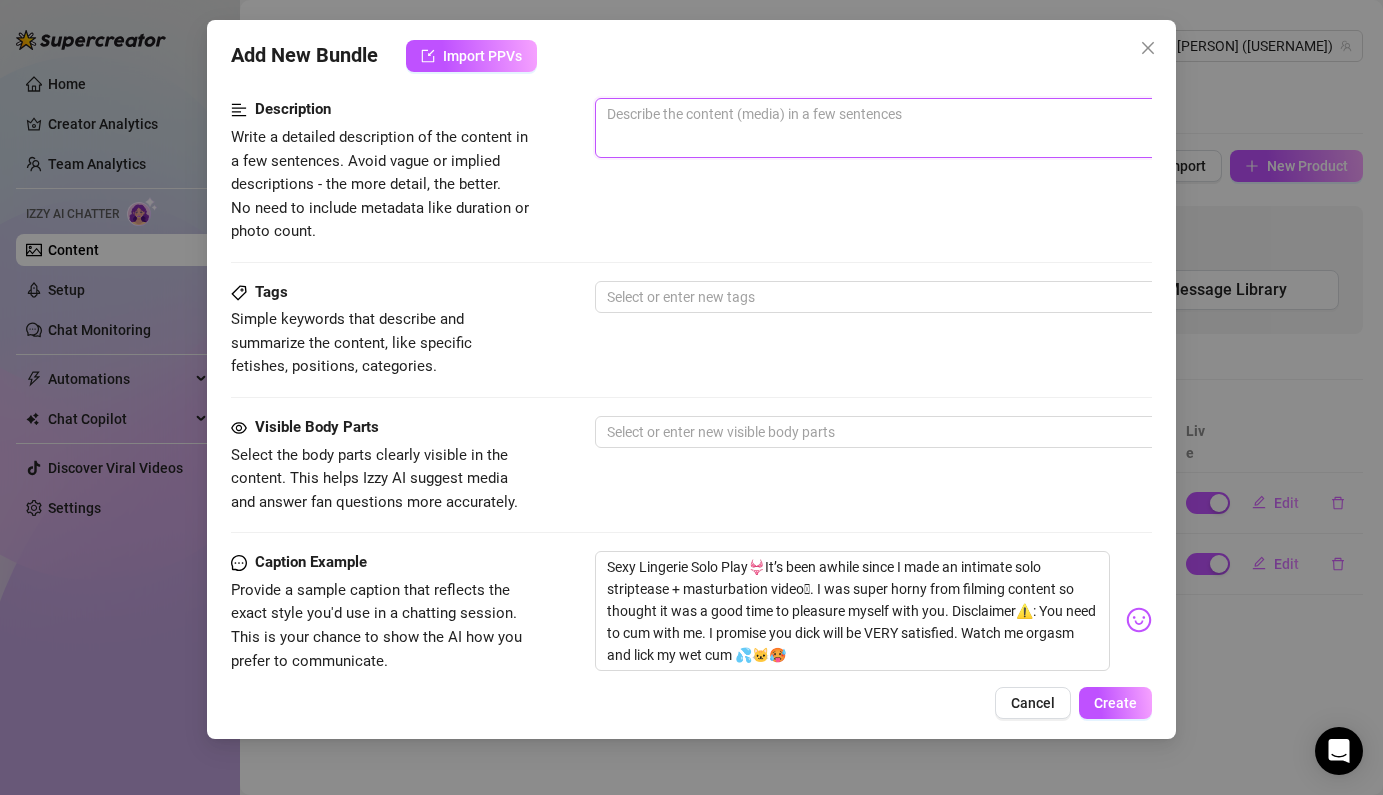 click at bounding box center (945, 128) 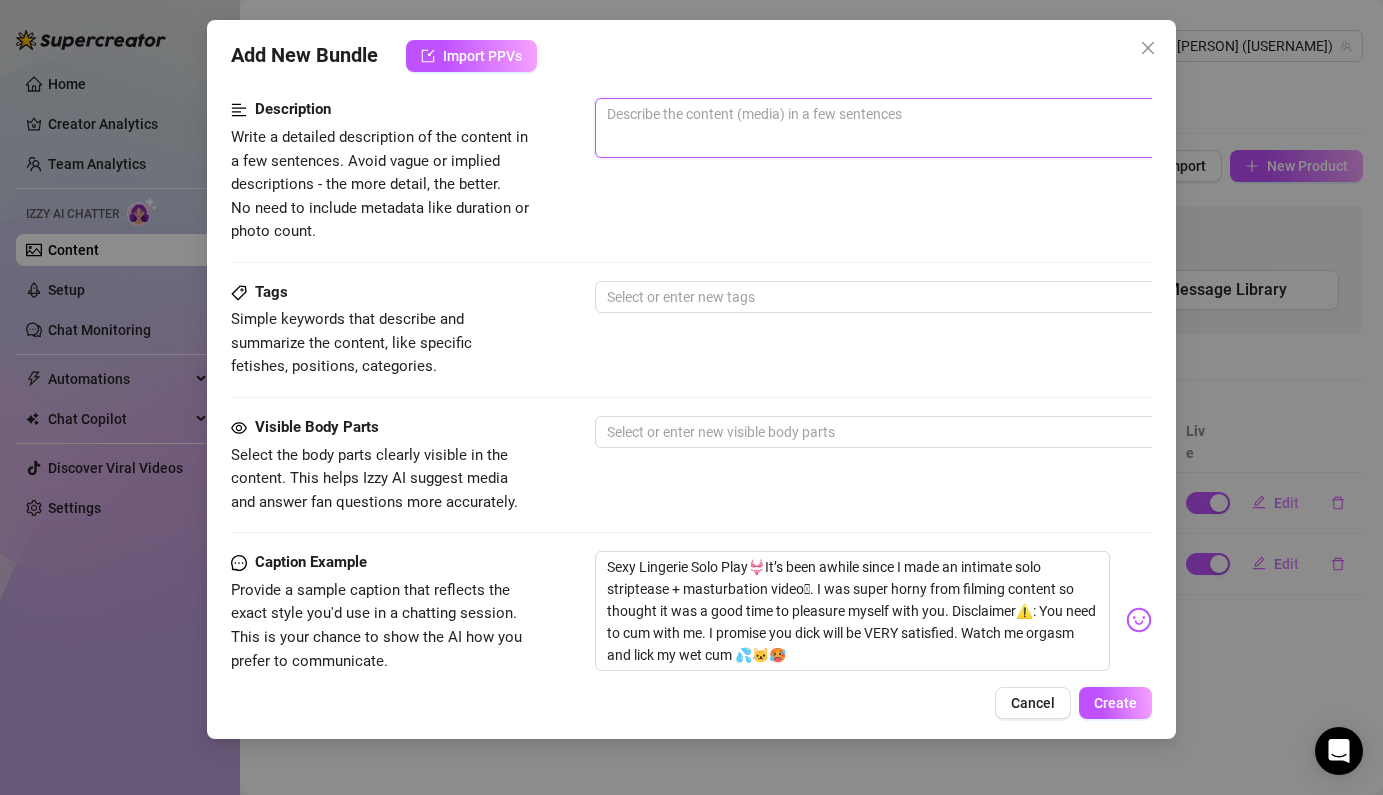 paste on "Sexy Lingerie Solo Play👙It’s been awhile since I made an intimate solo striptease + masturbation video🫴. I was super horny from filming content so thought it was a good time to pleasure myself with you. Disclaimer⚠️: You need to cum with me. I promise you dick will be VERY satisfied. Watch me orgasm and lick my wet cum 💦🐱🥵" 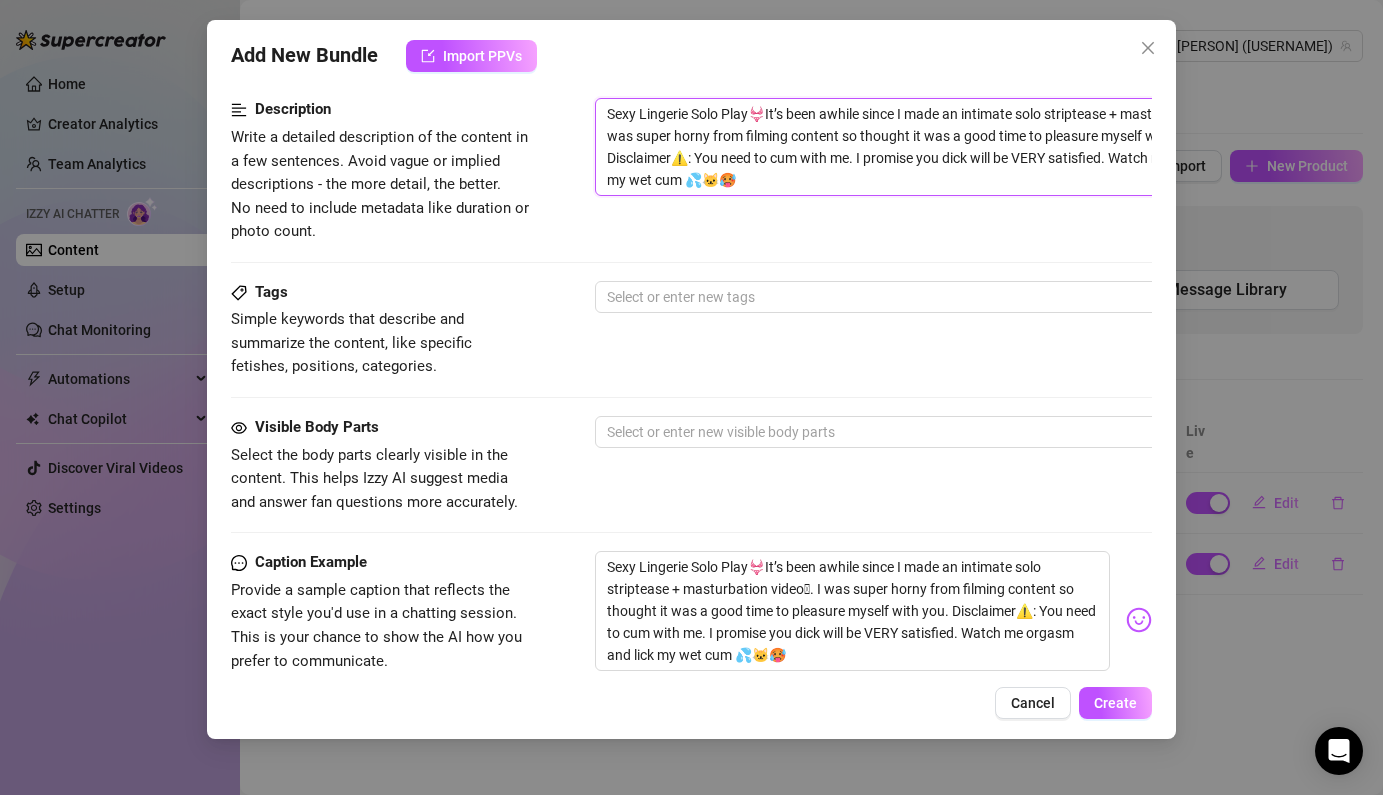 scroll, scrollTop: 0, scrollLeft: 0, axis: both 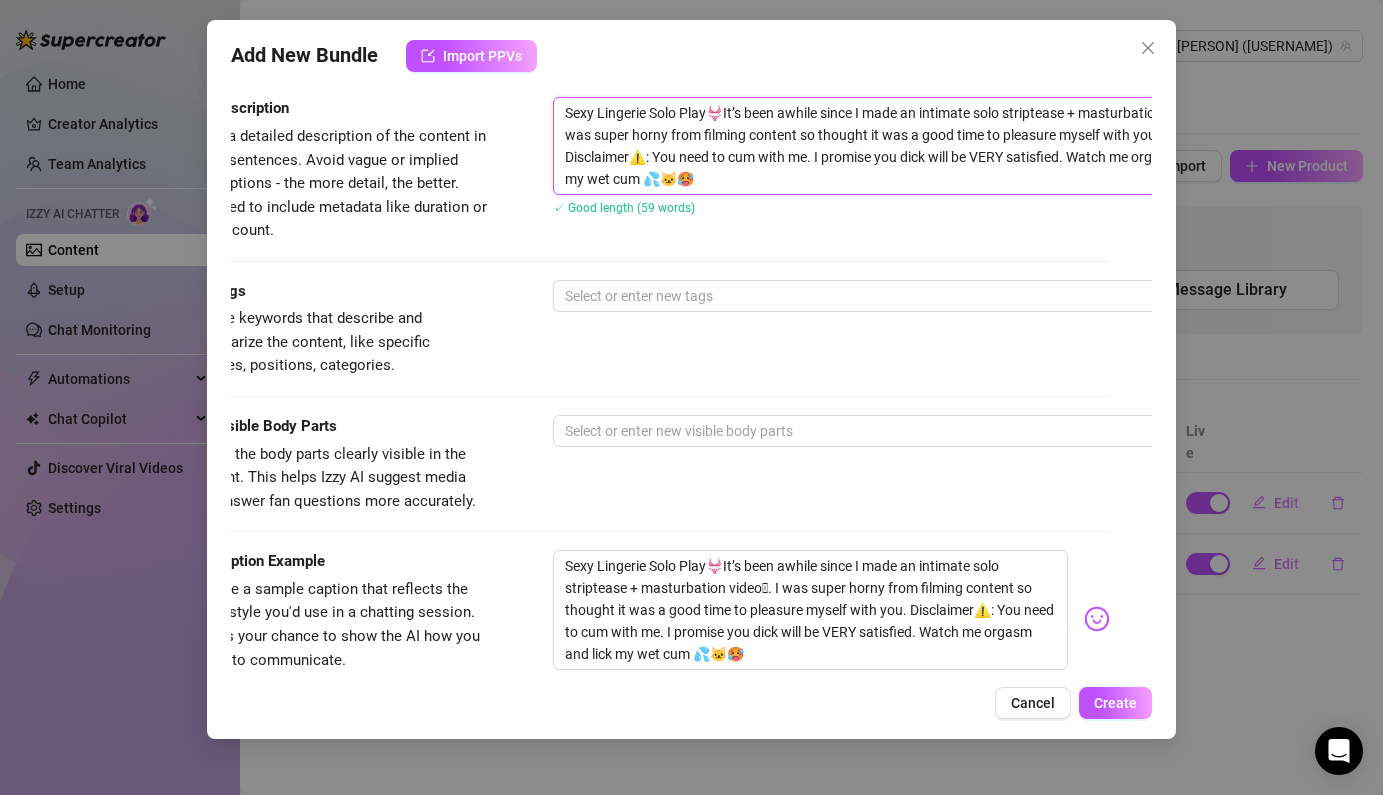 type on "Sexy Lingerie Solo Play👙It’s been awhile since I made an intimate solo striptease + masturbation video🫴. I was super horny from filming content so thought it was a good time to pleasure myself with you. Disclaimer⚠️: You need to cum with me. I promise you dick will be VERY satisfied. Watch me orgasm and lick my wet cum 💦🐱🥵" 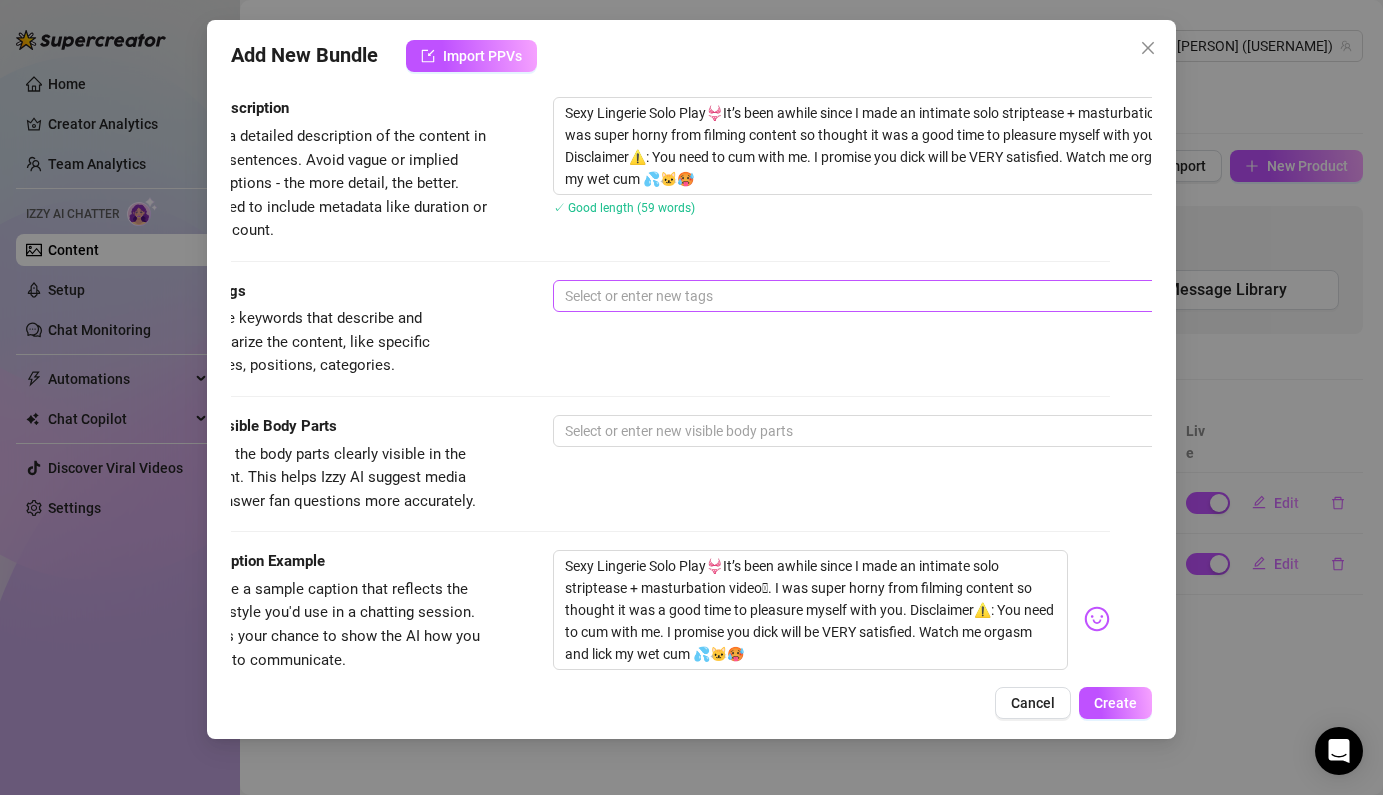 click on "Tags Simple keywords that describe and summarize the content, like specific fetishes, positions, categories.   Select or enter new tags" at bounding box center (649, 329) 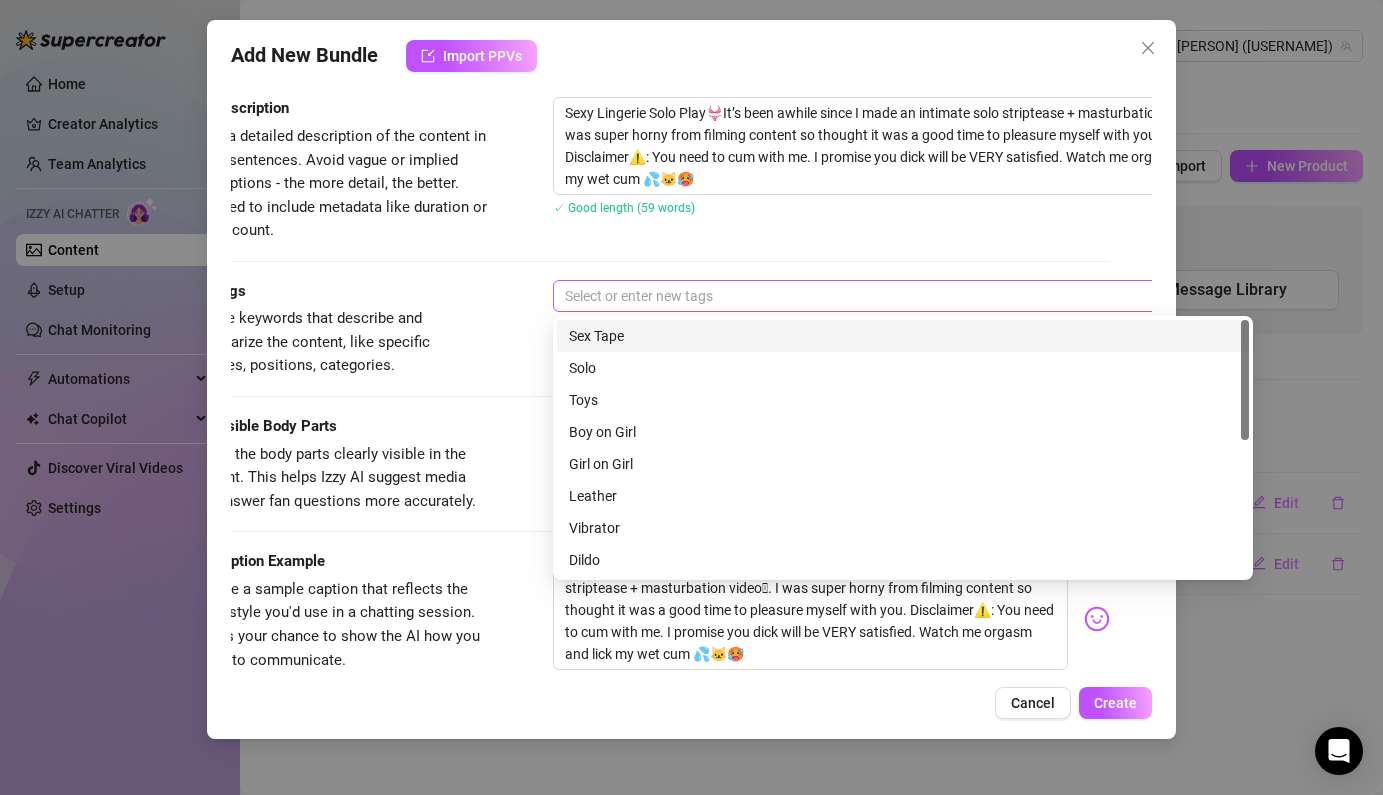 click at bounding box center (892, 296) 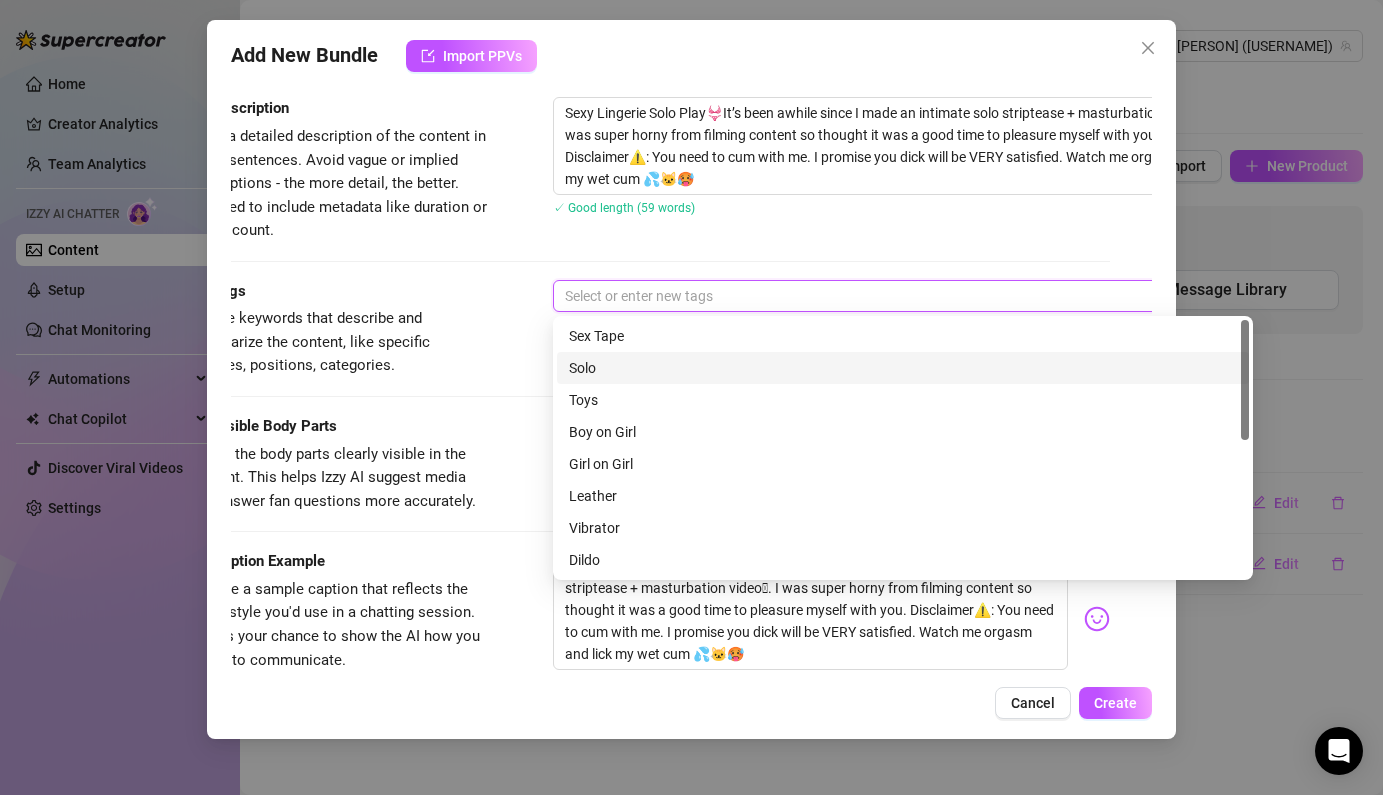click on "Solo" at bounding box center [903, 368] 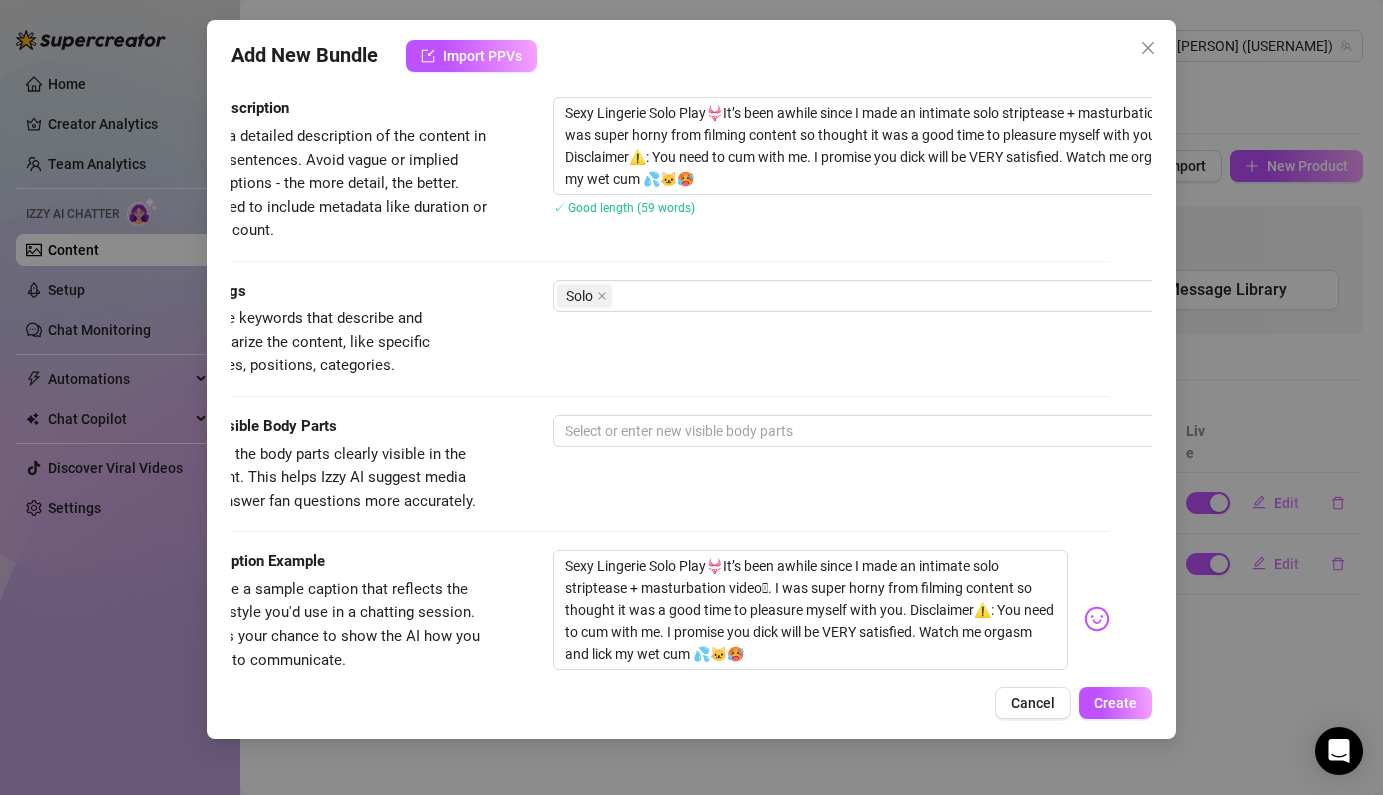 click on "Tags Simple keywords that describe and summarize the content, like specific fetishes, positions, categories. Solo" at bounding box center (649, 347) 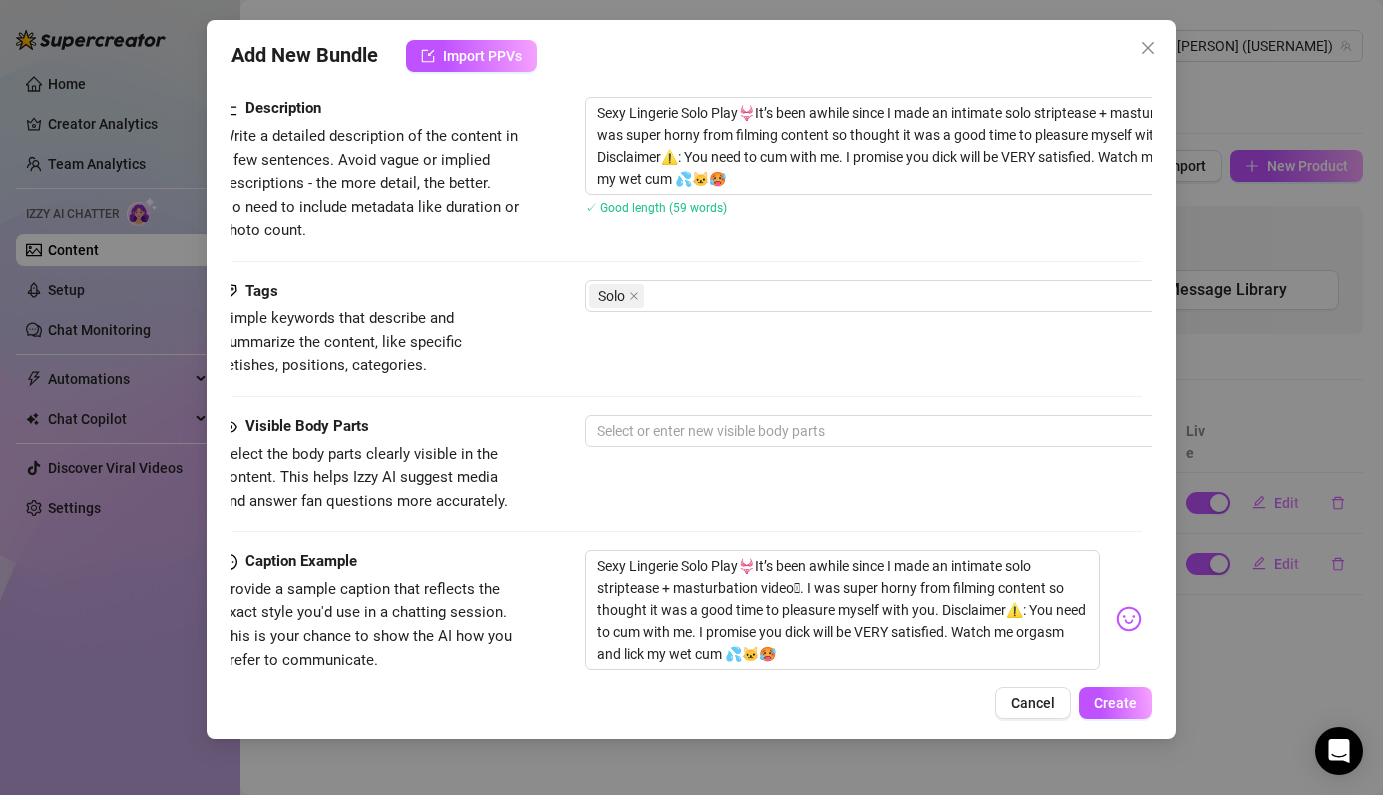 scroll, scrollTop: 804, scrollLeft: 0, axis: vertical 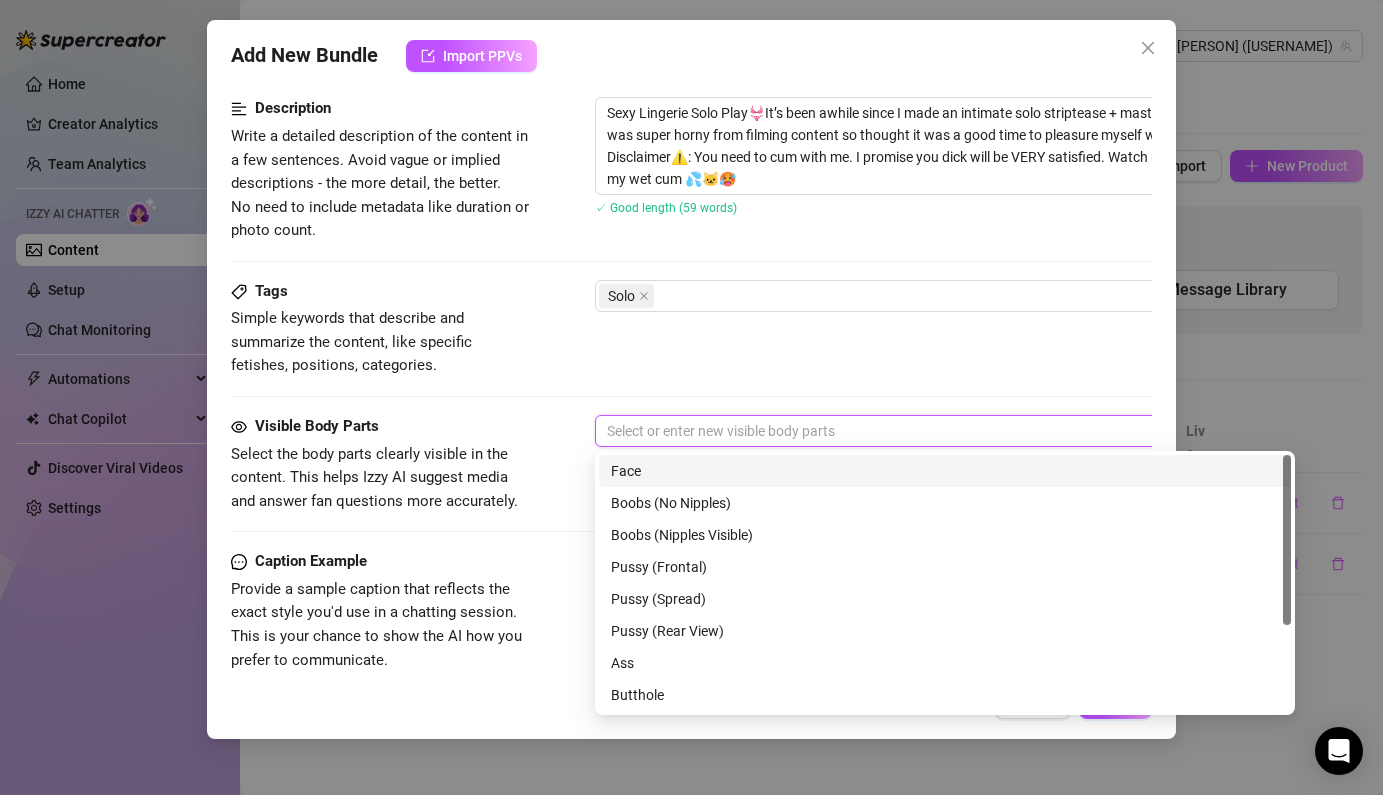 click at bounding box center [609, 431] 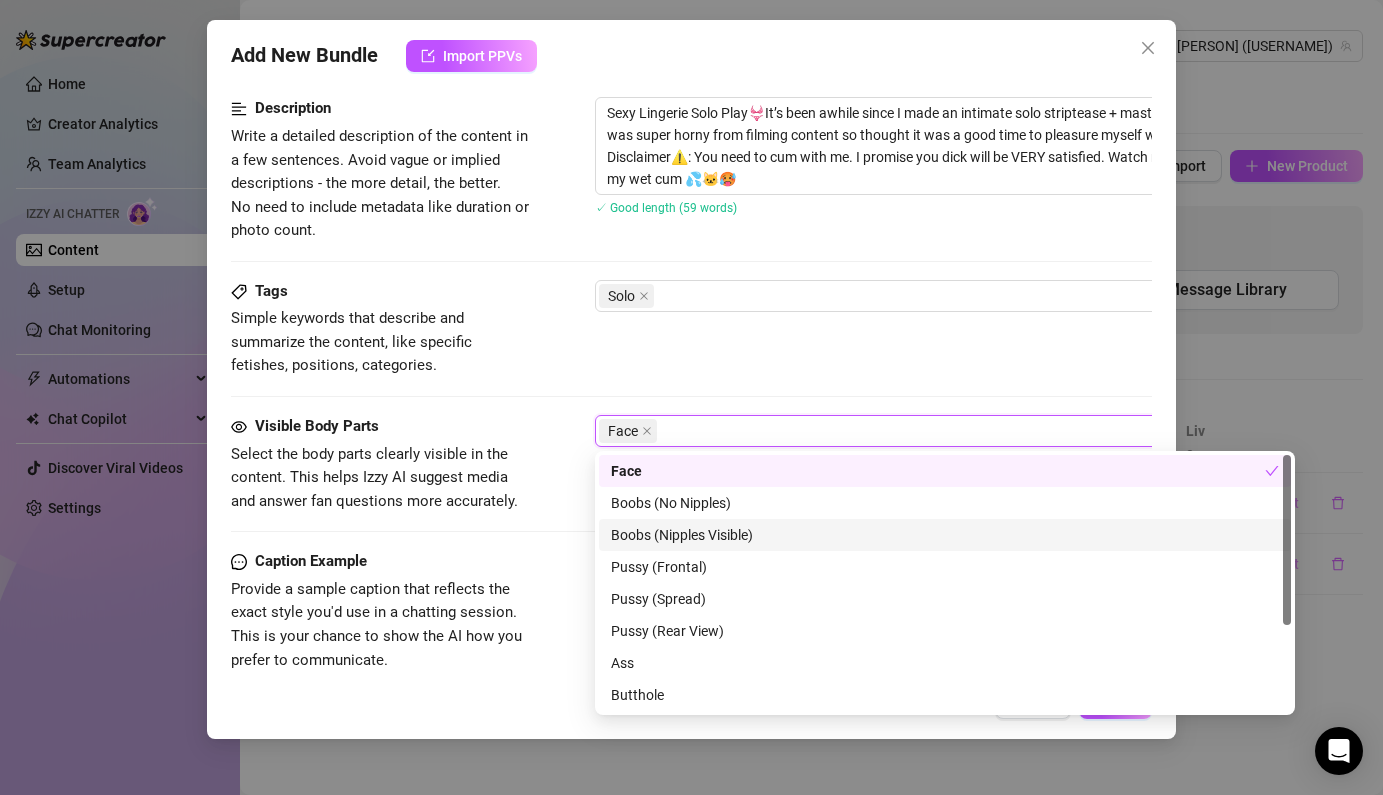 click on "Boobs (Nipples Visible)" at bounding box center [945, 535] 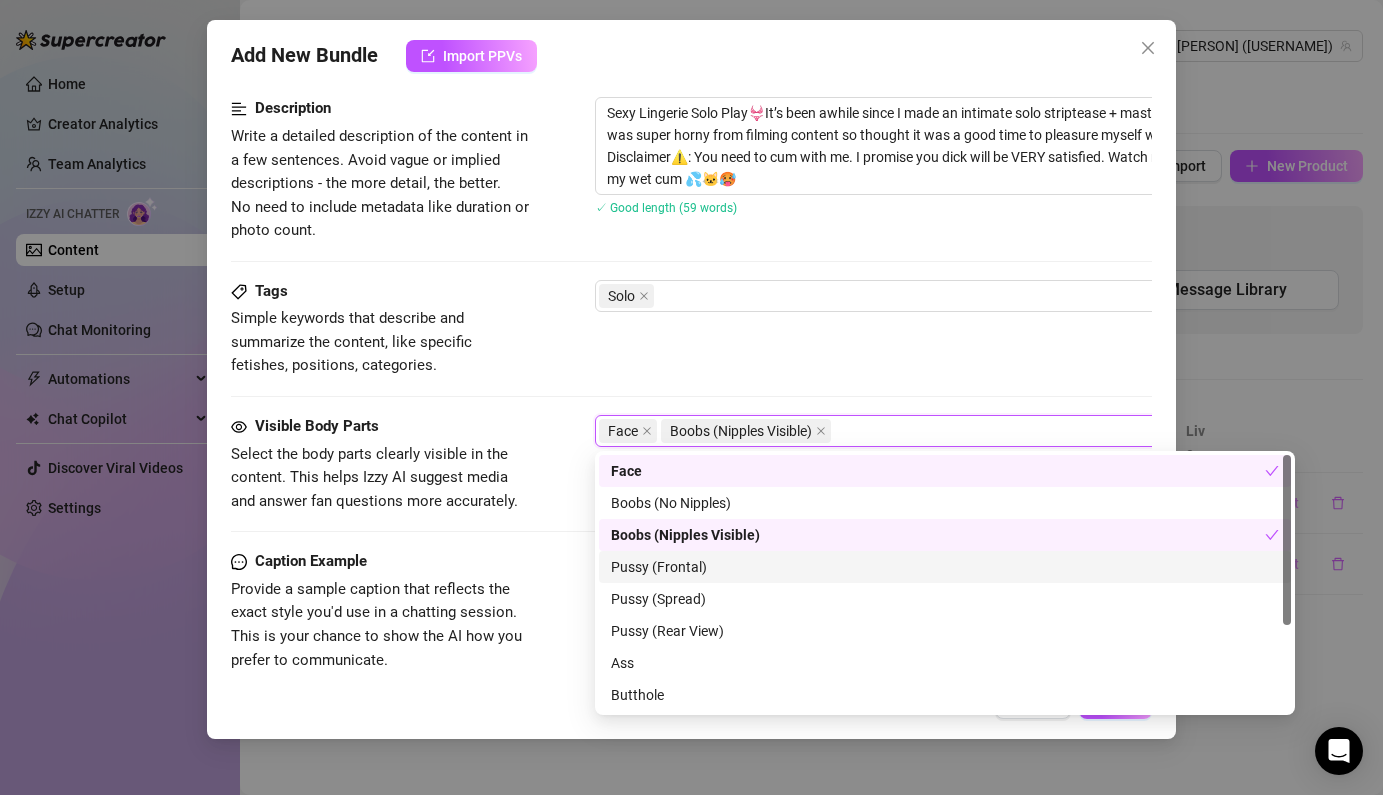 click on "Pussy (Frontal)" at bounding box center (945, 567) 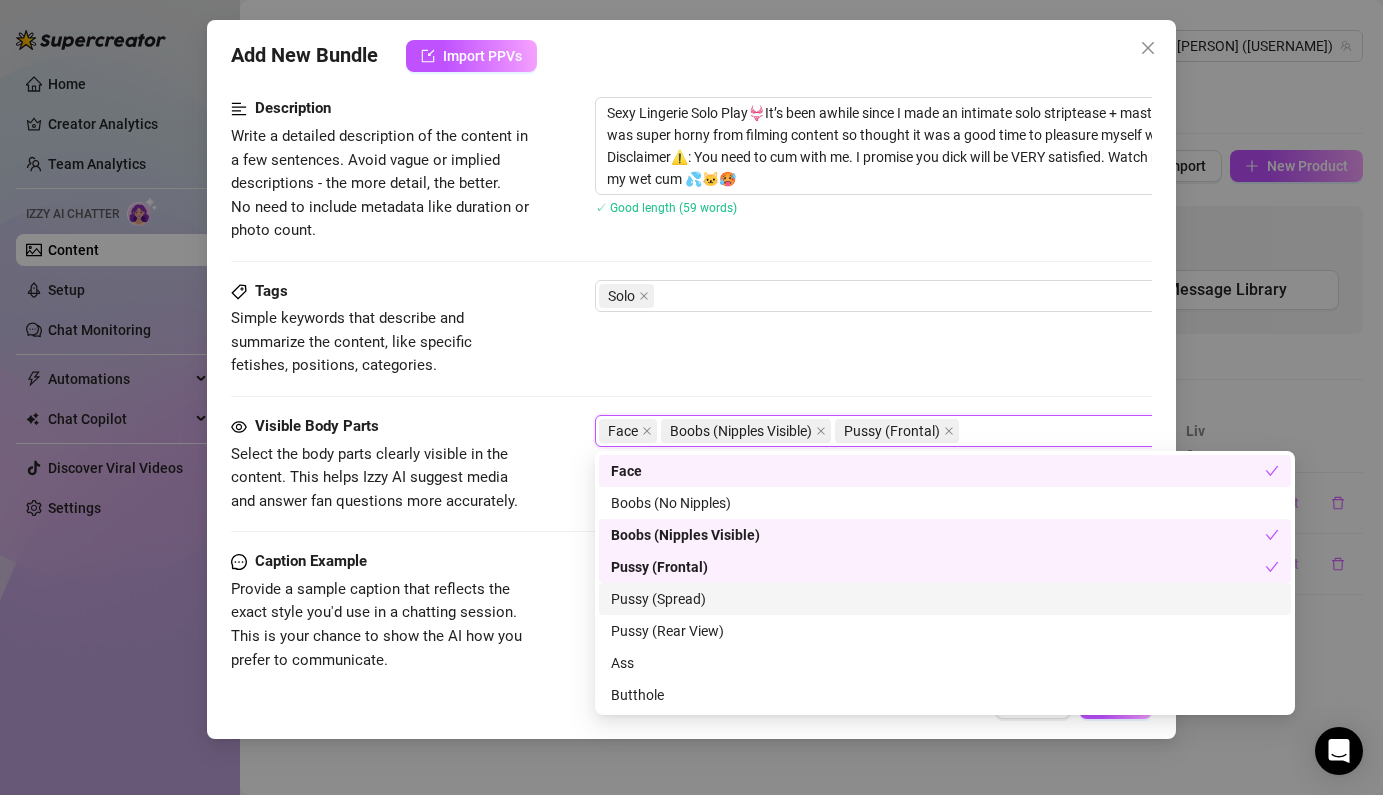 click on "Pussy (Spread)" at bounding box center [945, 599] 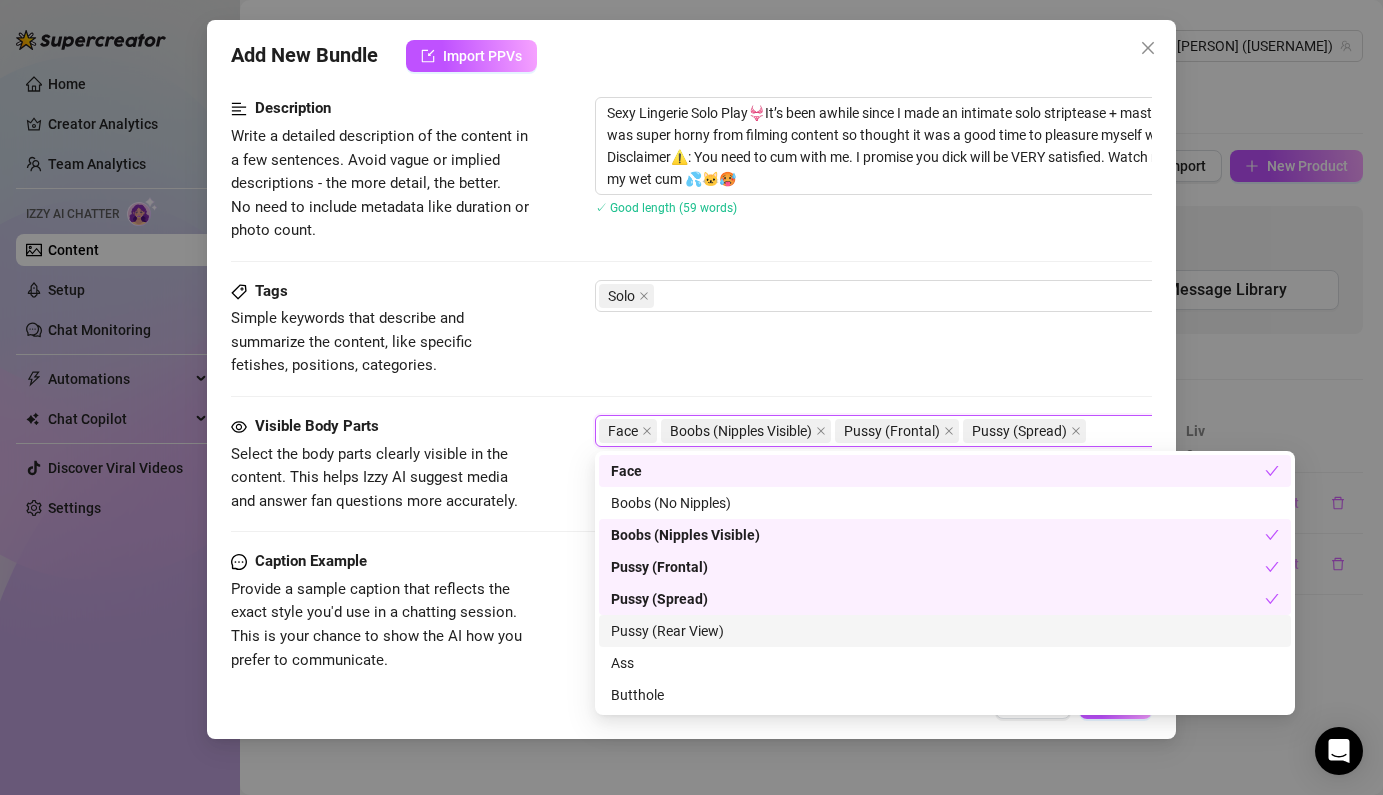 click on "Pussy (Rear View)" at bounding box center [945, 631] 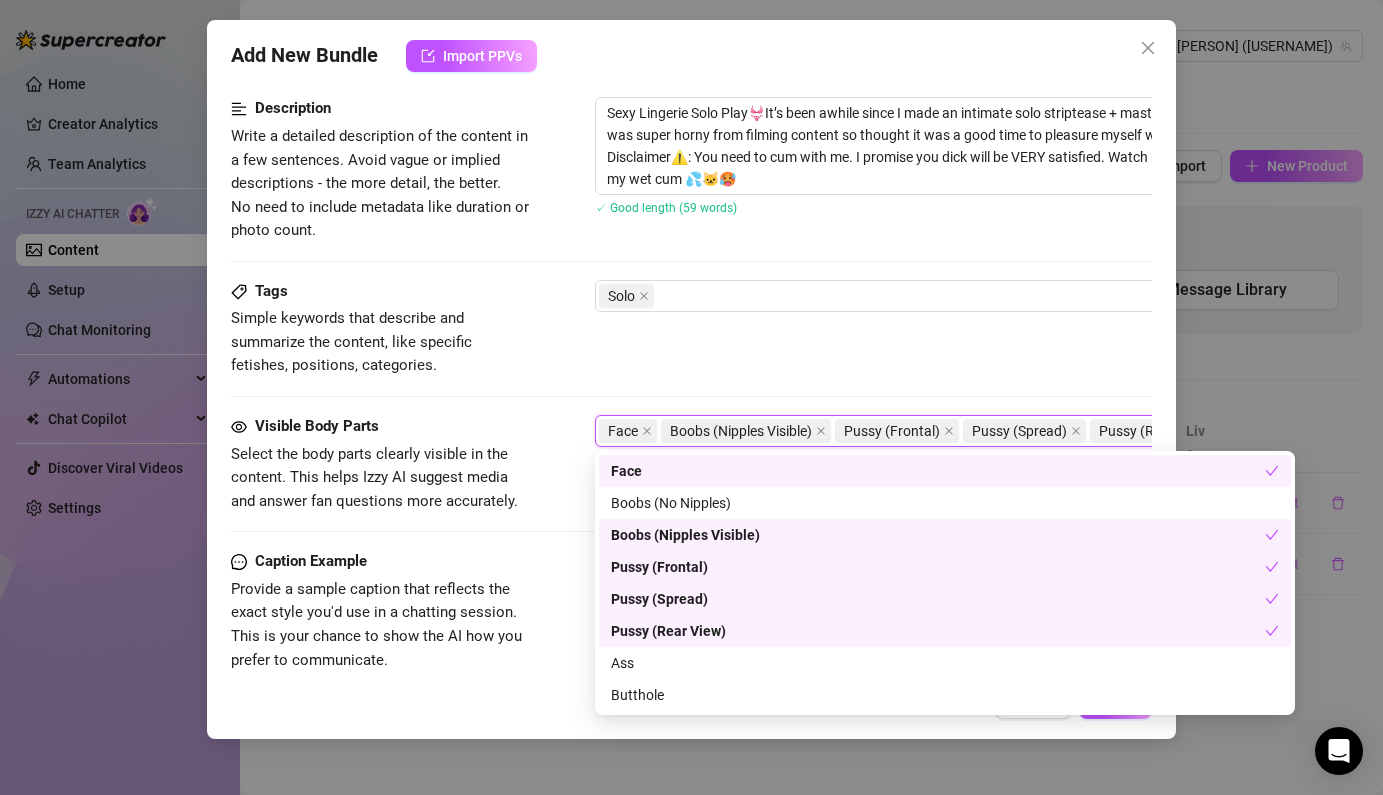 click on "Pussy (Rear View)" at bounding box center [938, 631] 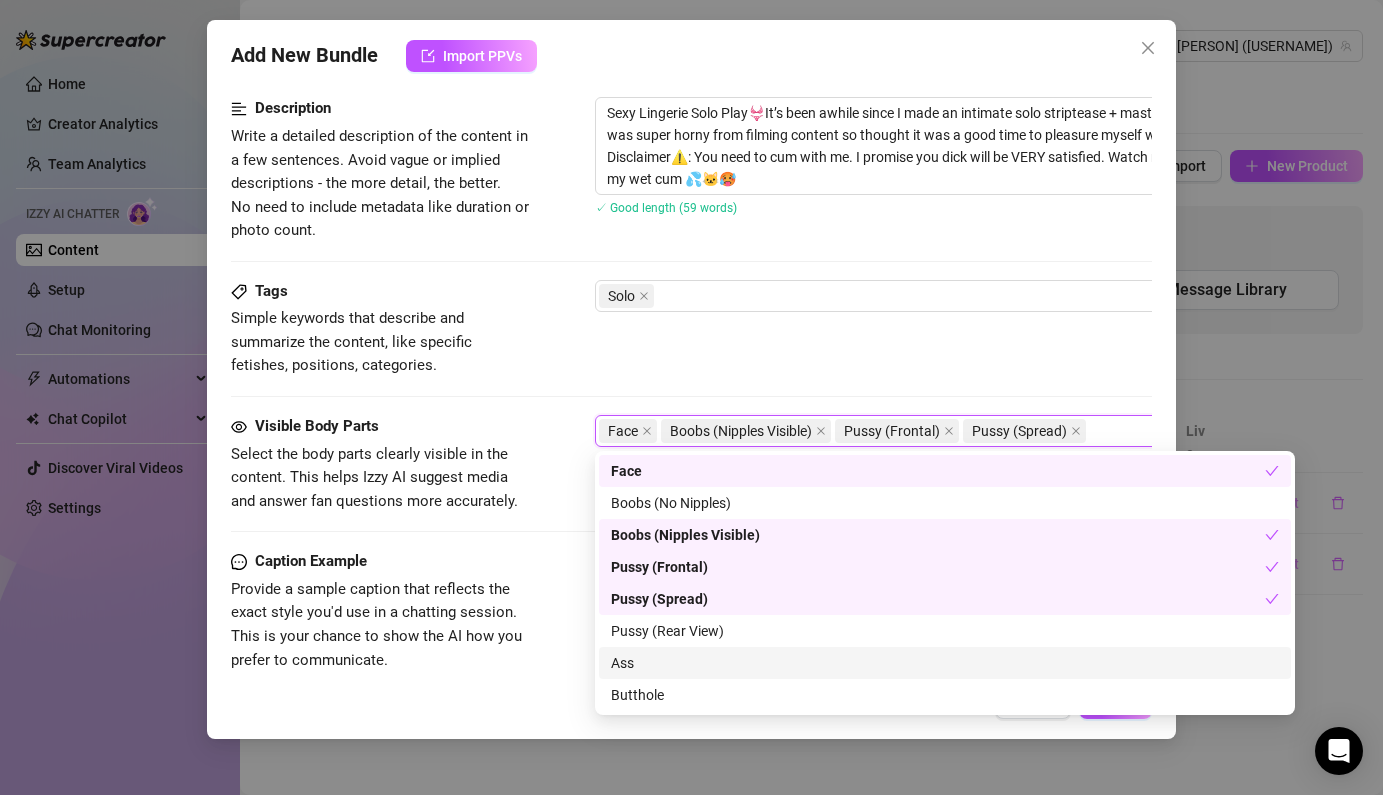 click on "Ass" at bounding box center [945, 663] 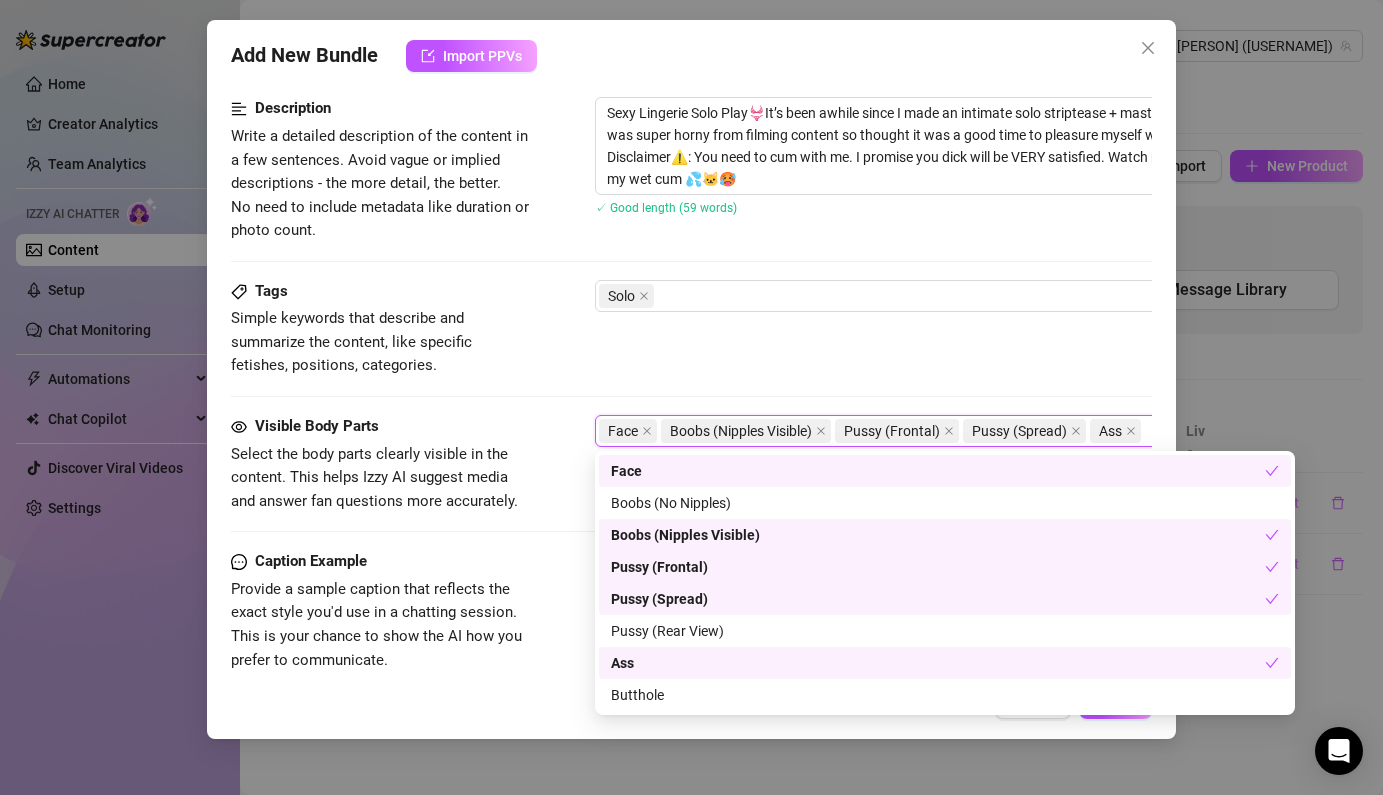 click on "Caption Example Provide a sample caption that reflects the exact style you'd use in a chatting session. This is your chance to show the AI how you prefer to communicate. Sexy Lingerie Solo Play👙It’s been awhile since I made an intimate solo striptease + masturbation video🫴. I was super horny from filming content so thought it was a good time to pleasure myself with you. Disclaimer⚠️: You need to cum with me. I promise you dick will be VERY satisfied. Watch me orgasm and lick my wet cum 💦🐱🥵" at bounding box center (691, 619) 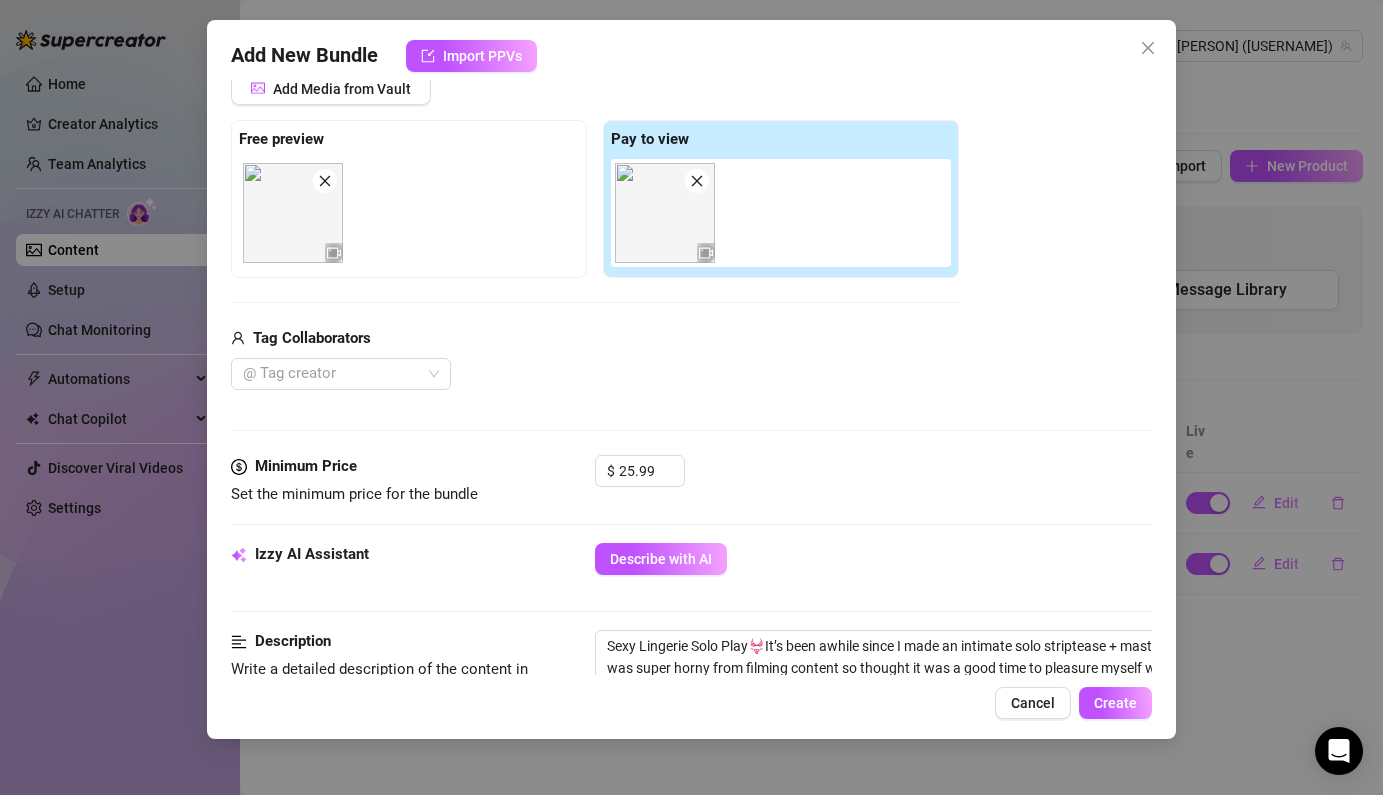 scroll, scrollTop: 268, scrollLeft: 0, axis: vertical 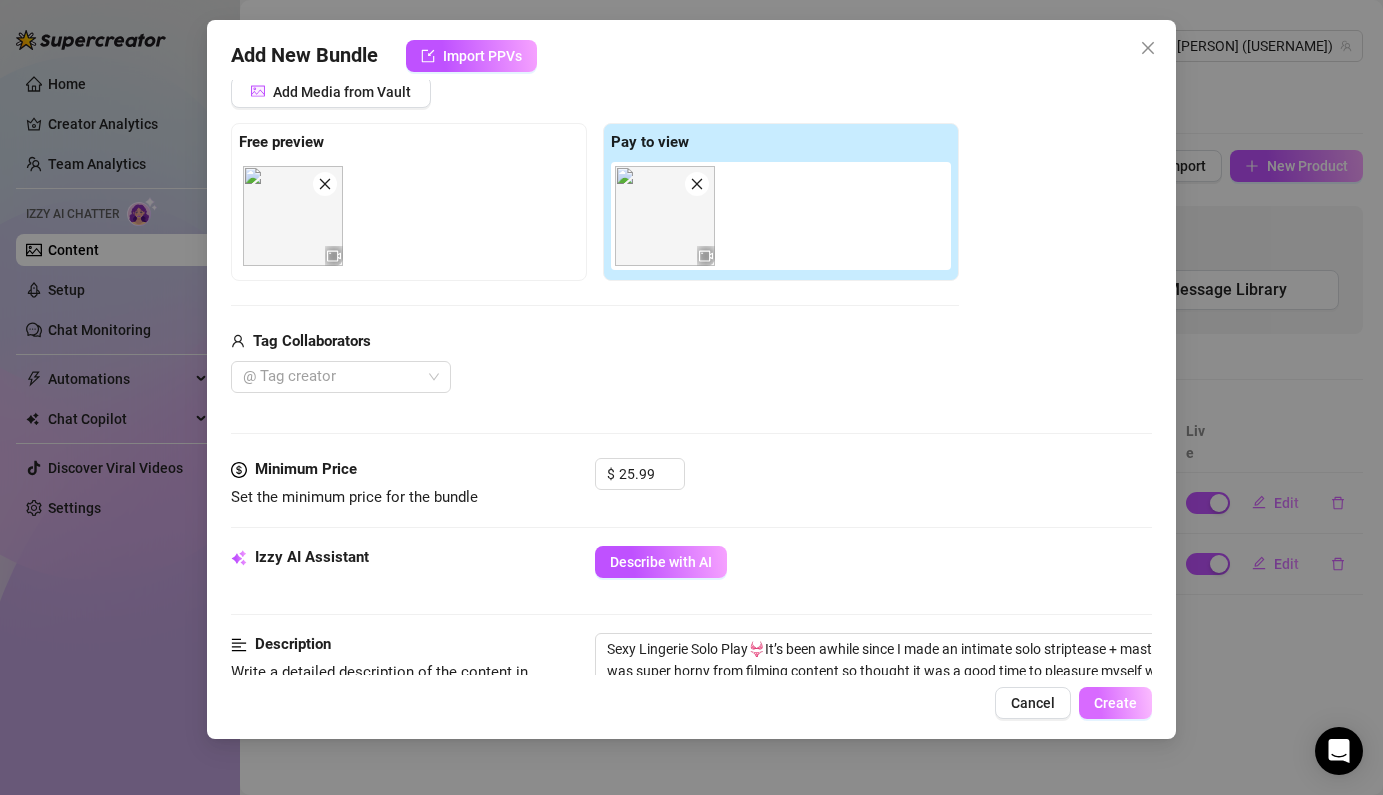 click on "Create" at bounding box center (1115, 703) 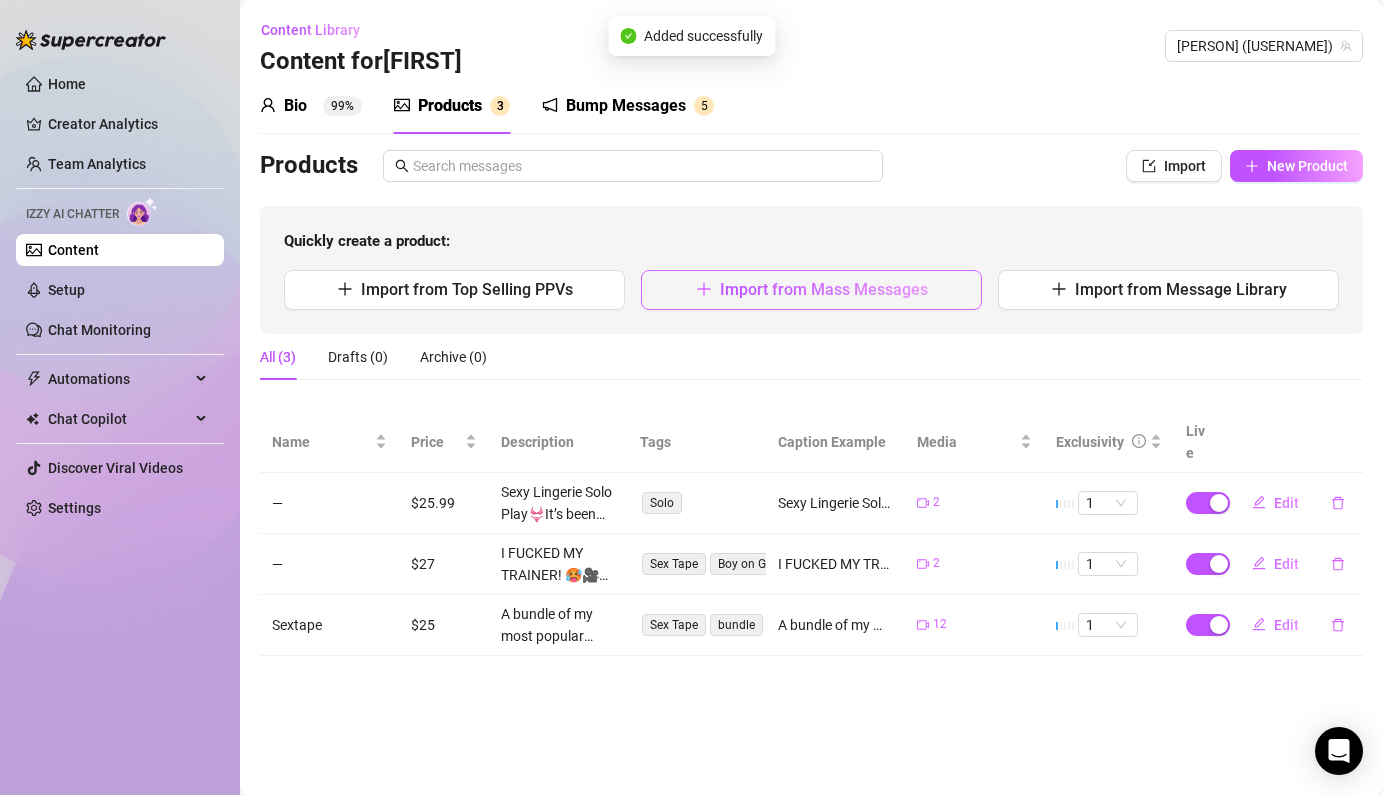 click on "Import from Mass Messages" at bounding box center (811, 290) 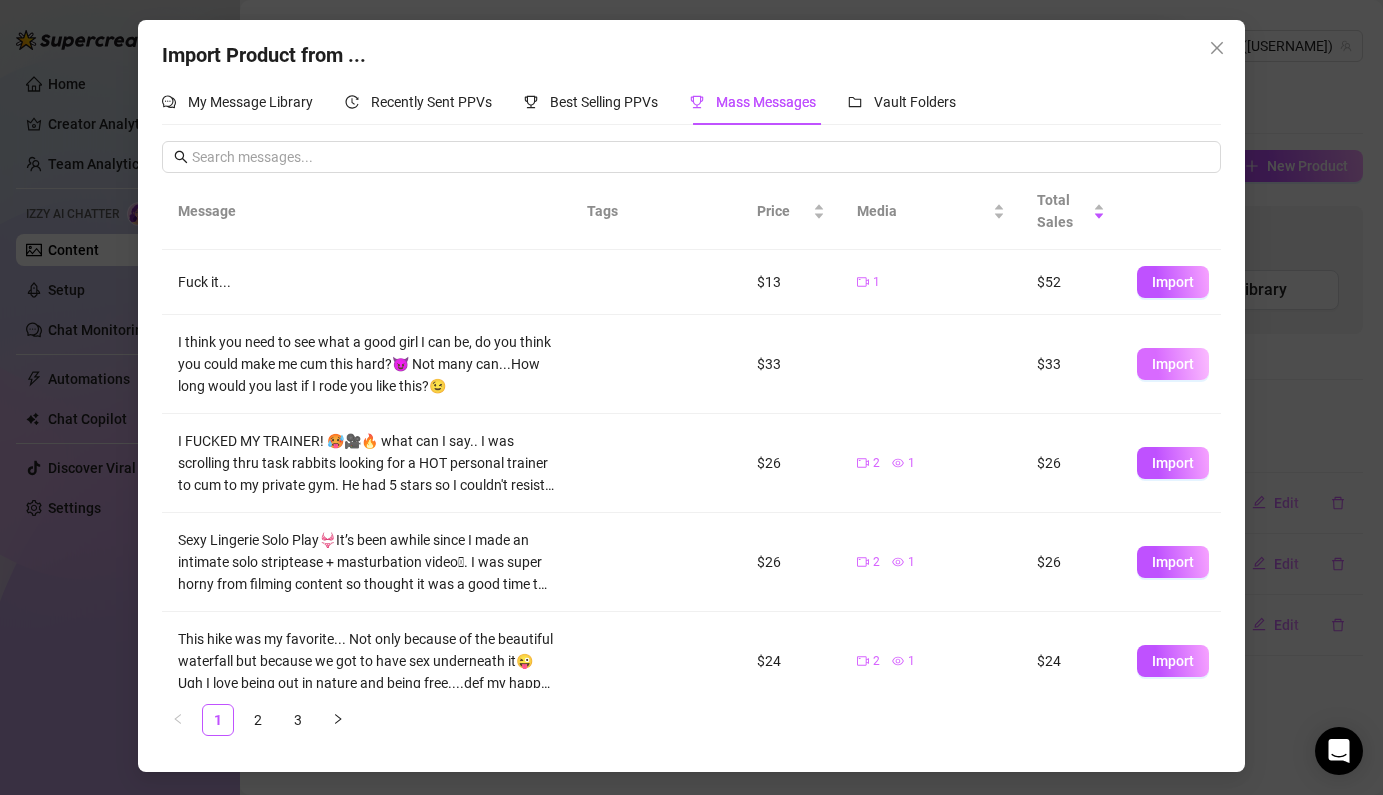 click on "Import" at bounding box center (1173, 364) 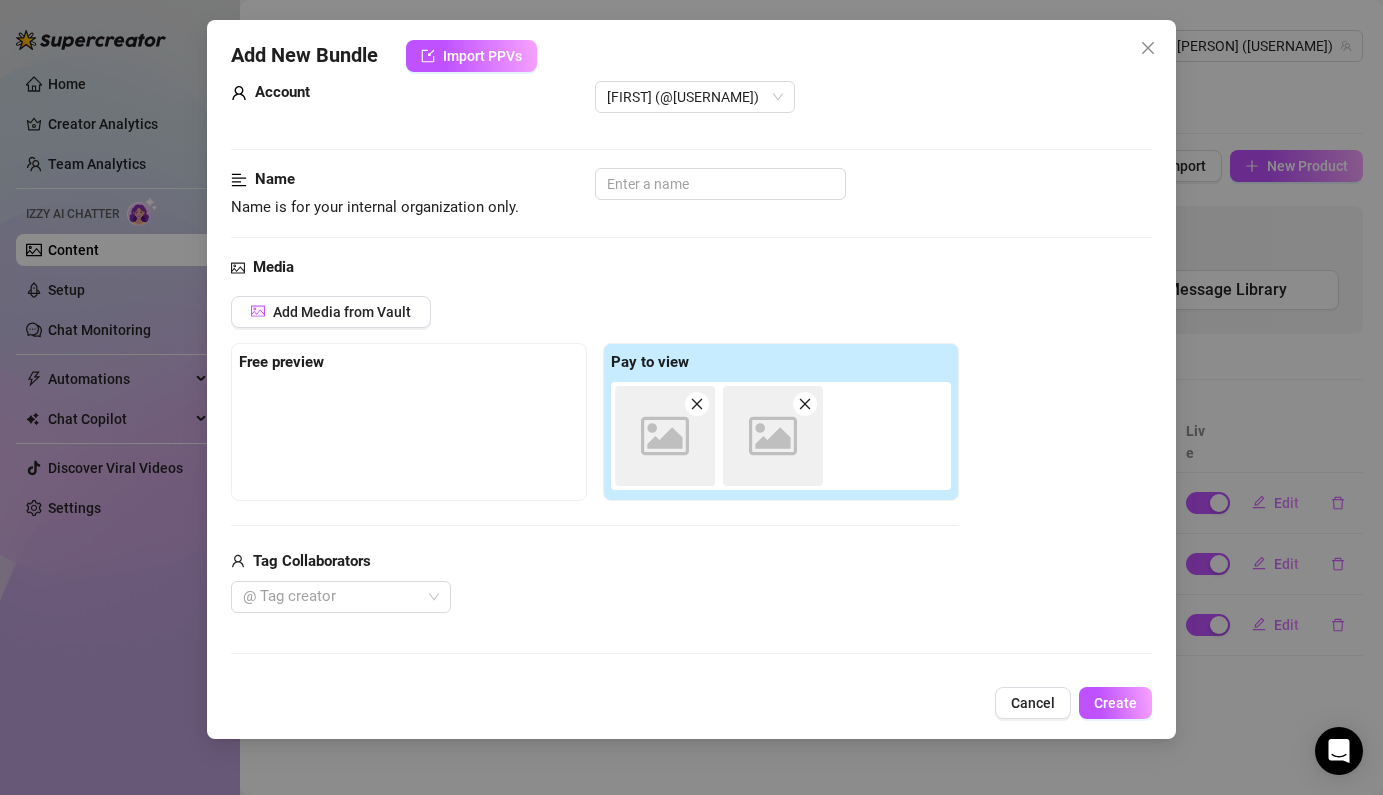 scroll, scrollTop: 0, scrollLeft: 0, axis: both 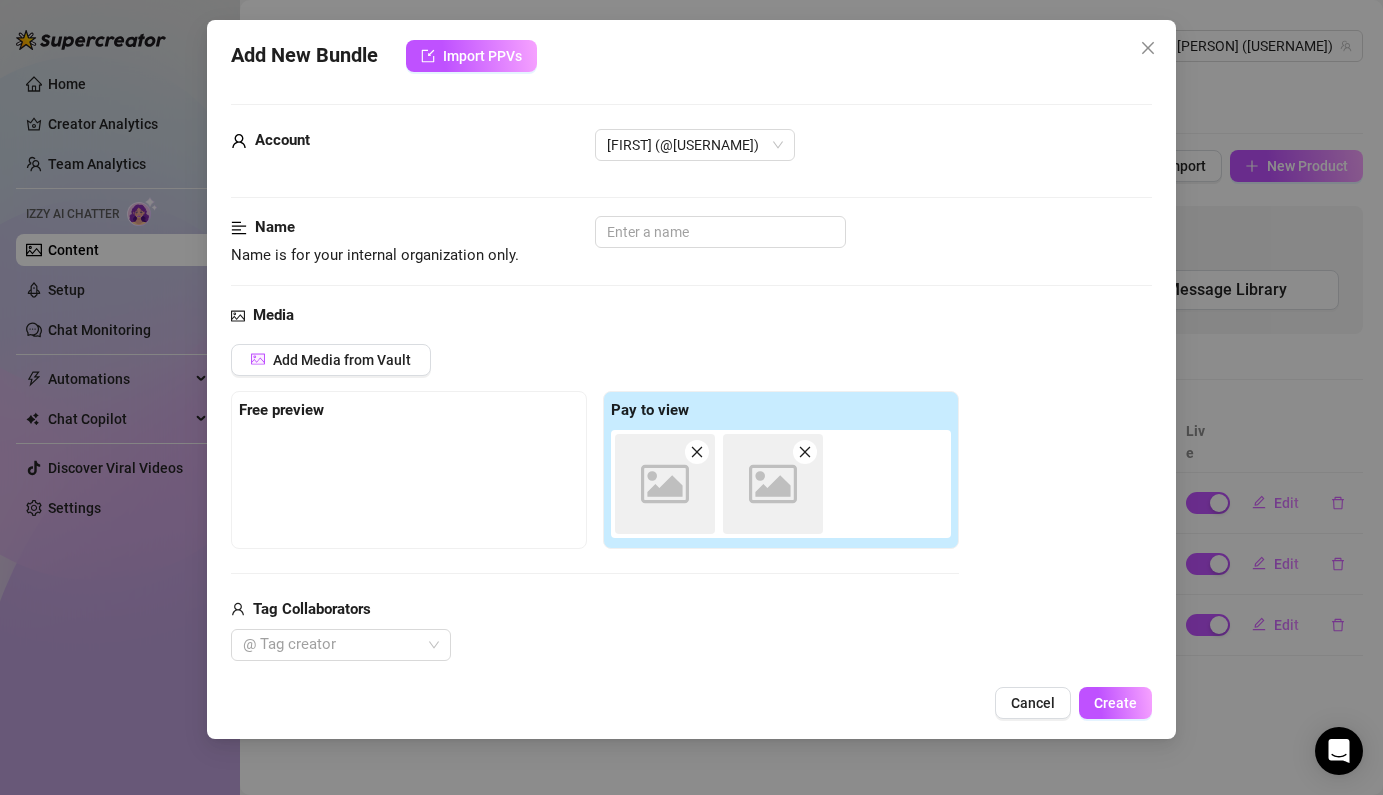 click on "Image placeholder" at bounding box center (773, 484) 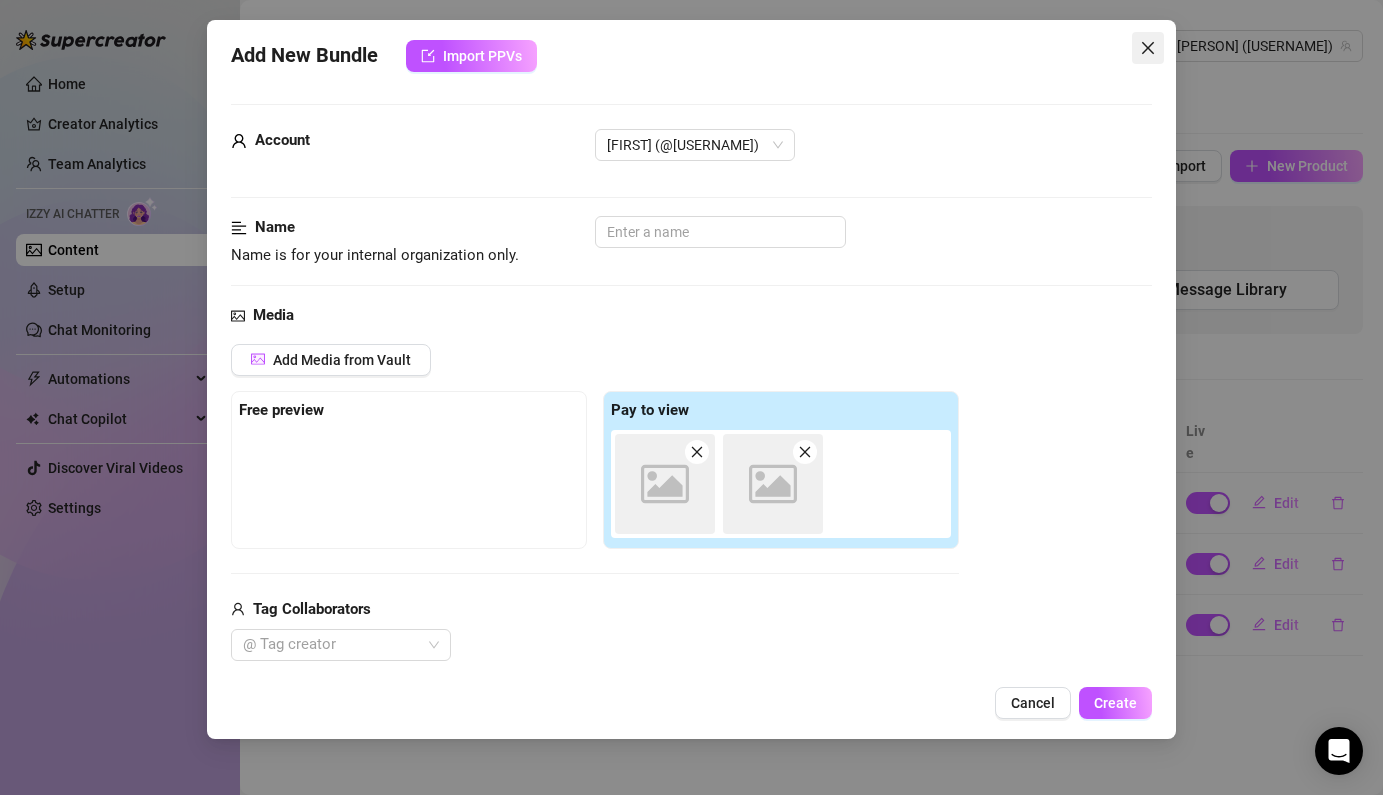 click 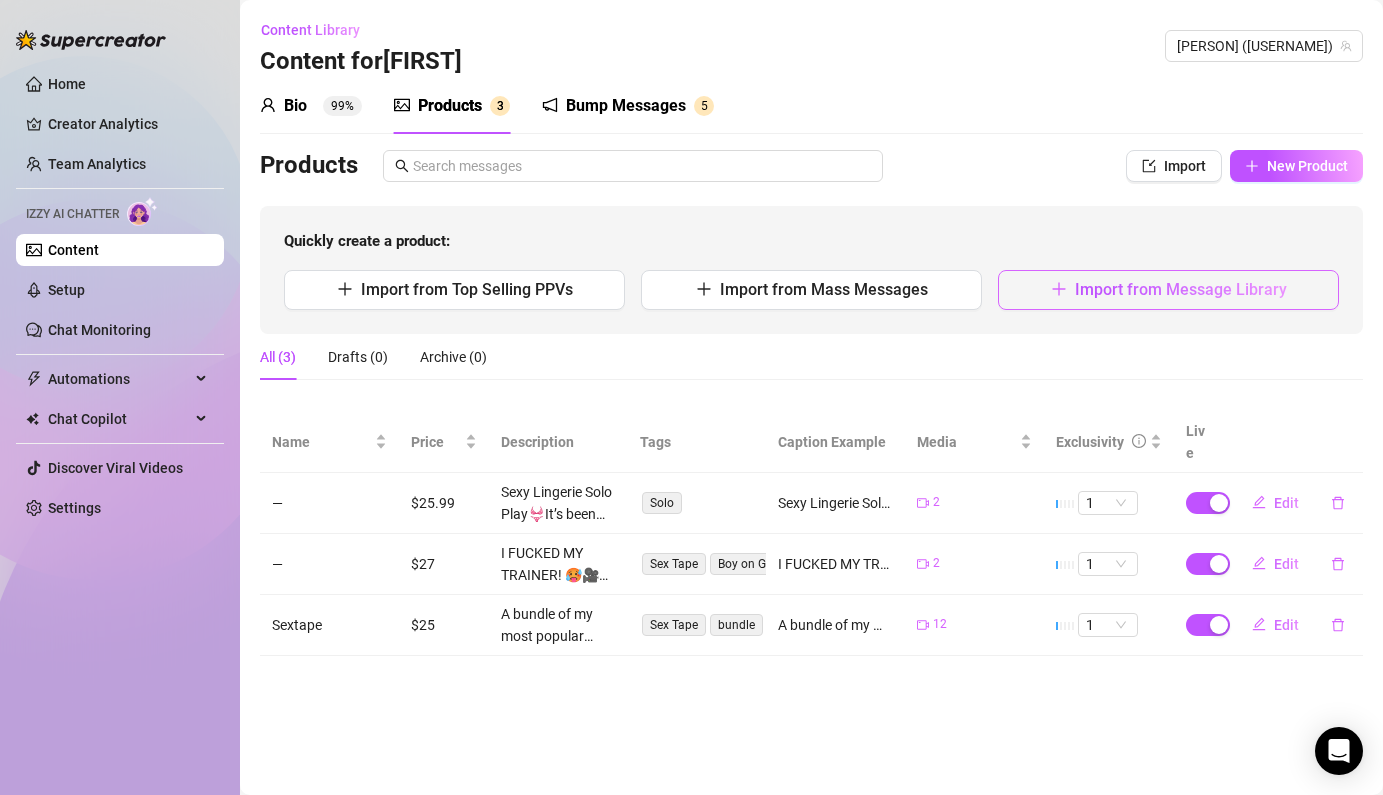 click on "Import from Message Library" at bounding box center (1168, 290) 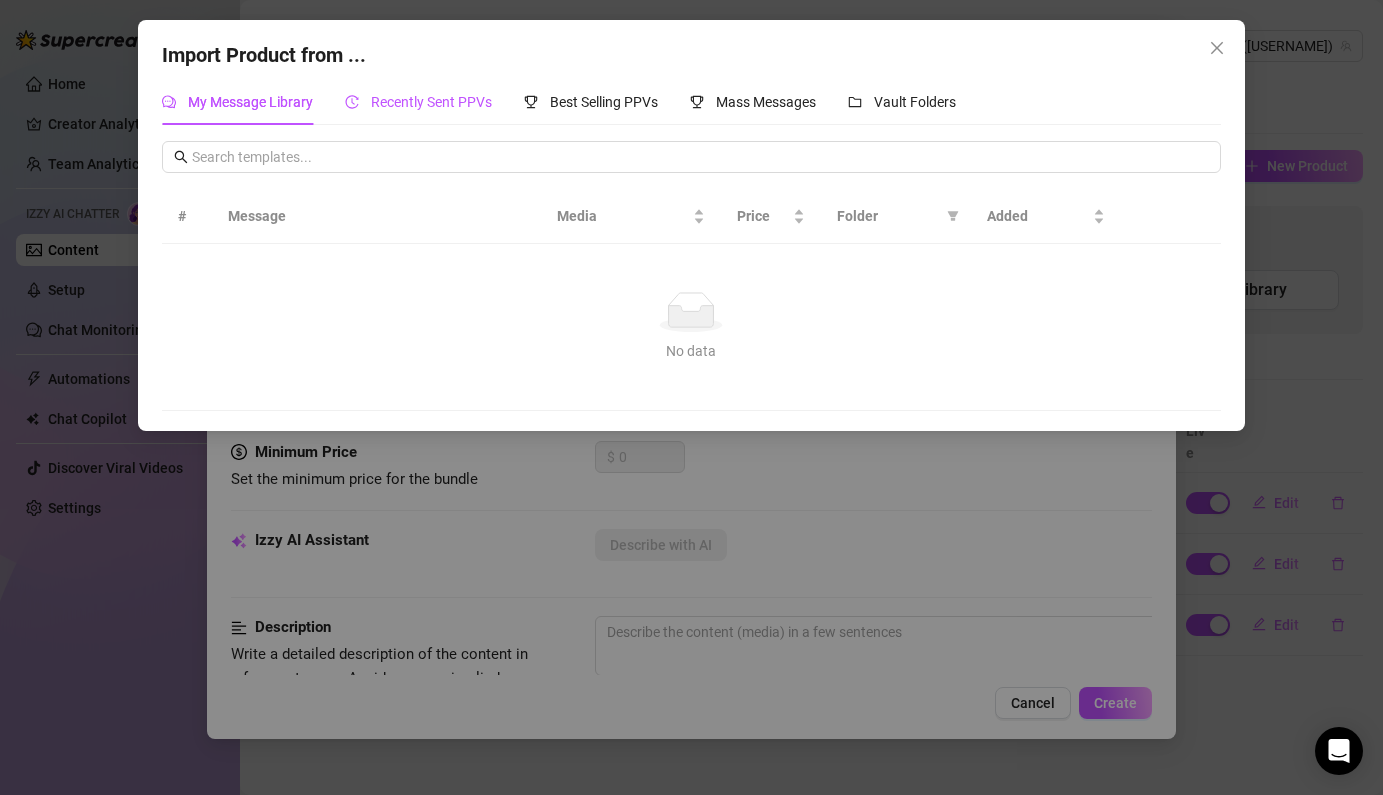 click on "Recently Sent PPVs" at bounding box center [431, 102] 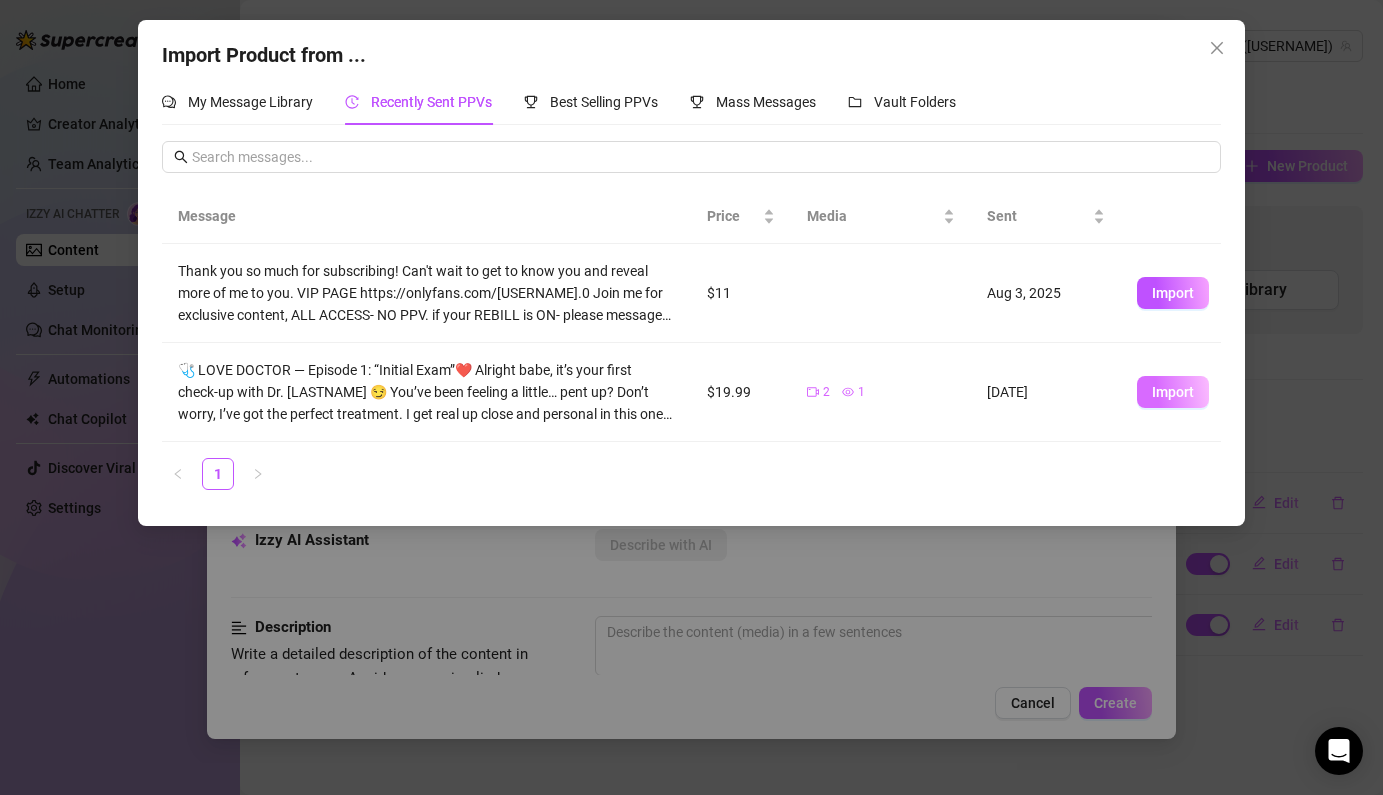 click on "Import" at bounding box center [1173, 392] 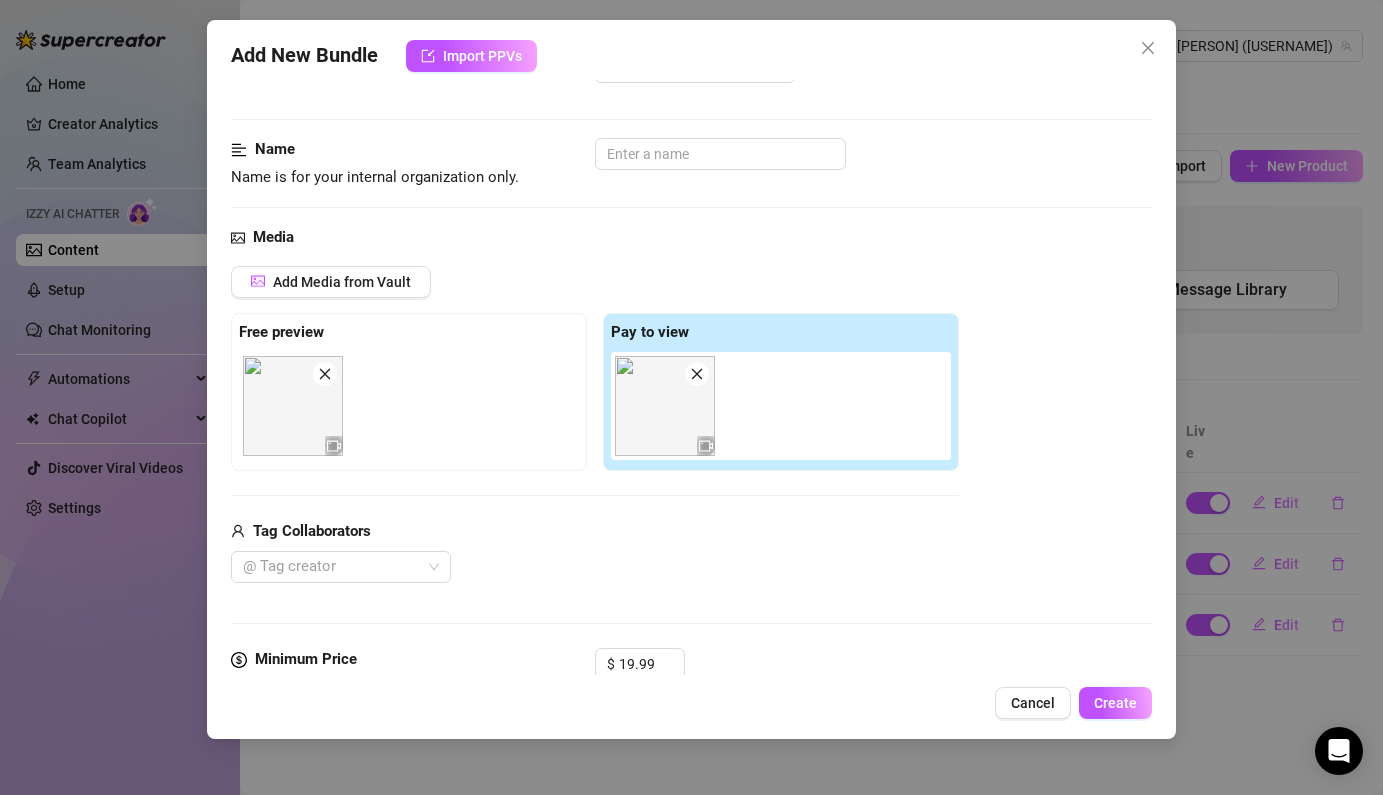 scroll, scrollTop: 102, scrollLeft: 0, axis: vertical 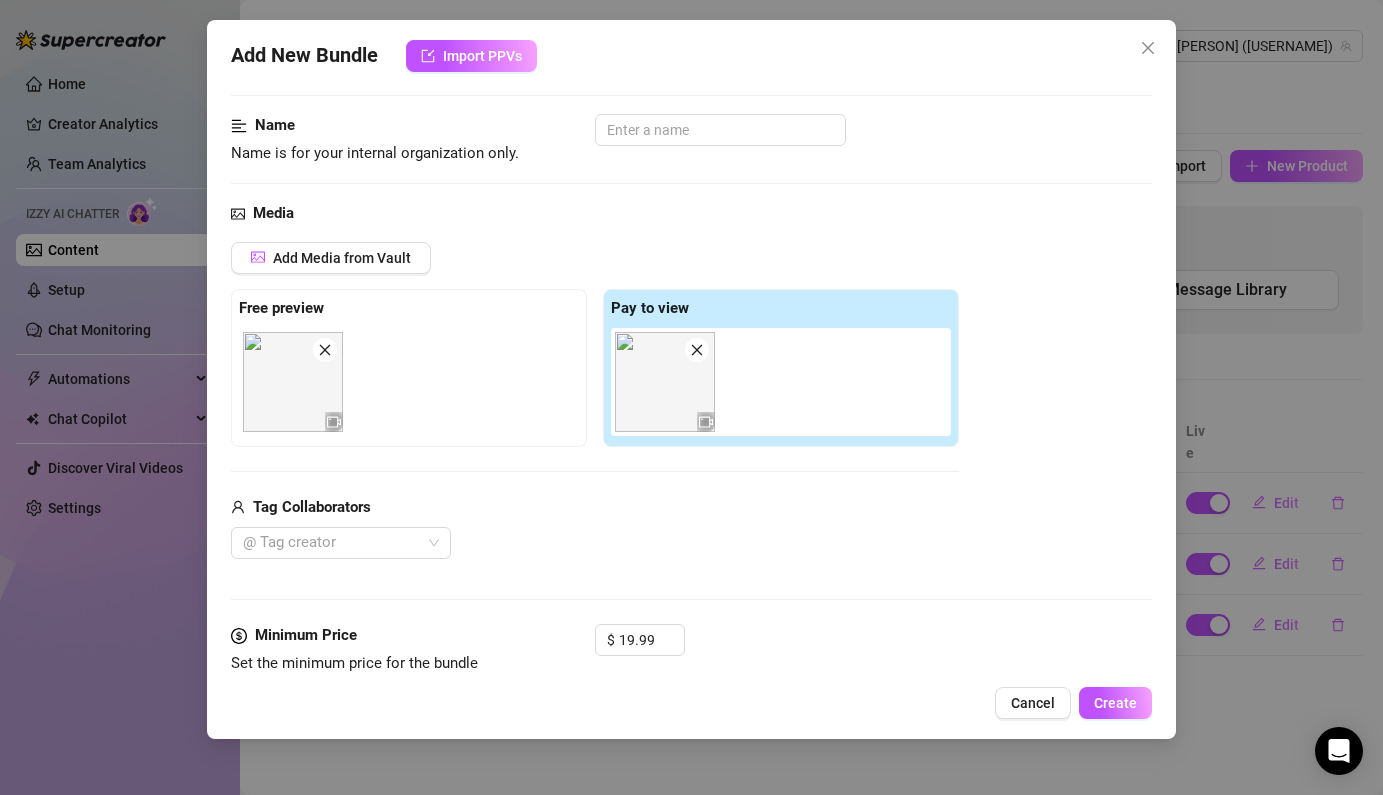 click on "Account [FIRST] (@[USERNAME])" at bounding box center [691, 70] 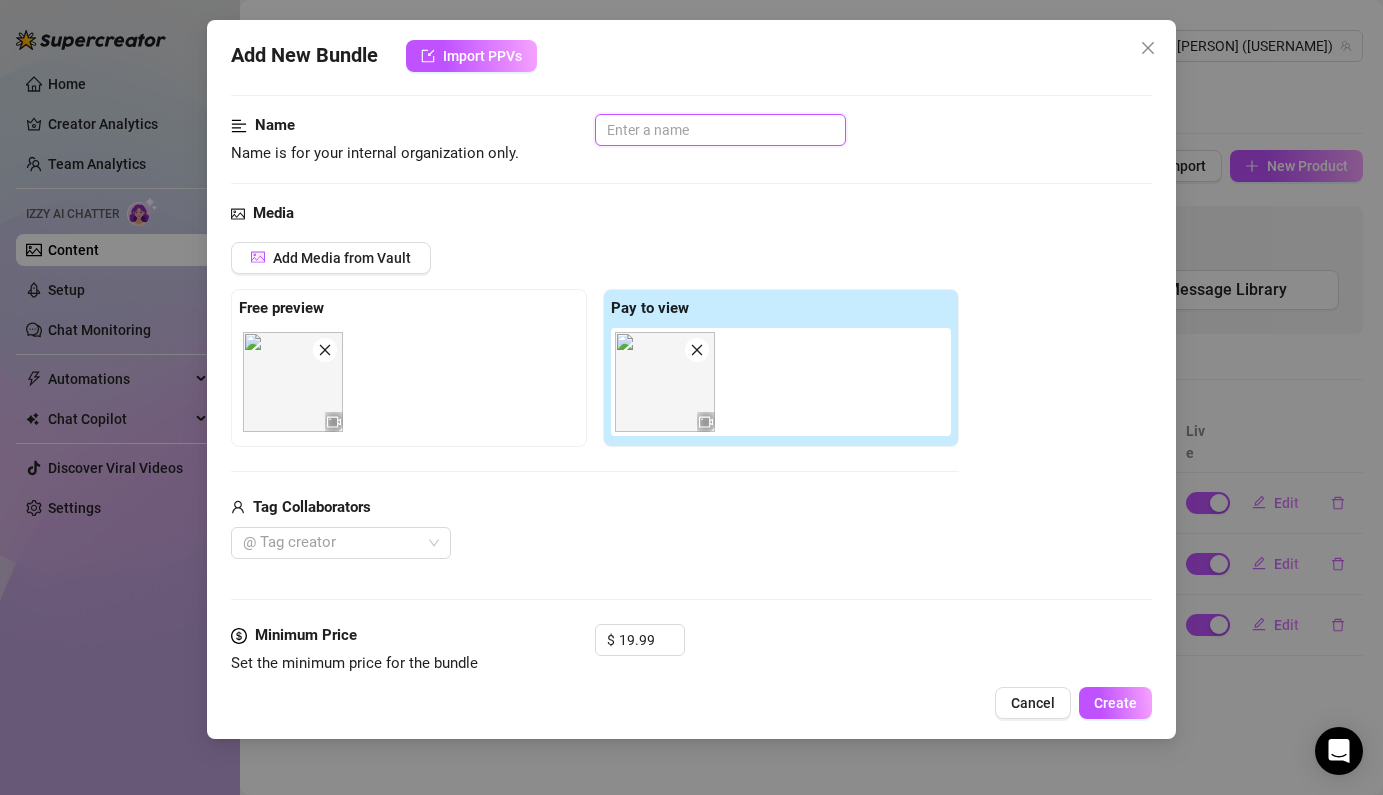 click at bounding box center [720, 130] 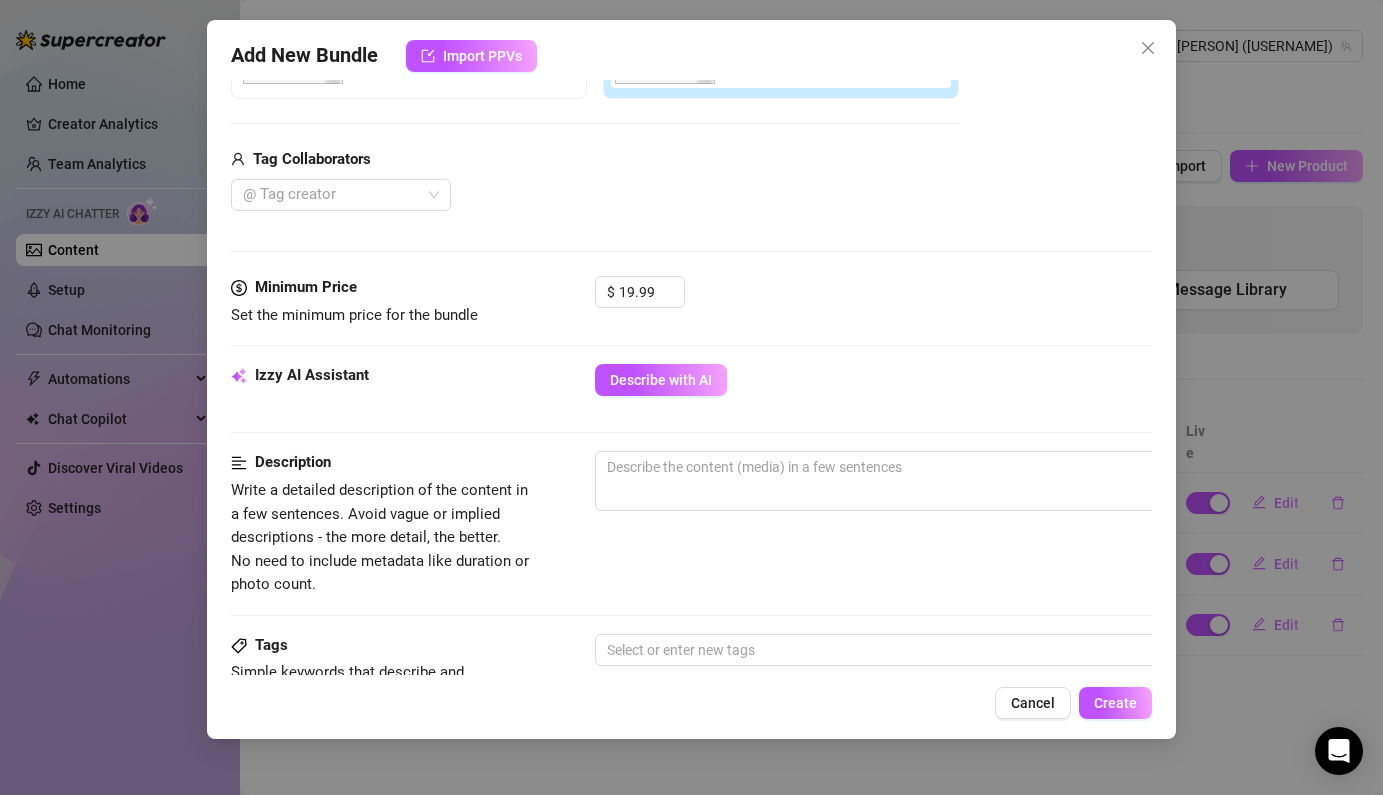 scroll, scrollTop: 454, scrollLeft: 0, axis: vertical 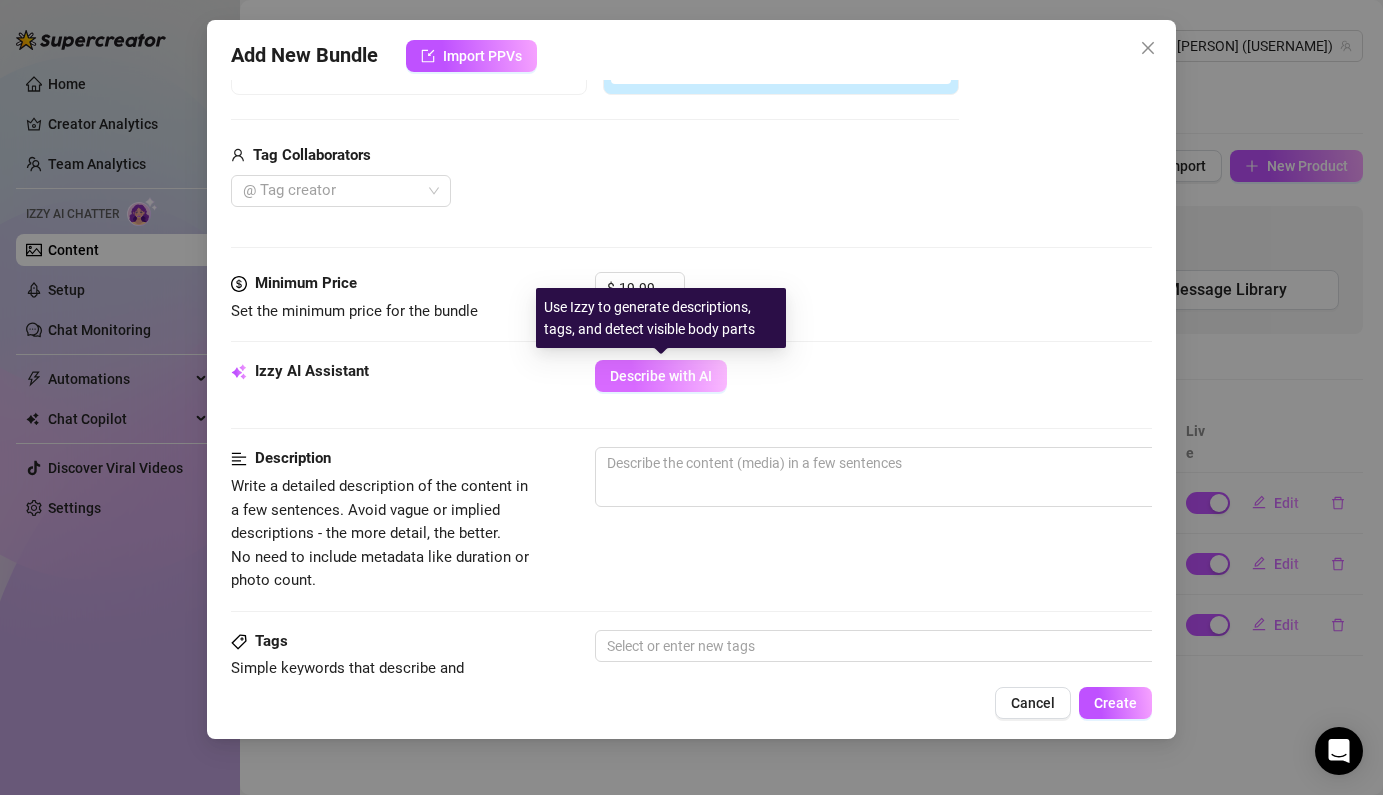 type on "Love doctor" 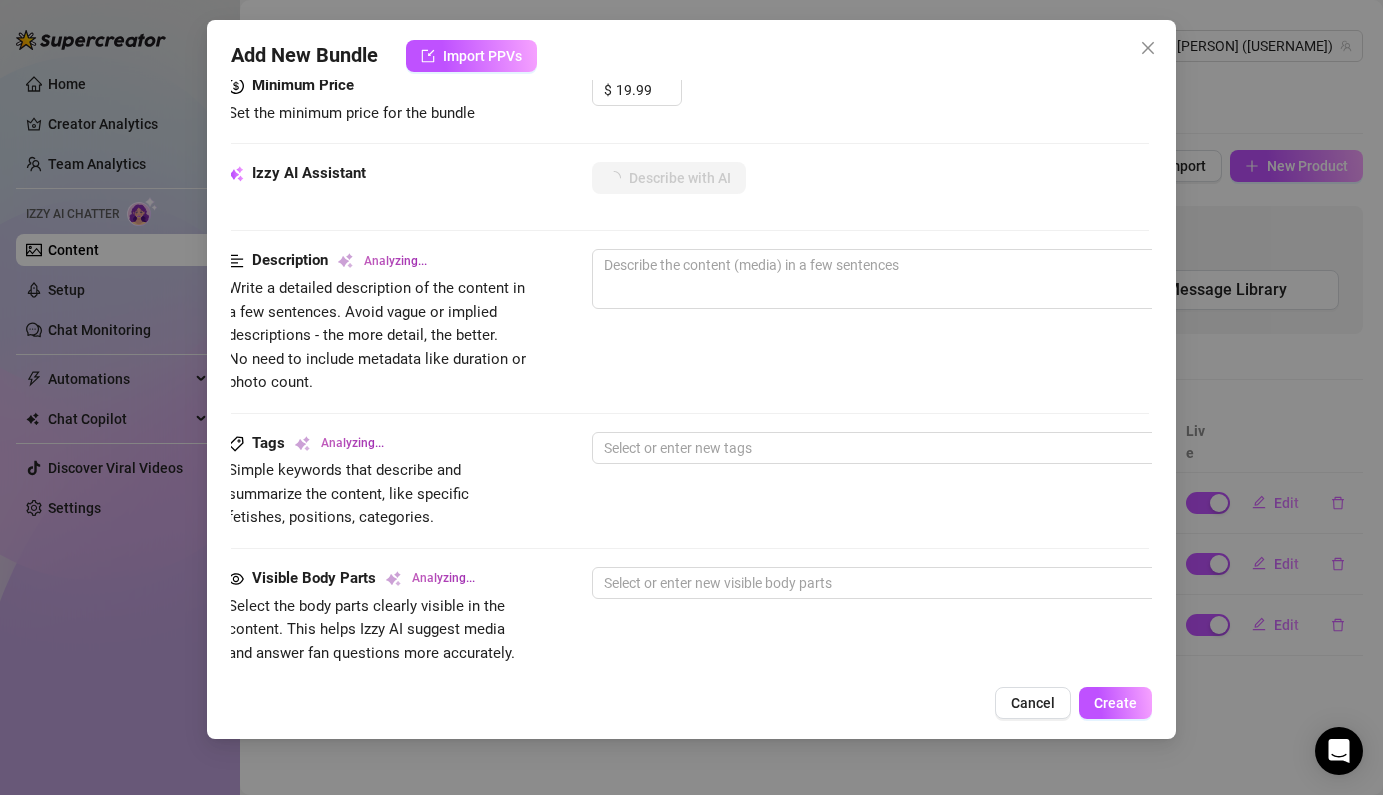 scroll, scrollTop: 657, scrollLeft: 3, axis: both 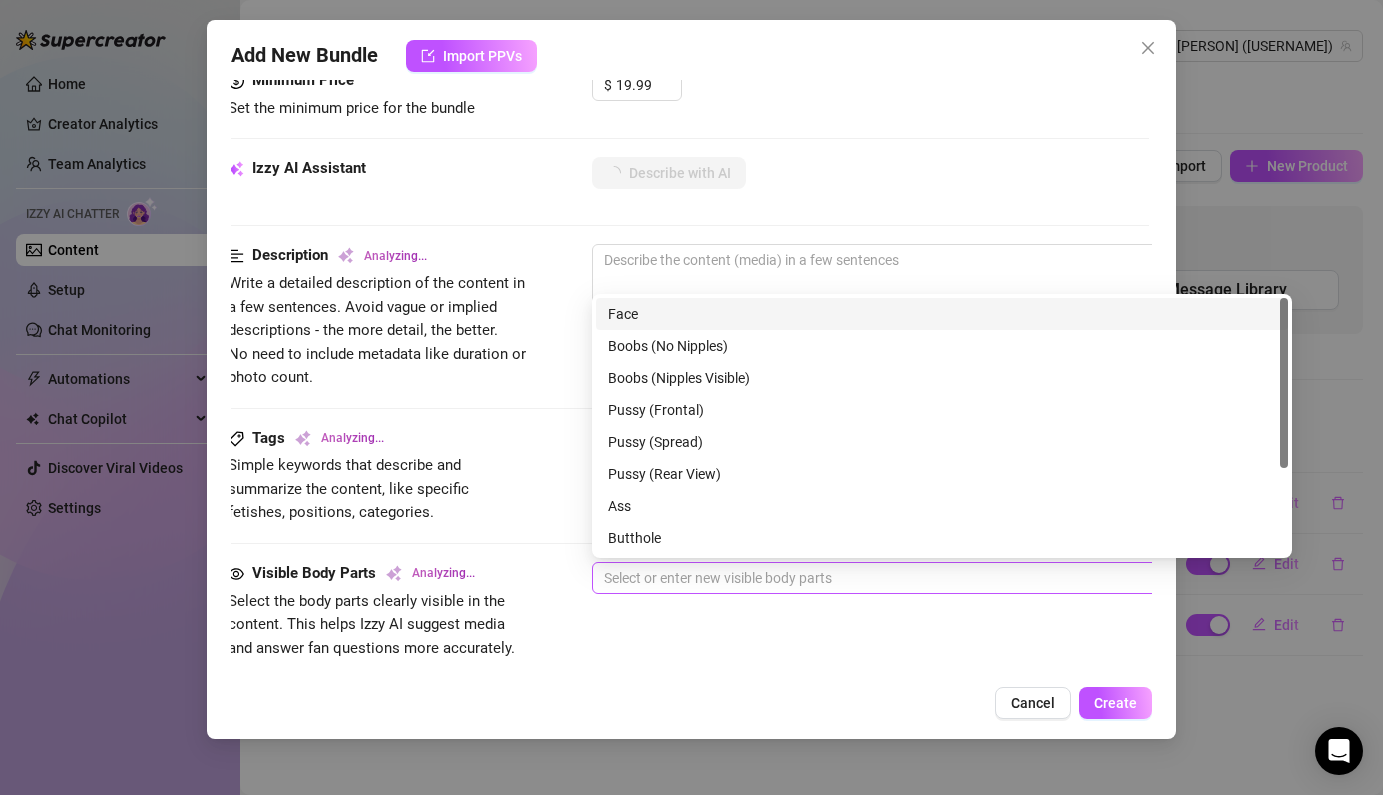 click at bounding box center (931, 578) 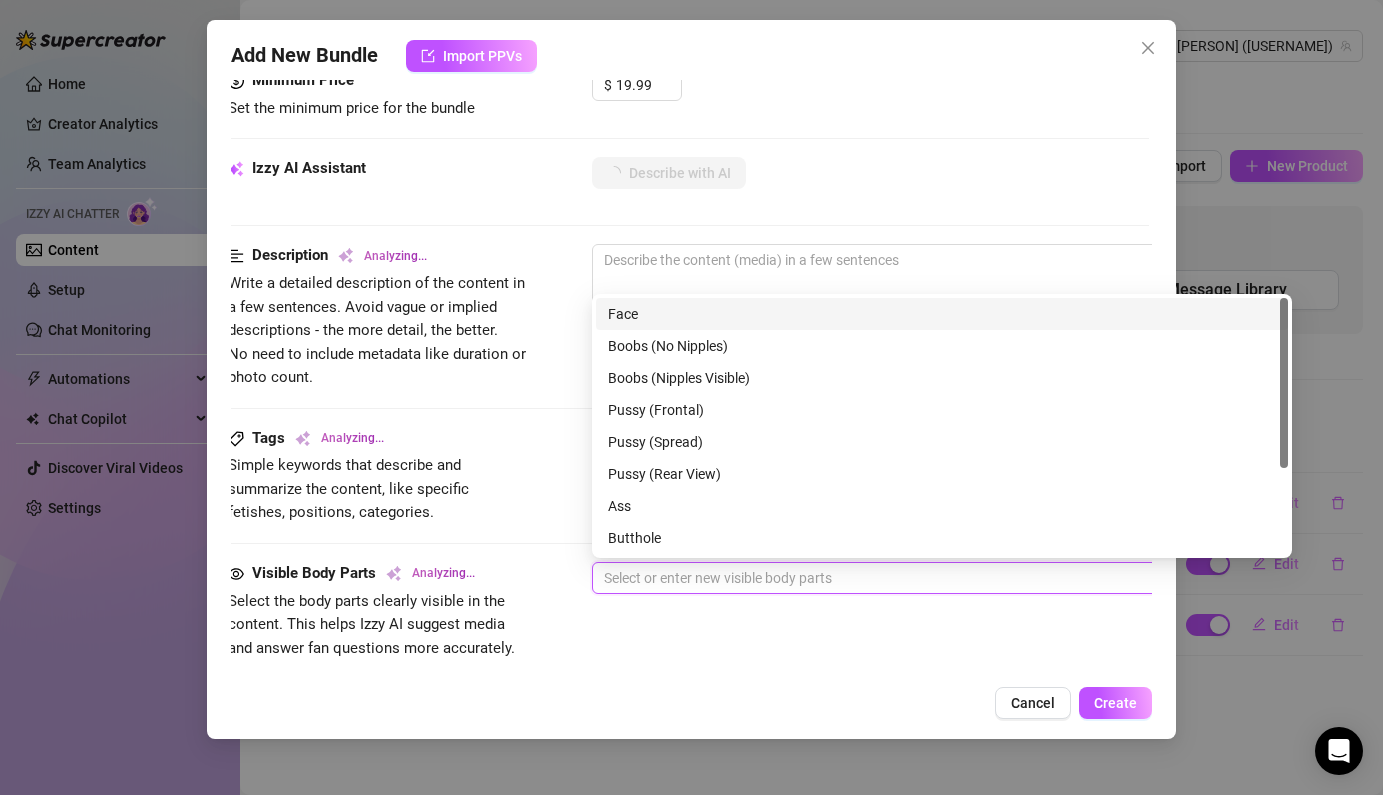 click on "Face" at bounding box center (942, 314) 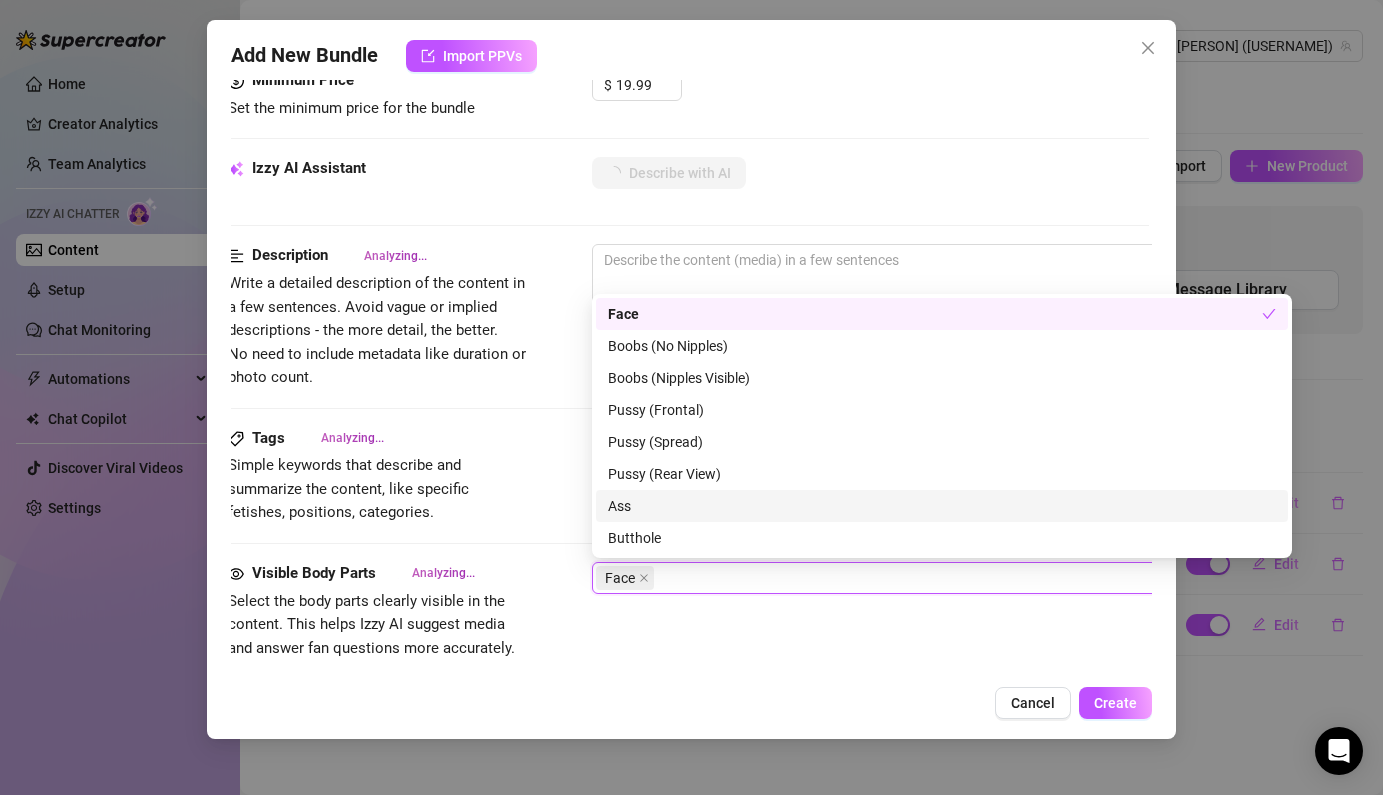 click on "Ass" at bounding box center [942, 506] 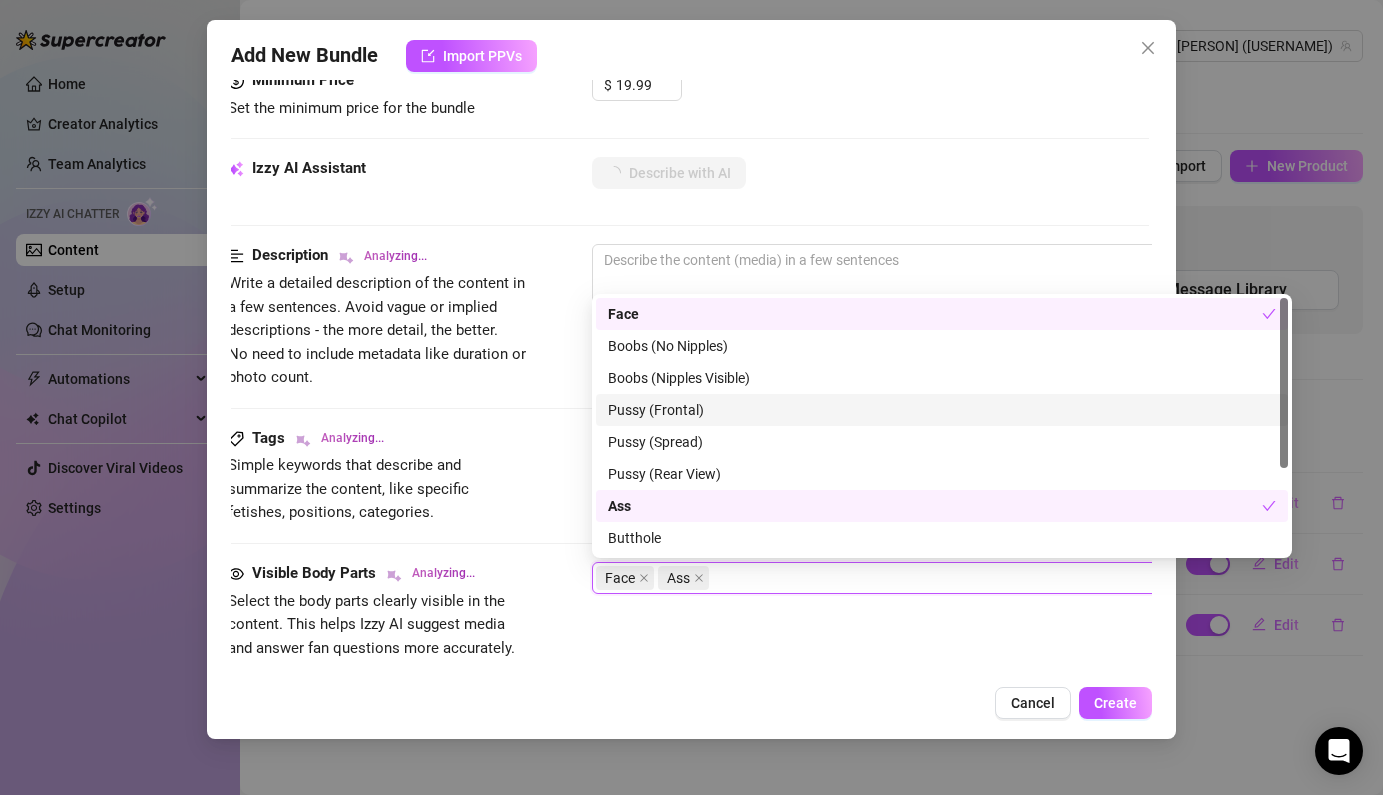 click on "Pussy (Frontal)" at bounding box center [942, 410] 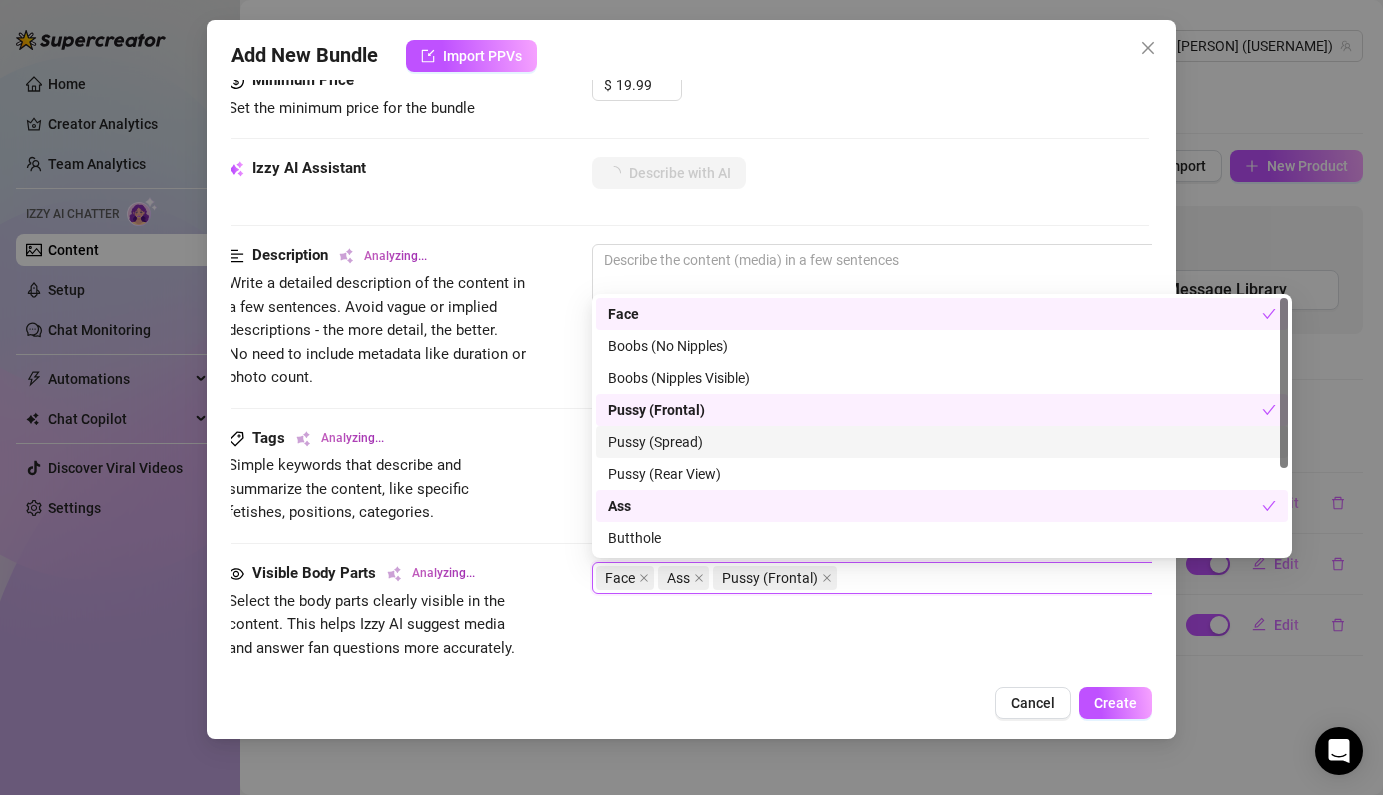 scroll, scrollTop: 128, scrollLeft: 0, axis: vertical 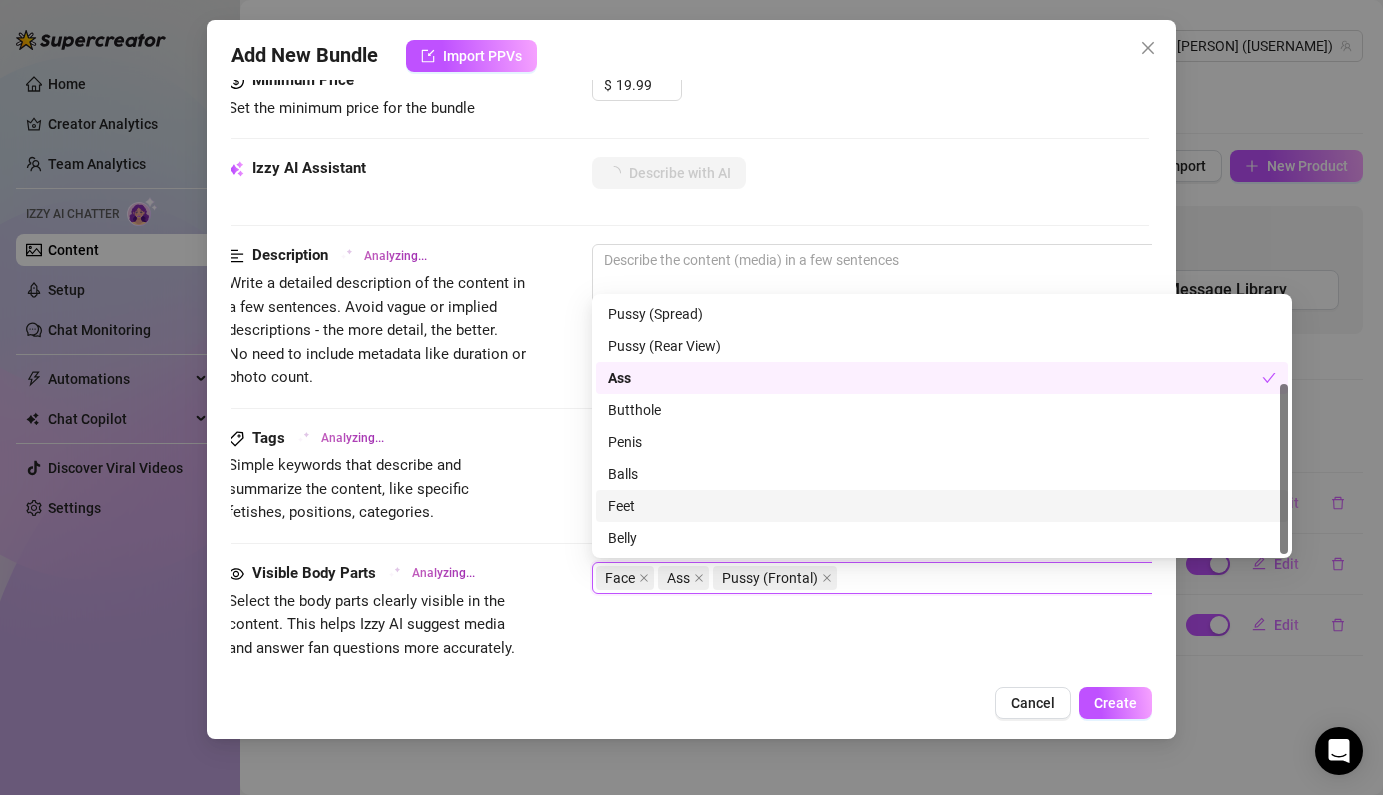 click on "Tags Analyzing... Simple keywords that describe and summarize the content, like specific fetishes, positions, categories.   Select or enter new tags" at bounding box center [688, 494] 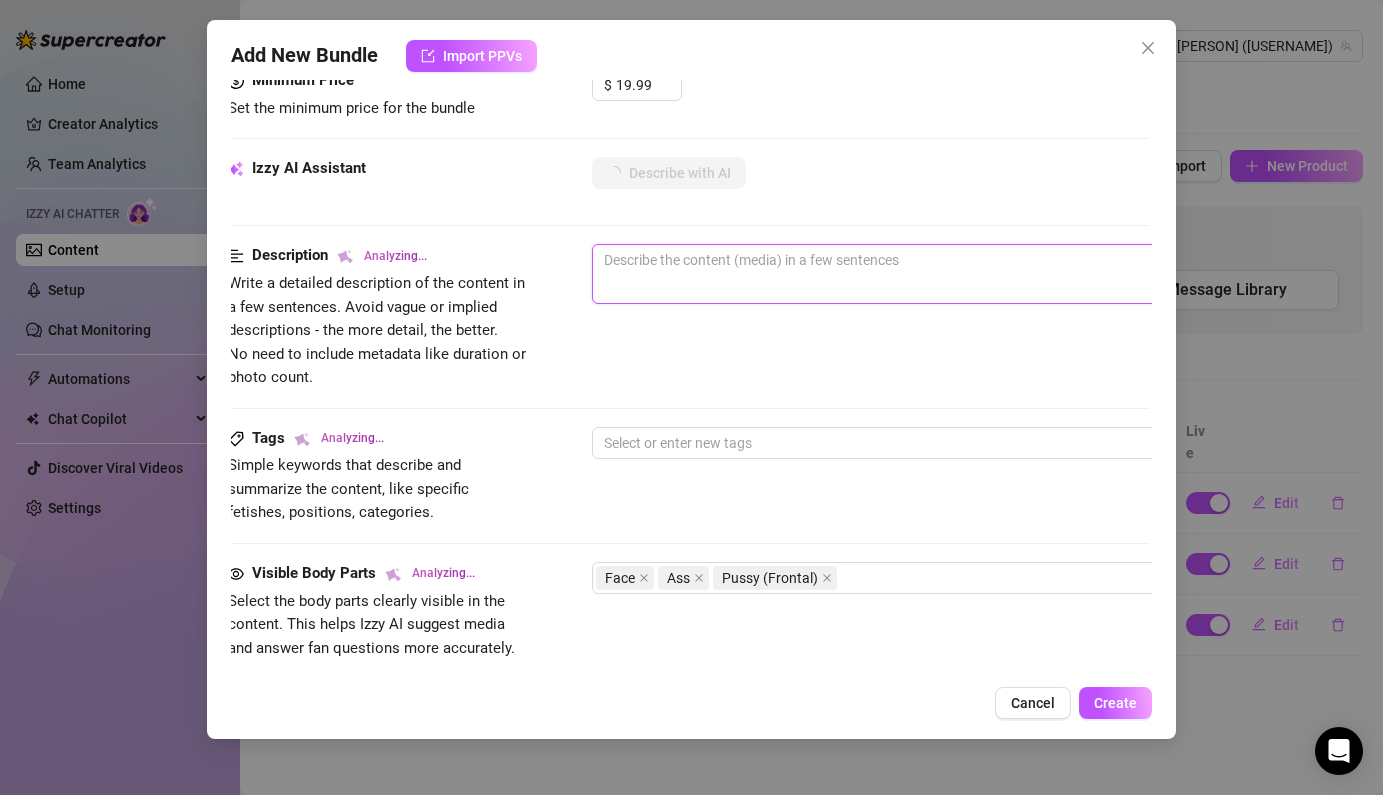 click at bounding box center [942, 274] 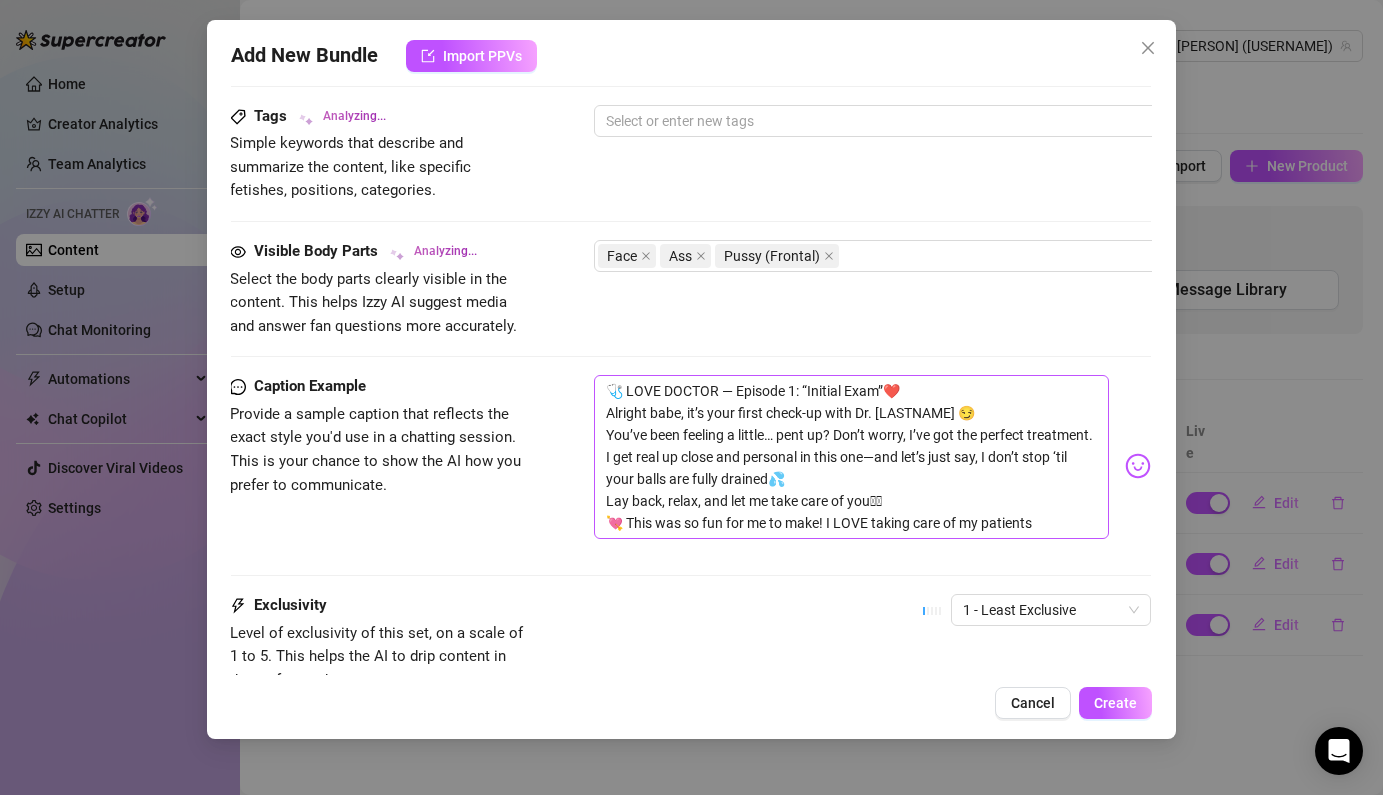 scroll, scrollTop: 986, scrollLeft: 1, axis: both 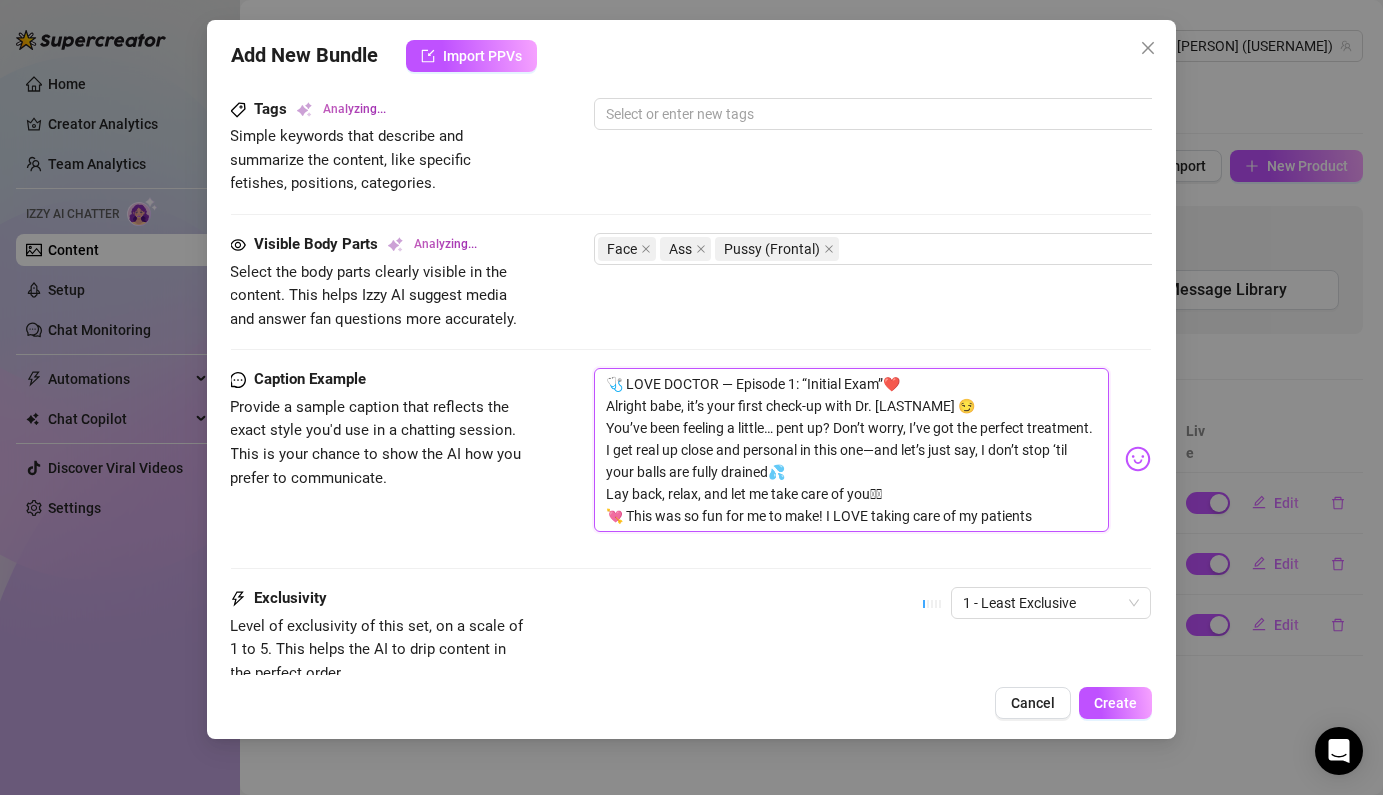 type on "[FIRST]" 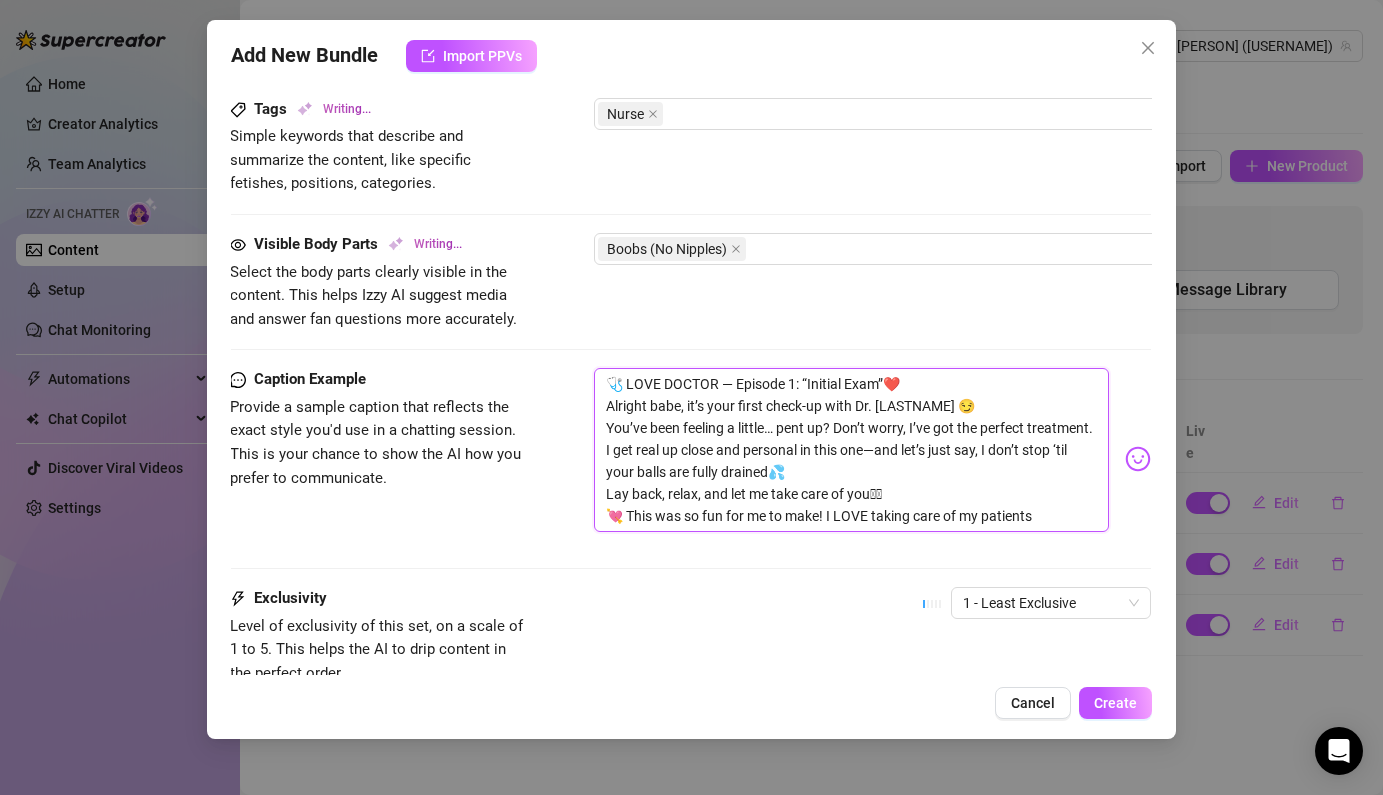 type on "[FIRST] [LAST] is" 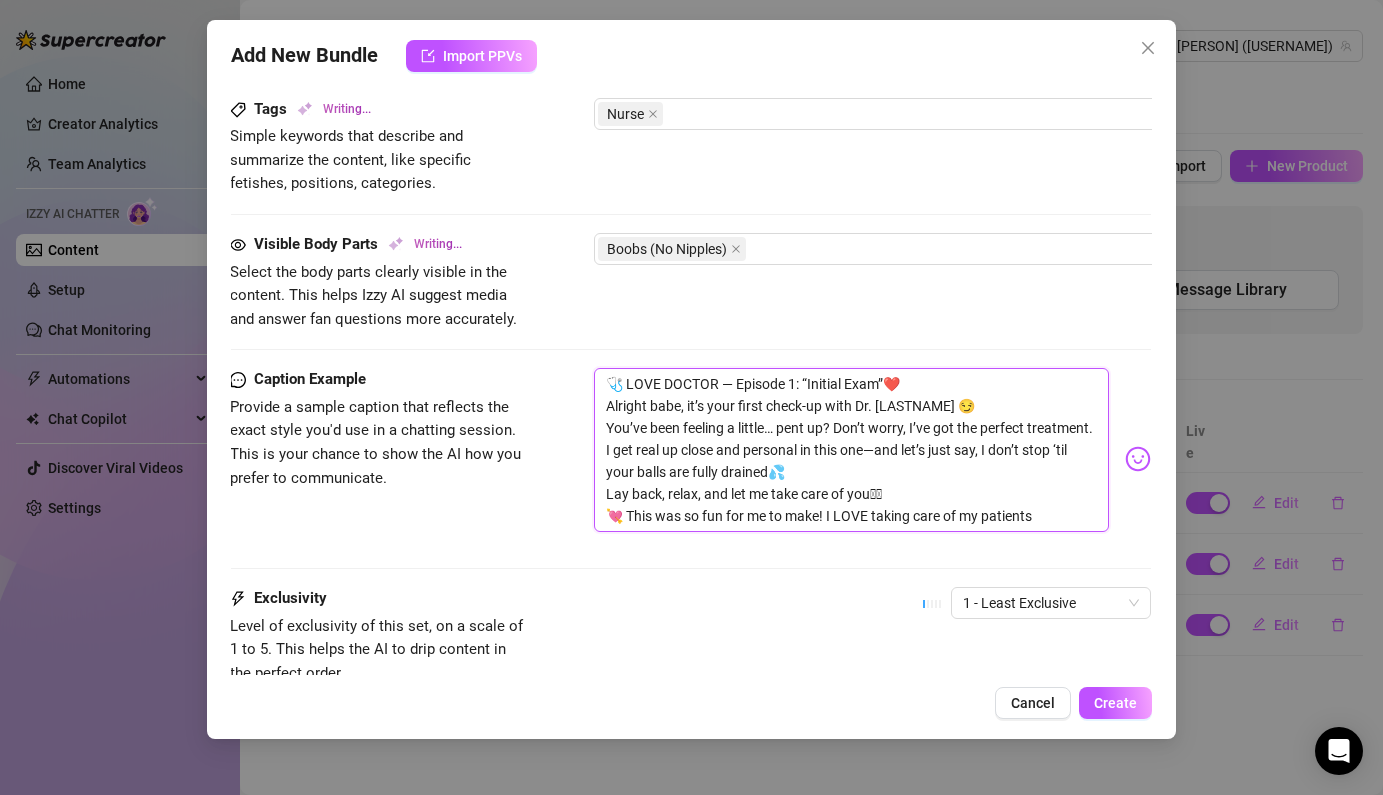 type on "[FIRST] [LAST] is" 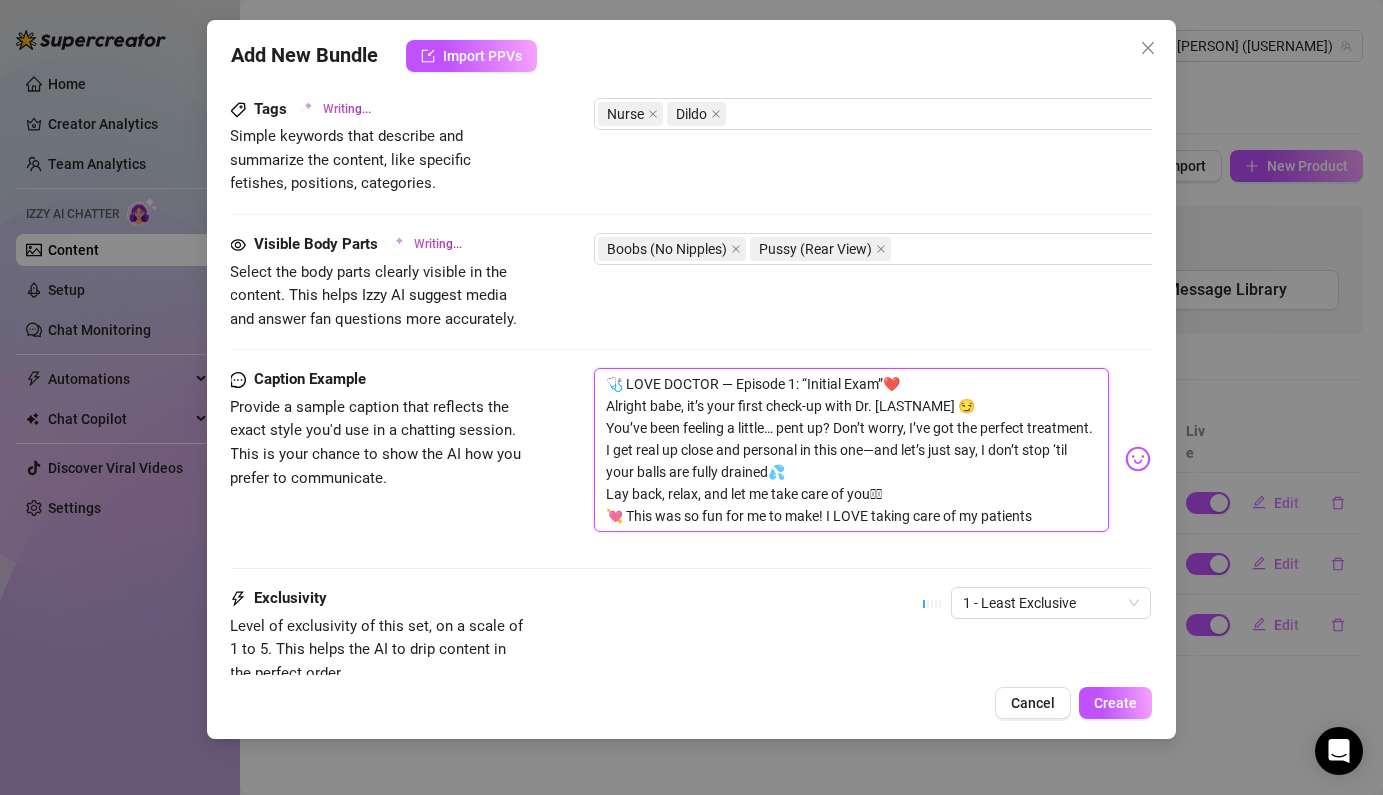type on "[FIRST] [LAST] is dressed in a" 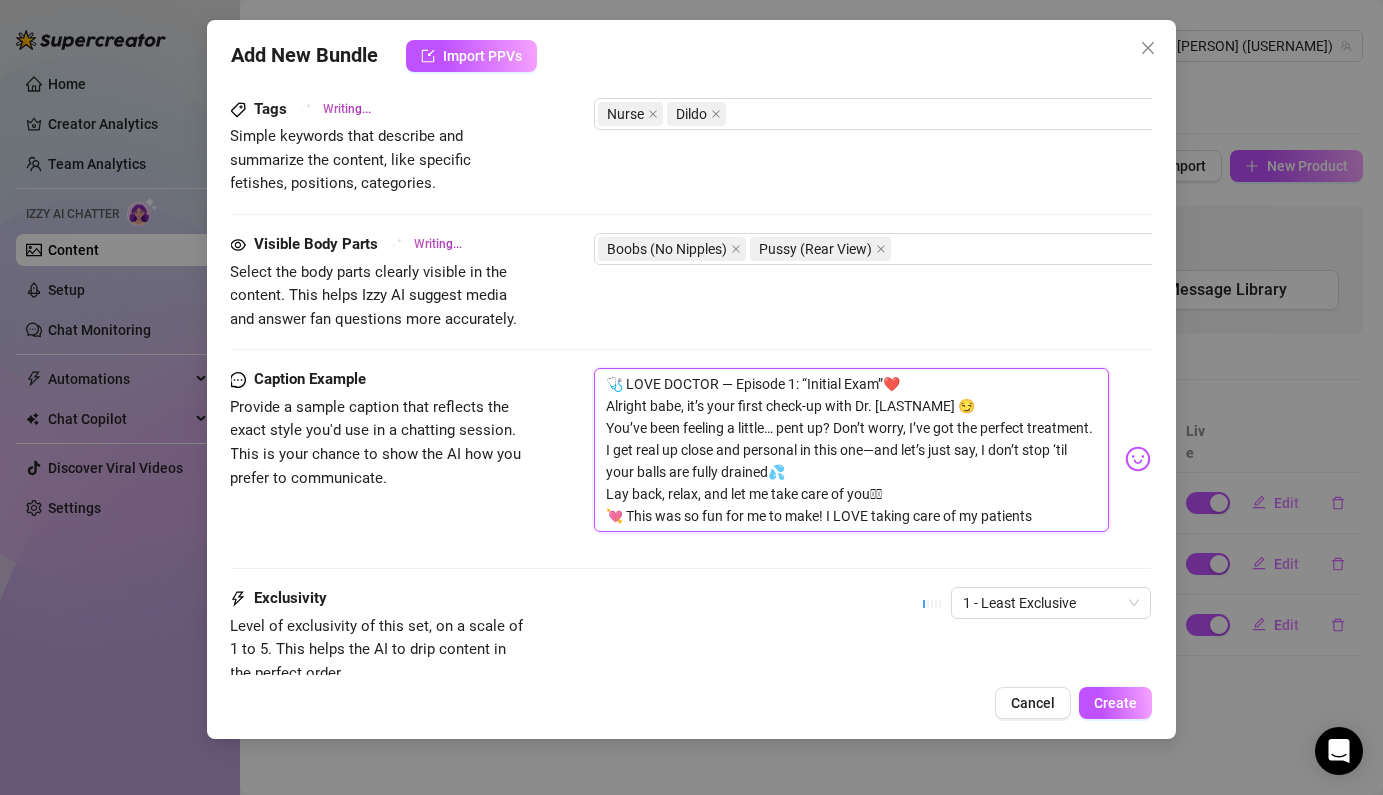 type on "[FIRST] [LAST] is dressed in a sexy nurse" 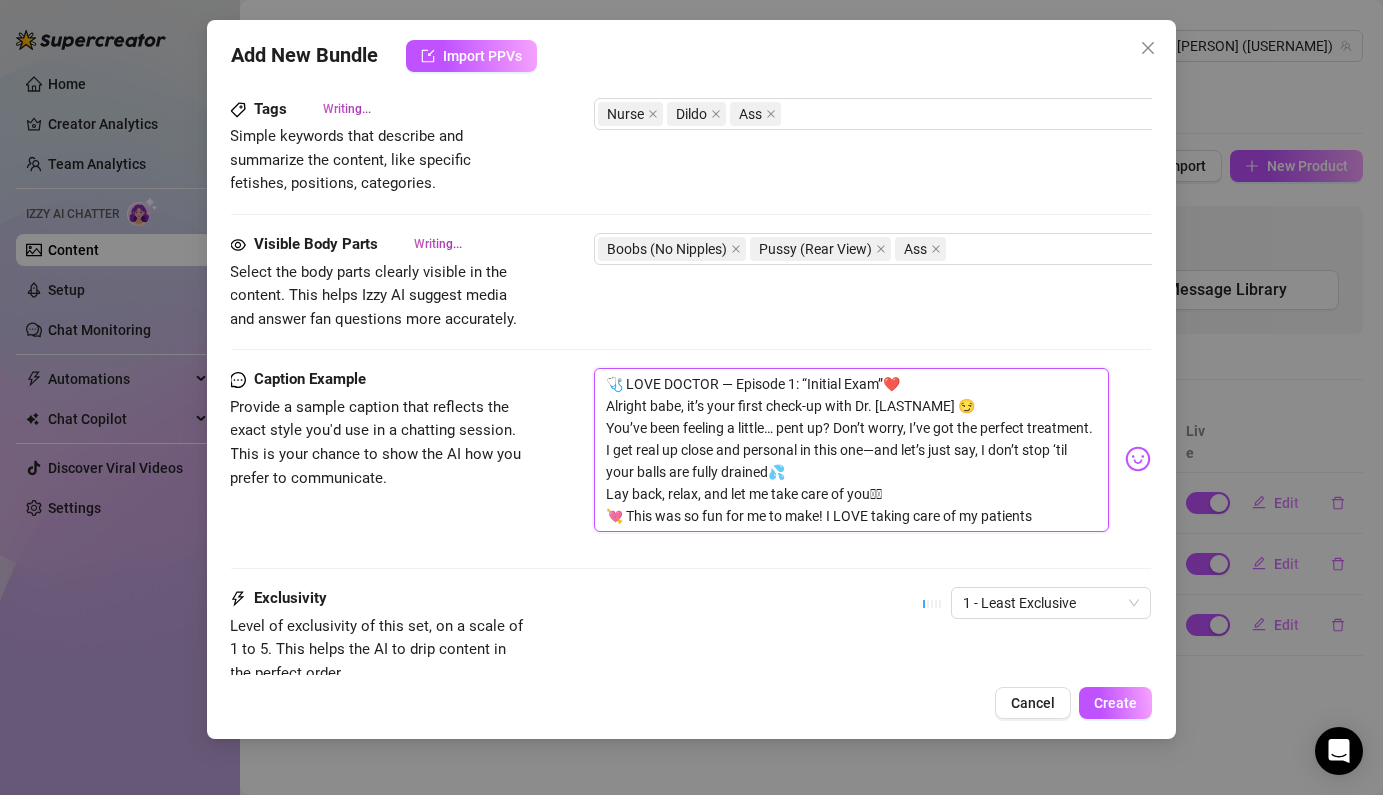 type on "[FIRST] [LAST] is dressed in a sexy nurse outfit with a" 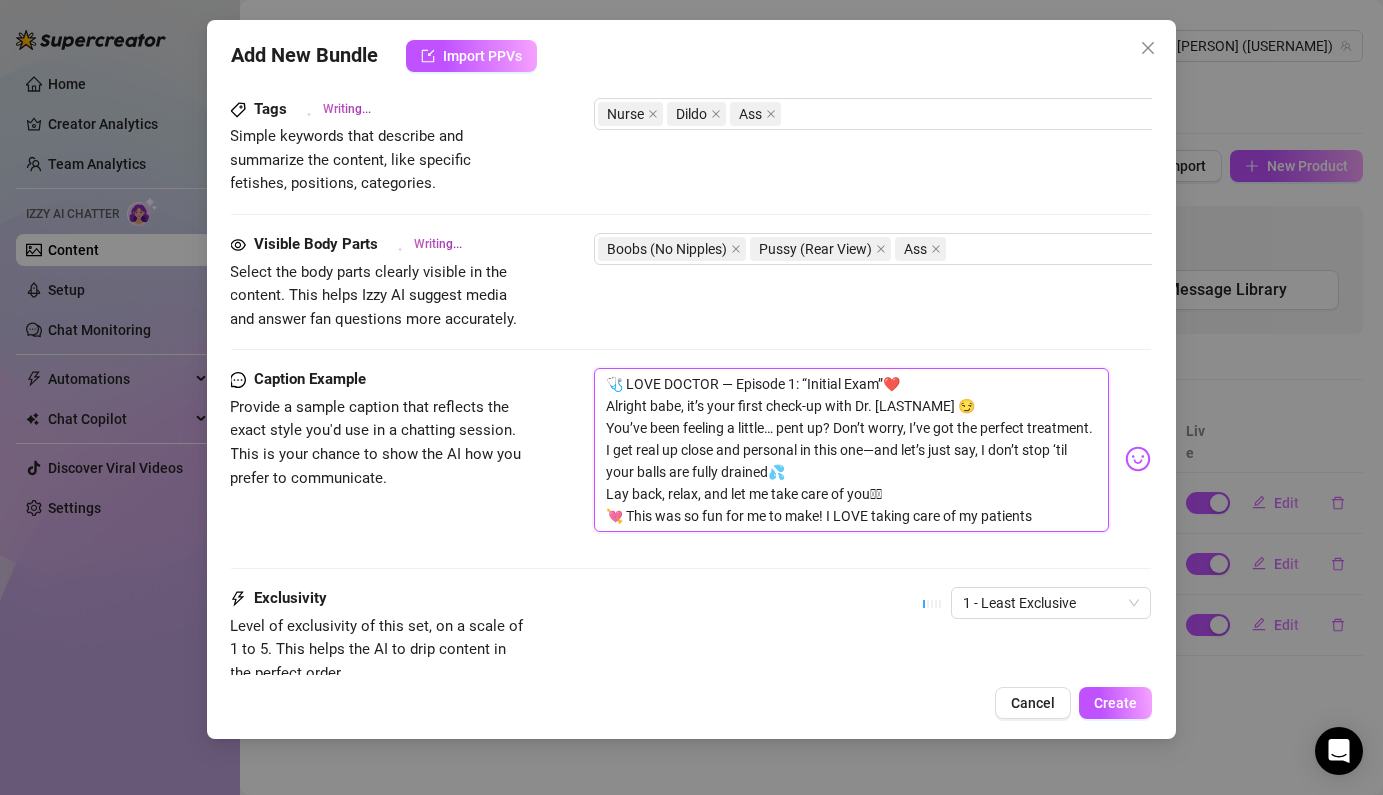 type on "[PERSON] is dressed in a sexy nurse outfit with a red bra" 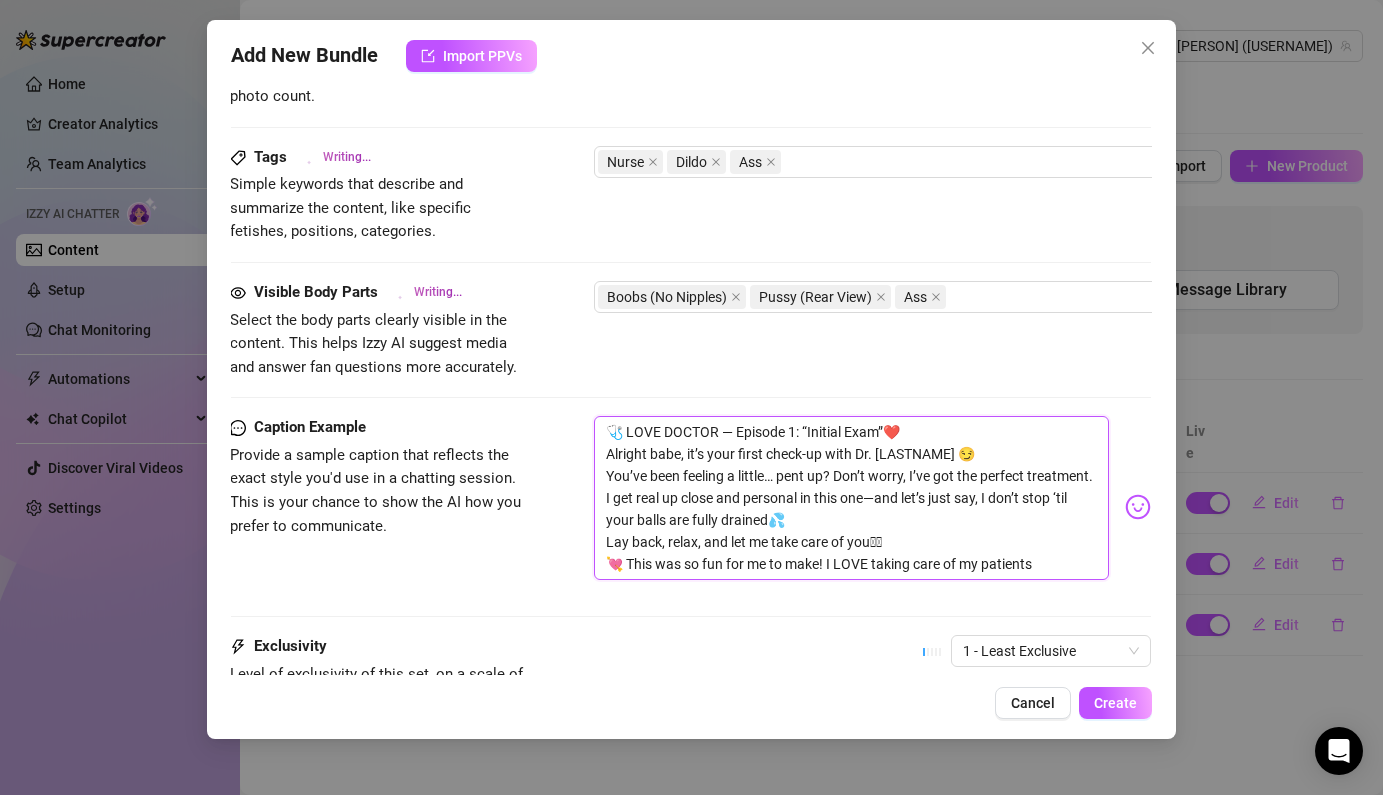 type on "[PERSON] is dressed in a sexy nurse outfit with a red bra peeking through," 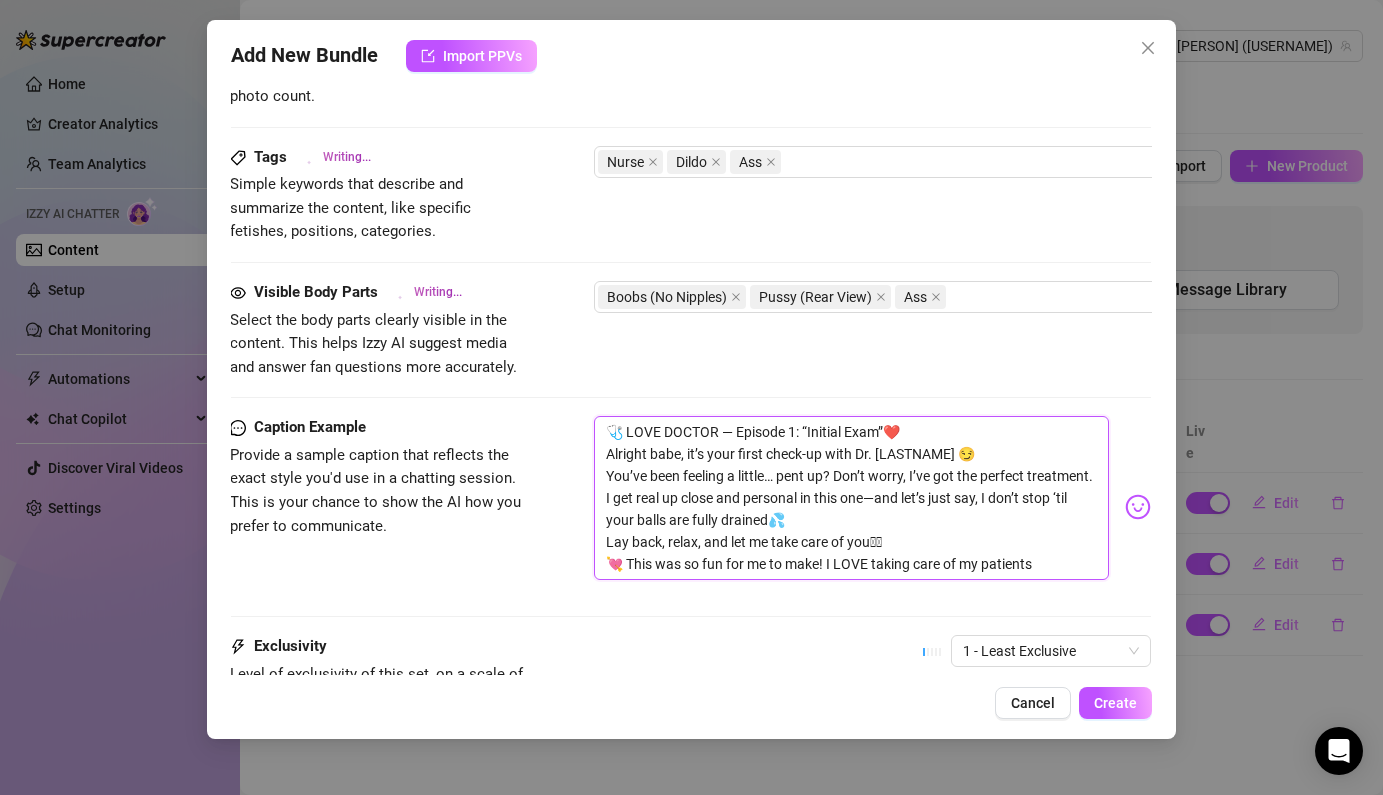 type on "[PERSON] is dressed in a sexy nurse outfit with a red bra peeking through," 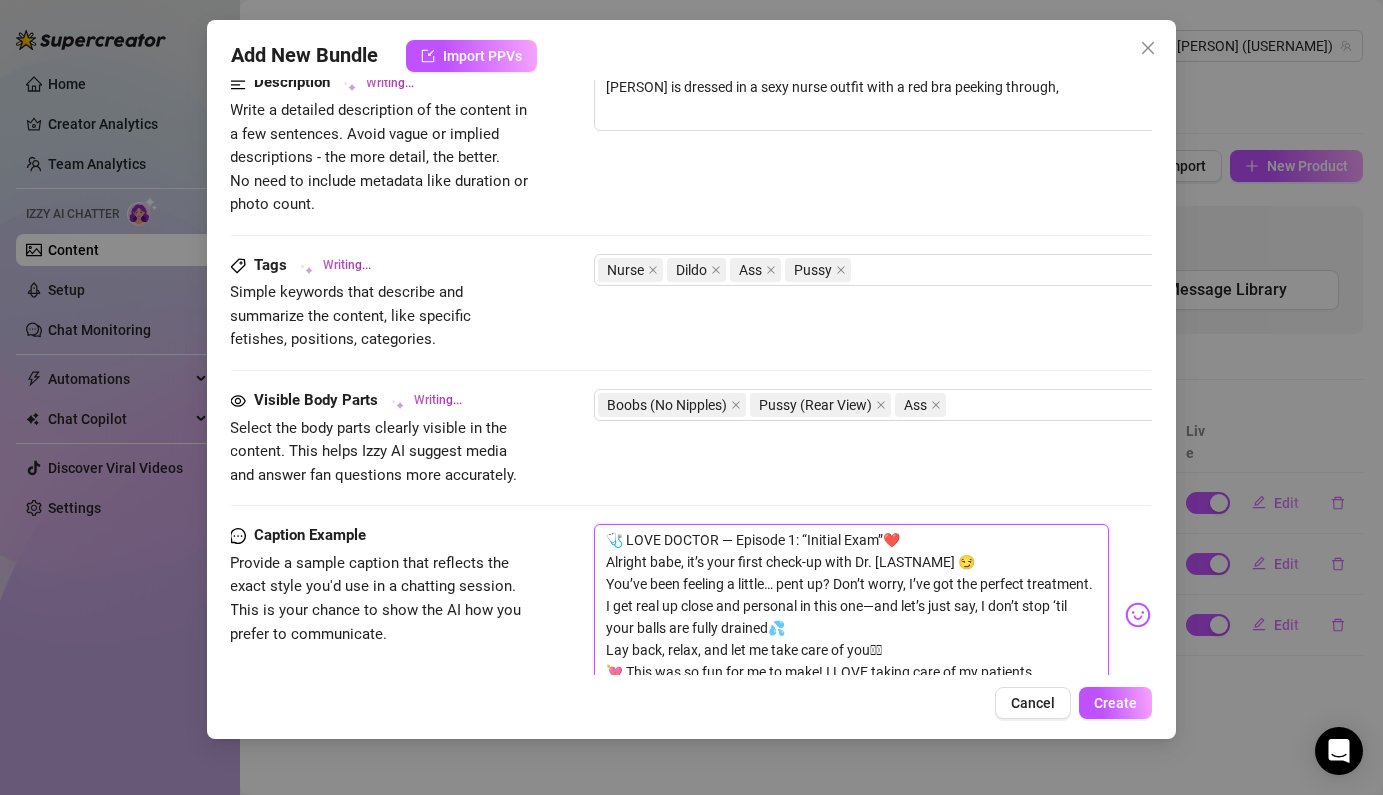 type on "[FIRST] [LAST] is dressed in a sexy nurse outfit with a red bra peeking through, showing" 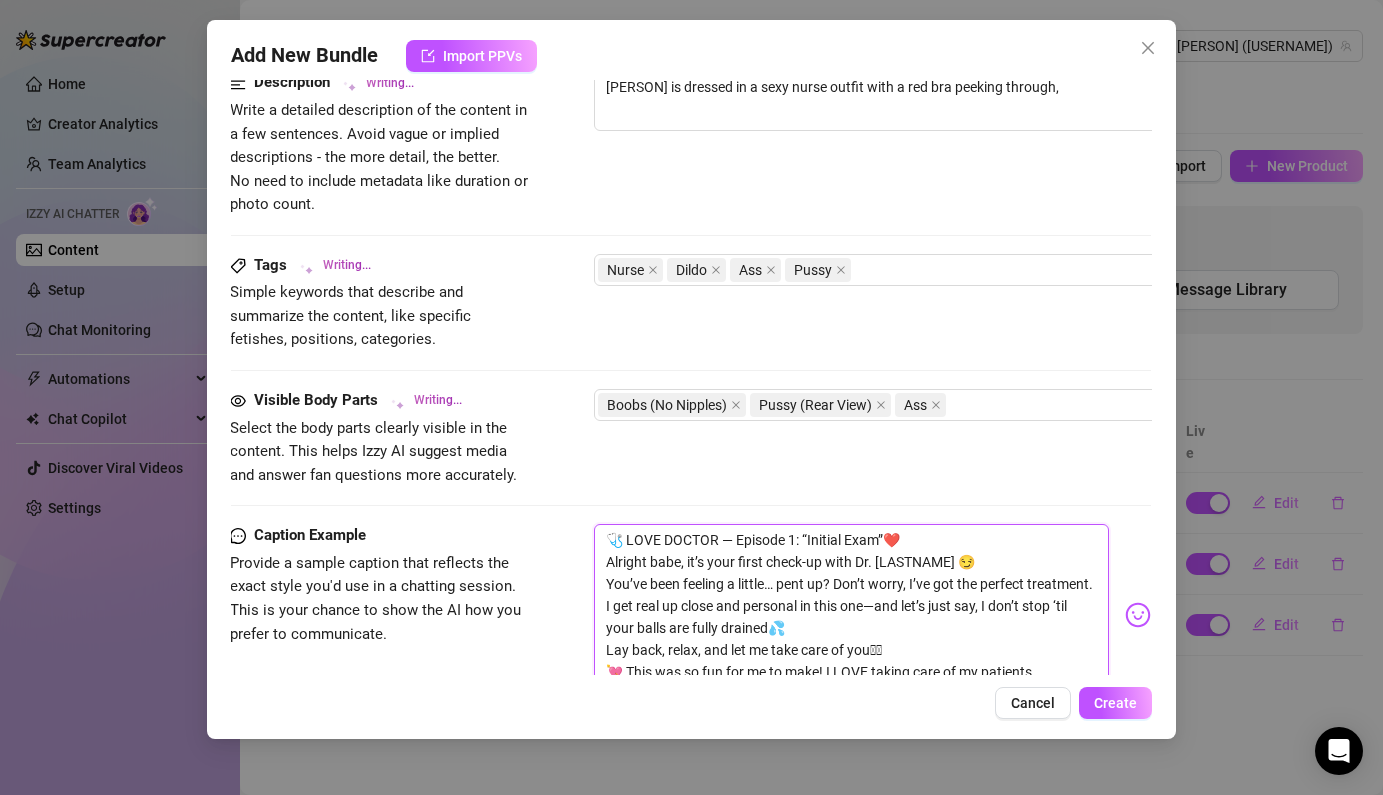 type on "[FIRST] [LAST] is dressed in a sexy nurse outfit with a red bra peeking through, showing" 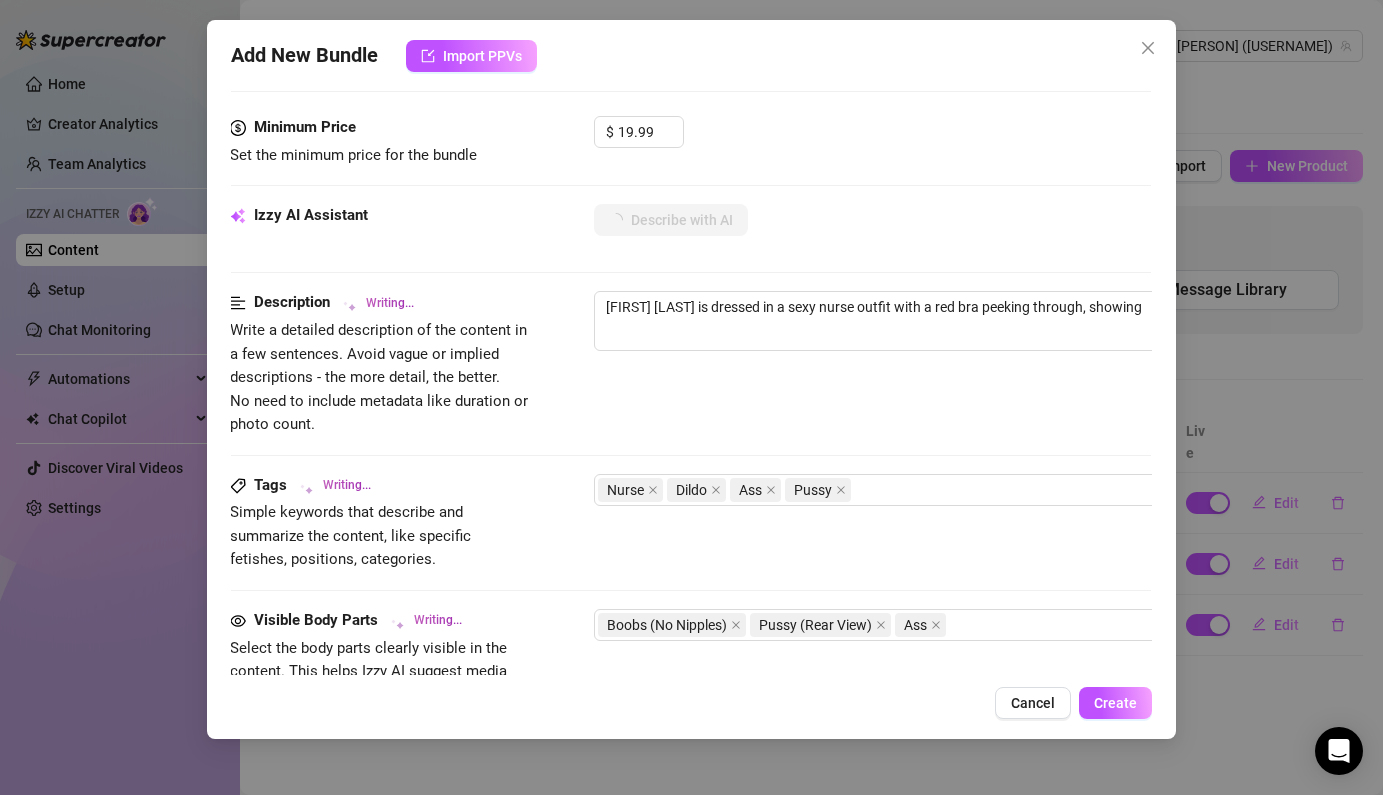 type on "[USERNAME] [LASTNAME] is dressed in a sexy nurse outfit with a red bra peeking through, showing off" 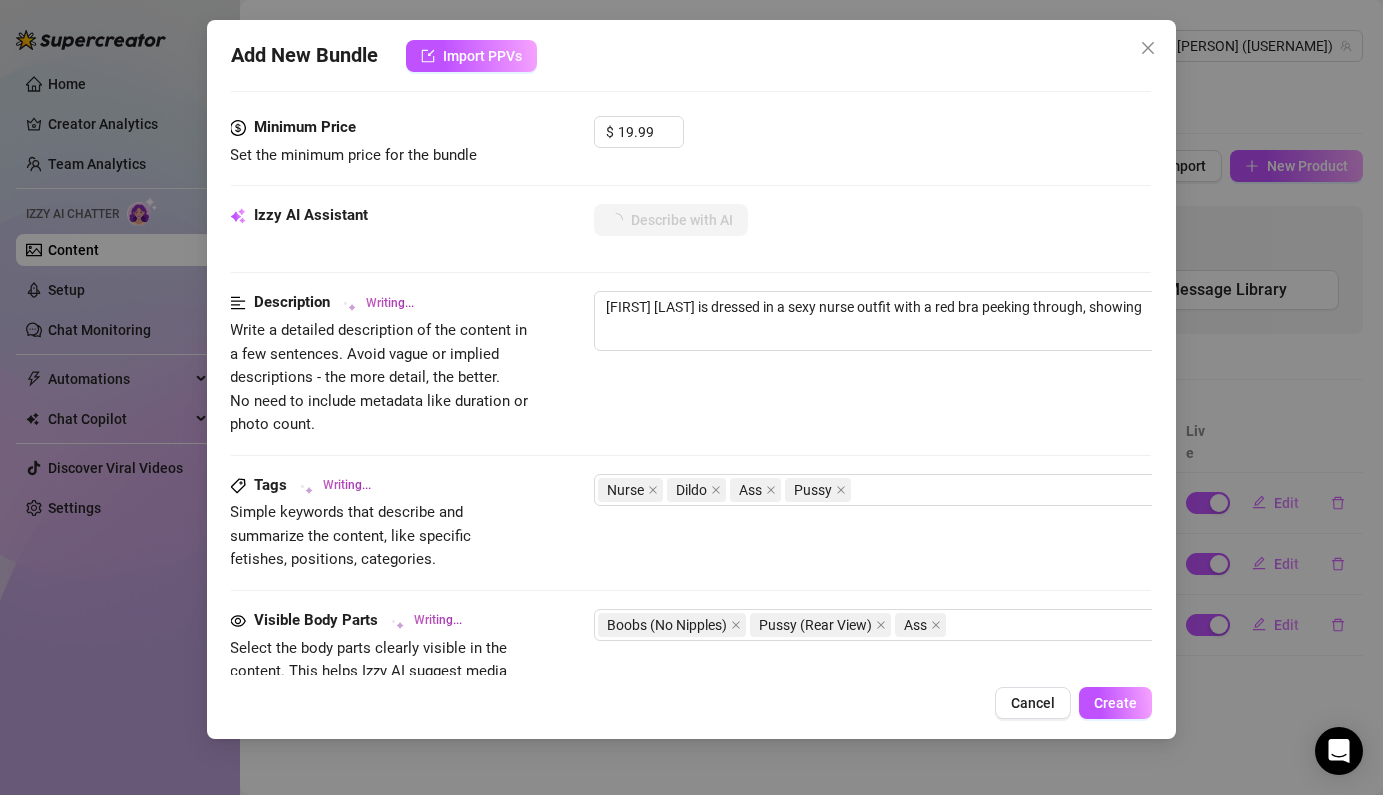 type on "[USERNAME] [LASTNAME] is dressed in a sexy nurse outfit with a red bra peeking through, showing off" 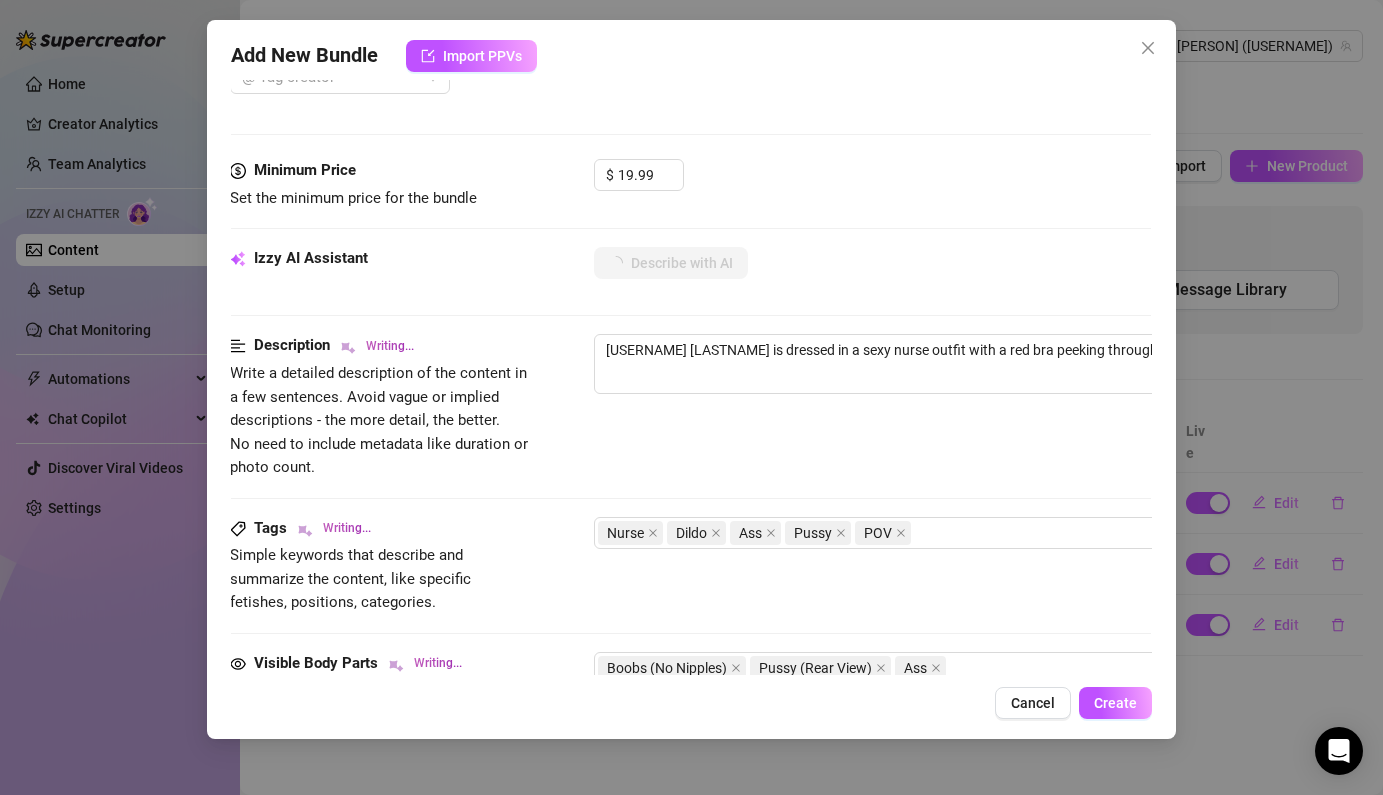 type on "[FIRST] [LAST] is dressed in a sexy nurse outfit with a red bra peeking through, showing off her" 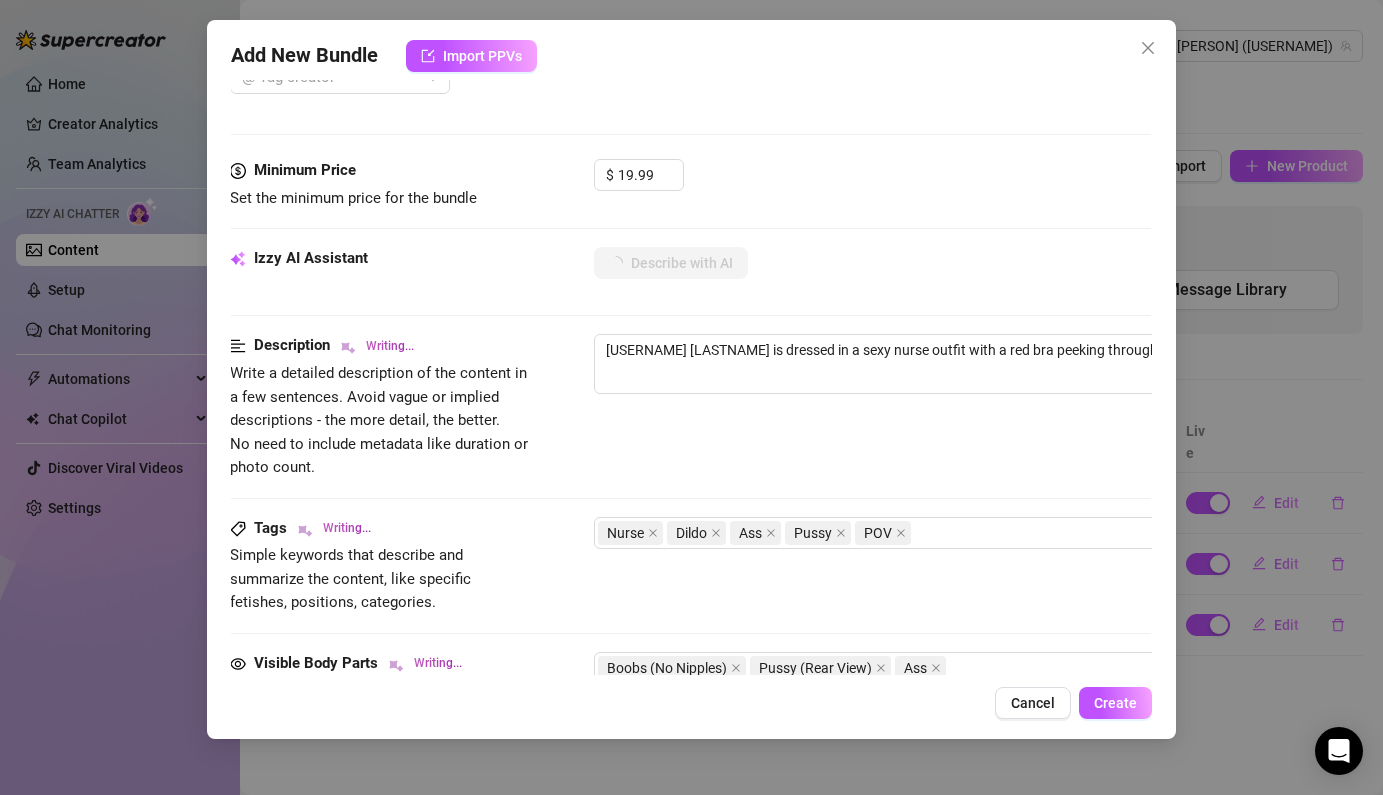 type on "[FIRST] [LAST] is dressed in a sexy nurse outfit with a red bra peeking through, showing off her" 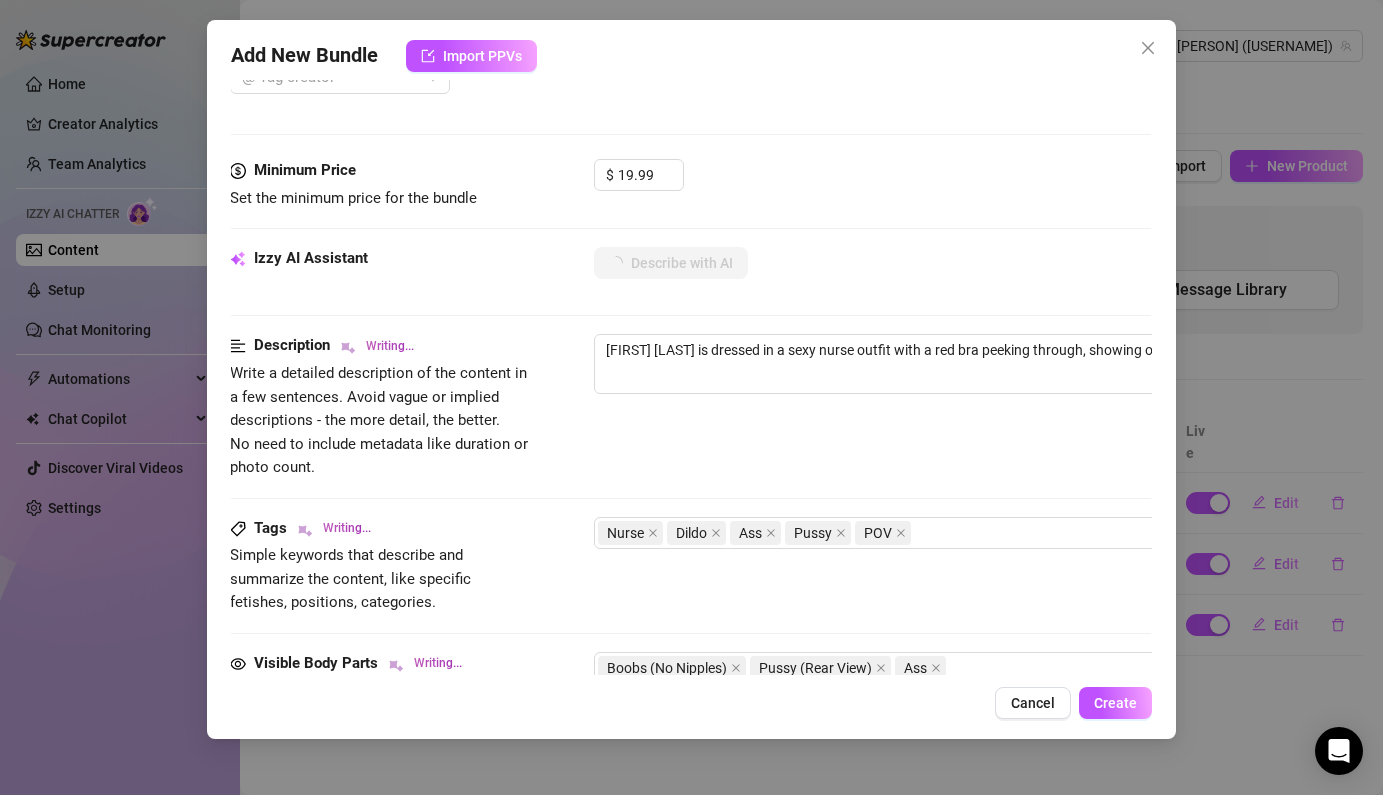 scroll, scrollTop: 531, scrollLeft: 1, axis: both 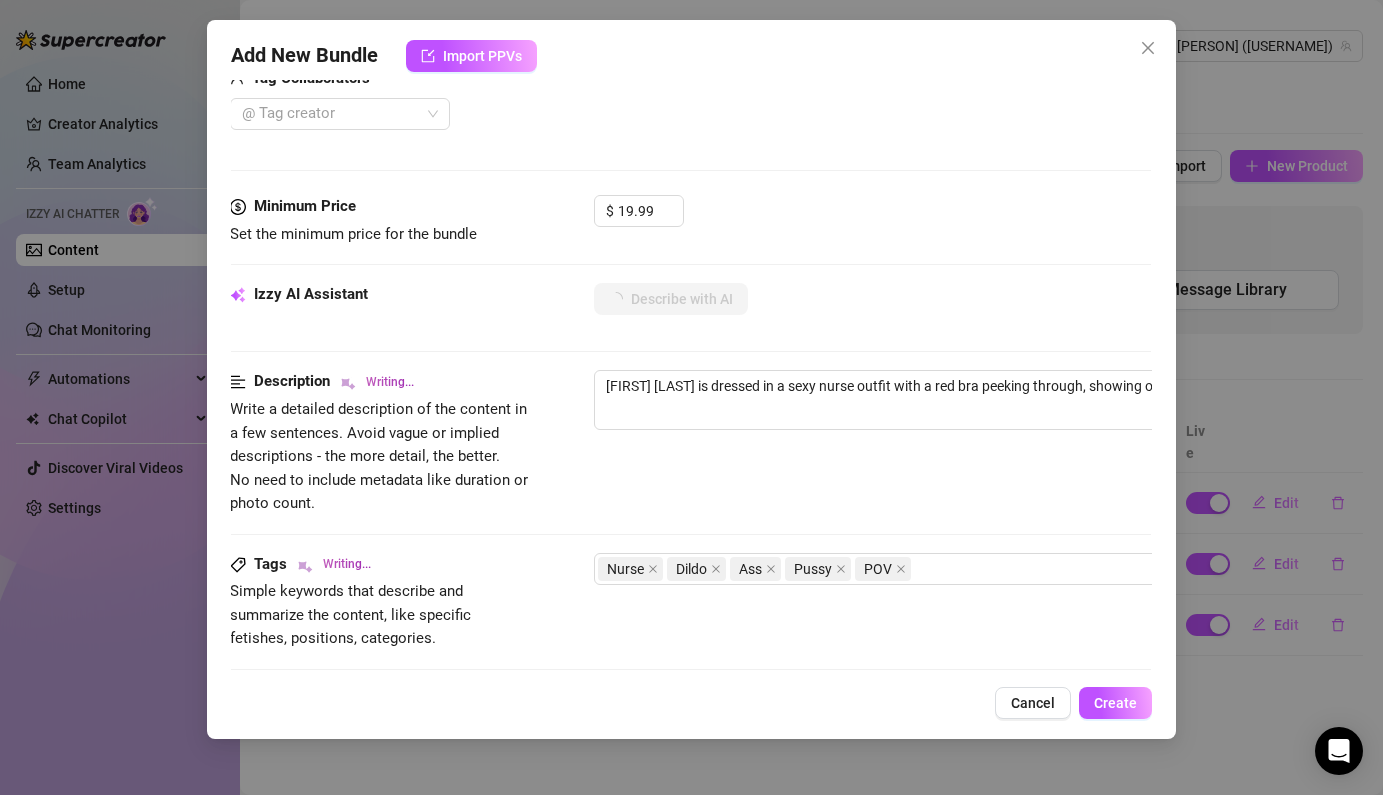 type on "[FIRST] [LAST] is dressed in a sexy nurse outfit with a red bra peeking through, showing off her busty" 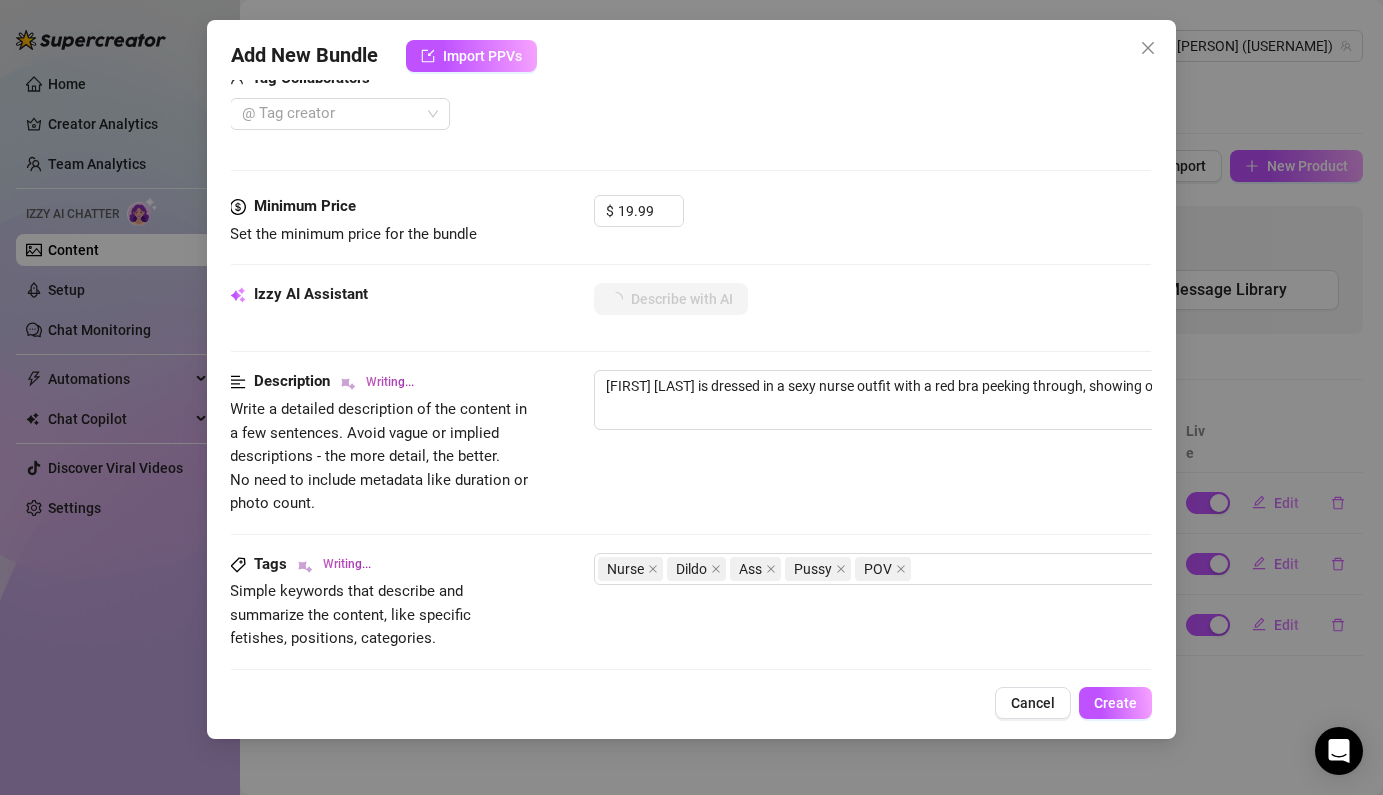 type on "[FIRST] [LAST] is dressed in a sexy nurse outfit with a red bra peeking through, showing off her busty" 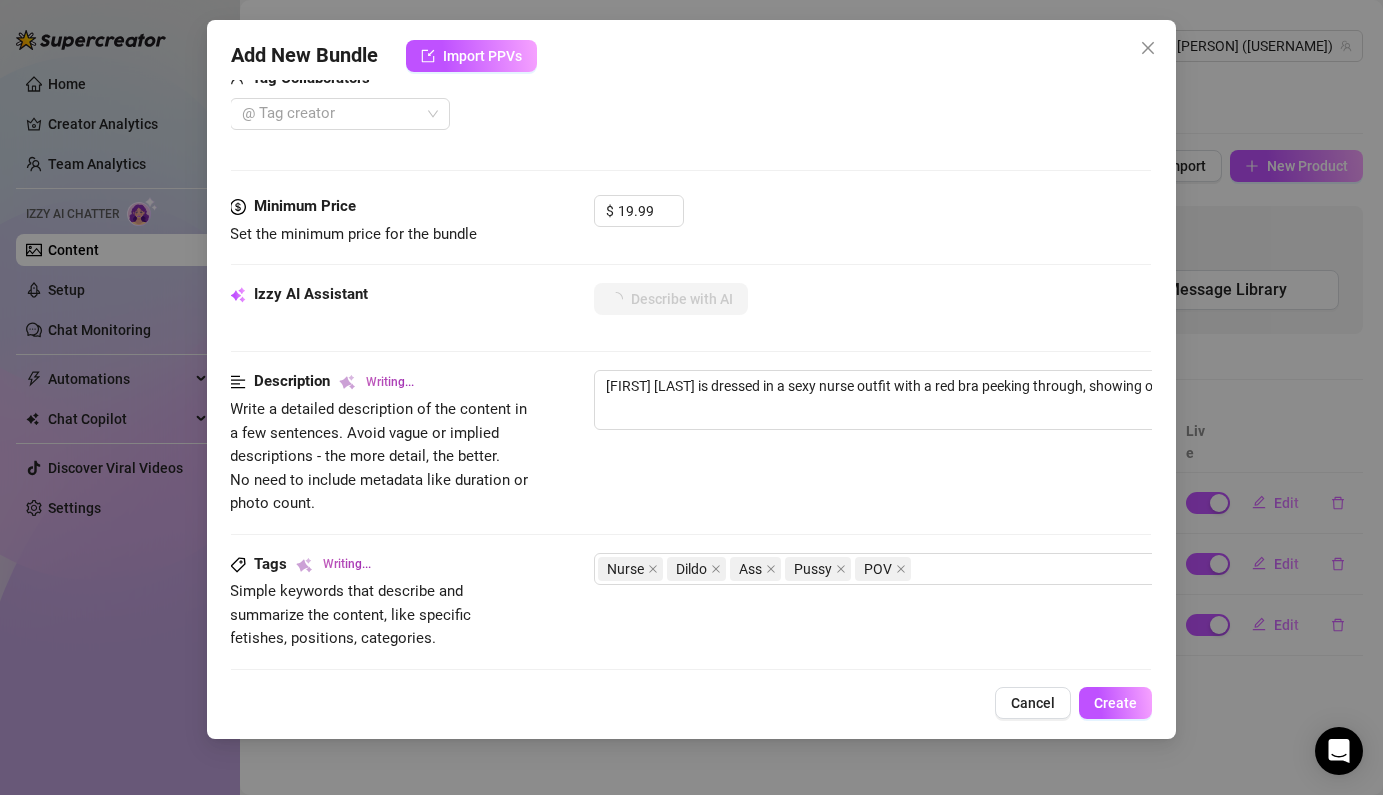 type on "[FIRST] [LAST] is dressed in a sexy nurse outfit with a red bra peeking through, showing off her busty tits. She" 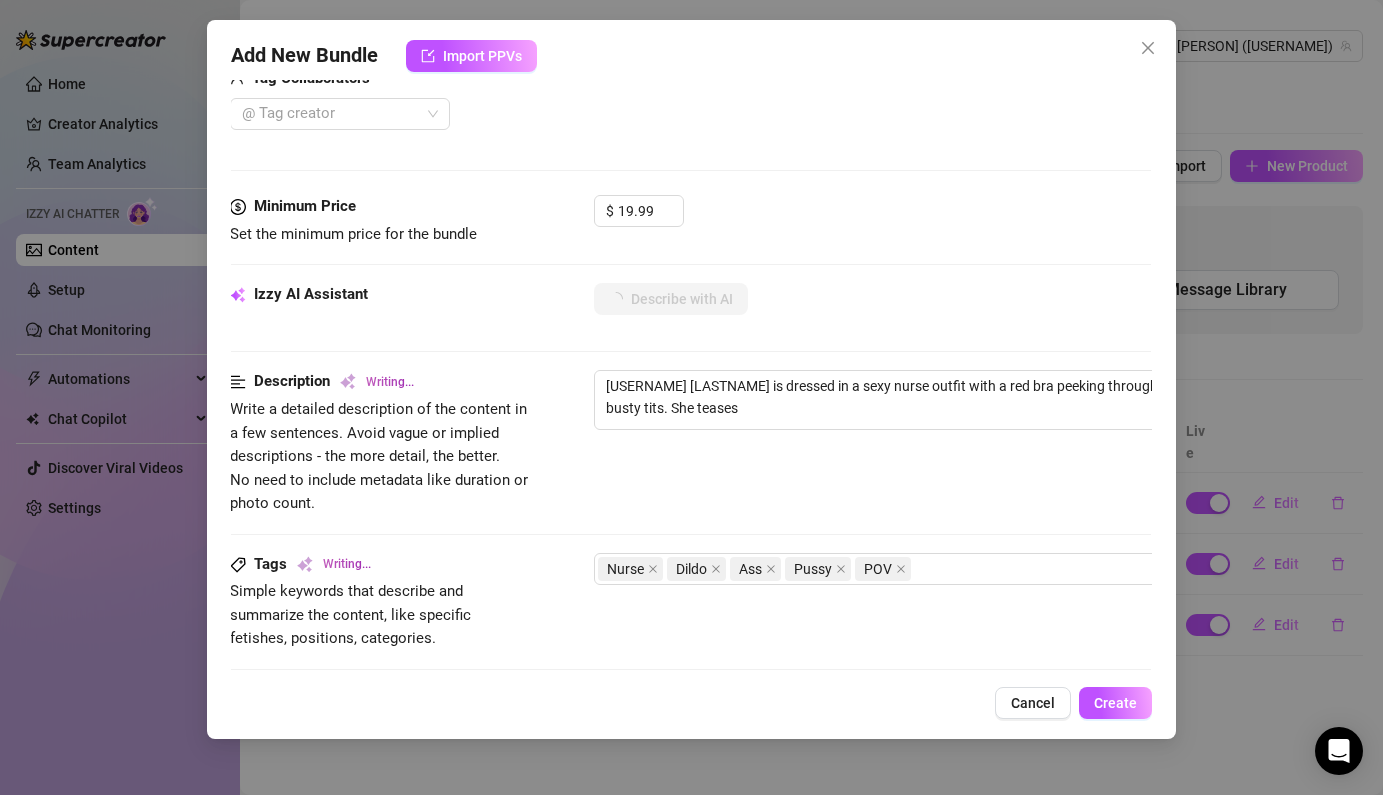type on "[FIRST] [LAST] is dressed in a sexy nurse outfit with a red bra peeking through, showing off her busty" 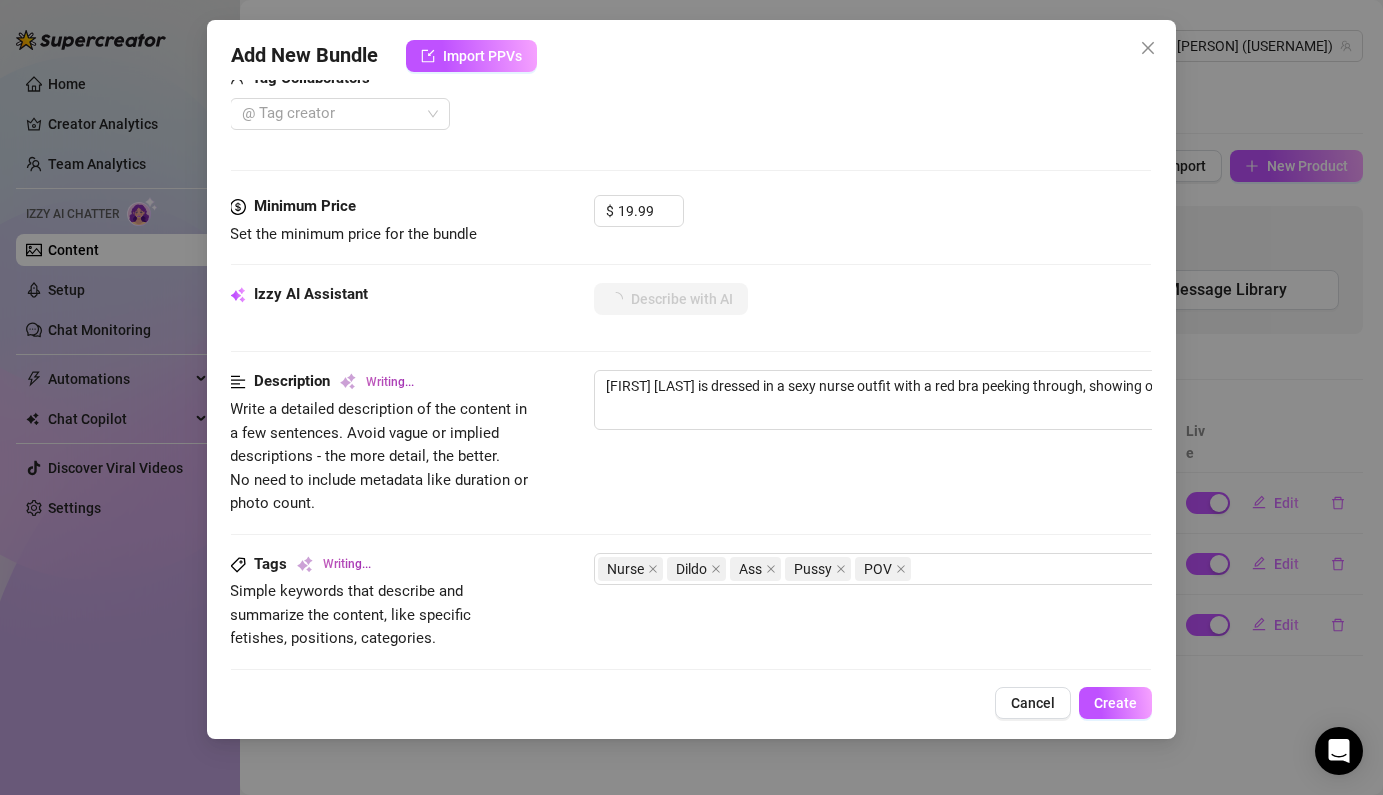 type on "[USERNAME] [LASTNAME] is dressed in a sexy nurse outfit with a red bra peeking through, showing off her busty tits. She teases with a" 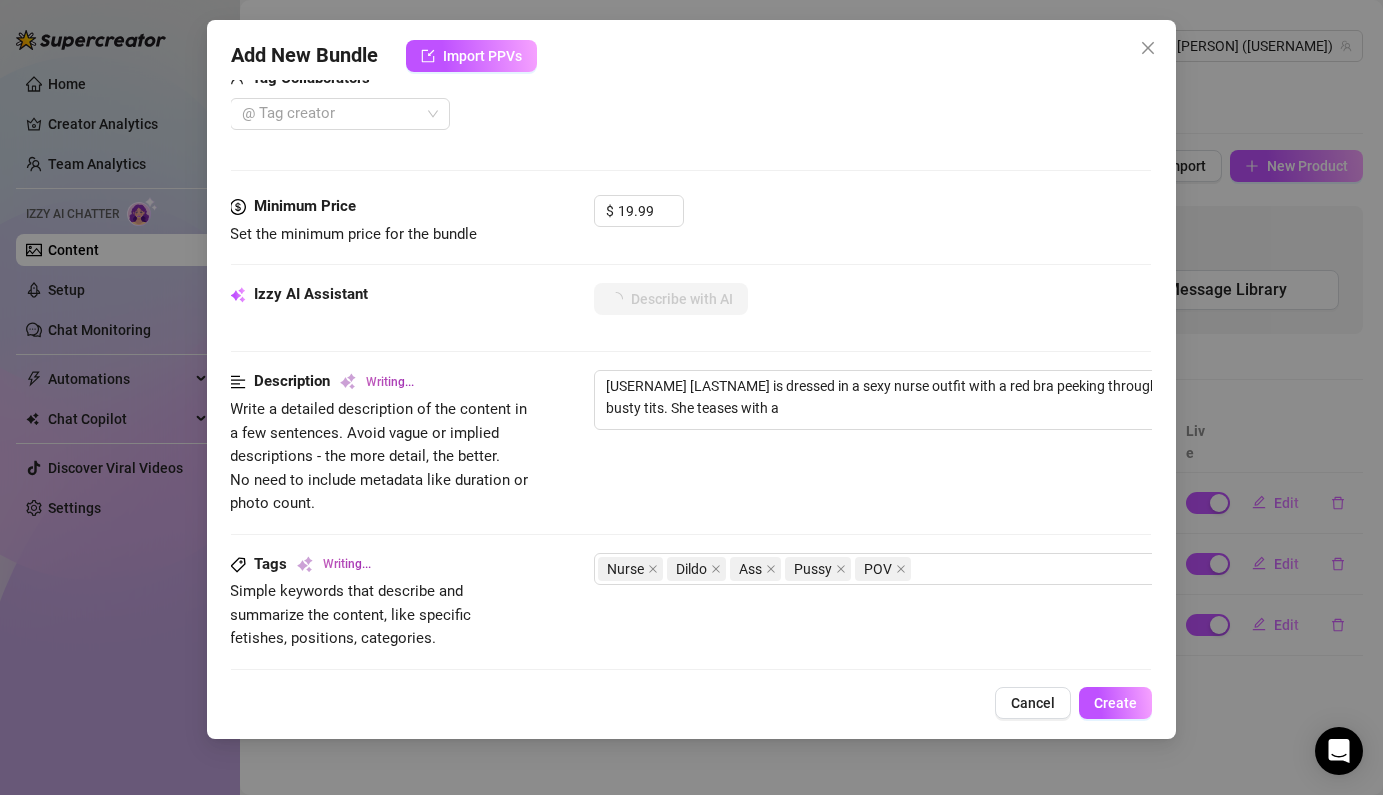 type on "[FIRST] [LAST] is dressed in a sexy nurse outfit with a red bra peeking through, showing off her busty tits. She teases with a large" 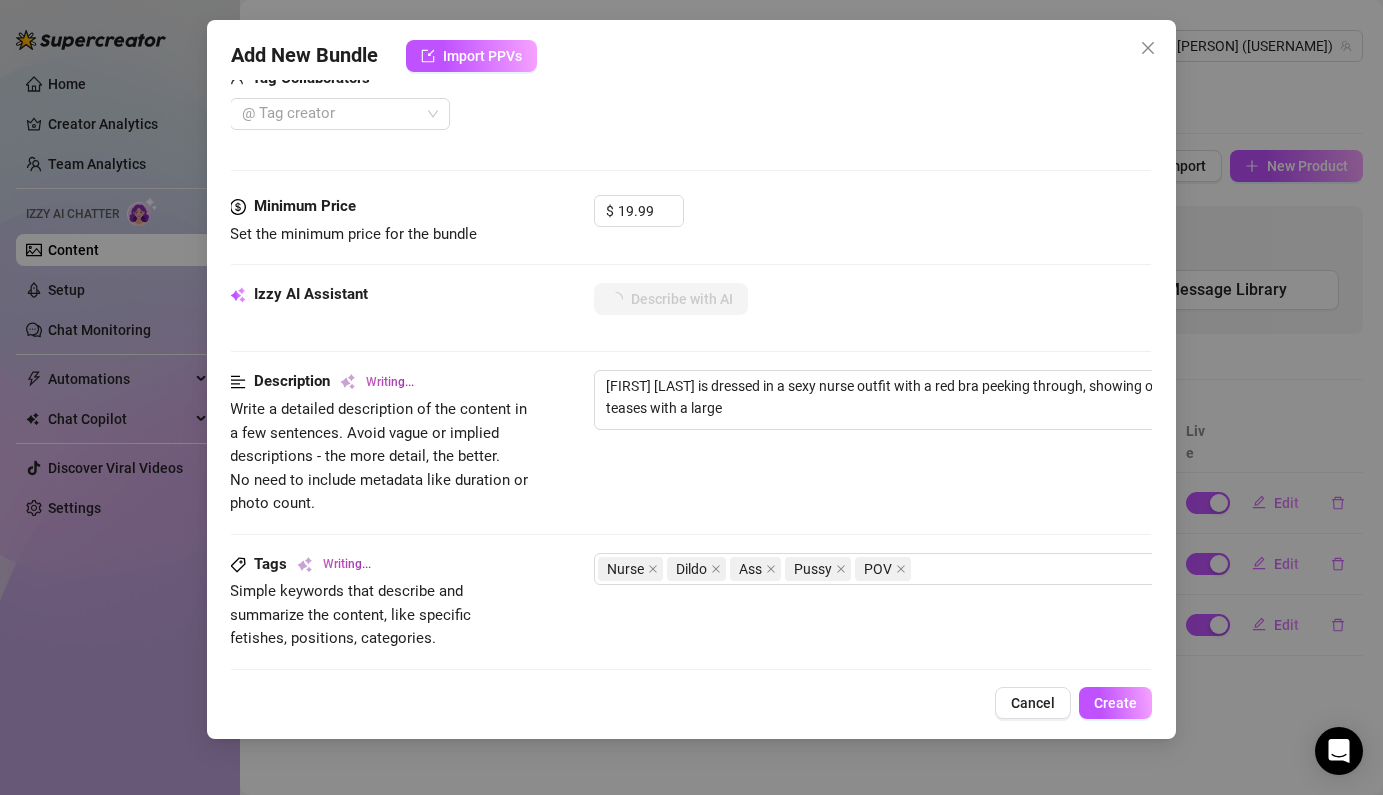type on "[FIRST] [LAST] is dressed in a sexy nurse outfit with a red bra peeking through, showing off her busty tits. She teases with a large dildo," 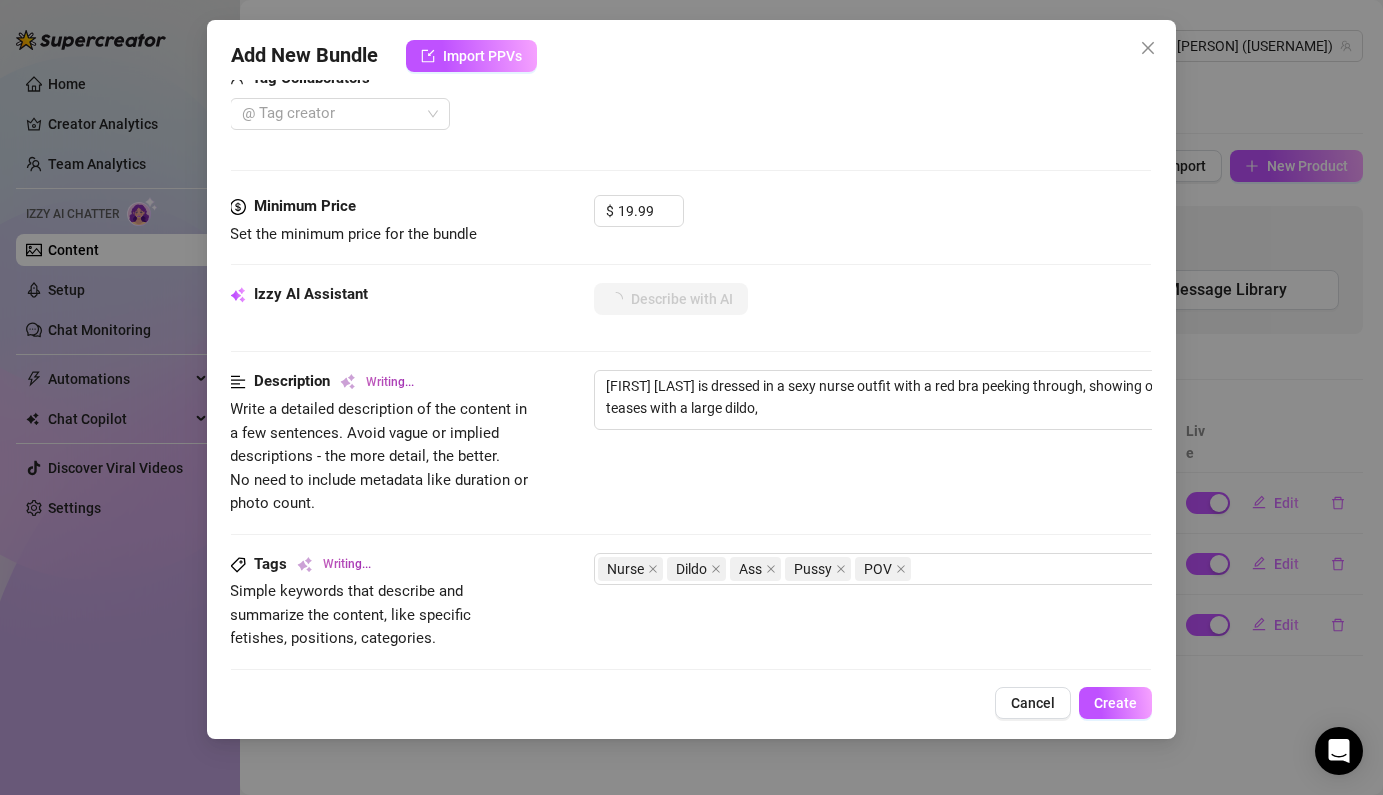 type on "[PERSON] is dressed in a sexy nurse outfit with a red bra peeking through, showing off her busty tits. She teases with a large dildo, giving" 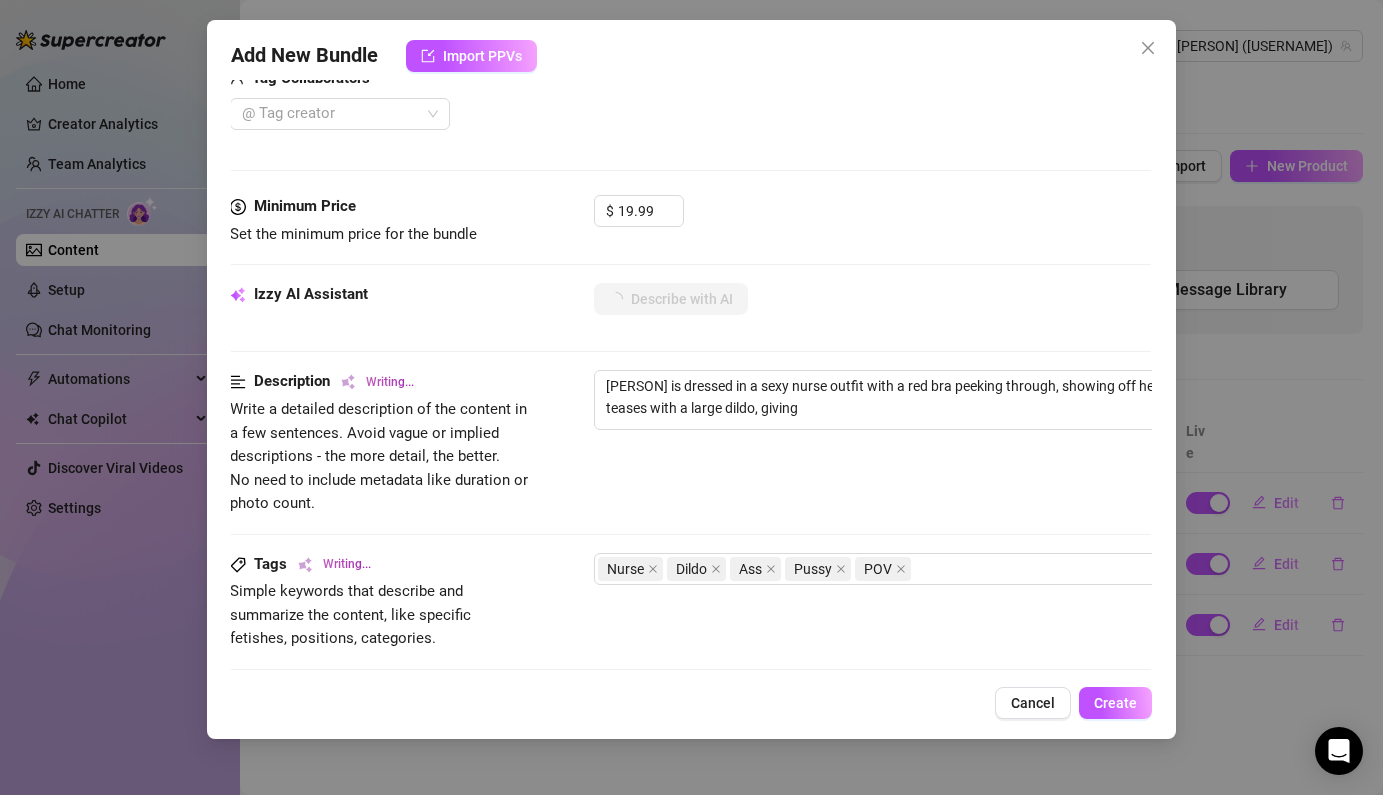 type on "[FIRST] [LAST] is dressed in a sexy nurse outfit with a red bra peeking through, showing off her busty tits. She teases with a large dildo, giving a" 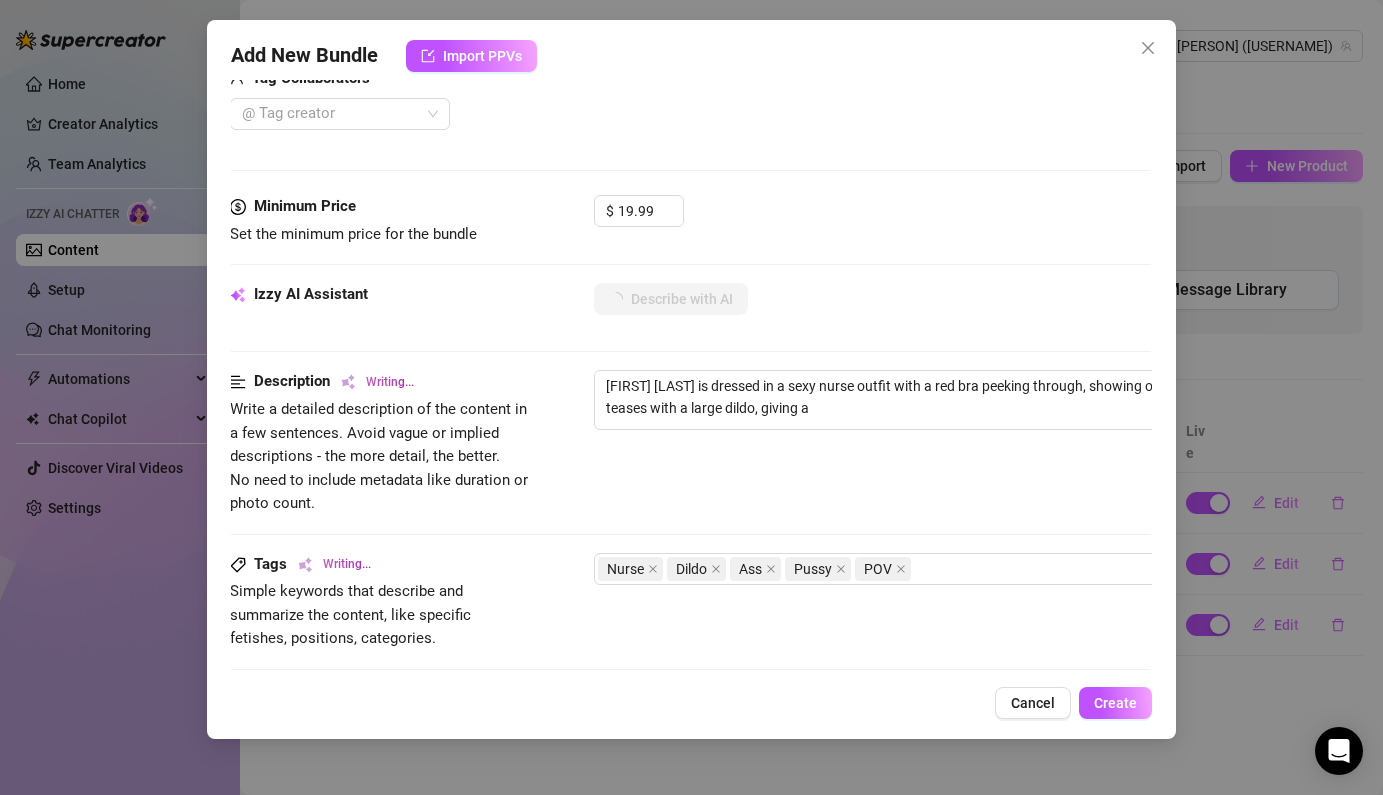 type on "[FIRST] [LAST] is dressed in a sexy nurse outfit with a red bra peeking through, showing off her busty tits. She teases with a large dildo, giving a POV" 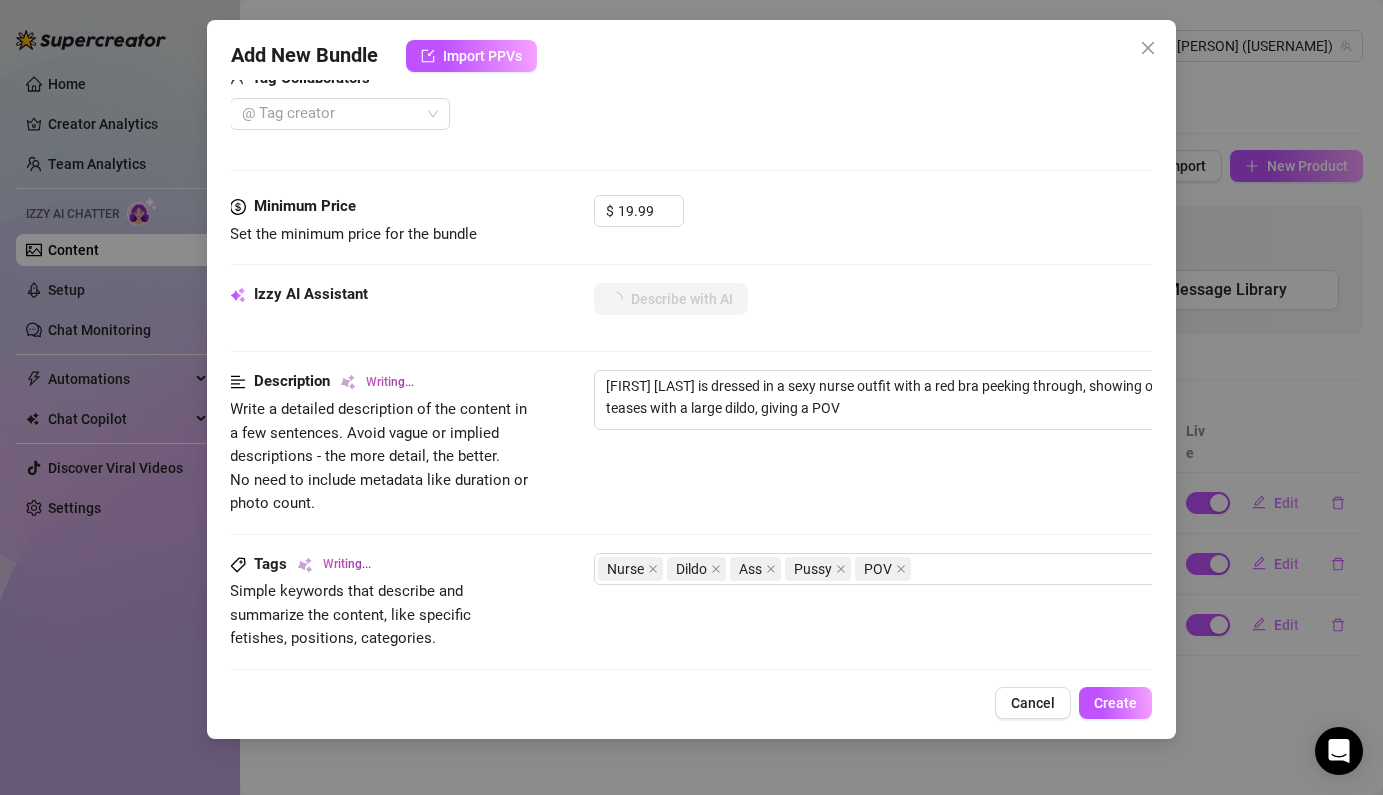 type on "[FIRST] [LAST] is dressed in a sexy nurse outfit with a red bra peeking through, showing off her busty tits. She teases with a large dildo, giving a POV experience" 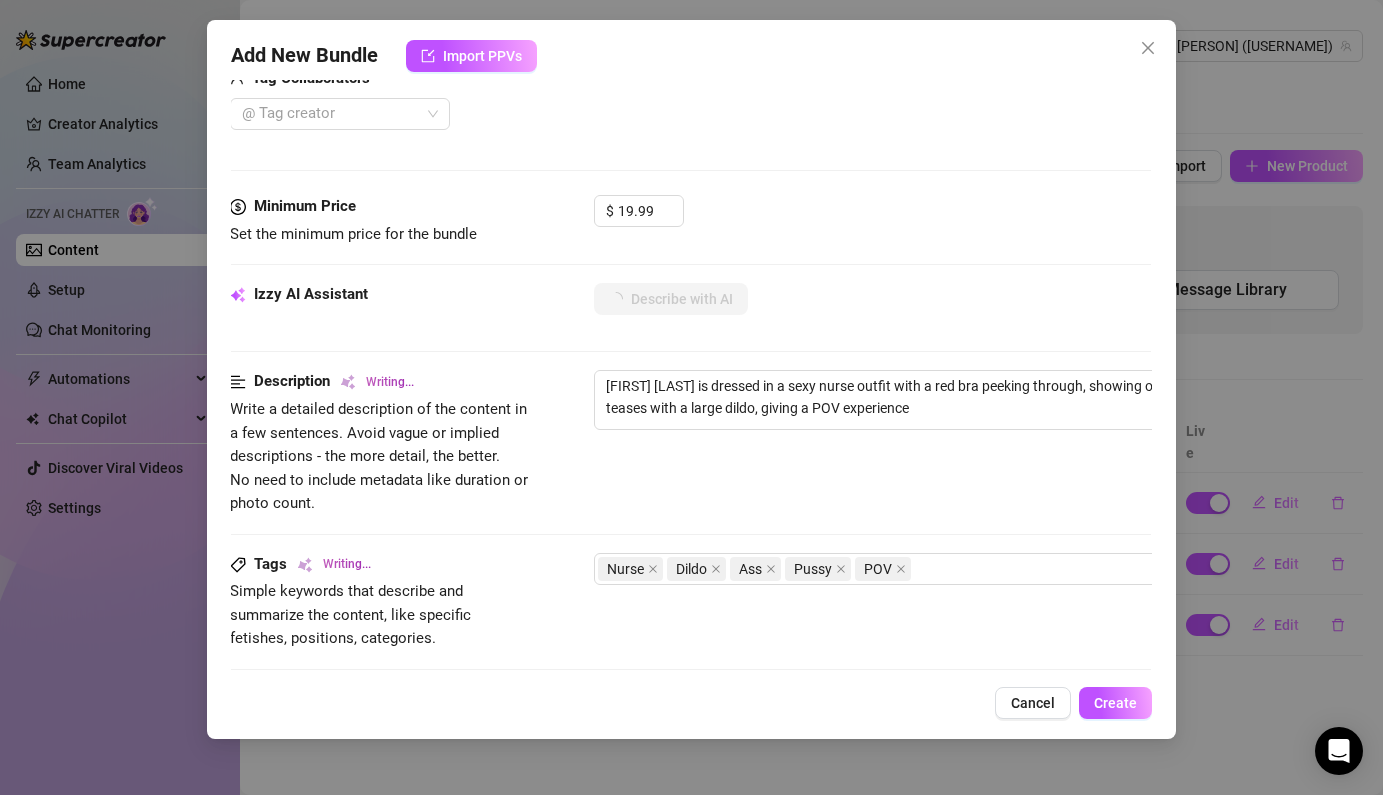 type on "[FIRST] [LAST] is dressed in a sexy nurse outfit with a red bra peeking through, showing off her busty tits. She teases with a large dildo, giving a POV experience of" 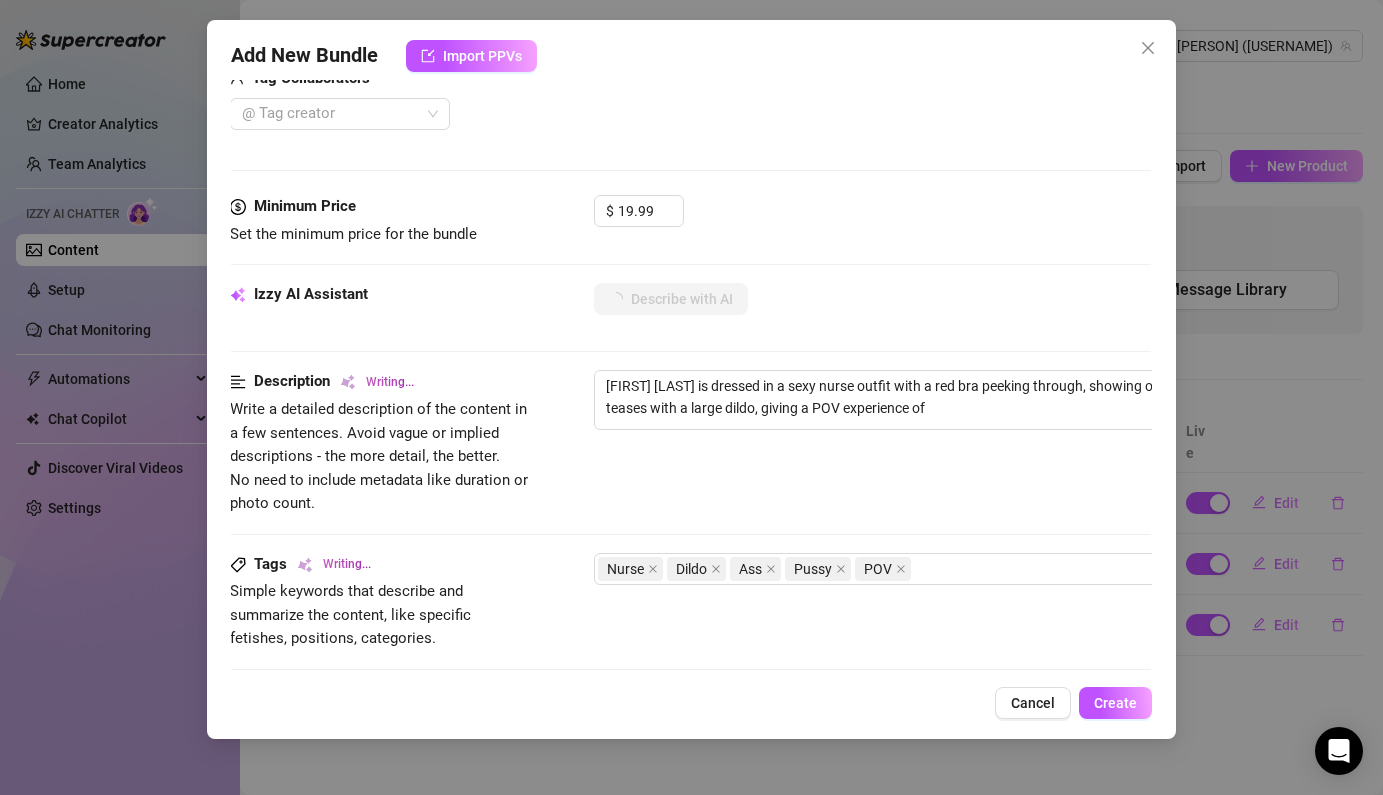 type on "[FIRST] [LAST] is dressed in a sexy nurse outfit with a red bra peeking through, showing off her busty tits. She teases with a large dildo, giving a POV experience of her handling it. Her ass is on full display as" 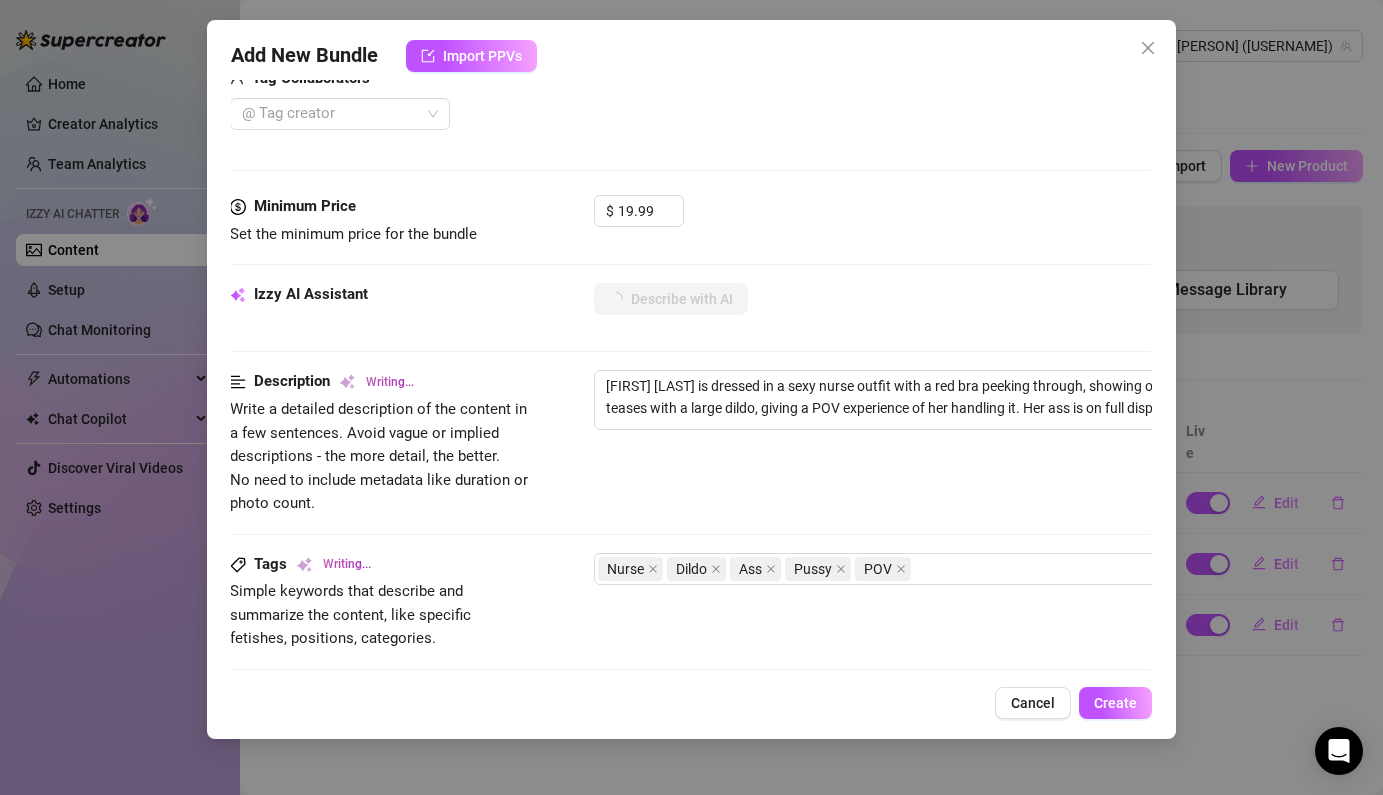 type on "[FIRST] [LAST] is dressed in a sexy nurse outfit with a red bra peeking through, showing off her busty tits. She teases with a large dildo, giving a POV experience of her handling" 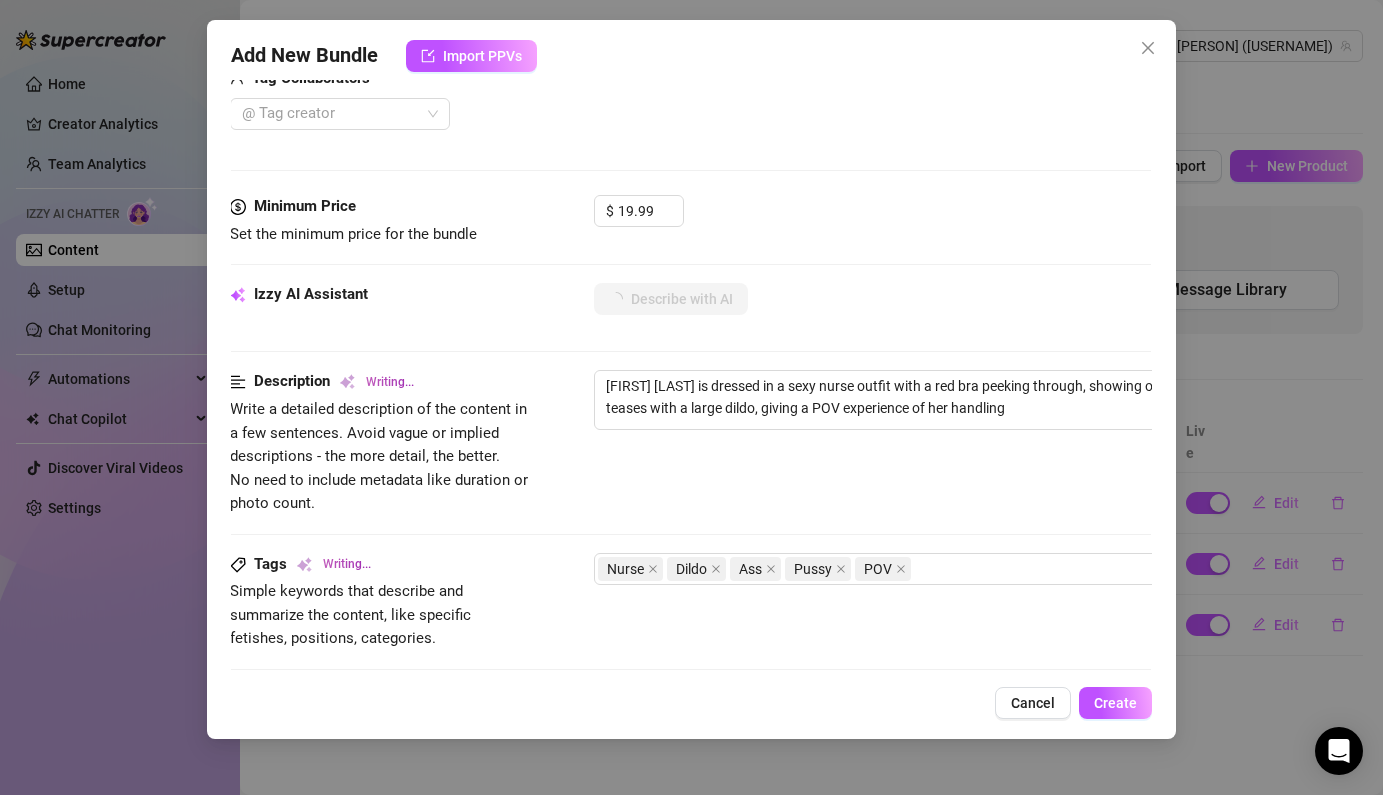 type on "[USERNAME] [LASTNAME] is dressed in a sexy nurse outfit with a red bra peeking through, showing off her busty tits. She teases with a large dildo, giving a POV experience of her handling it." 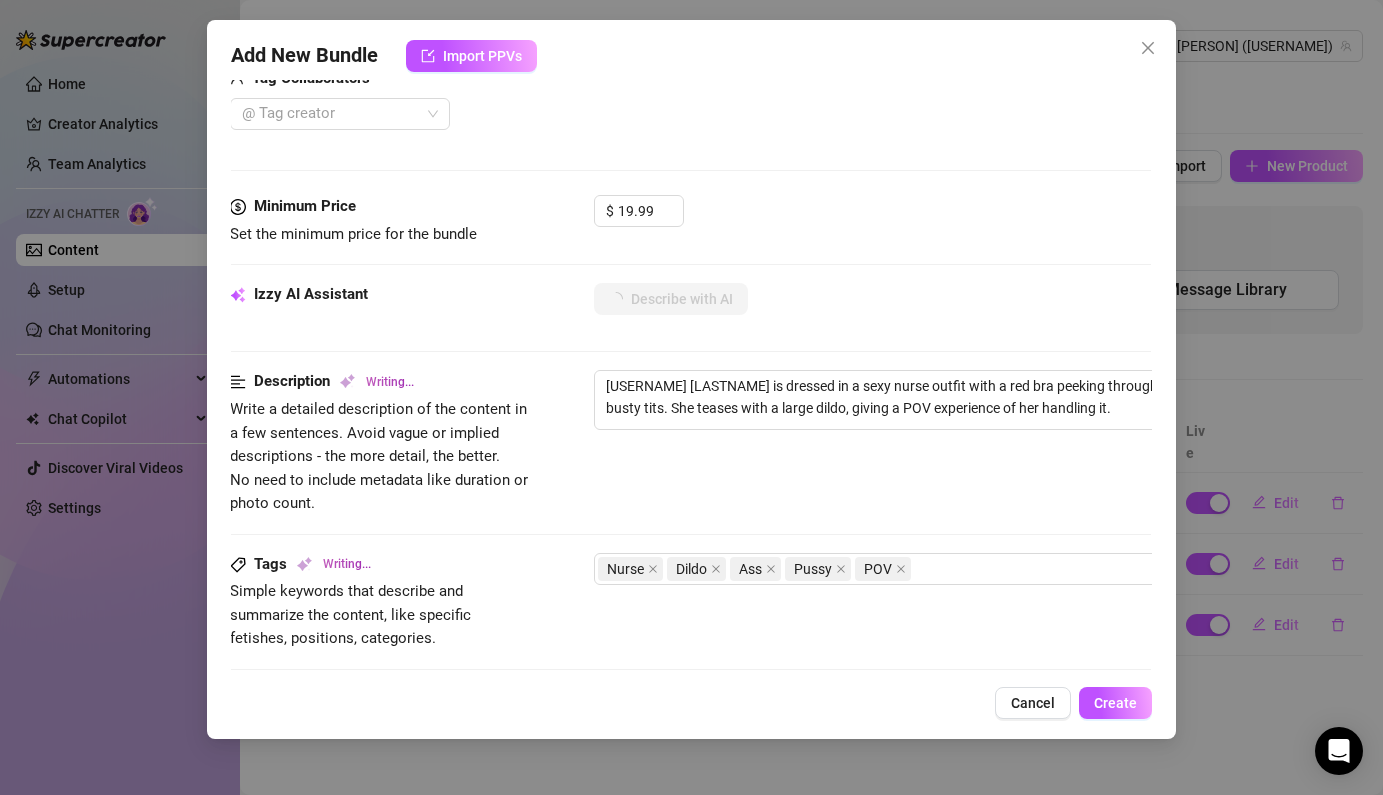 type on "[FIRST] [LAST] is dressed in a sexy nurse outfit with a red bra peeking through, showing off her busty tits. She teases with a large dildo, giving a POV experience of her handling it. Her" 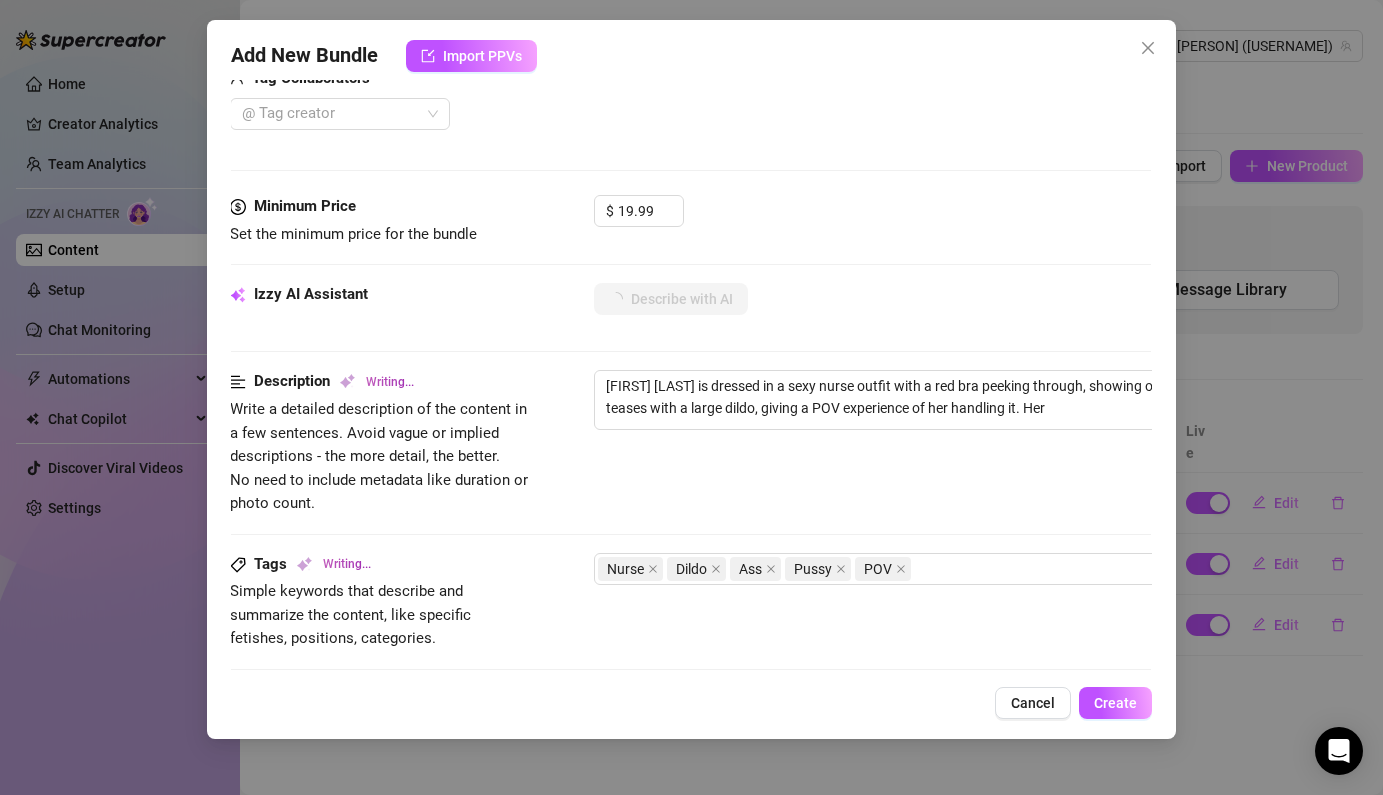 type on "[FIRST] [LAST] is dressed in a sexy nurse outfit with a red bra peeking through, showing off her busty tits. She teases with a large dildo, giving a POV experience of her handling it. Her ass" 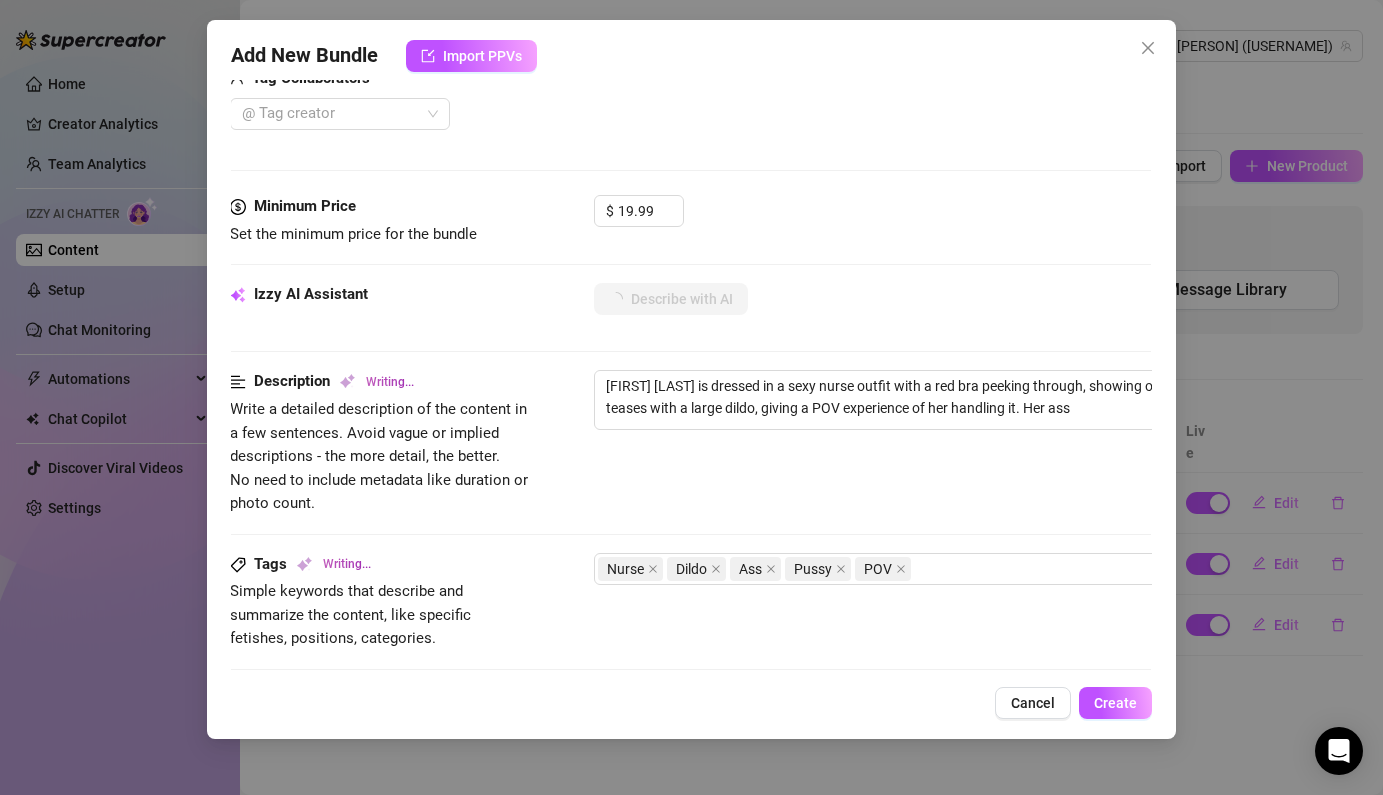 type on "[FIRST] [LAST] is dressed in a sexy nurse outfit with a red bra peeking through, showing off her busty tits. She teases with a large dildo, giving a POV experience of her handling it. Her ass is" 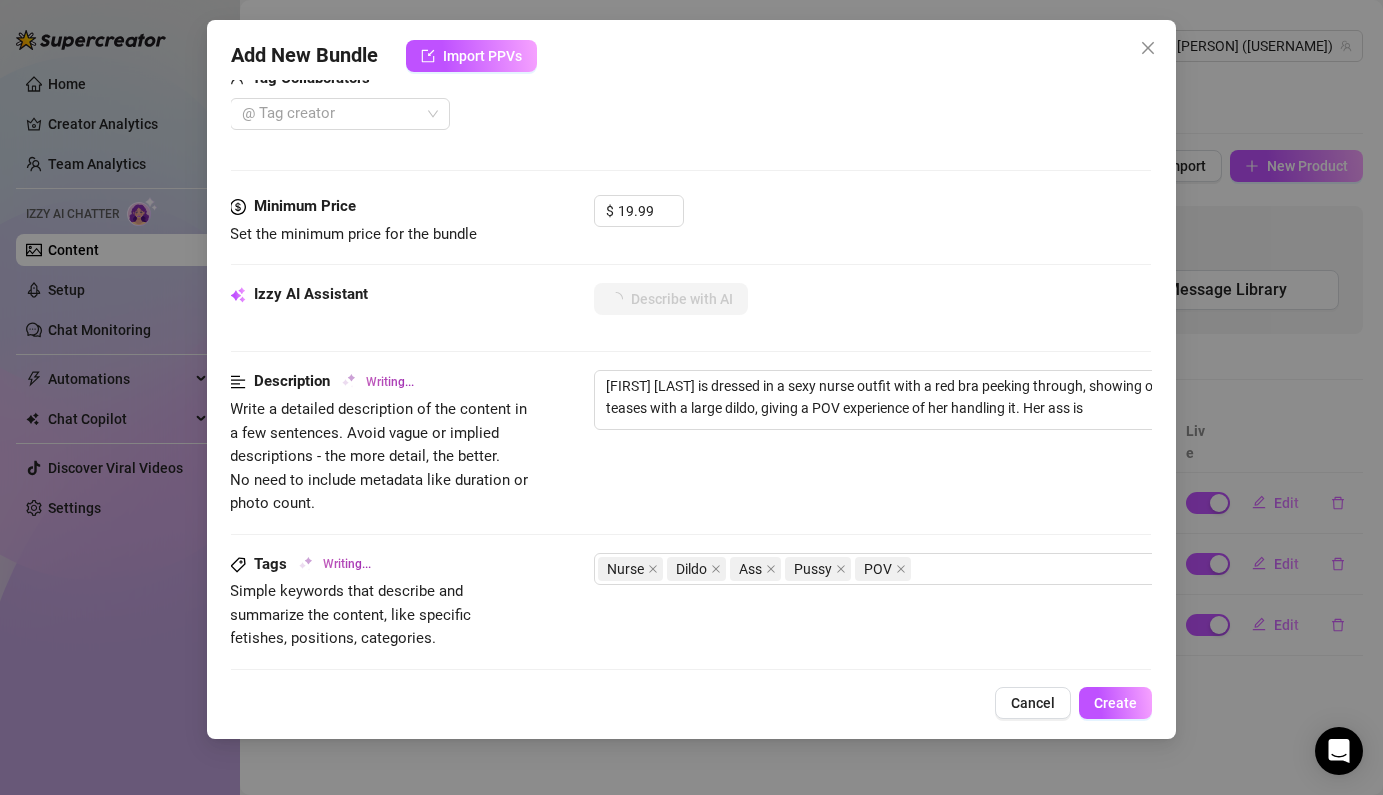 type on "[PERSON] is dressed in a sexy nurse outfit with a red bra peeking through, showing off her busty tits. She teases with a large dildo, giving a POV experience of her handling it. Her ass is on" 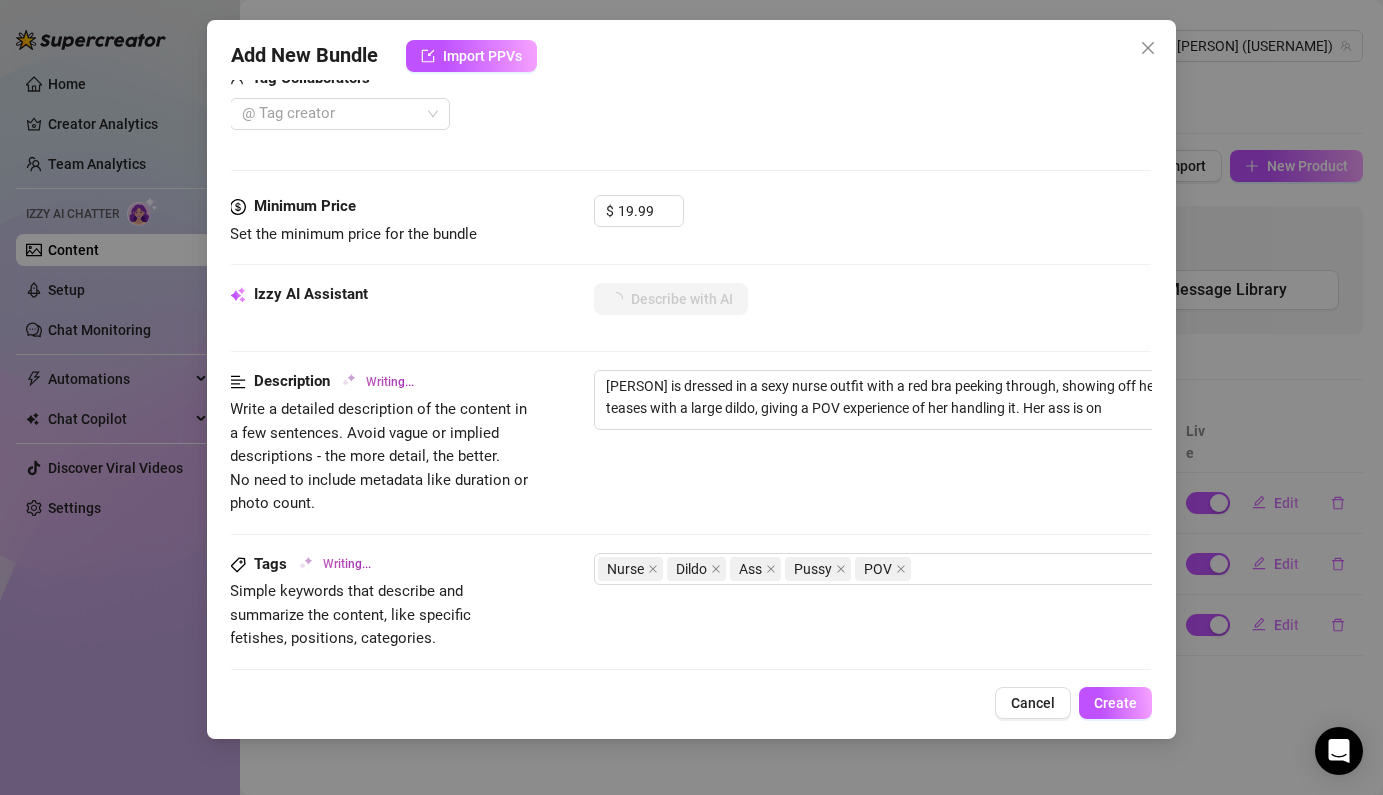 type on "[FIRST] [LAST] is dressed in a sexy nurse outfit with a red bra peeking through, showing off her busty tits. She teases with a large dildo, giving a POV experience of her handling it. Her ass is on full" 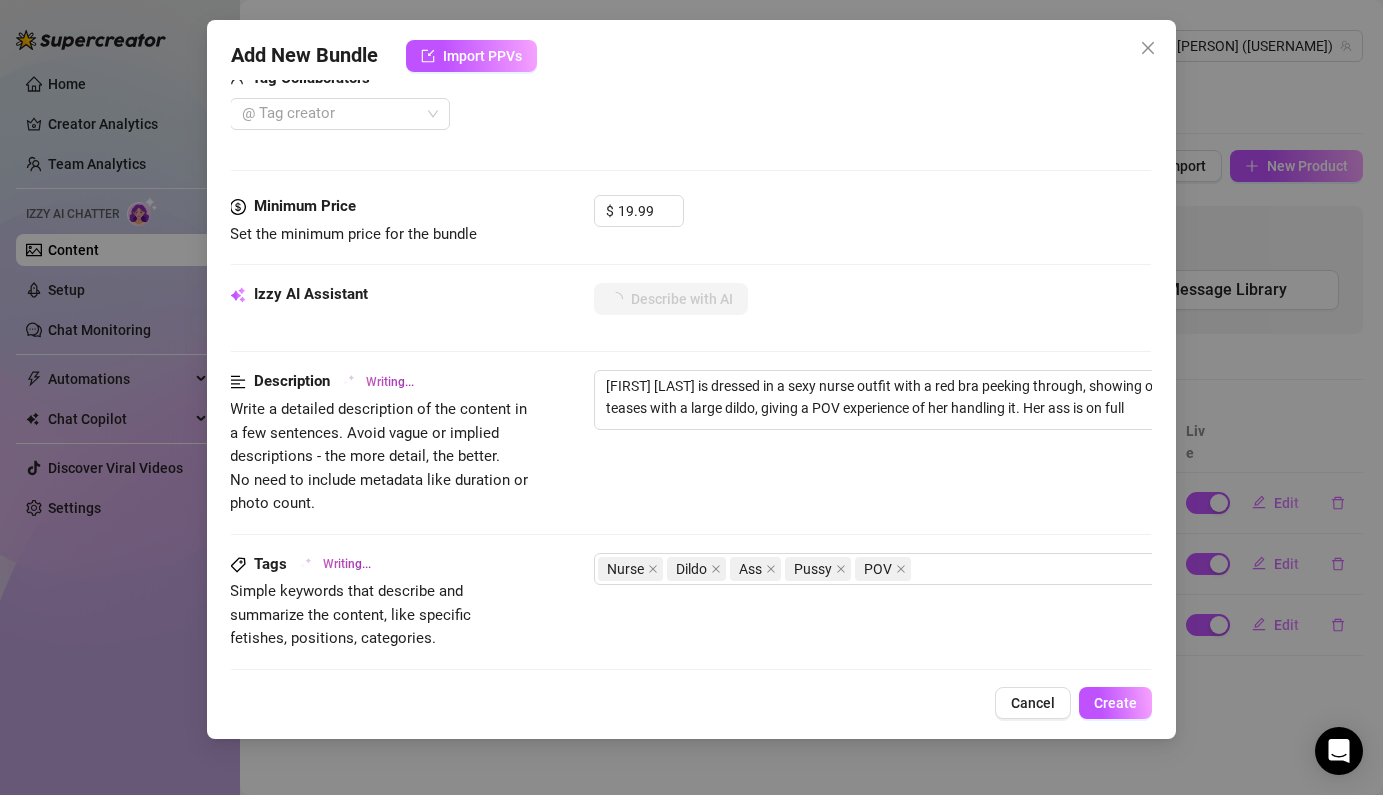 type on "[PERSON] is dressed in a sexy nurse outfit with a red bra peeking through, showing off her busty tits. She teases with a large dildo, giving a POV experience of her handling it. Her ass is on full display" 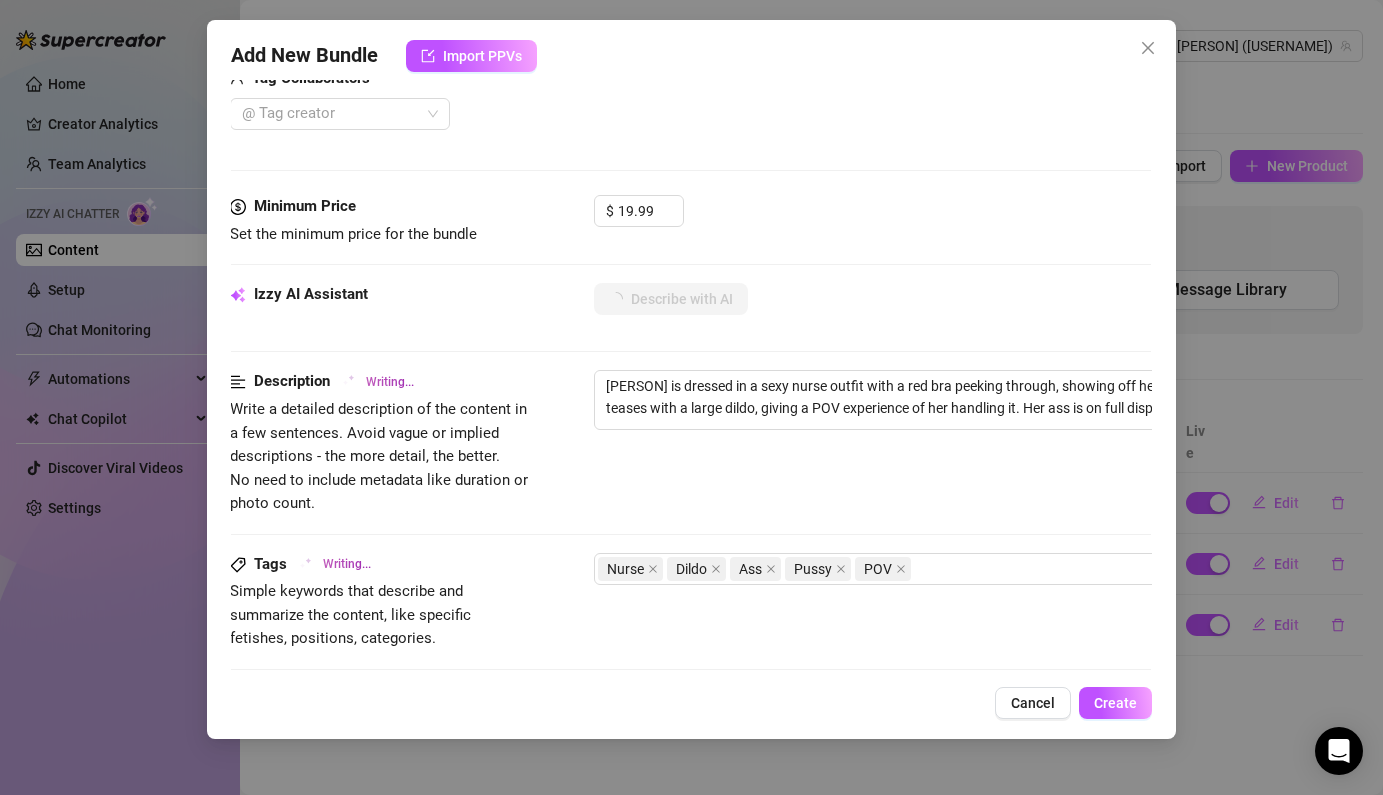 type on "[FIRST] [LAST] is dressed in a sexy nurse outfit with a red bra peeking through, showing off her busty tits. She teases with a large dildo, giving a POV experience of her handling it. Her ass is on full display as" 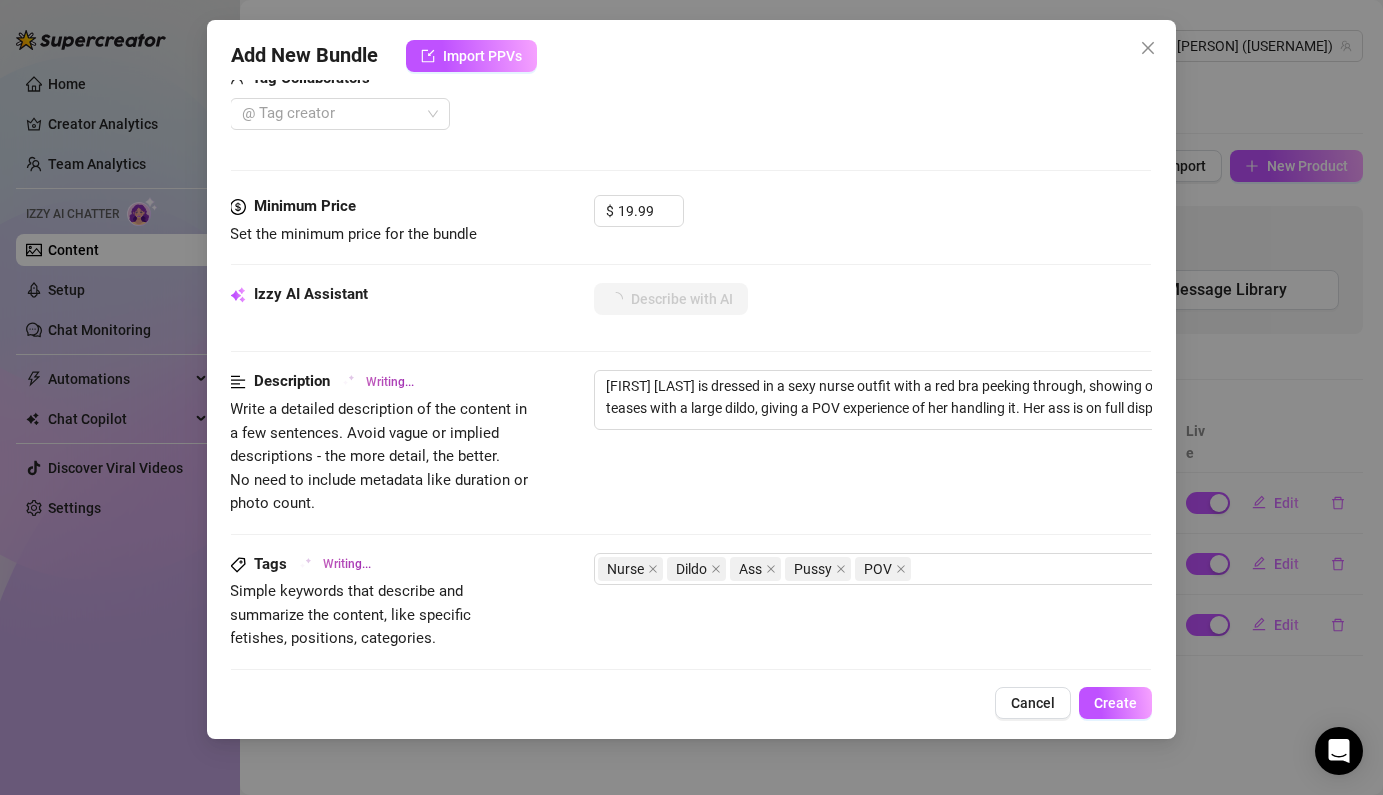 type on "Missy Davis is dressed in a sexy nurse outfit with a red bra peeking through, showing off her busty tits. She teases with a large dildo, giving a POV experience of her handling it. Her ass is on full display as she" 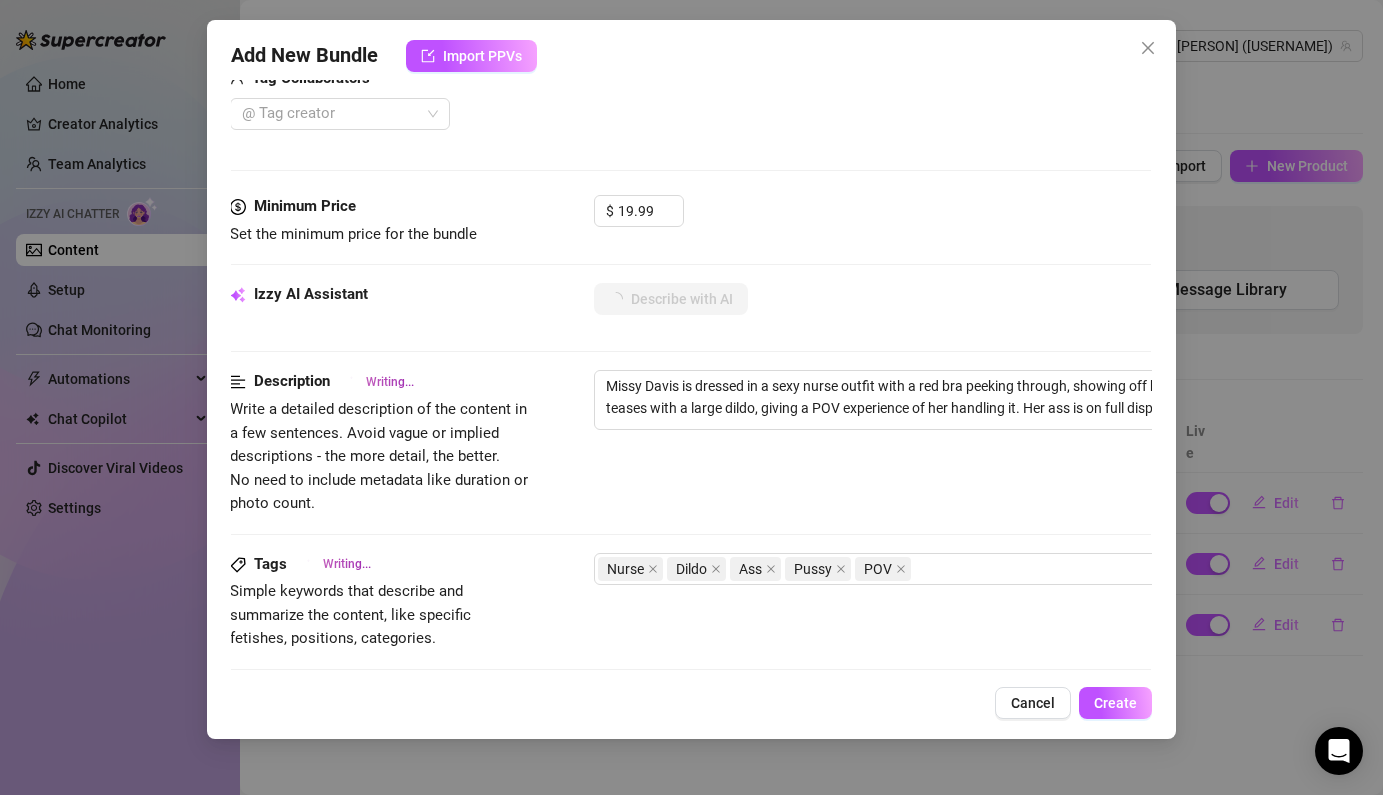 type on "[FIRST] [LAST] is dressed in a sexy nurse outfit with a red bra peeking through, showing off her busty tits. She teases with a large dildo, giving a POV experience of her handling it. Her ass is on full display as she bends" 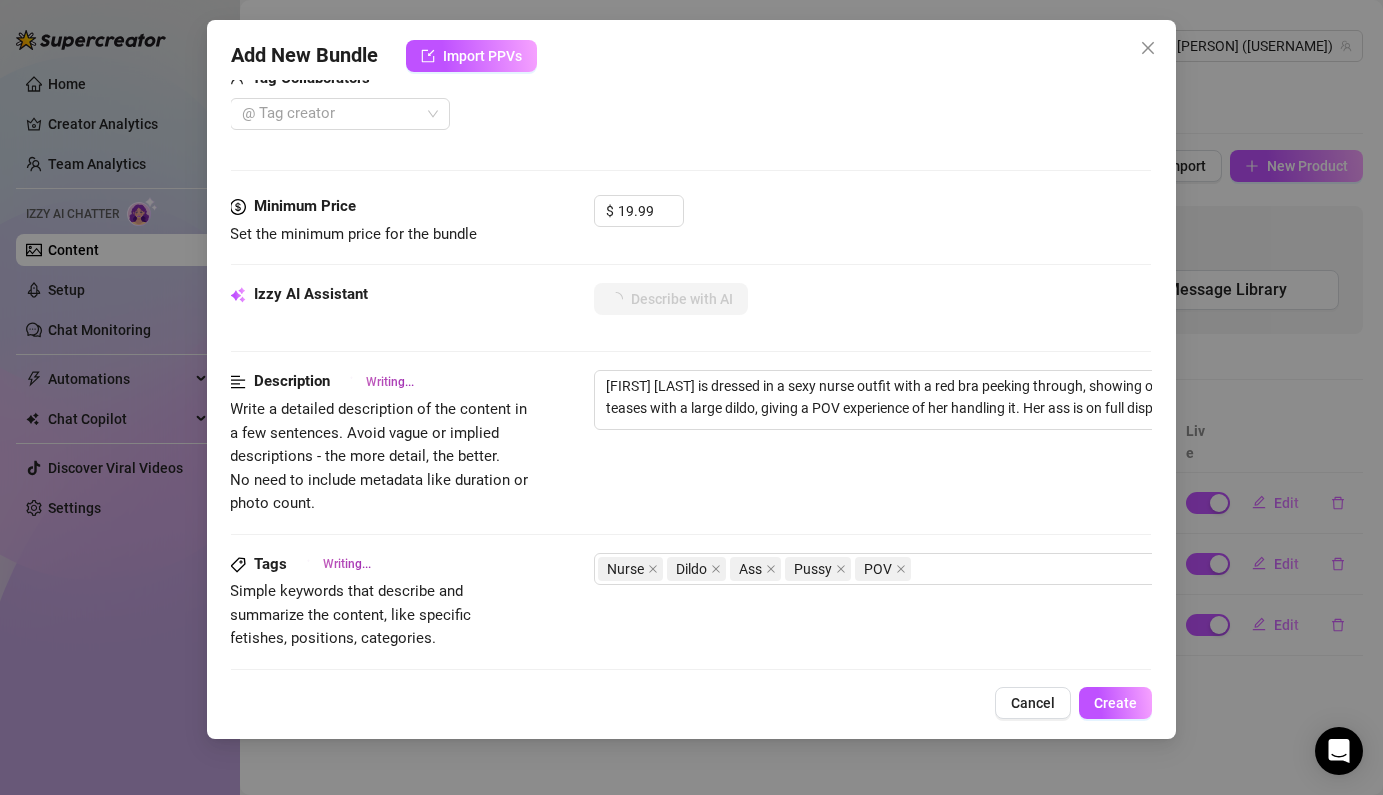 type on "[FIRST] [LAST] is dressed in a sexy nurse outfit with a red bra peeking through, showing off her busty tits. She teases with a large dildo, giving a POV experience of her handling it. Her ass is on full display as she bends over," 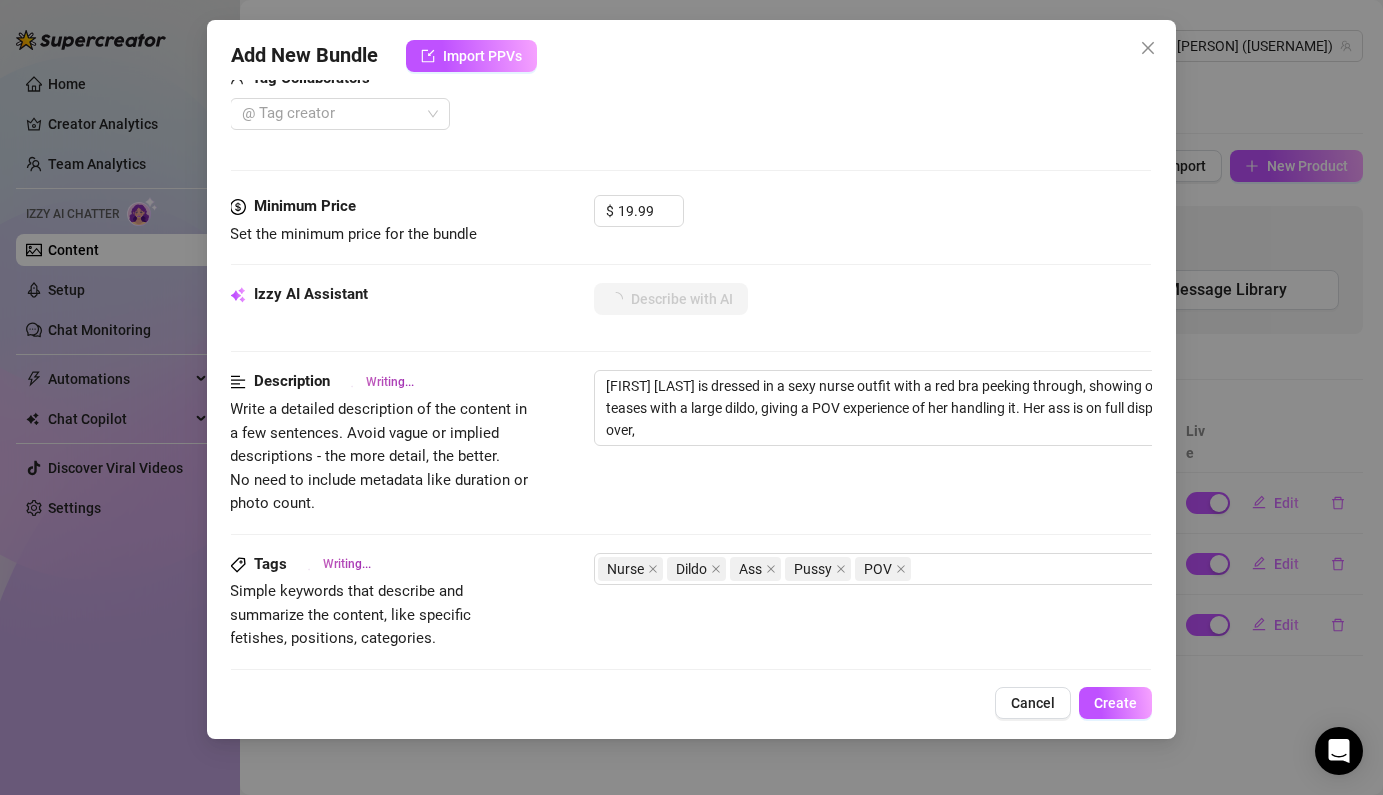 type on "[FIRST] [LAST] is dressed in a sexy nurse outfit with a red bra peeking through, showing off her busty tits. She teases with a large dildo, giving a POV experience of her handling it. Her ass is on full display as she bends over," 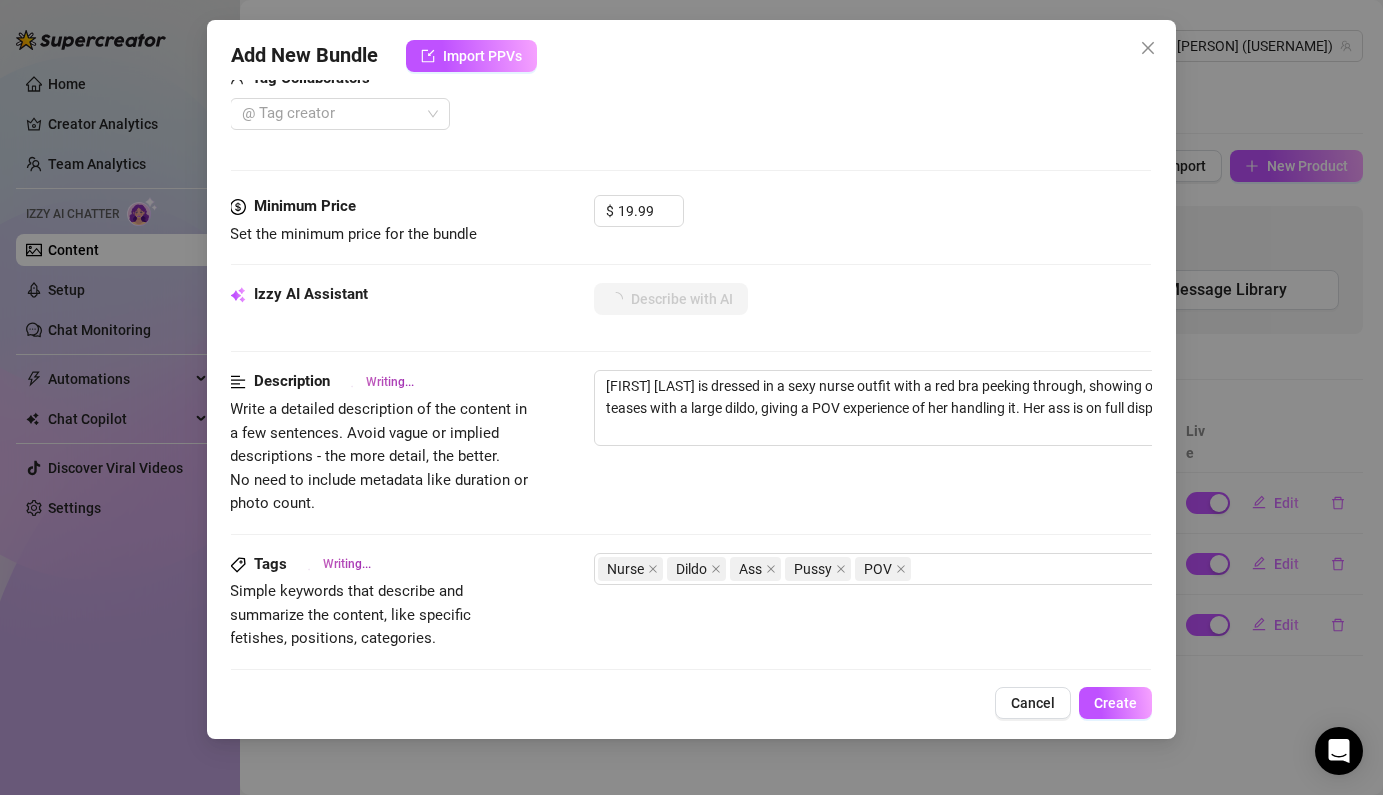 type on "[FIRST] [LAST] is dressed in a sexy nurse outfit with a red bra peeking through, showing off her busty tits. She teases with a large dildo, giving a POV experience of her handling it. Her ass is on full display as she bends over, with a clear" 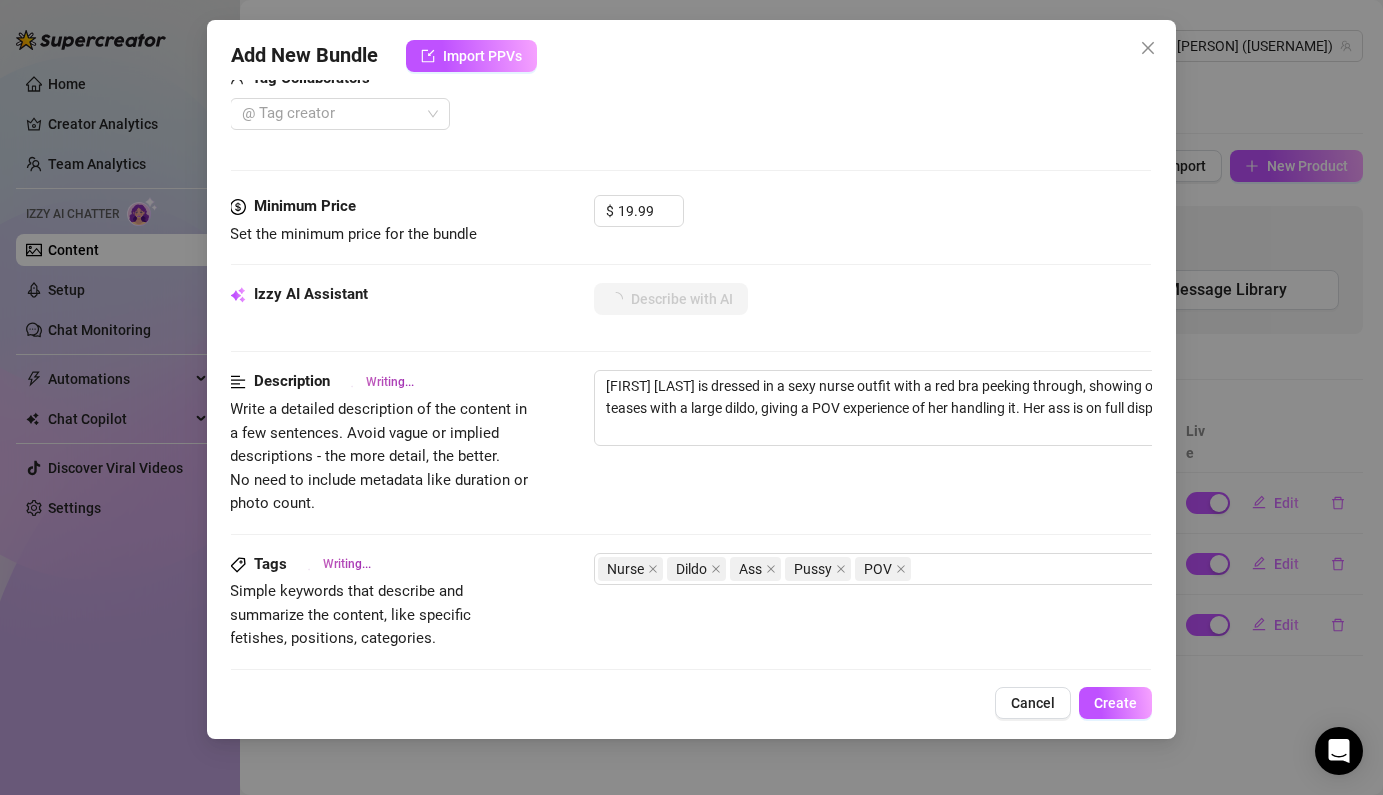 type on "[FIRST] [LAST] is dressed in a sexy nurse outfit with a red bra peeking through, showing off her busty tits. She teases with a large dildo, giving a POV experience of her handling it. Her ass is on full display as she bends over, with a clear" 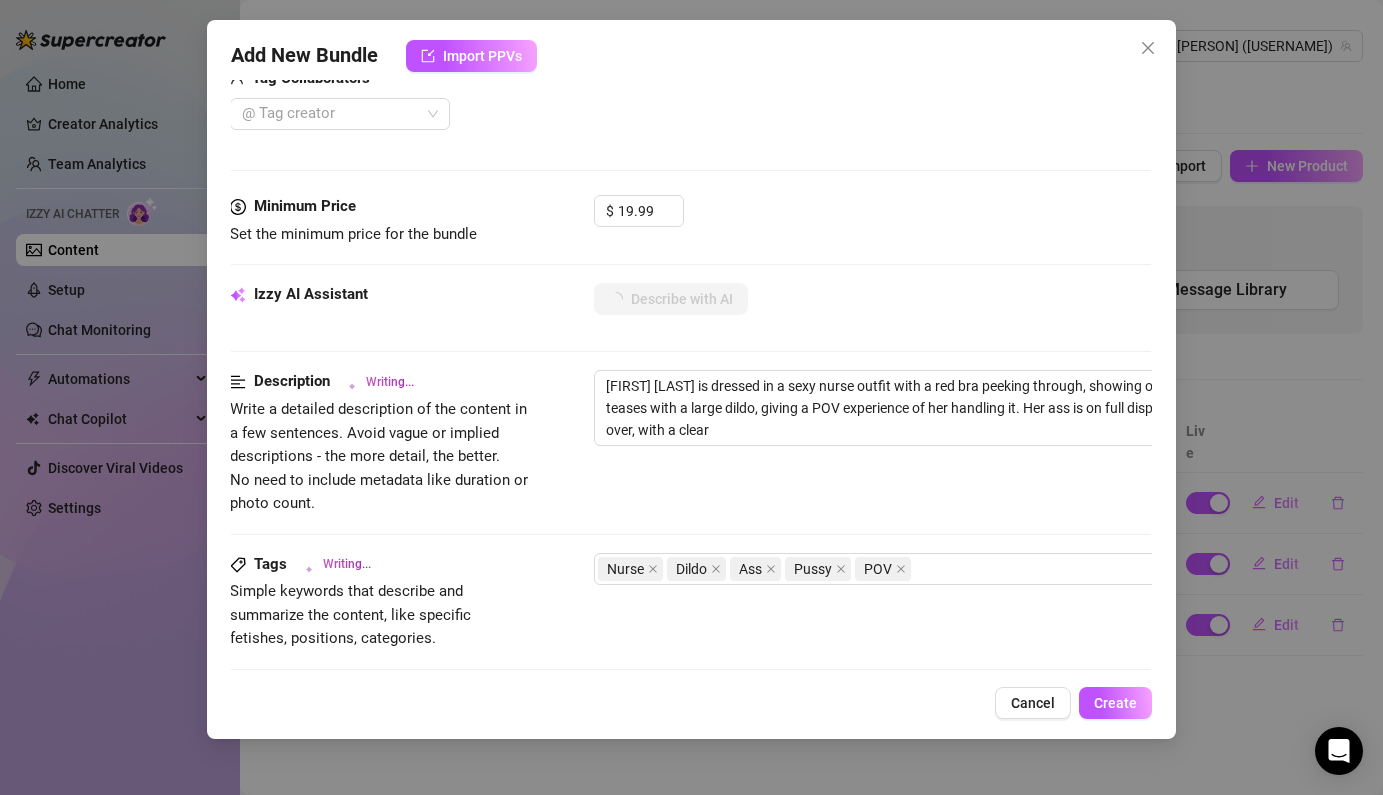type on "[FIRST] [LAST] is dressed in a sexy nurse outfit with a red bra peeking through, showing off her busty tits. She teases with a large dildo, giving a POV experience of her handling it. Her ass is on full display as she bends over, with a clear view" 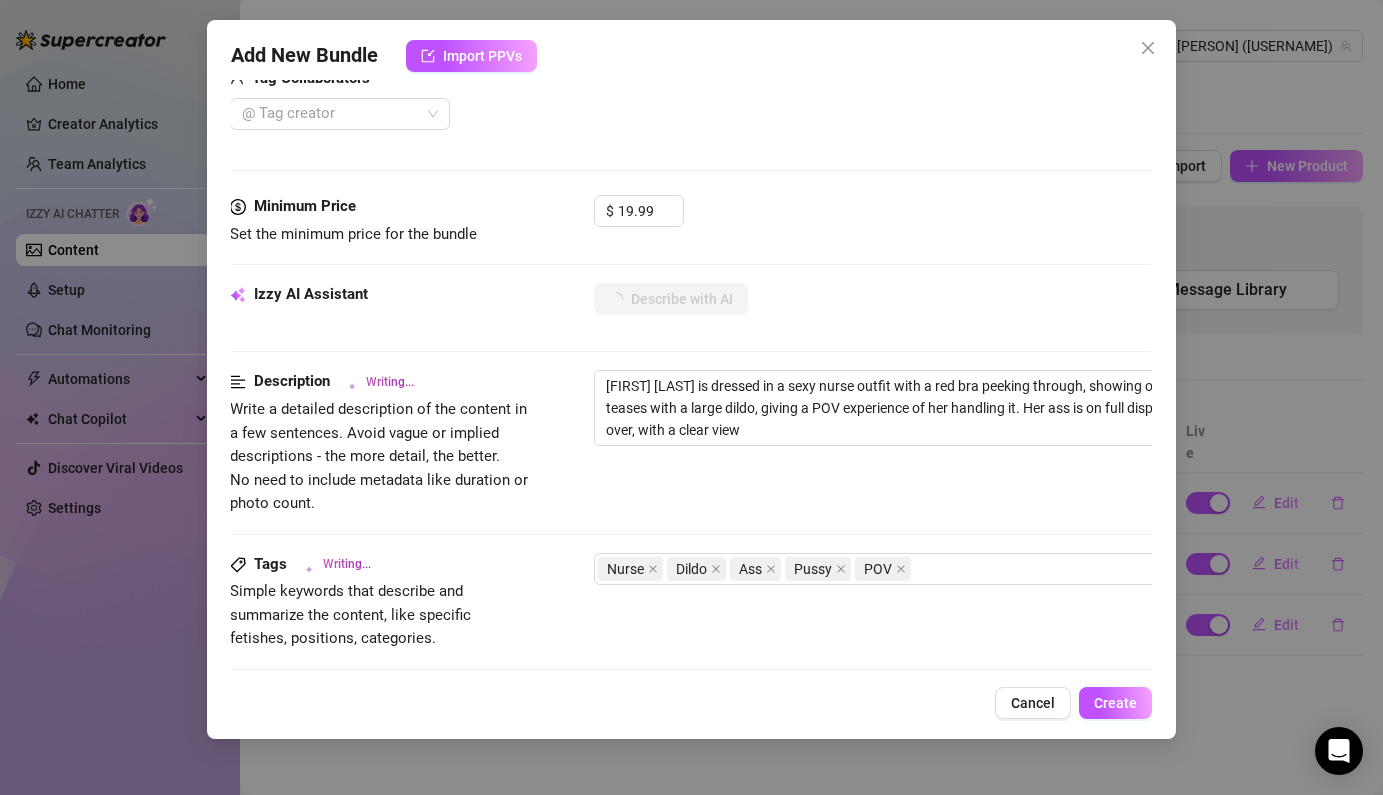 type on "[FIRST] [LAST] is dressed in a sexy nurse outfit with a red bra peeking through, showing off her busty tits. She teases with a large dildo, giving a POV experience of her handling it. Her ass is on full display as she bends over, with a clear view" 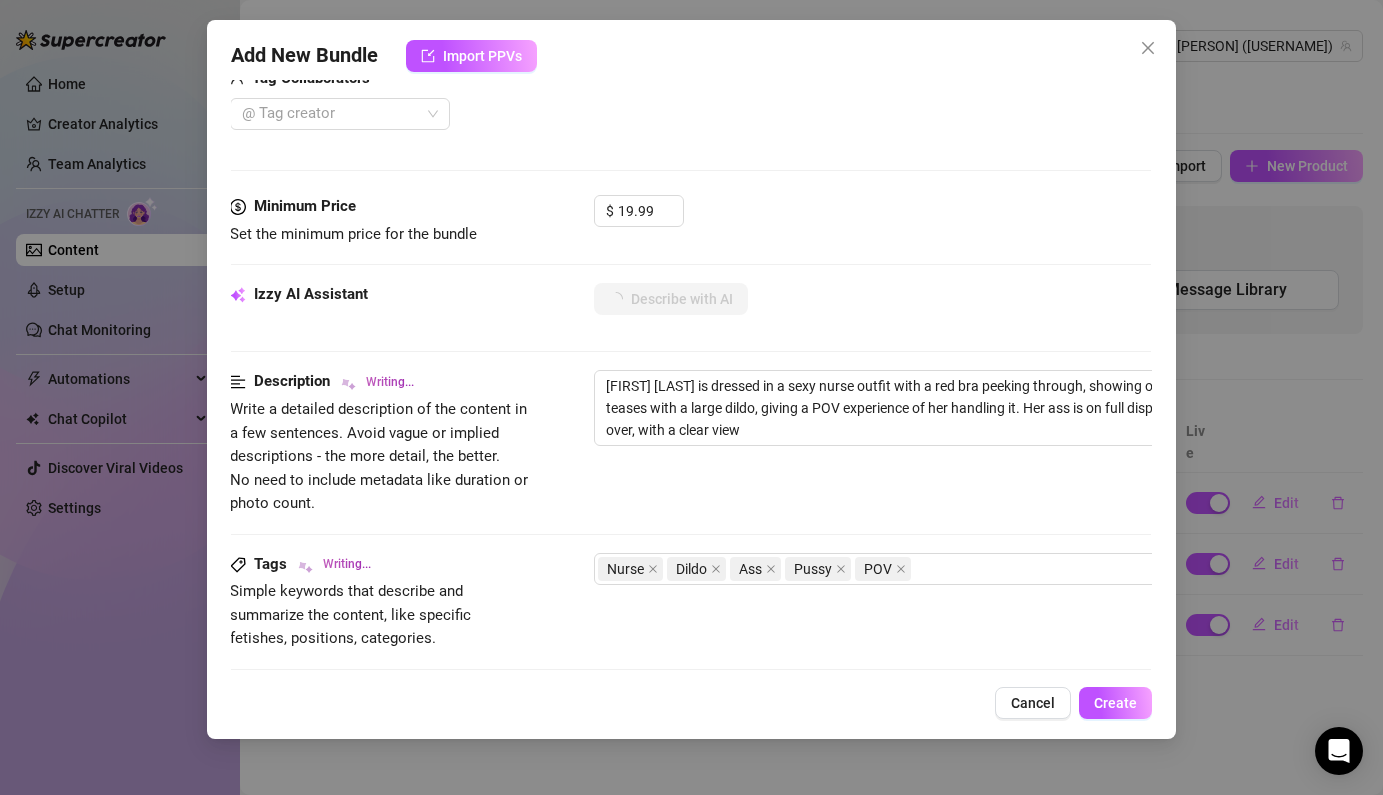 type on "Missy Davis is dressed in a sexy nurse outfit with a red bra peeking through, showing off her busty tits. She teases with a large dildo, giving a POV experience of her handling it. Her ass is on full display as she bends over, with a clear view of her" 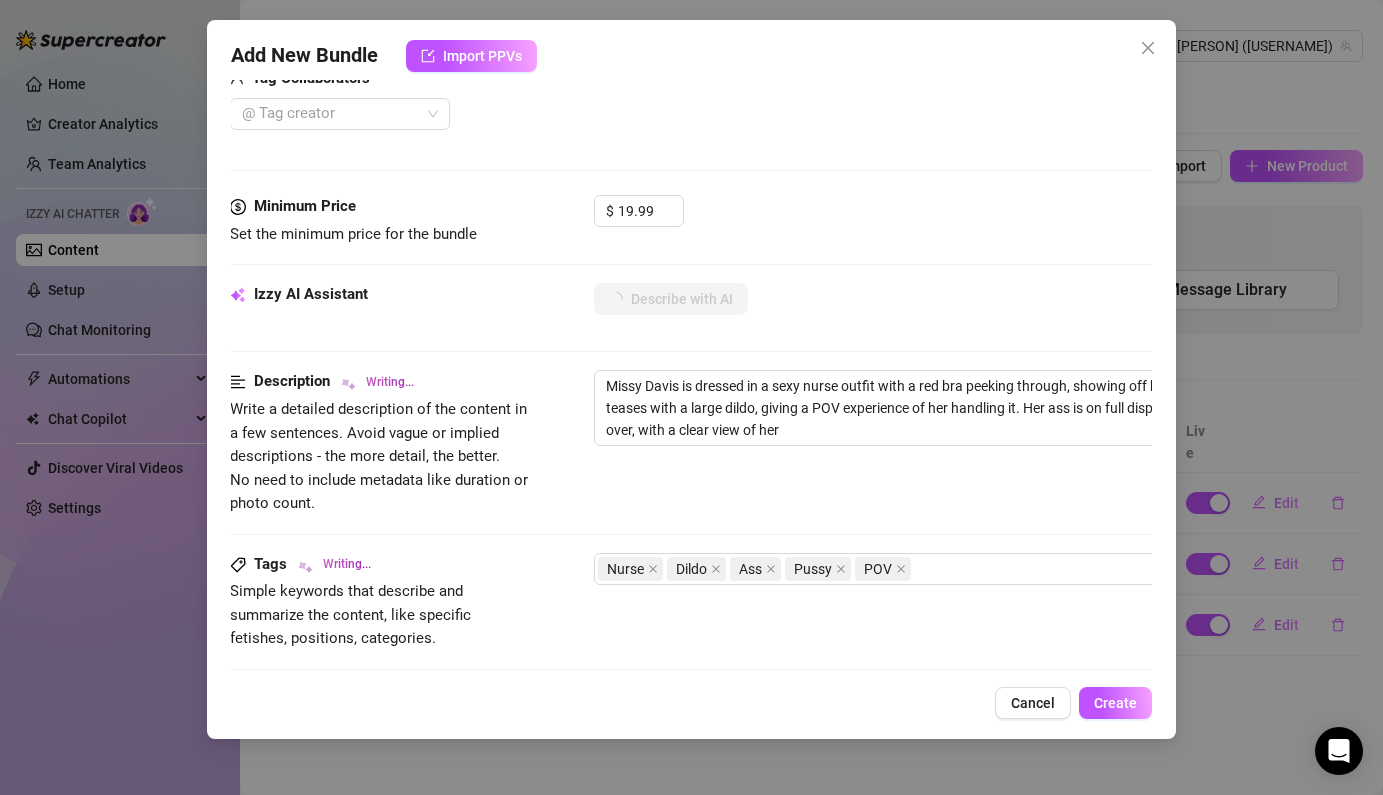 type on "[USERNAME] [LASTNAME] is dressed in a sexy nurse outfit with a red bra peeking through, showing off her busty tits. She teases with a large dildo, giving a POV experience of her handling it. Her ass is on full display as she bends over, with a clear view of her pussy" 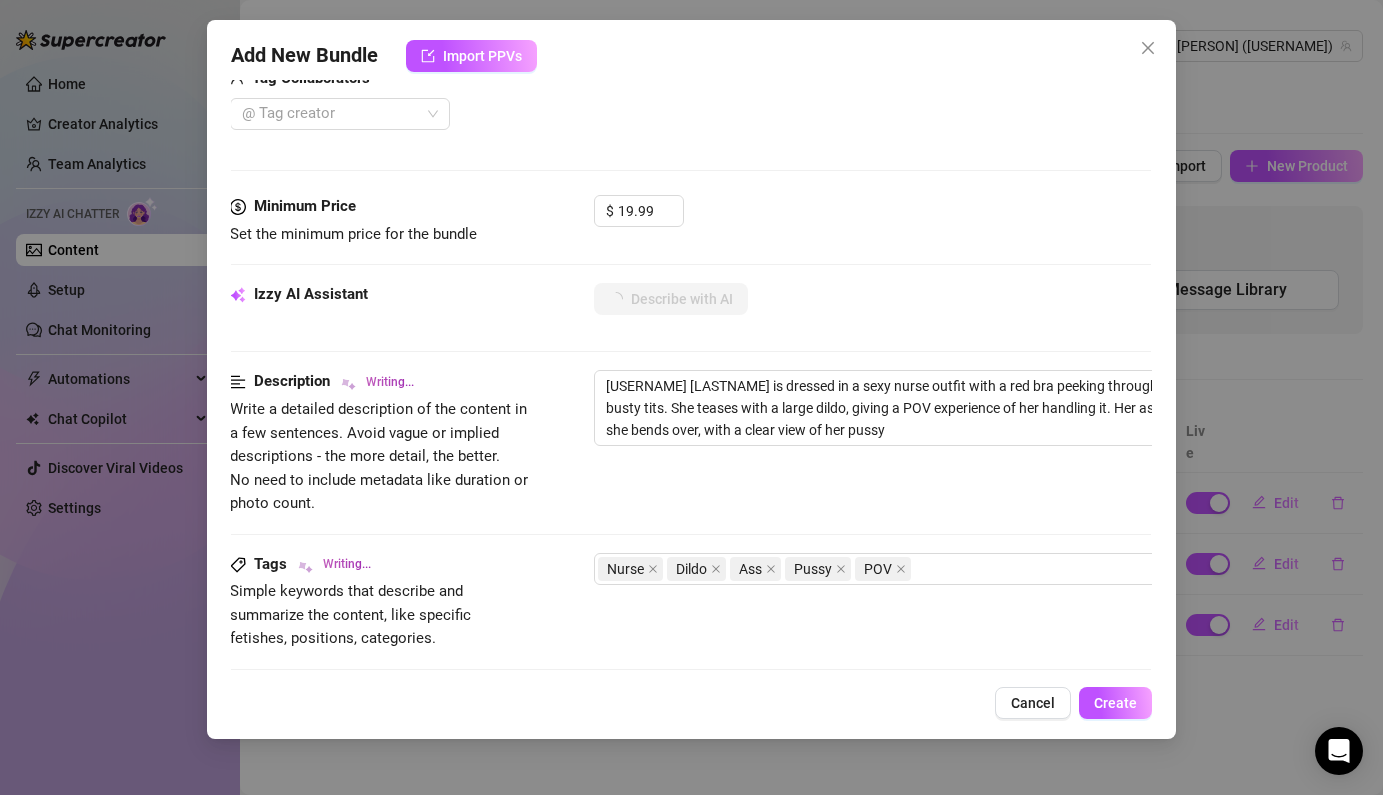 type on "Account [USERNAME] [LASTNAME] is dressed in a sexy nurse outfit with a red bra peeking through, showing off her busty tits. She teases with a large dildo, giving a POV experience of her handling it. Her ass is on full display as she bends over, with a clear view of her pussy from" 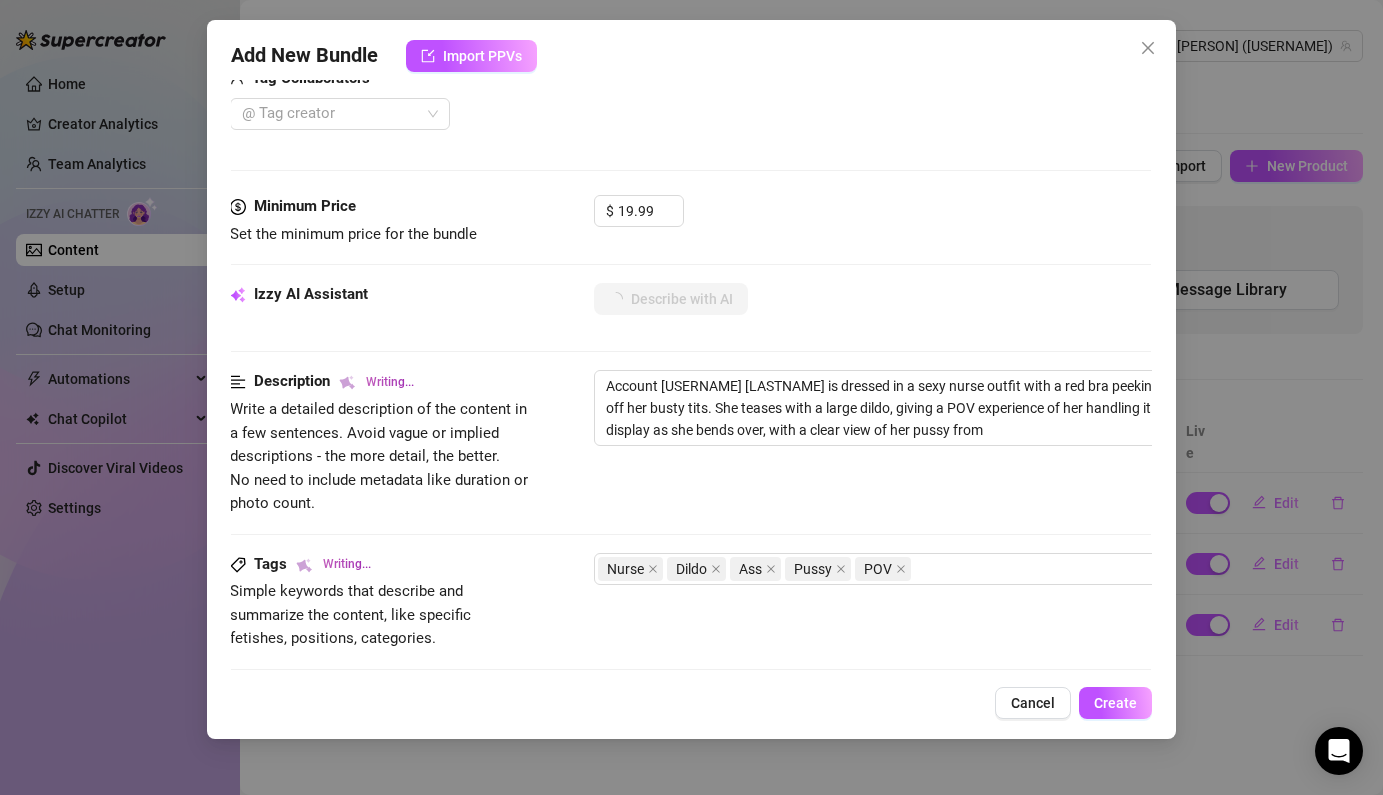 type on "[FIRST] [LAST] is dressed in a sexy nurse outfit with a red bra peeking through, showing off her busty tits. She teases with a large dildo, giving a POV experience of her handling it. Her ass is on full display as she bends over, with a clear view of her pussy from behind," 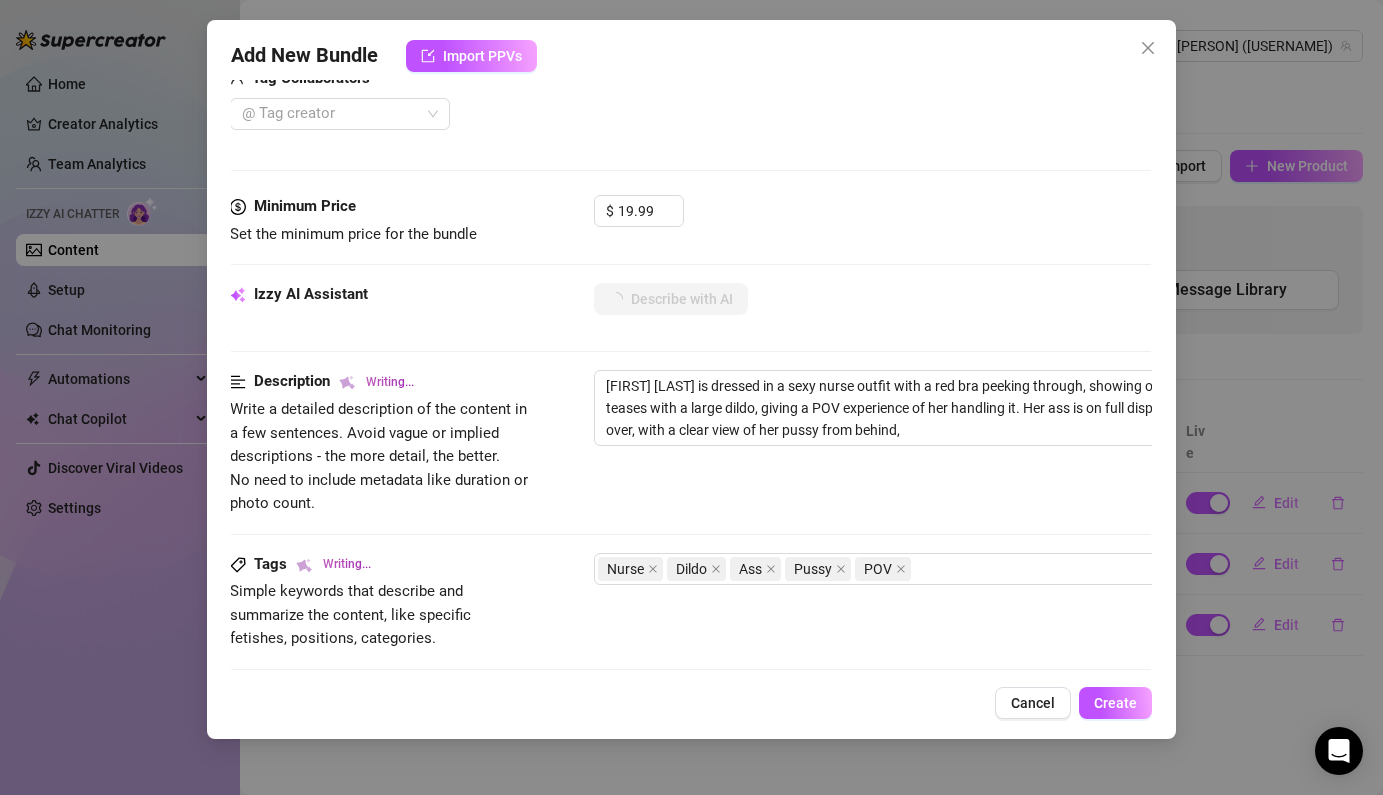 type on "[FIRST] [LAST] is dressed in a sexy nurse outfit with a red bra peeking through, showing off her busty tits. She teases with a large dildo, giving a POV experience of her handling it. Her ass is on full display as she bends over, with a clear view of her pussy from behind, making" 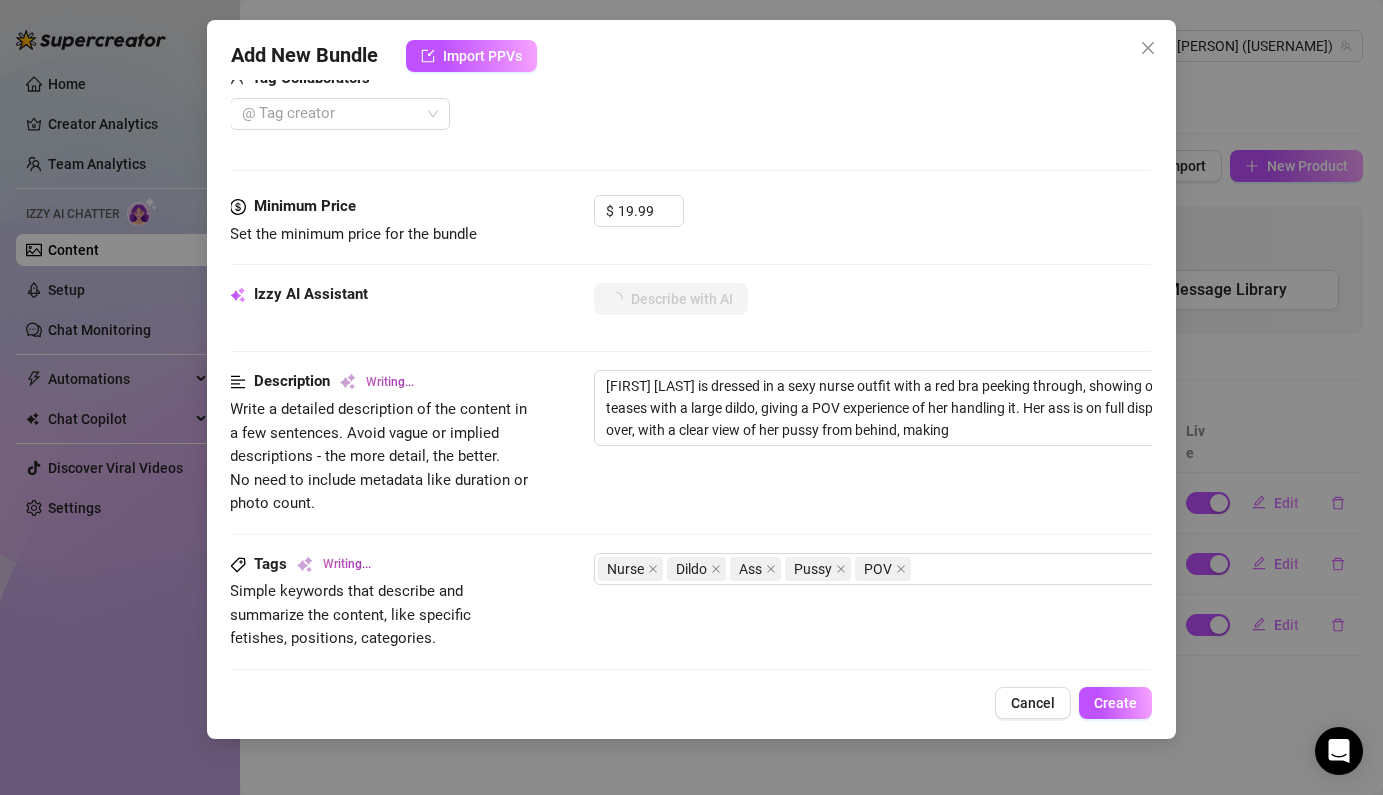 type on "[FIRST] [LAST] is dressed in a sexy nurse outfit with a red bra peeking through, showing off her busty tits. She teases with a large dildo, giving a POV experience of her handling it. Her ass is on full display as she bends over, with a clear view of her pussy from behind, making it" 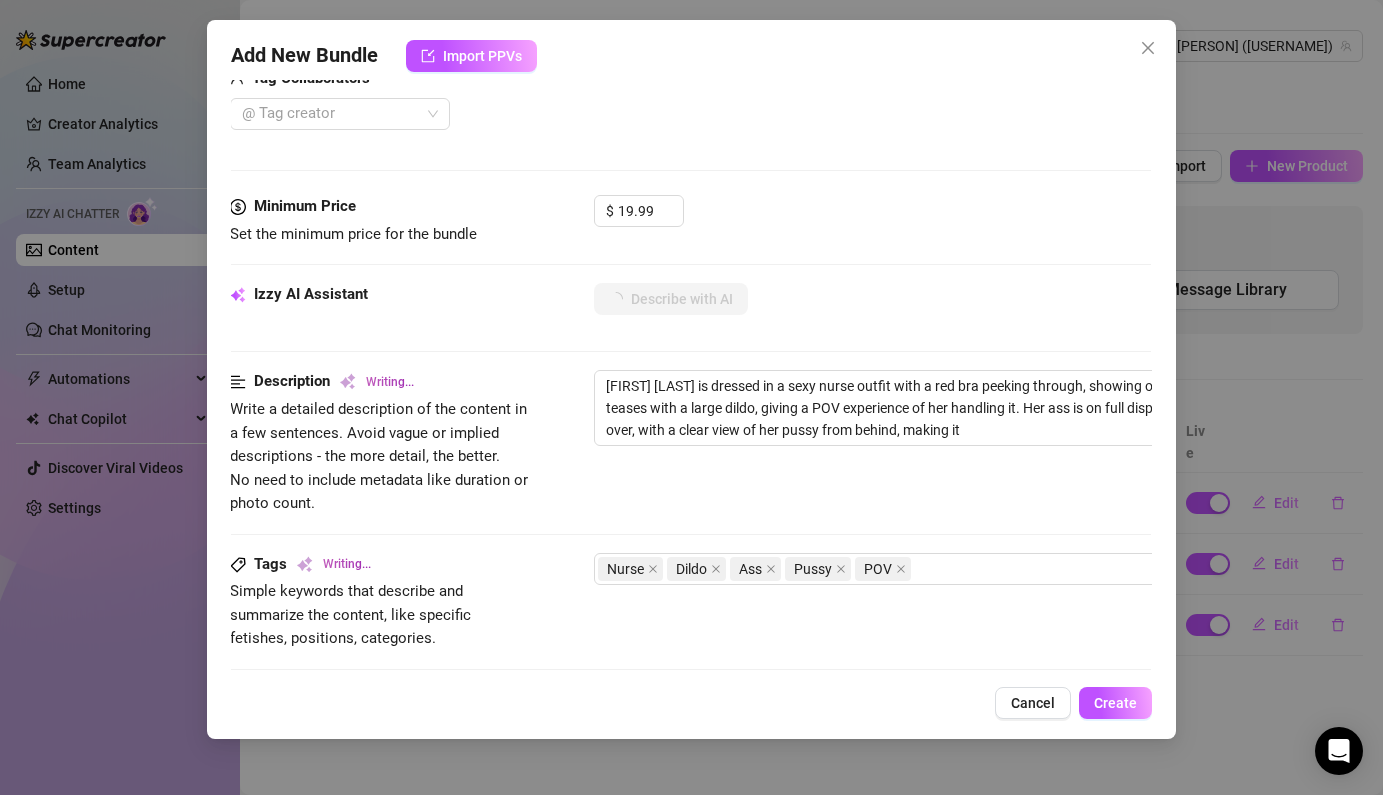 type on "Missy Davis is dressed in a sexy nurse outfit with a red bra peeking through, showing off her busty tits. She teases with a large dildo, giving a POV experience of her handling it. Her ass is on full display as she bends over, with a clear view of her pussy from behind, making it an" 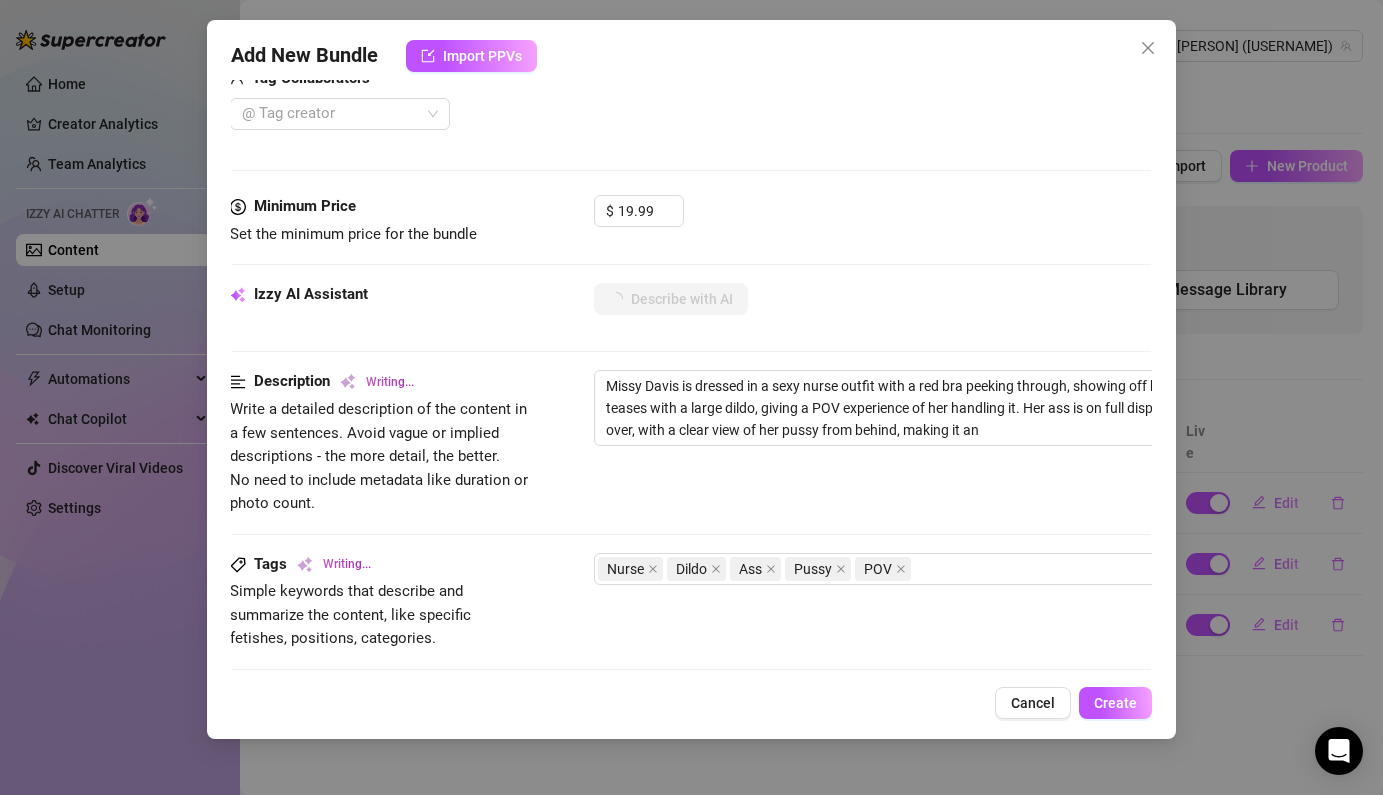 type on "[FIRST] [LAST] is dressed in a sexy nurse outfit with a red bra peeking through, showing off her busty tits. She teases with a large dildo, giving a POV experience of her handling it. Her ass is on full display as she bends over, with a clear view of her pussy from behind, making it an enticing" 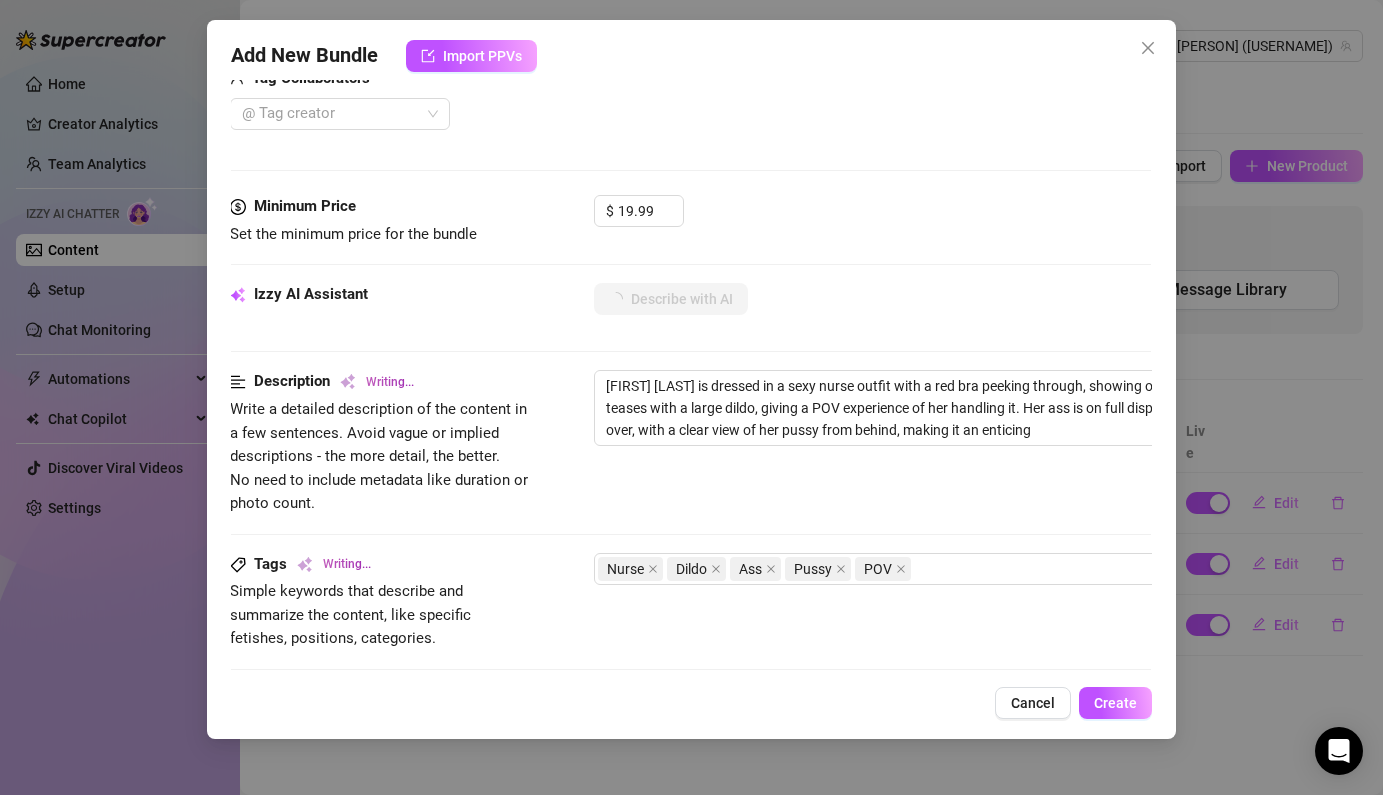 type on "[FIRST] [LAST] is dressed in a sexy nurse outfit with a red bra peeking through, showing off her busty tits. She teases with a large dildo, giving a POV experience of her handling it. Her ass is on full display as she bends over, with a clear view of her pussy from behind, making it an enticing nurse" 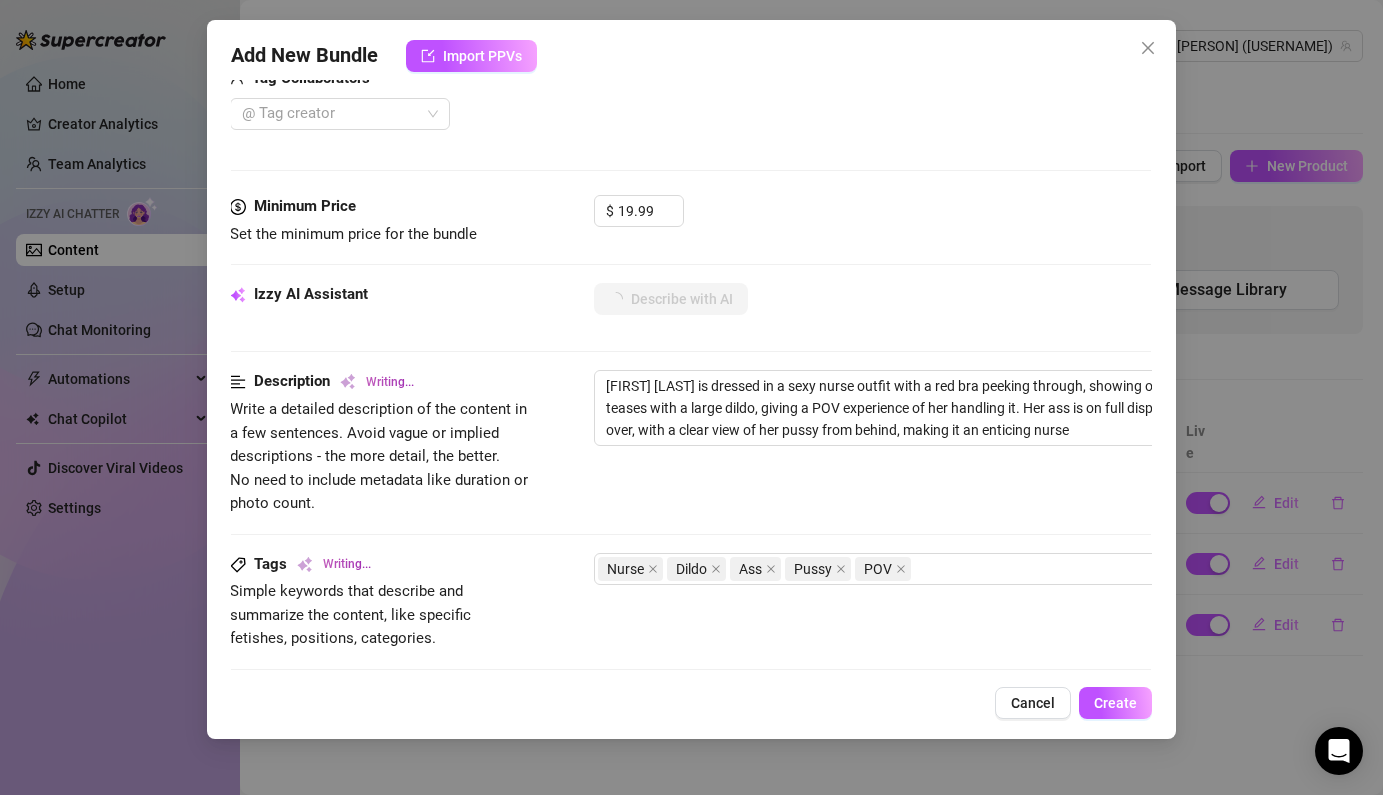 type on "Account [USERNAME] [LASTNAME] is dressed in a sexy nurse outfit with a red bra peeking through, showing off her busty tits. She teases with a large dildo, giving a POV experience of her handling it. Her ass is on full display as she bends over, with a clear view of her pussy from behind, making it an enticing nurse fantasy." 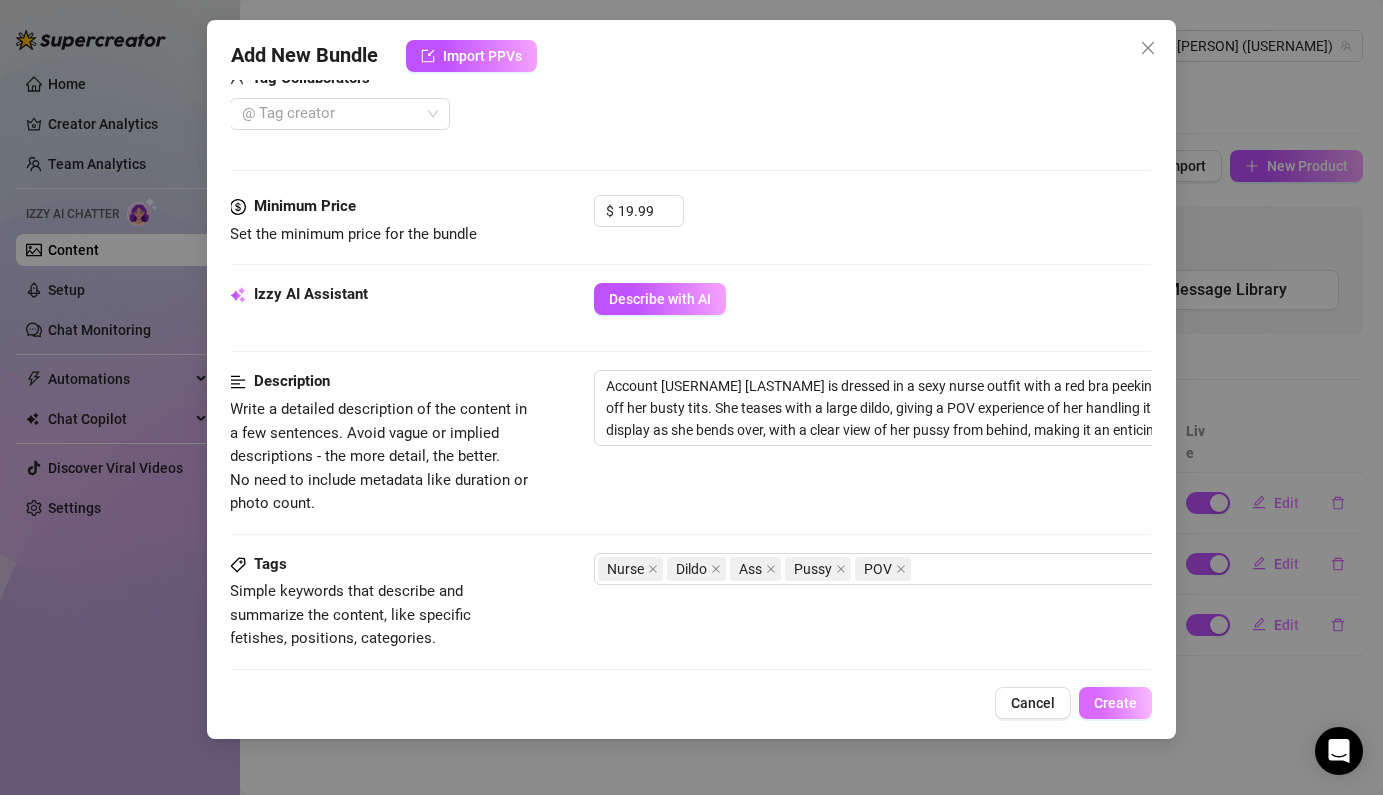 click on "Create" at bounding box center (1115, 703) 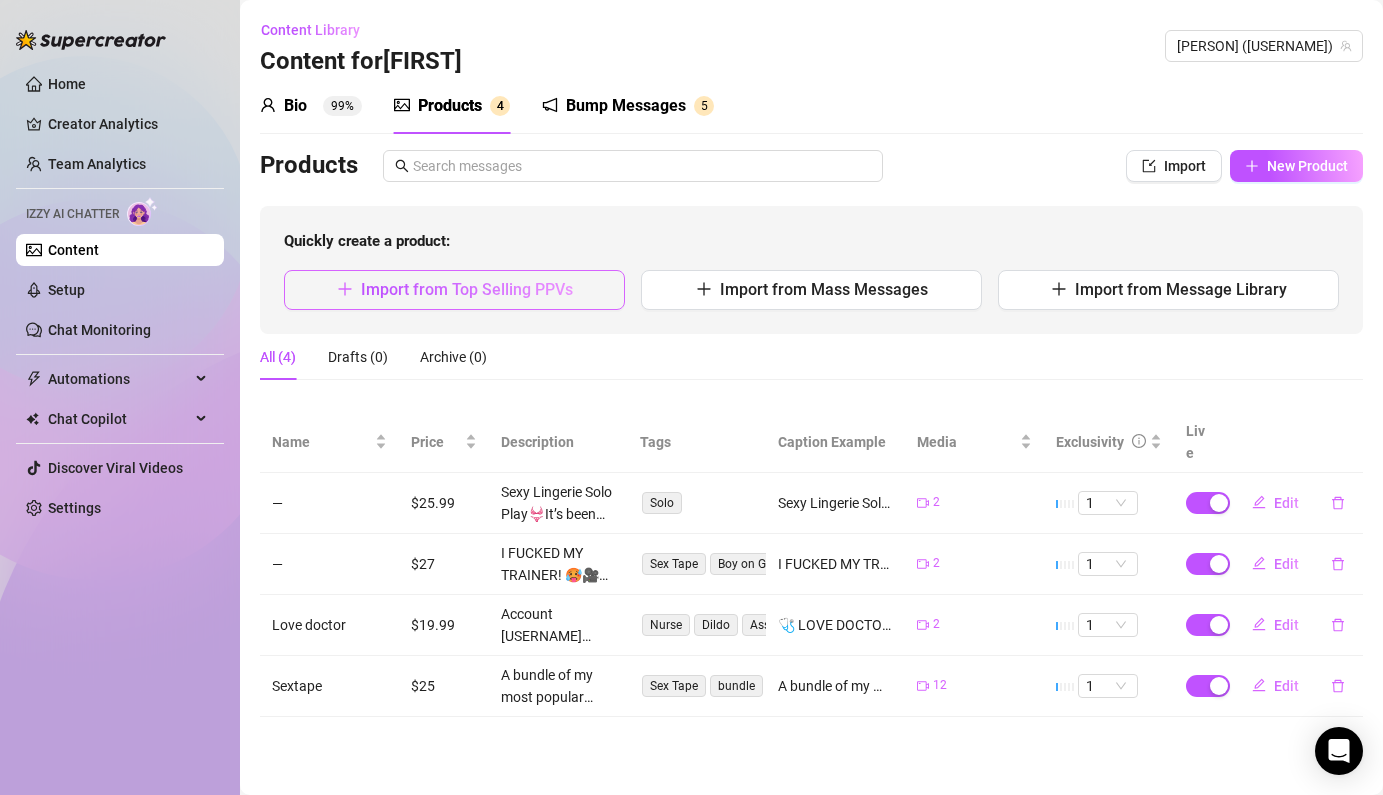 click on "Import from Top Selling PPVs" at bounding box center [467, 289] 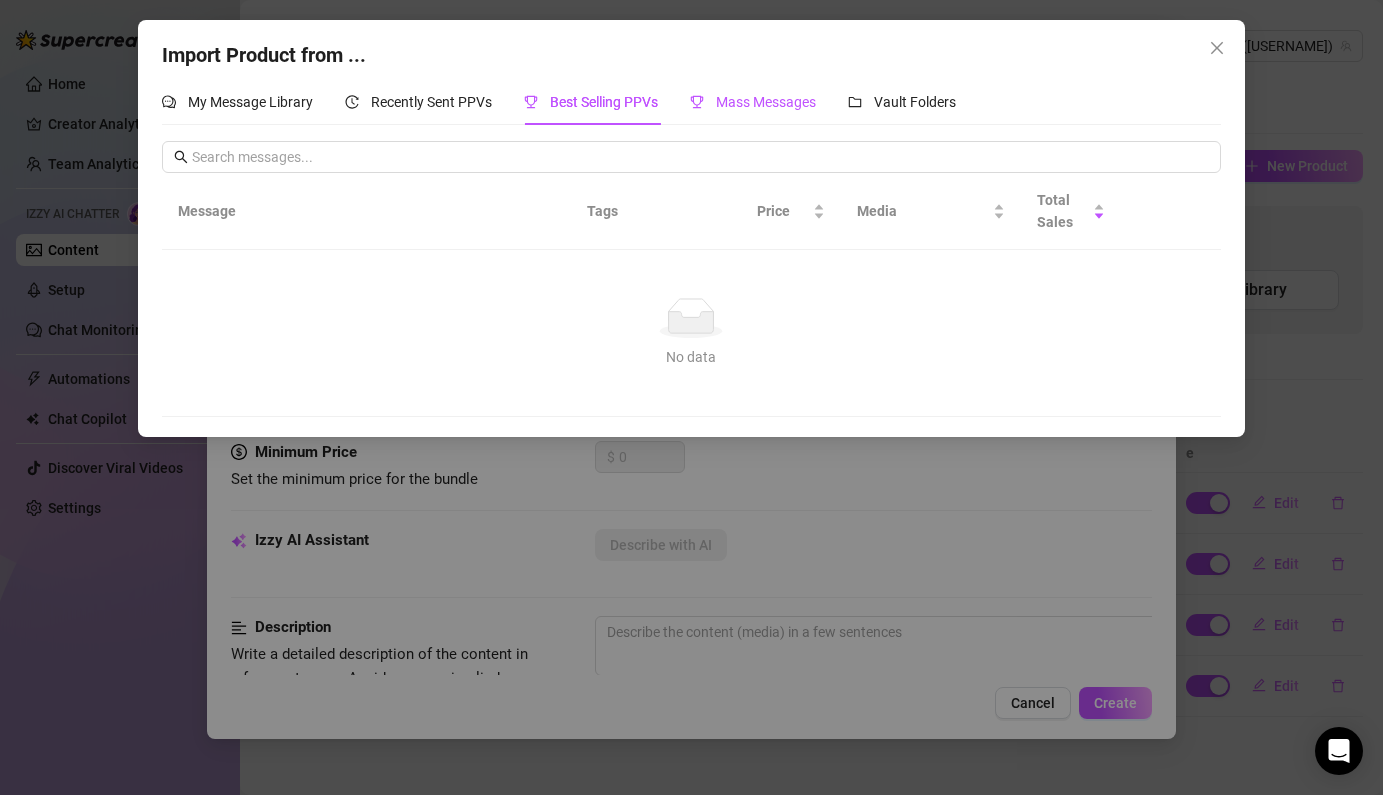 click on "Mass Messages" at bounding box center (766, 102) 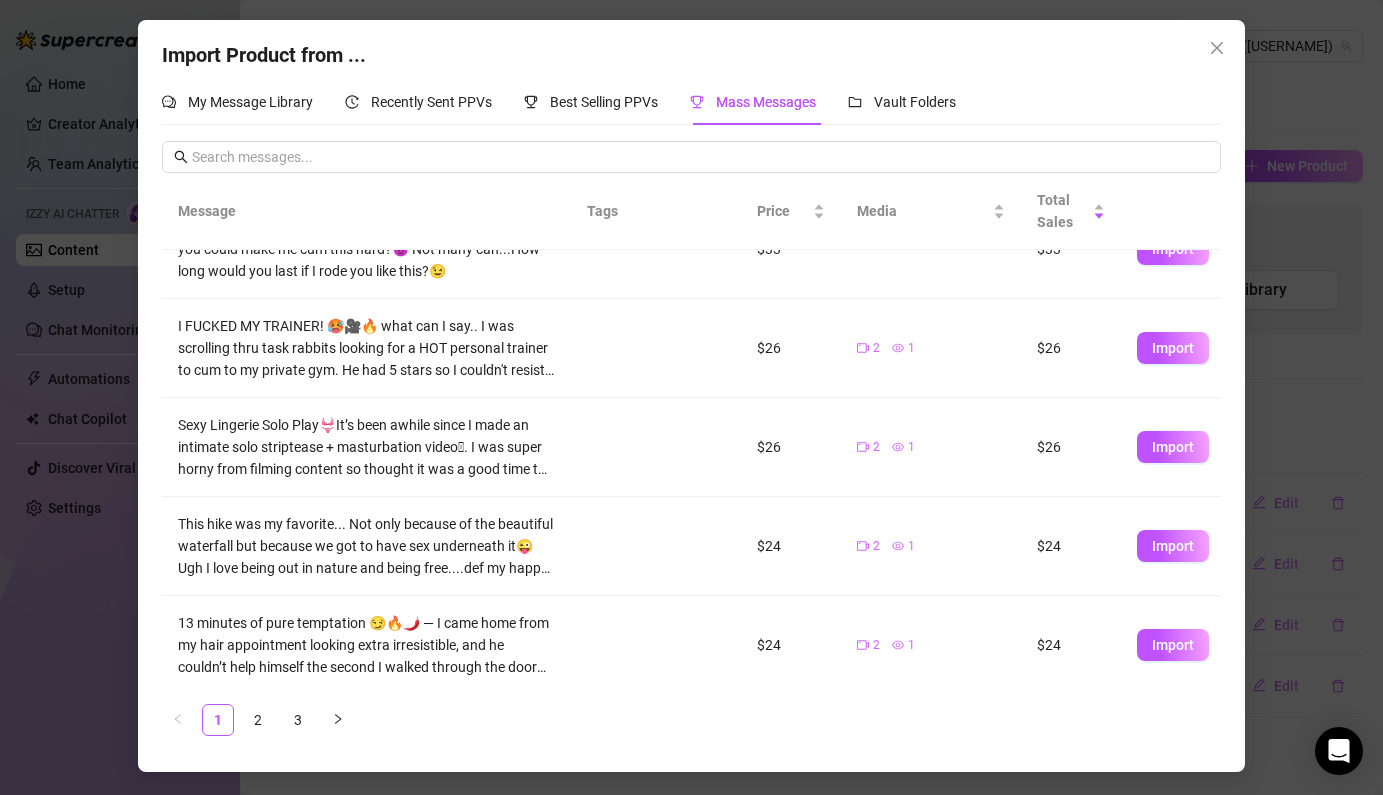 scroll, scrollTop: 125, scrollLeft: 0, axis: vertical 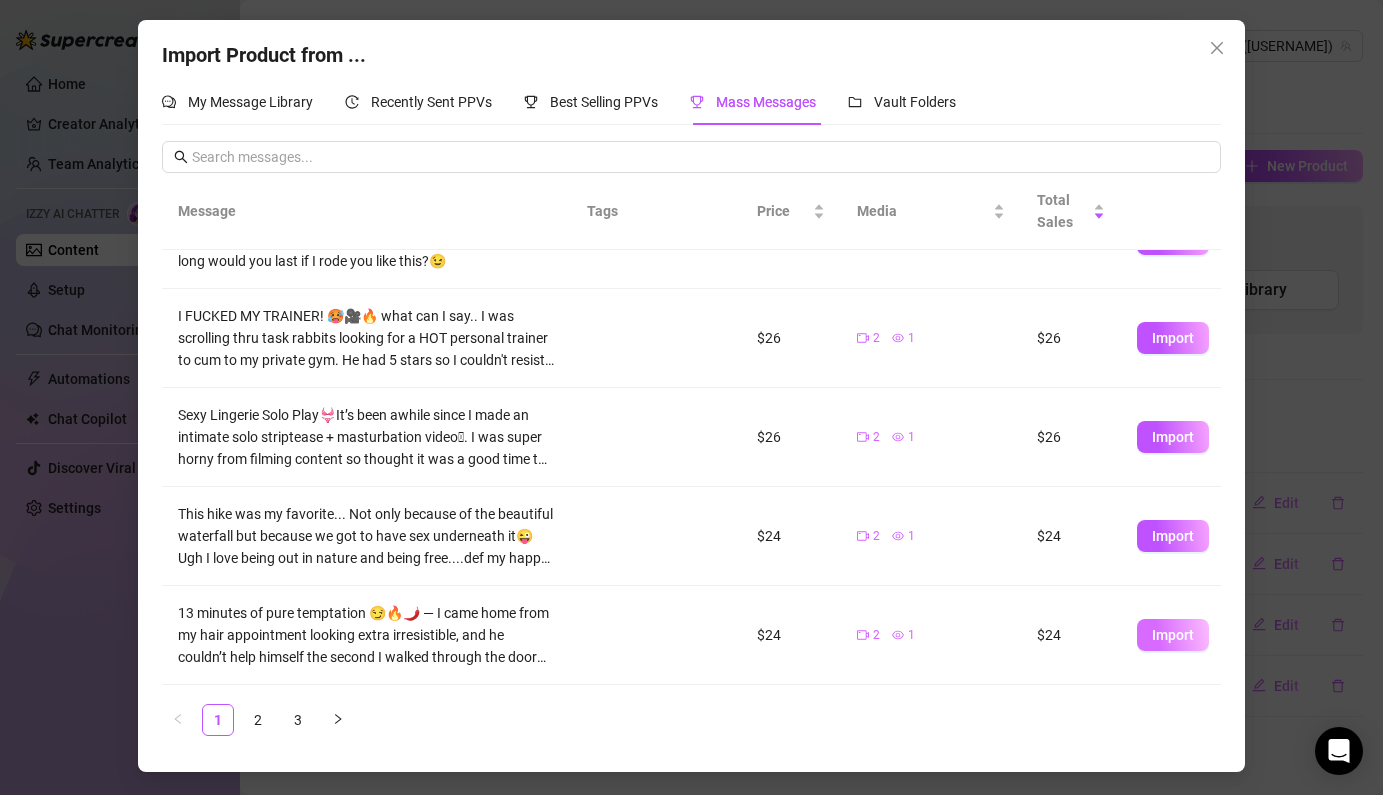 click on "Import" at bounding box center [1173, 635] 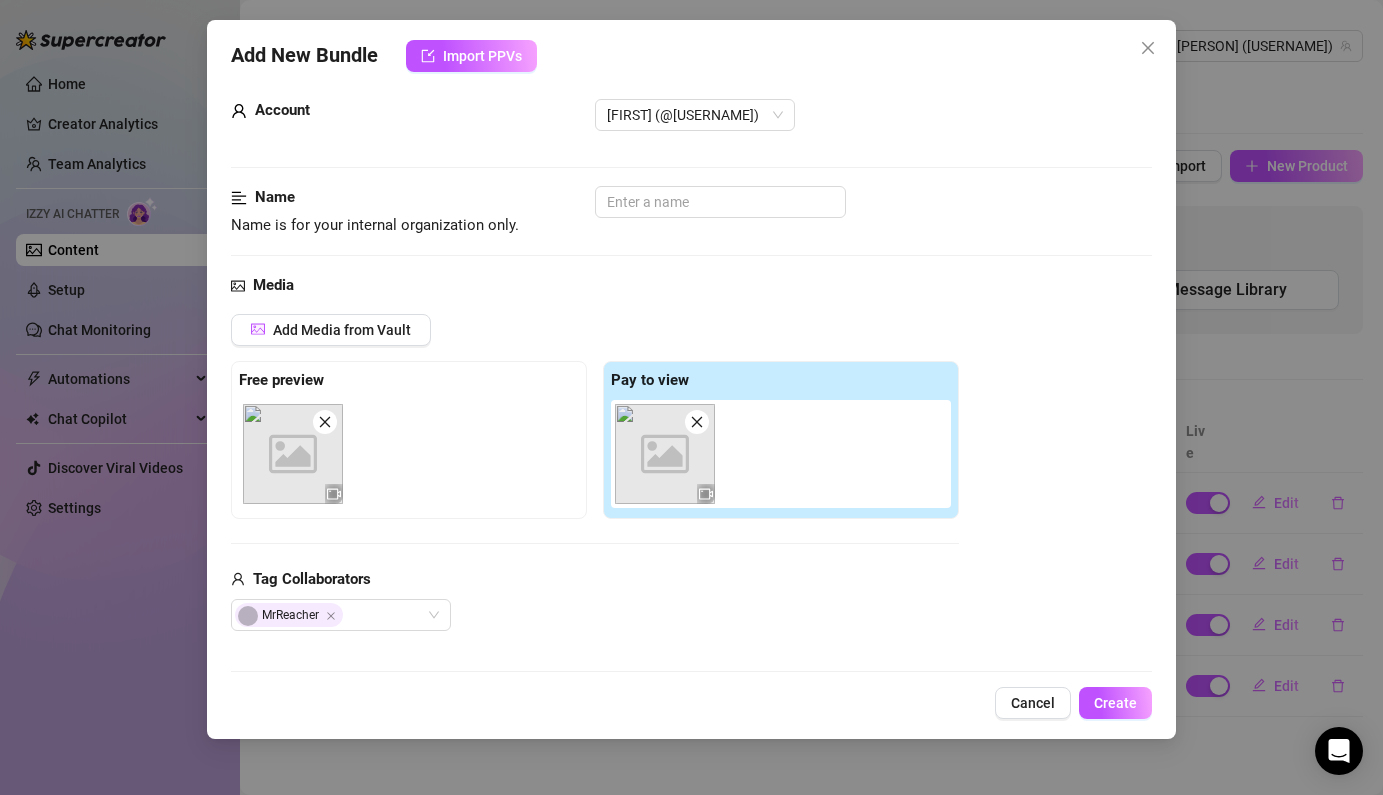 scroll, scrollTop: 32, scrollLeft: 0, axis: vertical 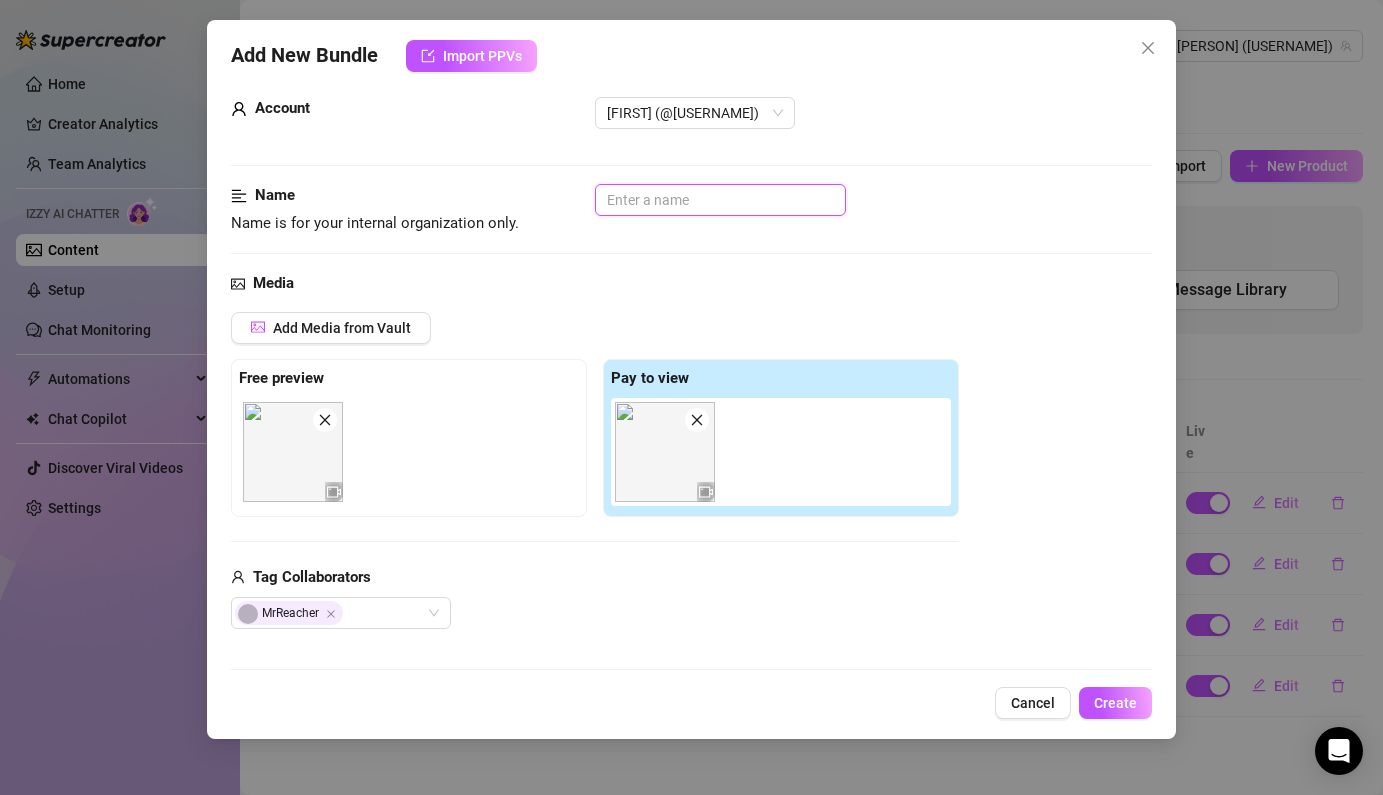 click at bounding box center (720, 200) 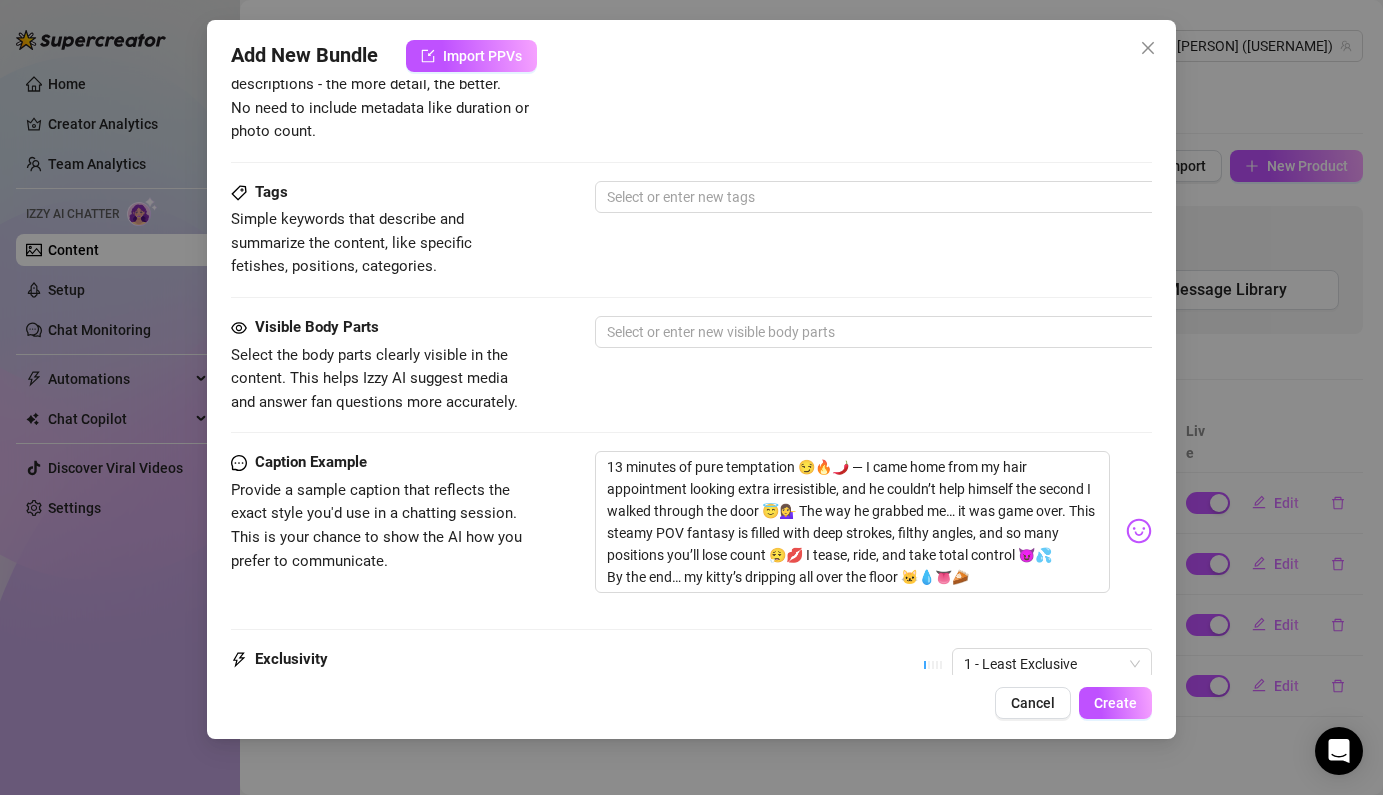 scroll, scrollTop: 900, scrollLeft: 0, axis: vertical 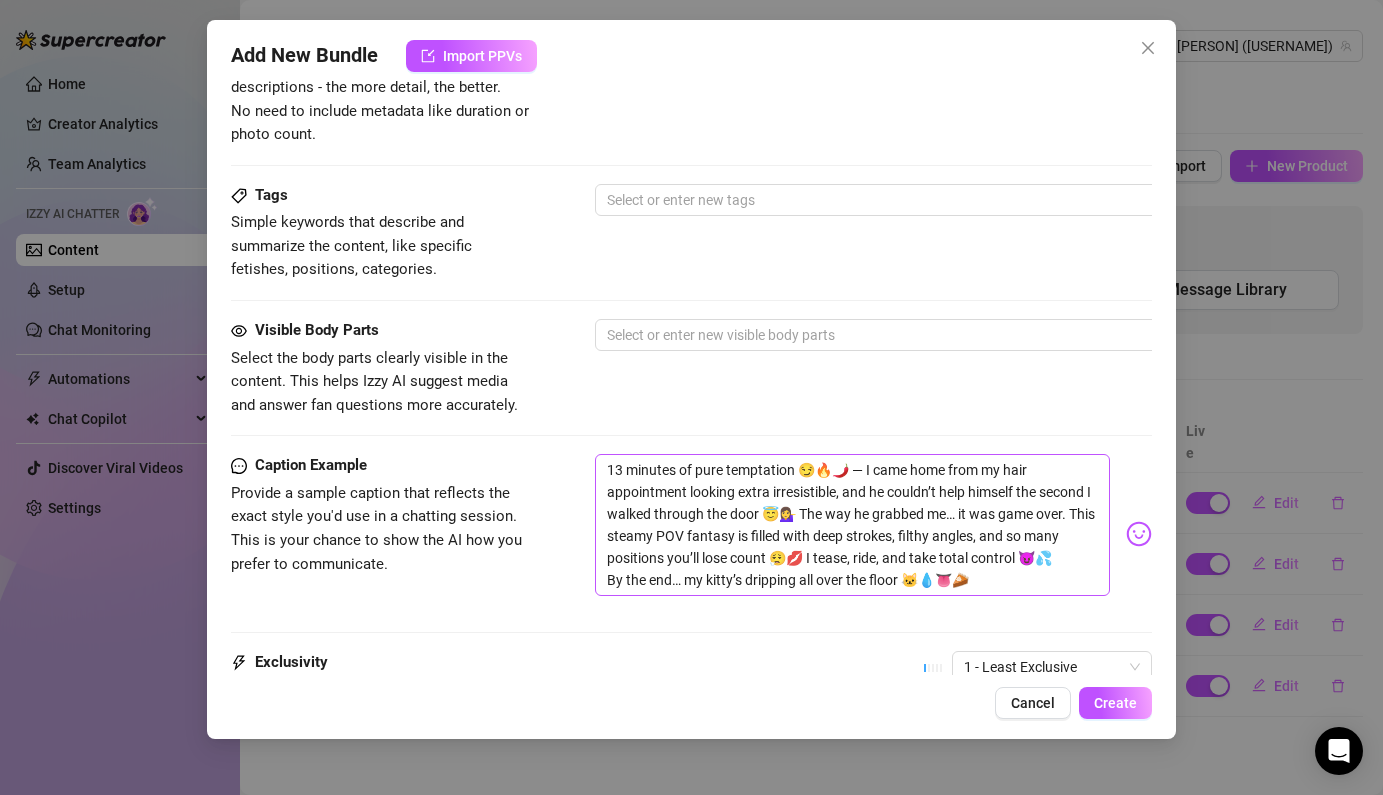 type on "Temptation" 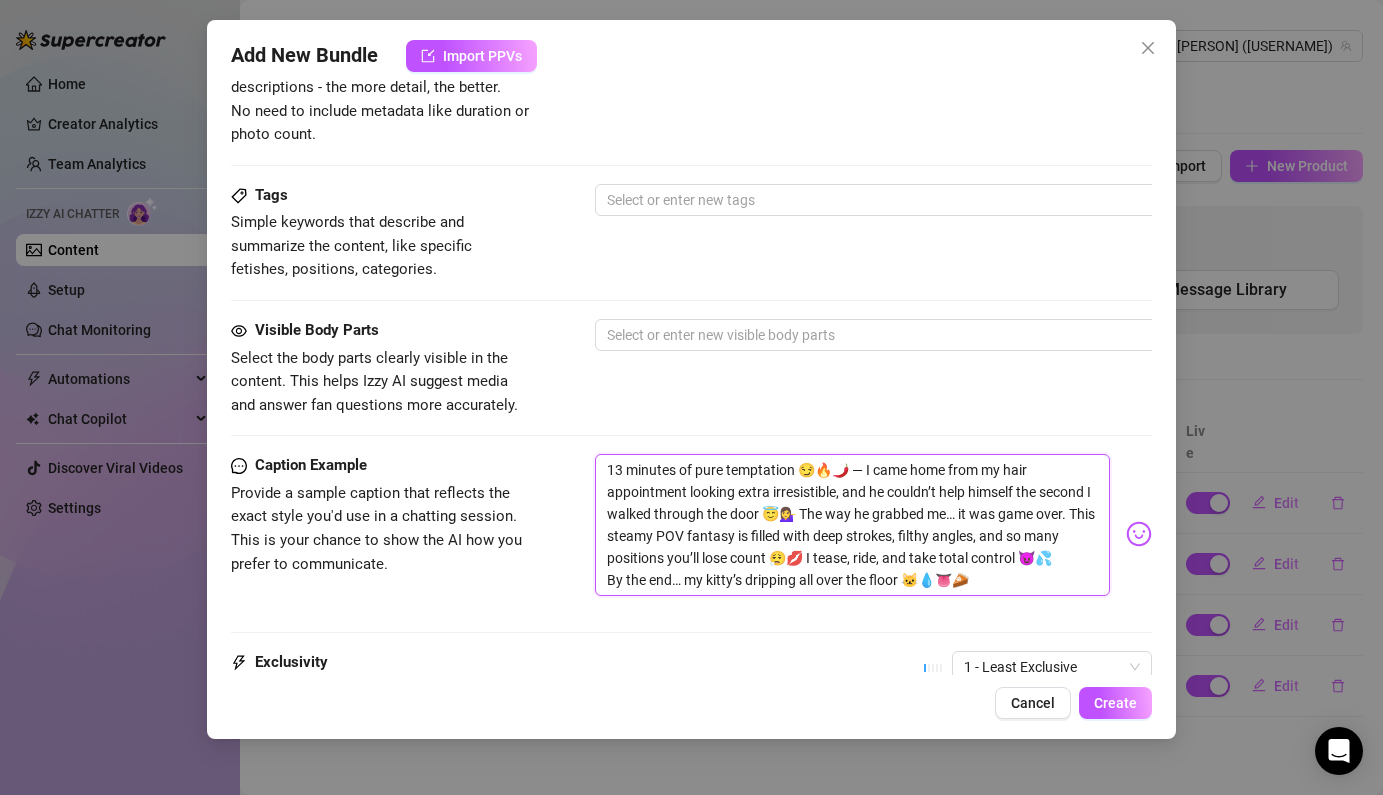 drag, startPoint x: 971, startPoint y: 586, endPoint x: 434, endPoint y: 473, distance: 548.76044 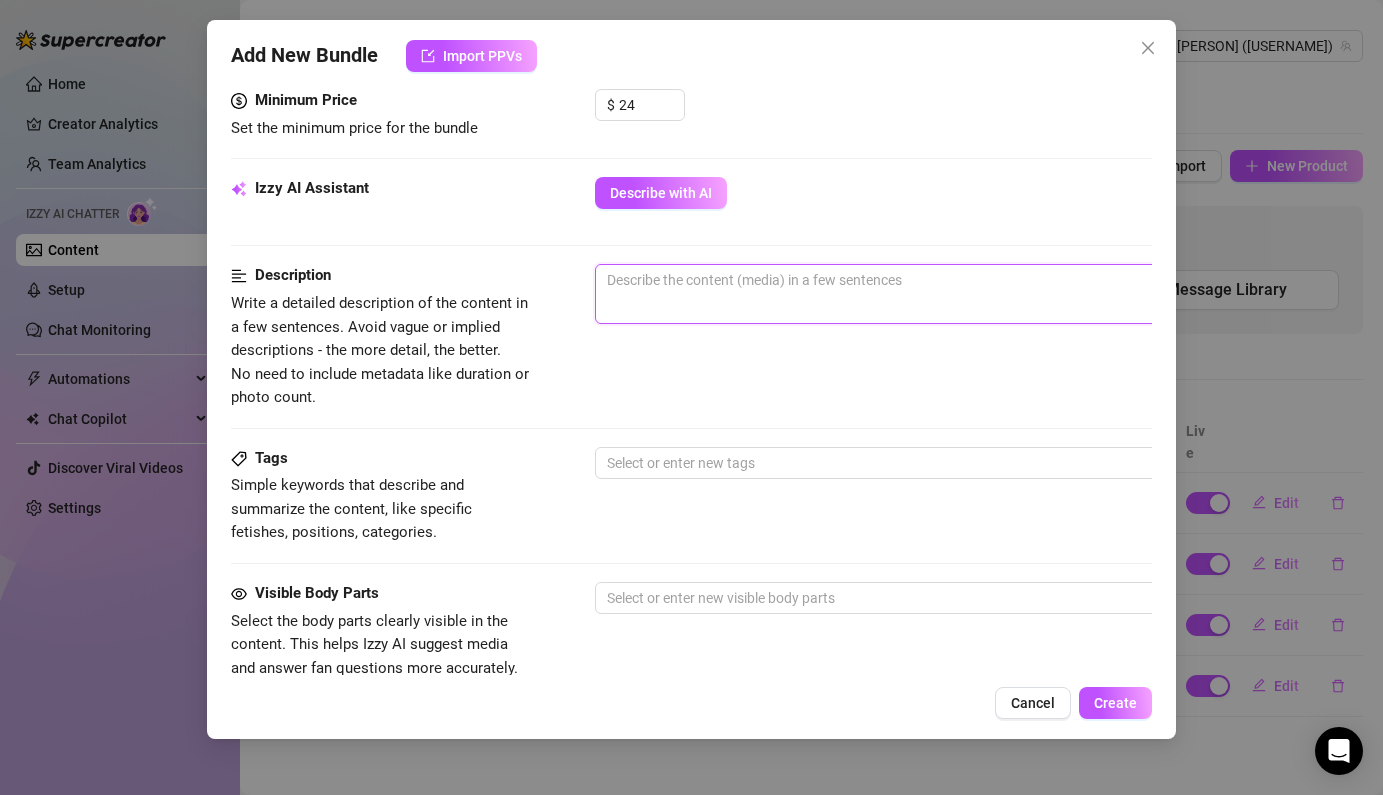 click at bounding box center [945, 294] 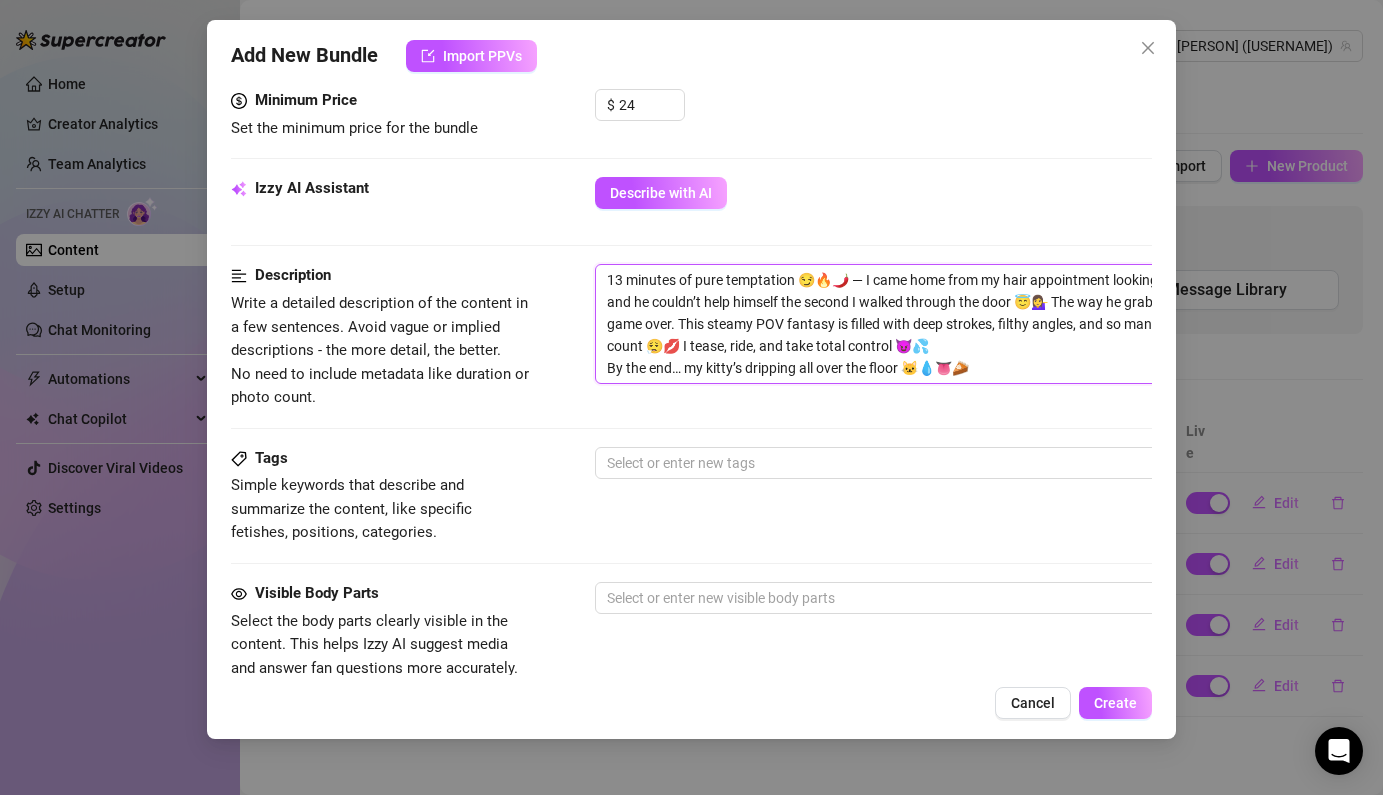 scroll, scrollTop: 0, scrollLeft: 0, axis: both 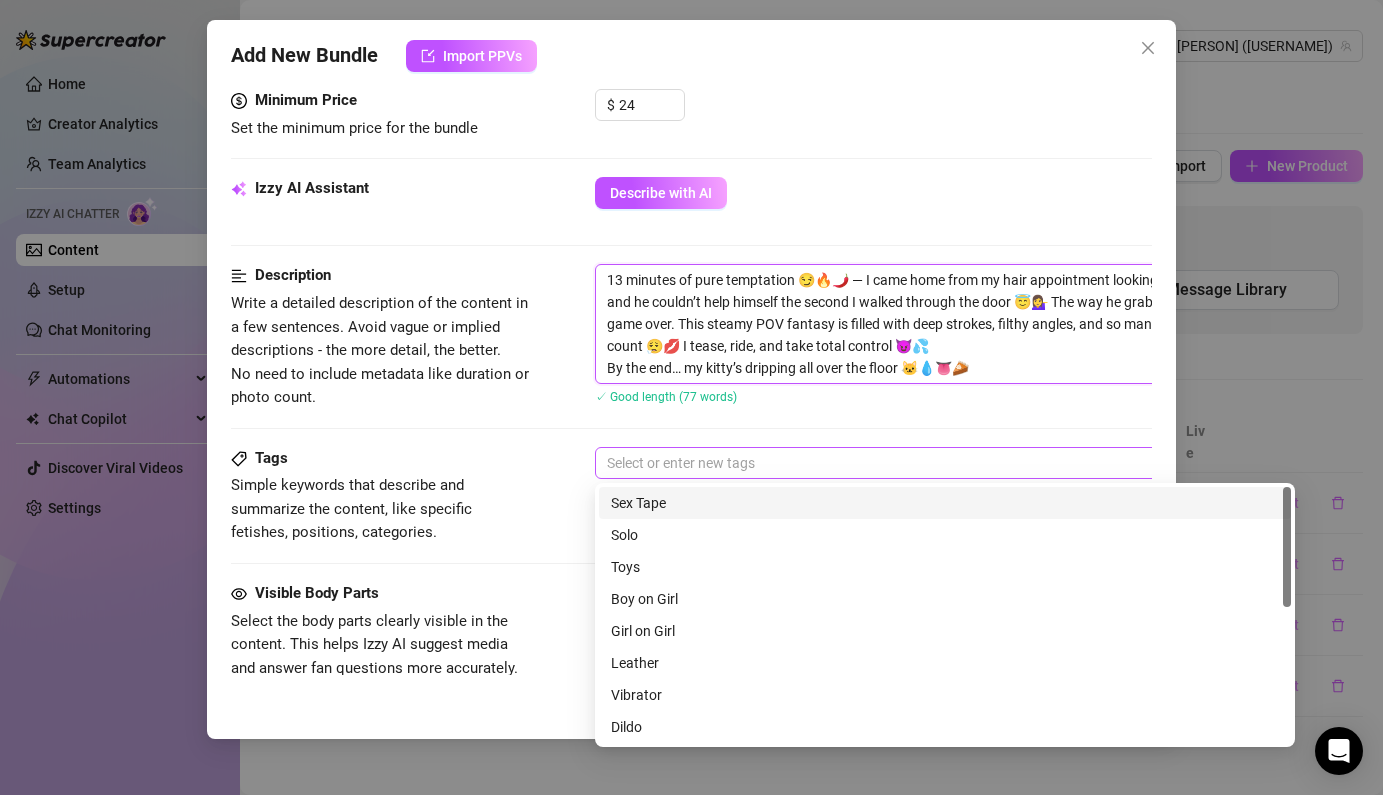 click at bounding box center (934, 463) 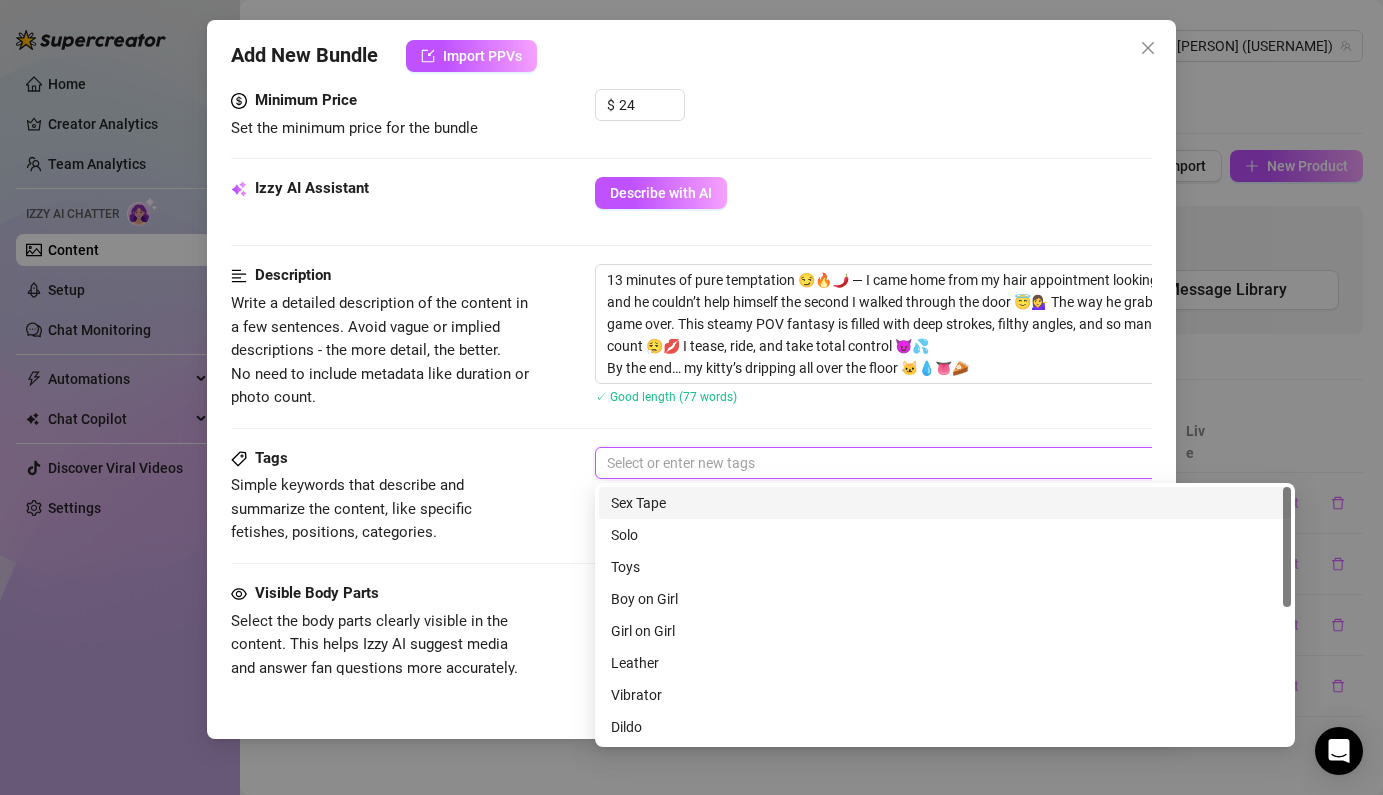click on "Sex Tape" at bounding box center [945, 503] 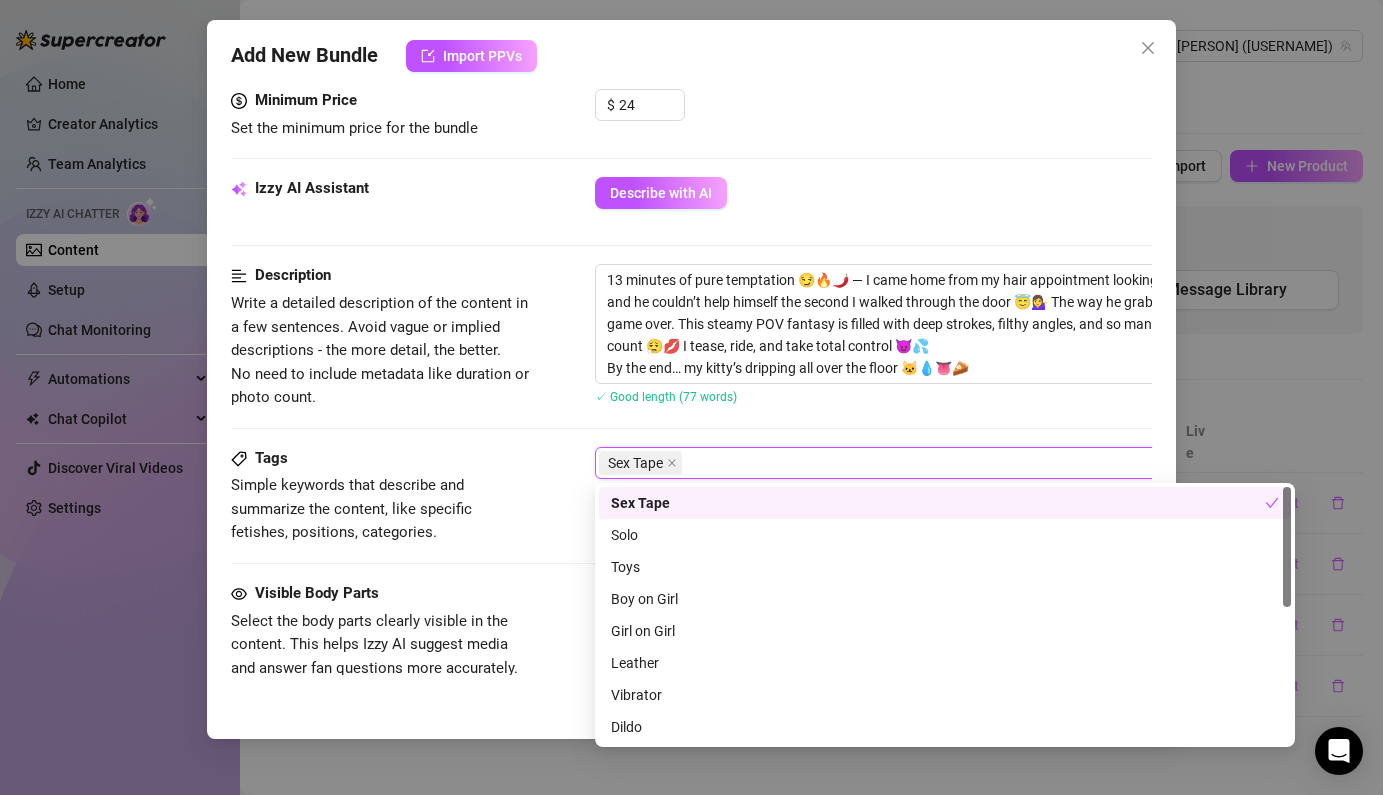 scroll, scrollTop: 1, scrollLeft: 0, axis: vertical 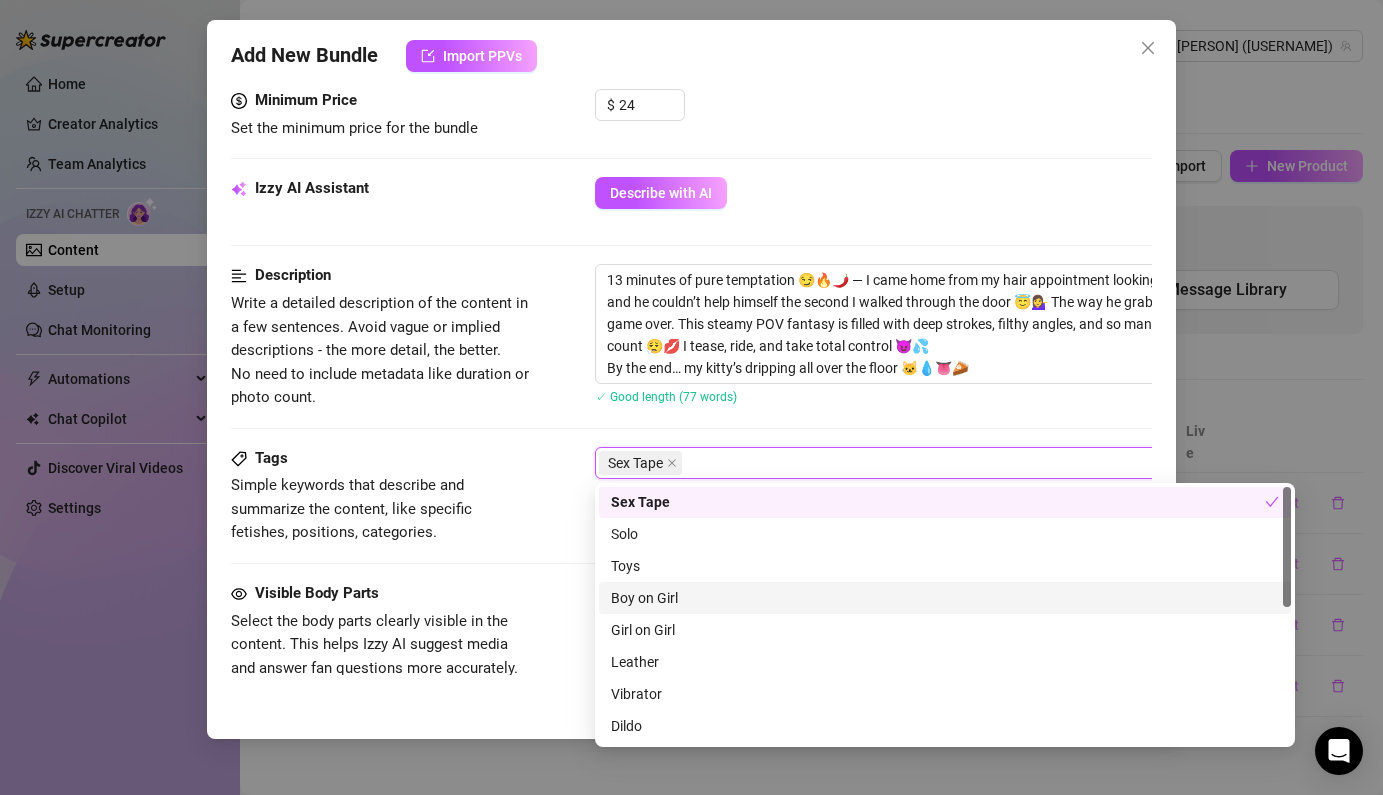 click on "Boy on Girl" at bounding box center [945, 598] 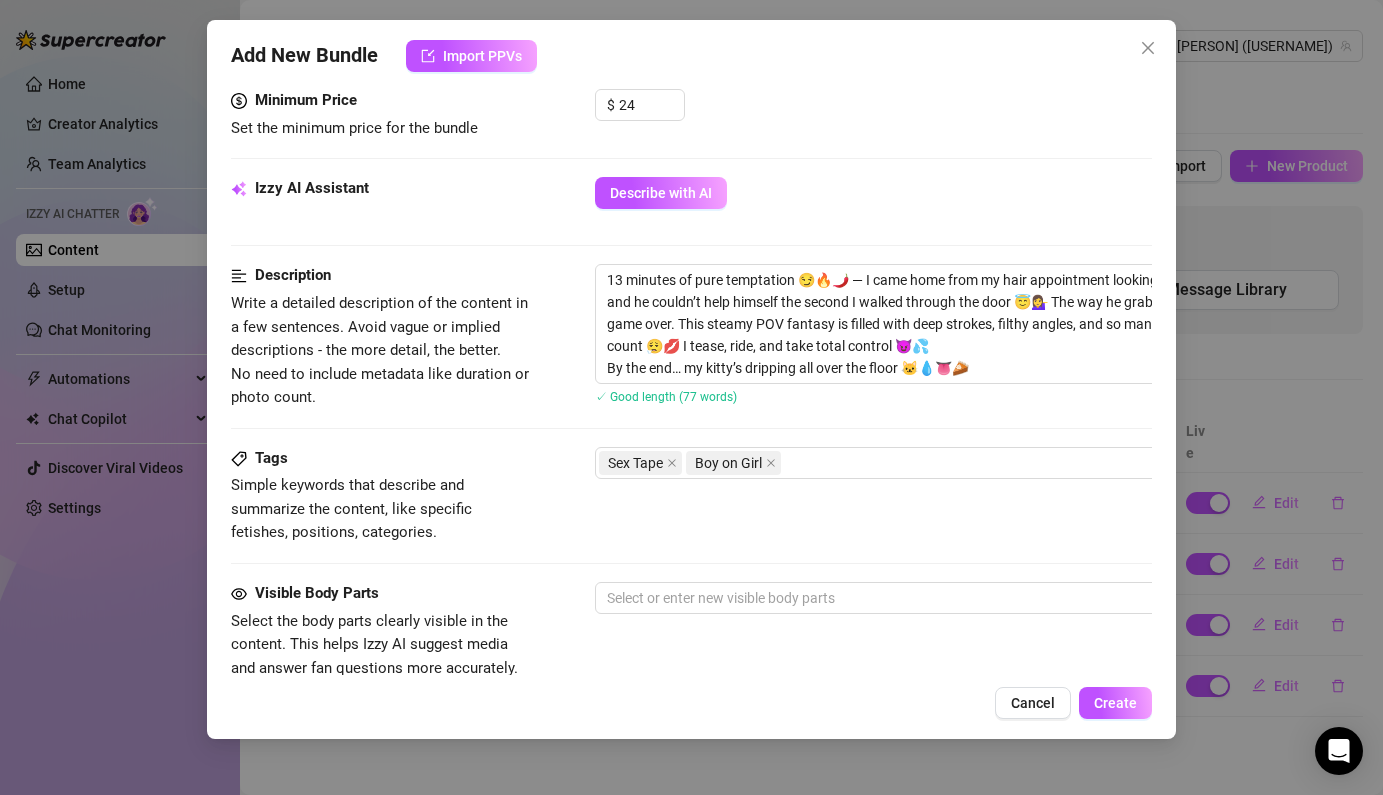 click on "Simple keywords that describe and summarize the content, like specific fetishes, positions, categories." at bounding box center (381, 509) 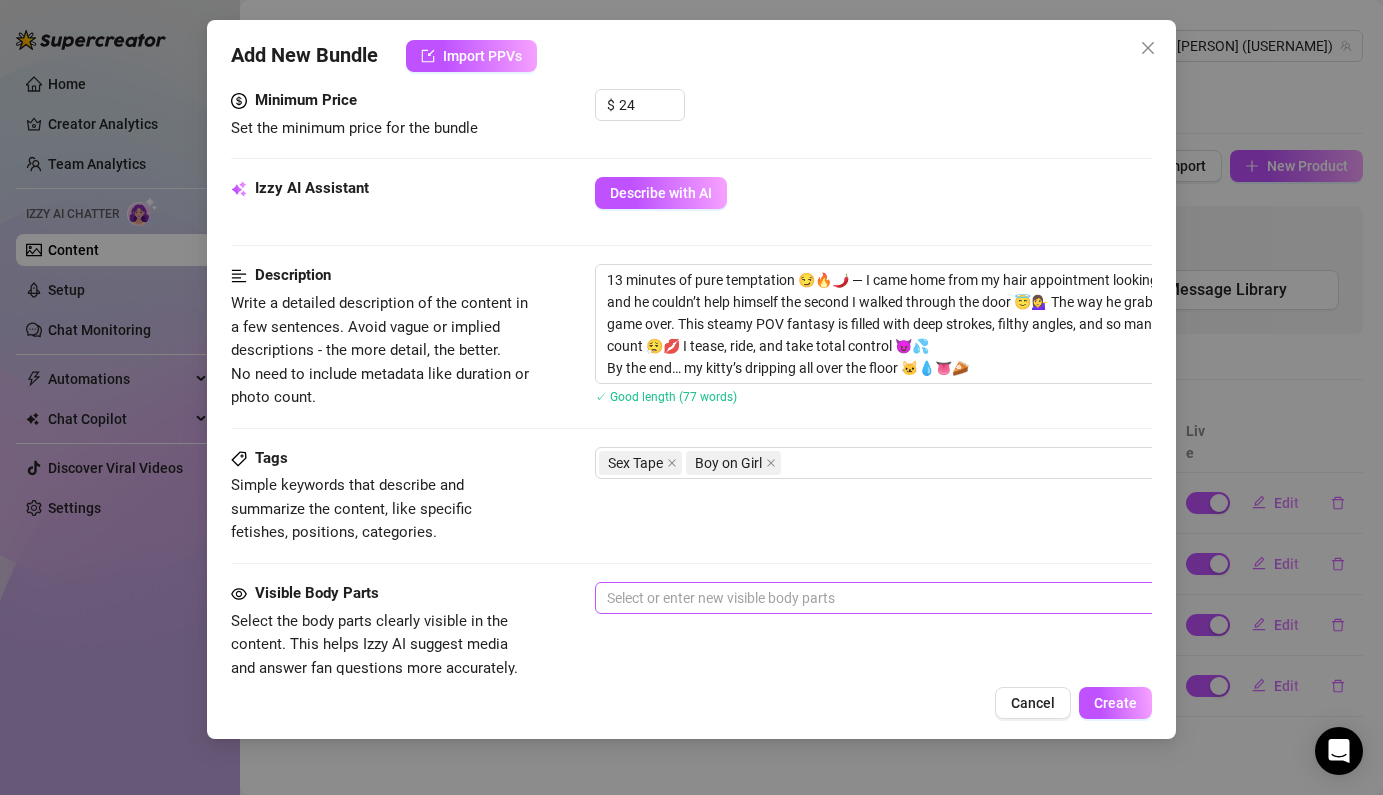 click at bounding box center [934, 598] 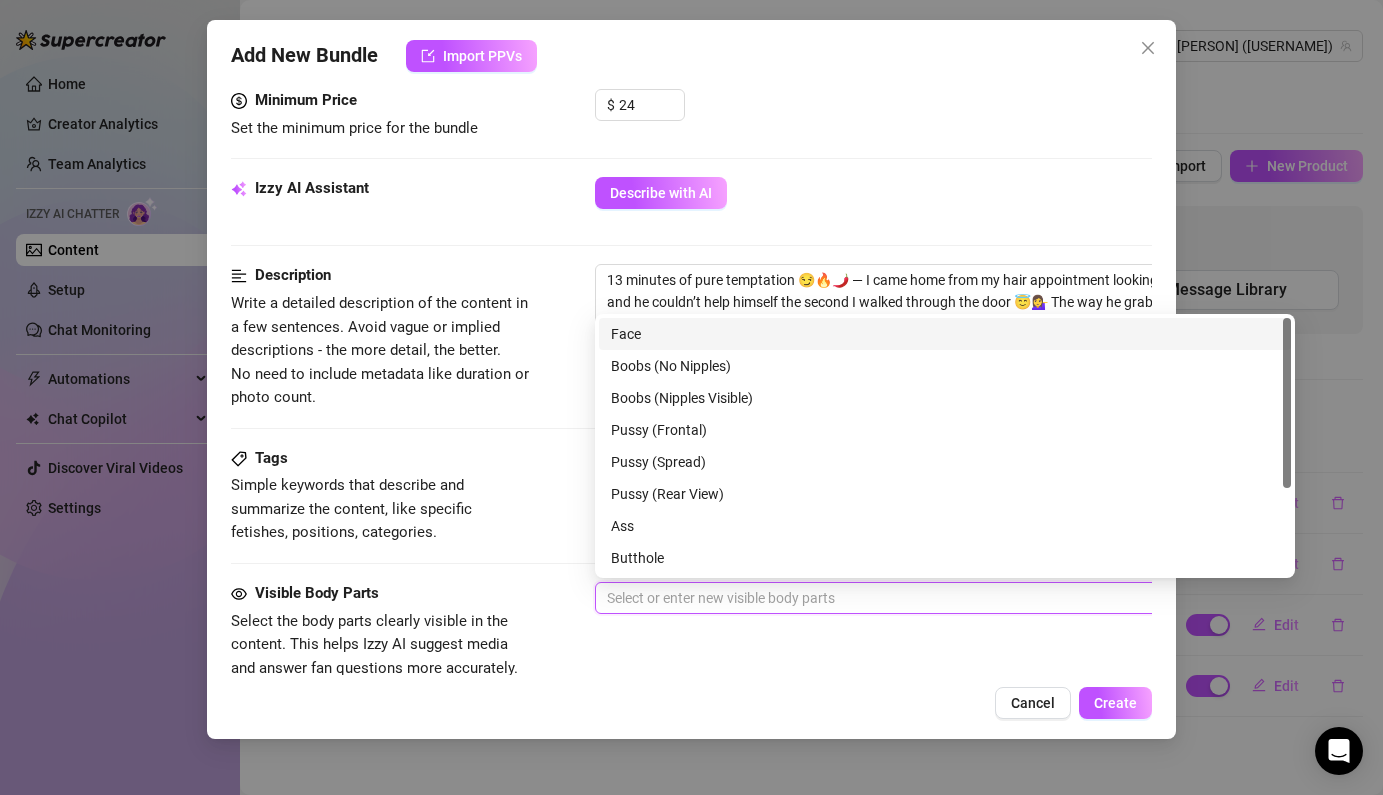 click on "Face" at bounding box center (945, 334) 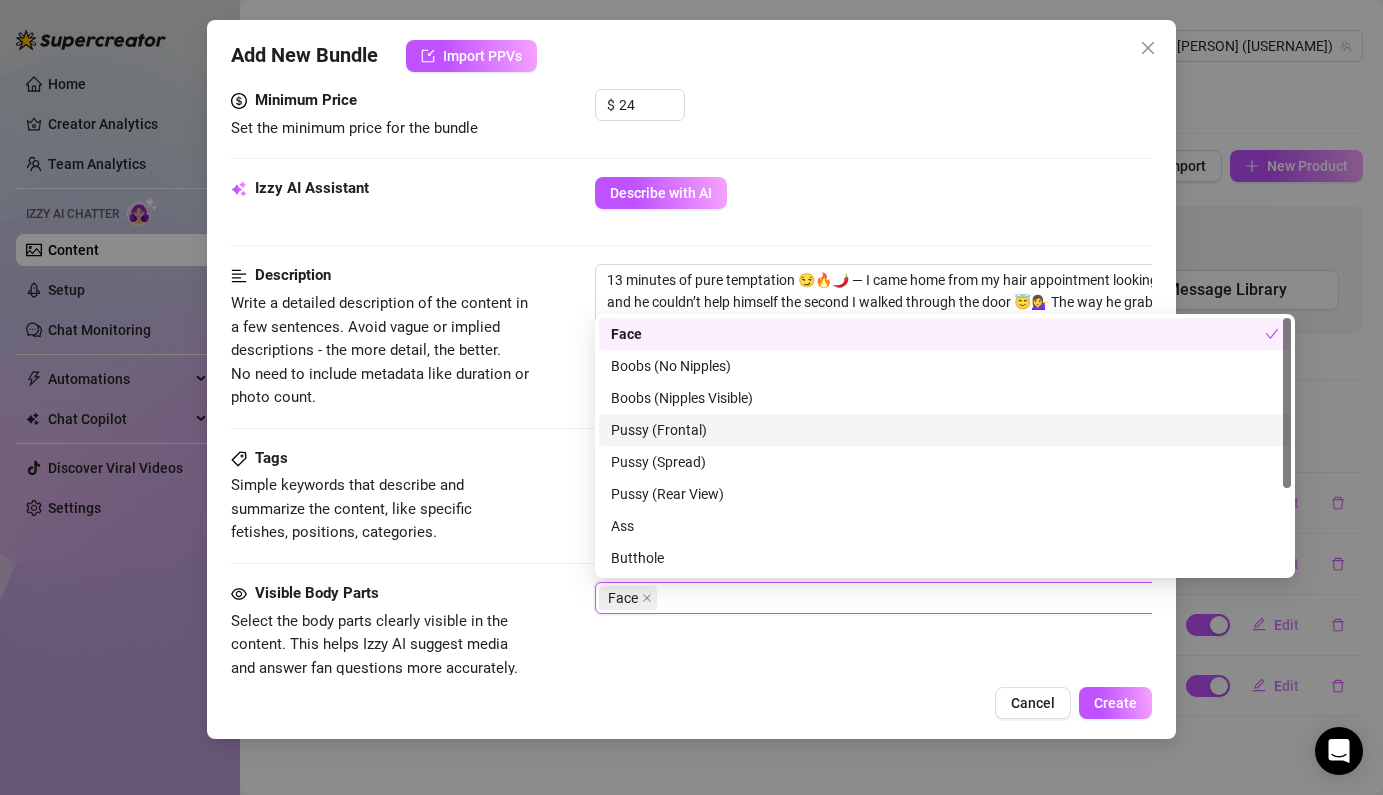 click on "Pussy (Frontal)" at bounding box center [945, 430] 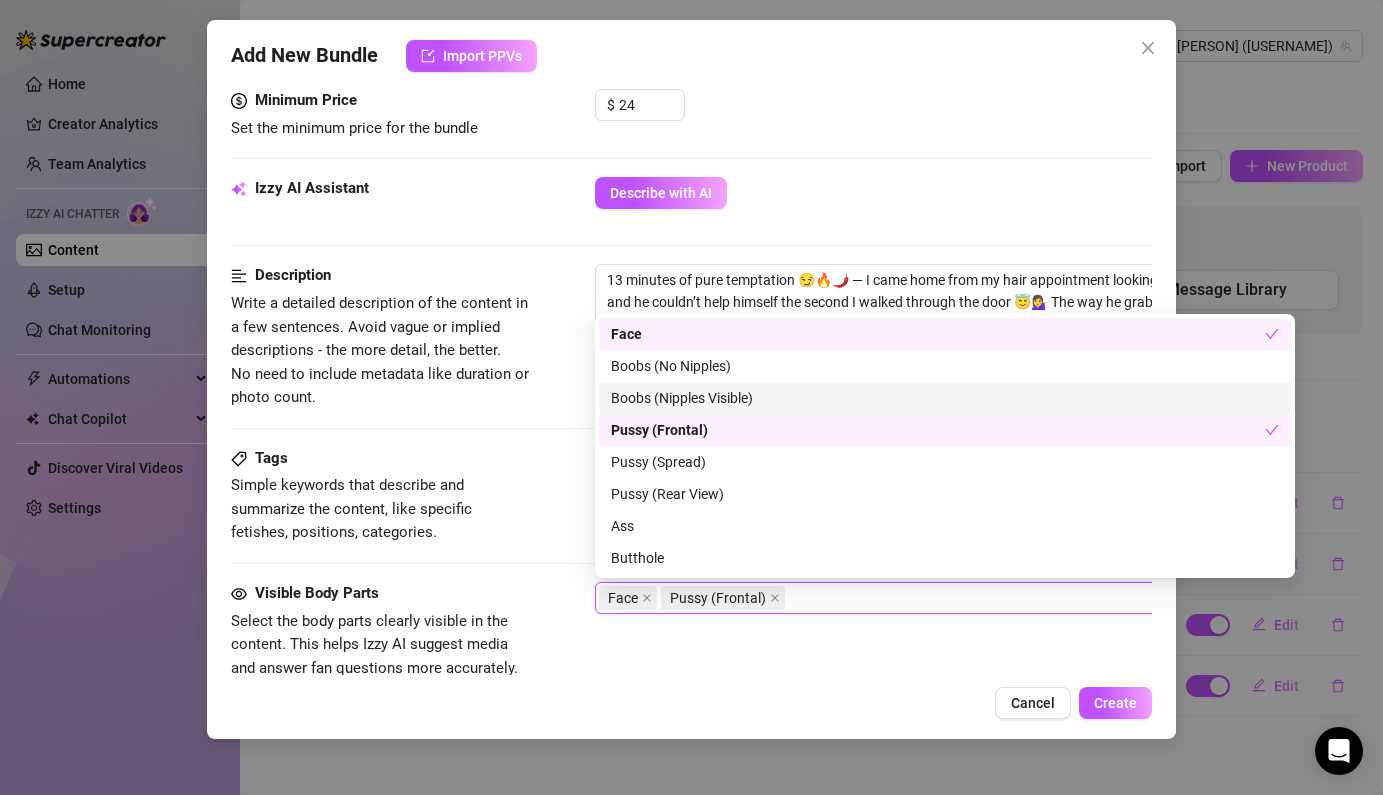 click on "Boobs (Nipples Visible)" at bounding box center (945, 398) 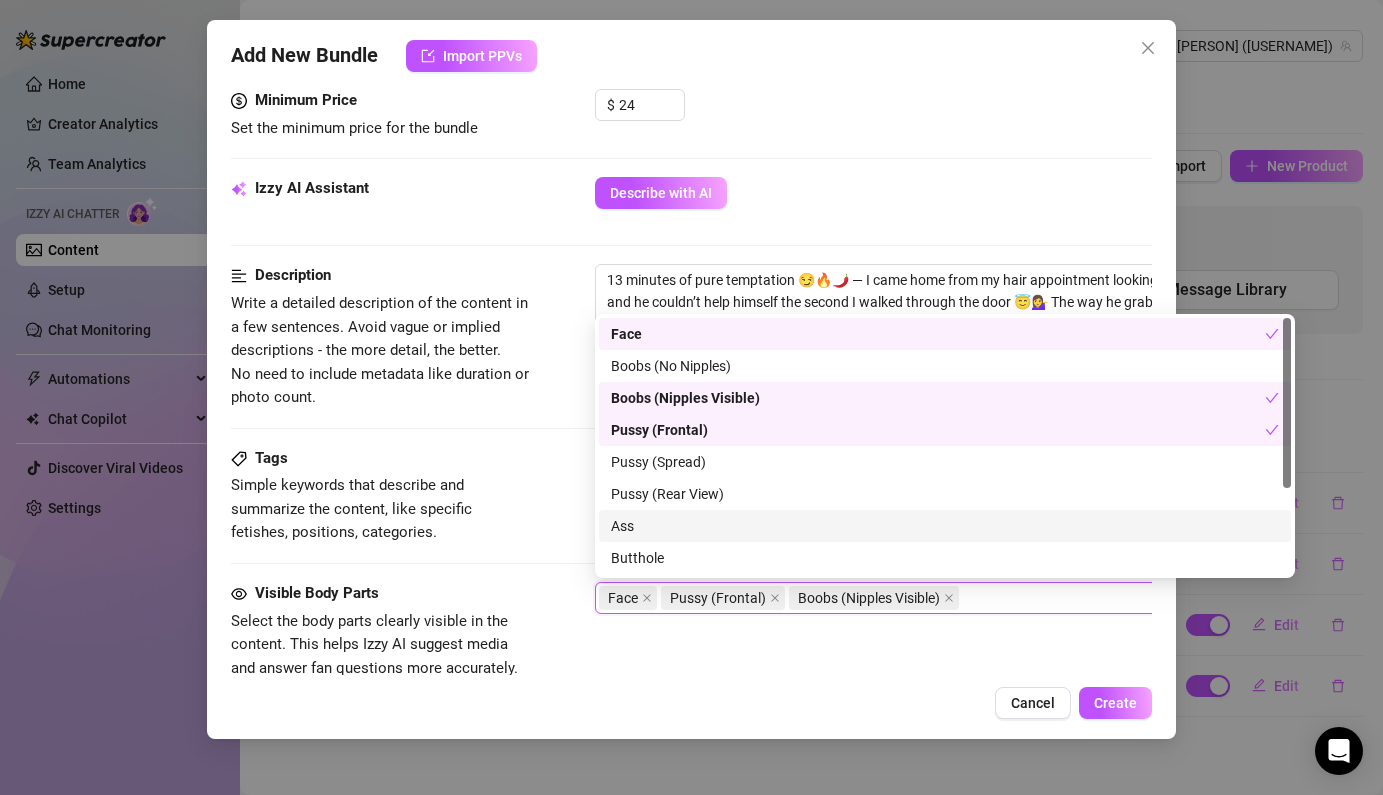 click on "Ass" at bounding box center (945, 526) 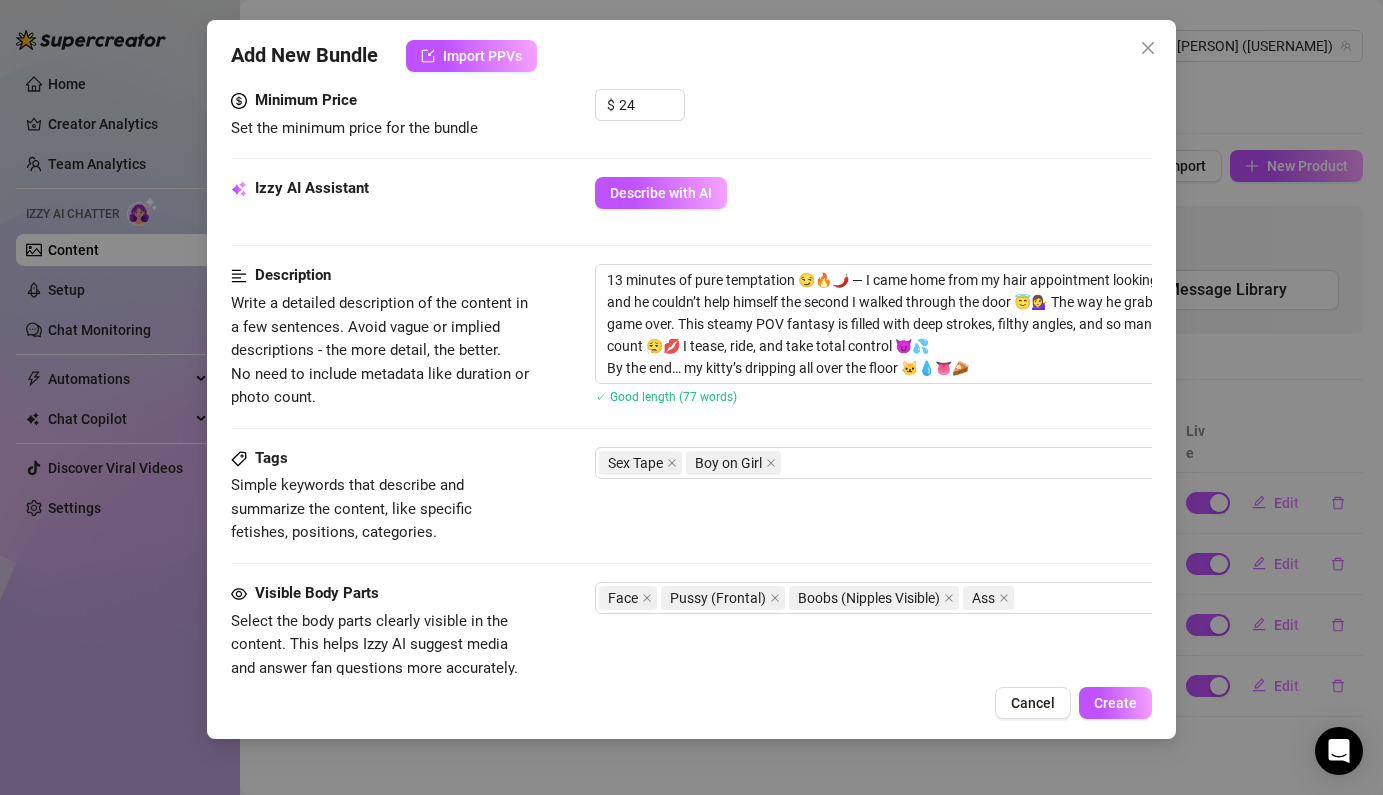 click on "Visible Body Parts Select the body parts clearly visible in the content. This helps Izzy AI suggest media and answer fan questions more accurately. Face Pussy (Frontal) Boobs (Nipples Visible) Ass" at bounding box center [691, 631] 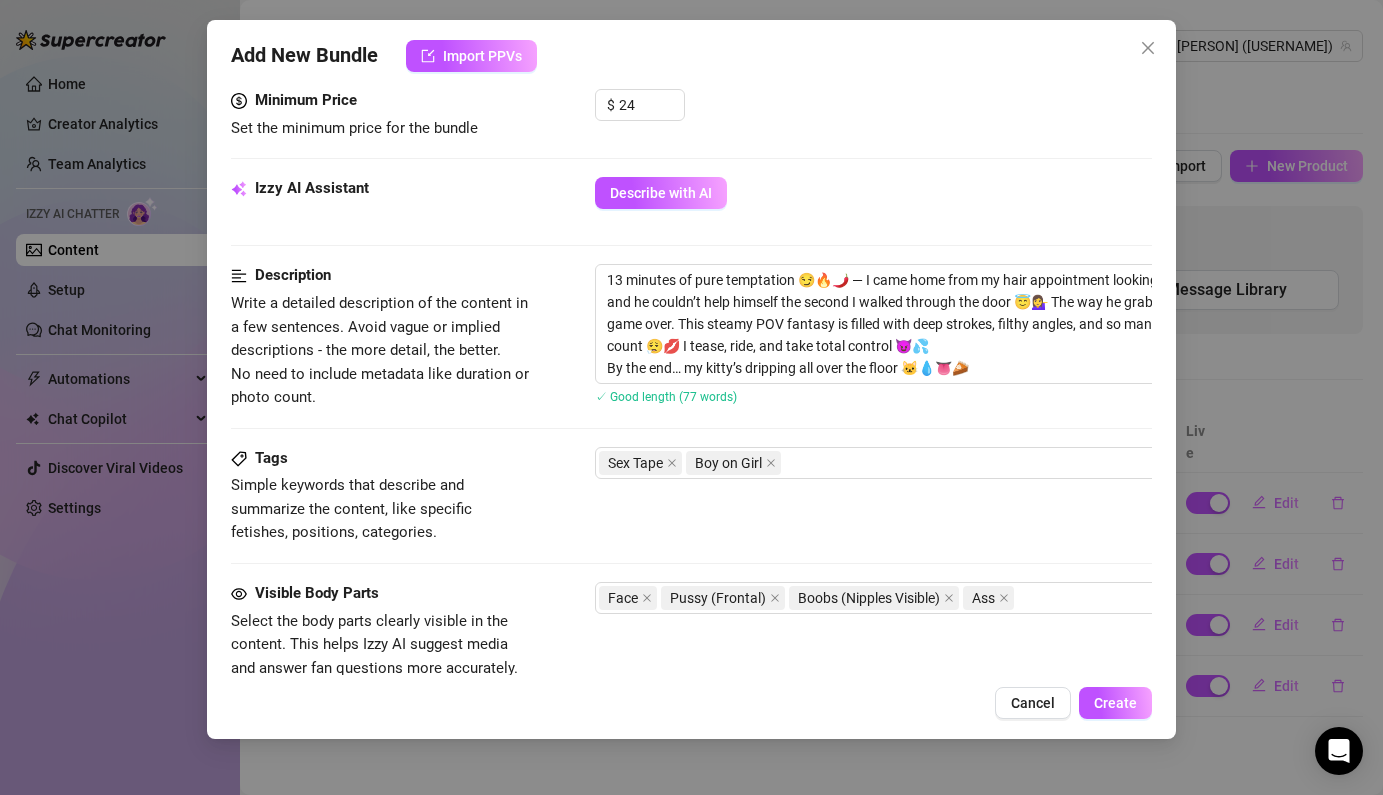 scroll, scrollTop: 1123, scrollLeft: 0, axis: vertical 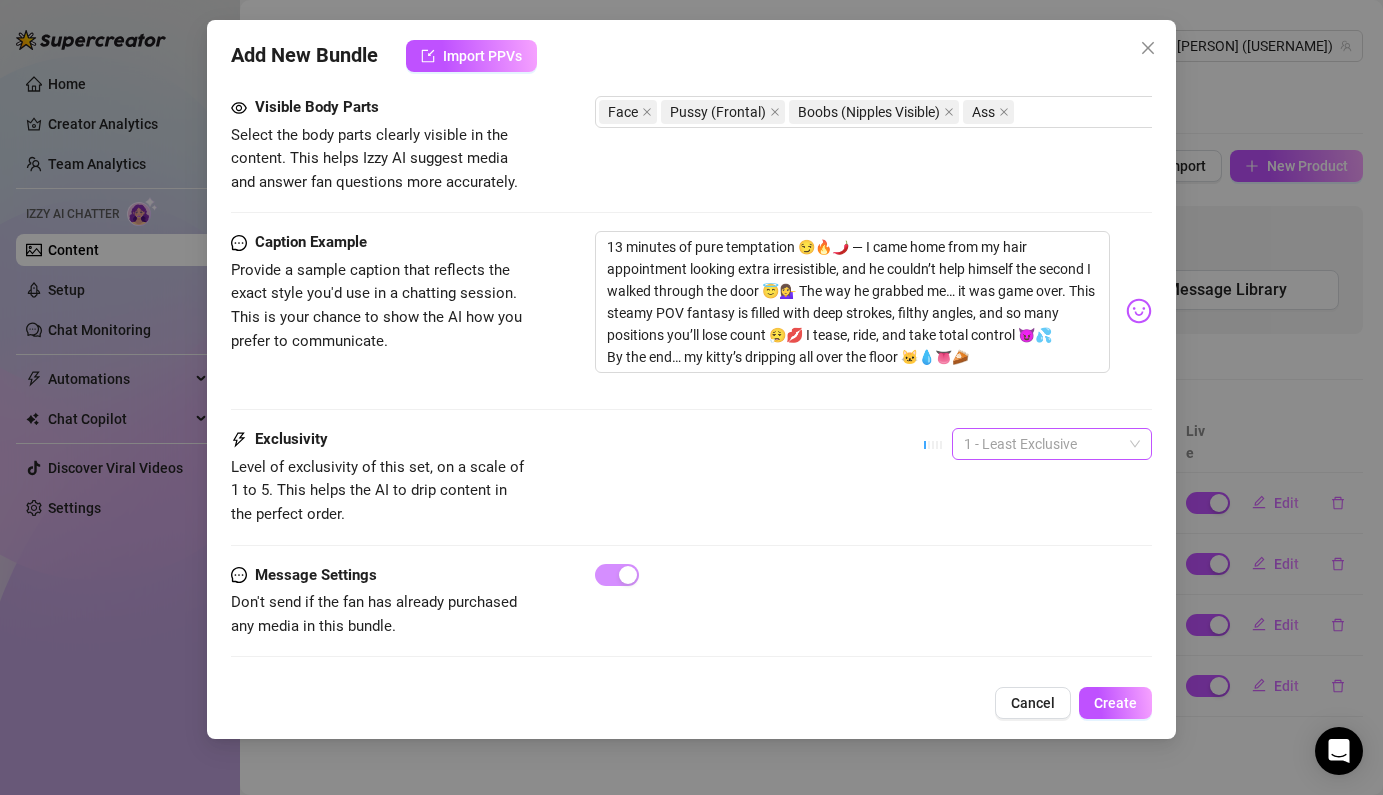 click on "1 - Least Exclusive" at bounding box center (1052, 444) 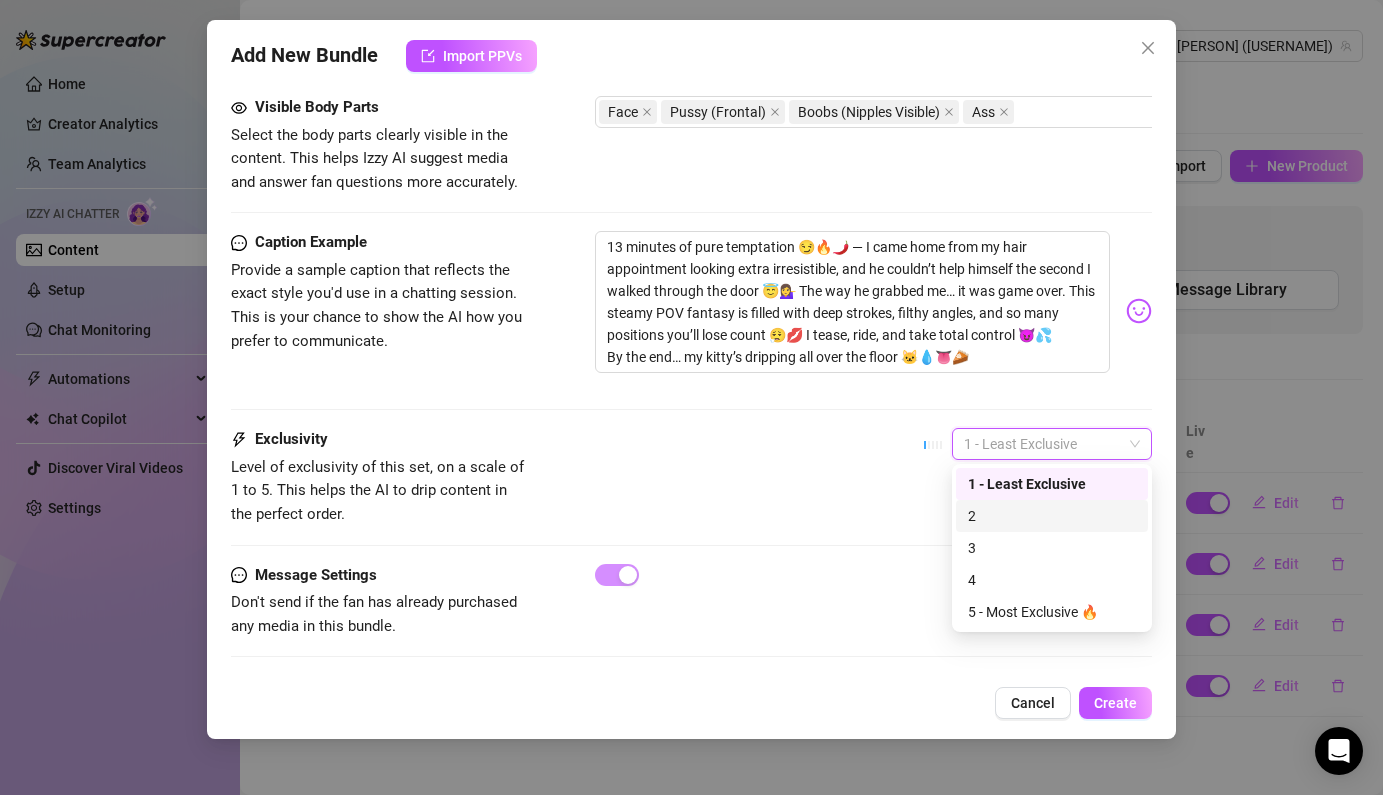 click on "2" at bounding box center [1052, 516] 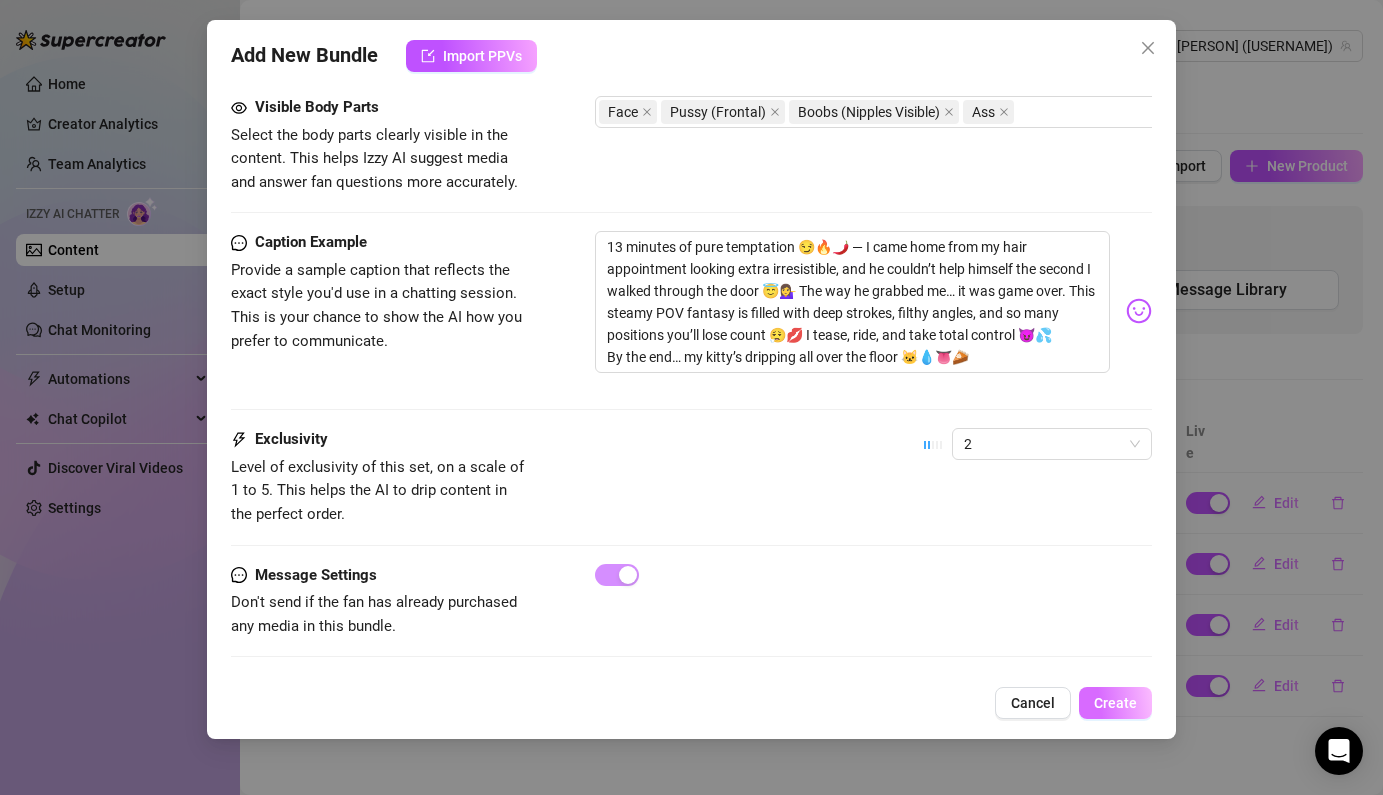 click on "Create" at bounding box center (1115, 703) 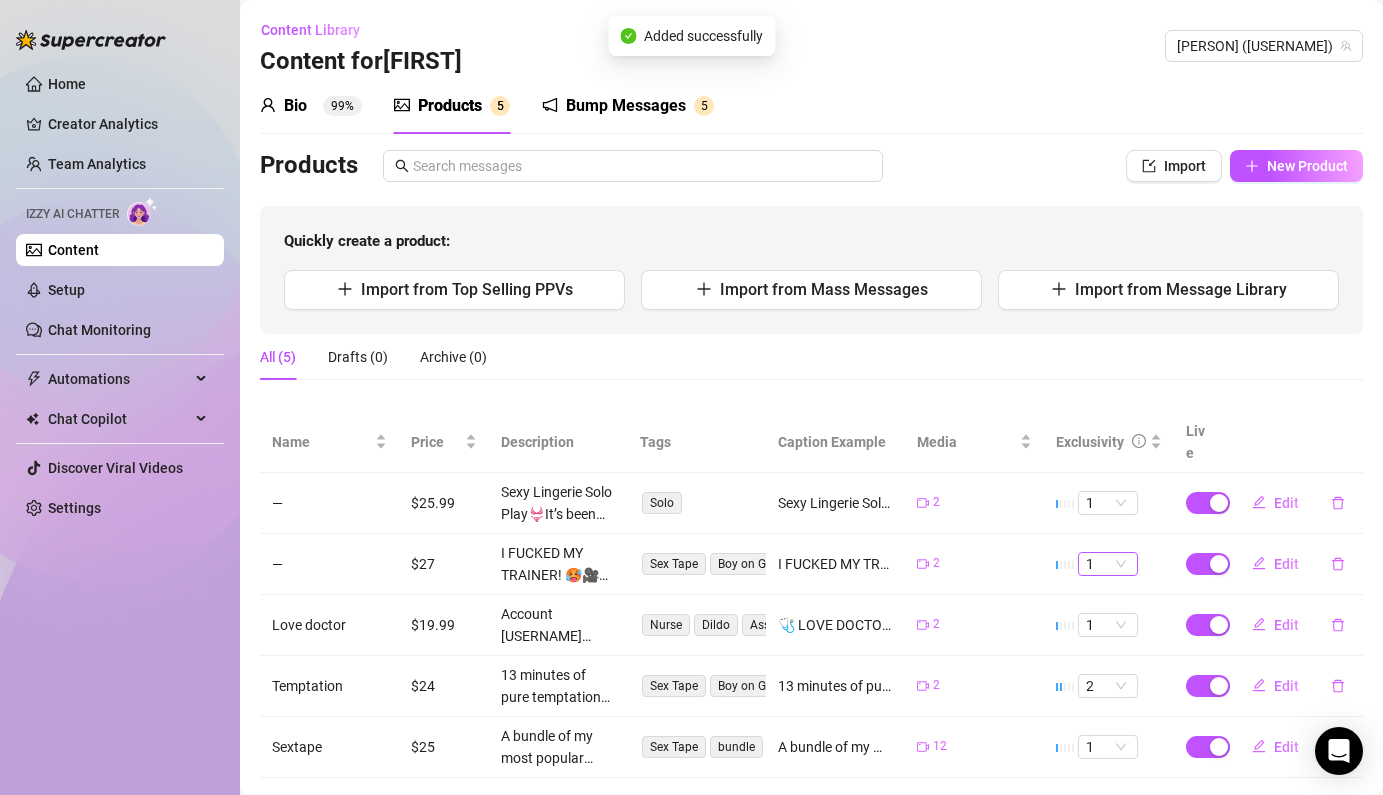 click on "1" at bounding box center [1108, 564] 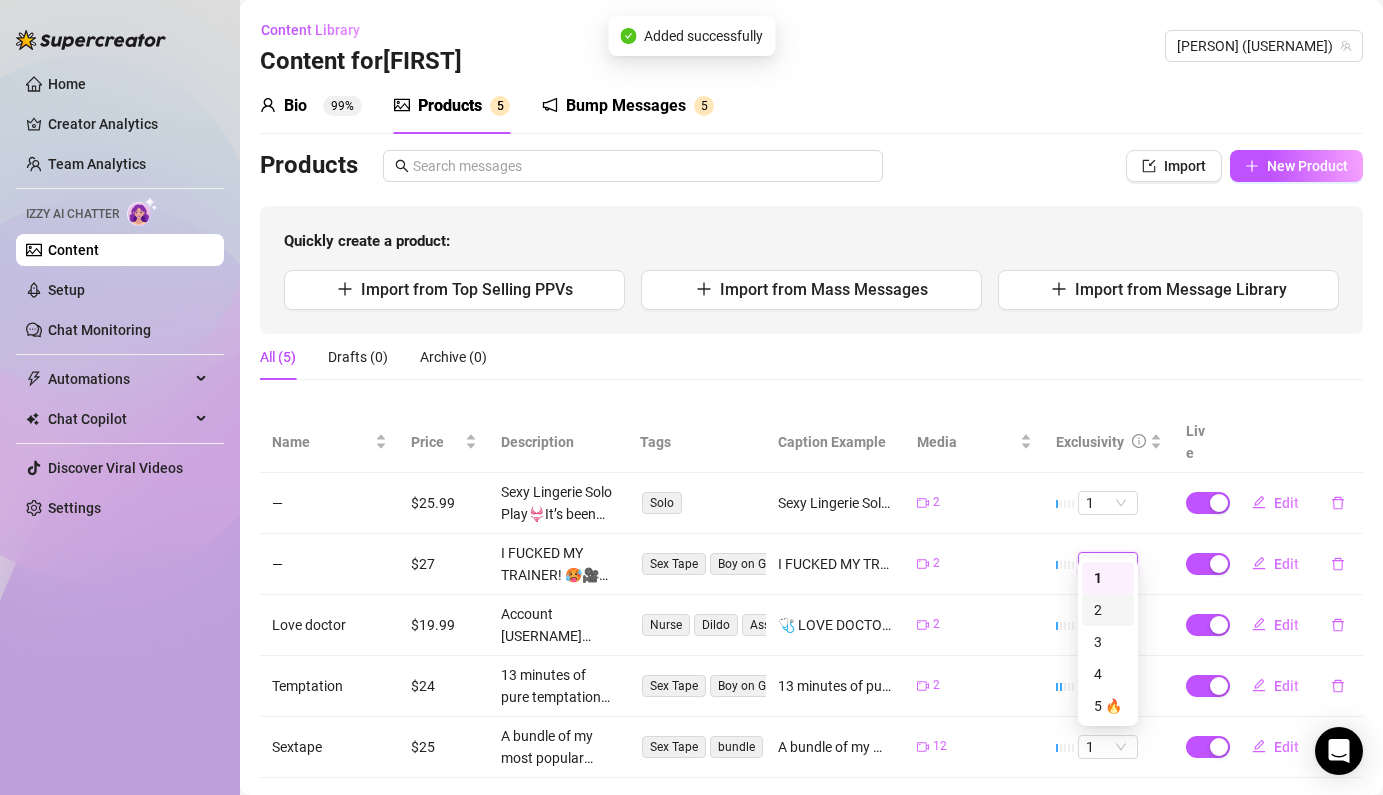 click on "2" at bounding box center (1108, 610) 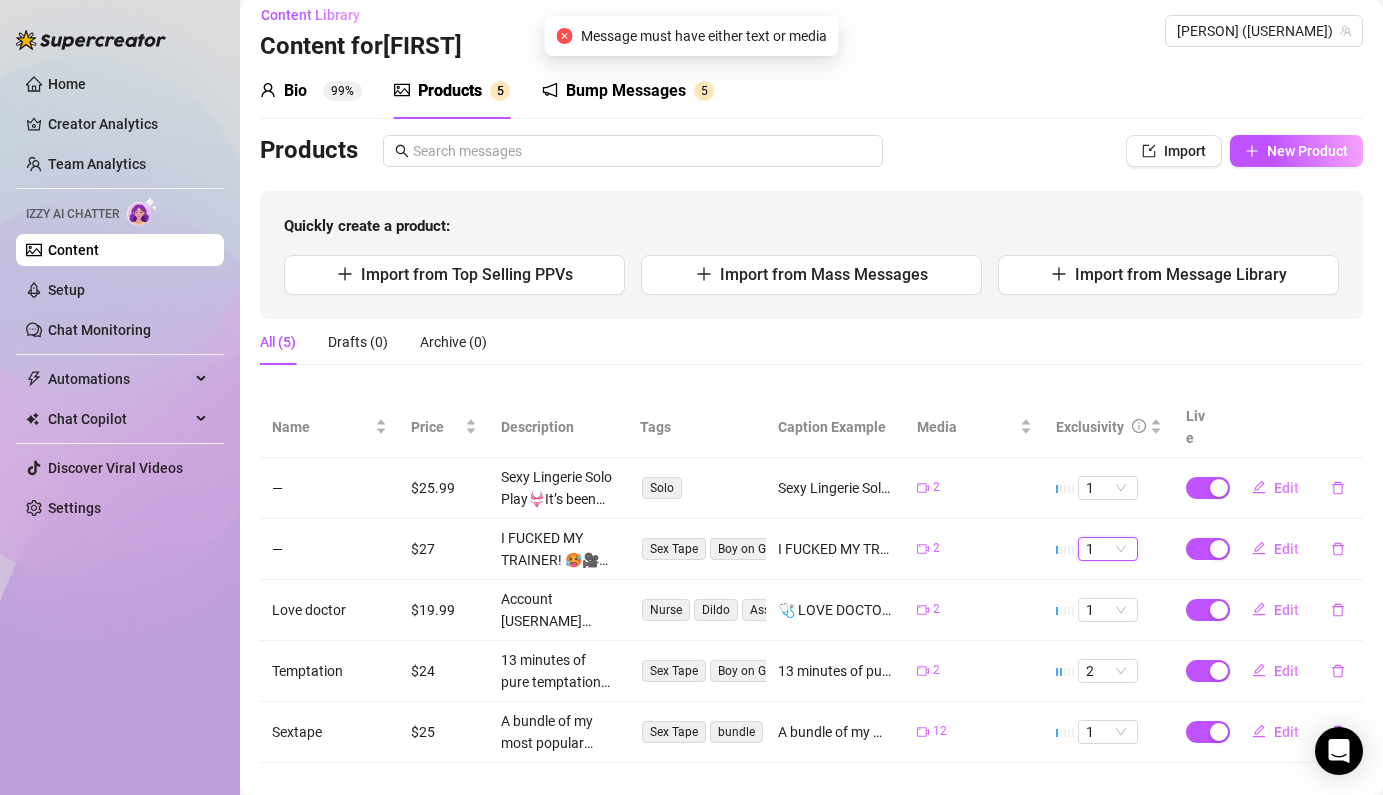 scroll, scrollTop: 20, scrollLeft: 0, axis: vertical 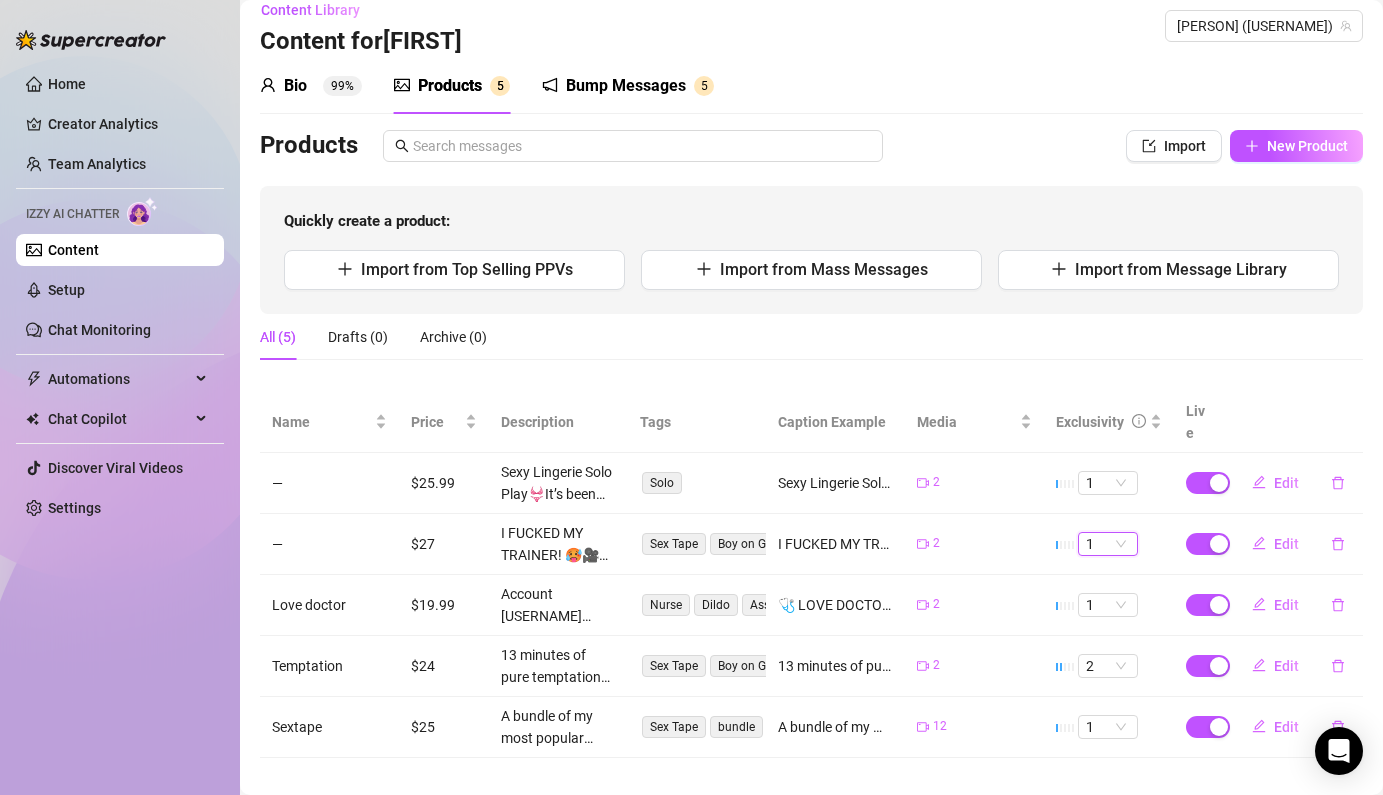 click on "1" at bounding box center [1108, 544] 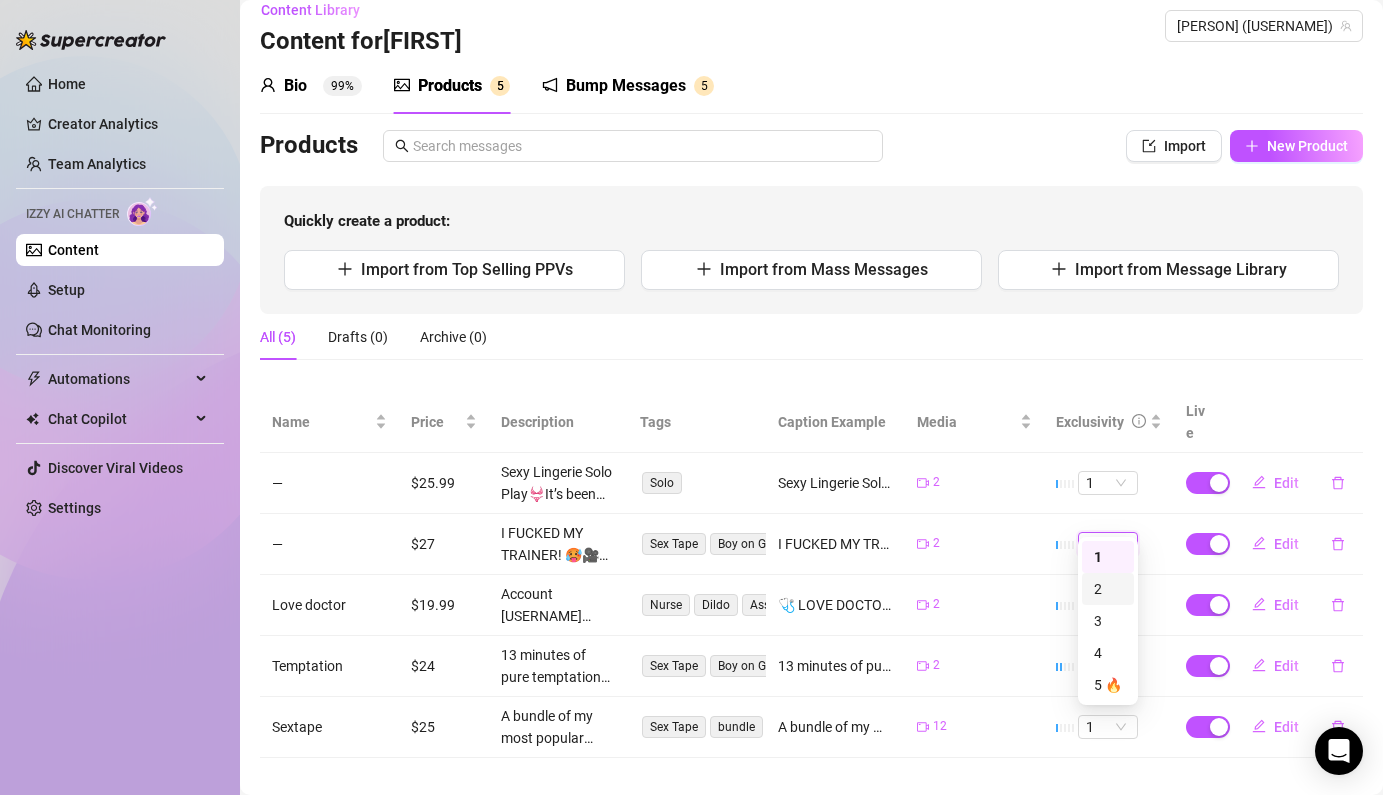 click on "2" at bounding box center (1108, 589) 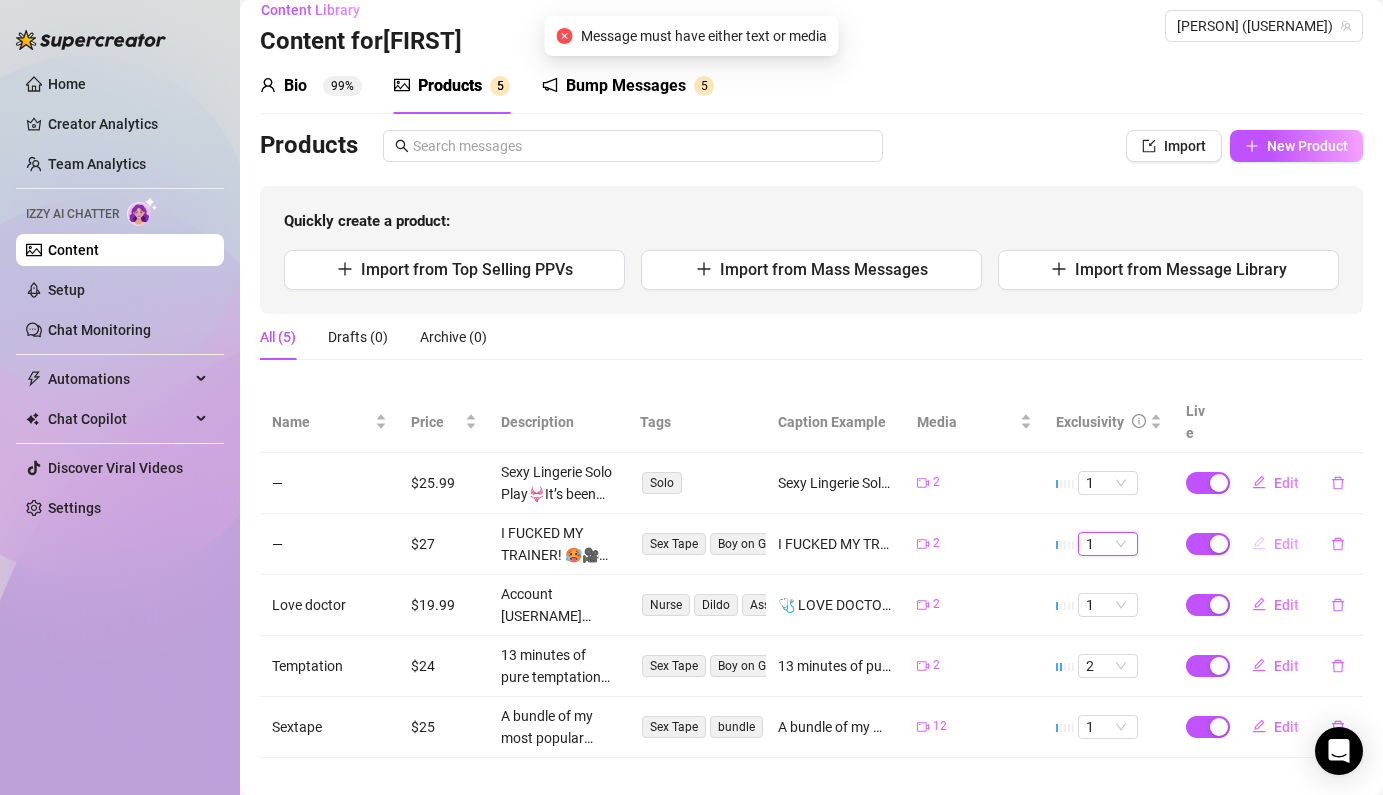click on "Edit" at bounding box center [1286, 544] 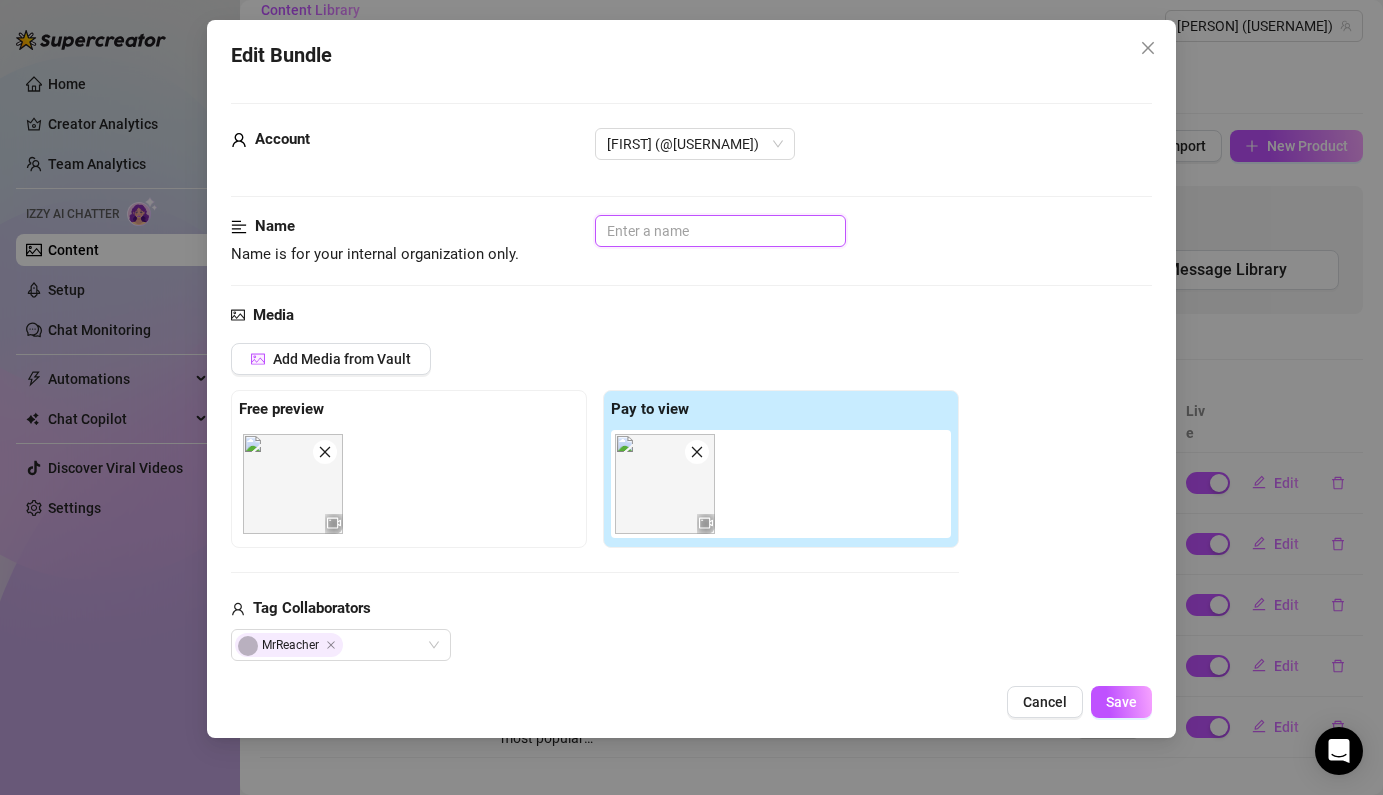 click at bounding box center [720, 231] 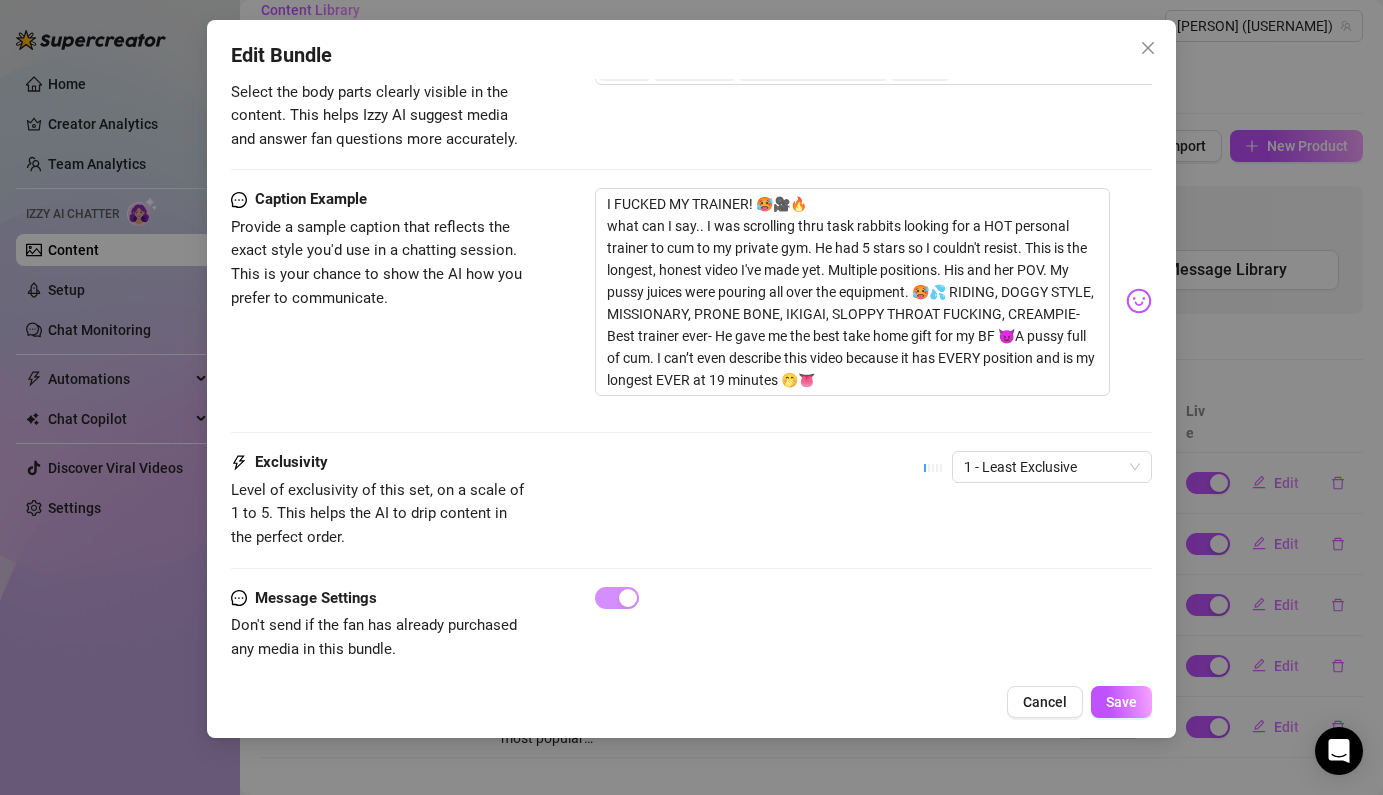 scroll, scrollTop: 1208, scrollLeft: 0, axis: vertical 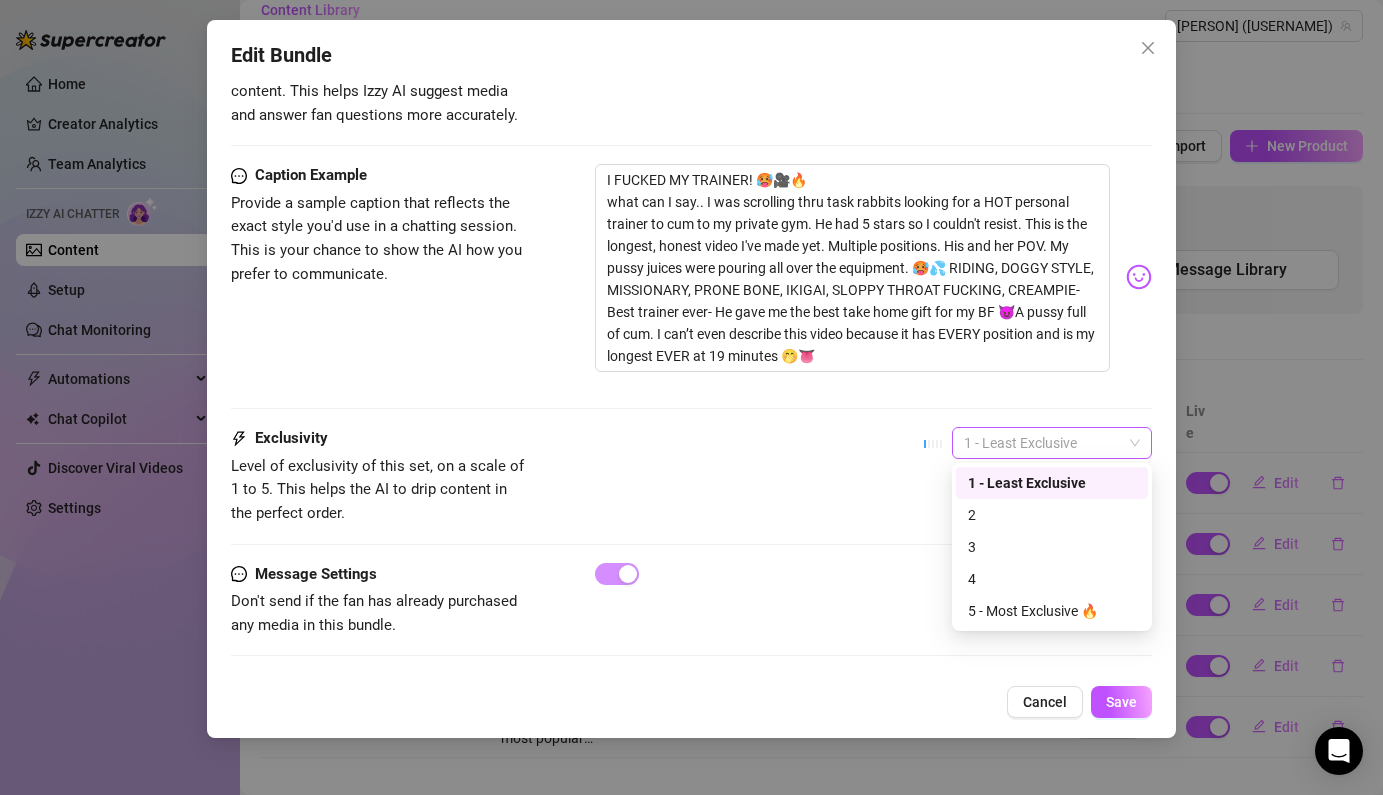 click on "1 - Least Exclusive" at bounding box center (1052, 443) 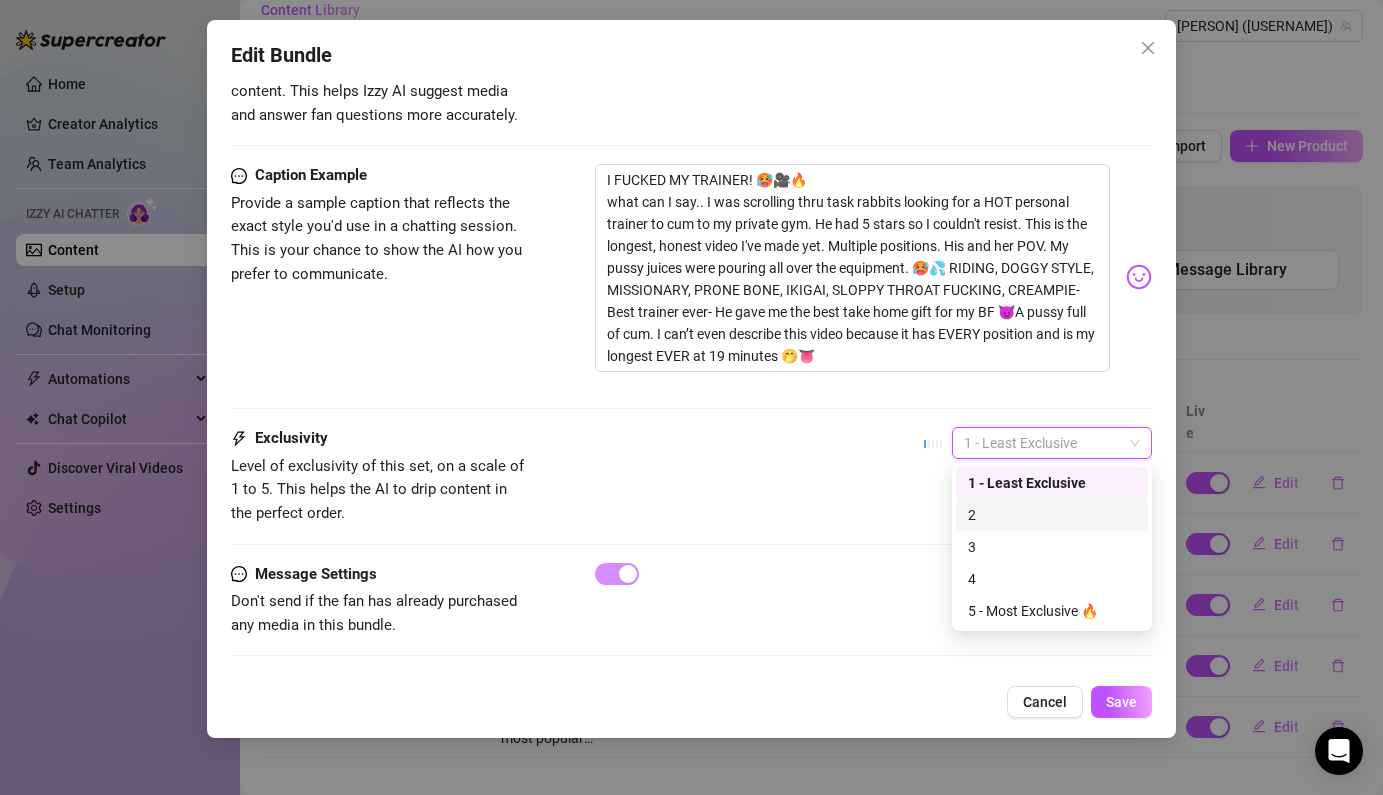 click on "2" at bounding box center (1052, 515) 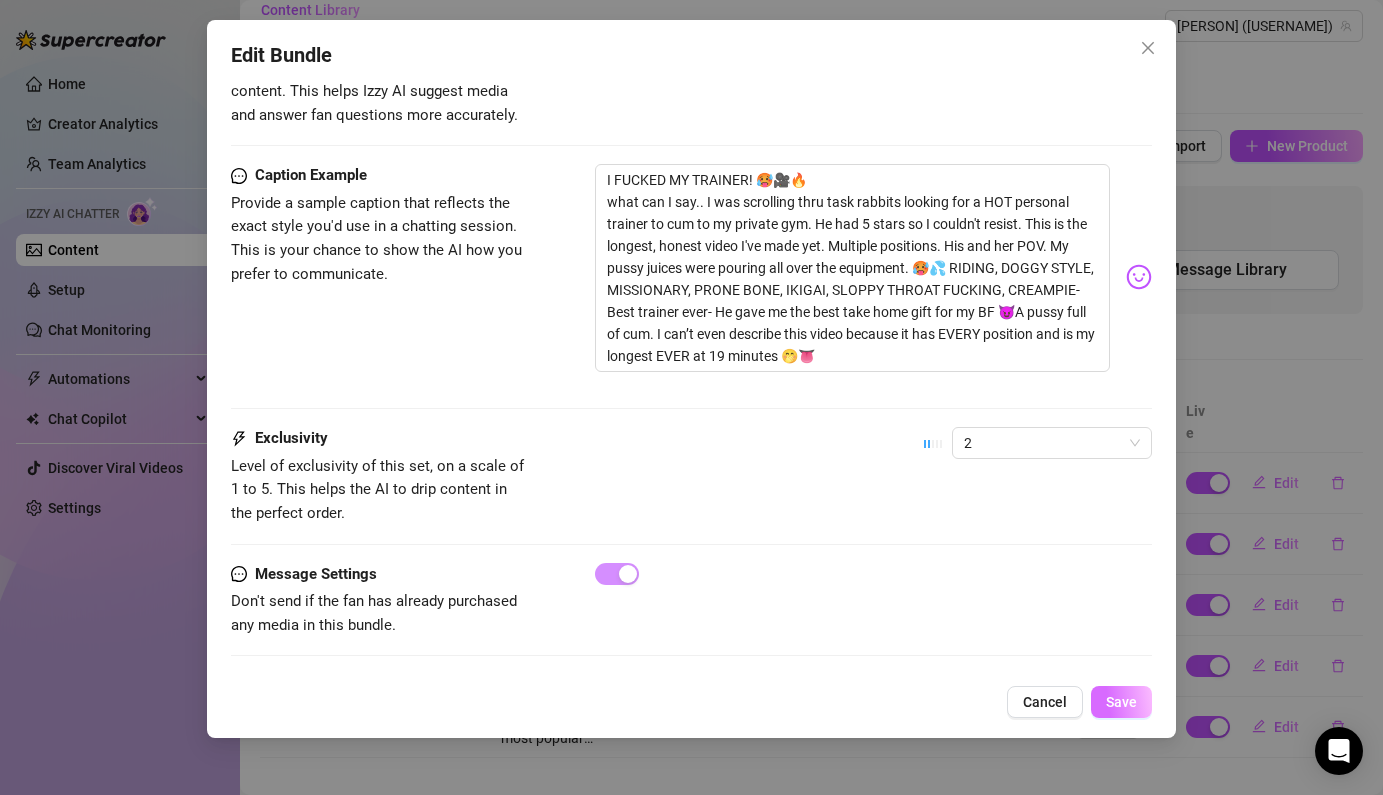 click on "Save" at bounding box center [1121, 702] 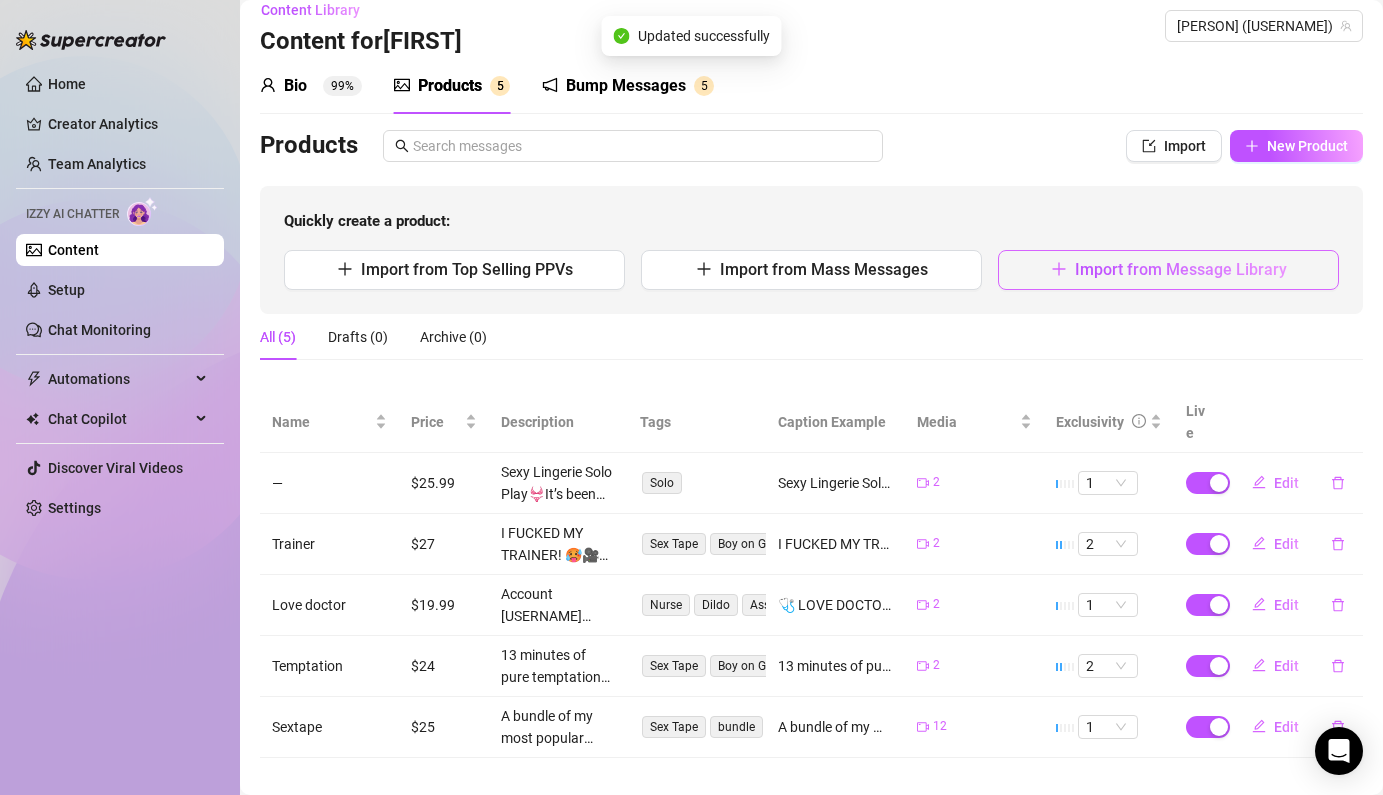 click at bounding box center (1059, 269) 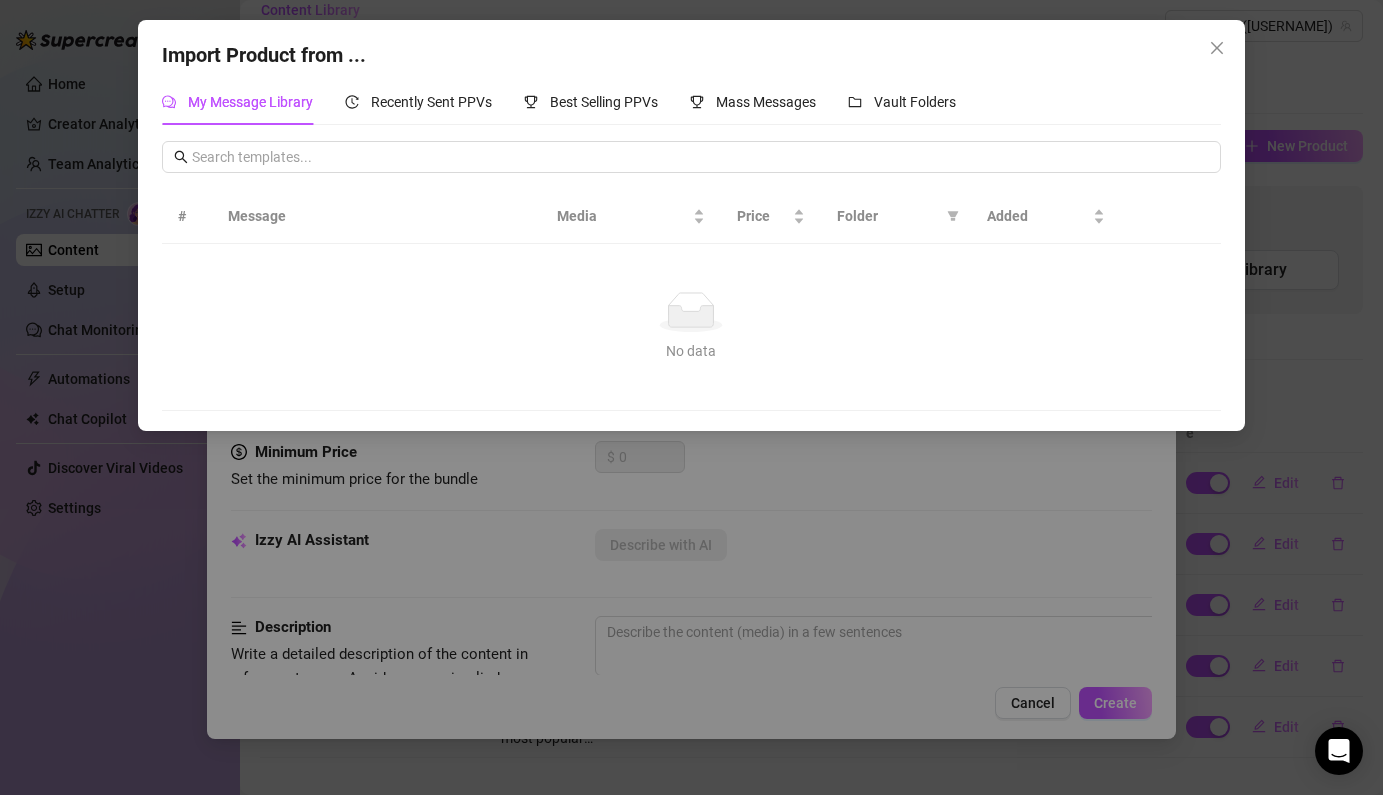 click on "Import Product from ... My Message Library Recently Sent PPVs Best Selling PPVs Mass Messages Vault Folders # Message Media Price Folder Added               No data No data" at bounding box center [691, 225] 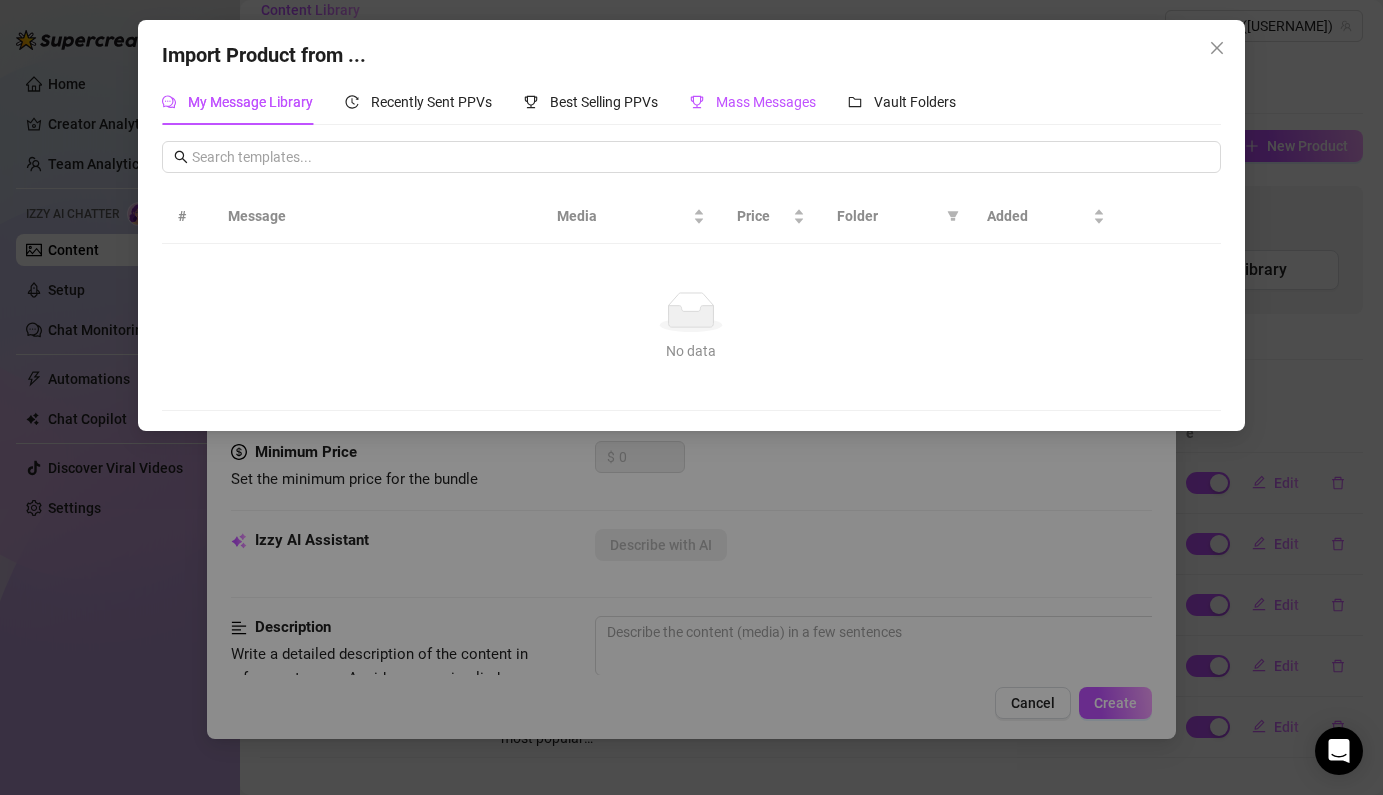 click on "Mass Messages" at bounding box center (766, 102) 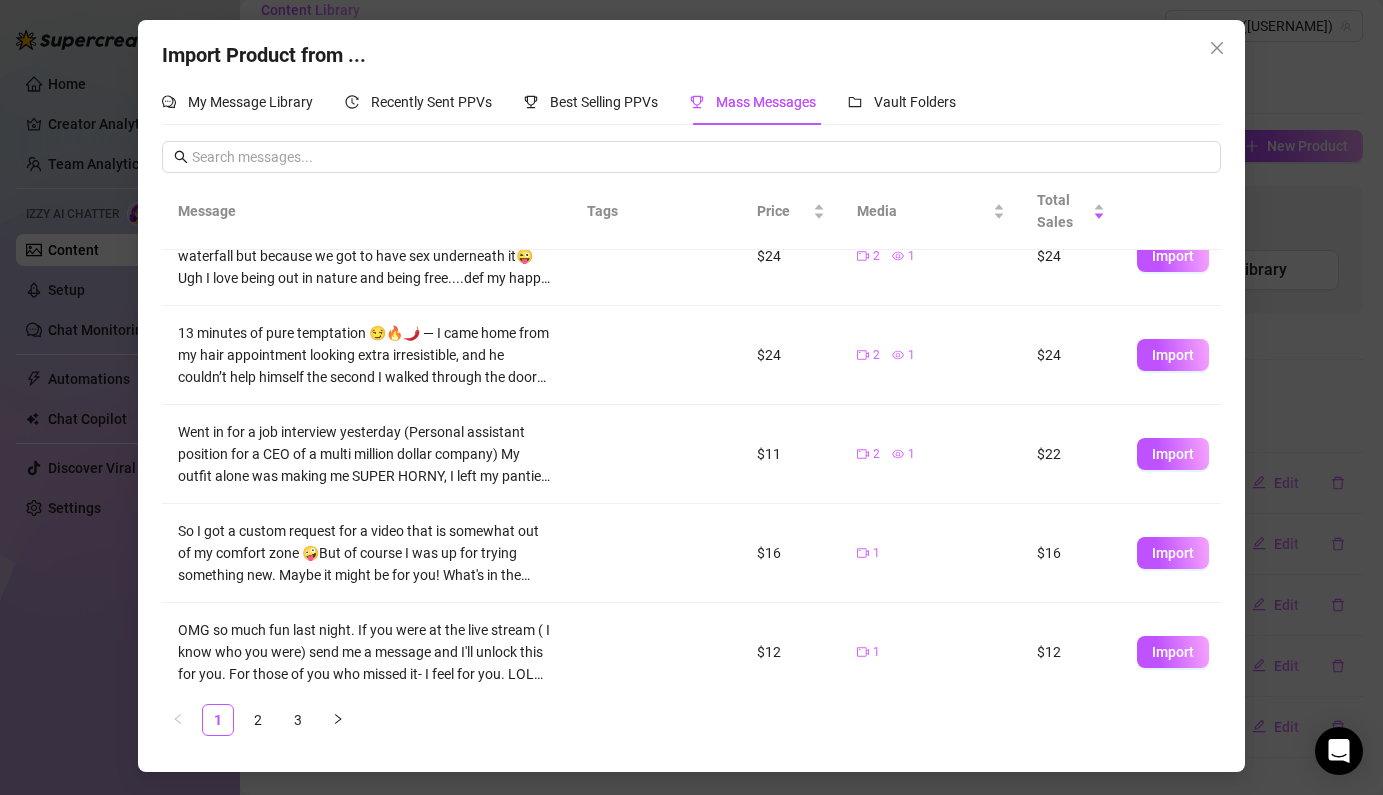 scroll, scrollTop: 403, scrollLeft: 0, axis: vertical 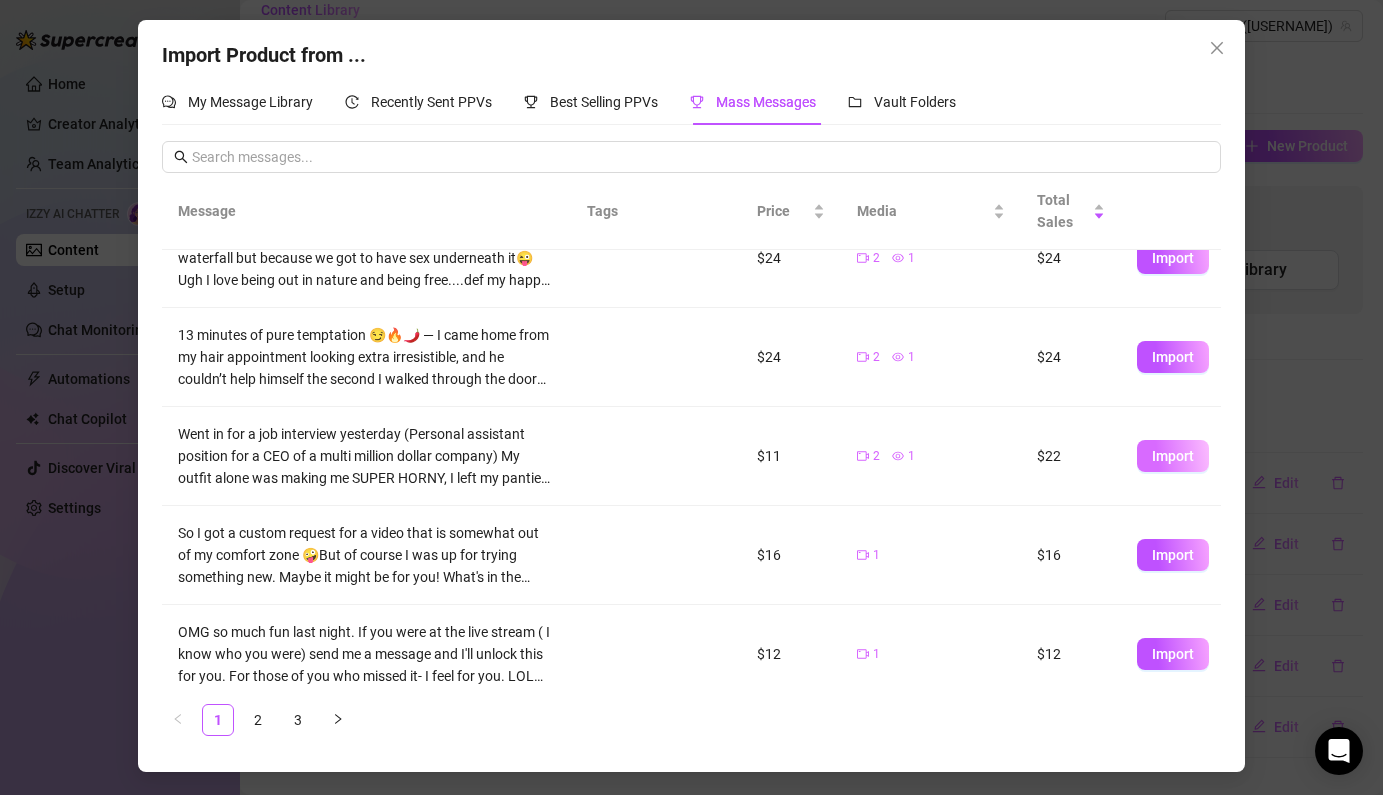 click on "Import" at bounding box center [1173, 456] 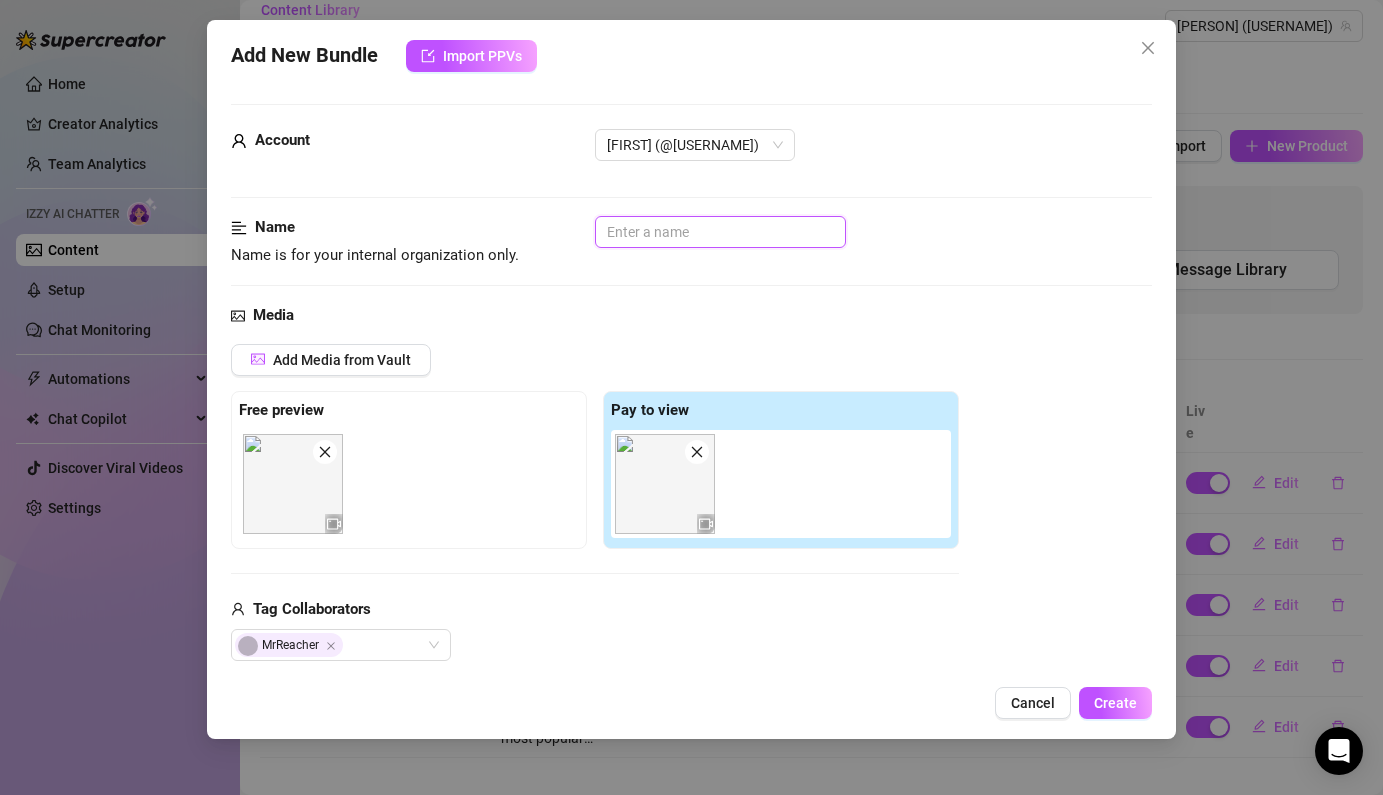 click at bounding box center [720, 232] 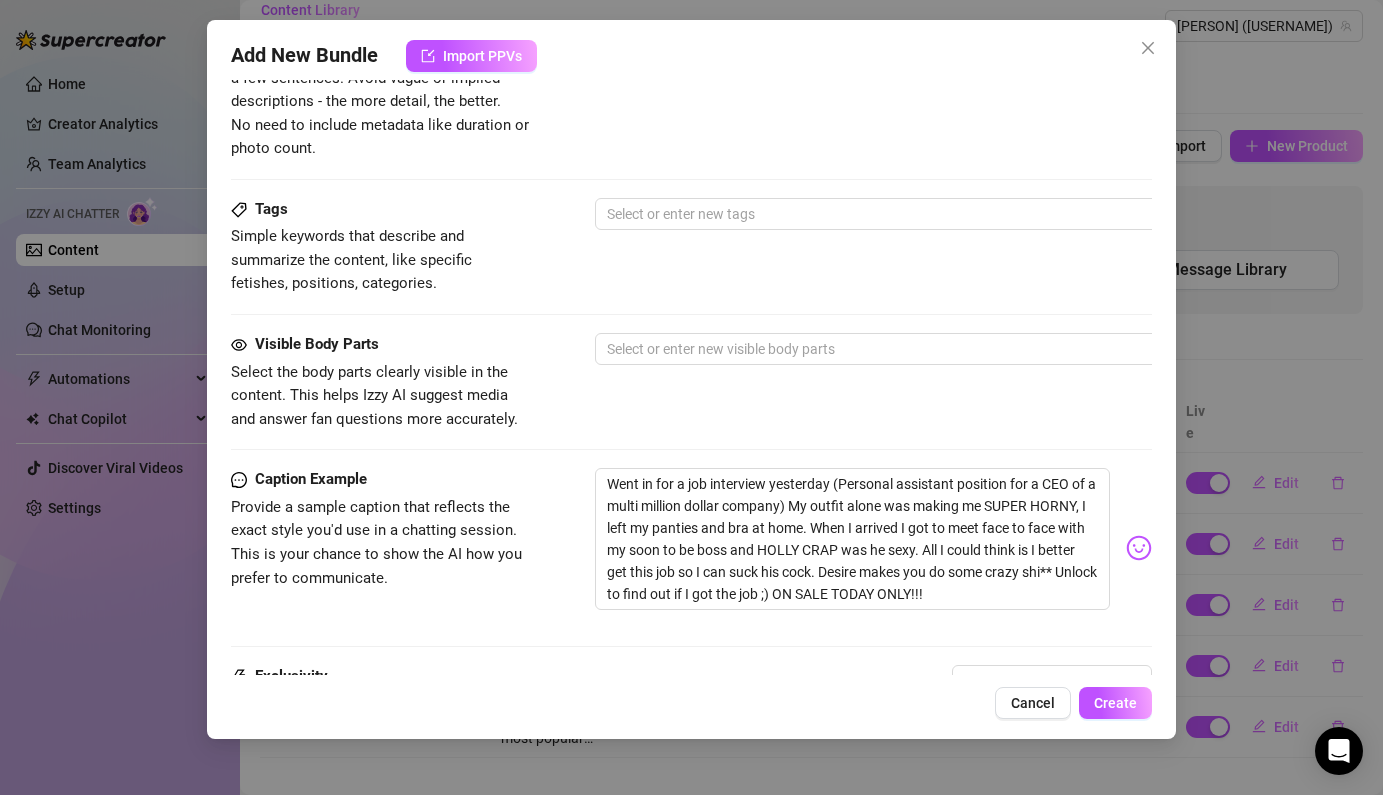 scroll, scrollTop: 884, scrollLeft: 0, axis: vertical 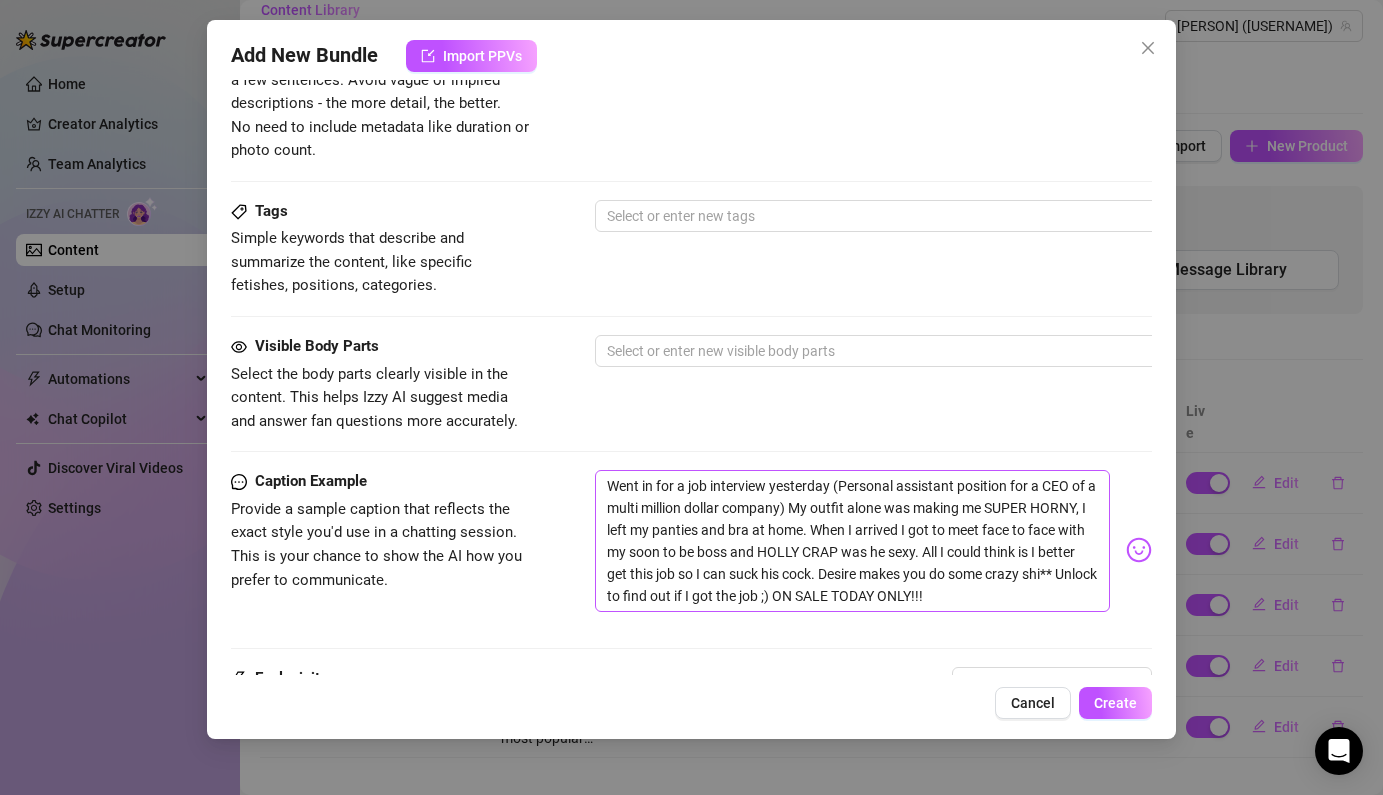 type on "CEO" 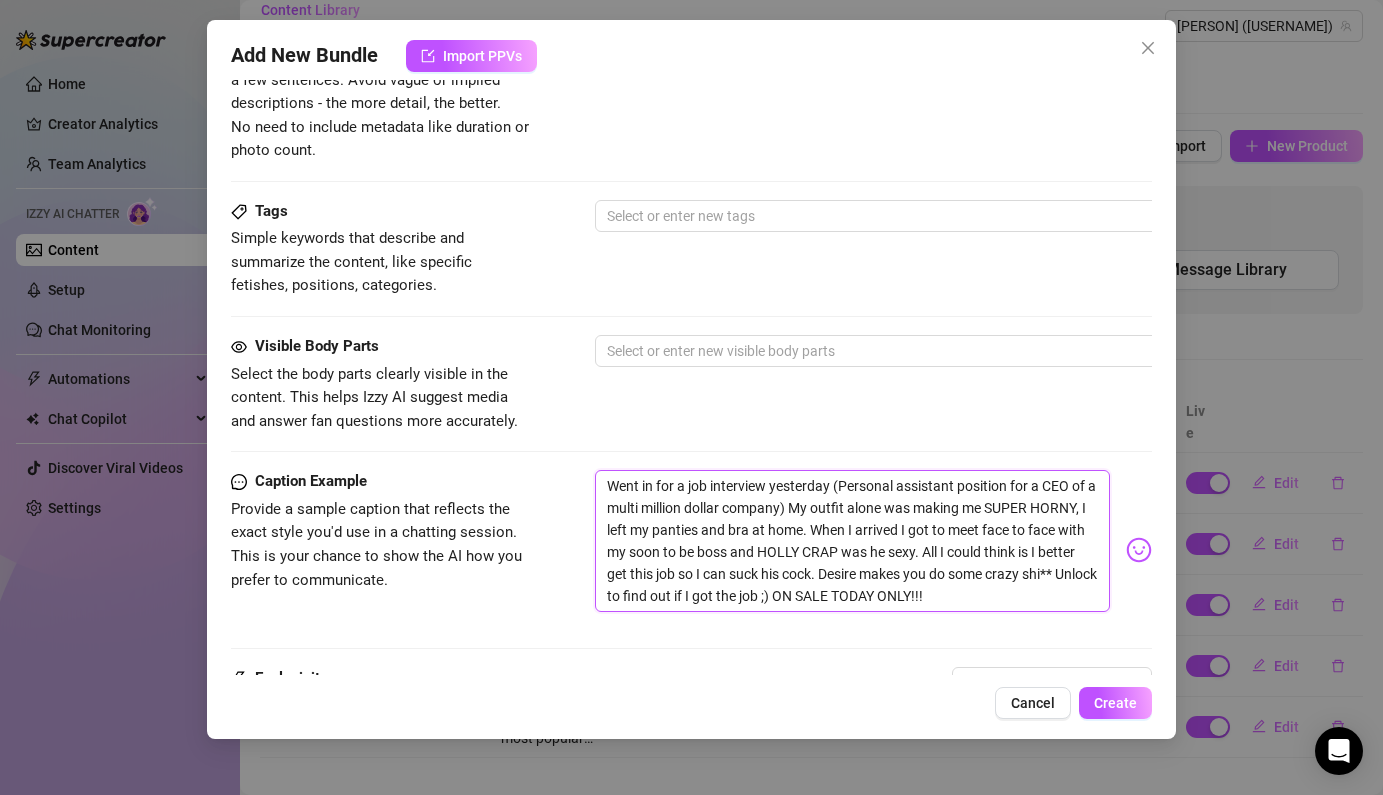 drag, startPoint x: 1010, startPoint y: 594, endPoint x: 822, endPoint y: 597, distance: 188.02394 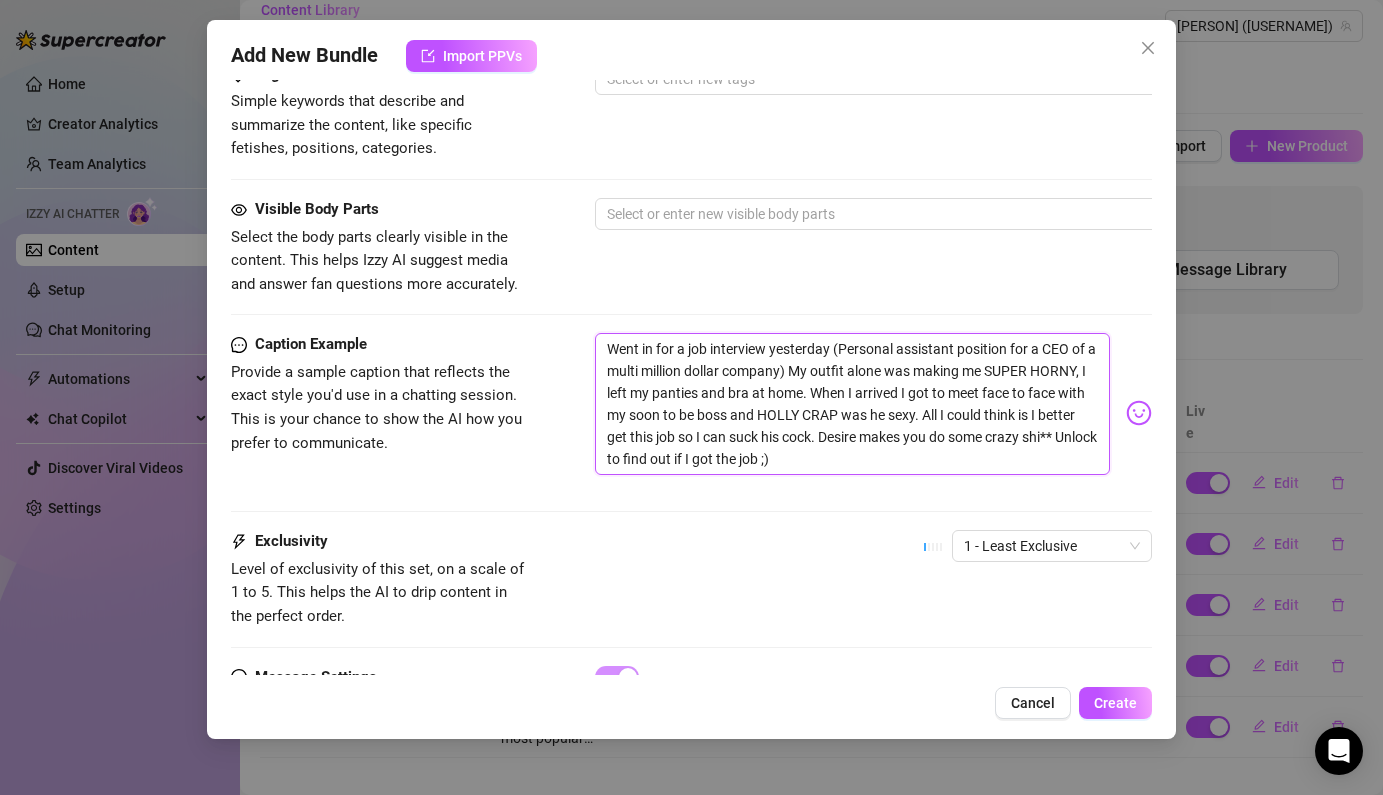 scroll, scrollTop: 1038, scrollLeft: 0, axis: vertical 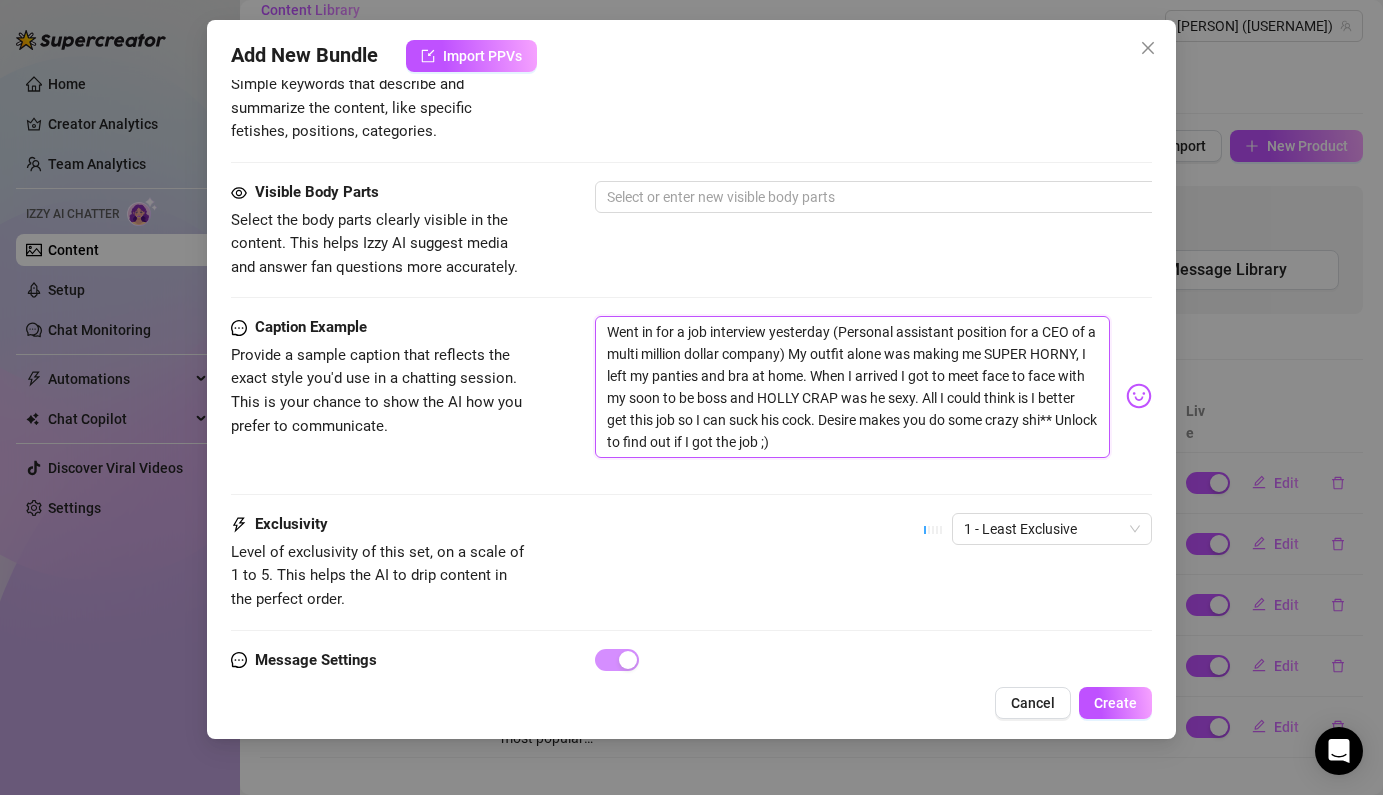 drag, startPoint x: 863, startPoint y: 454, endPoint x: 573, endPoint y: 341, distance: 311.23785 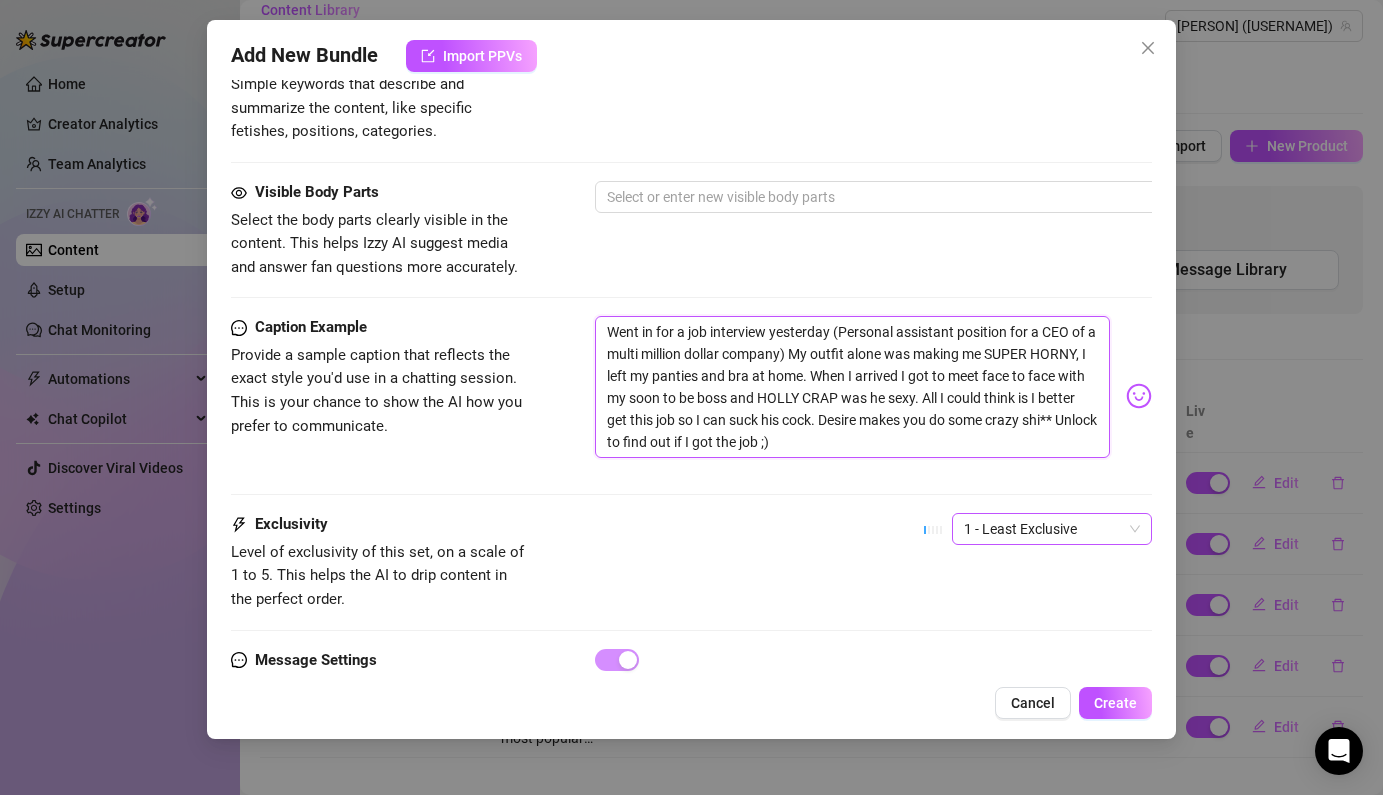 click on "1 - Least Exclusive" at bounding box center [1052, 529] 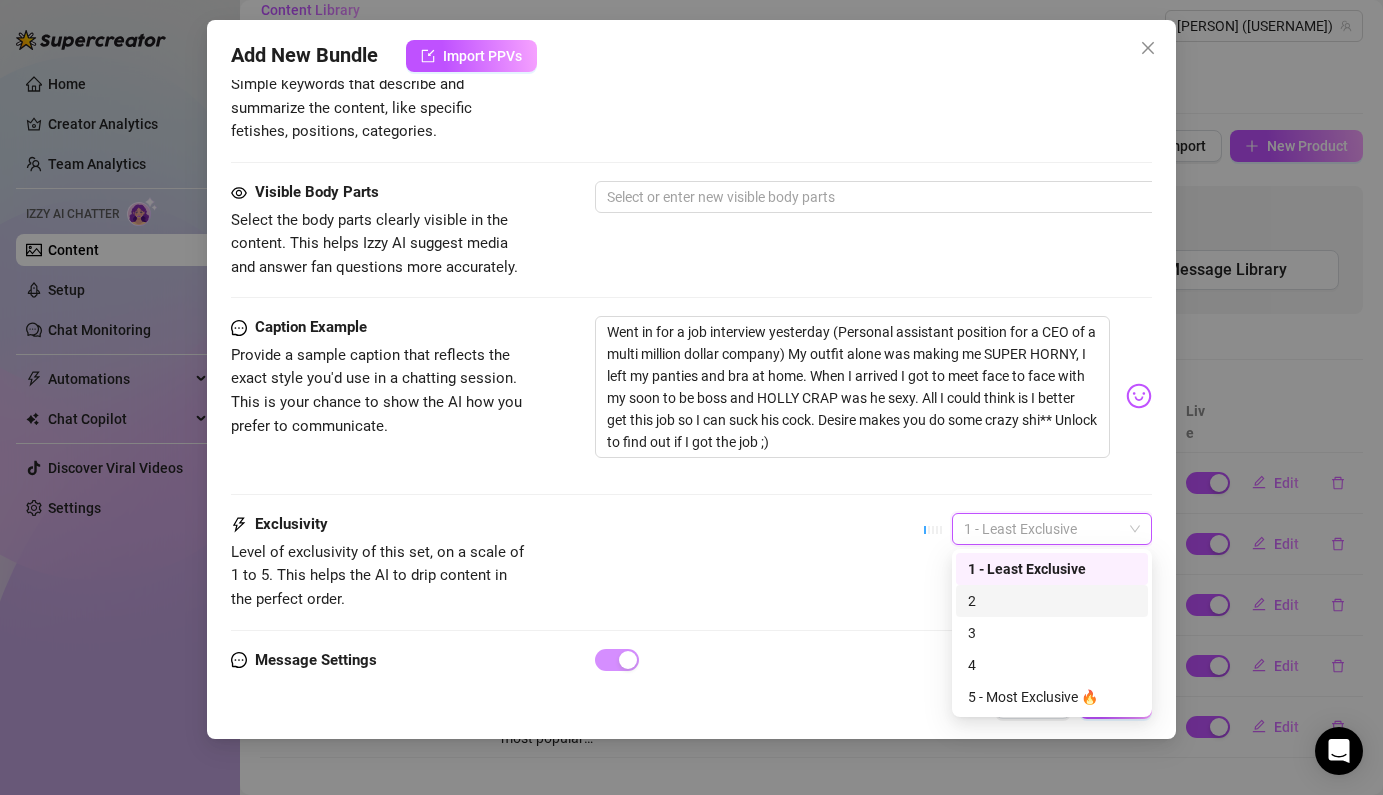 click on "2" at bounding box center [1052, 601] 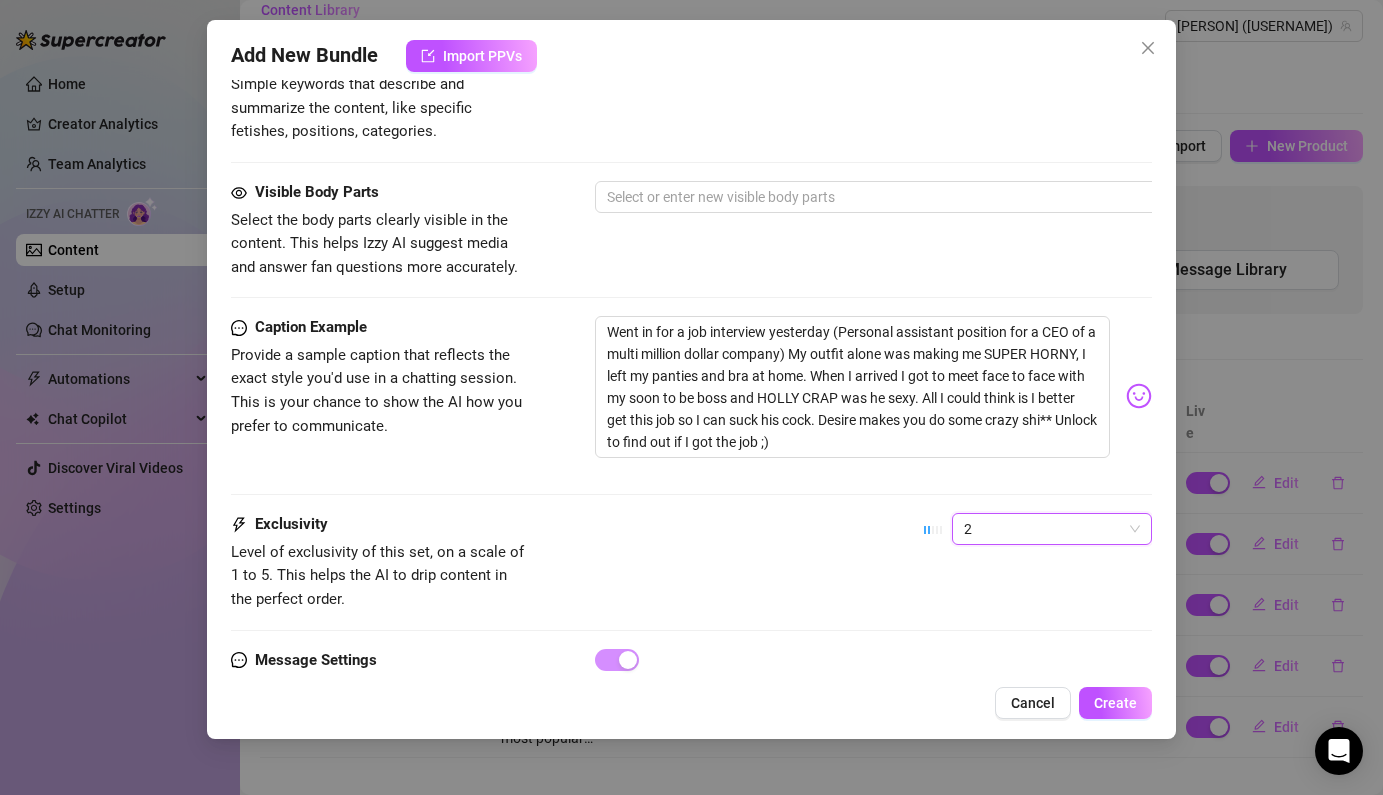 click on "Caption Example Provide a sample caption that reflects the exact style you'd use in a chatting session. This is your chance to show the AI how you prefer to communicate. Went in for a job interview yesterday (Personal assistant position for a CEO of a multi million dollar company) My outfit alone was making me SUPER HORNY, I left my panties and bra at home. When I arrived I got to meet face to face with my soon to be boss and HOLLY CRAP was he sexy. All I could think is I better get this job so I can suck his cock. Desire makes you do some crazy shi** Unlock to find out if I got the job ;)" at bounding box center [691, 414] 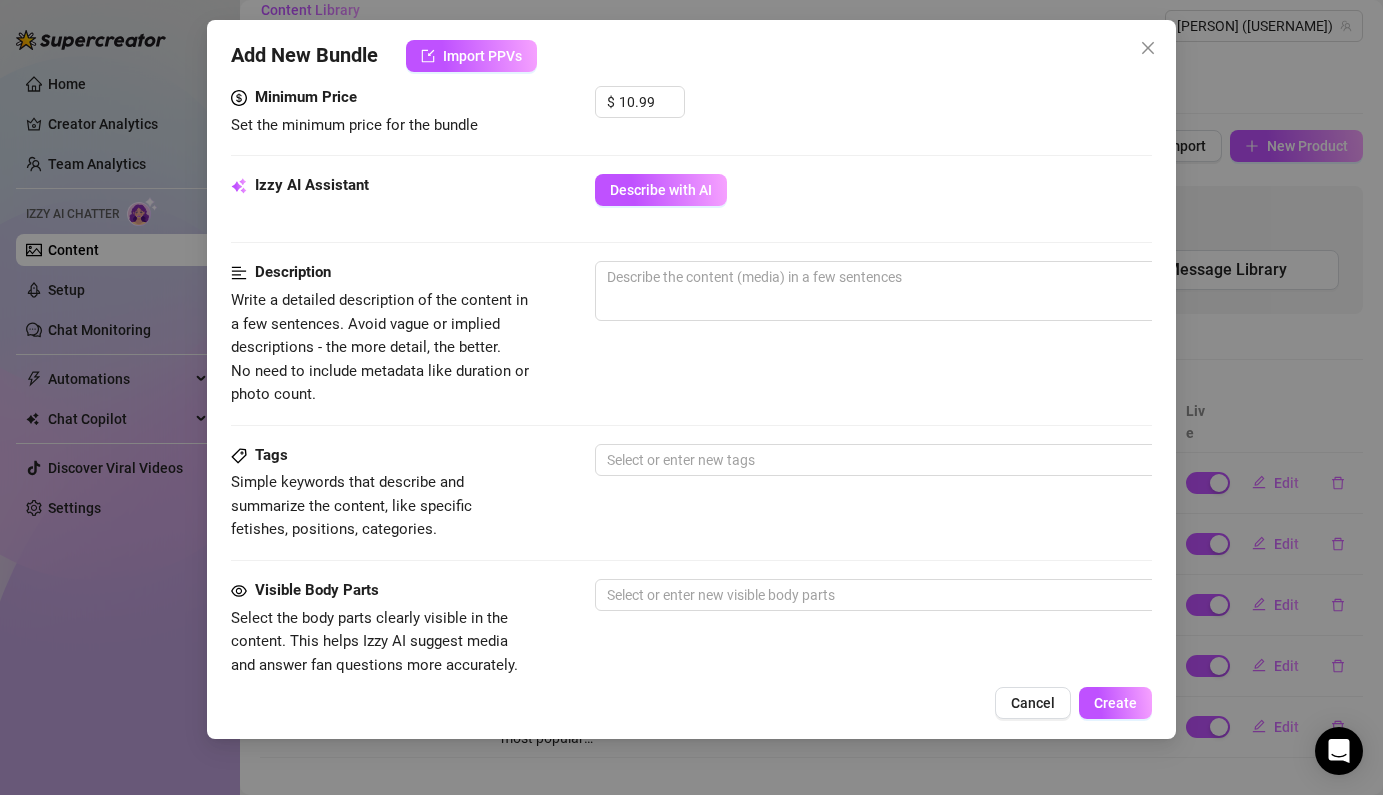 scroll, scrollTop: 631, scrollLeft: 0, axis: vertical 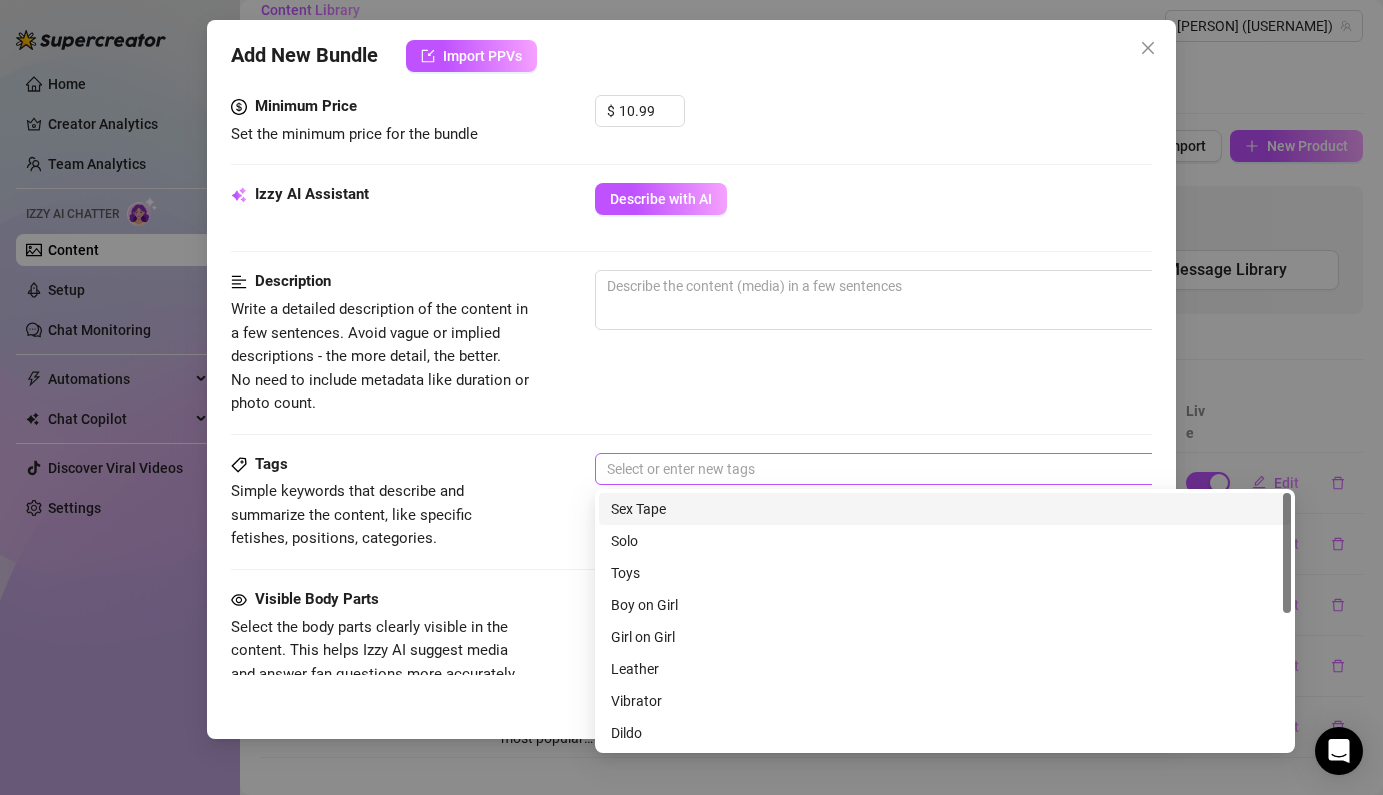 click at bounding box center (934, 469) 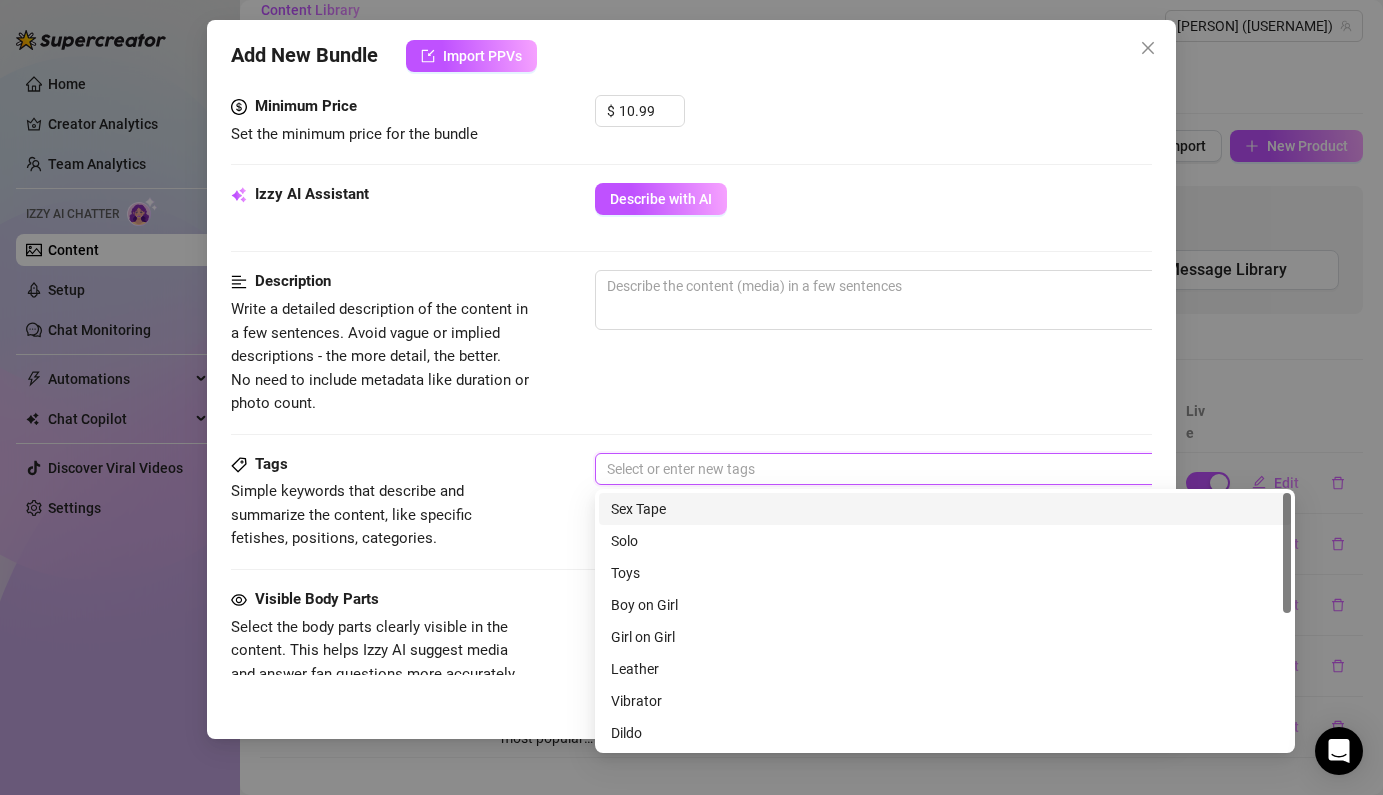 click on "Sex Tape" at bounding box center [945, 509] 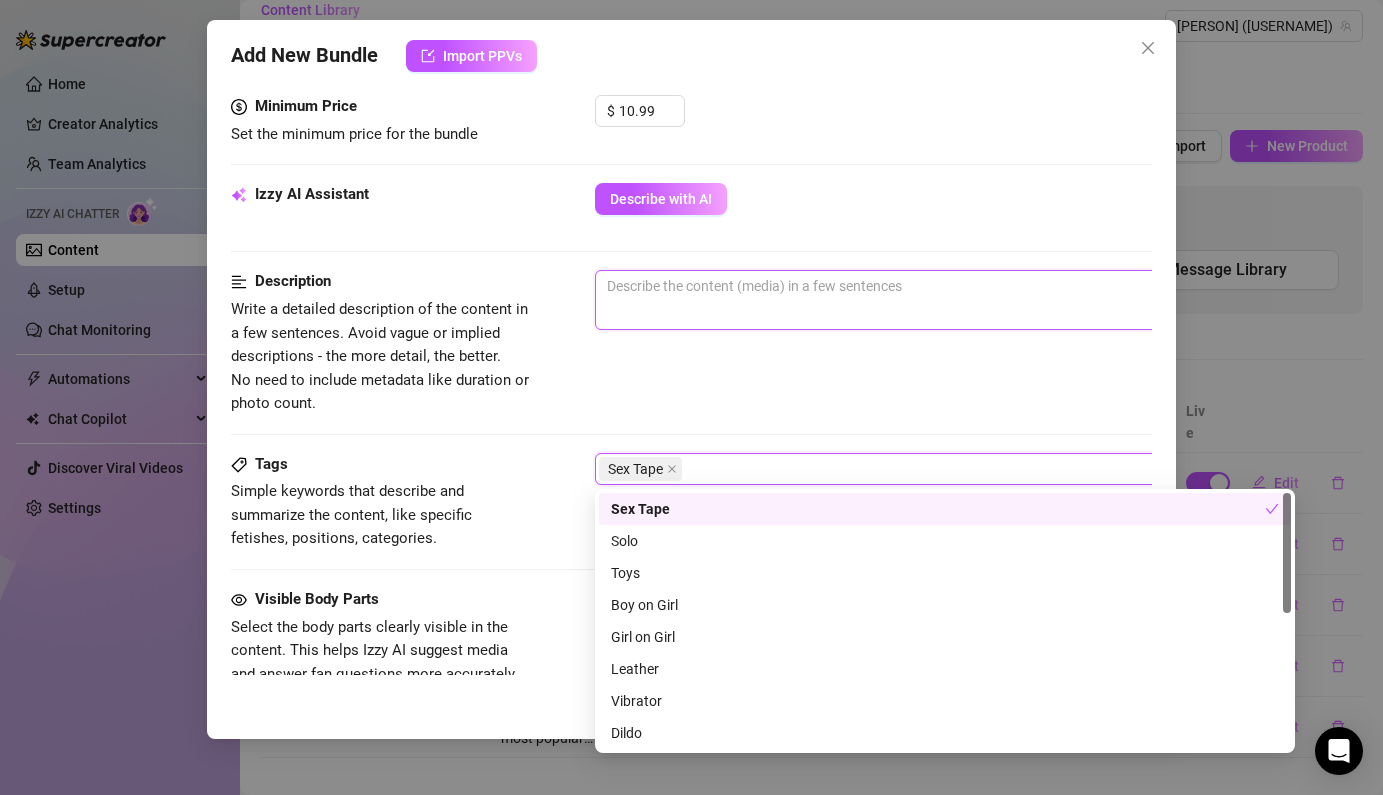 click at bounding box center (945, 300) 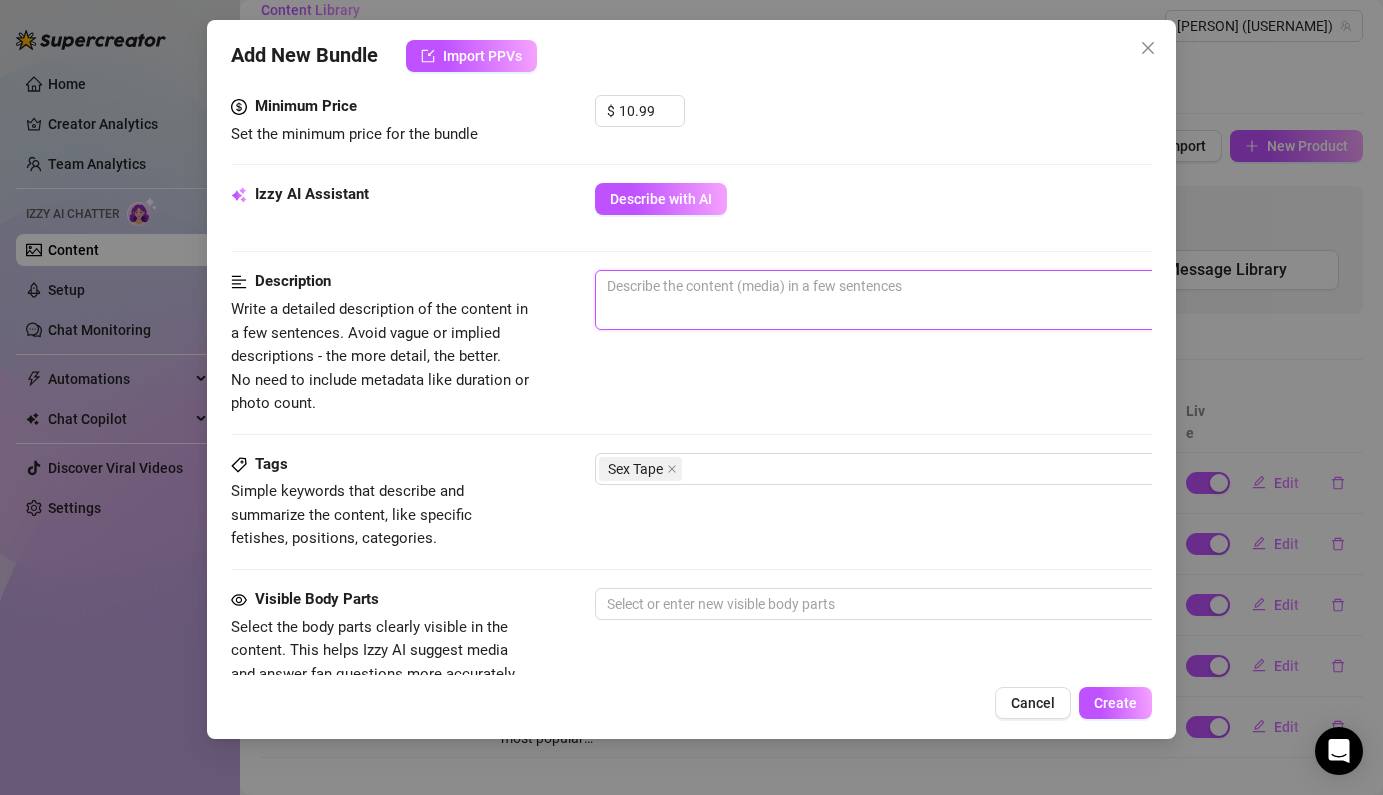 paste on "Went in for a job interview yesterday (Personal assistant position for a CEO of a multi million dollar company) My outfit alone was making me SUPER HORNY, I left my panties and bra at home. When I arrived I got to meet face to face with my soon to be boss and HOLLY CRAP was he sexy. All I could think is I better get this job so I can suck his cock. Desire makes you do some crazy shi** Unlock to find out if I got the job ;)" 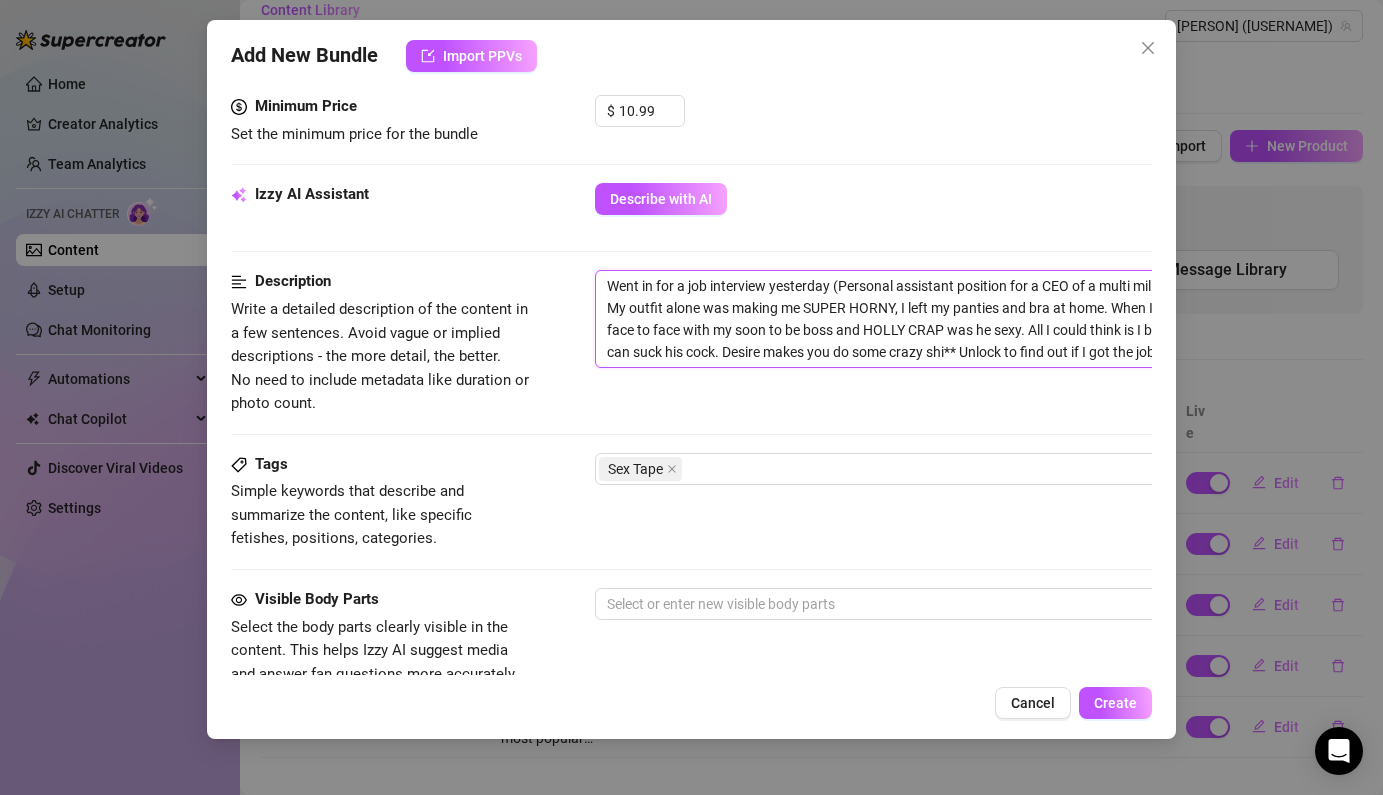 scroll, scrollTop: 9, scrollLeft: 0, axis: vertical 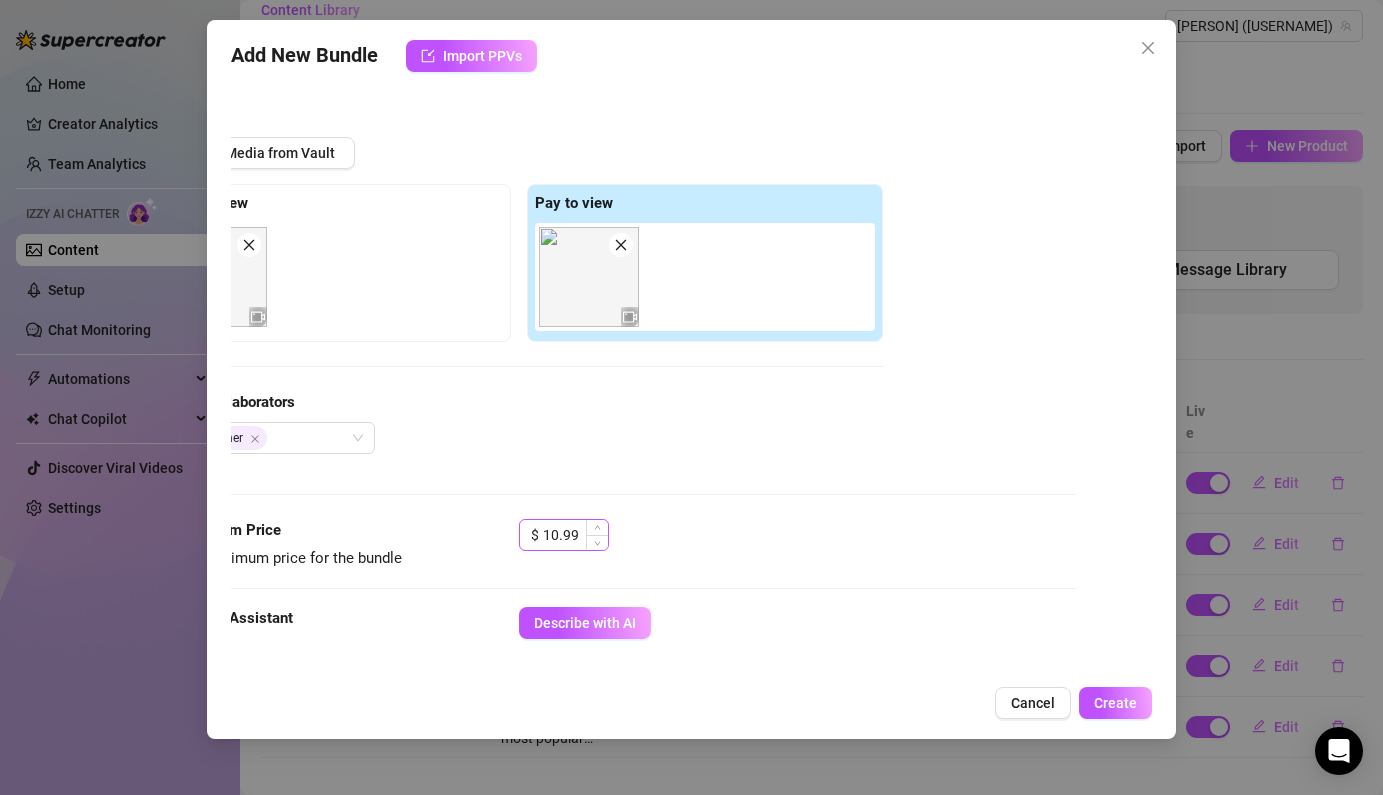 type on "Went in for a job interview yesterday (Personal assistant position for a CEO of a multi million dollar company) My outfit alone was making me SUPER HORNY, I left my panties and bra at home. When I arrived I got to meet face to face with my soon to be boss and HOLLY CRAP was he sexy. All I could think is I better get this job so I can suck his cock. Desire makes you do some crazy shi** Unlock to find out if I got the job ;)" 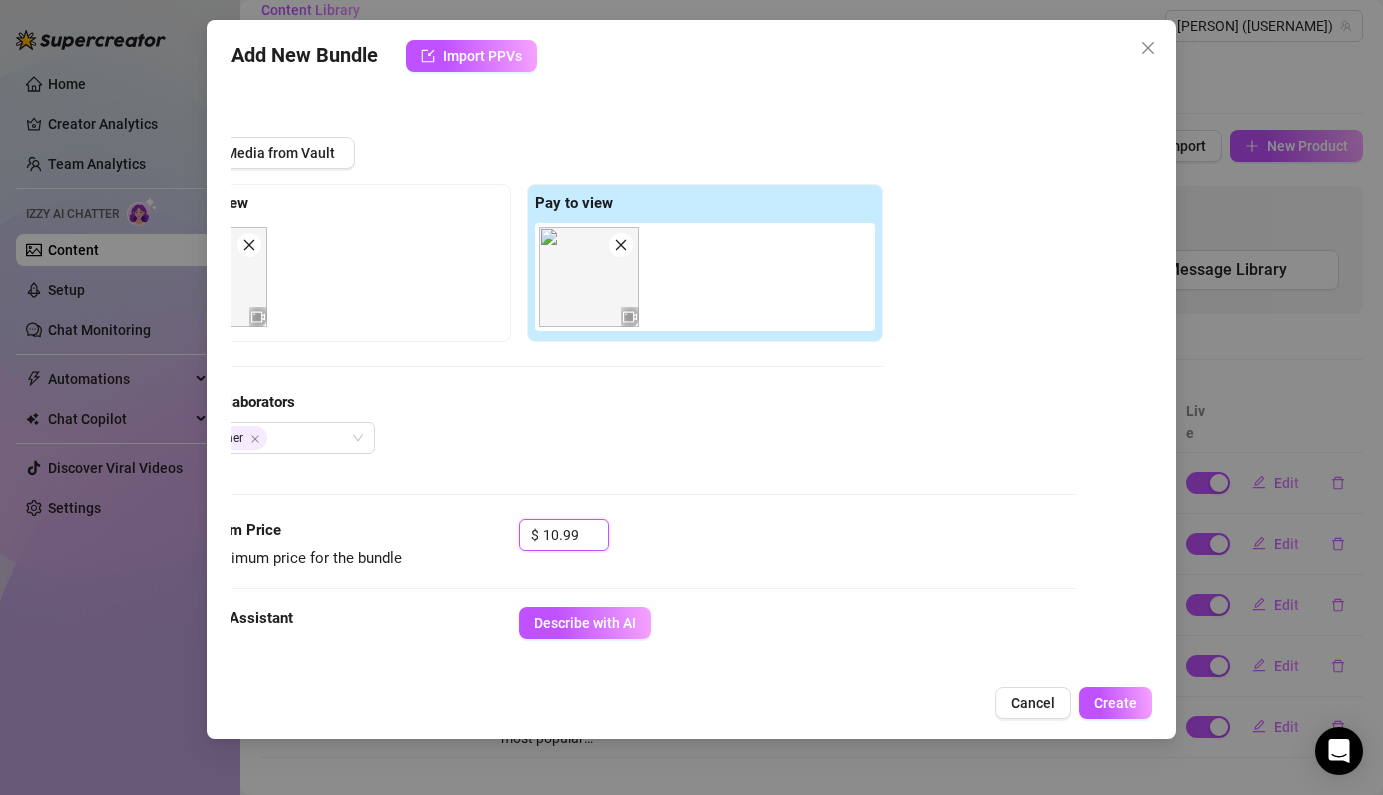 drag, startPoint x: 579, startPoint y: 540, endPoint x: 473, endPoint y: 527, distance: 106.7942 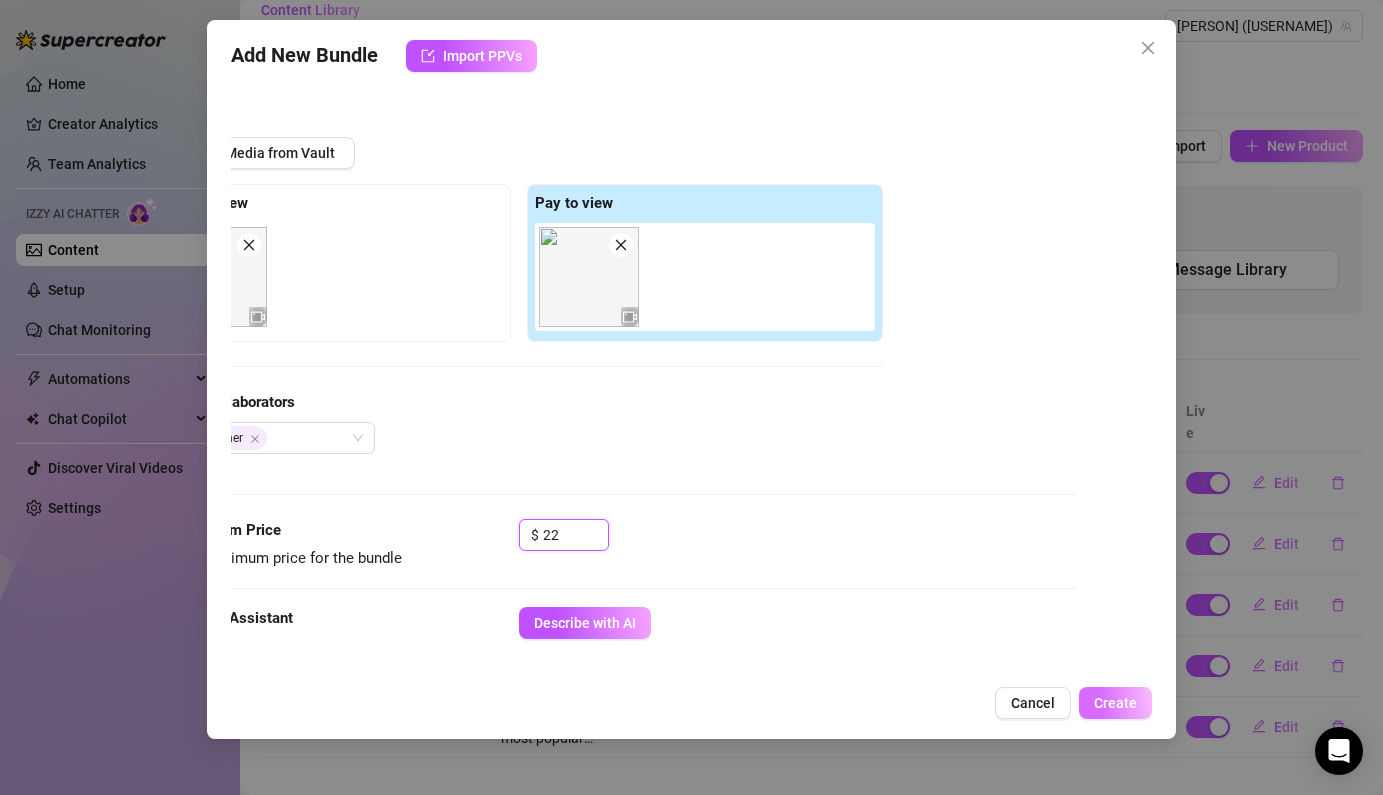 type on "22" 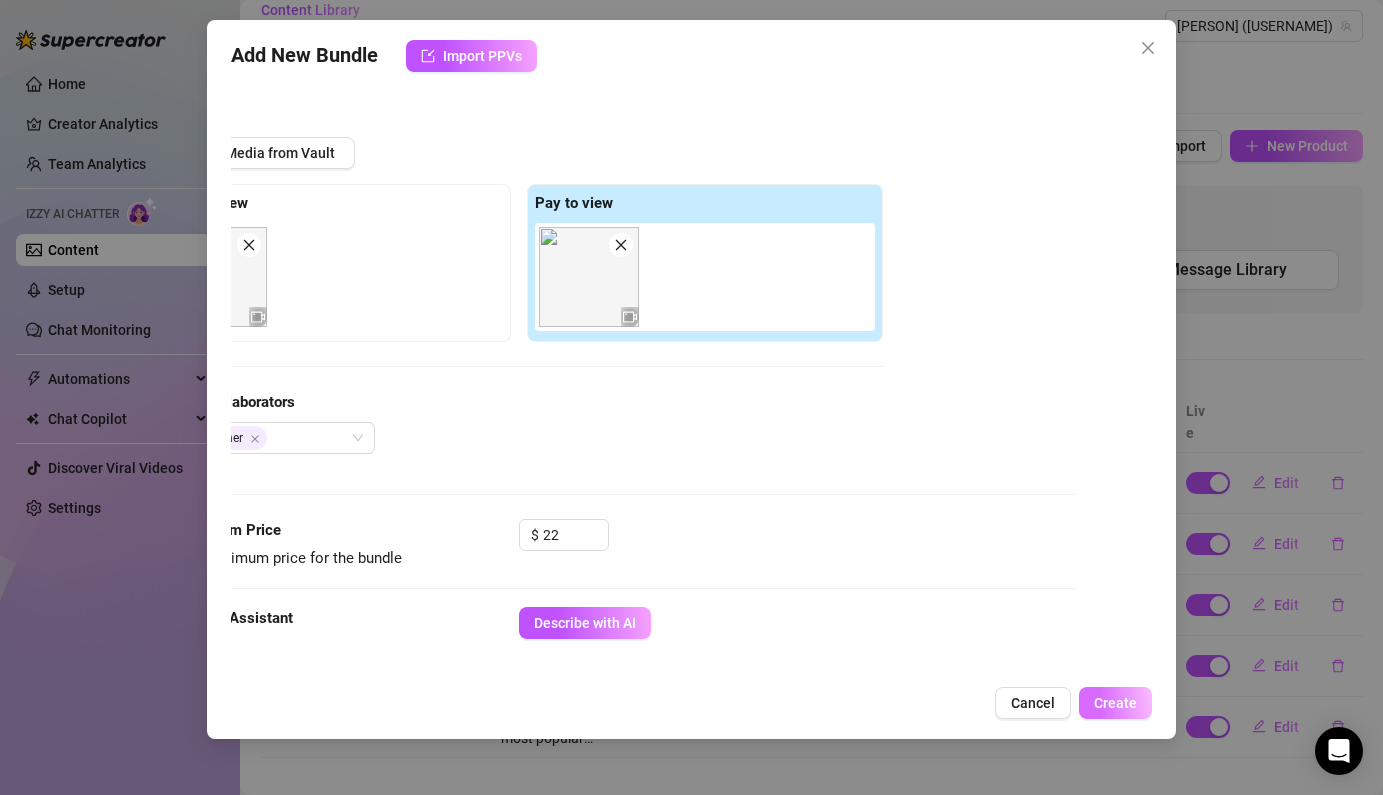 click on "Create" at bounding box center [1115, 703] 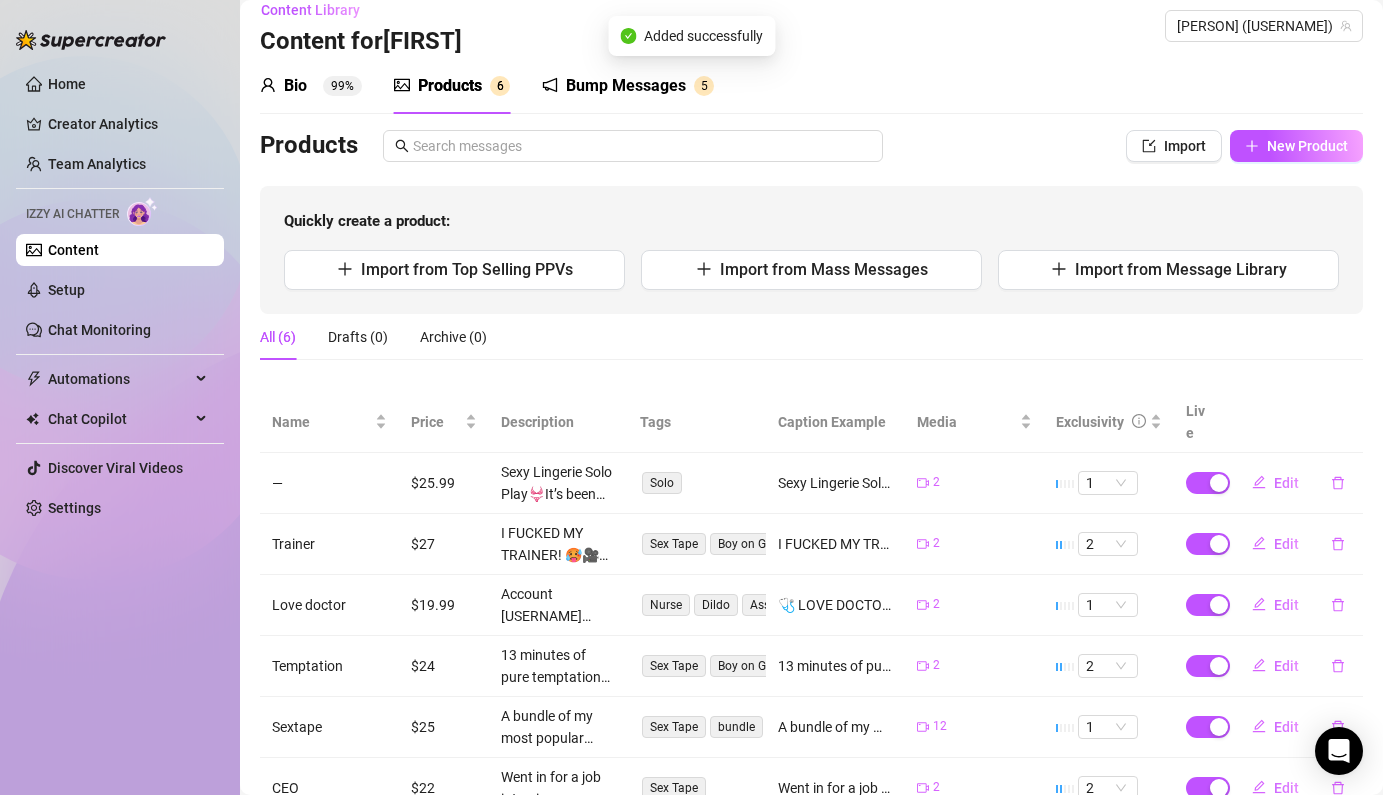 scroll, scrollTop: 81, scrollLeft: 0, axis: vertical 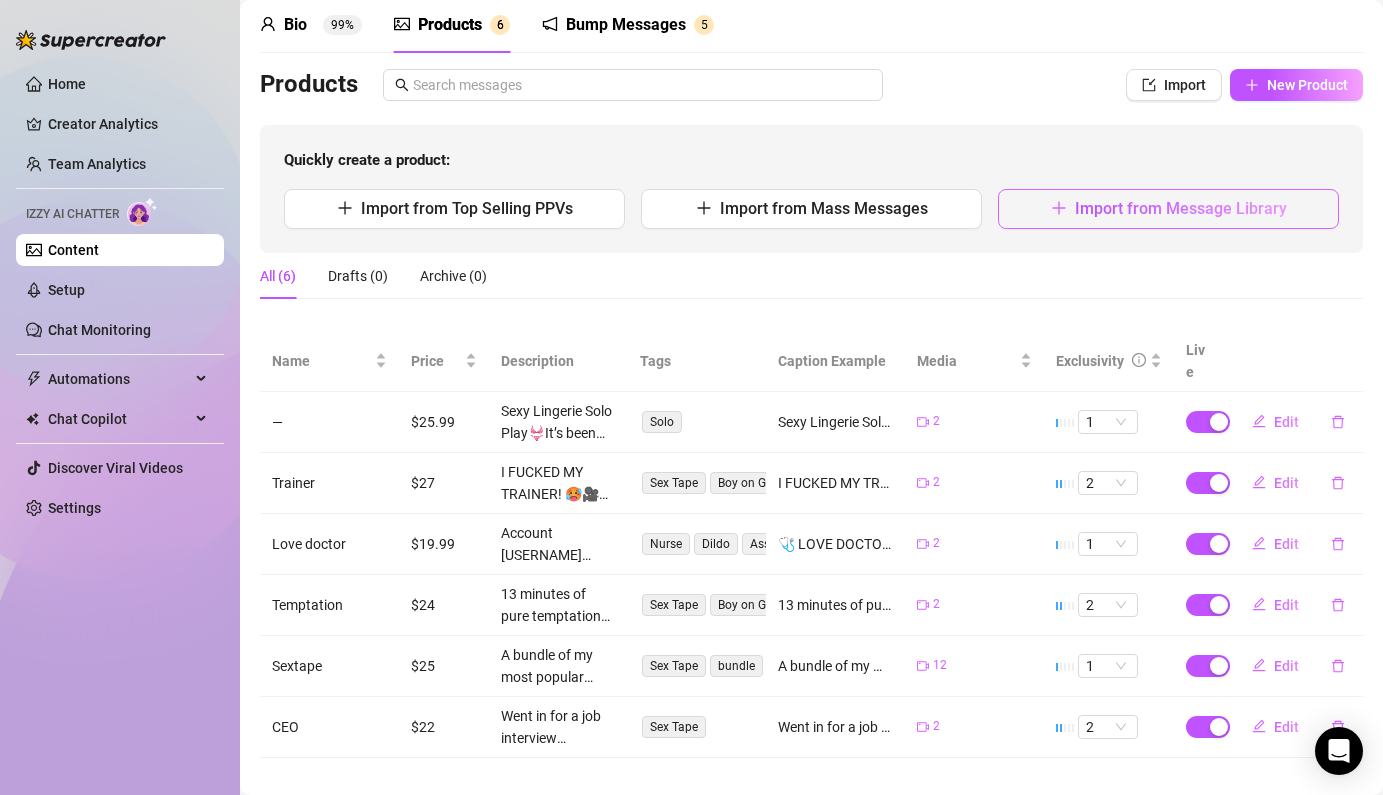 click on "Import from Message Library" at bounding box center [1168, 209] 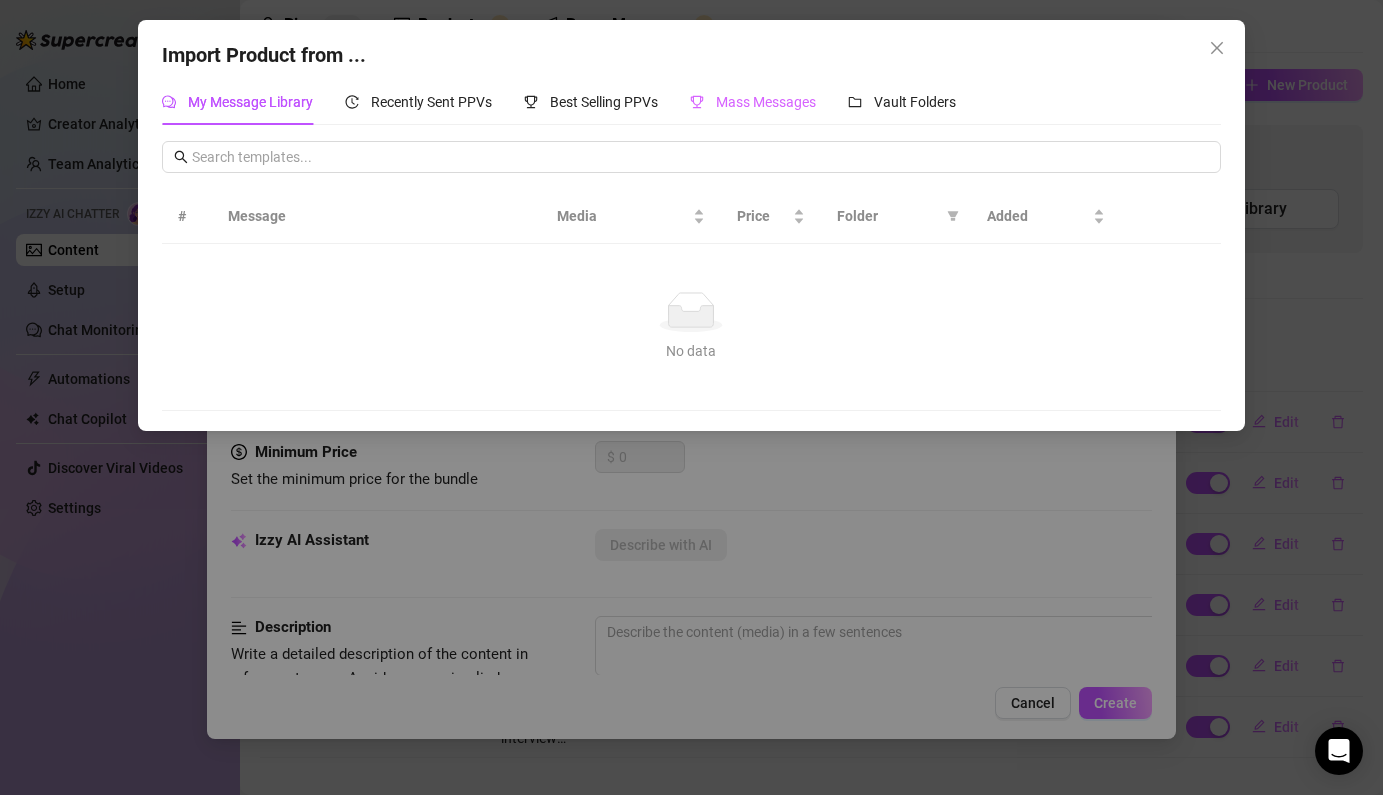 click on "Mass Messages" at bounding box center (753, 102) 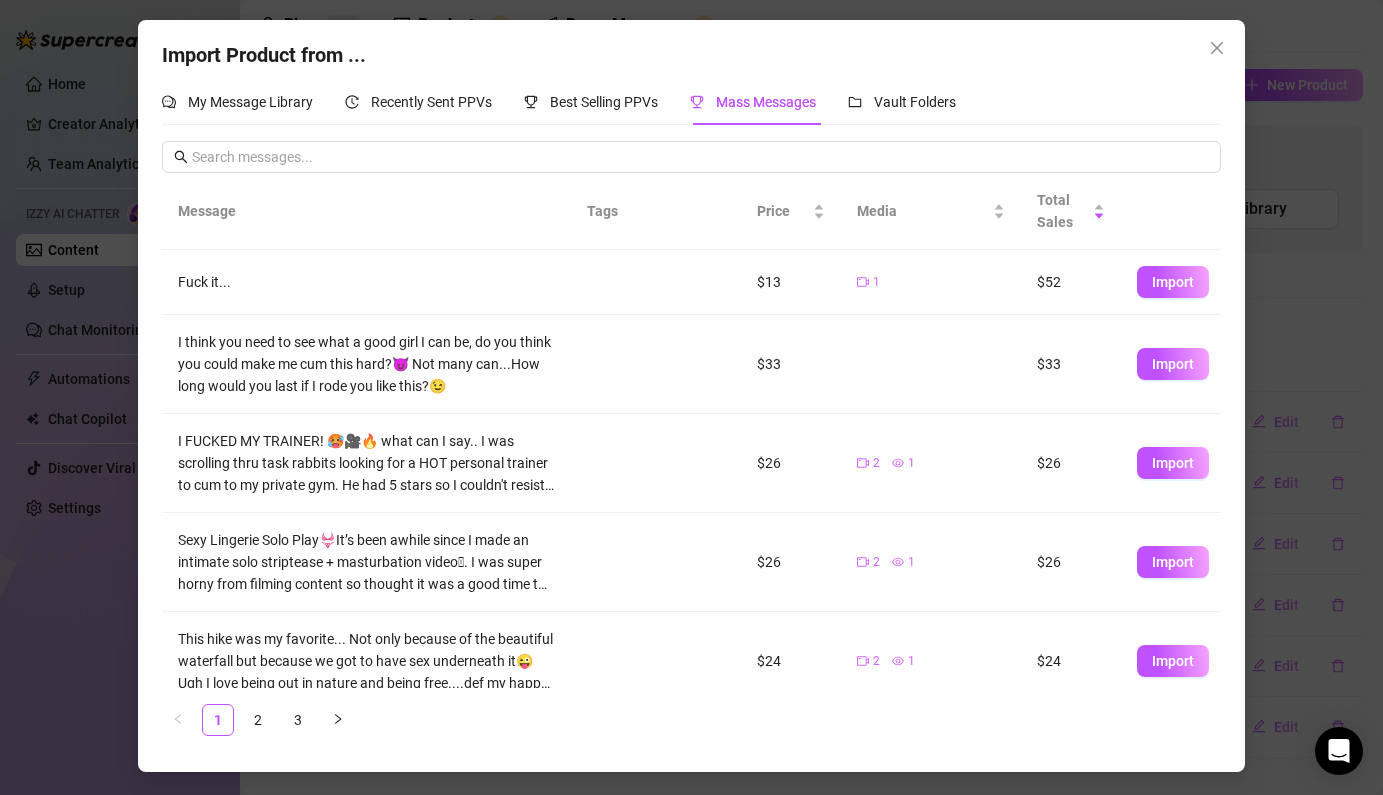 scroll, scrollTop: 496, scrollLeft: 0, axis: vertical 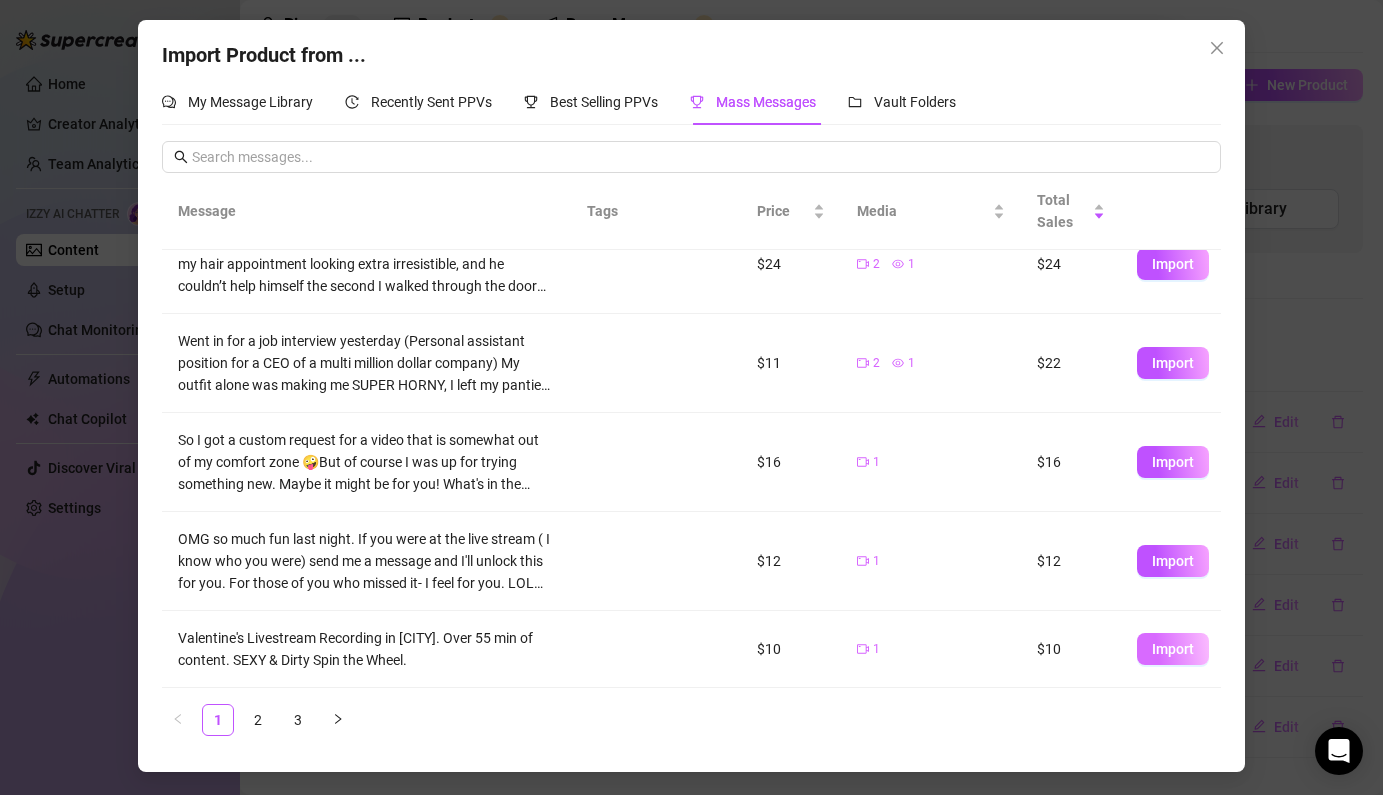 click on "Import" at bounding box center (1173, 649) 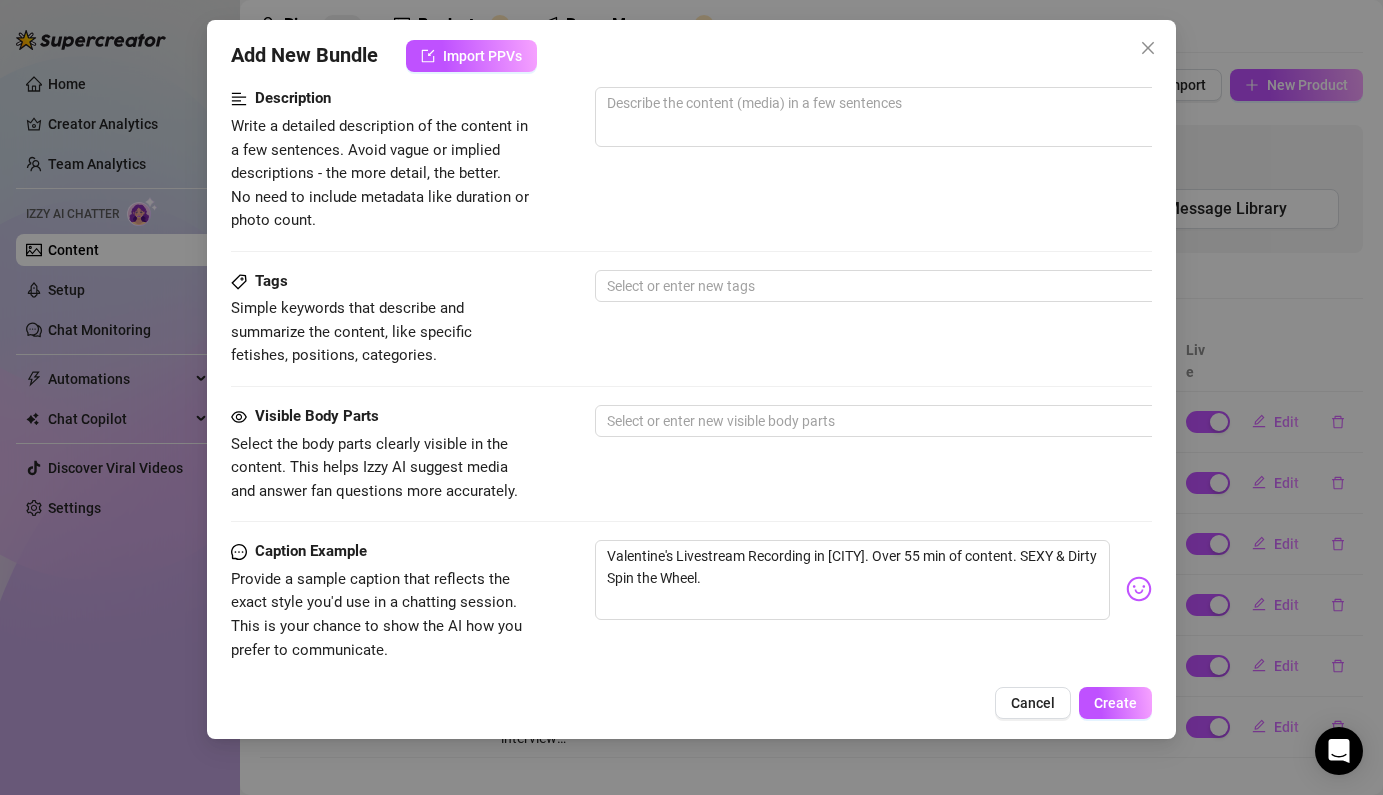 scroll, scrollTop: 830, scrollLeft: 0, axis: vertical 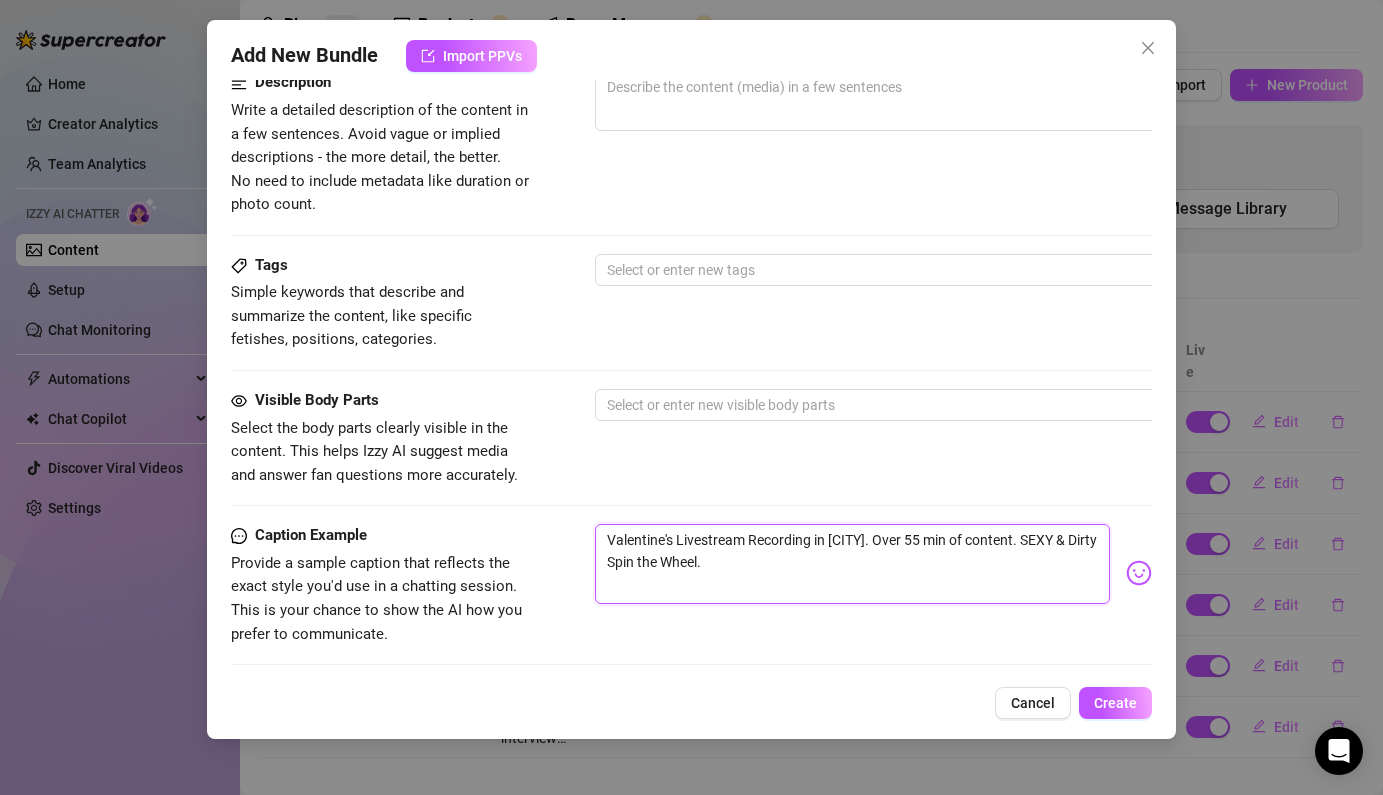 drag, startPoint x: 830, startPoint y: 571, endPoint x: 585, endPoint y: 486, distance: 259.32605 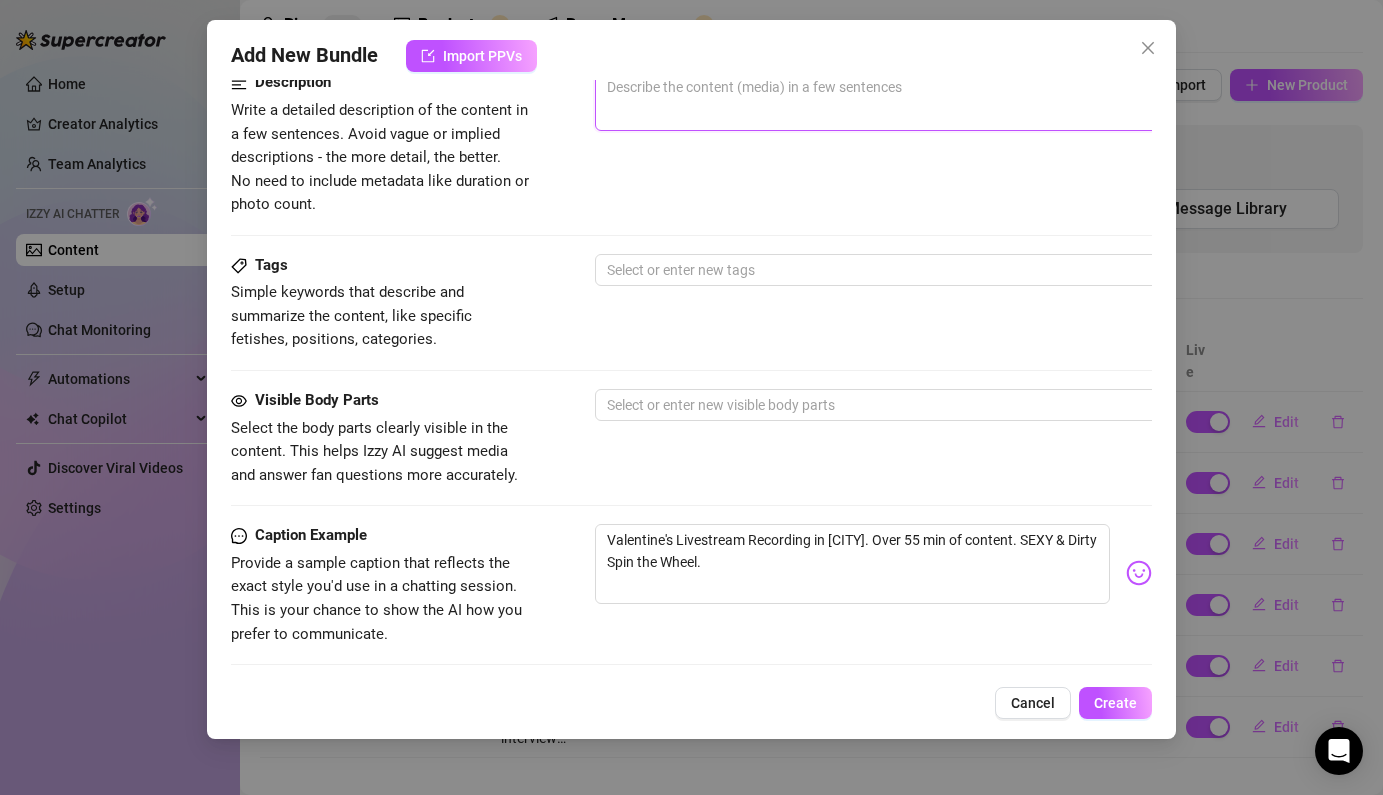 click at bounding box center (945, 101) 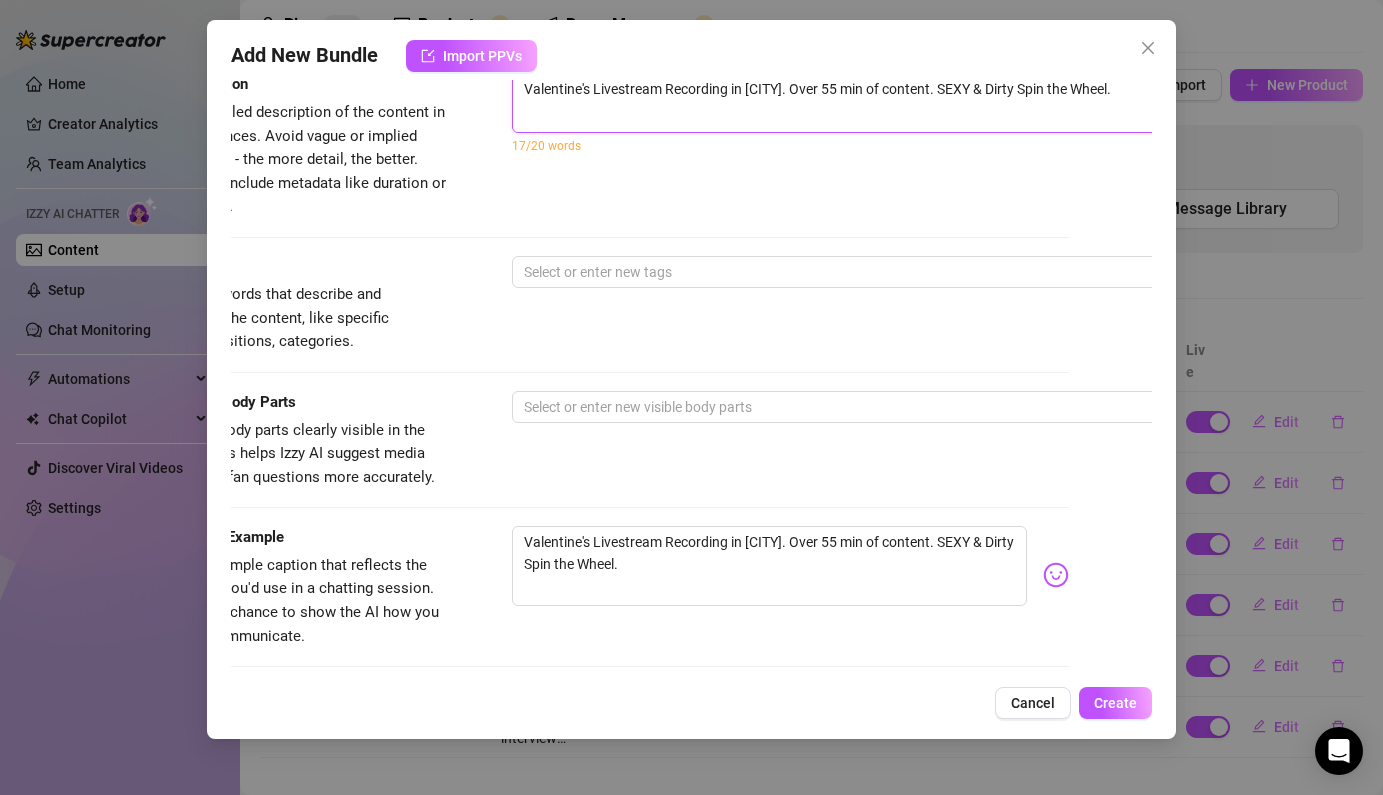 type on "Valentine's Livestream Recording in [CITY]. Over 55 min of content. SEXY & Dirty Spin the Wheel." 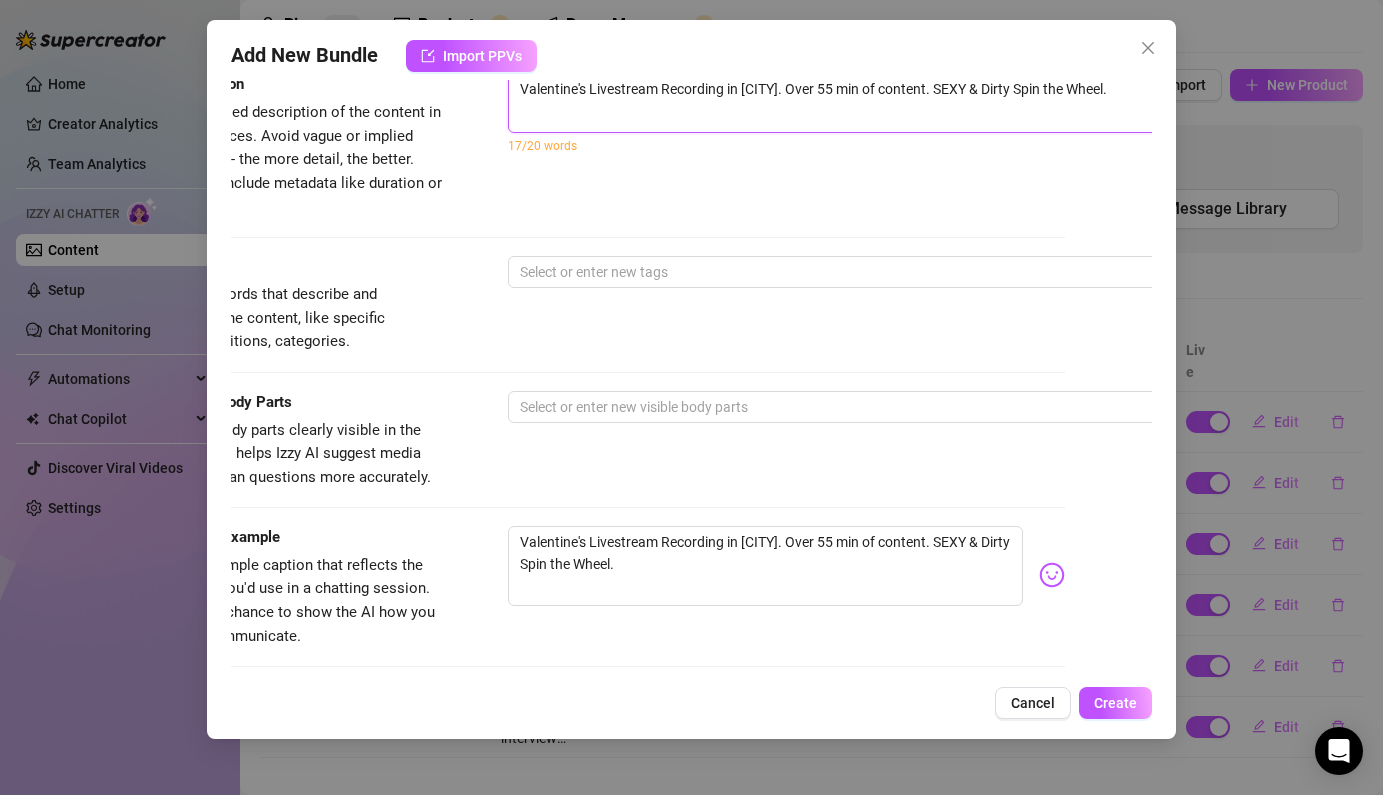 type on "Valentine's Livestream Recording in [CITY]. Over 55 min of content. SEXY & Dirty Spin the Wheel. S" 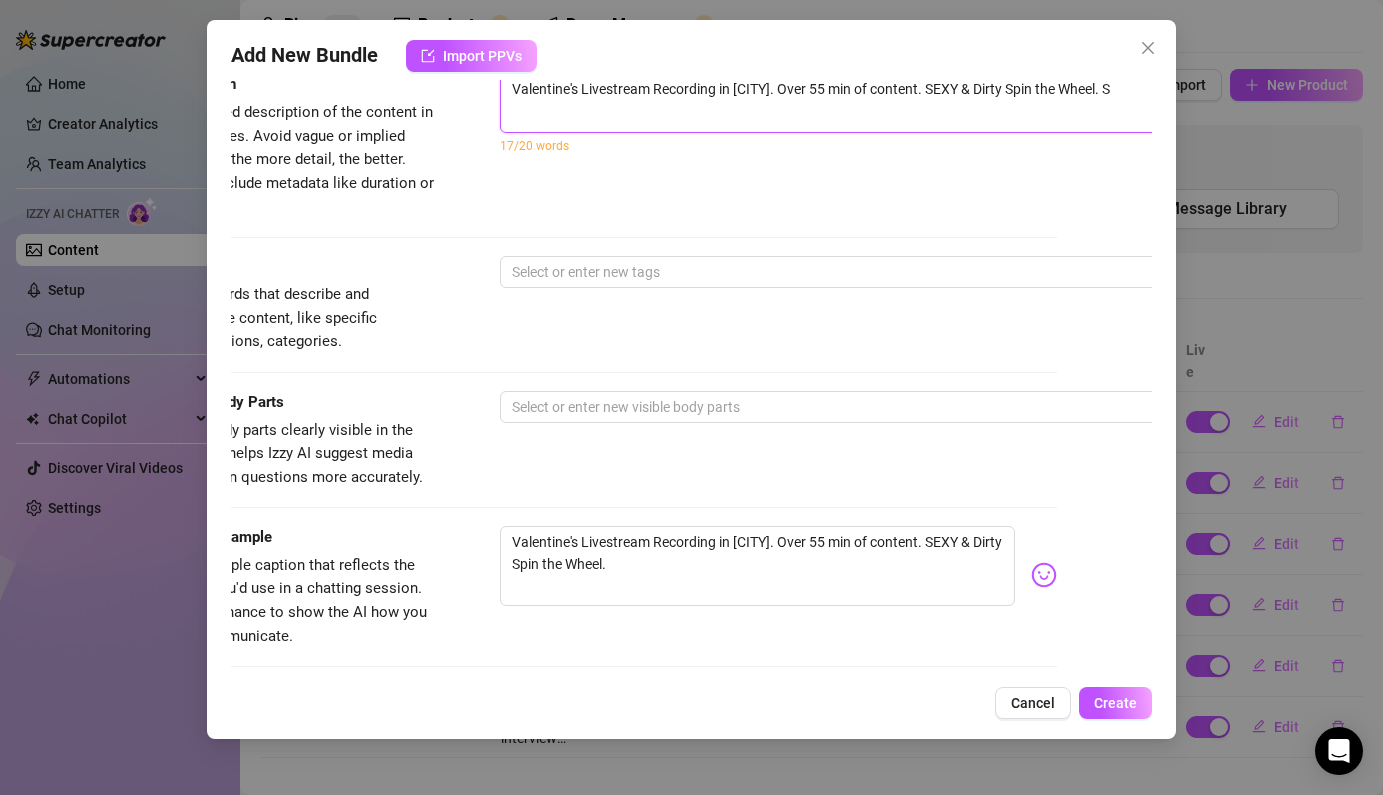 type on "Valentine's Livestream Recording in [CITY]. Over 55 min of content. SEXY & Dirty Spin the Wheel. Sp" 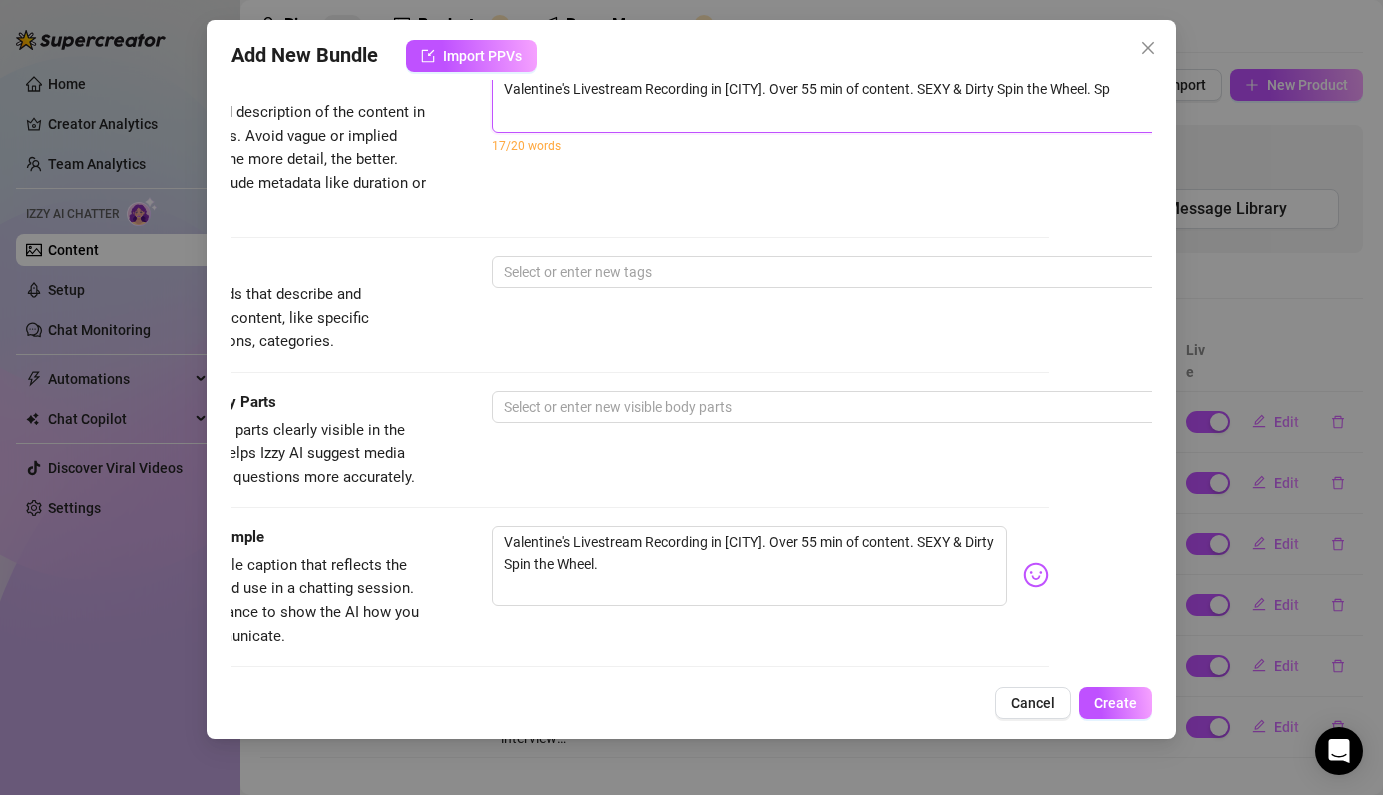 type on "Valentine's Livestream Recording in [CITY]. Over 55 min of content. SEXY & Dirty Spin the Wheel. Spi" 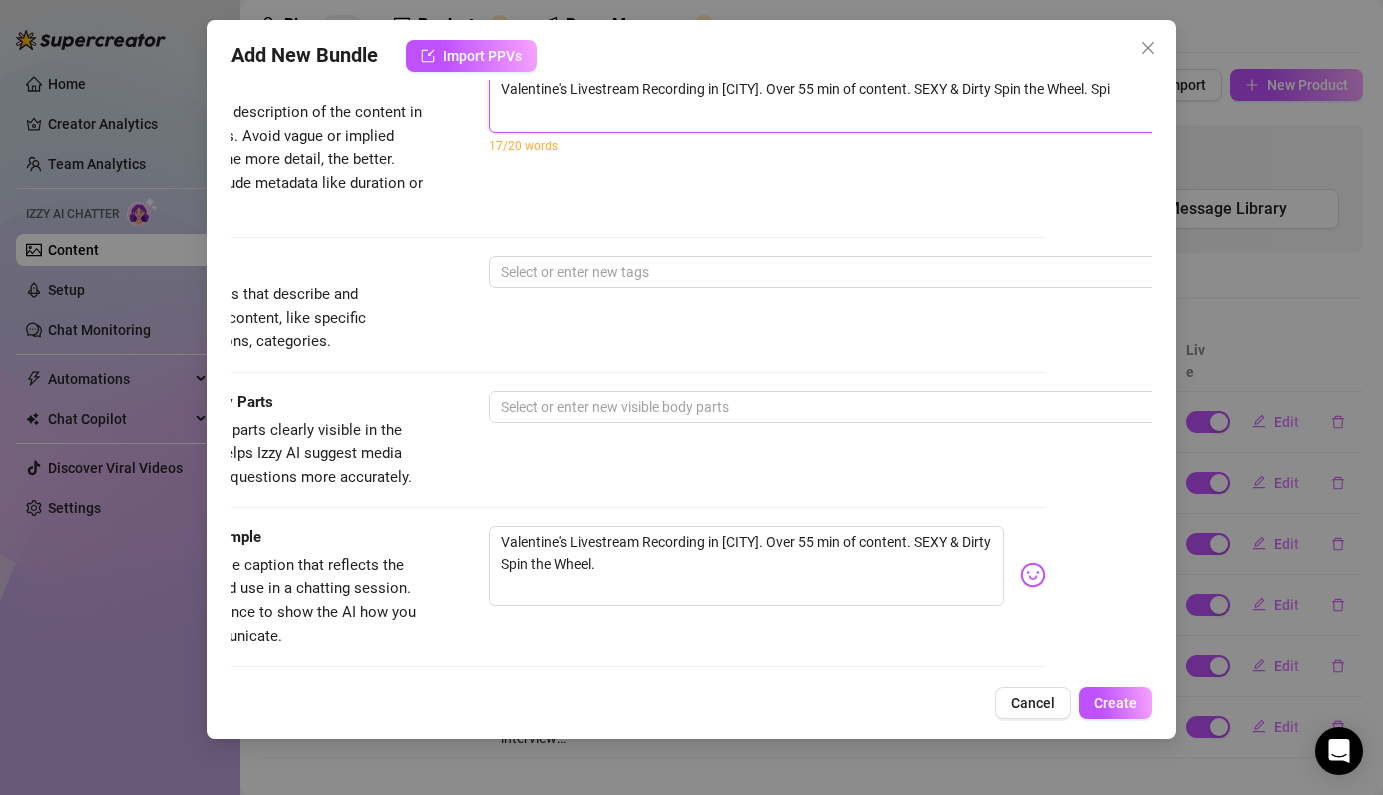 type on "Valentine's Livestream Recording in [CITY]. Over 55 min of content. SEXY & Dirty Spin the Wheel. Spin" 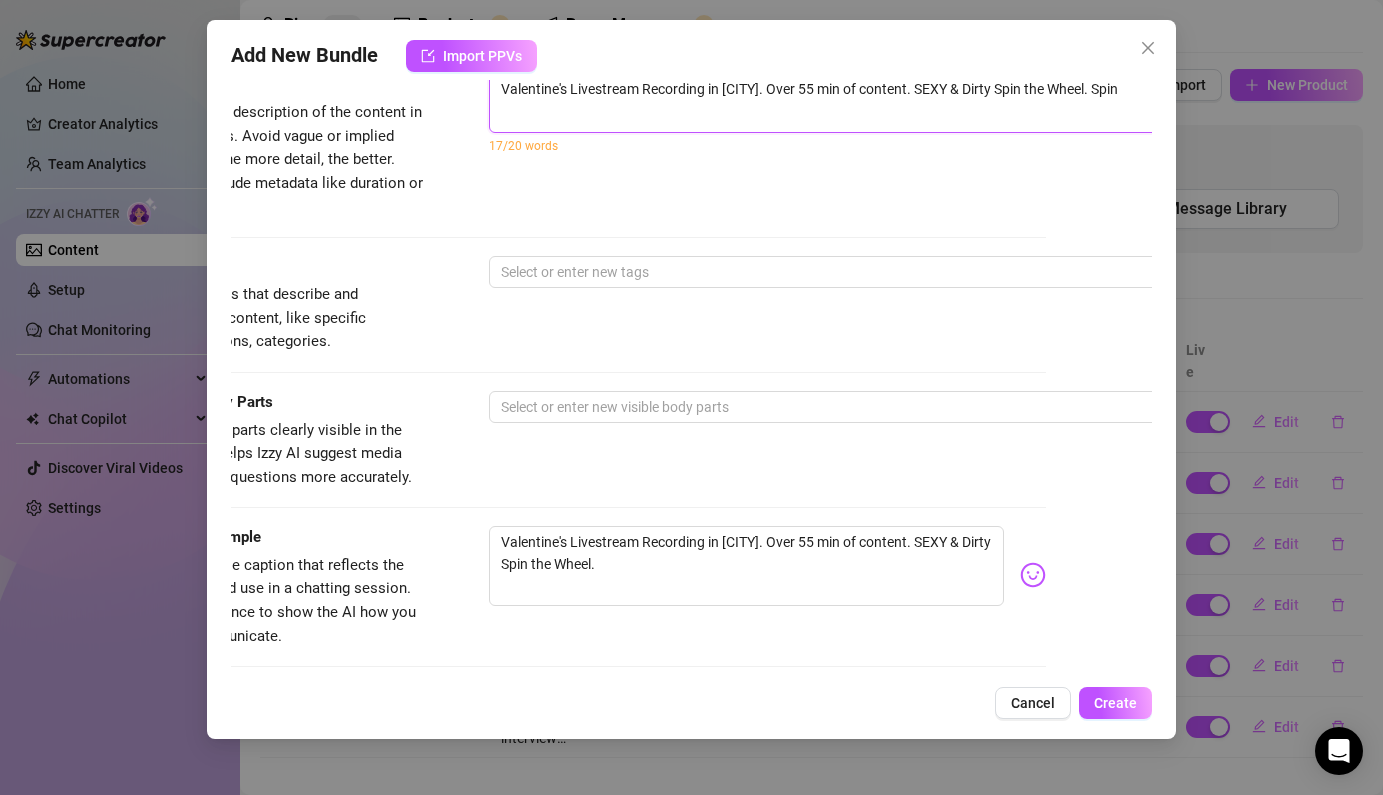 type on "Valentine's Livestream Recording in [CITY]. Over 55 min of content. SEXY & Dirty Spin the Wheel. Spin" 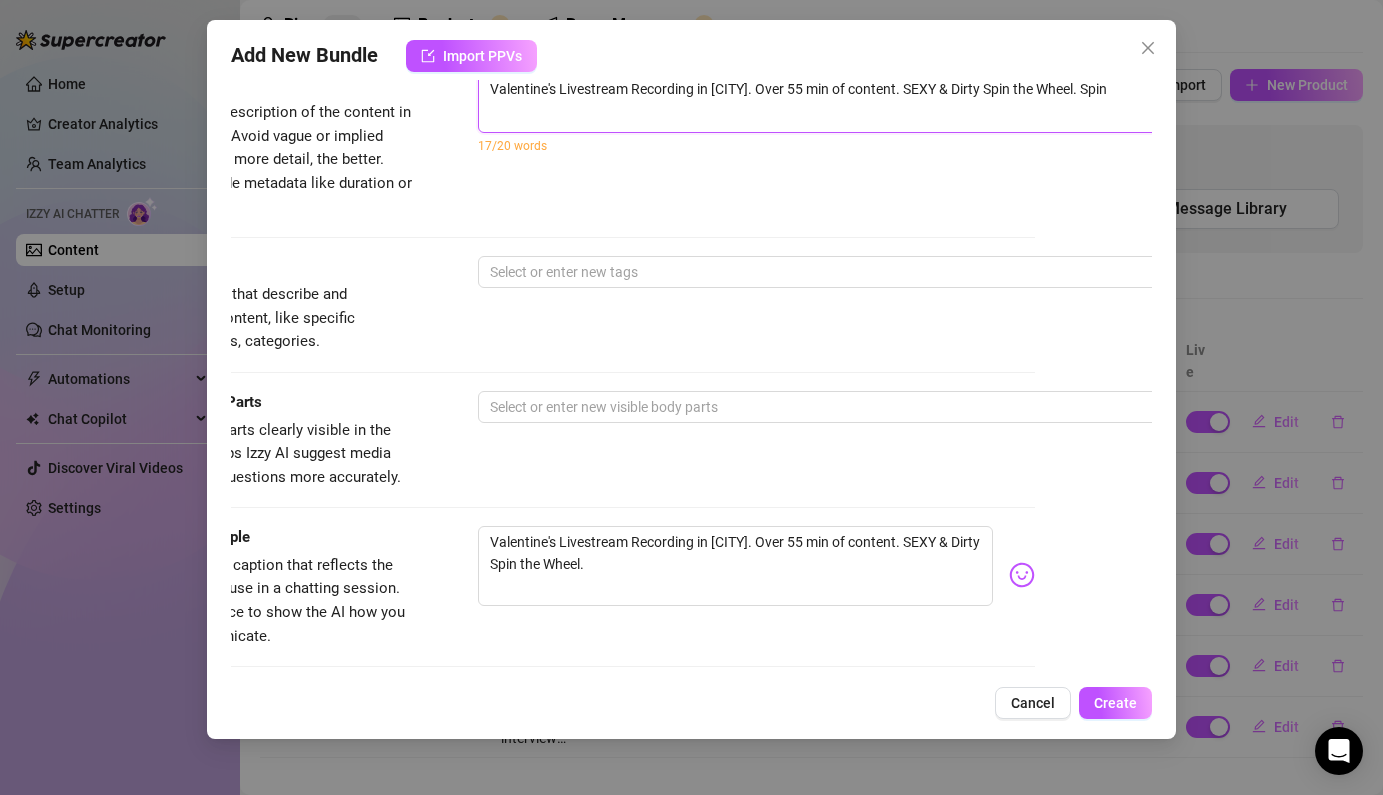 type on "Valentine's Livestream Recording in [CITY]. Over 55 min of content. SEXY & Dirty Spin the Wheel. Spin t" 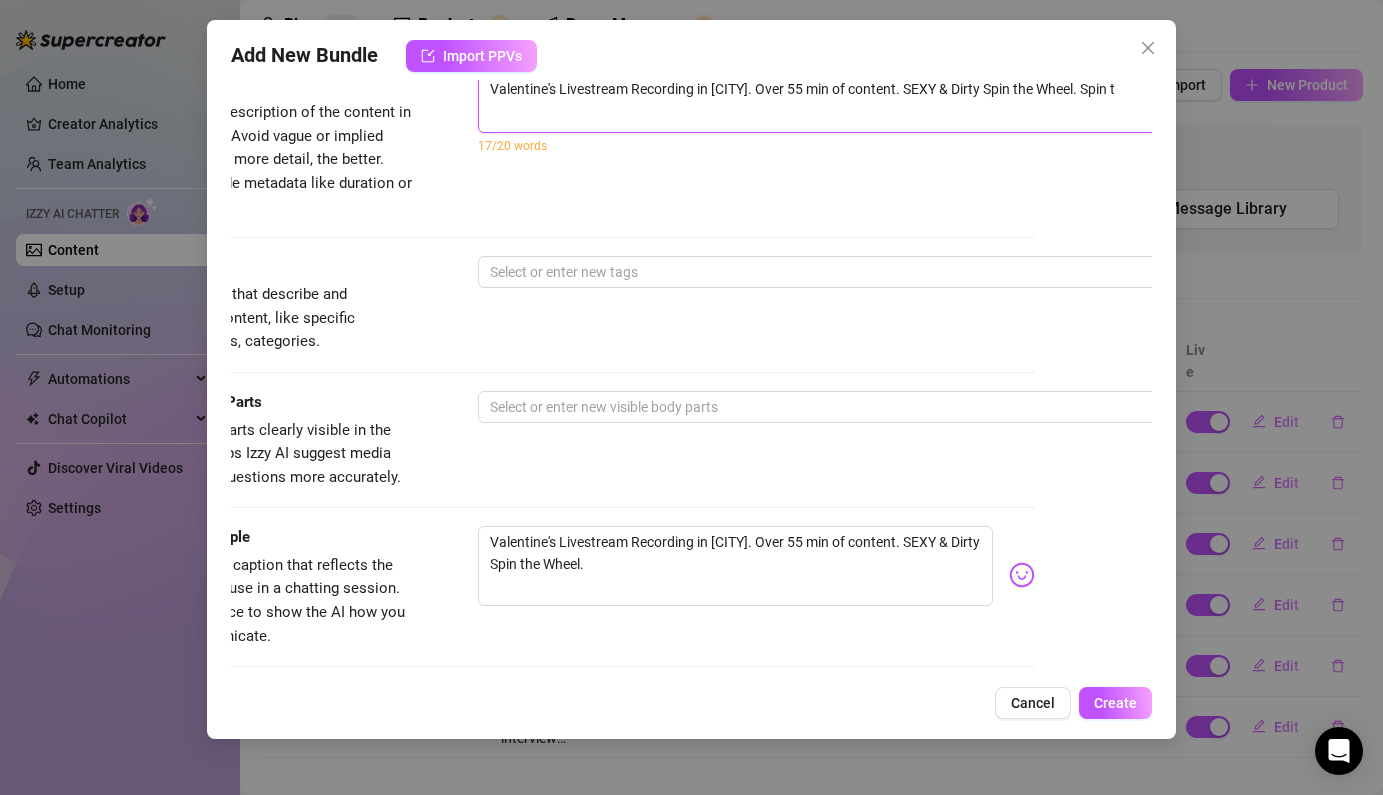 type on "Valentine's Livestream Recording in [CITY]. Over 55 min of content. SEXY & Dirty Spin the Wheel. Spin th" 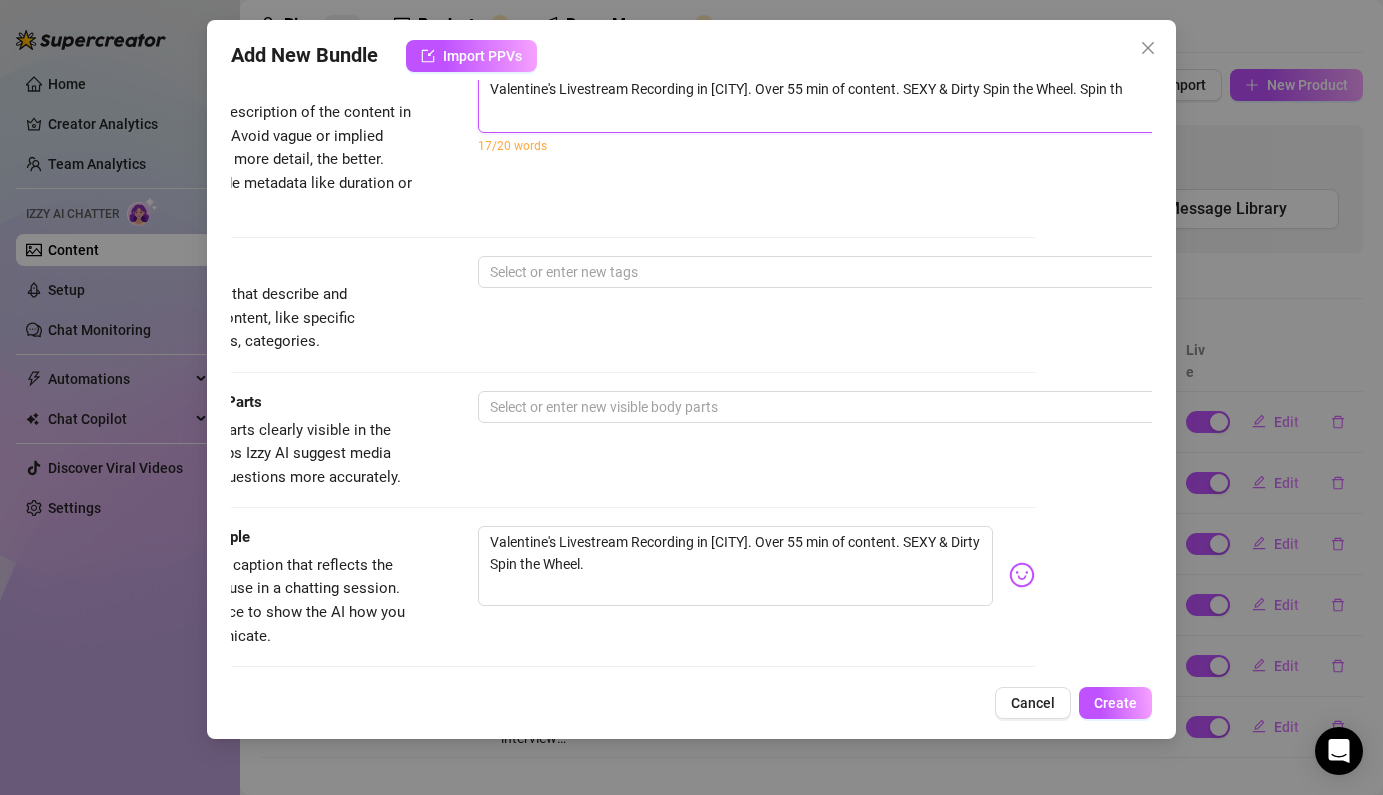 scroll, scrollTop: 828, scrollLeft: 130, axis: both 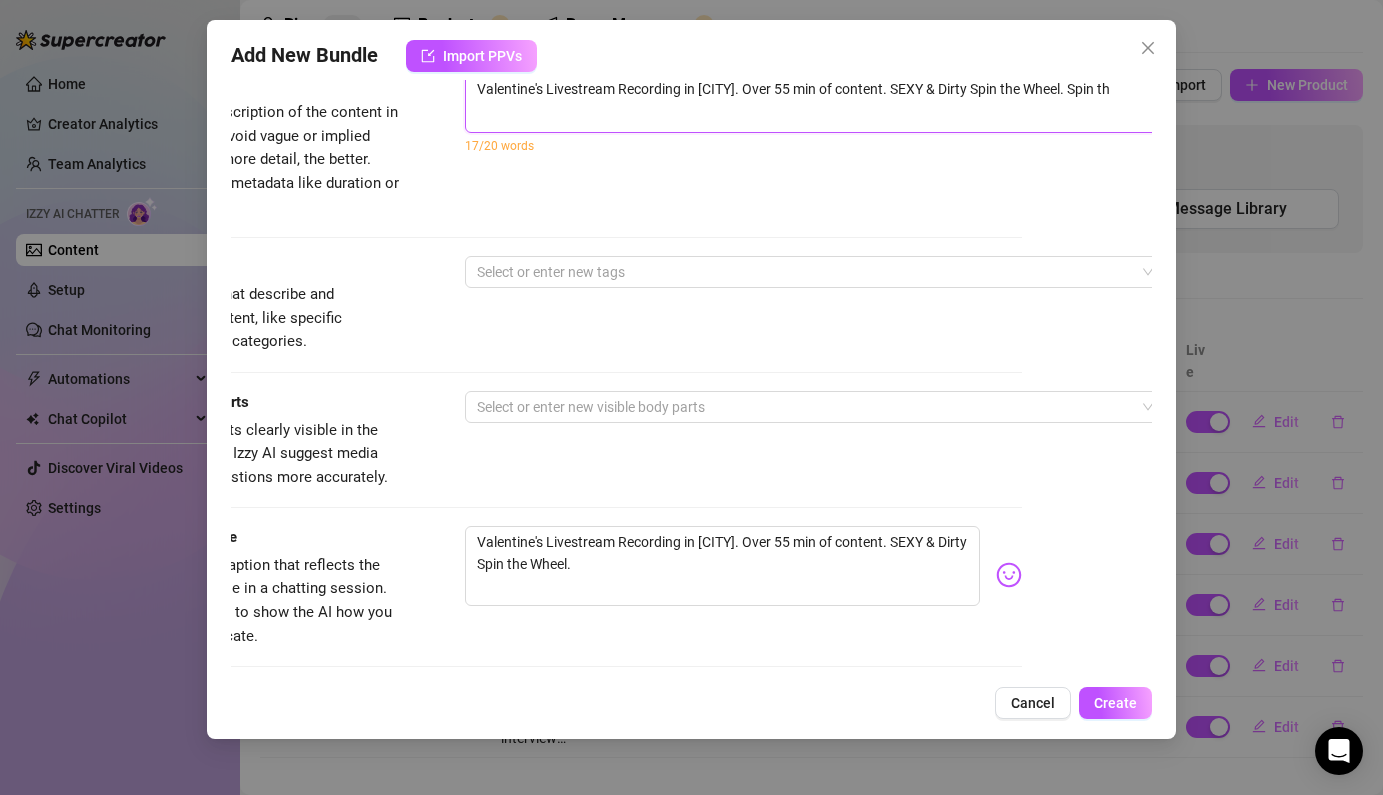 type on "Valentine's Livestream Recording in [CITY]. Over 55 min of content. SEXY & Dirty Spin the Wheel. Spin the" 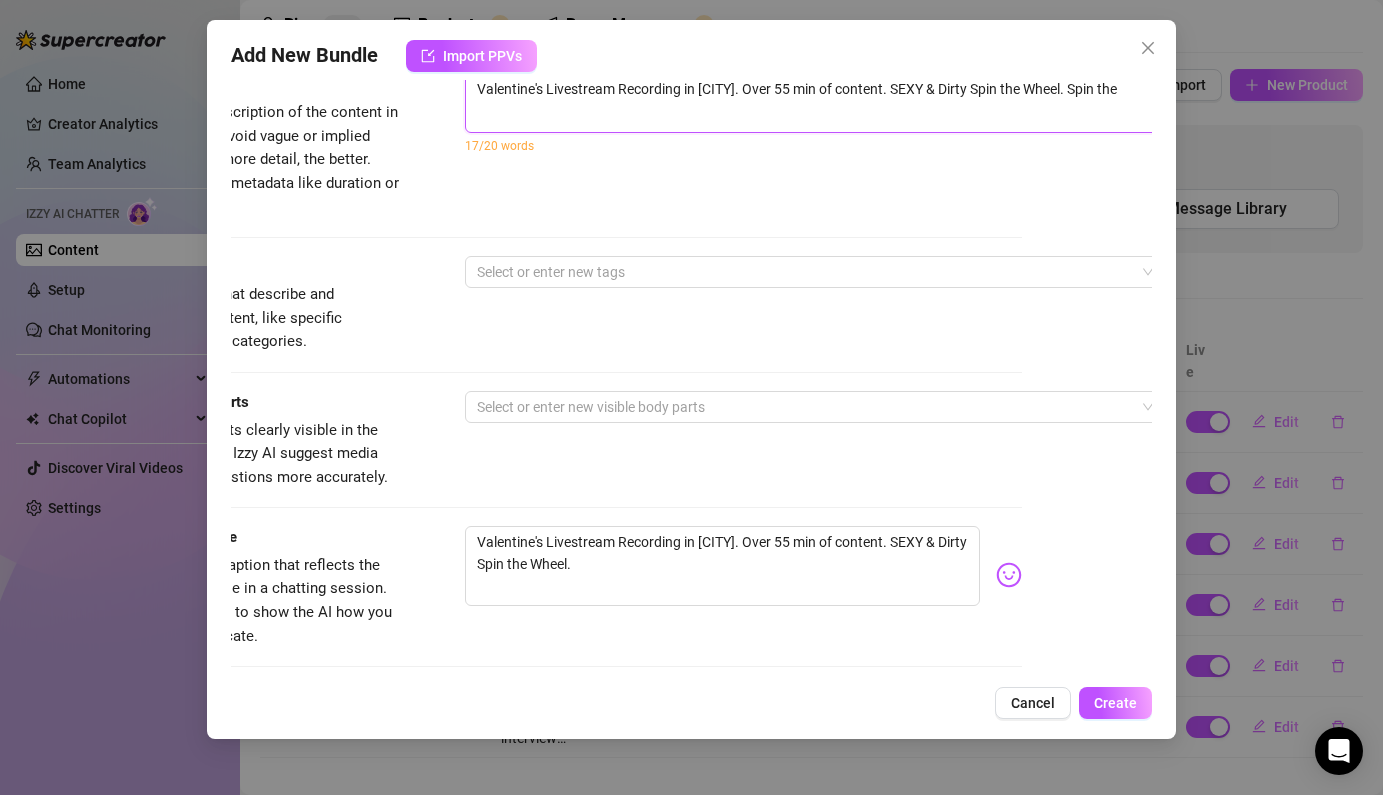 type on "Valentine's Livestream Recording in [CITY]. Over 55 min of content. SEXY & Dirty Spin the Wheel. Spin the" 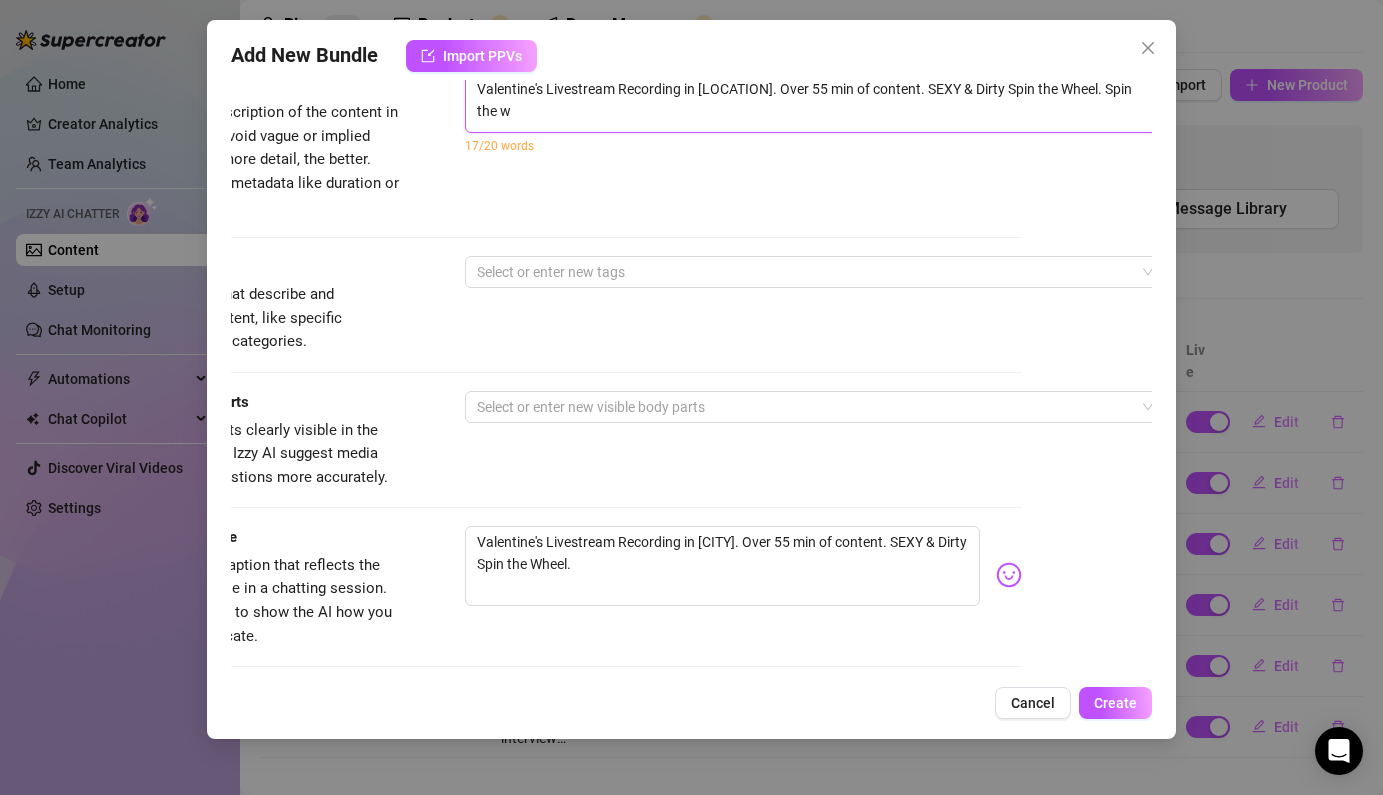 type on "Valentine's Livestream Recording in [CITY]. Over 55 min of content. SEXY & Dirty Spin the Wheel. Spin the wh" 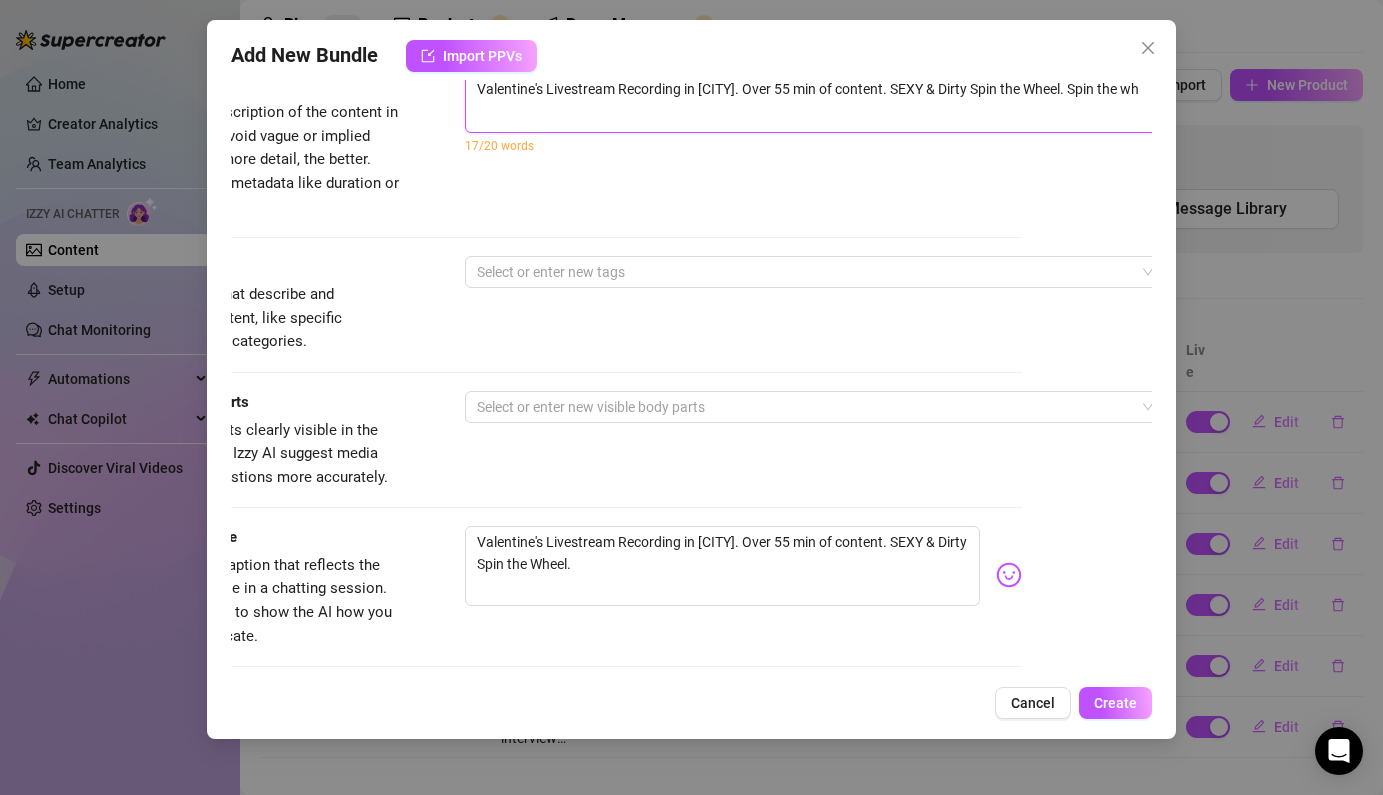 type on "Valentine's Livestream Recording in [CITY]. Over 55 min of content. SEXY & Dirty Spin the Wheel. Spin the whe" 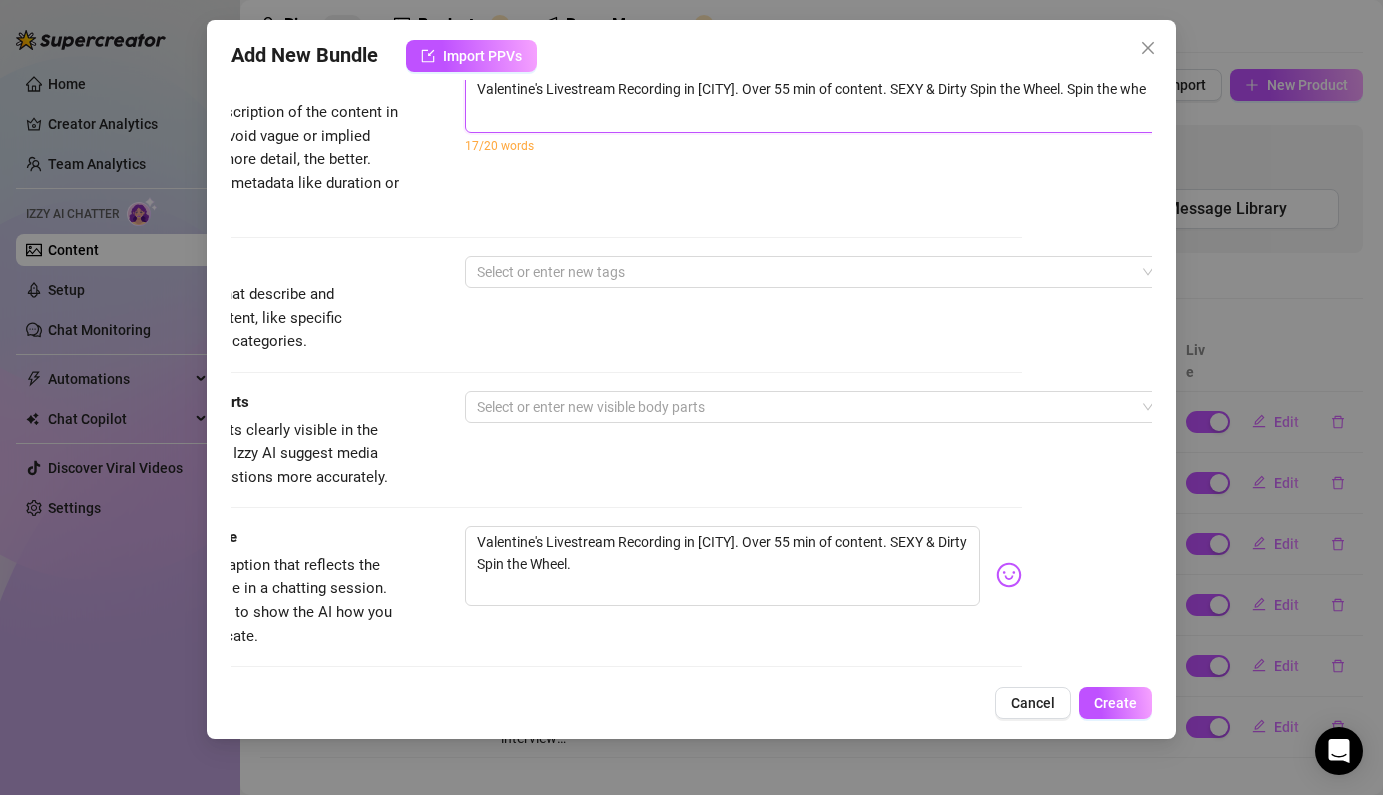 type on "Valentine's Livestream Recording in [CITY]. Over 55 min of content. SEXY & Dirty Spin the Wheel. Spin the whee" 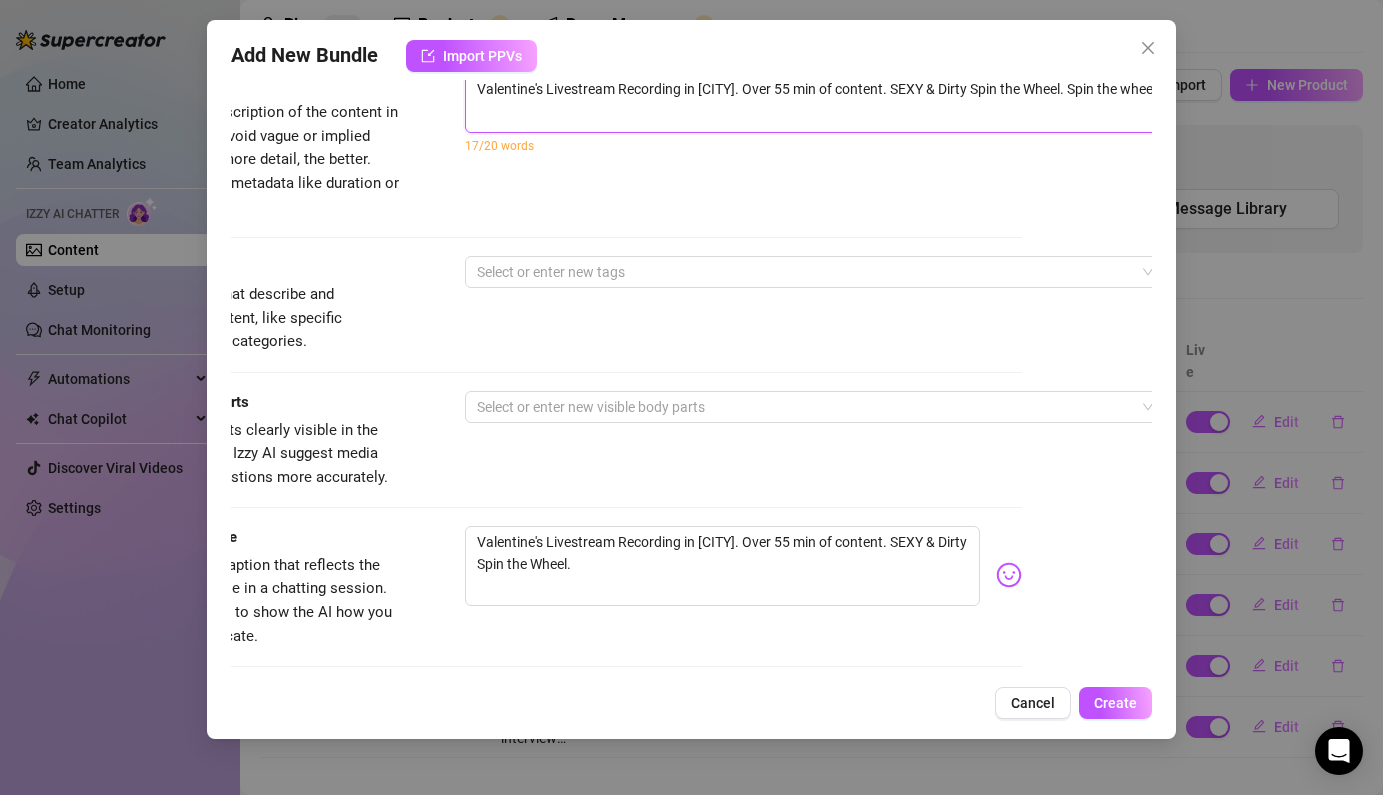 type on "Valentine's Livestream Recording in [CITY]. Over 55 min of content. SEXY & Dirty Spin the Wheel. Spin the wheel" 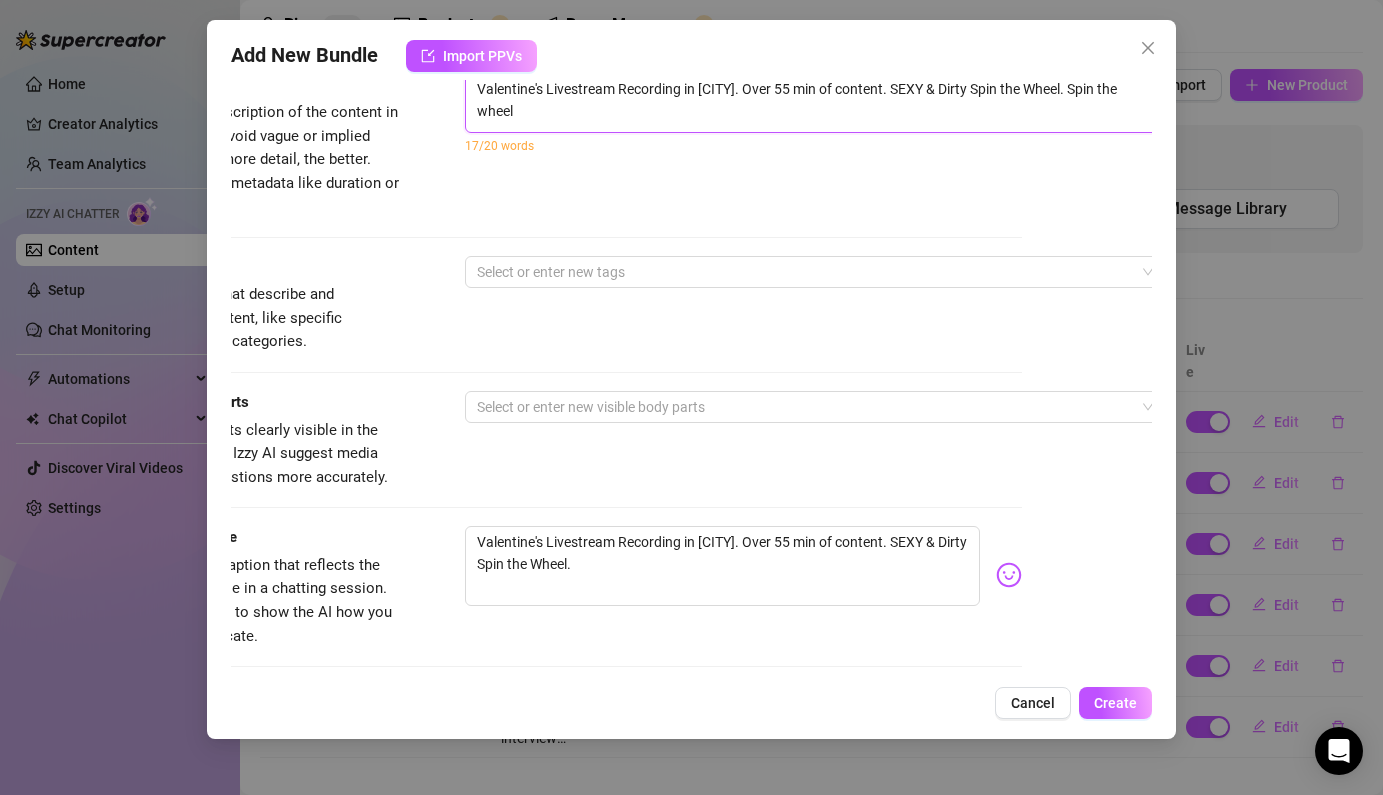 type on "Valentine's Livestream Recording in [CITY]. Over 55 min of content. SEXY & Dirty Spin the Wheel. Spin the wheel!" 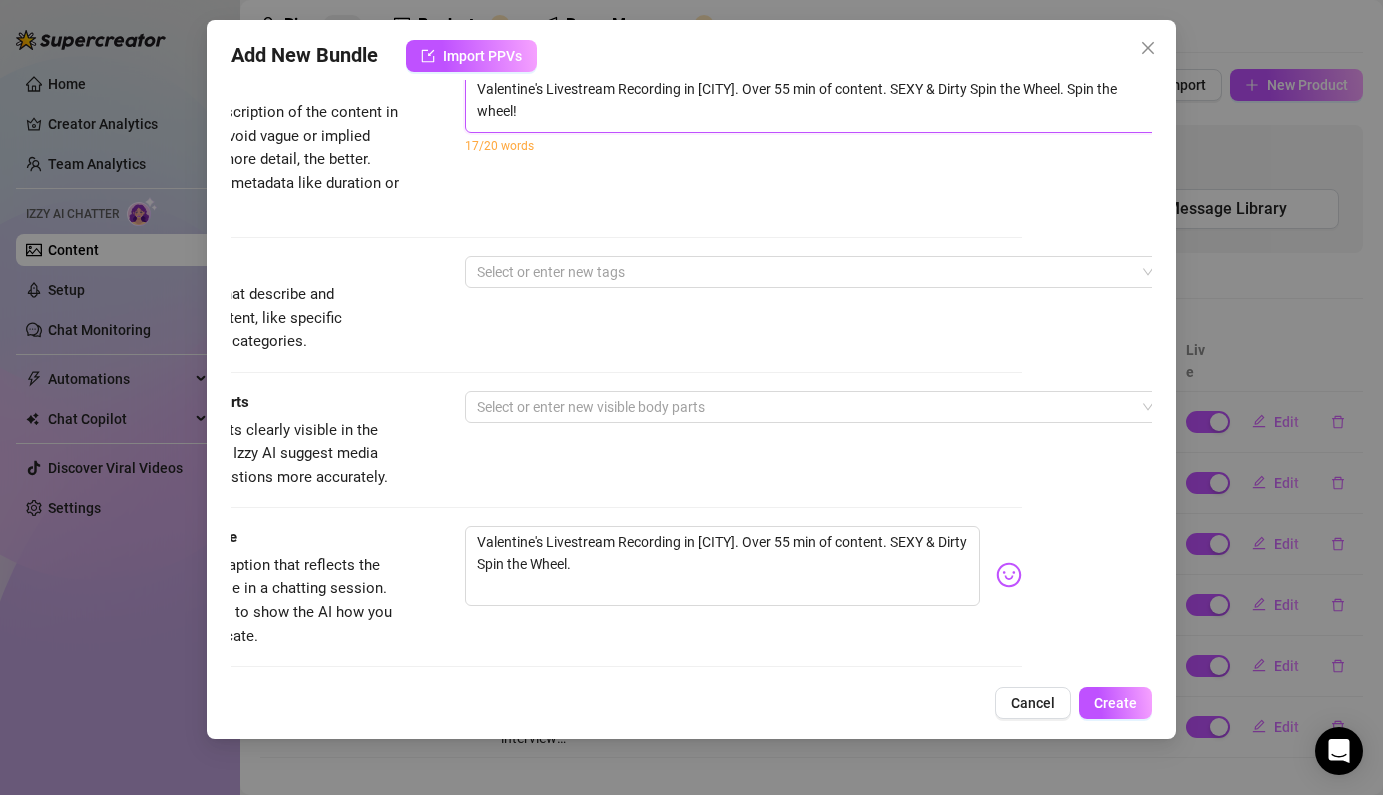 type on "Valentine's Livestream Recording in [CITY]. Over 55 min of content. SEXY & Dirty Spin the Wheel. Spin the wheel!" 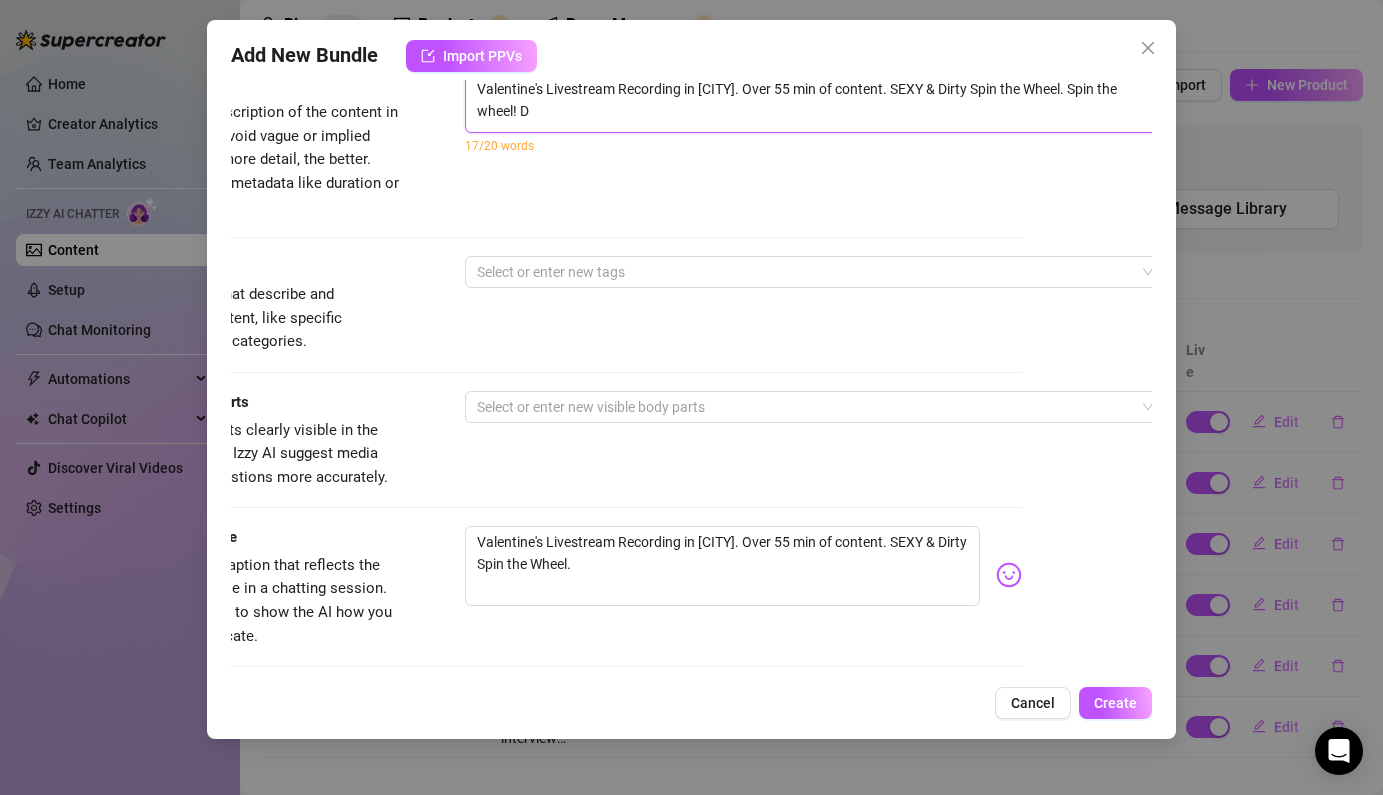 type on "Valentine's Livestream Recording in [CITY]. Over 55 min of content. SEXY & Dirty Spin the Wheel. Spin the wheel! Di" 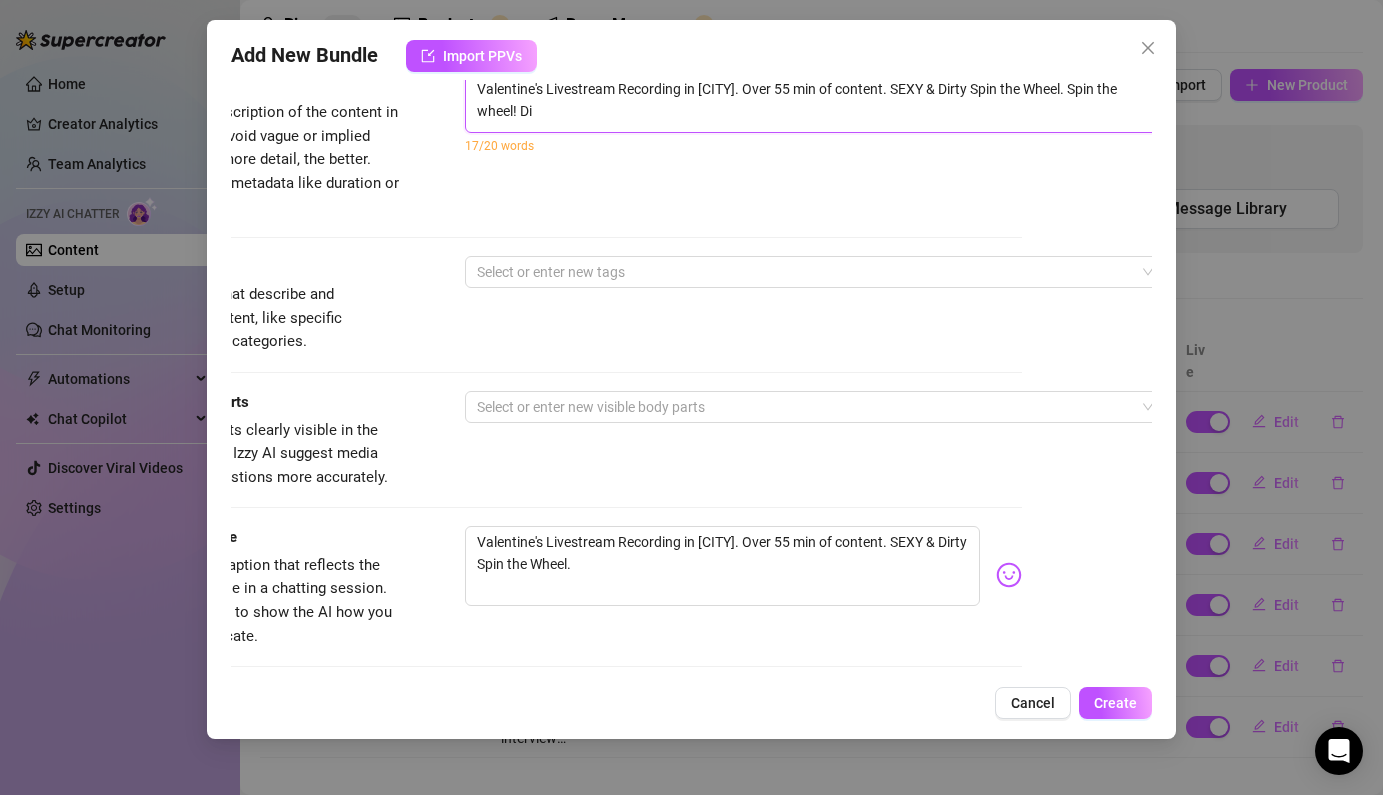 type on "Valentine's Livestream Recording in SAN DIEGO. Over 55 min of content. SEXY & Dirty Spin the Wheel. Spin the wheel! Dir" 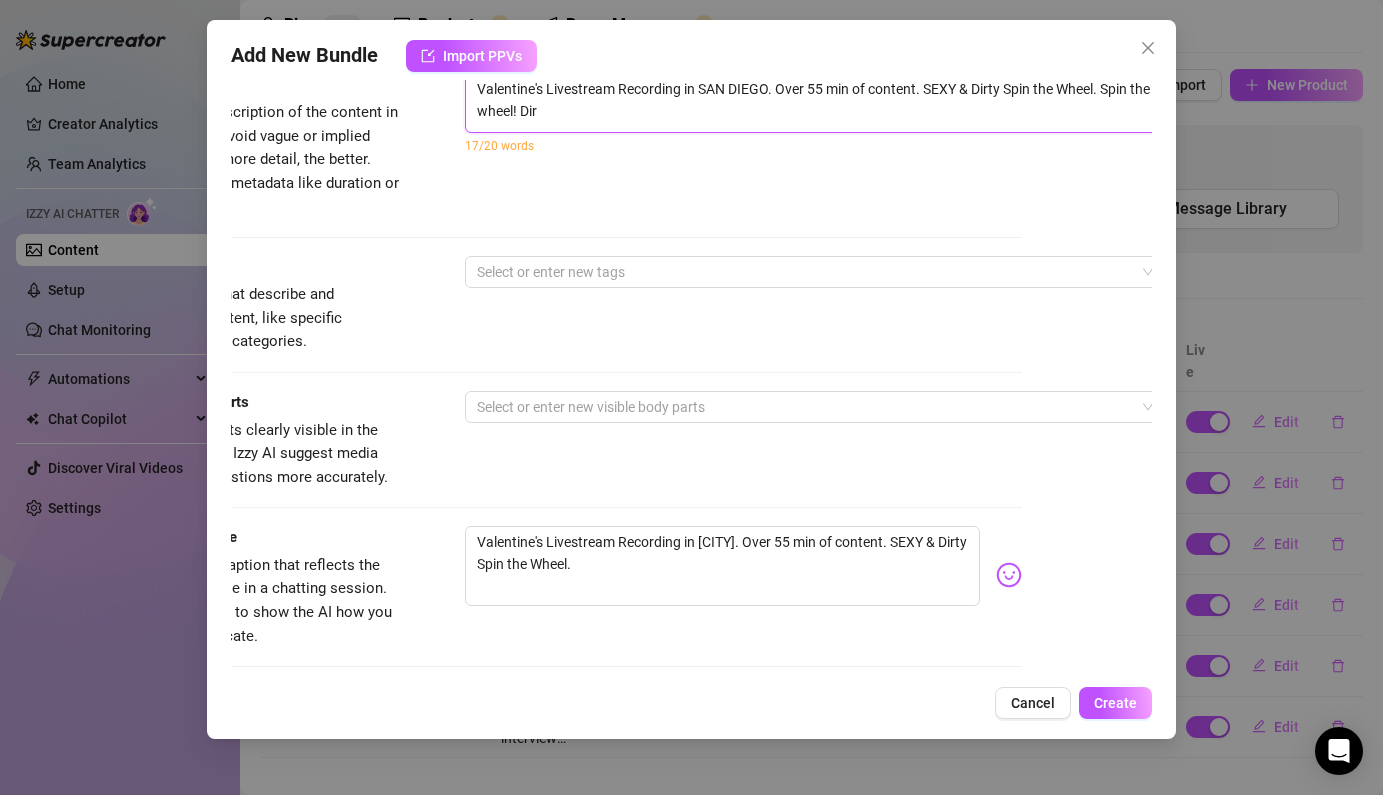 type on "Valentine's Livestream Recording in SAN DIEGO. Over 55 min of content. SEXY & Dirty Spin the Wheel. Spin the wheel! Dirt" 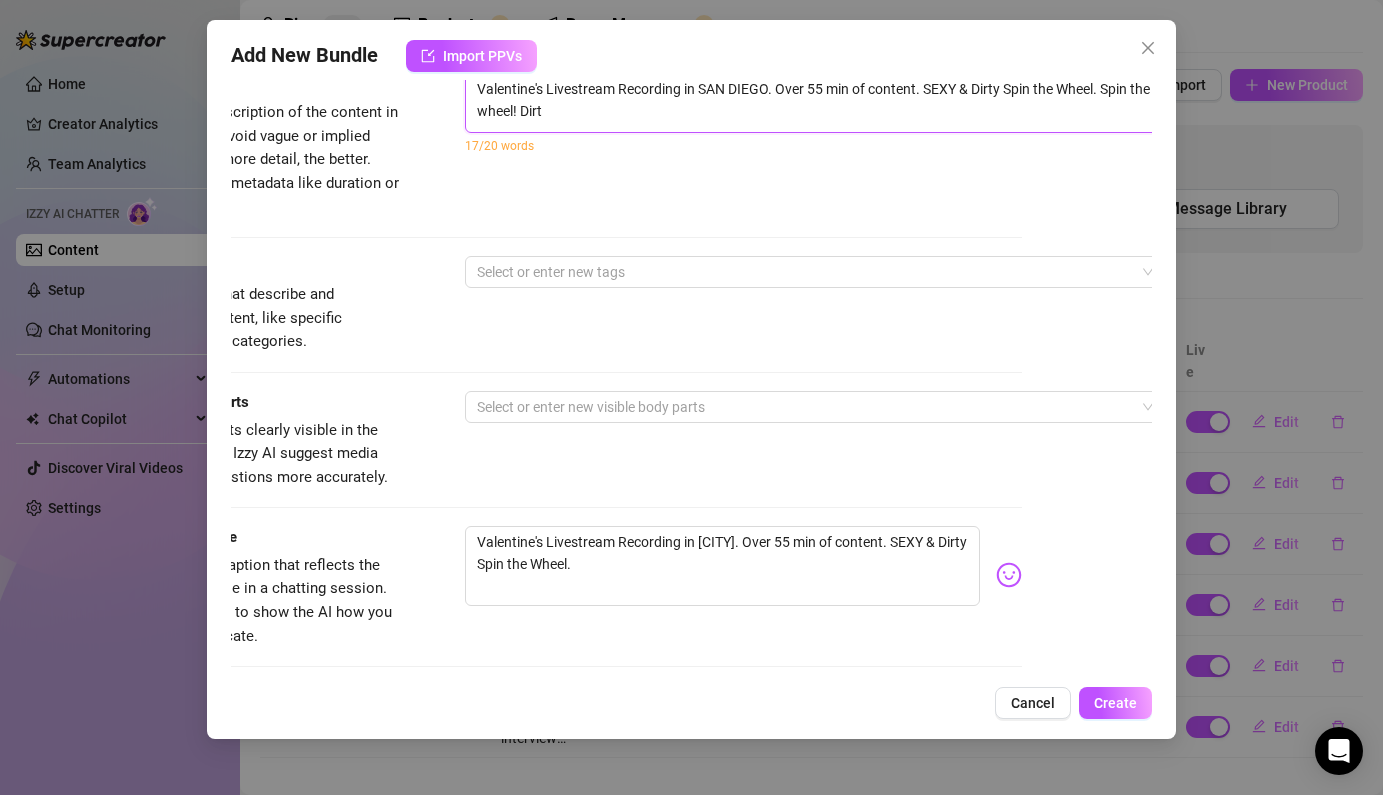 type on "Valentine's Livestream Recording in SAN DIEGO. Over 55 min of content. SEXY & Dirty Spin the Wheel. Spin the wheel! Dirt" 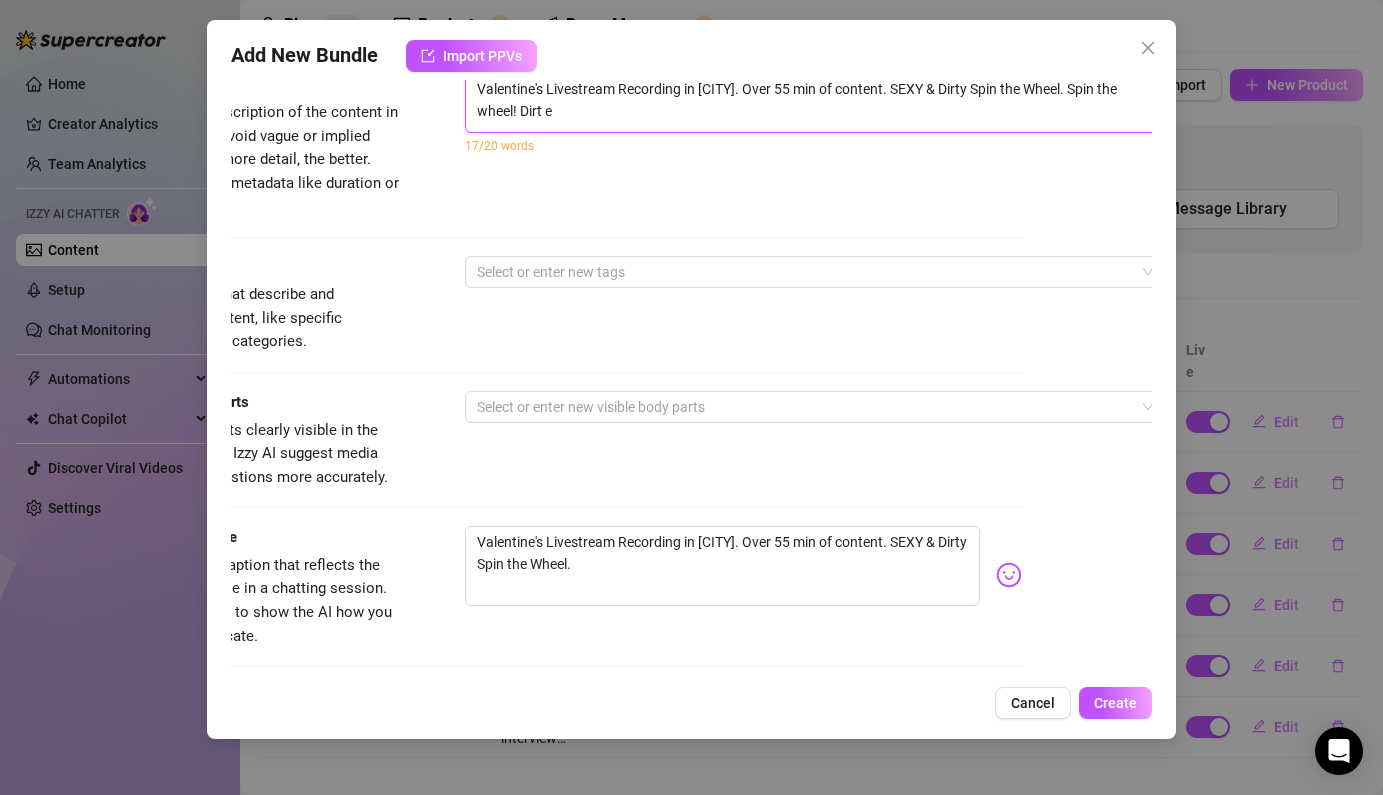 type on "Valentine's Livestream Recording in [CITY]. Over 55 min of content. SEXY & Dirty Spin the Wheel. Spin the wheel! Dirt ed" 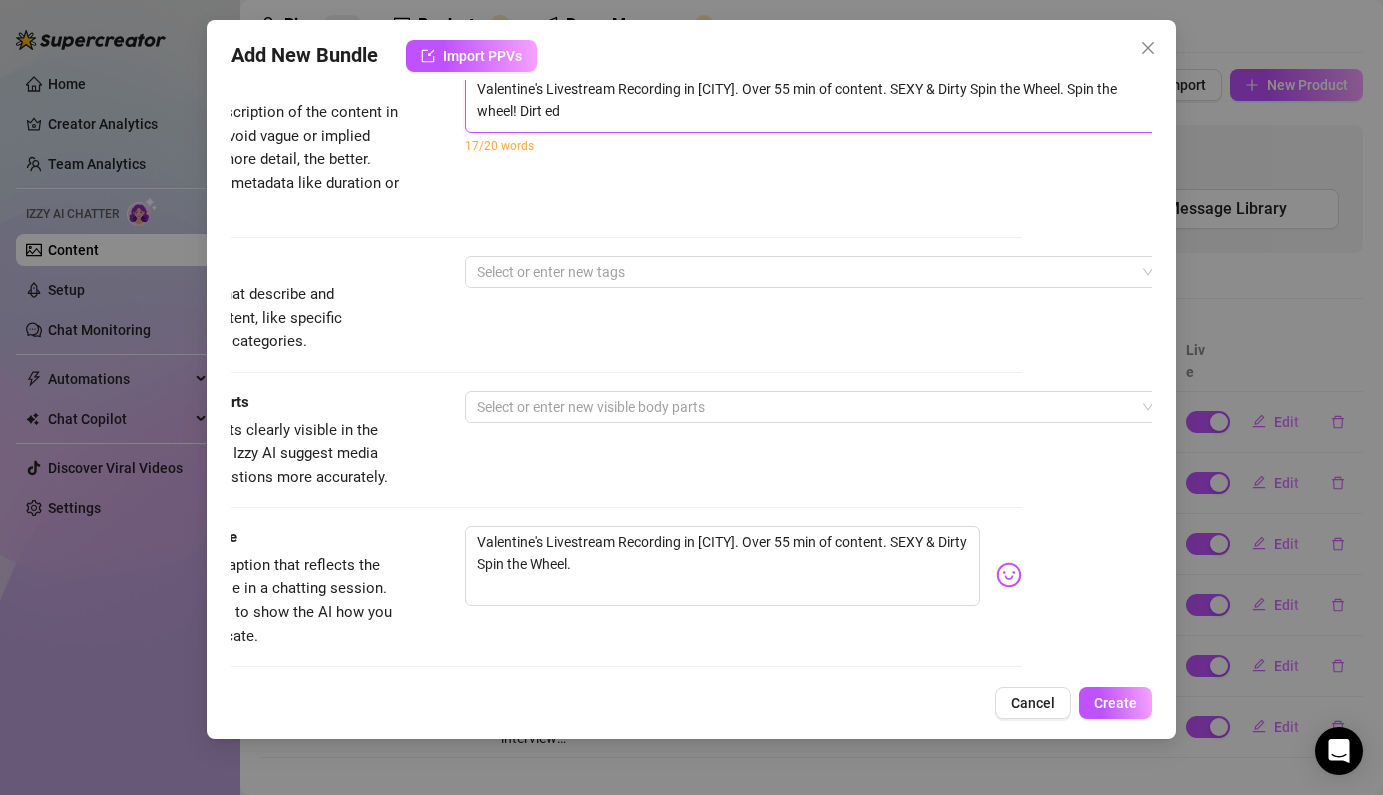 type on "Valentine's Livestream Recording in [CITY]. Over 55 min of content. SEXY & Dirty Spin the Wheel. Spin the wheel! Dirt edi" 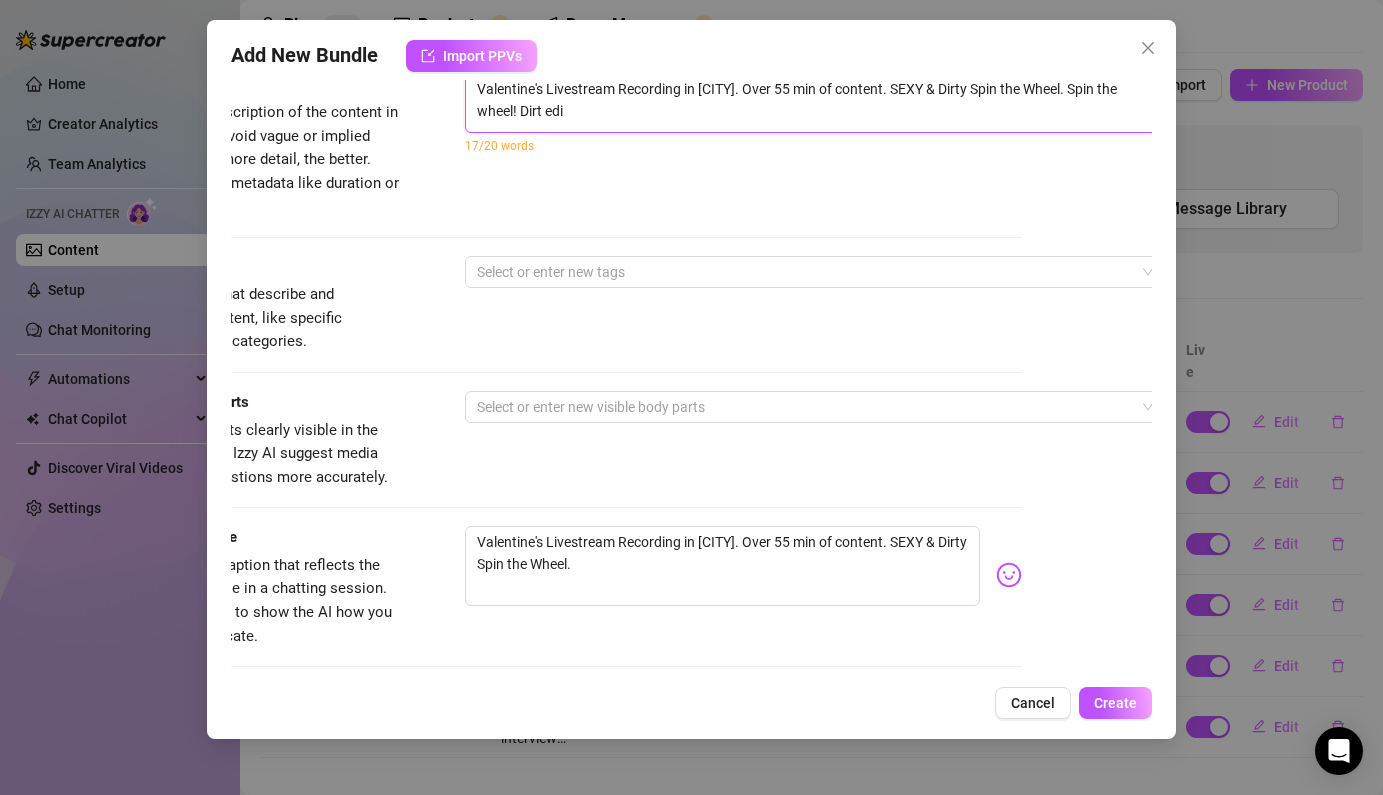 type on "Valentine's Livestream Recording in [CITY]. Over 55 min of content. SEXY & Dirty Spin the Wheel. Spin the wheel! Dirt edit" 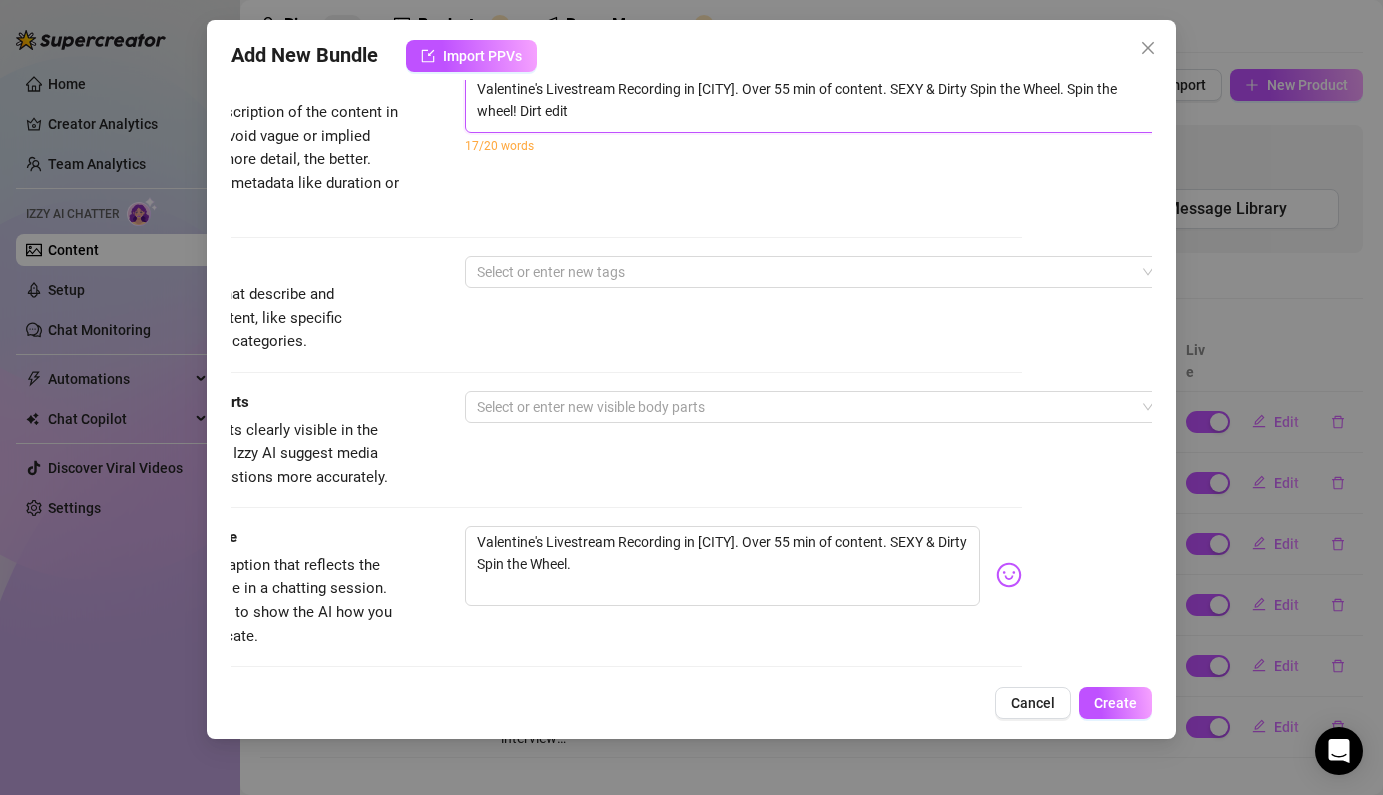 type on "Valentine's Livestream Recording in [CITY]. Over 55 min of content. SEXY & Dirty Spin the Wheel. Spin the wheel! Dirt editi" 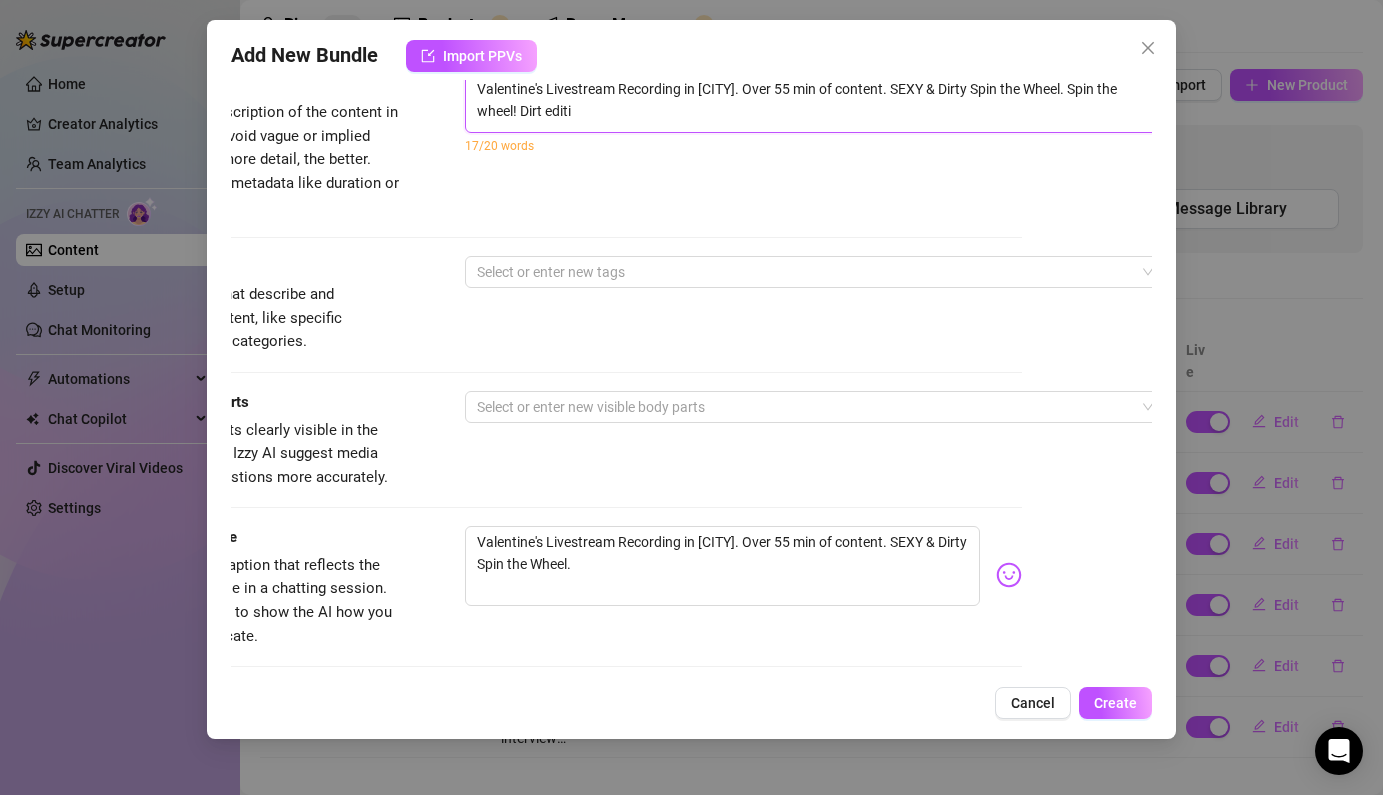type on "Valentine's Livestream Recording in [CITY]. Over 55 min of content. SEXY & Dirty Spin the Wheel. Spin the wheel! Dirt editio" 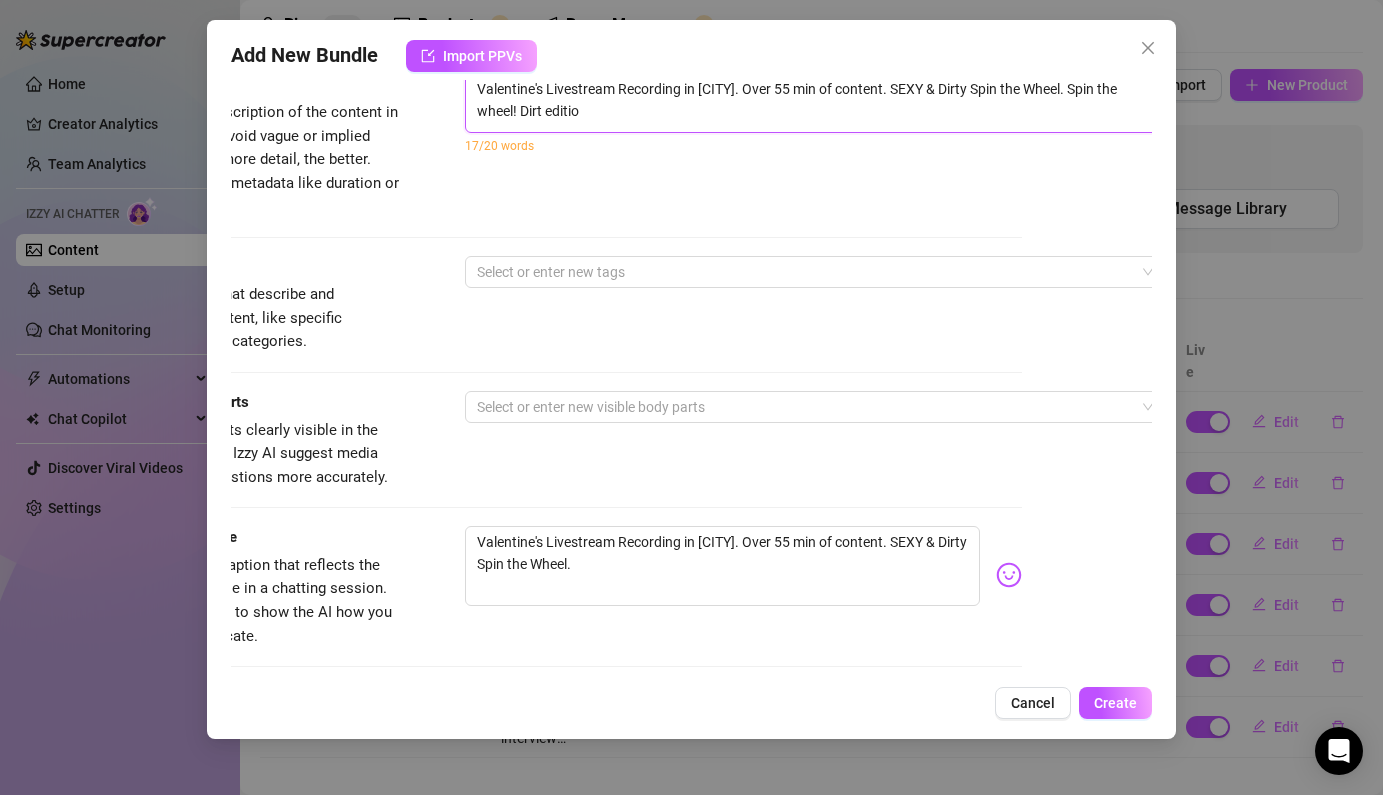 type on "Valentine's Livestream Recording in [CITY]. Over 55 min of content. SEXY & Dirty Spin the Wheel. Spin the wheel! Dirt edition" 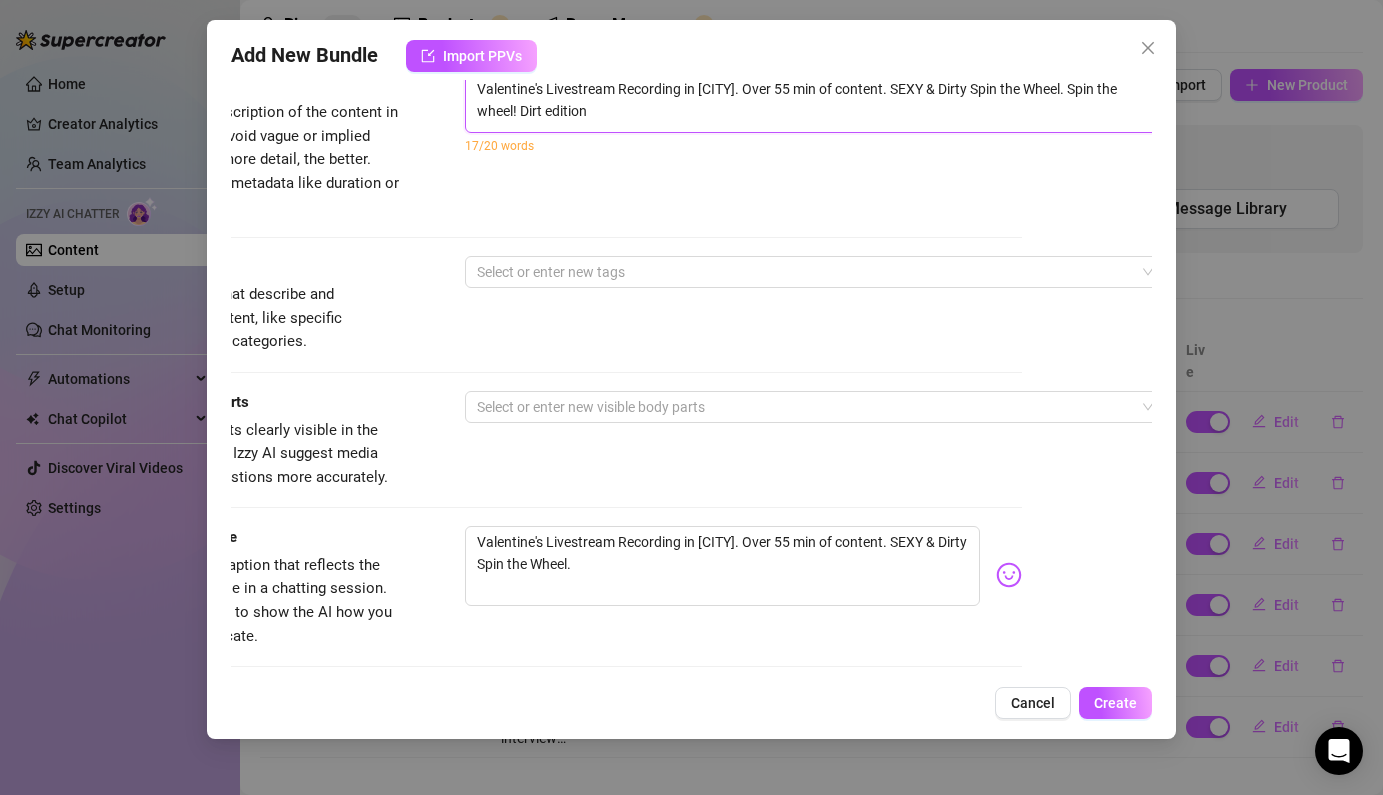 type 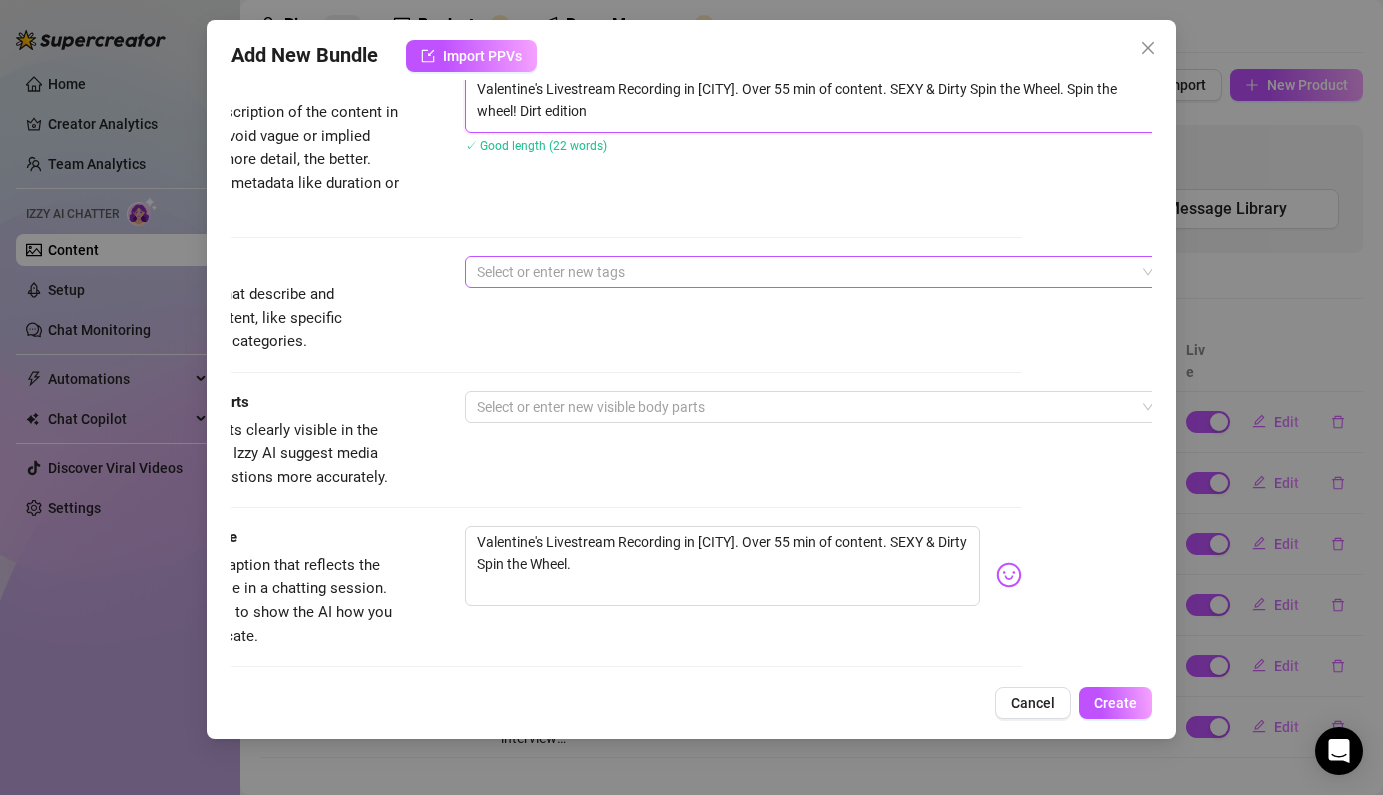 click on "Select or enter new tags" at bounding box center (815, 272) 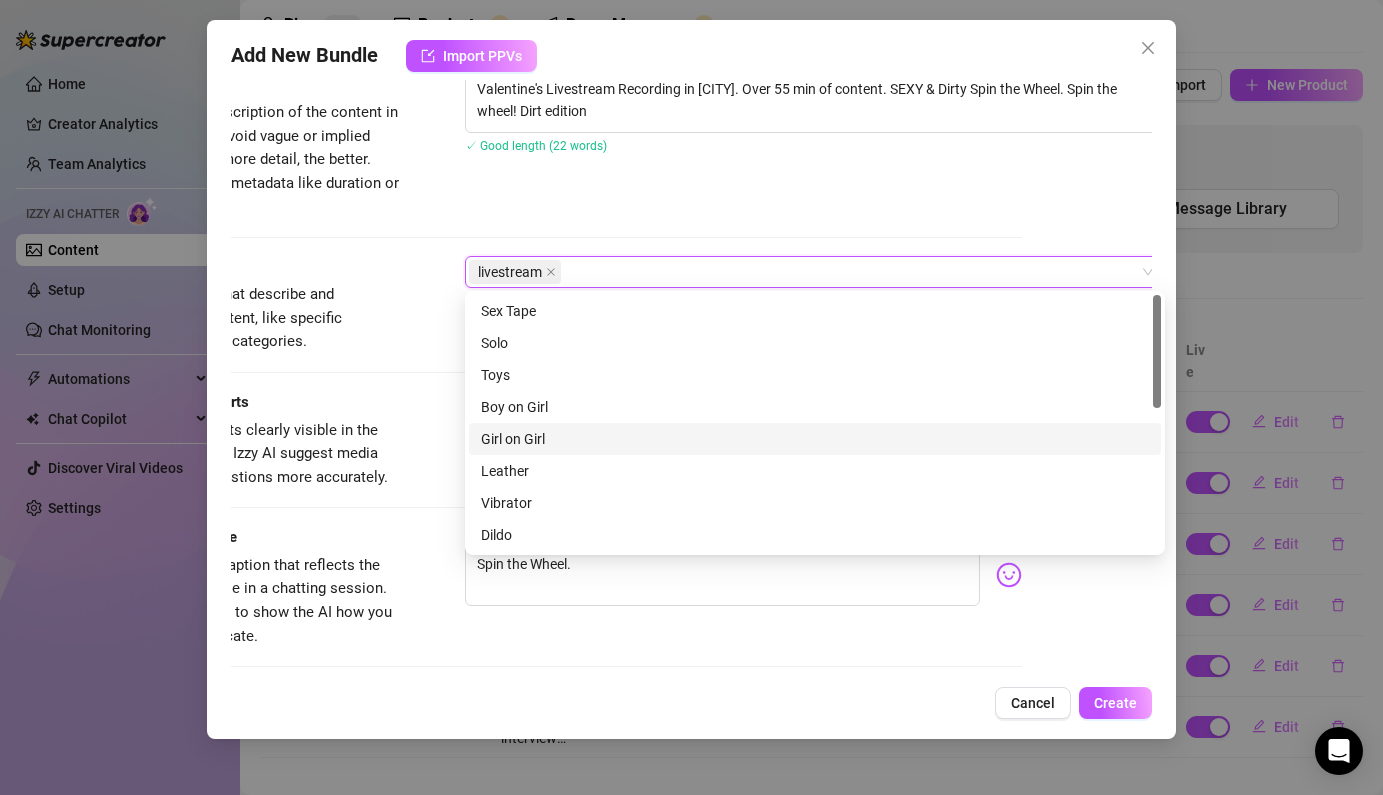 click on "Tags Simple keywords that describe and summarize the content, like specific fetishes, positions, categories. livestream livestream" at bounding box center (561, 323) 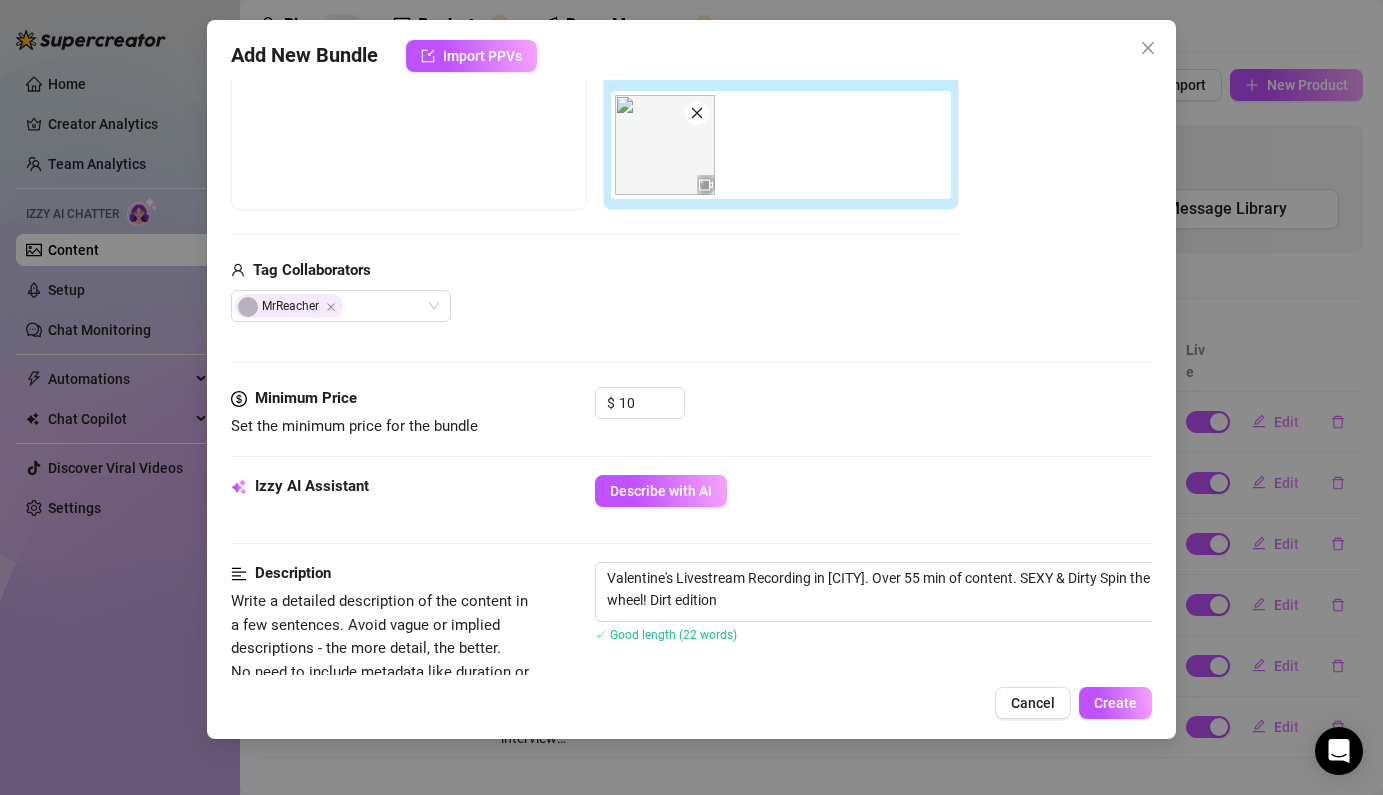 scroll, scrollTop: 238, scrollLeft: 0, axis: vertical 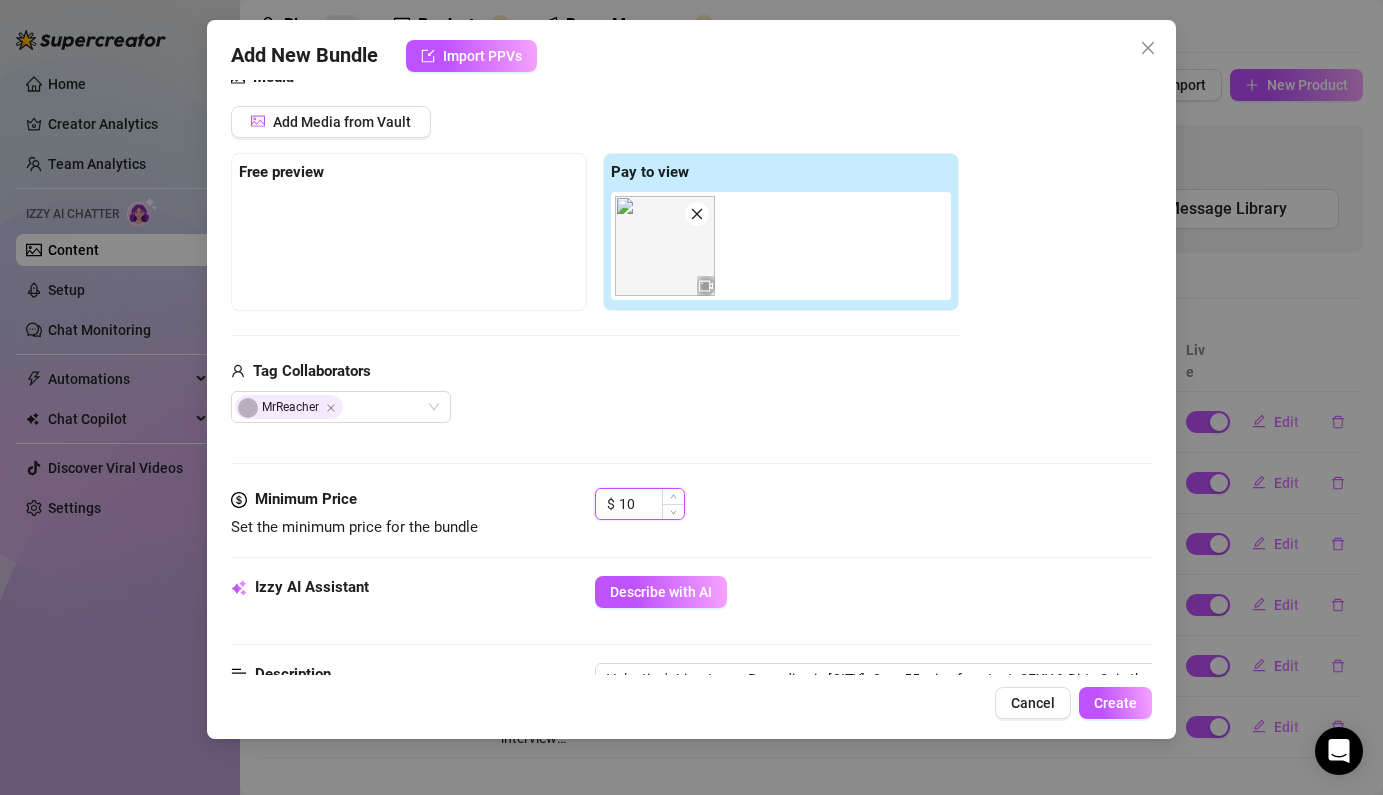 drag, startPoint x: 639, startPoint y: 501, endPoint x: 606, endPoint y: 501, distance: 33 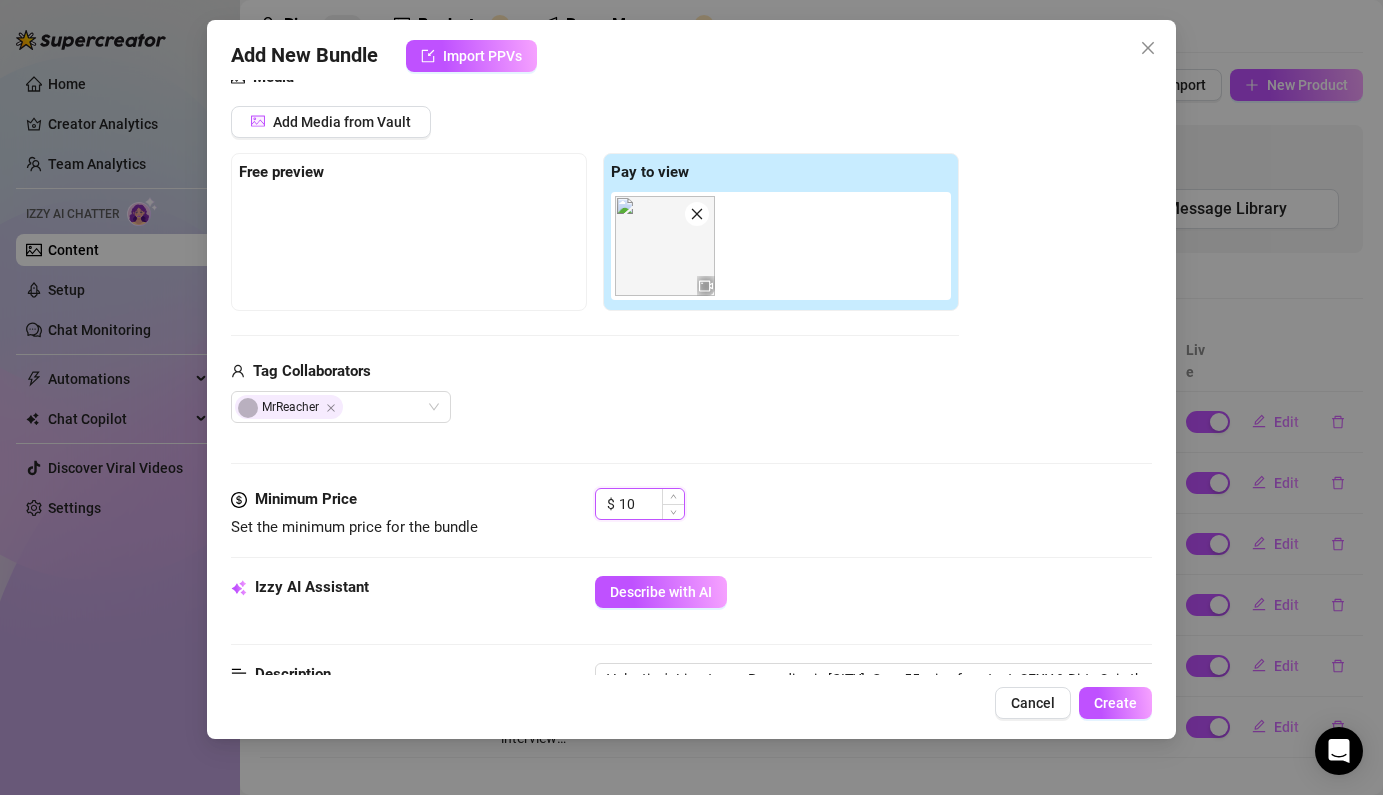click on "$ 10" at bounding box center (640, 504) 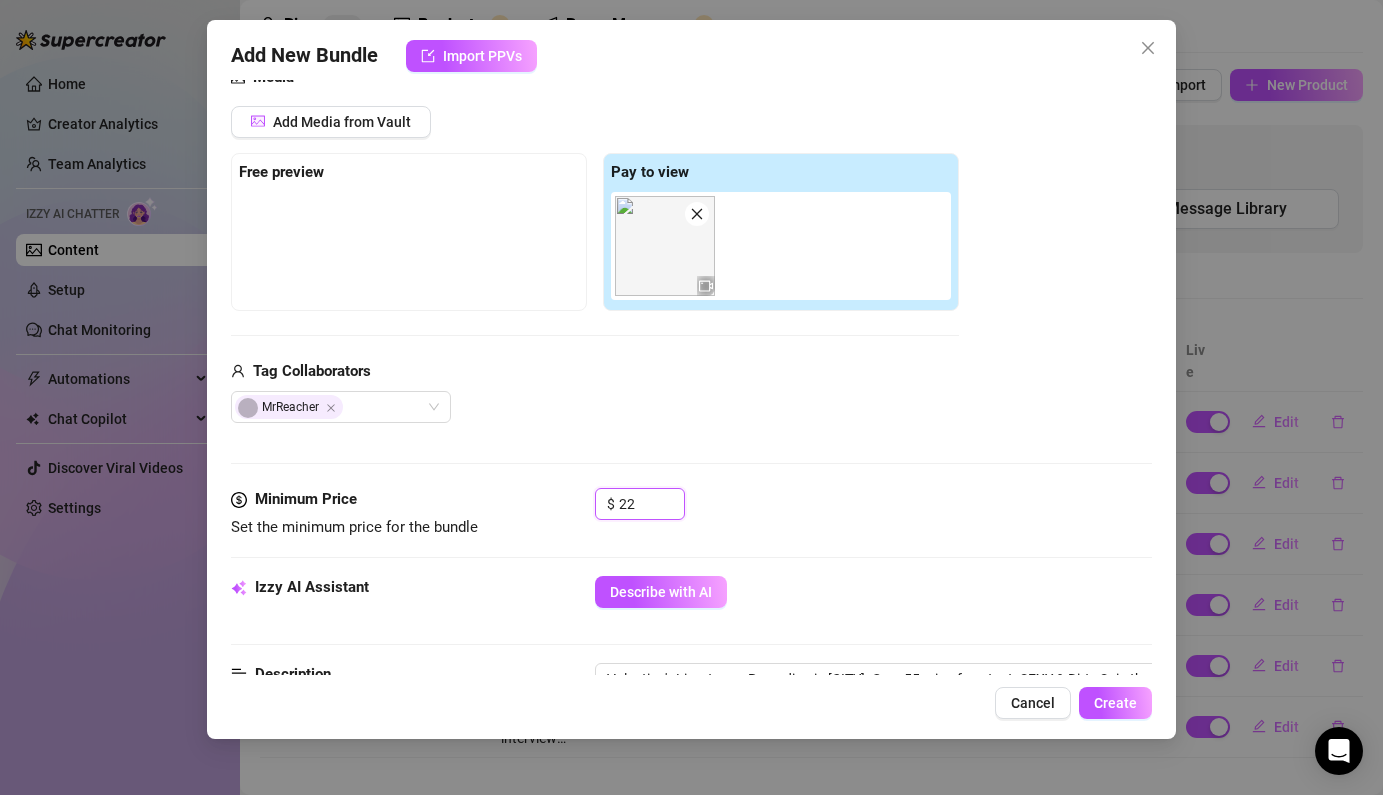 scroll, scrollTop: 866, scrollLeft: 0, axis: vertical 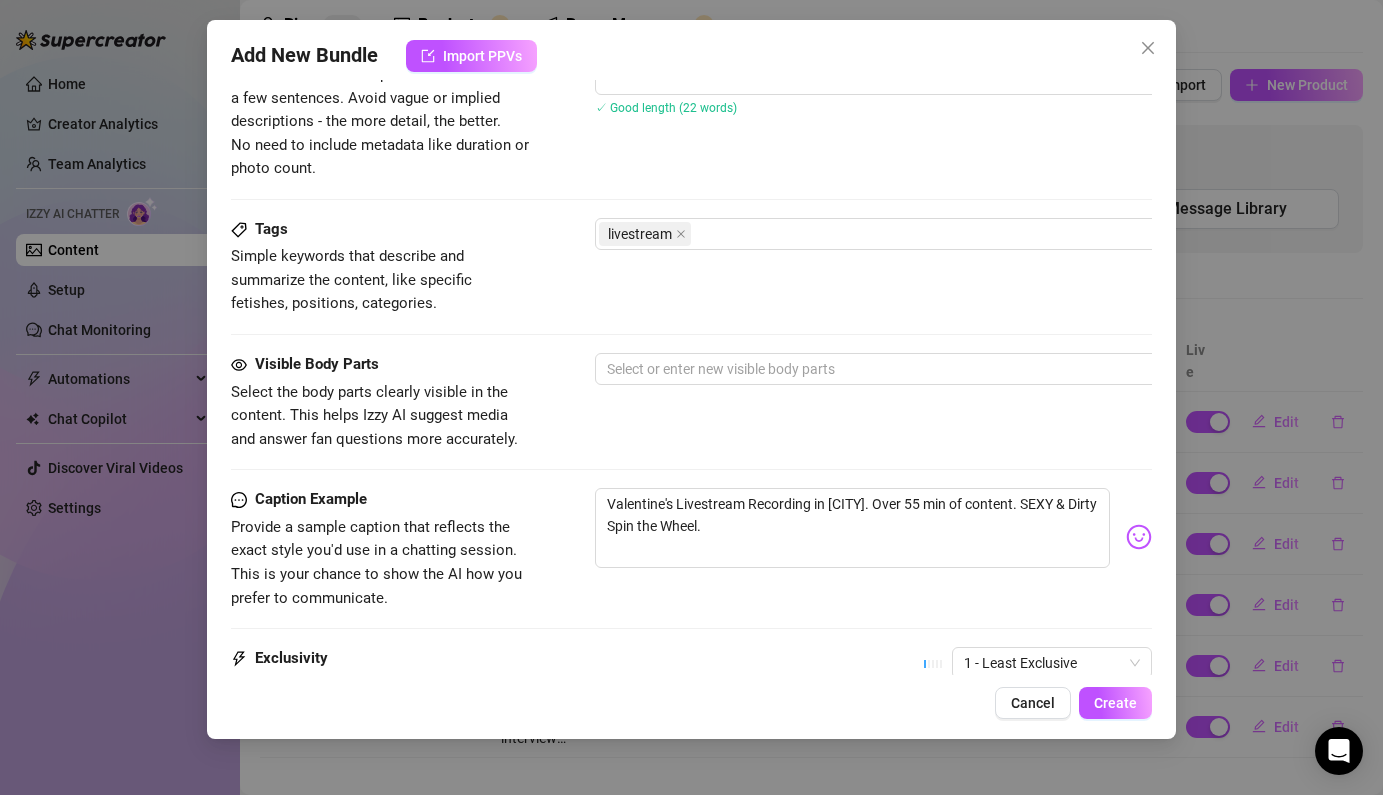 click on "Tags Simple keywords that describe and summarize the content, like specific fetishes, positions, categories. livestream" at bounding box center [691, 285] 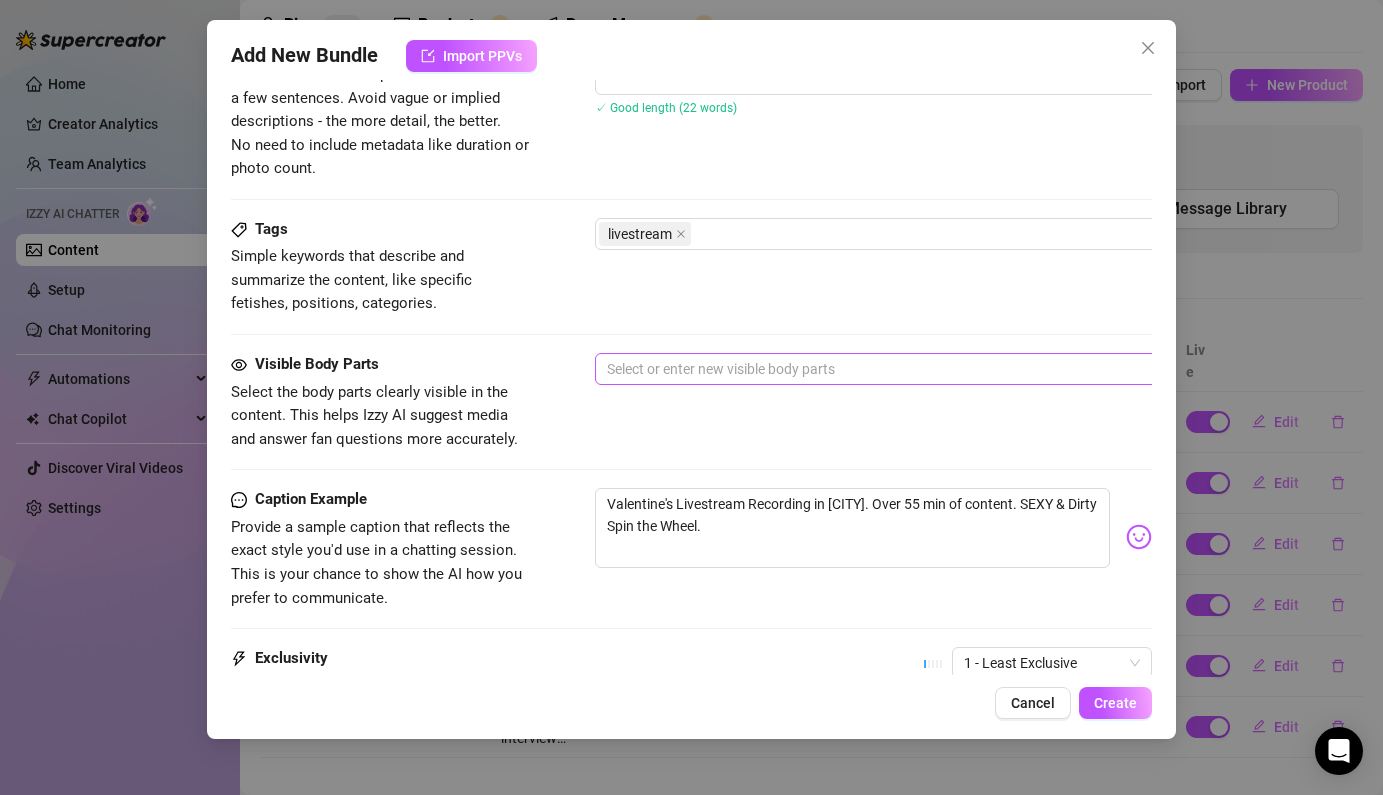 click at bounding box center (934, 369) 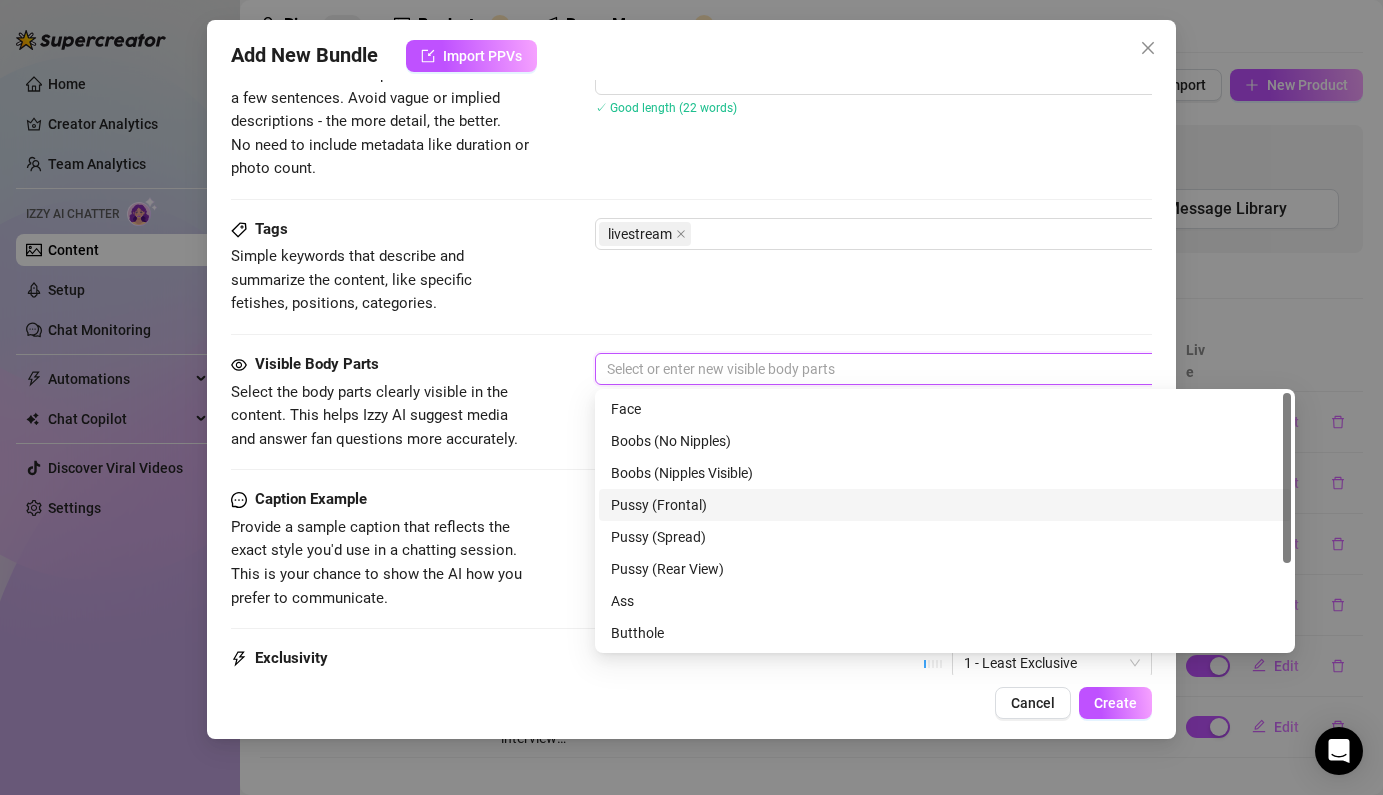click on "Pussy (Frontal)" at bounding box center [945, 505] 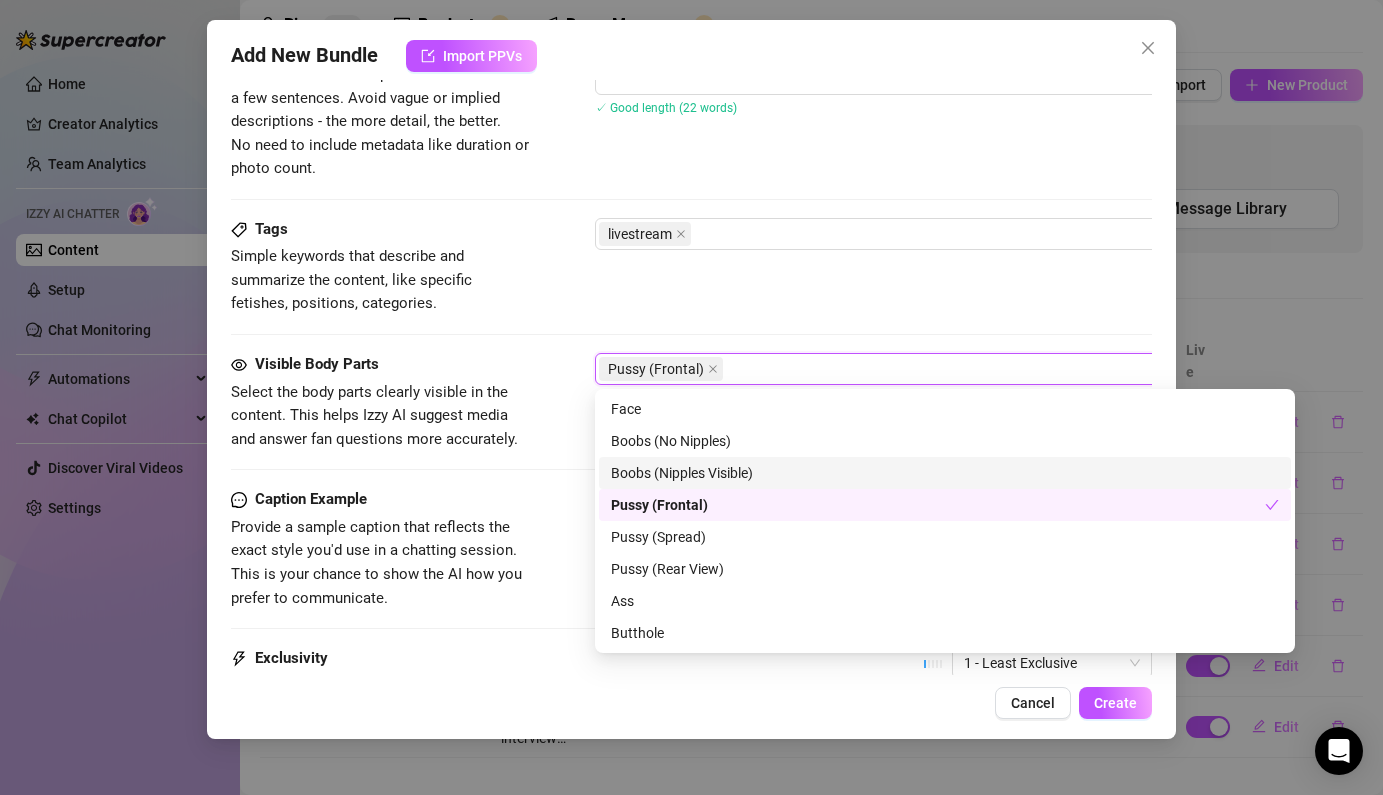 click on "Boobs (Nipples Visible)" at bounding box center (945, 473) 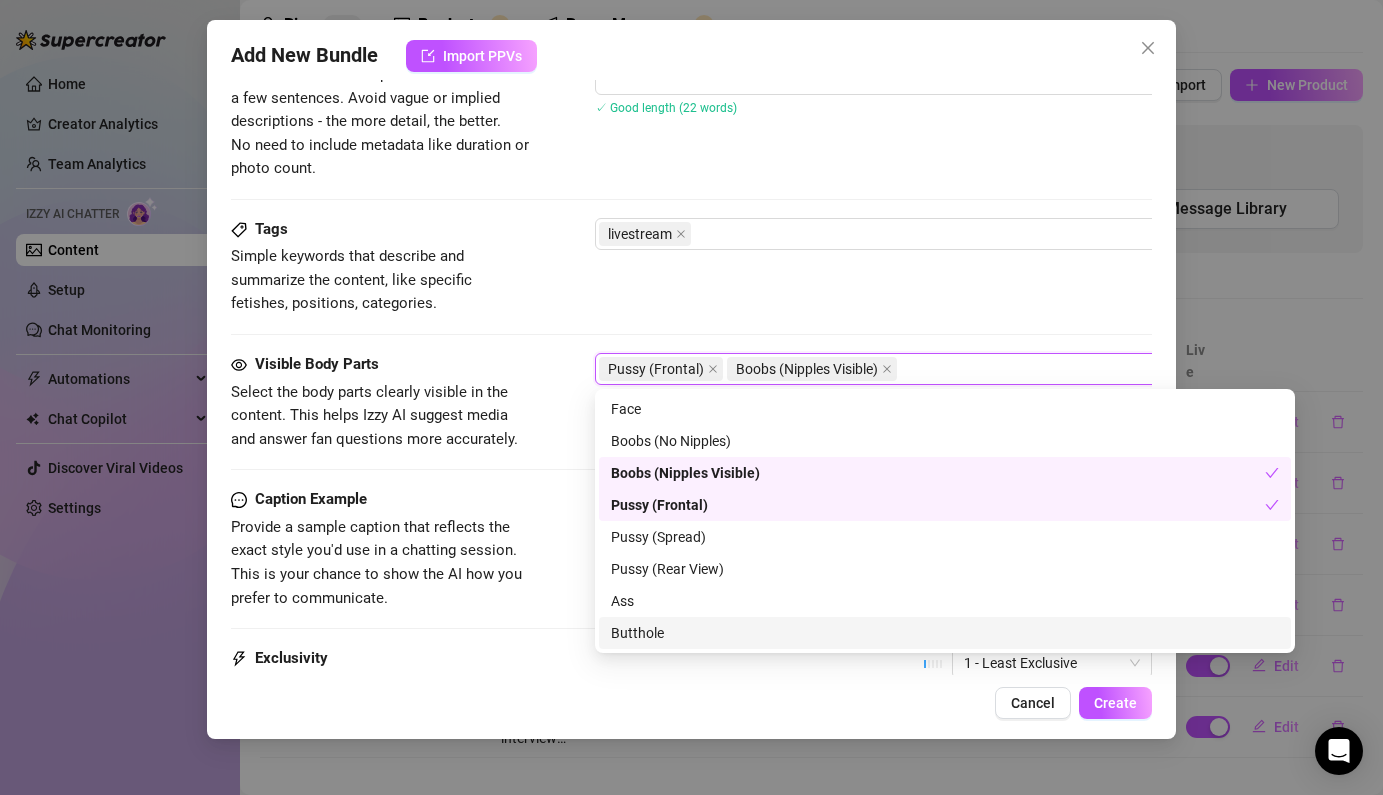 click on "Cancel Create" at bounding box center [691, 703] 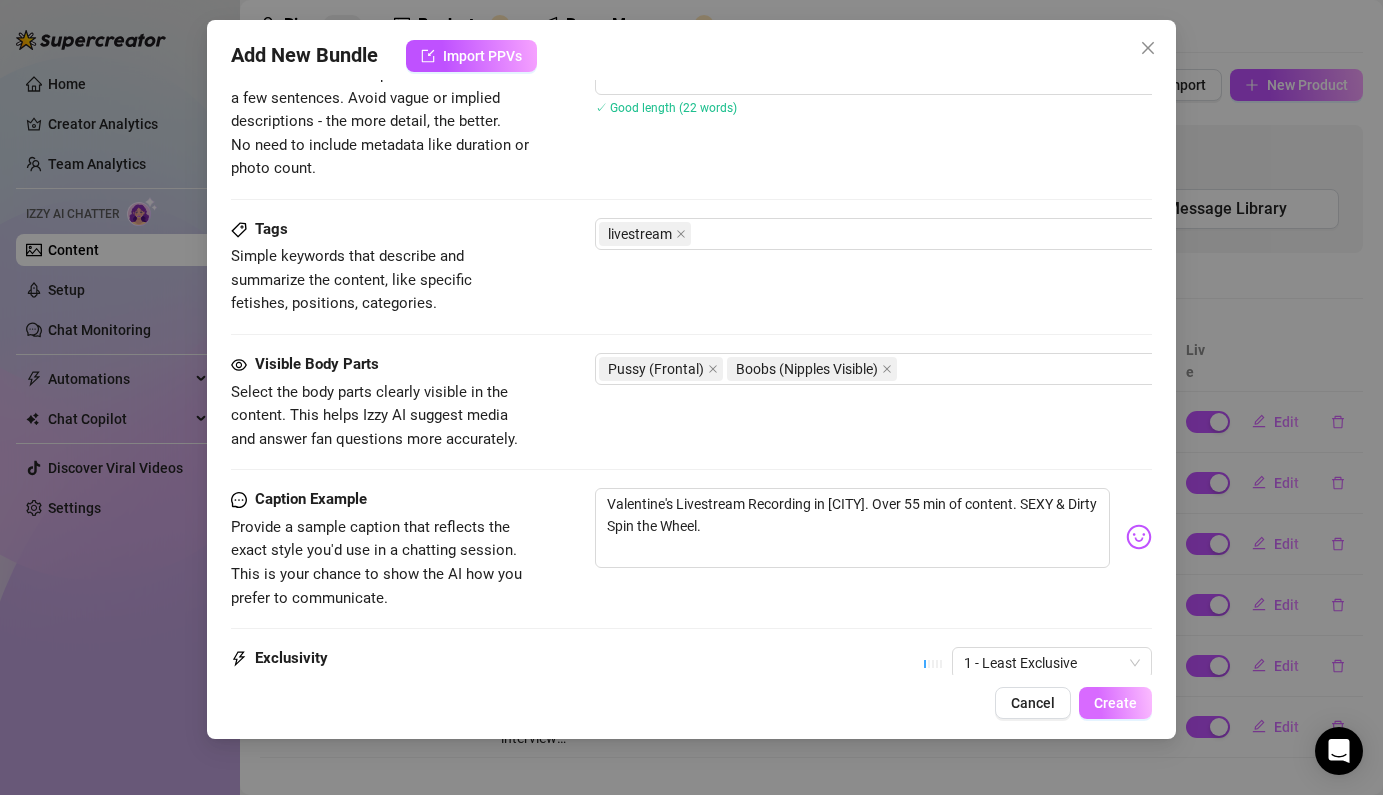 click on "Create" at bounding box center (1115, 703) 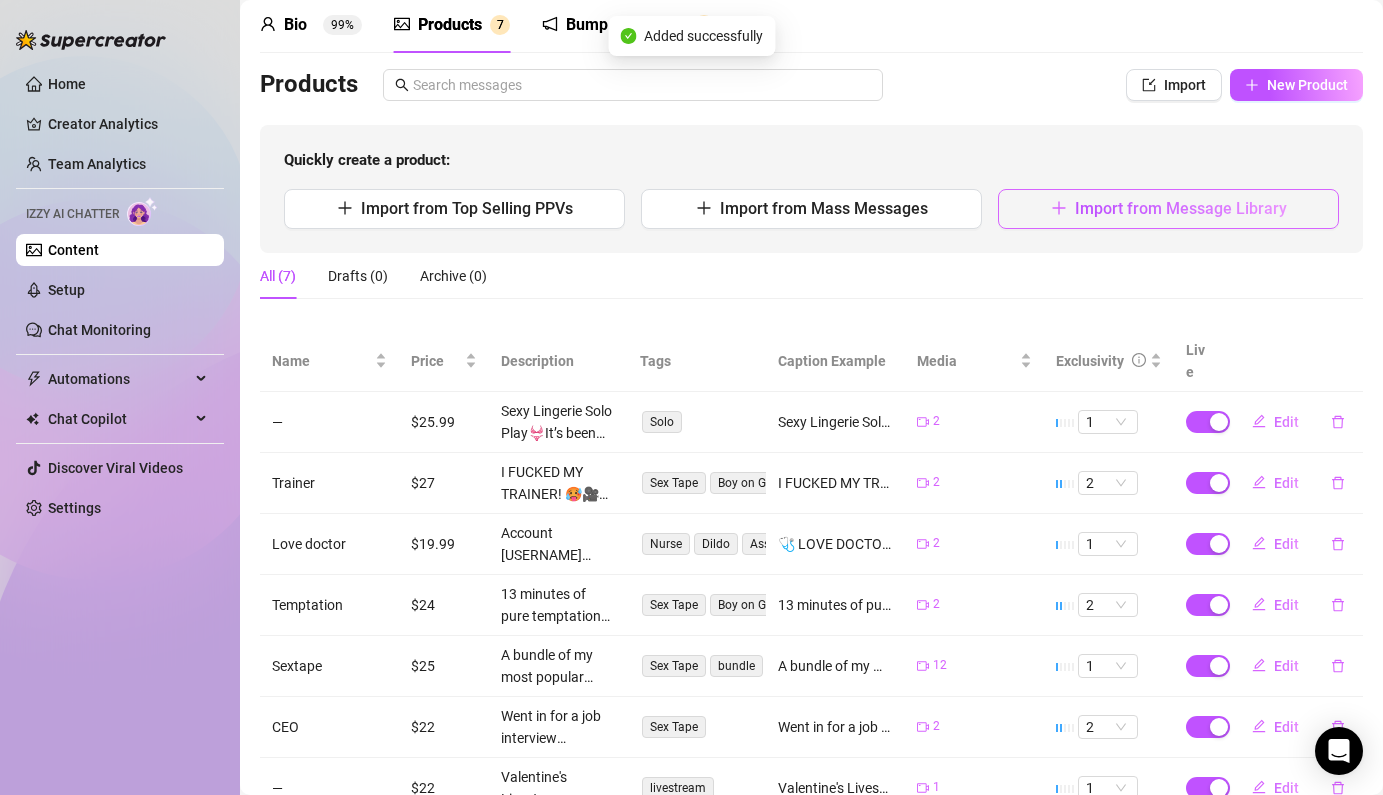click on "Import from Message Library" at bounding box center (1181, 208) 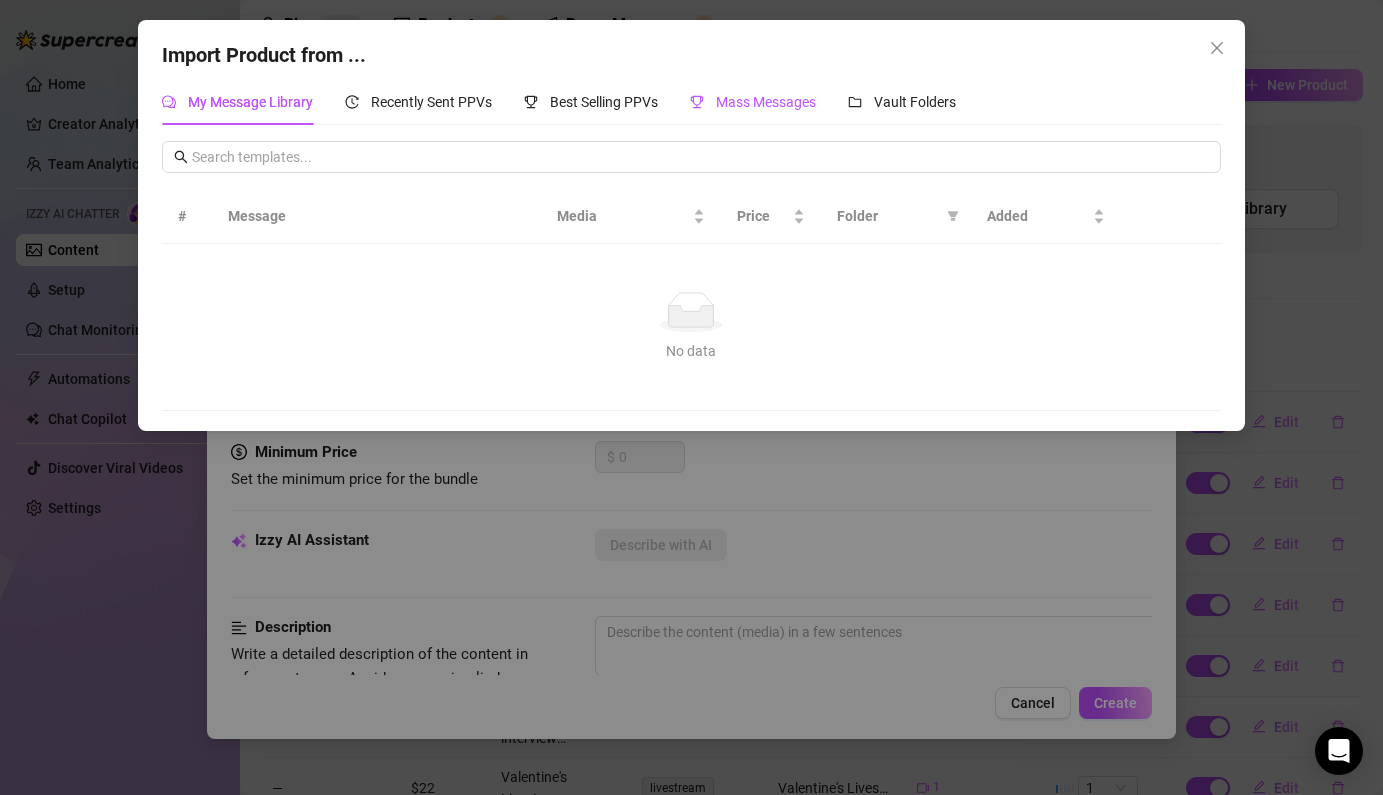 click on "Mass Messages" at bounding box center (766, 102) 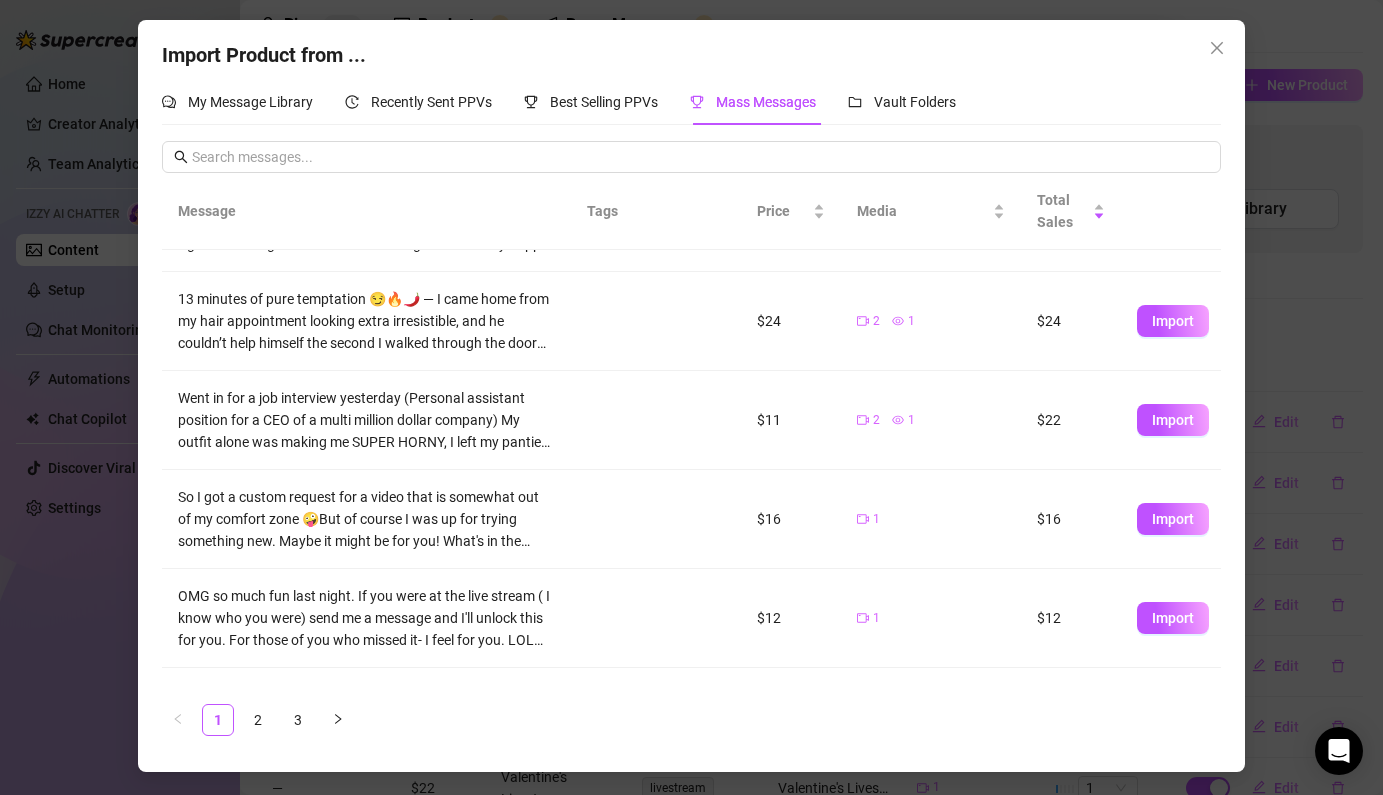 scroll, scrollTop: 411, scrollLeft: 0, axis: vertical 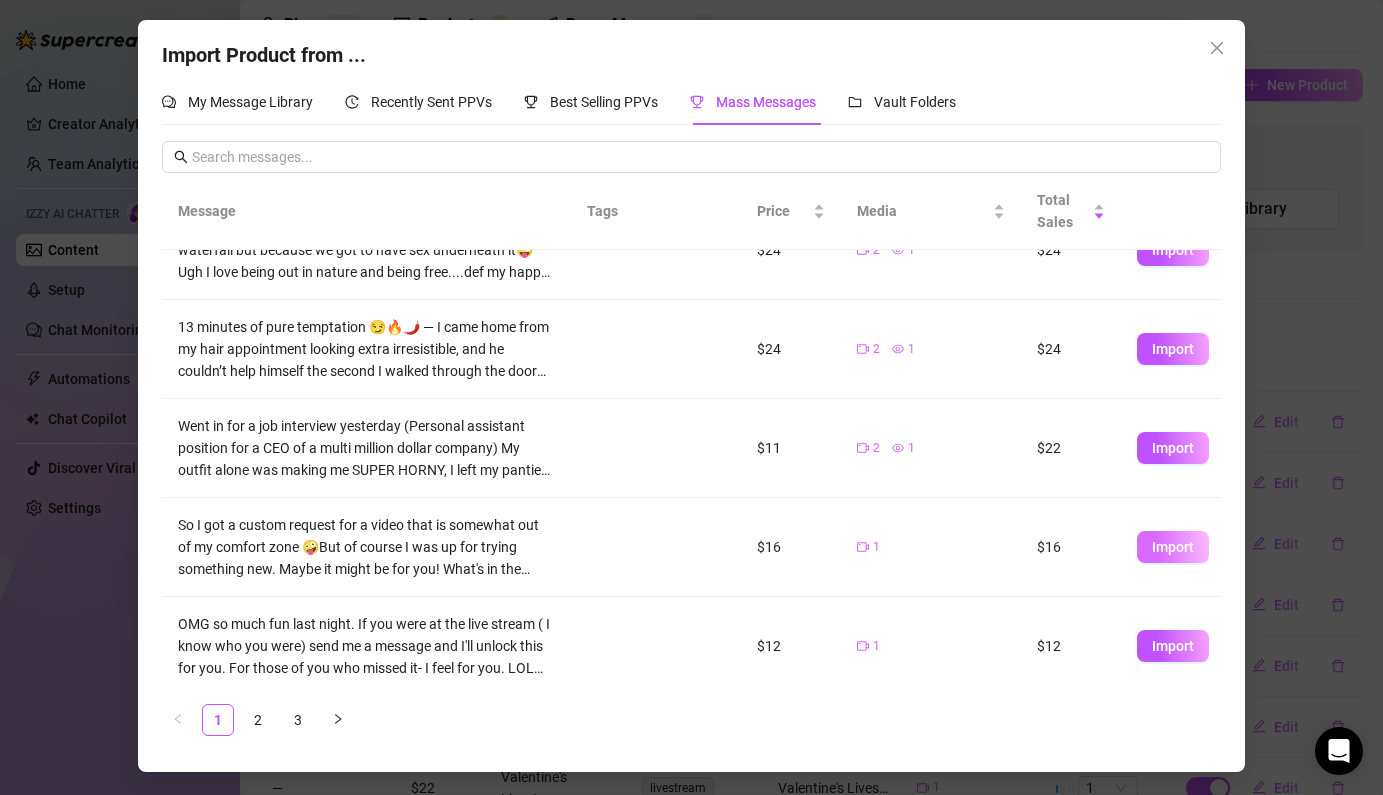 click on "Import" at bounding box center (1173, 547) 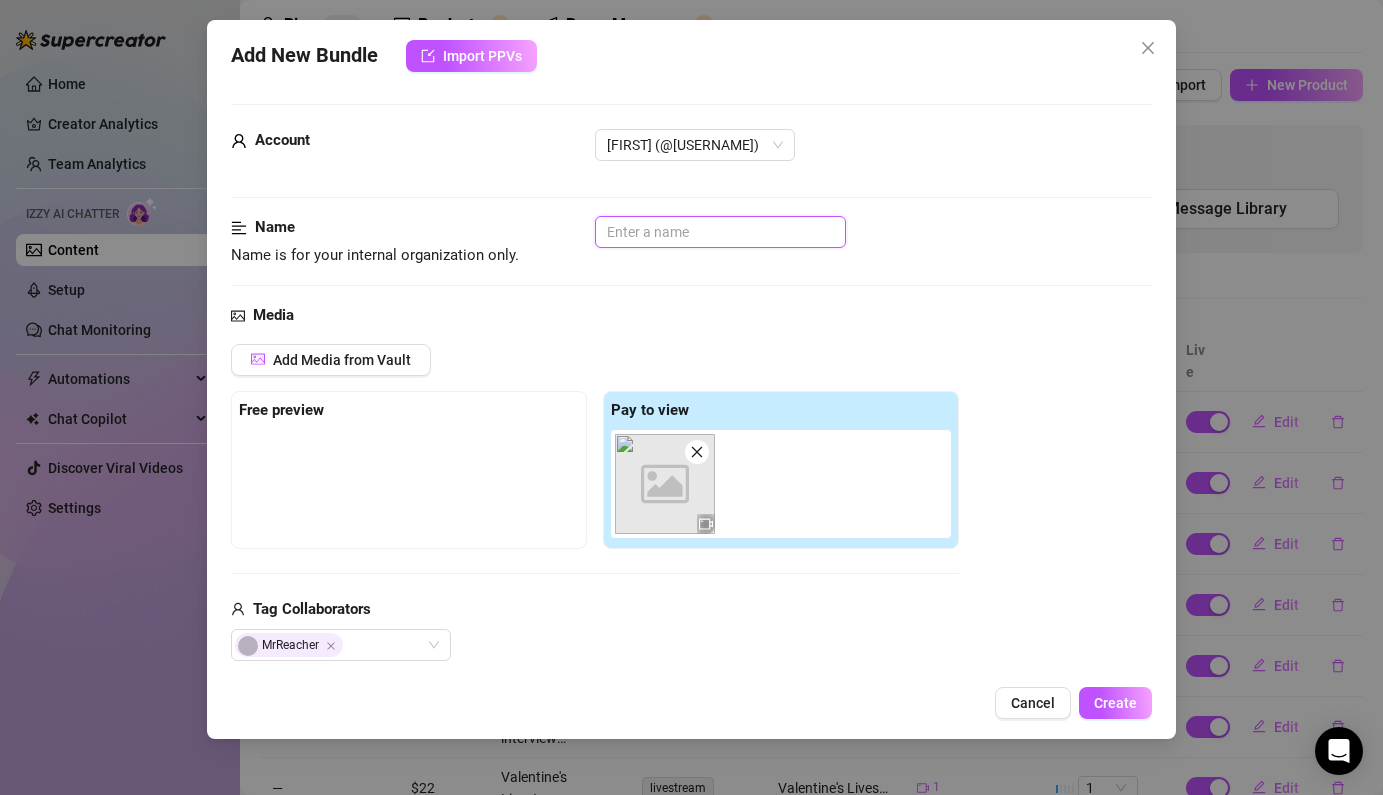 click at bounding box center (720, 232) 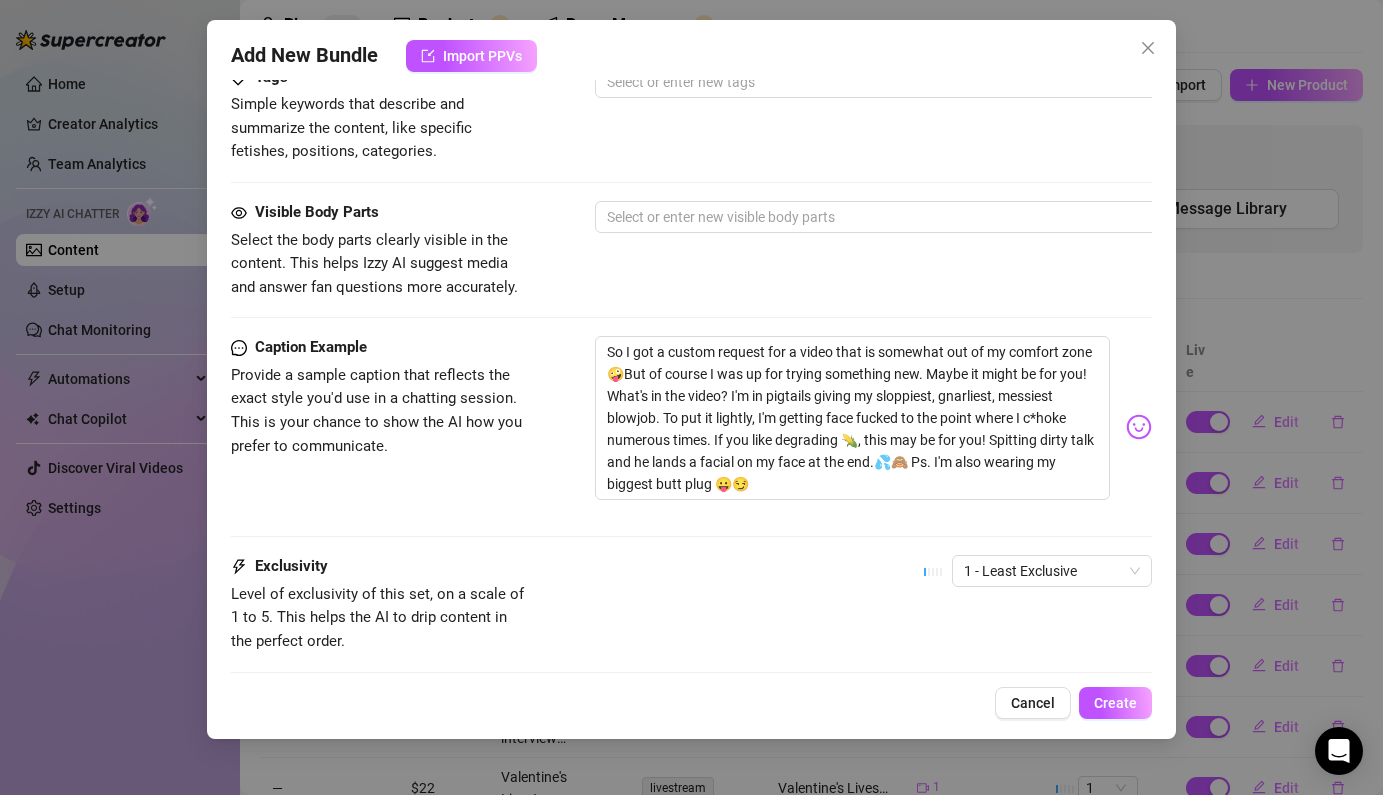 scroll, scrollTop: 1016, scrollLeft: 0, axis: vertical 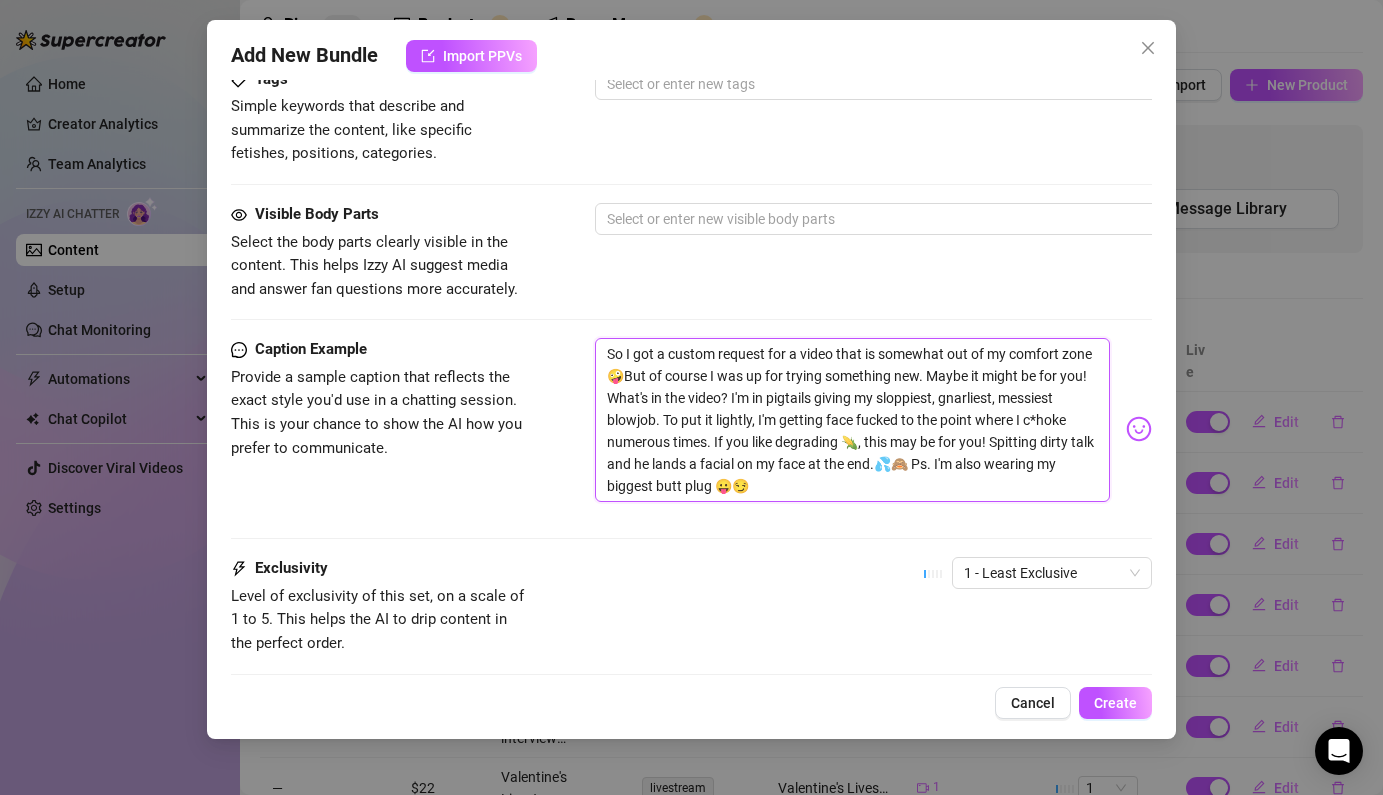 drag, startPoint x: 772, startPoint y: 492, endPoint x: 509, endPoint y: 260, distance: 350.70358 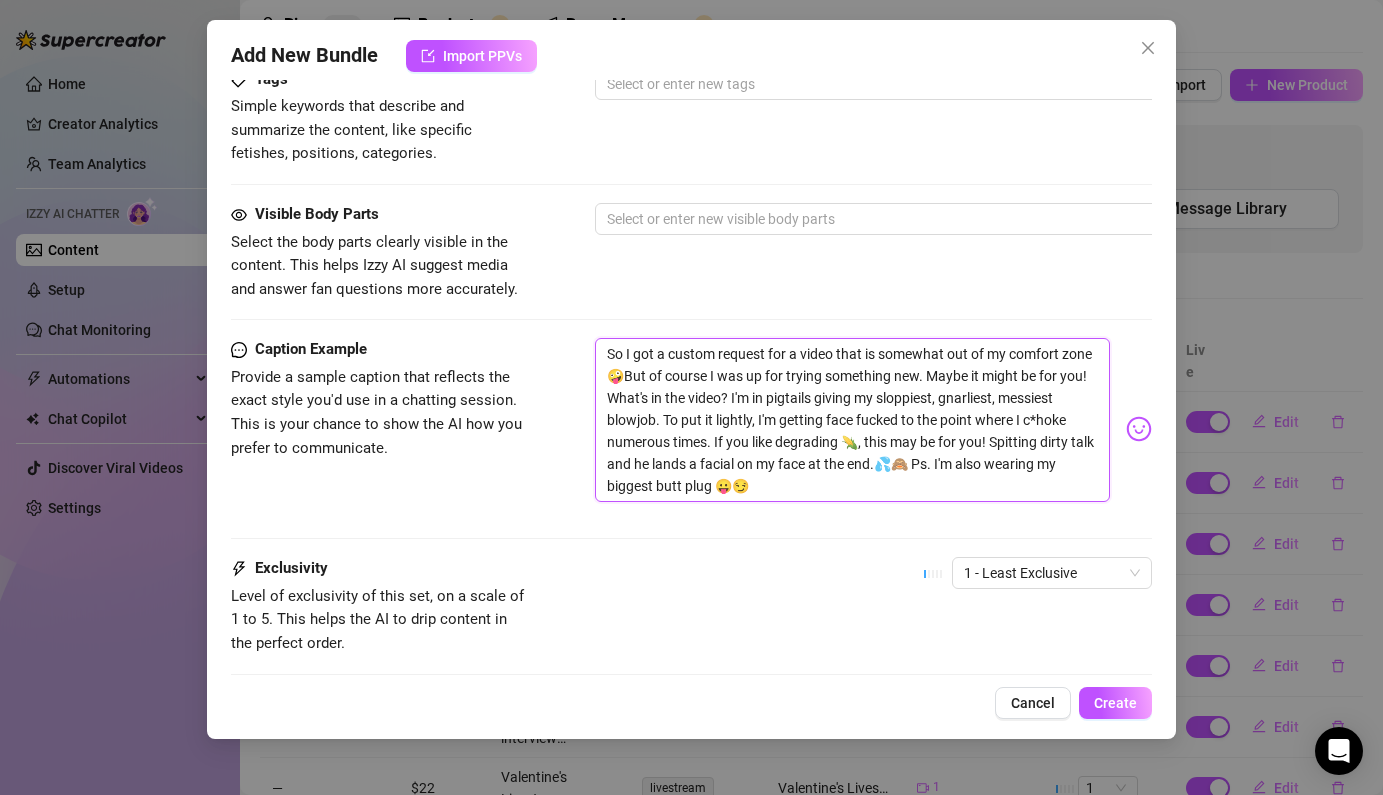 click on "Account [USERNAME] (@[USERNAME]) Name Name is for your internal organization only. Deep throat Media Add Media from Vault Free preview Pay to view Tag Collaborators [USERNAME]   Minimum Price Set the minimum price for the bundle $ 15.99 Izzy AI Assistant Describe with AI Description Write a detailed description of the content in a few sentences. Avoid vague or implied descriptions - the more detail, the better.  No need to include metadata like duration or photo count. Tags Simple keywords that describe and summarize the content, like specific fetishes, positions, categories.   Select or enter new tags Visible Body Parts Select the body parts clearly visible in the content. This helps Izzy AI suggest media and answer fan questions more accurately.   Select or enter new visible body parts Caption Example Provide a sample caption that reflects the exact style you'd use in a chatting session. This is your chance to show the AI how you prefer to communicate. Exclusivity 1 - Least Exclusive Message Settings" at bounding box center (691, -54) 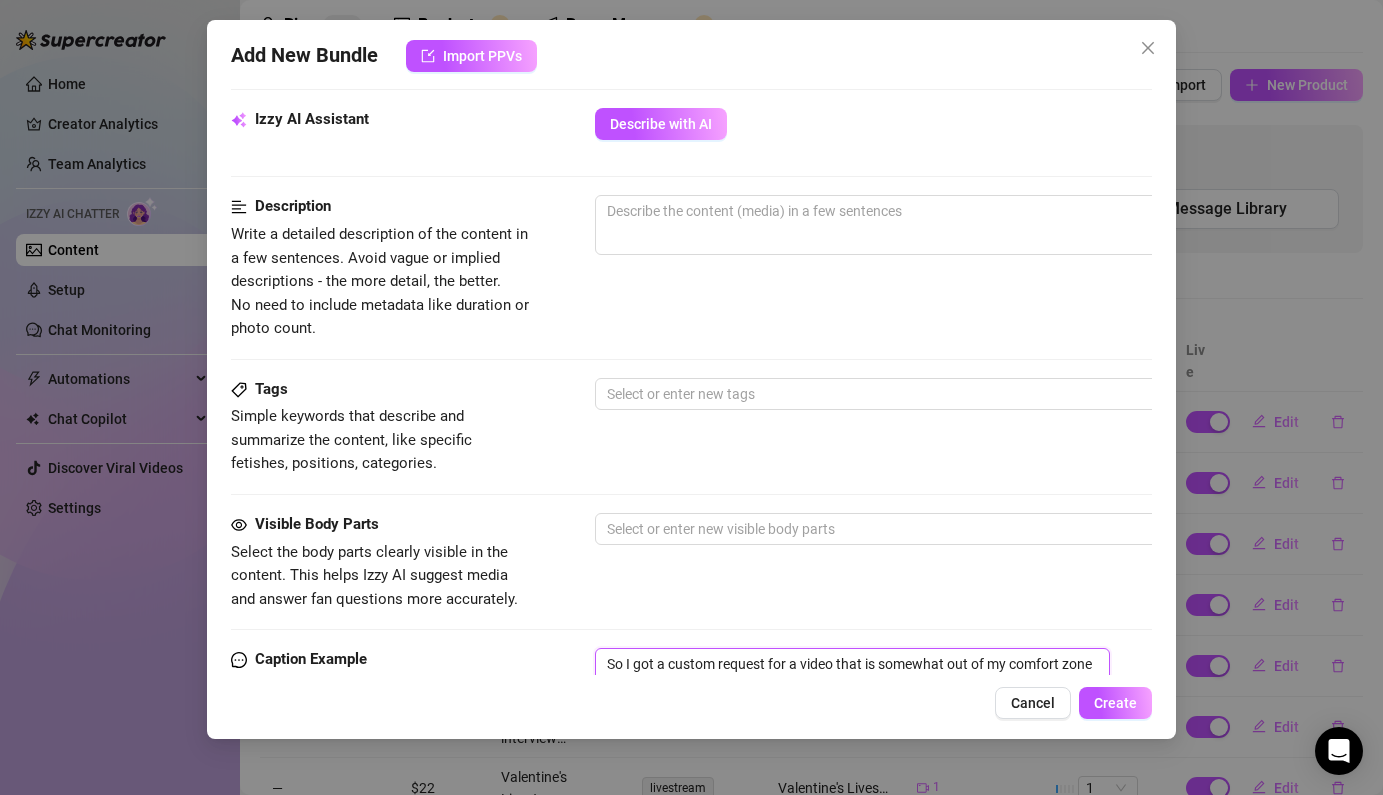 scroll, scrollTop: 535, scrollLeft: 0, axis: vertical 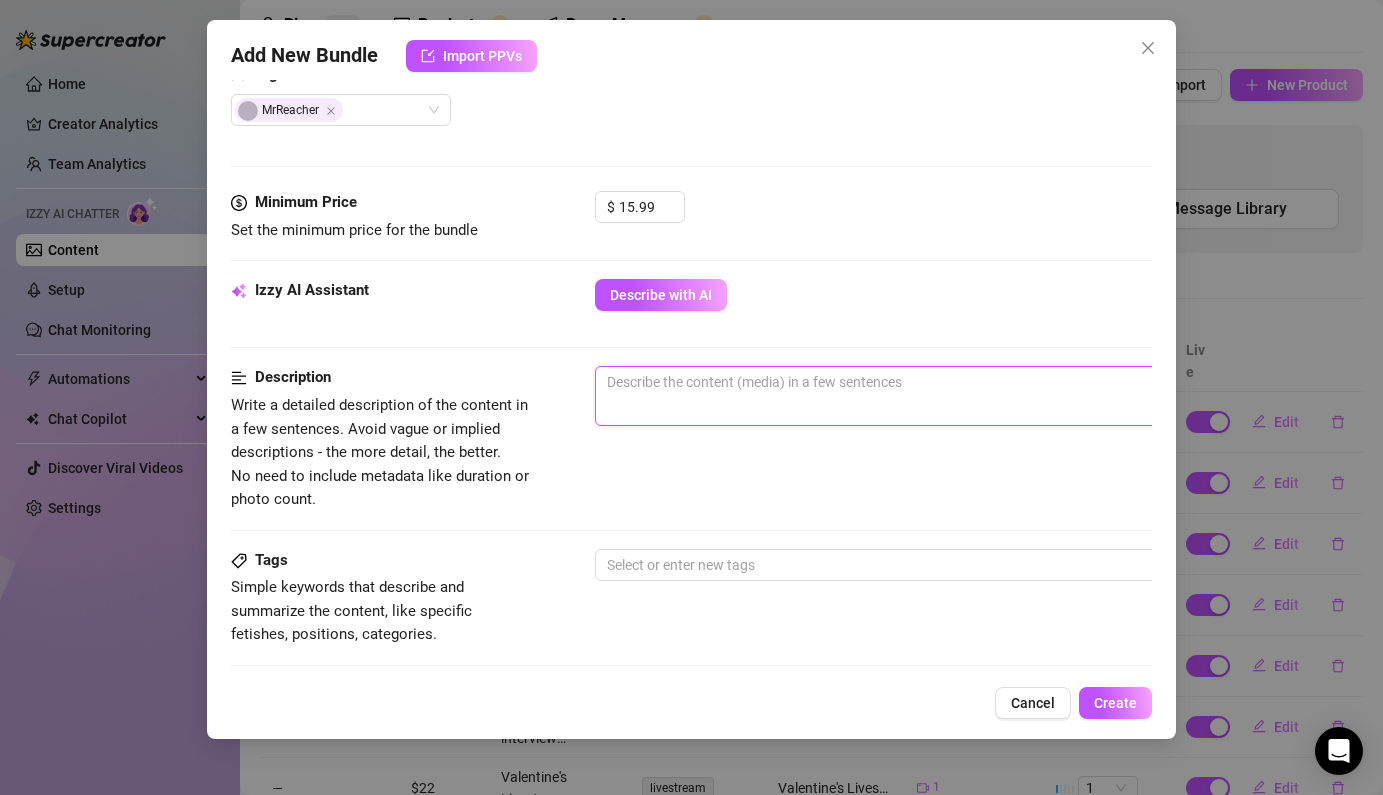 click at bounding box center (945, 396) 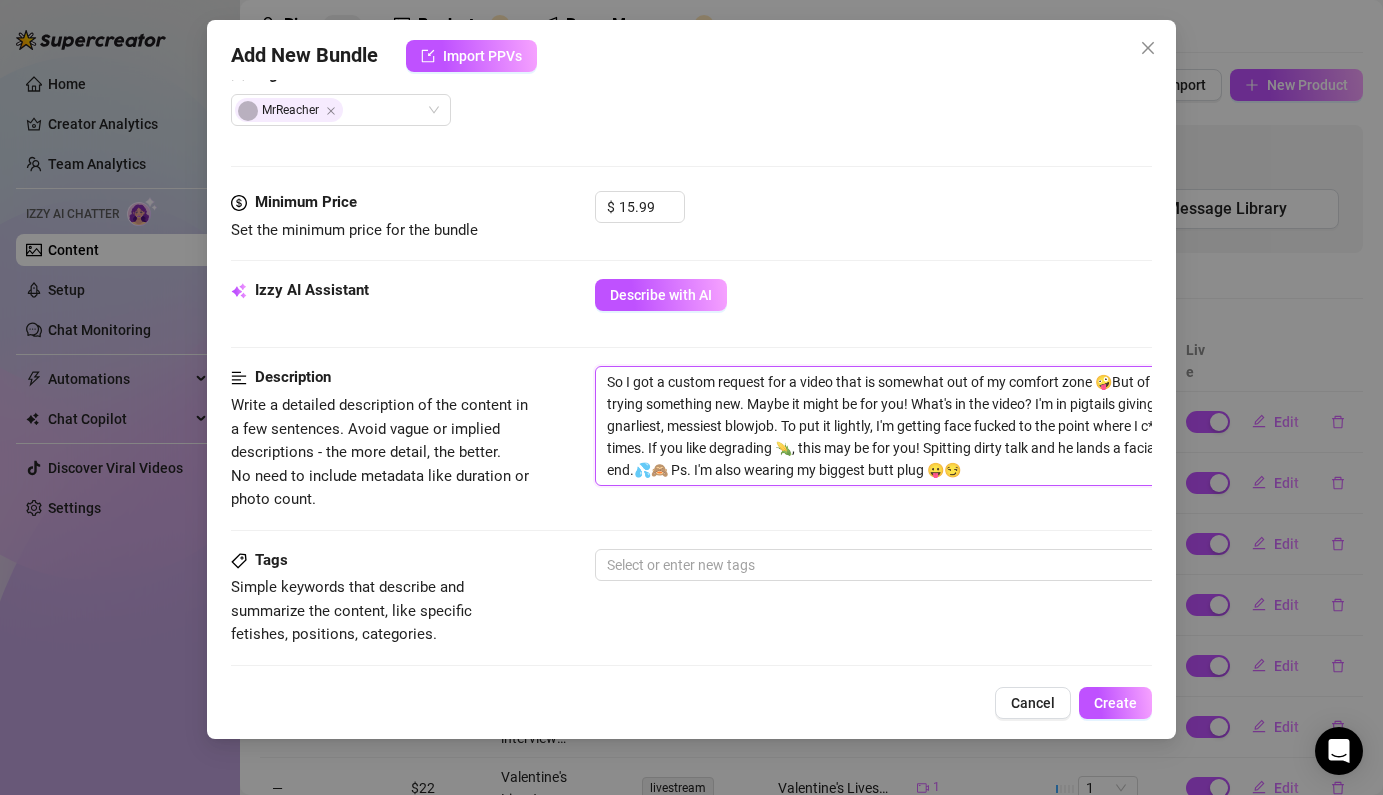 scroll, scrollTop: 0, scrollLeft: 0, axis: both 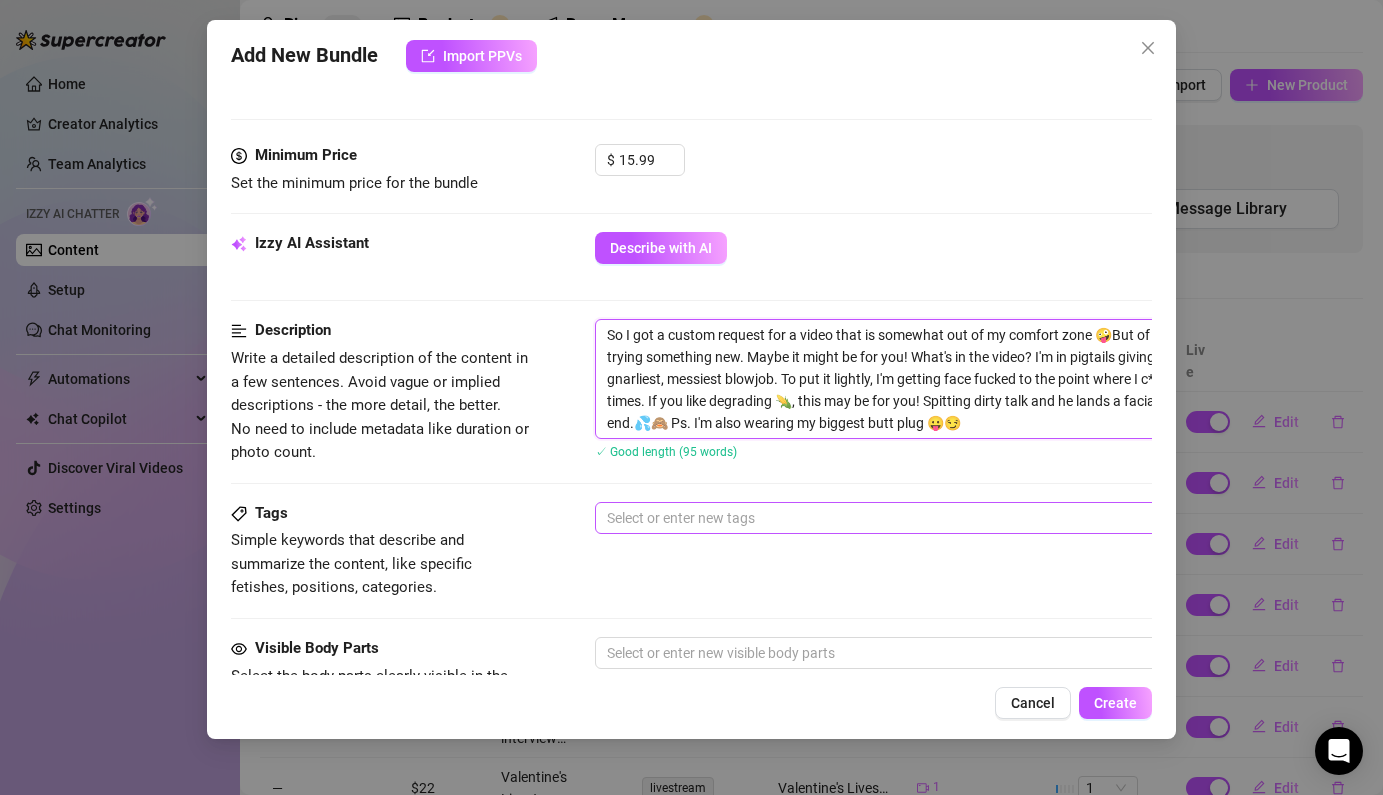 click at bounding box center [934, 518] 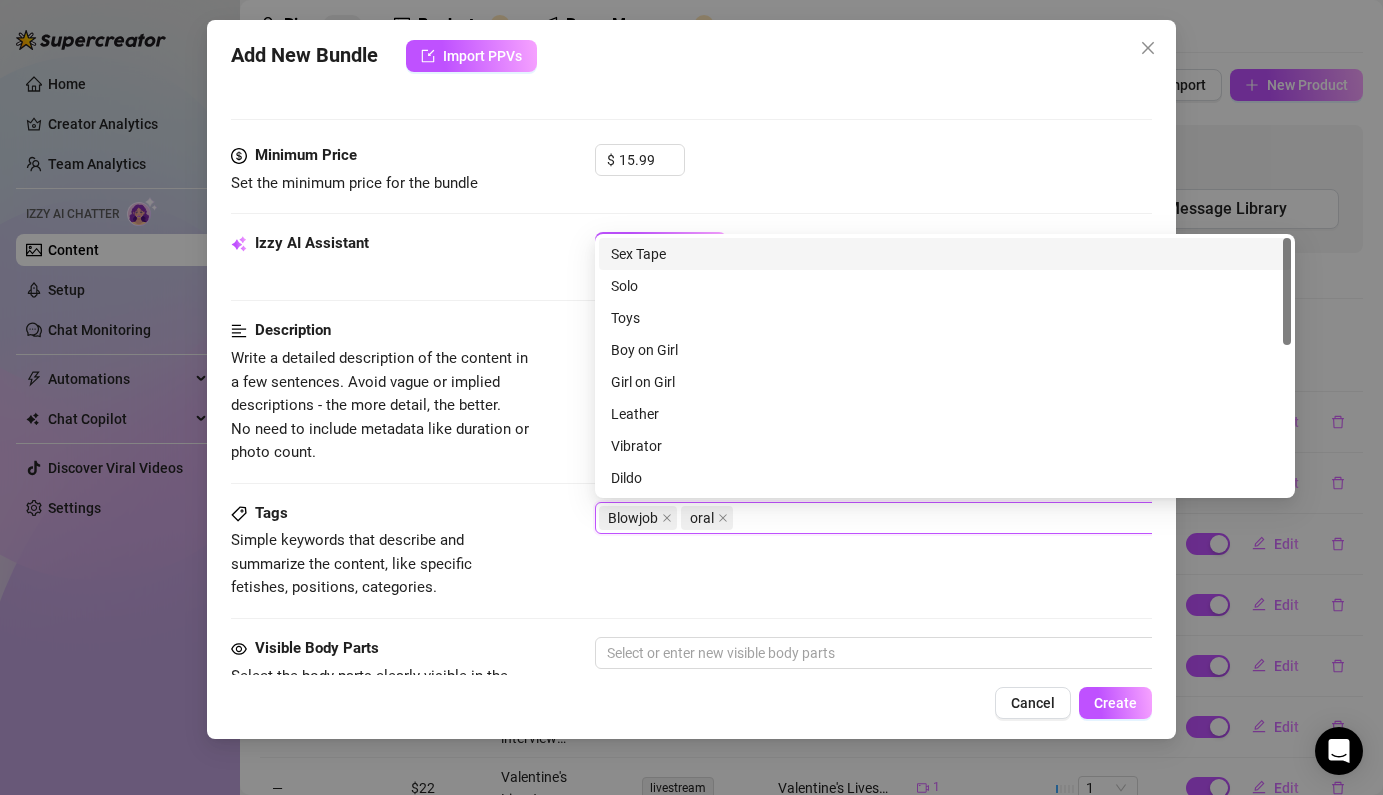 click on "Sex Tape" at bounding box center [945, 254] 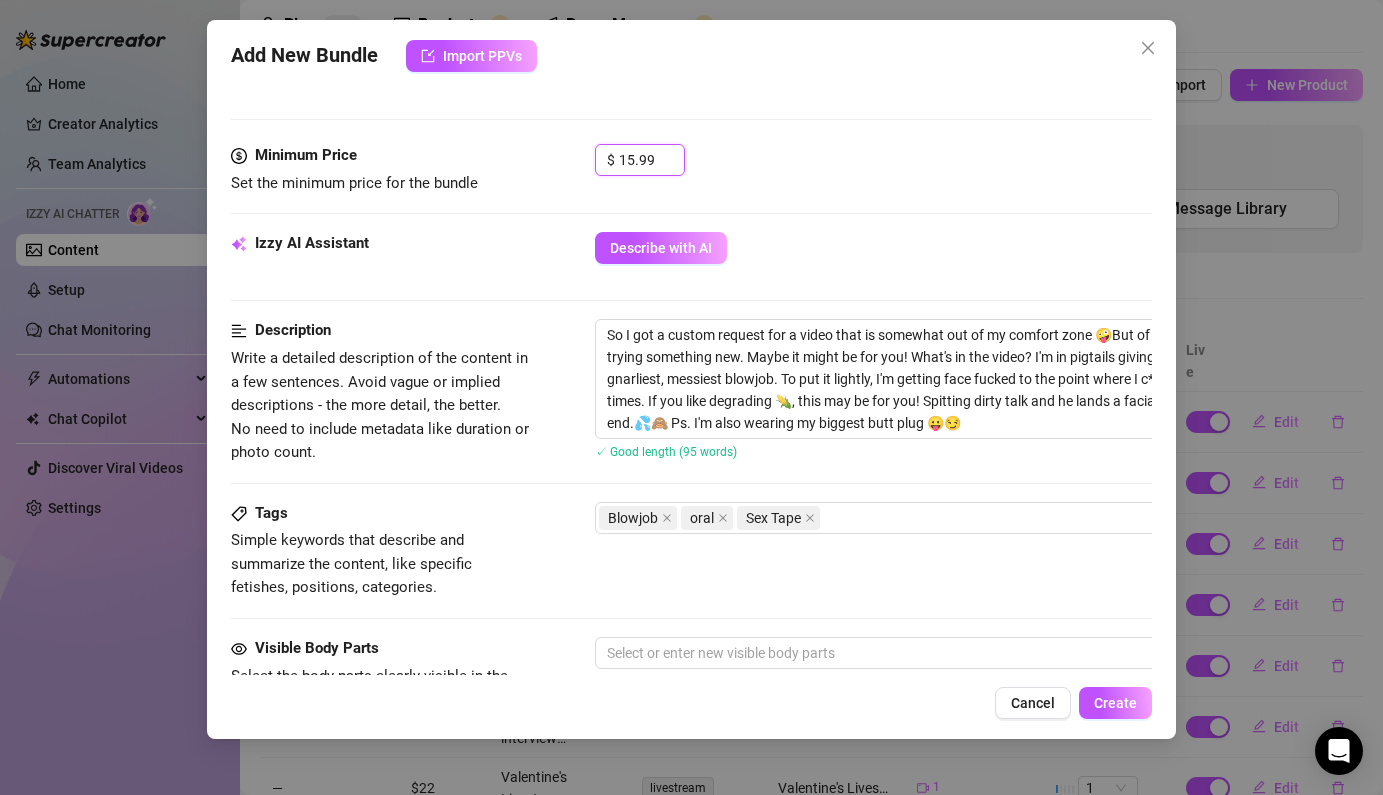 drag, startPoint x: 655, startPoint y: 156, endPoint x: 538, endPoint y: 153, distance: 117.03845 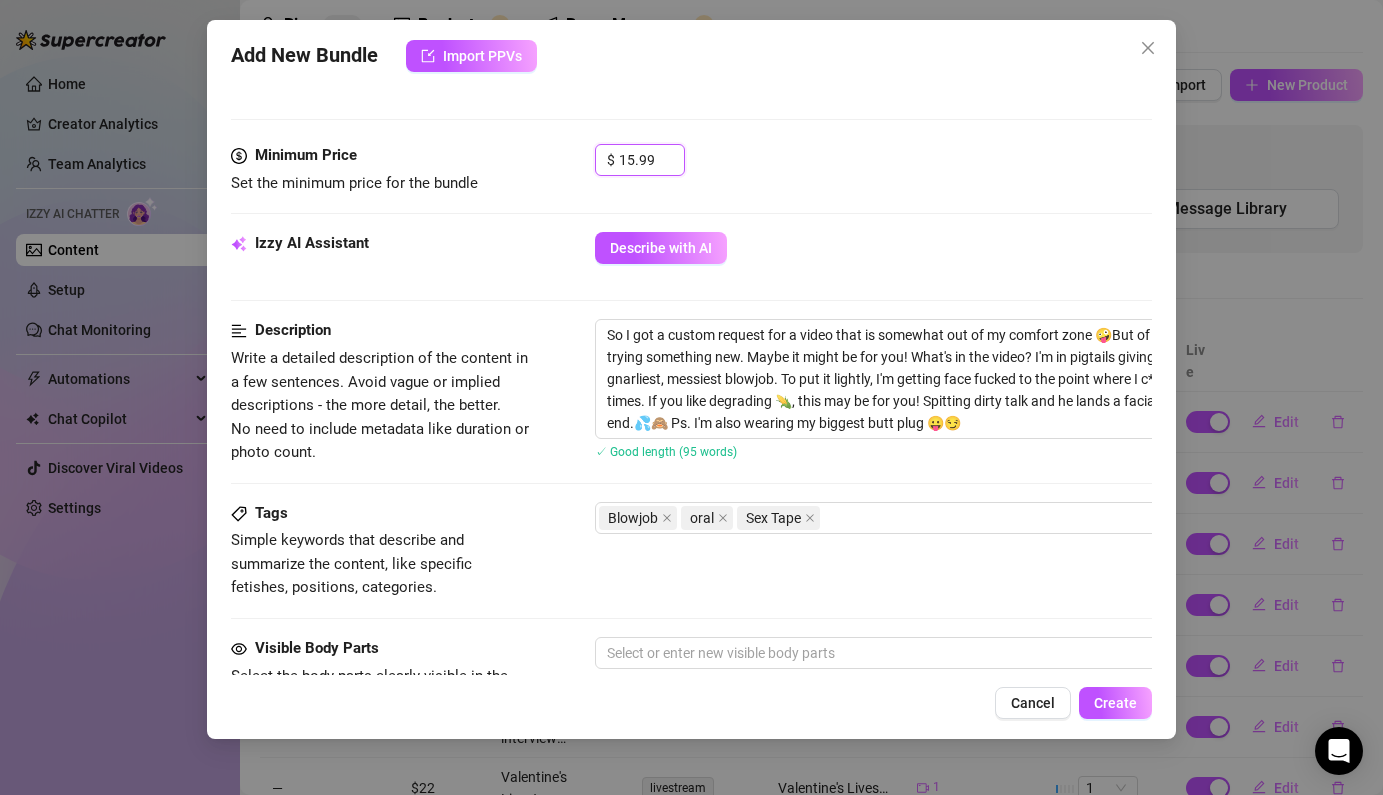 click on "Minimum Price Set the minimum price for the bundle $ 15.99" at bounding box center (691, 169) 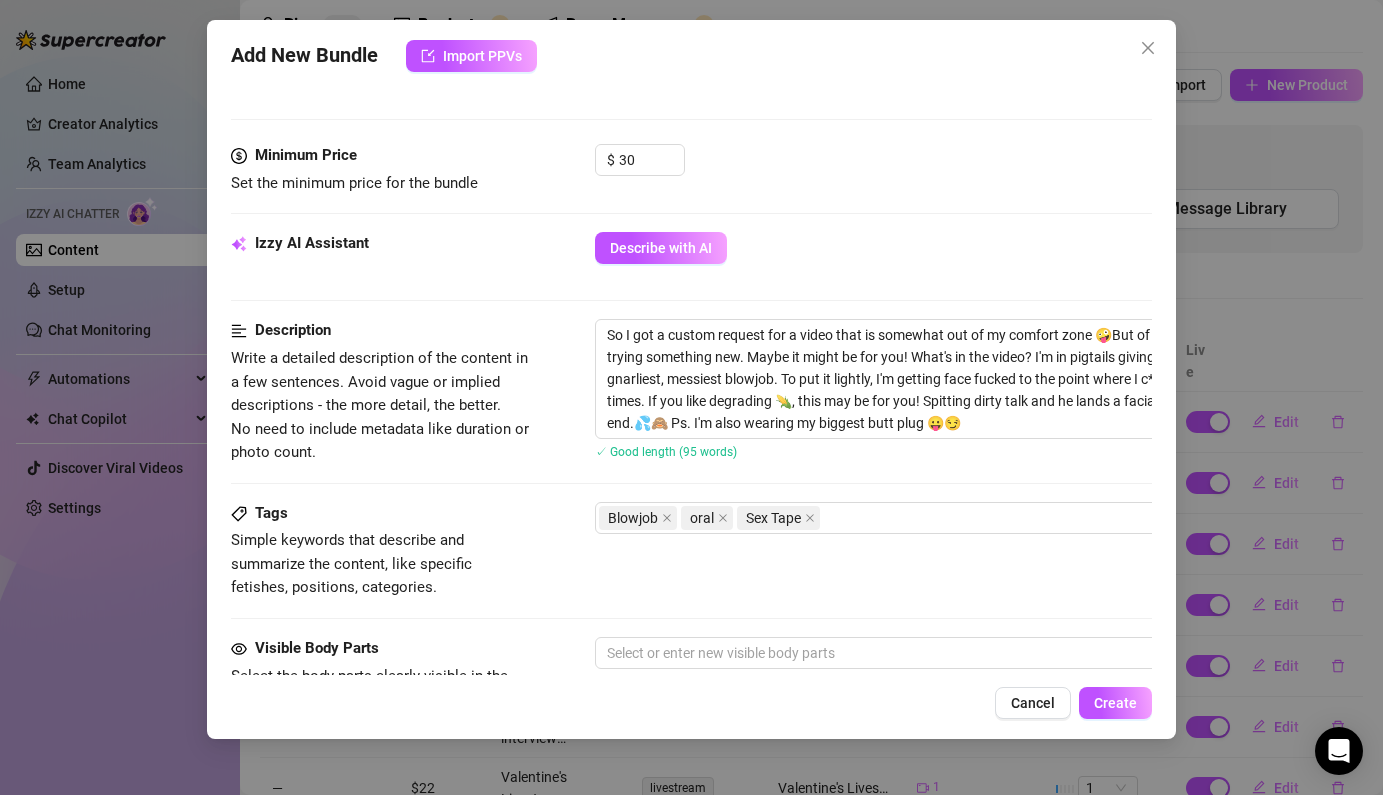 click on "Izzy AI Assistant Describe with AI" at bounding box center (691, 275) 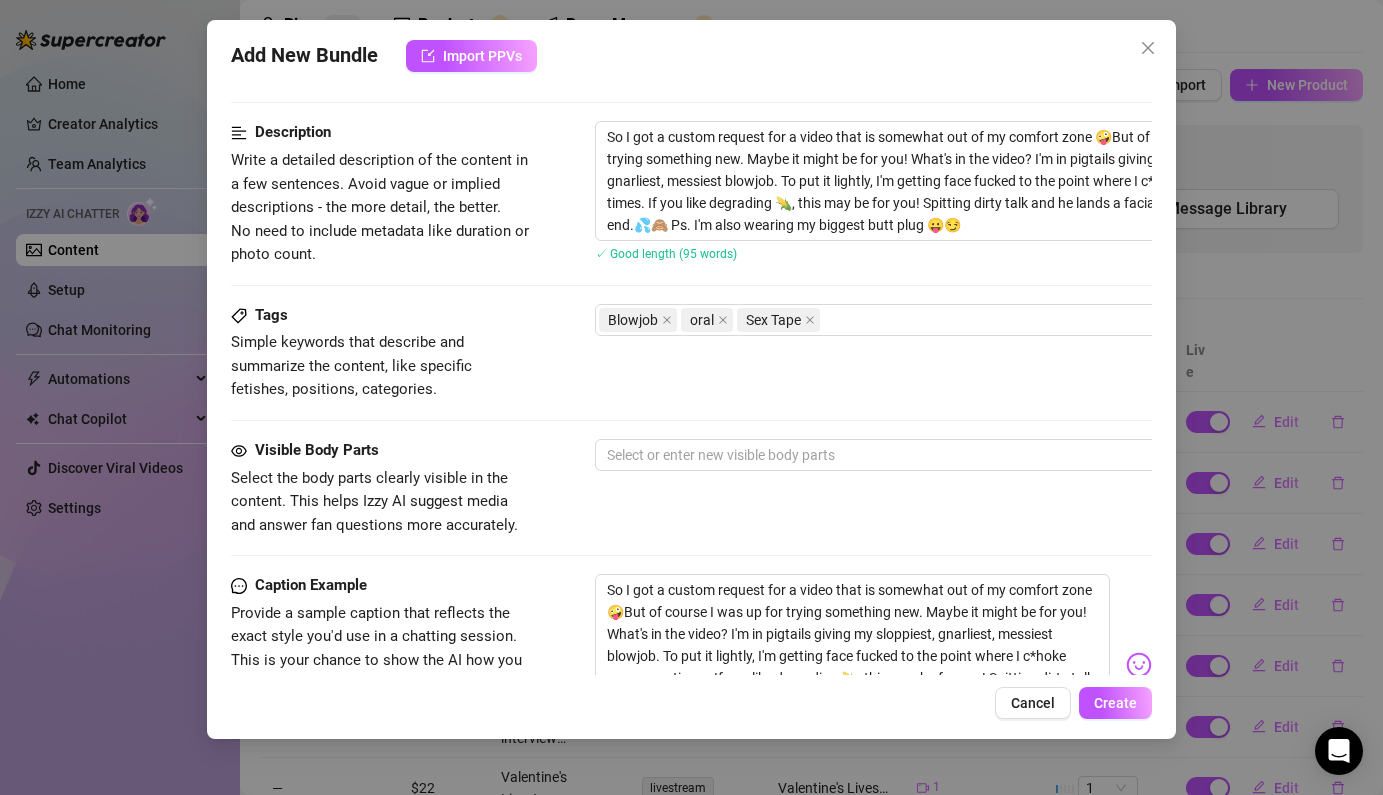 scroll, scrollTop: 952, scrollLeft: 0, axis: vertical 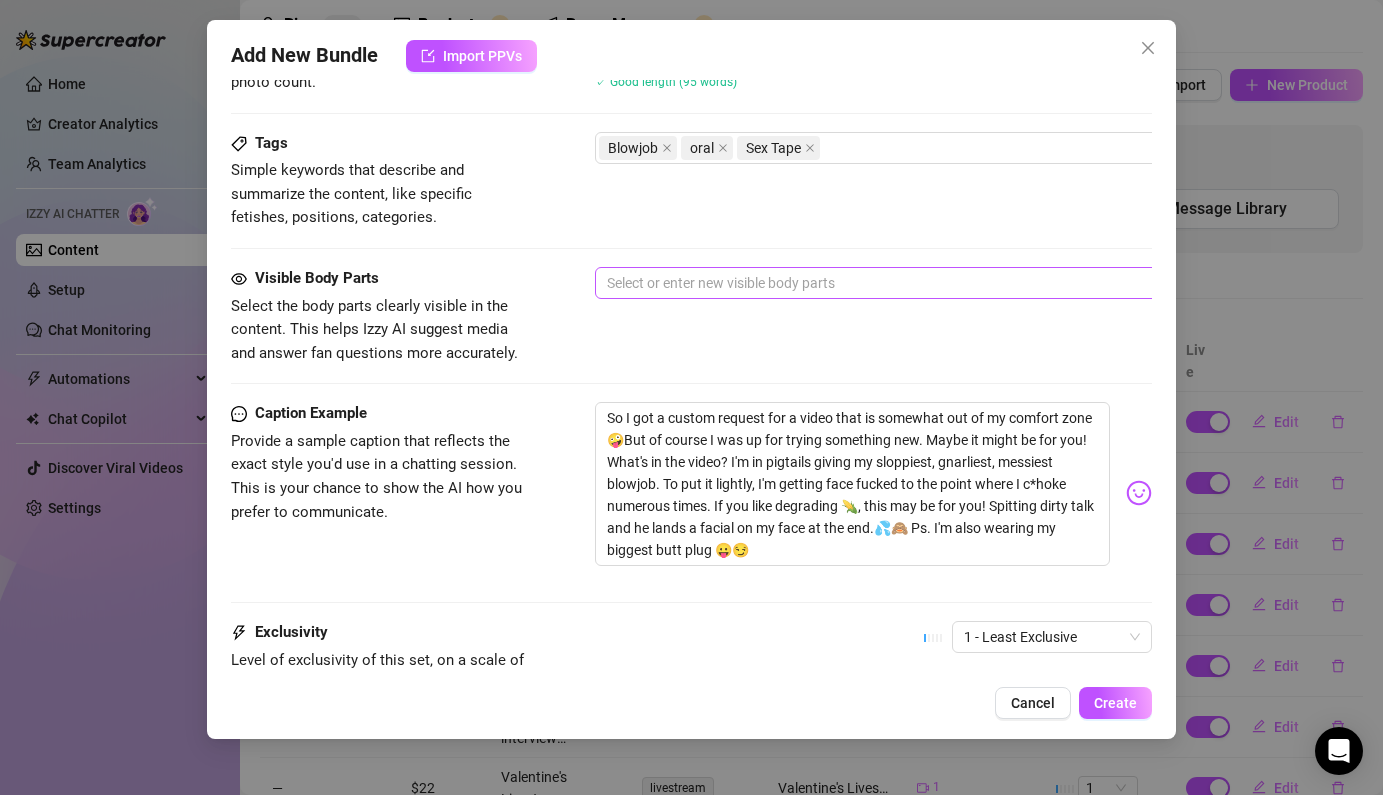 click at bounding box center [934, 283] 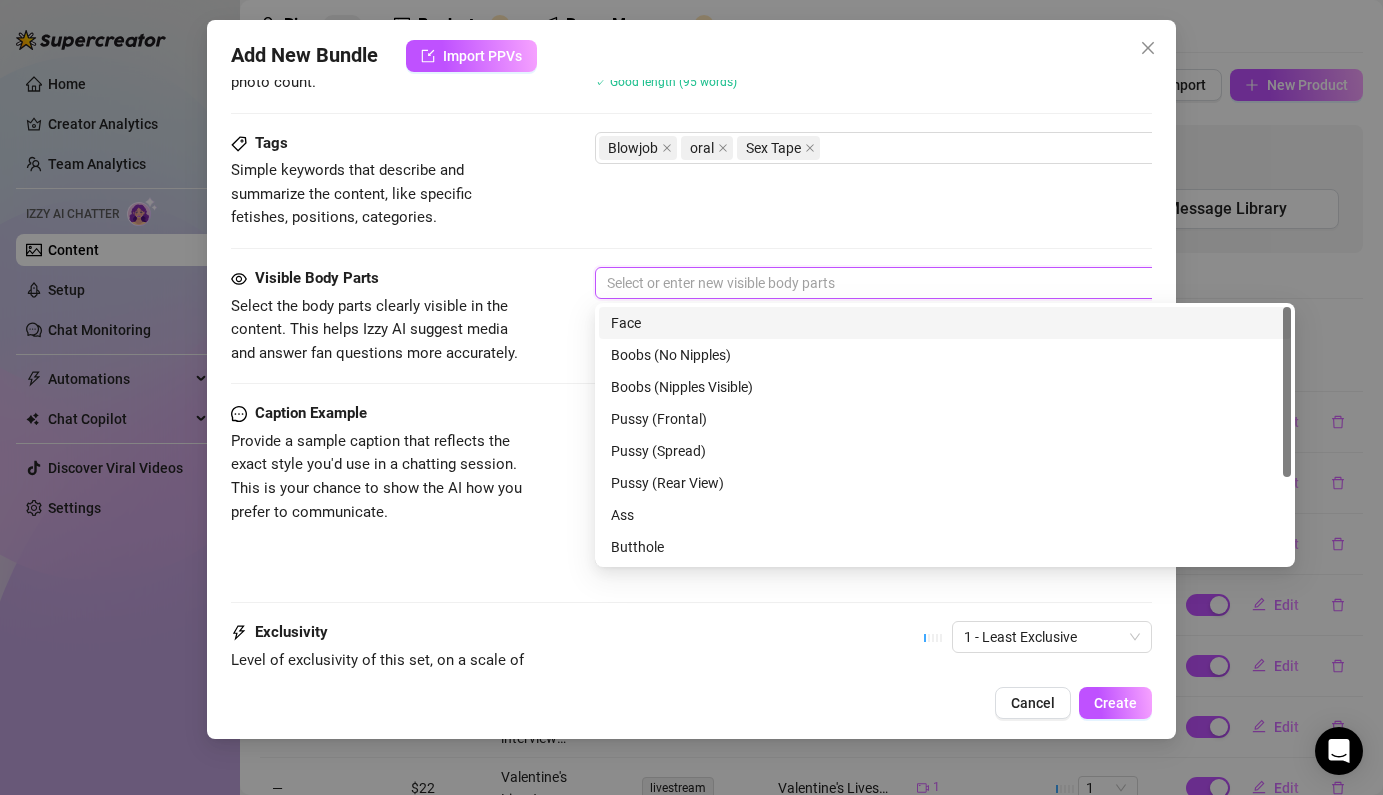 click on "Face" at bounding box center [945, 323] 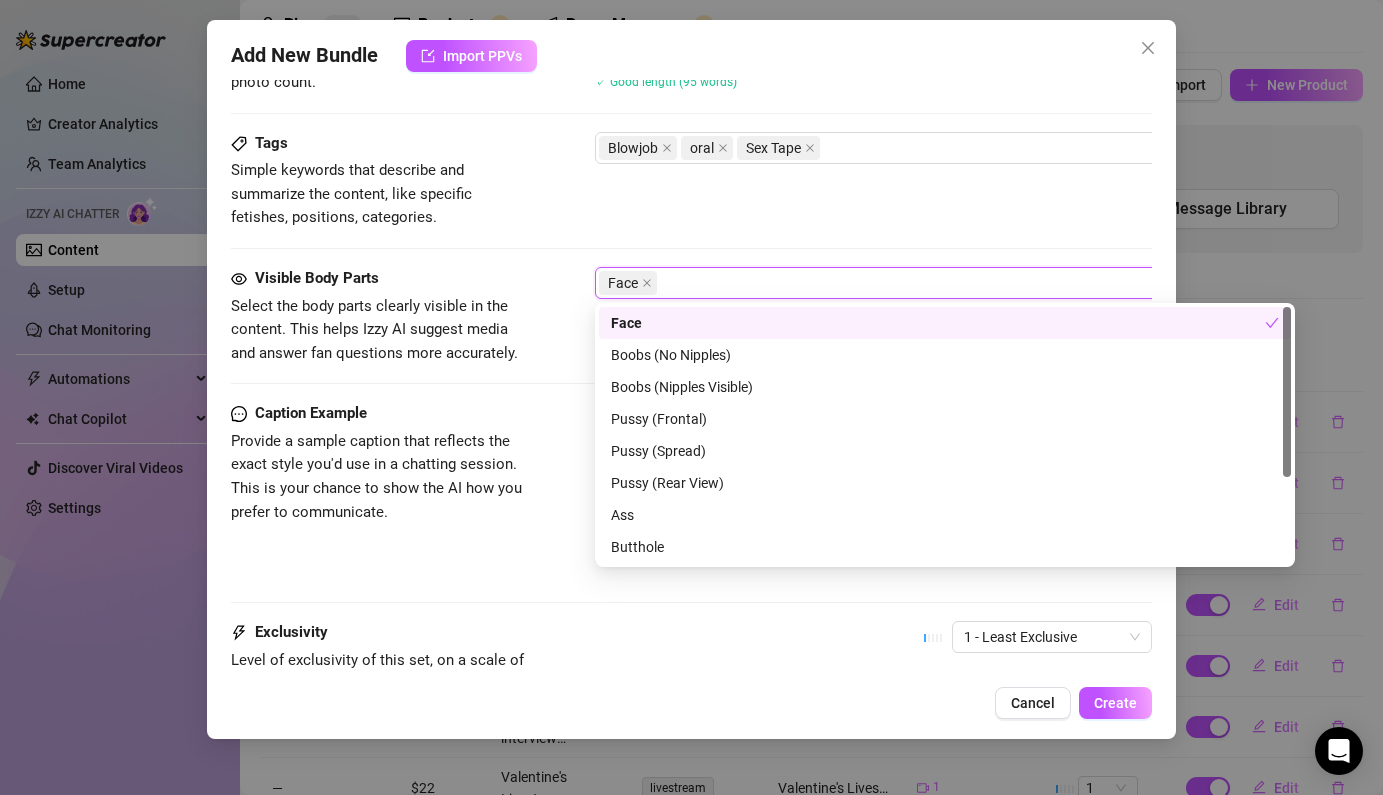 click on "Visible Body Parts Select the body parts clearly visible in the content. This helps Izzy AI suggest media and answer fan questions more accurately. Face" at bounding box center [691, 316] 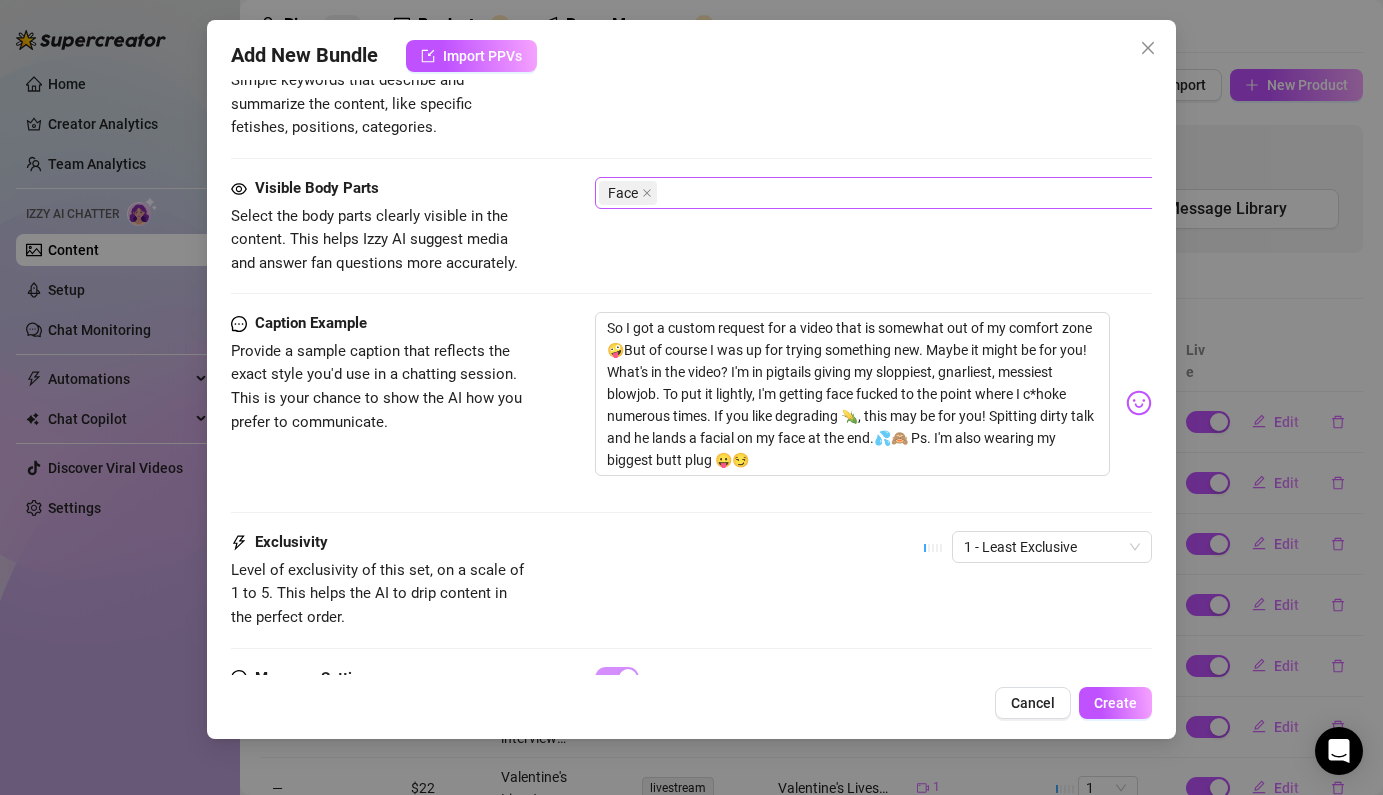 scroll, scrollTop: 1145, scrollLeft: 0, axis: vertical 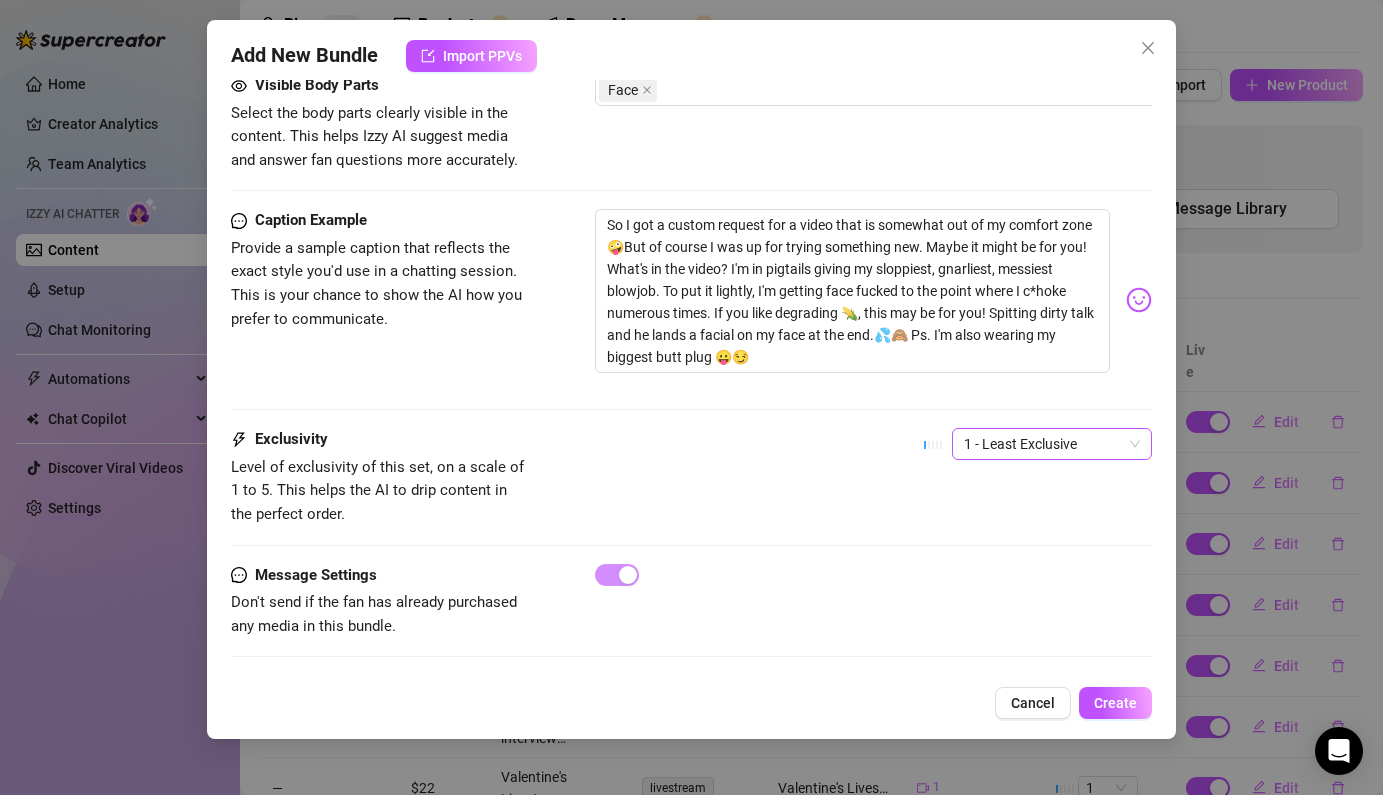 click on "1 - Least Exclusive" at bounding box center [1052, 444] 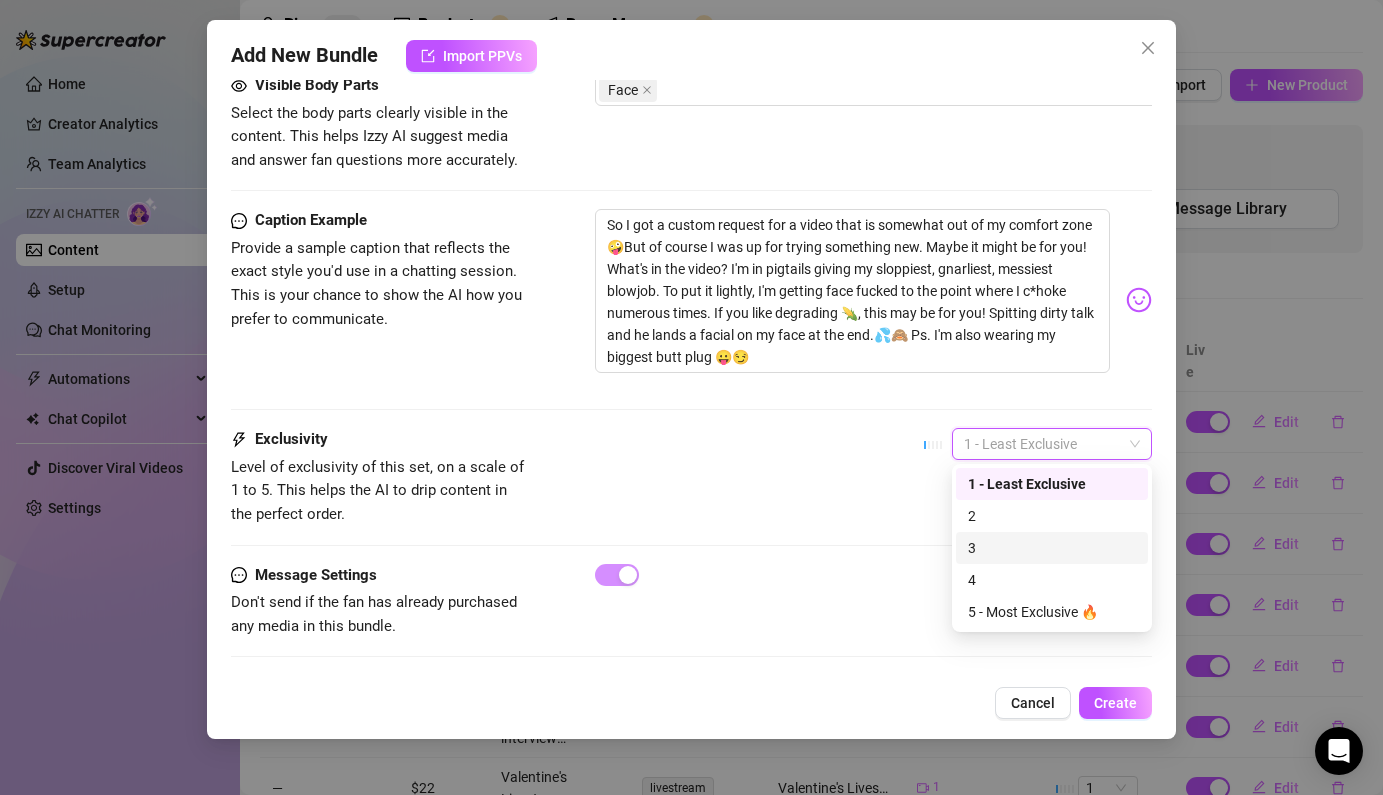 click on "3" at bounding box center (1052, 548) 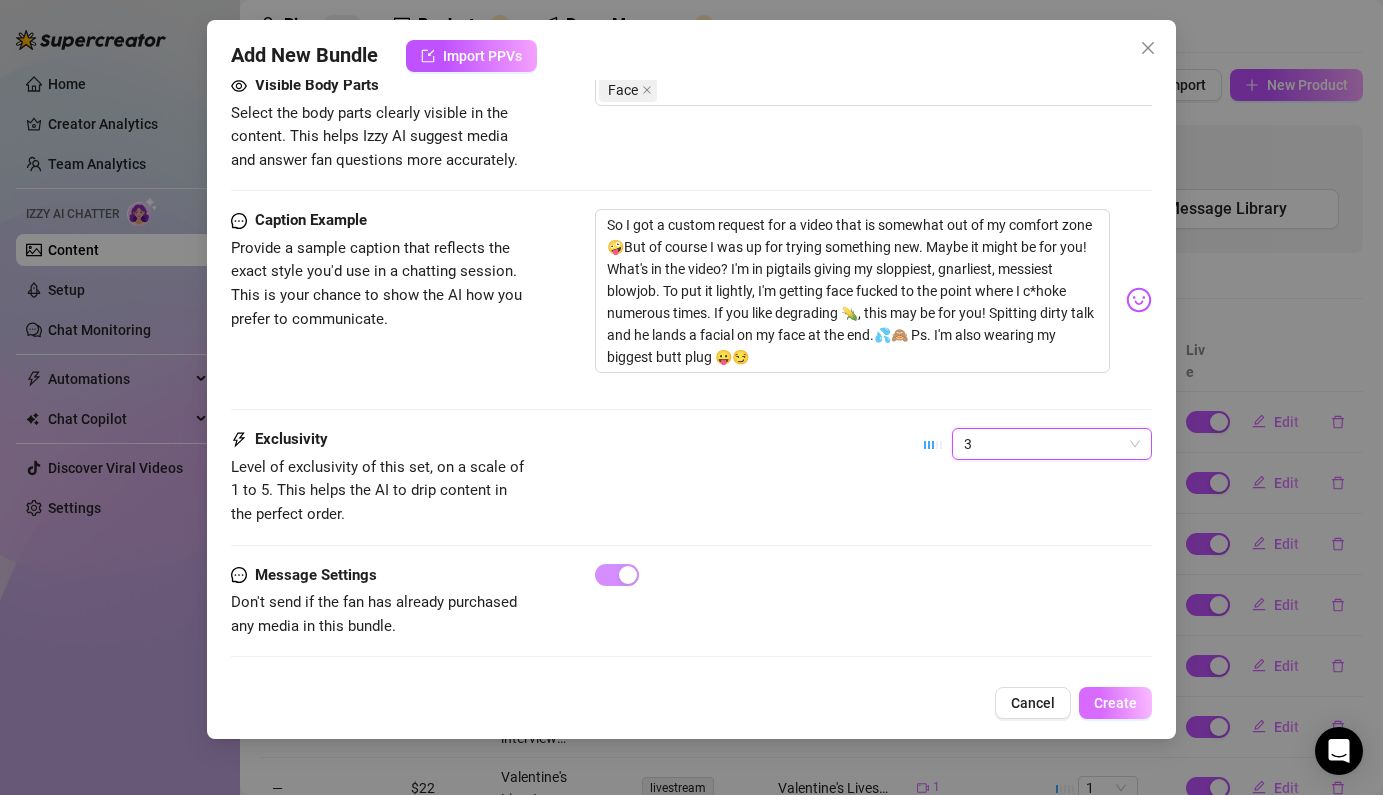 click on "Create" at bounding box center (1115, 703) 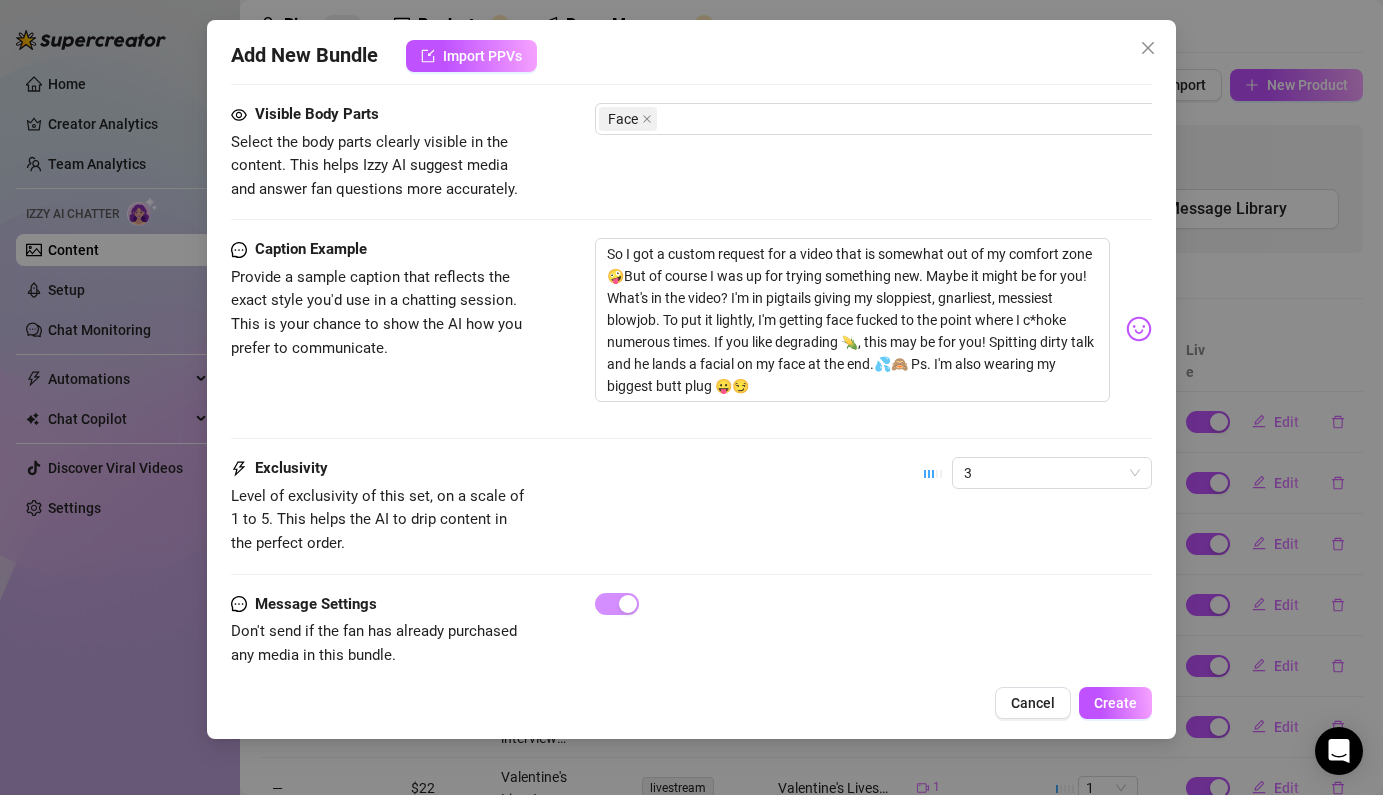 scroll, scrollTop: 1113, scrollLeft: 0, axis: vertical 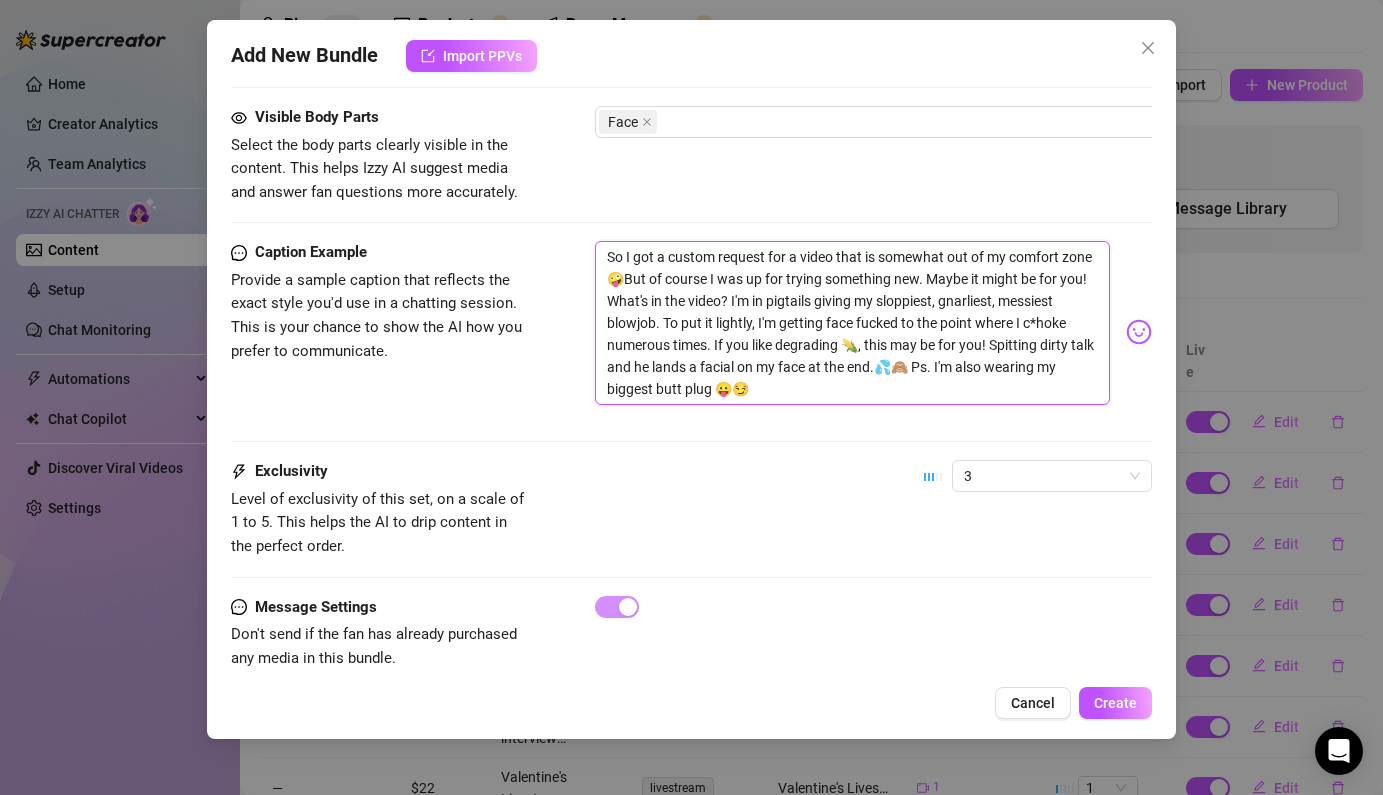 click on "So I got a custom request for a video that is somewhat out of my comfort zone 🤪But of course I was up for trying something new. Maybe it might be for you! What's in the video? I'm in pigtails giving my sloppiest, gnarliest, messiest blowjob. To put it lightly, I'm getting face fucked to the point where I c*hoke numerous times. If you like degrading 🌽, this may be for you! Spitting dirty talk and he lands a facial on my face at the end.💦🙈 Ps. I'm also wearing my biggest butt plug 😛😏" at bounding box center [852, 323] 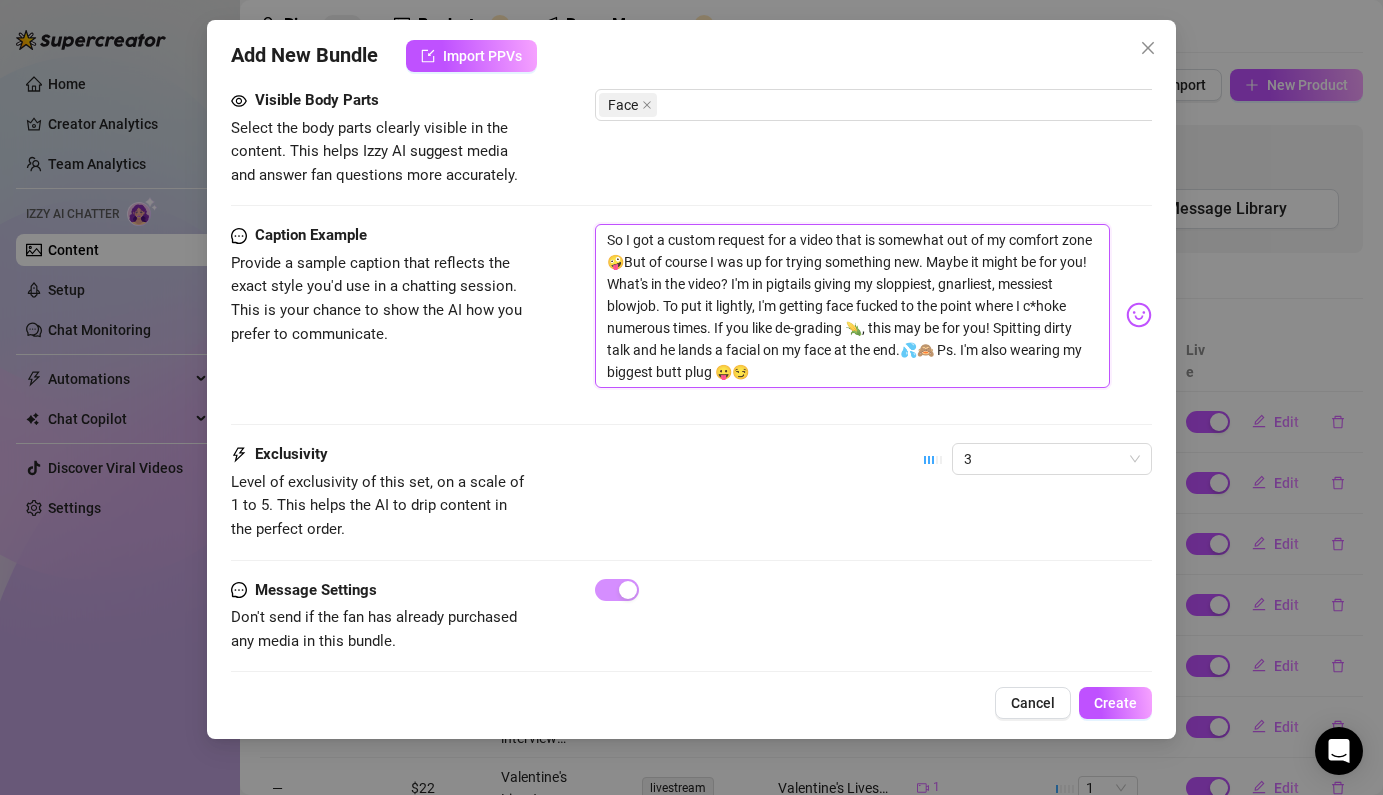 scroll, scrollTop: 1134, scrollLeft: 0, axis: vertical 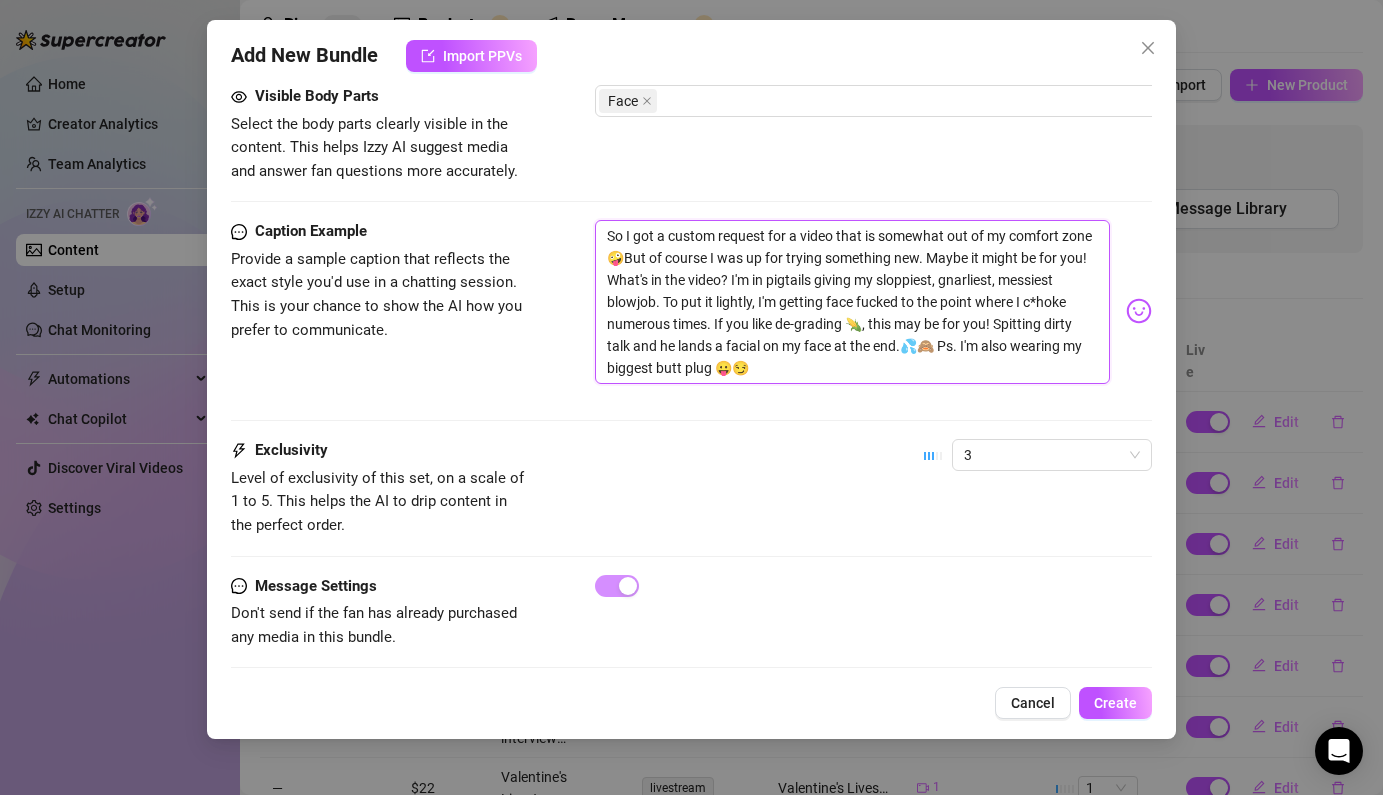 click on "So I got a custom request for a video that is somewhat out of my comfort zone 🤪But of course I was up for trying something new. Maybe it might be for you! What's in the video? I'm in pigtails giving my sloppiest, gnarliest, messiest blowjob. To put it lightly, I'm getting face fucked to the point where I c*hoke numerous times. If you like de-grading 🌽, this may be for you! Spitting dirty talk and he lands a facial on my face at the end.💦🙈 Ps. I'm also wearing my biggest butt plug 😛😏" at bounding box center [852, 302] 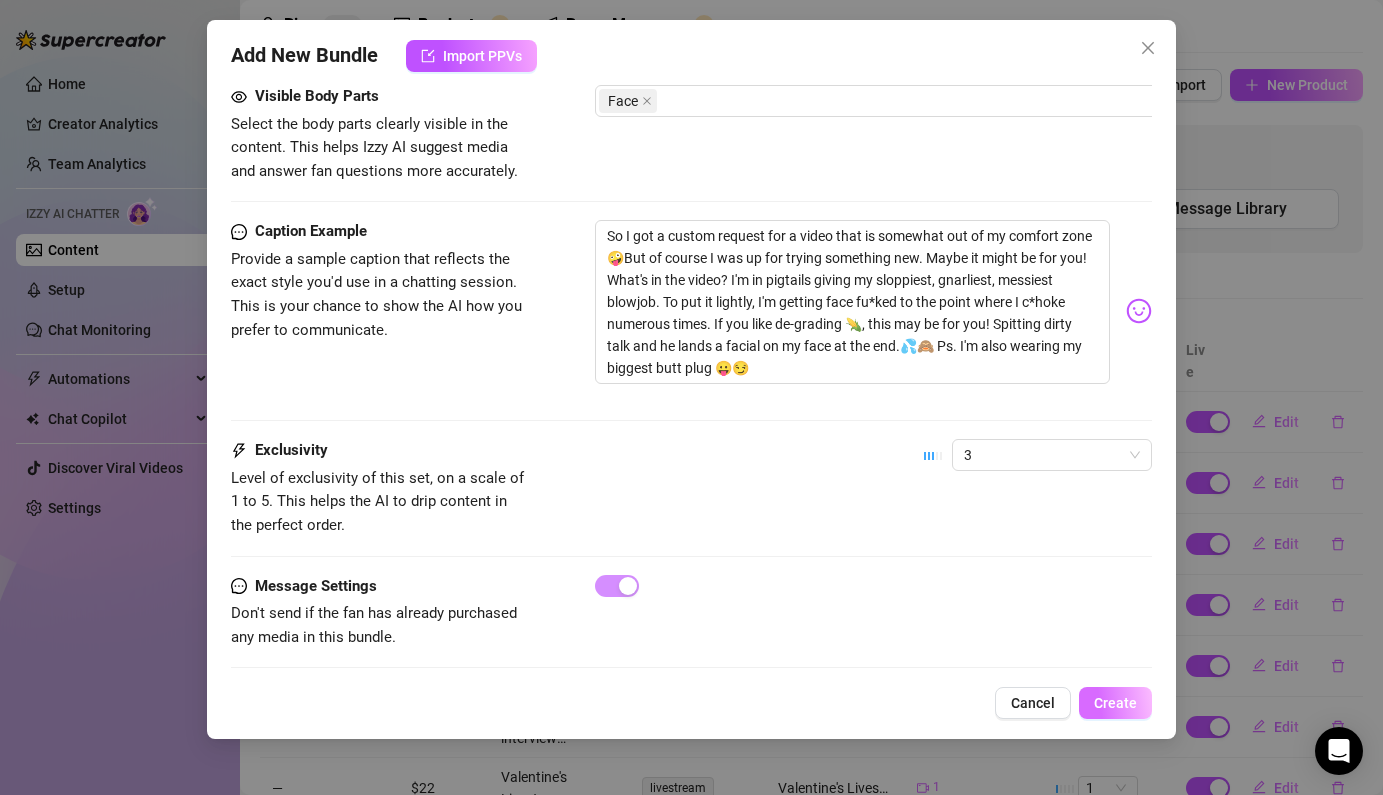 click on "Create" at bounding box center [1115, 703] 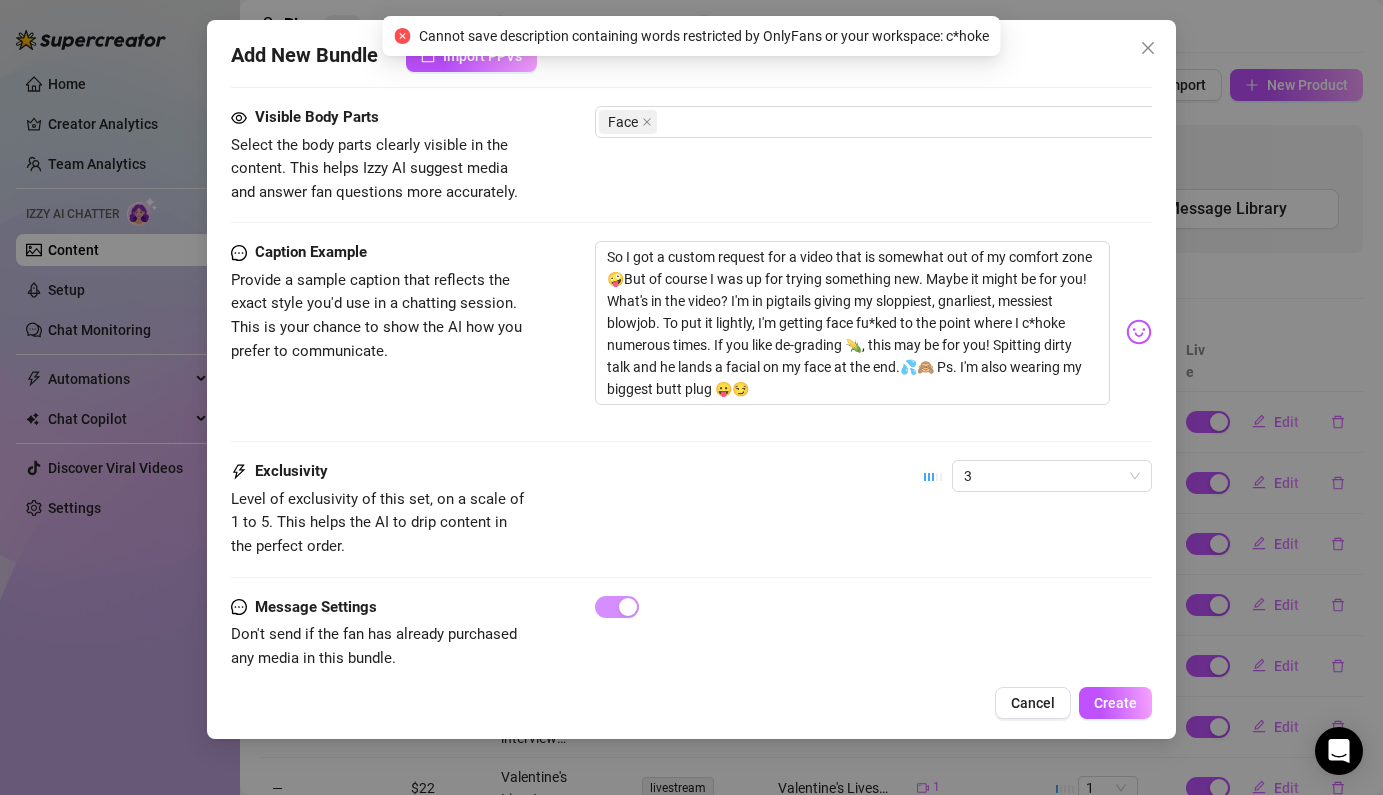 scroll, scrollTop: 1107, scrollLeft: 0, axis: vertical 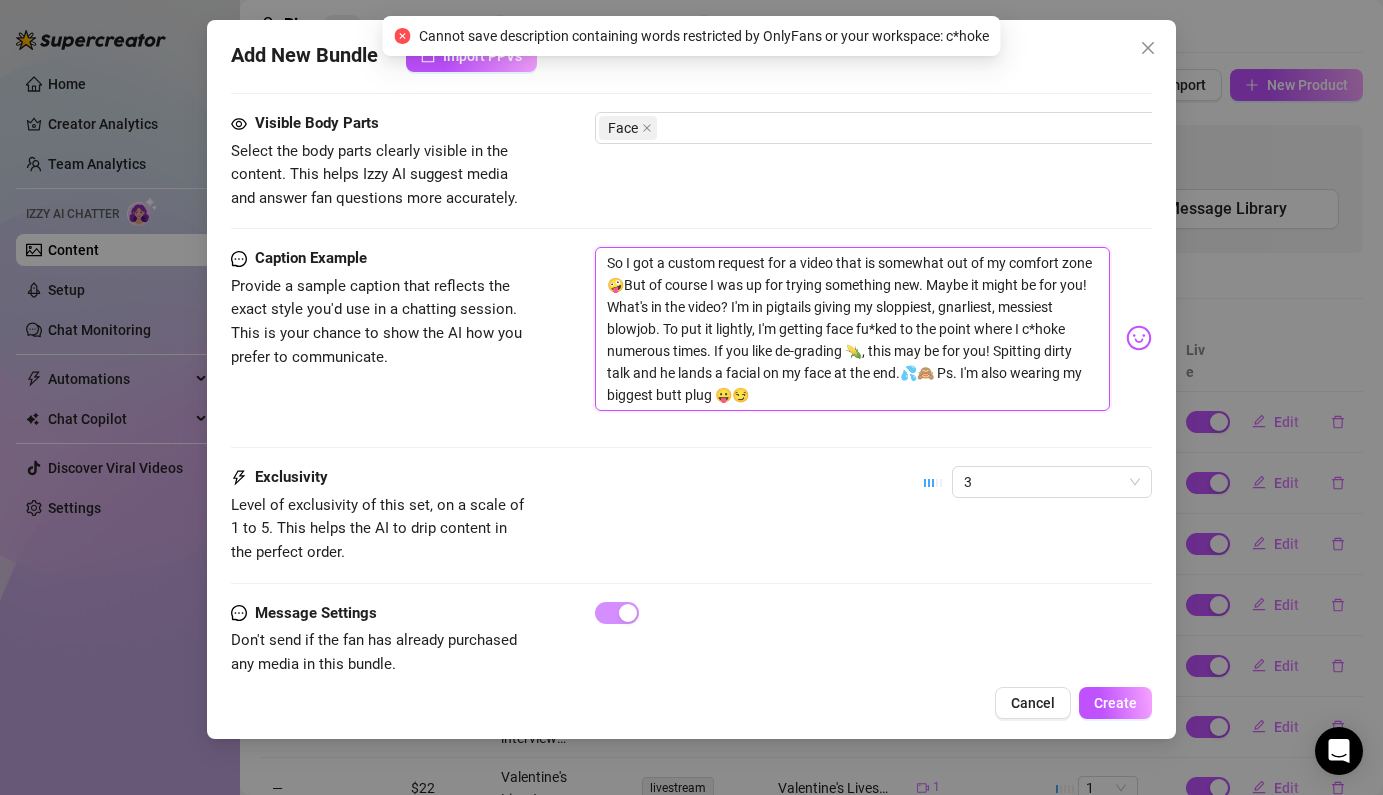 click on "So I got a custom request for a video that is somewhat out of my comfort zone 🤪But of course I was up for trying something new. Maybe it might be for you! What's in the video? I'm in pigtails giving my sloppiest, gnarliest, messiest blowjob. To put it lightly, I'm getting face fu*ked to the point where I c*hoke numerous times. If you like de-grading 🌽, this may be for you! Spitting dirty talk and he lands a facial on my face at the end.💦🙈 Ps. I'm also wearing my biggest butt plug 😛😏" at bounding box center [852, 329] 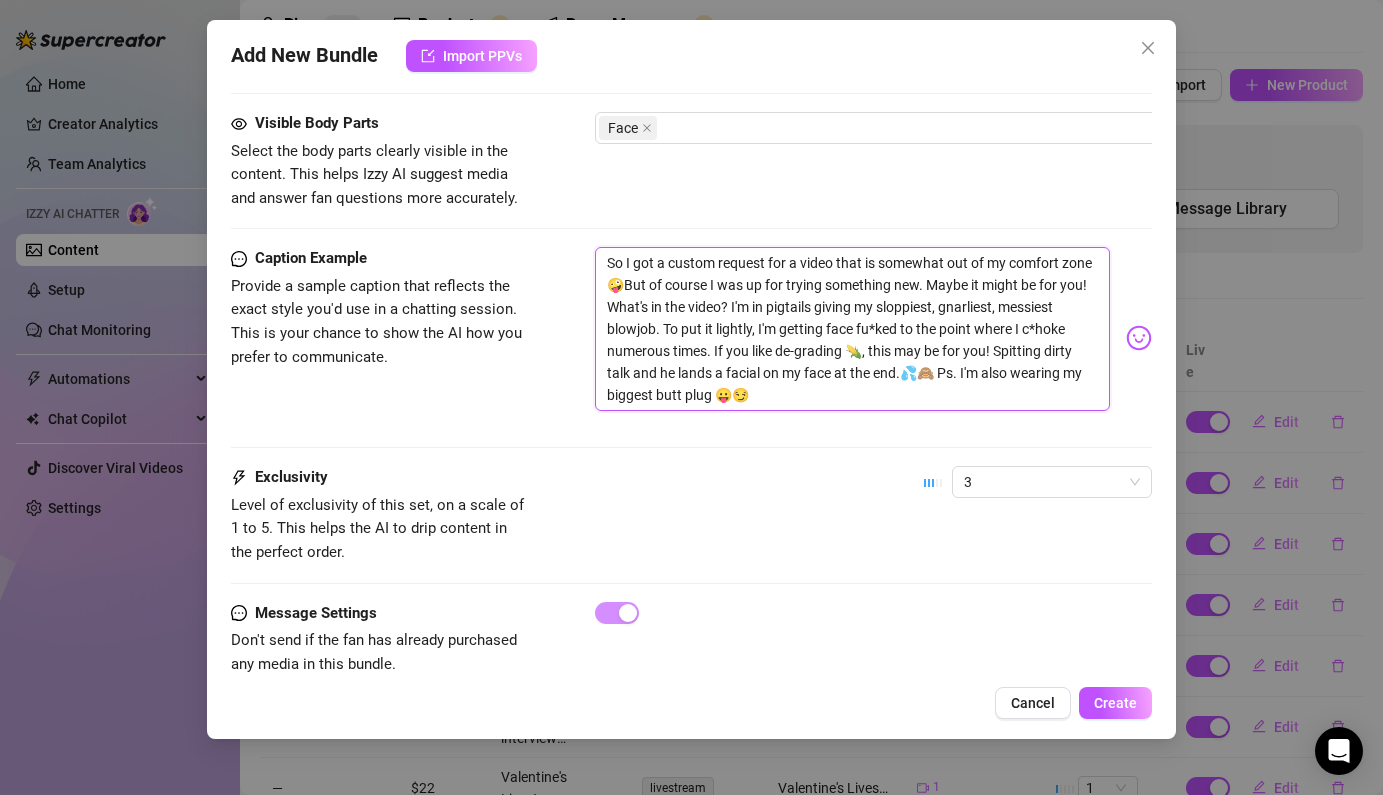drag, startPoint x: 1048, startPoint y: 354, endPoint x: 992, endPoint y: 346, distance: 56.568542 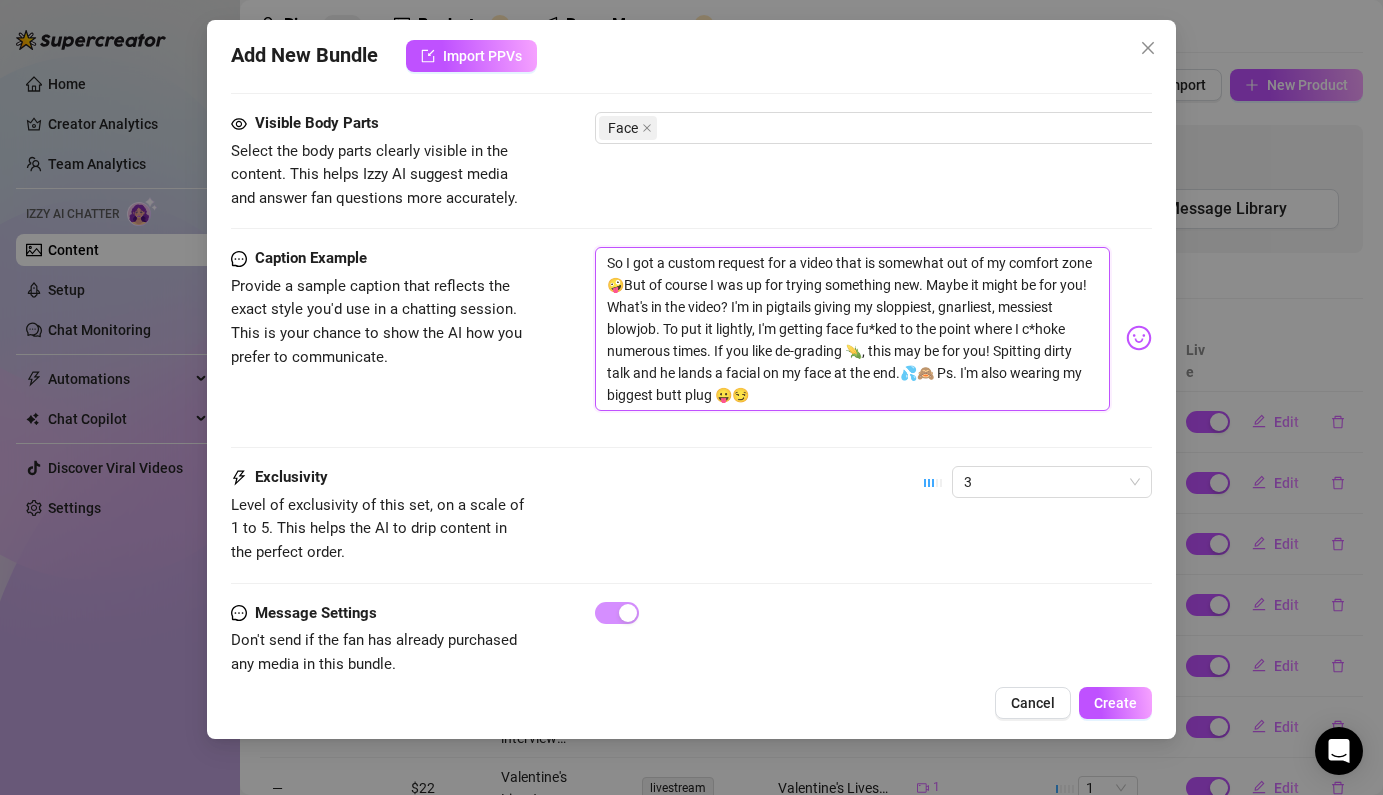 click on "So I got a custom request for a video that is somewhat out of my comfort zone 🤪But of course I was up for trying something new. Maybe it might be for you! What's in the video? I'm in pigtails giving my sloppiest, gnarliest, messiest blowjob. To put it lightly, I'm getting face fu*ked to the point where I c*hoke numerous times. If you like de-grading 🌽, this may be for you! Spitting dirty talk and he lands a facial on my face at the end.💦🙈 Ps. I'm also wearing my biggest butt plug 😛😏" at bounding box center [852, 329] 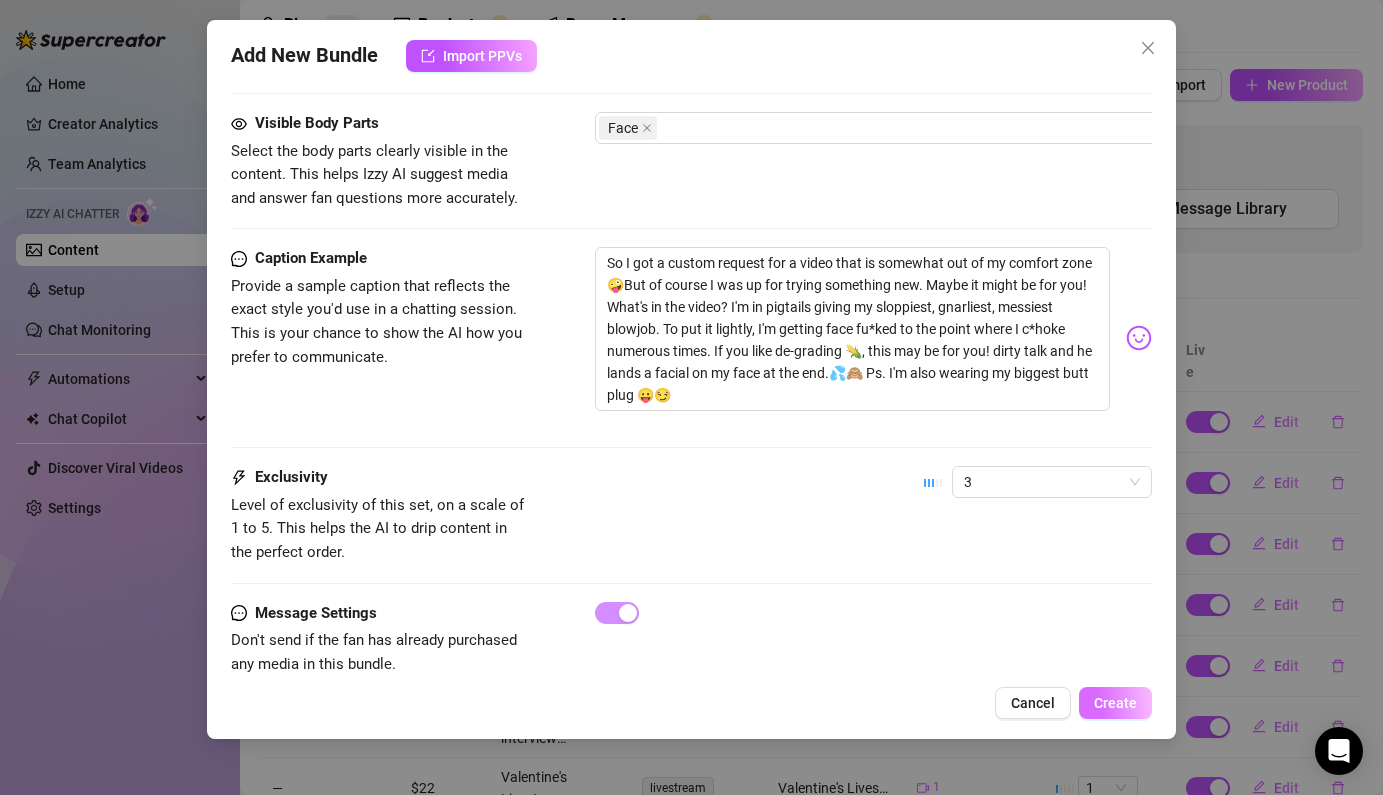 click on "Create" at bounding box center (1115, 703) 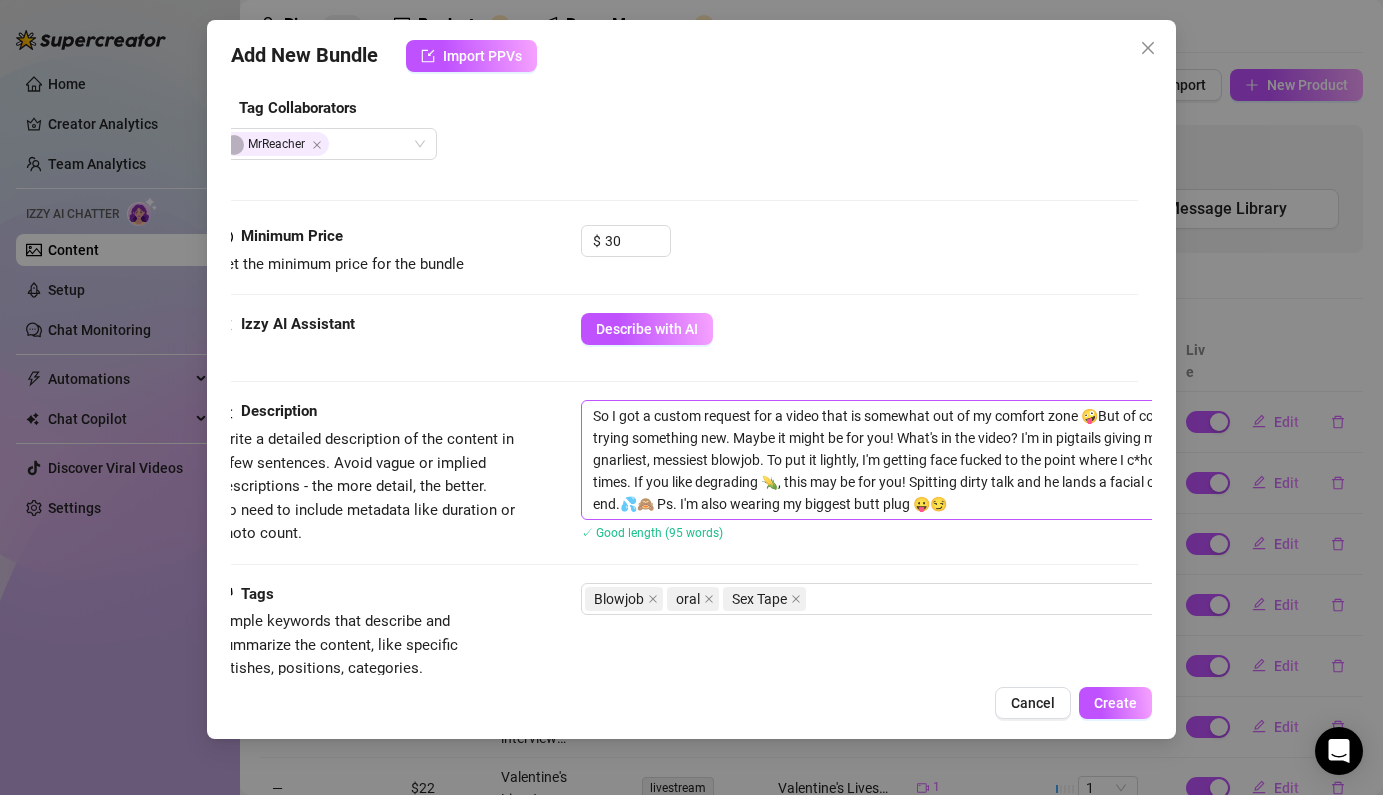scroll, scrollTop: 501, scrollLeft: 18, axis: both 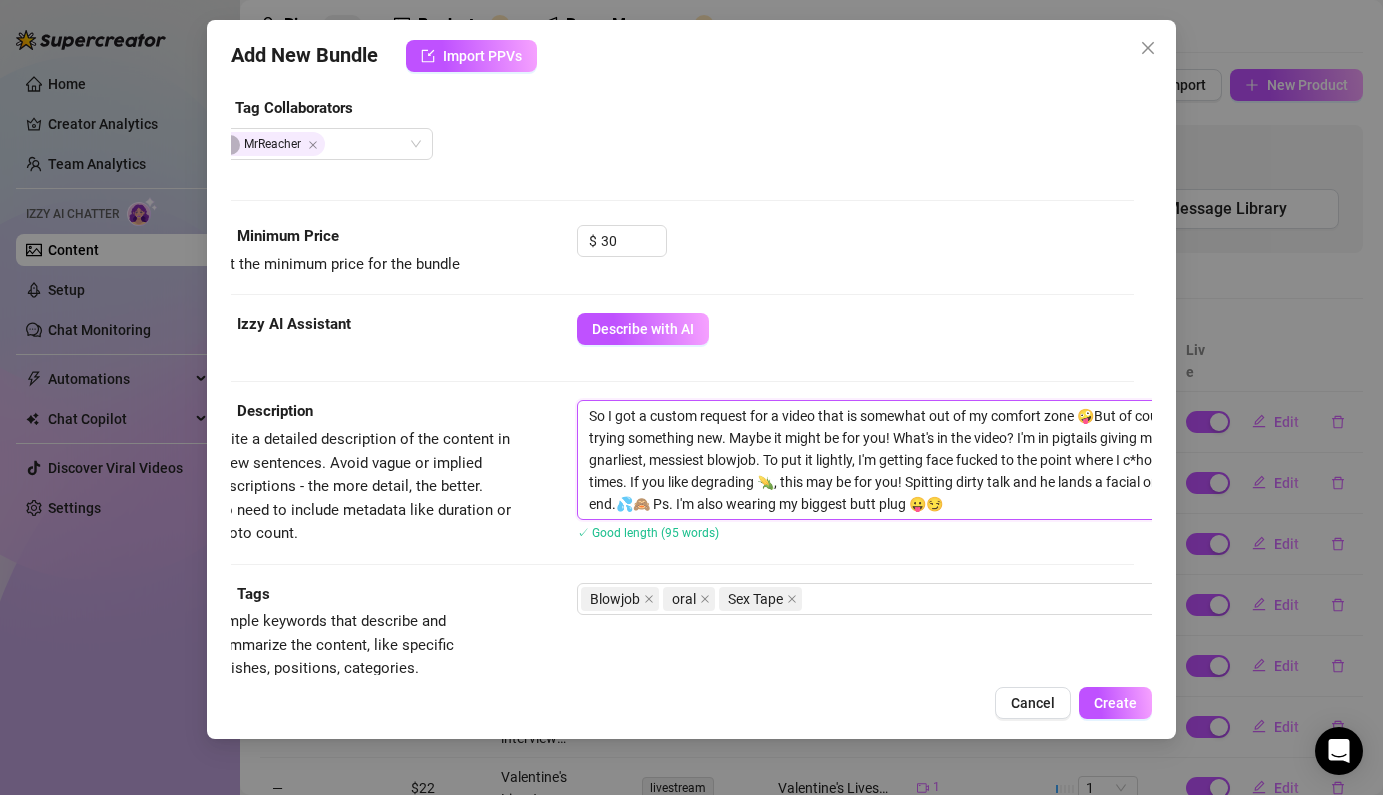 drag, startPoint x: 953, startPoint y: 481, endPoint x: 907, endPoint y: 482, distance: 46.010868 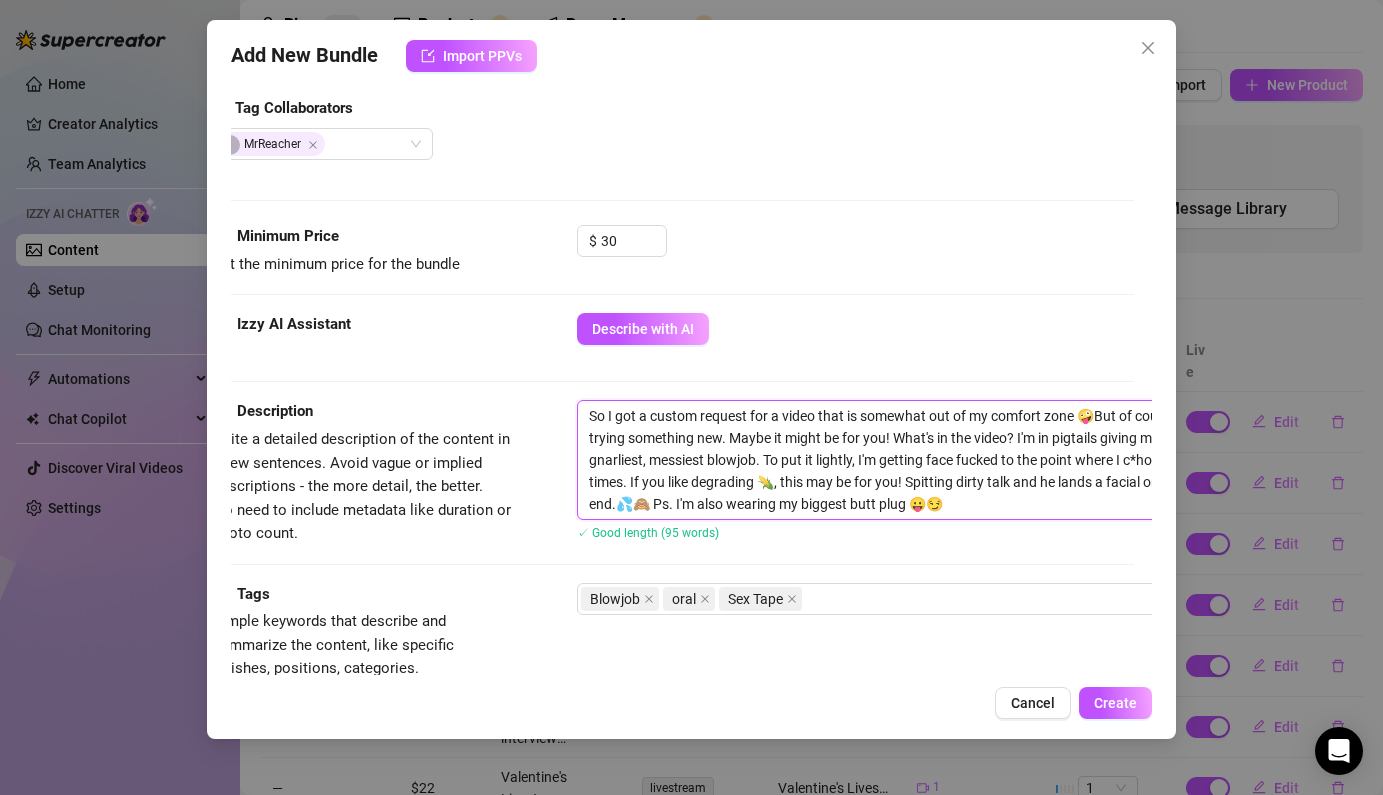 click on "So I got a custom request for a video that is somewhat out of my comfort zone 🤪But of course I was up for trying something new. Maybe it might be for you! What's in the video? I'm in pigtails giving my sloppiest, gnarliest, messiest blowjob. To put it lightly, I'm getting face fucked to the point where I c*hoke numerous times. If you like degrading 🌽, this may be for you! Spitting dirty talk and he lands a facial on my face at the end.💦🙈 Ps. I'm also wearing my biggest butt plug 😛😏" at bounding box center [927, 460] 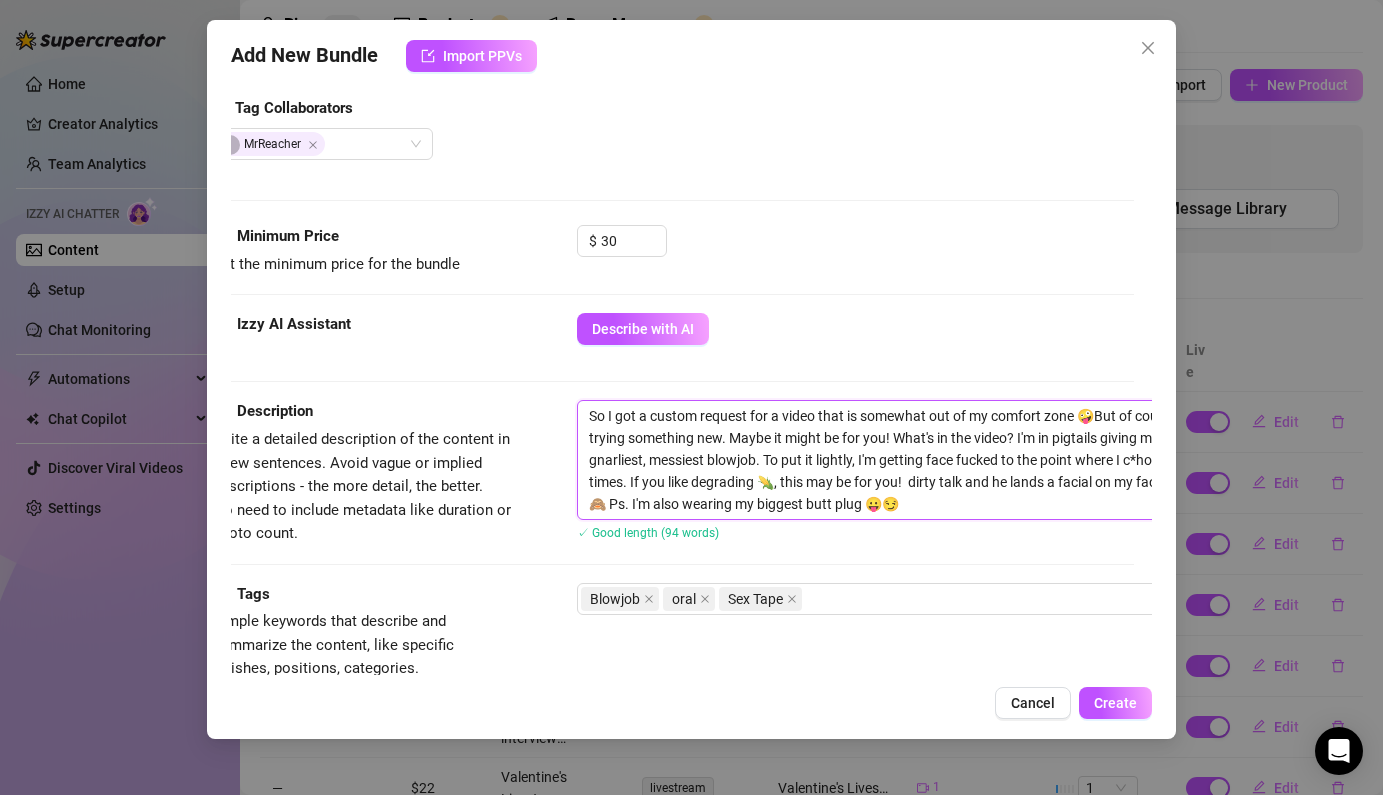 click on "So I got a custom request for a video that is somewhat out of my comfort zone 🤪But of course I was up for trying something new. Maybe it might be for you! What's in the video? I'm in pigtails giving my sloppiest, gnarliest, messiest blowjob. To put it lightly, I'm getting face fucked to the point where I c*hoke numerous times. If you like degrading 🌽, this may be for you!  dirty talk and he lands a facial on my face at the end.💦🙈 Ps. I'm also wearing my biggest butt plug 😛😏" at bounding box center [927, 460] 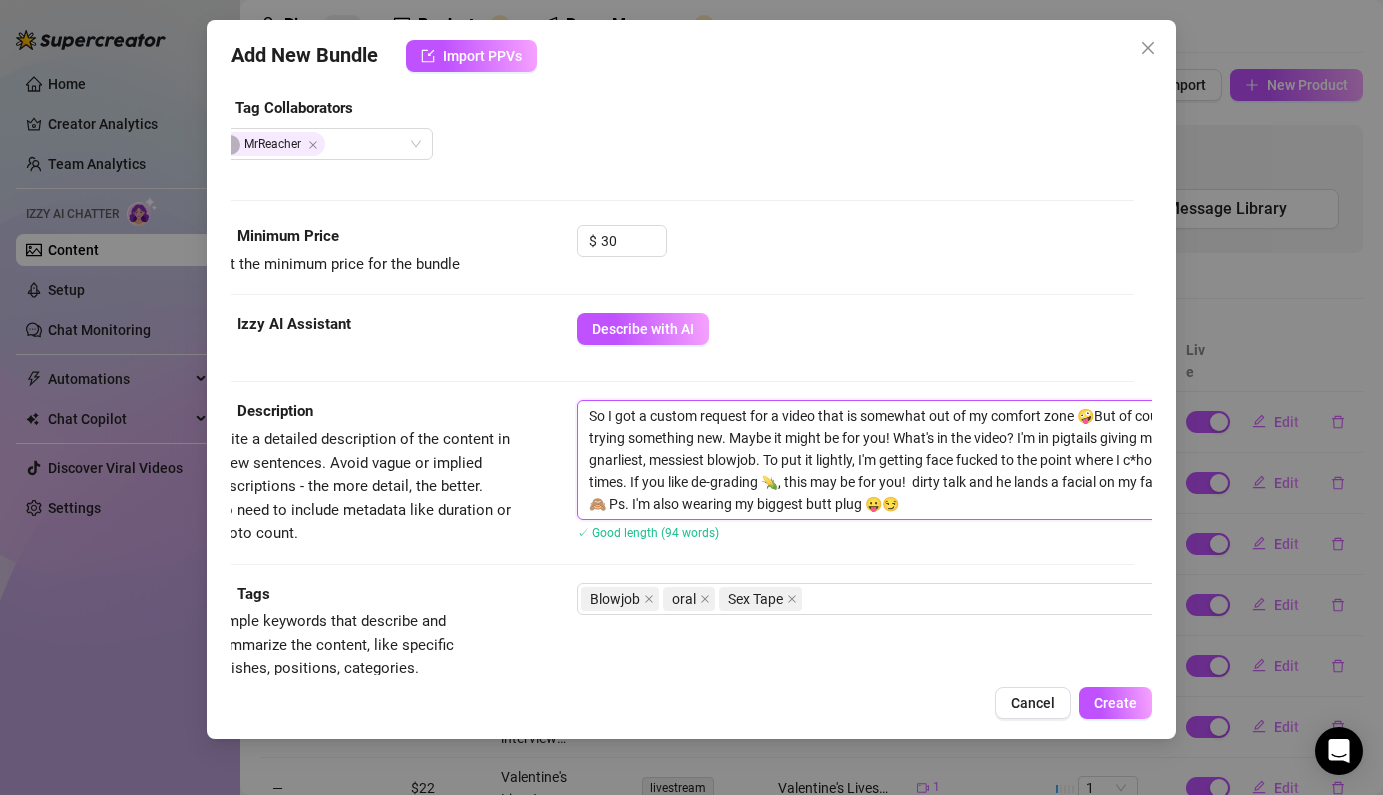 click on "So I got a custom request for a video that is somewhat out of my comfort zone 🤪But of course I was up for trying something new. Maybe it might be for you! What's in the video? I'm in pigtails giving my sloppiest, gnarliest, messiest blowjob. To put it lightly, I'm getting face fucked to the point where I c*hoke numerous times. If you like de-grading 🌽, this may be for you!  dirty talk and he lands a facial on my face at the end.💦🙈 Ps. I'm also wearing my biggest butt plug 😛😏" at bounding box center [927, 460] 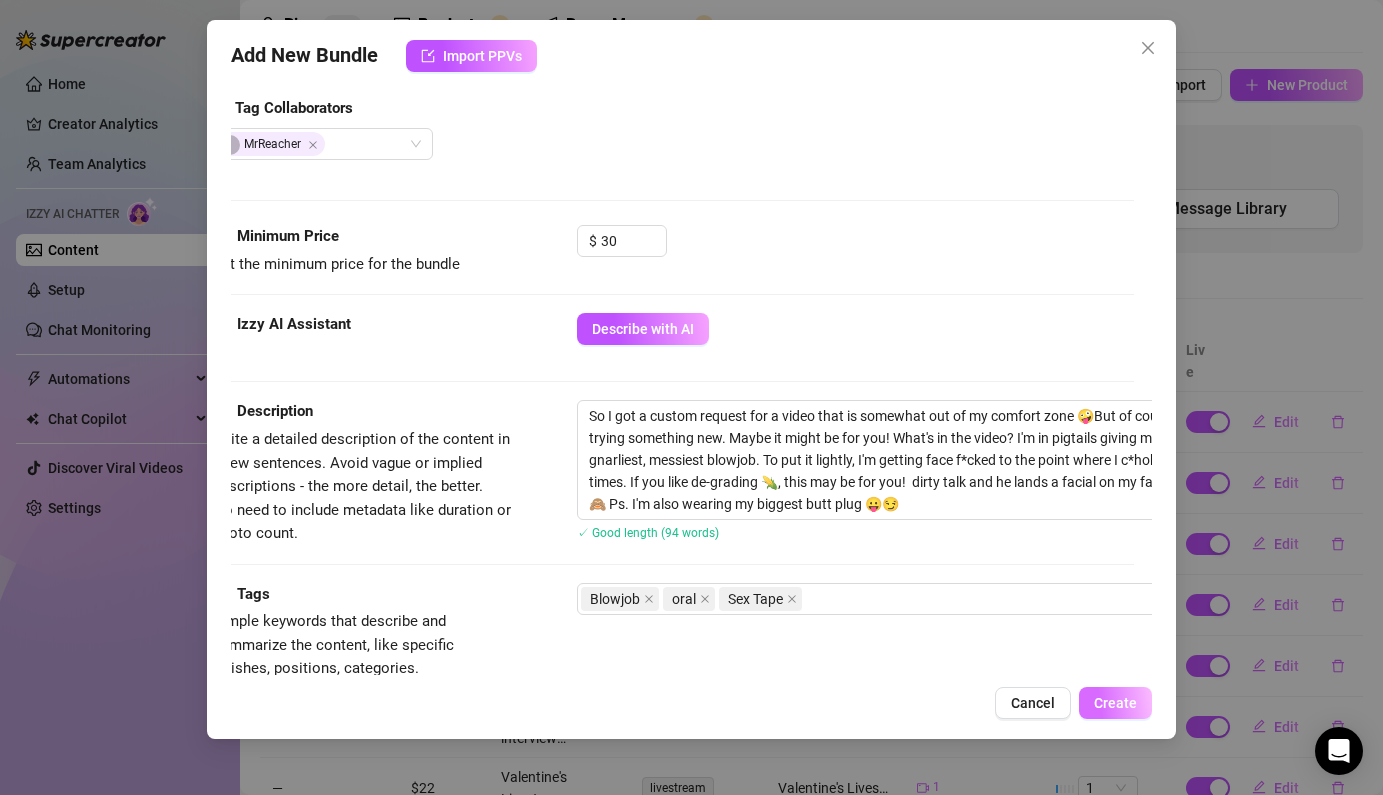 click on "Create" at bounding box center (1115, 703) 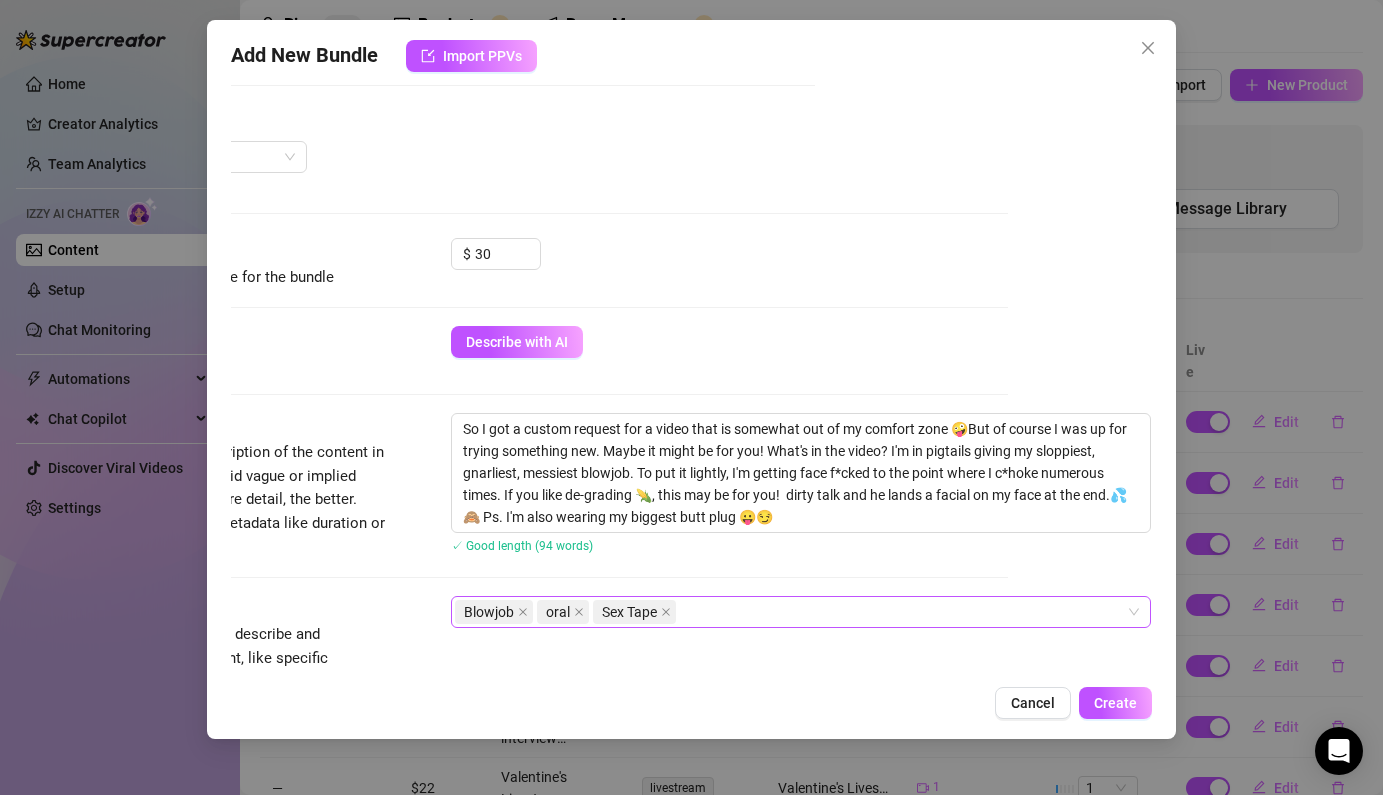 scroll, scrollTop: 488, scrollLeft: 142, axis: both 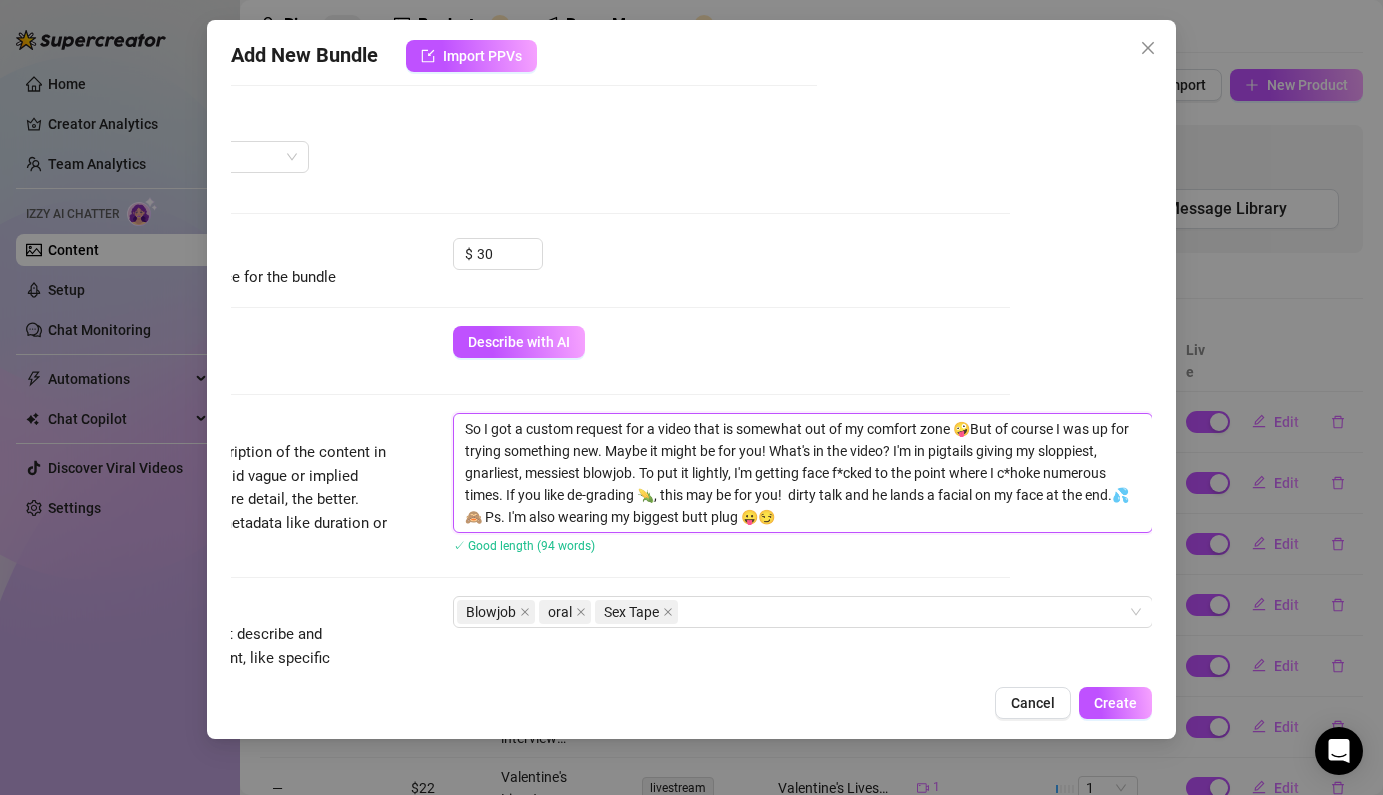 drag, startPoint x: 1049, startPoint y: 470, endPoint x: 1005, endPoint y: 470, distance: 44 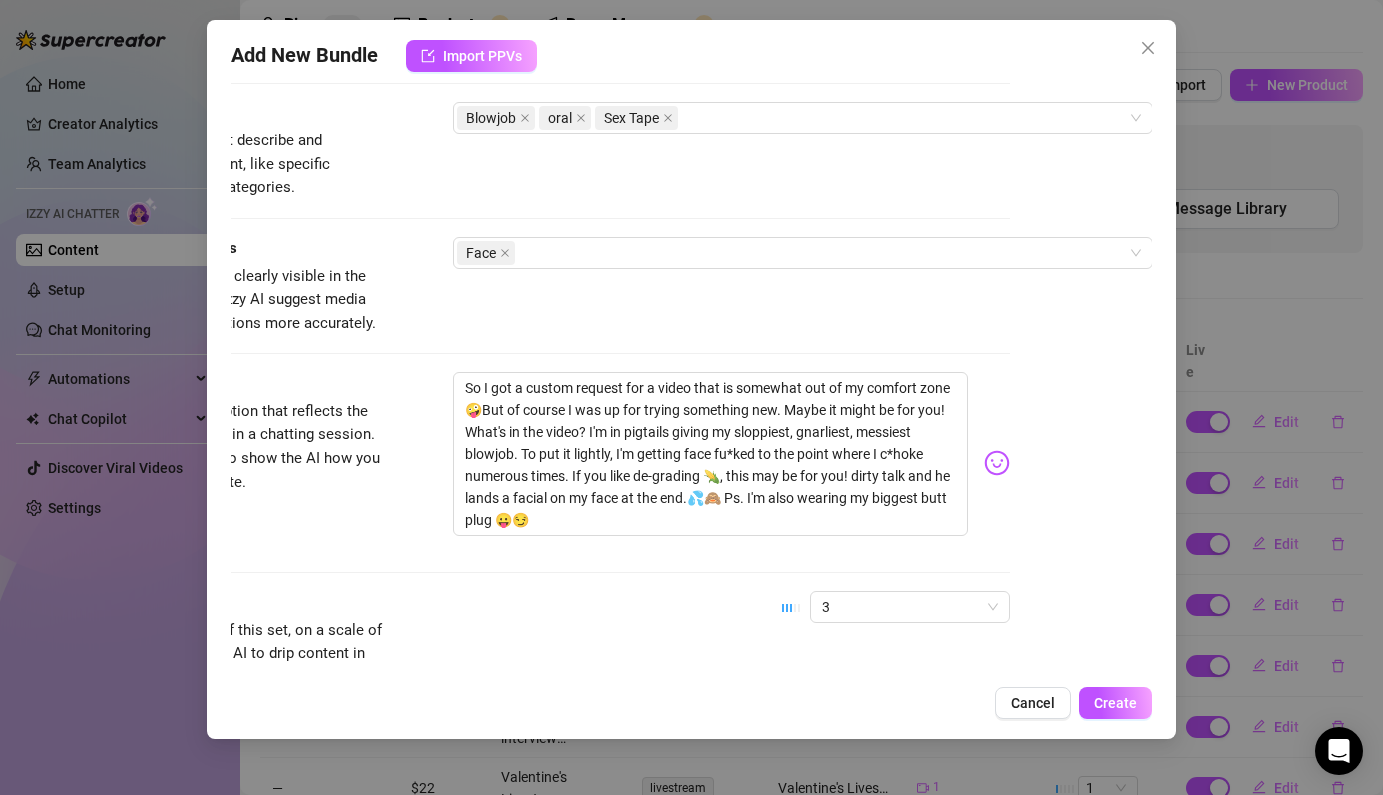 scroll, scrollTop: 989, scrollLeft: 142, axis: both 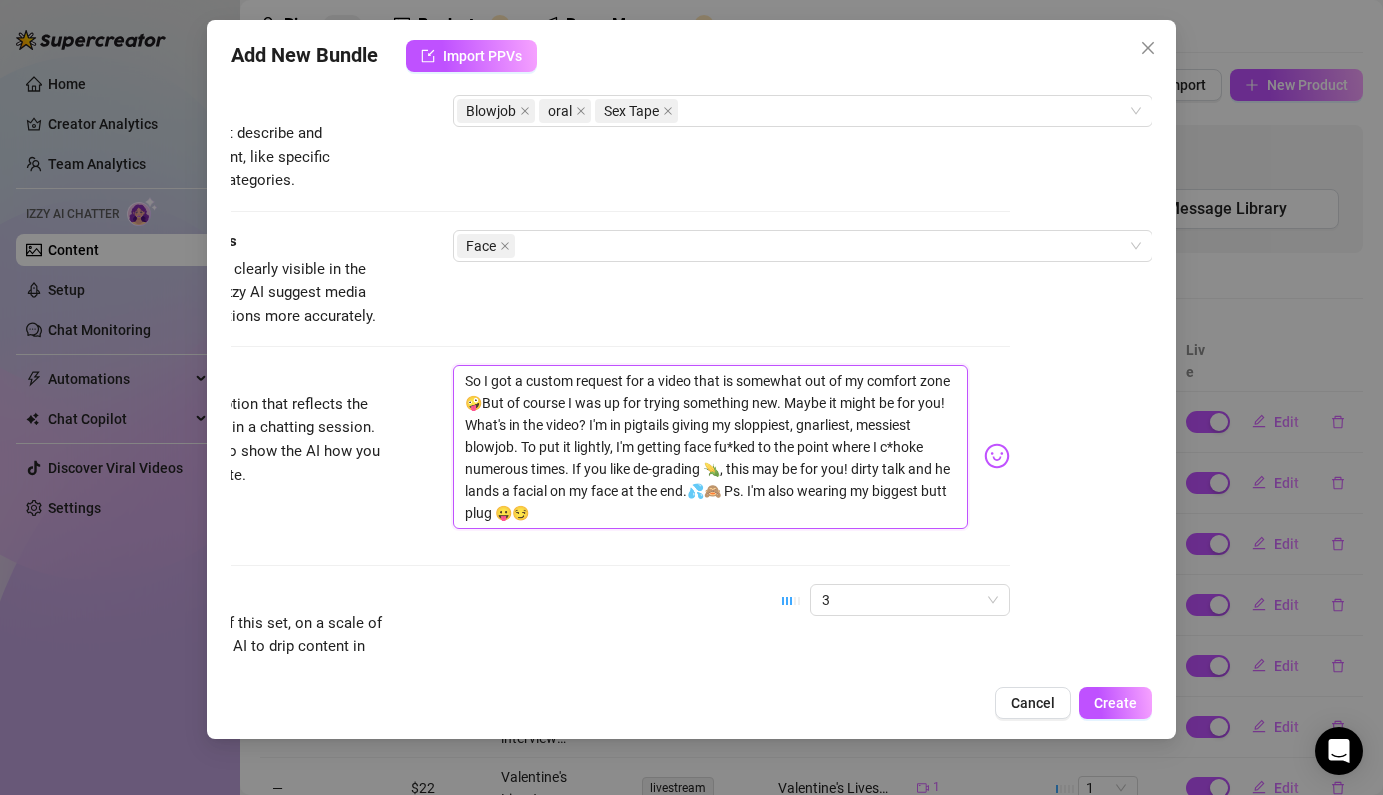 drag, startPoint x: 924, startPoint y: 446, endPoint x: 880, endPoint y: 445, distance: 44.011364 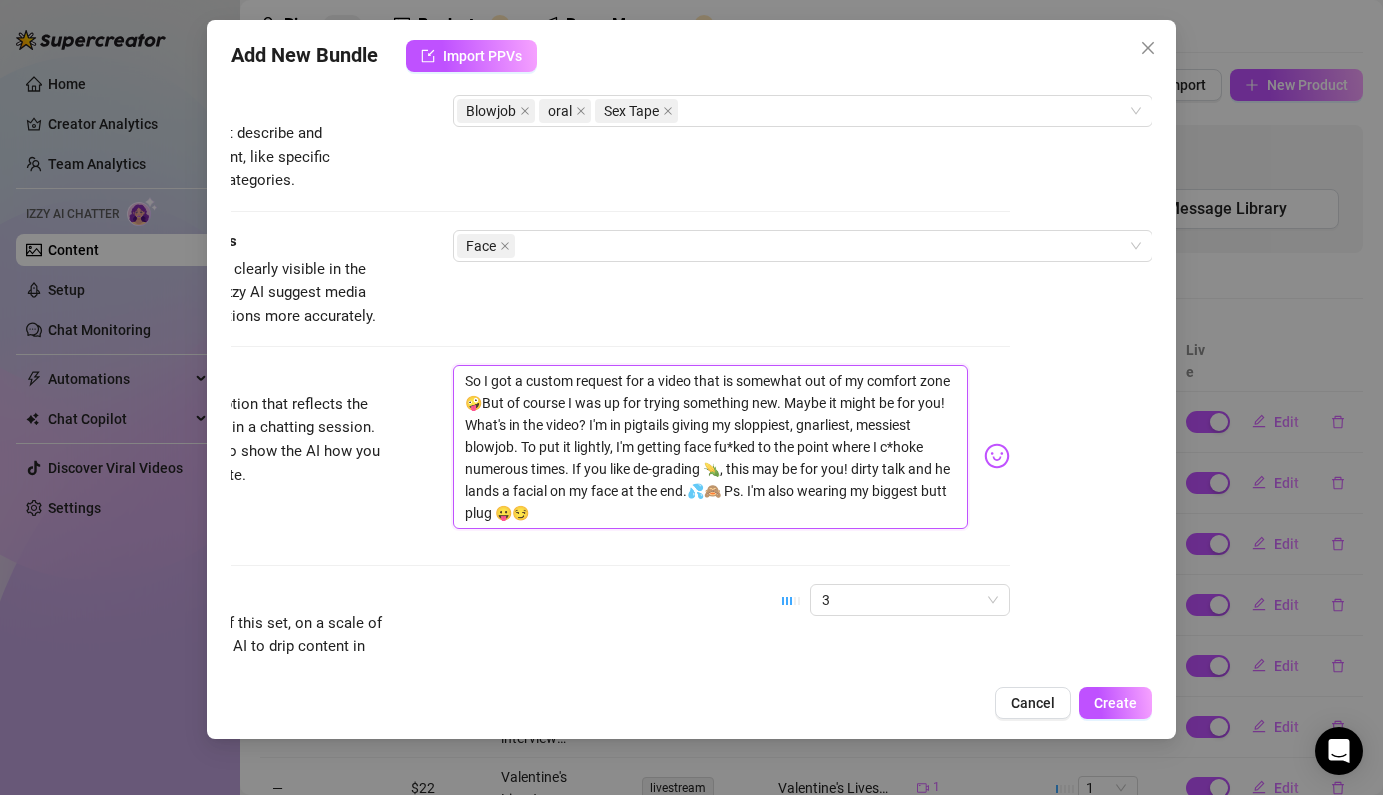click on "So I got a custom request for a video that is somewhat out of my comfort zone 🤪But of course I was up for trying something new. Maybe it might be for you! What's in the video? I'm in pigtails giving my sloppiest, gnarliest, messiest blowjob. To put it lightly, I'm getting face fu*ked to the point where I c*hoke numerous times. If you like de-grading 🌽, this may be for you! dirty talk and he lands a facial on my face at the end.💦🙈 Ps. I'm also wearing my biggest butt plug 😛😏" at bounding box center (710, 447) 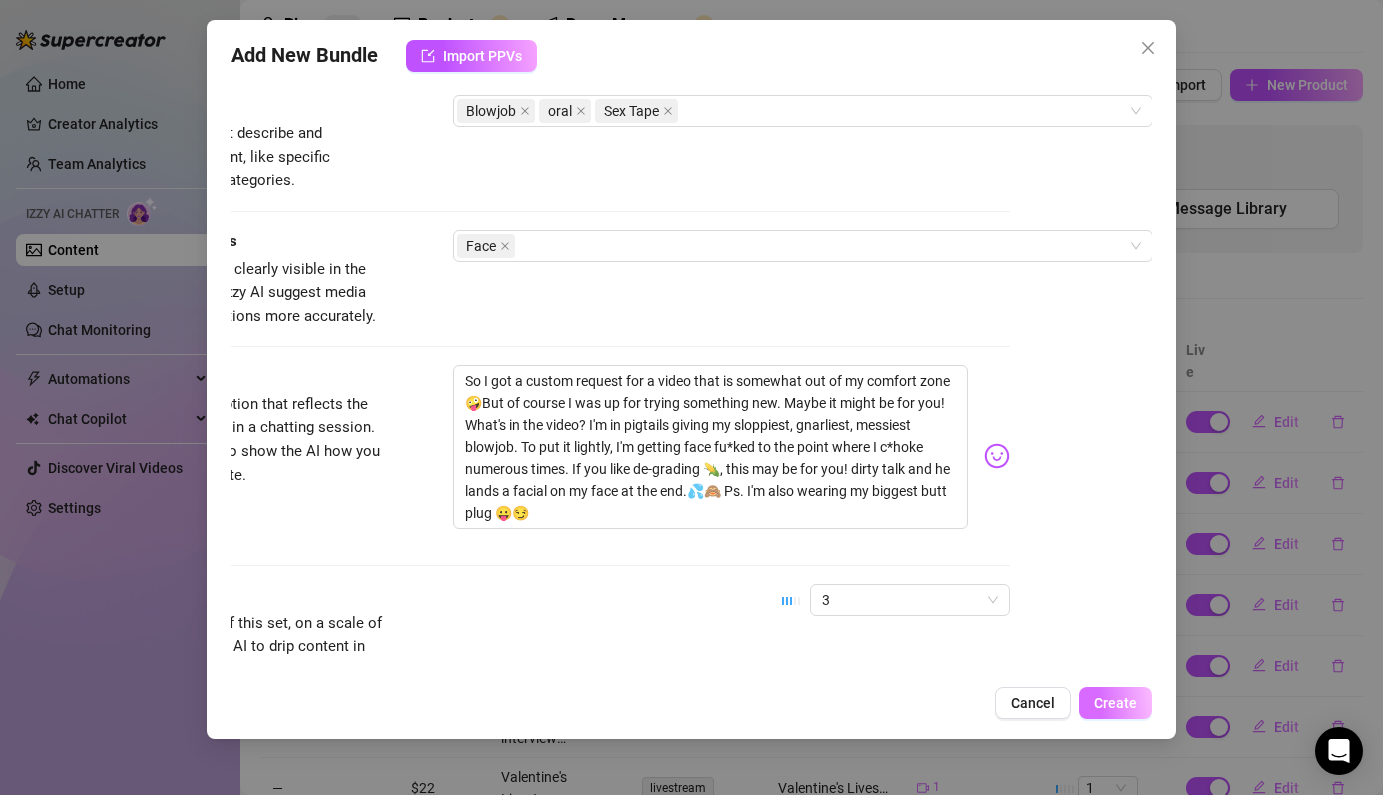 click on "Create" at bounding box center [1115, 703] 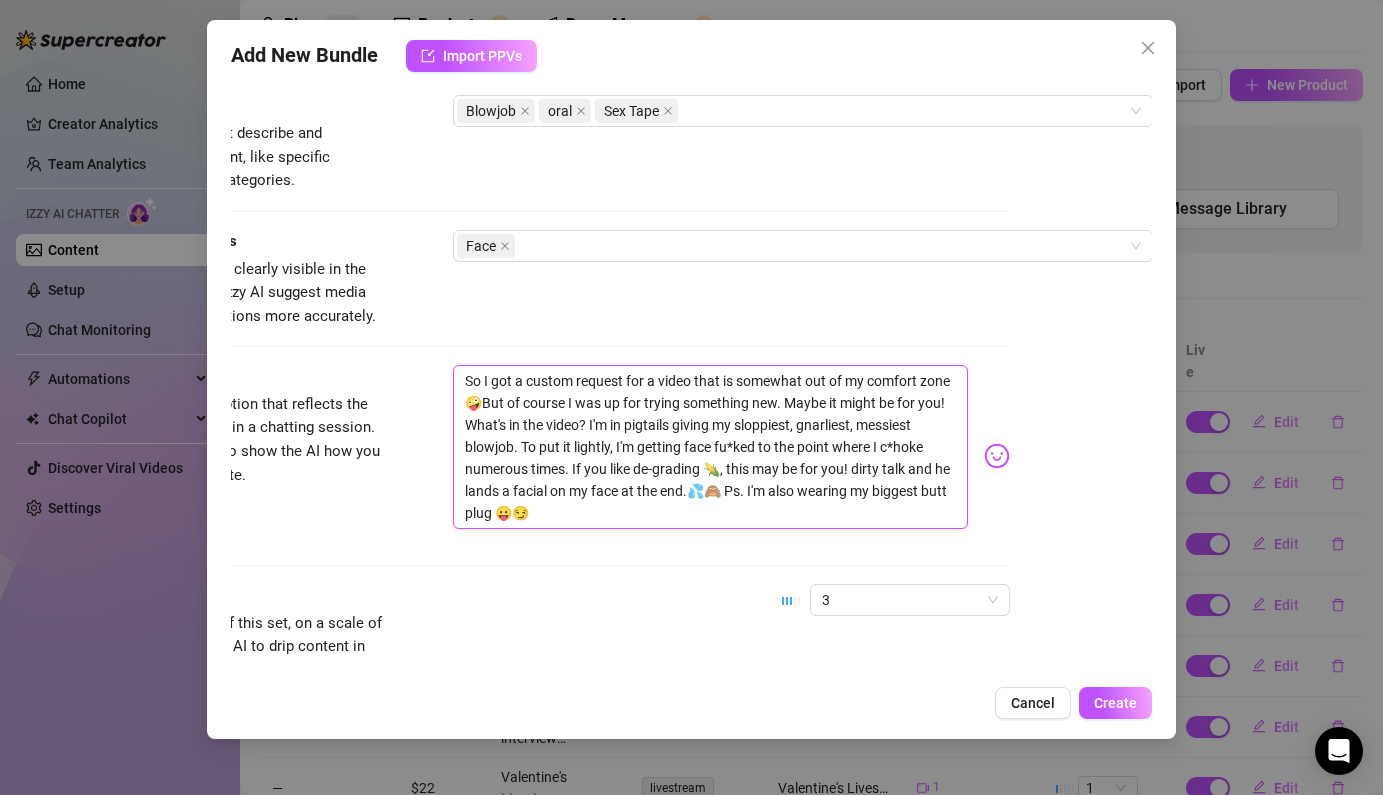 click on "So I got a custom request for a video that is somewhat out of my comfort zone 🤪But of course I was up for trying something new. Maybe it might be for you! What's in the video? I'm in pigtails giving my sloppiest, gnarliest, messiest blowjob. To put it lightly, I'm getting face fu*ked to the point where I c*hoke numerous times. If you like de-grading 🌽, this may be for you! dirty talk and he lands a facial on my face at the end.💦🙈 Ps. I'm also wearing my biggest butt plug 😛😏" at bounding box center [710, 447] 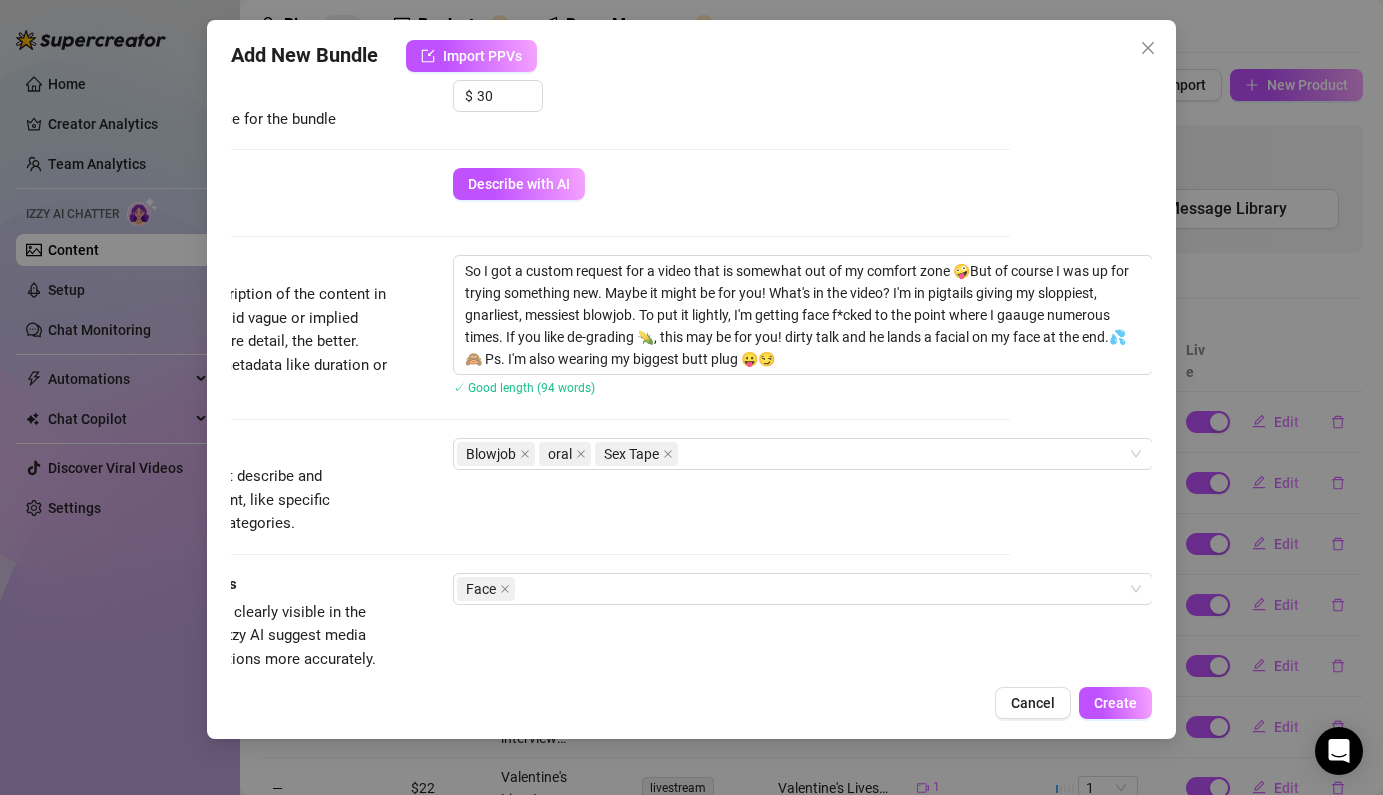 scroll, scrollTop: 610, scrollLeft: 142, axis: both 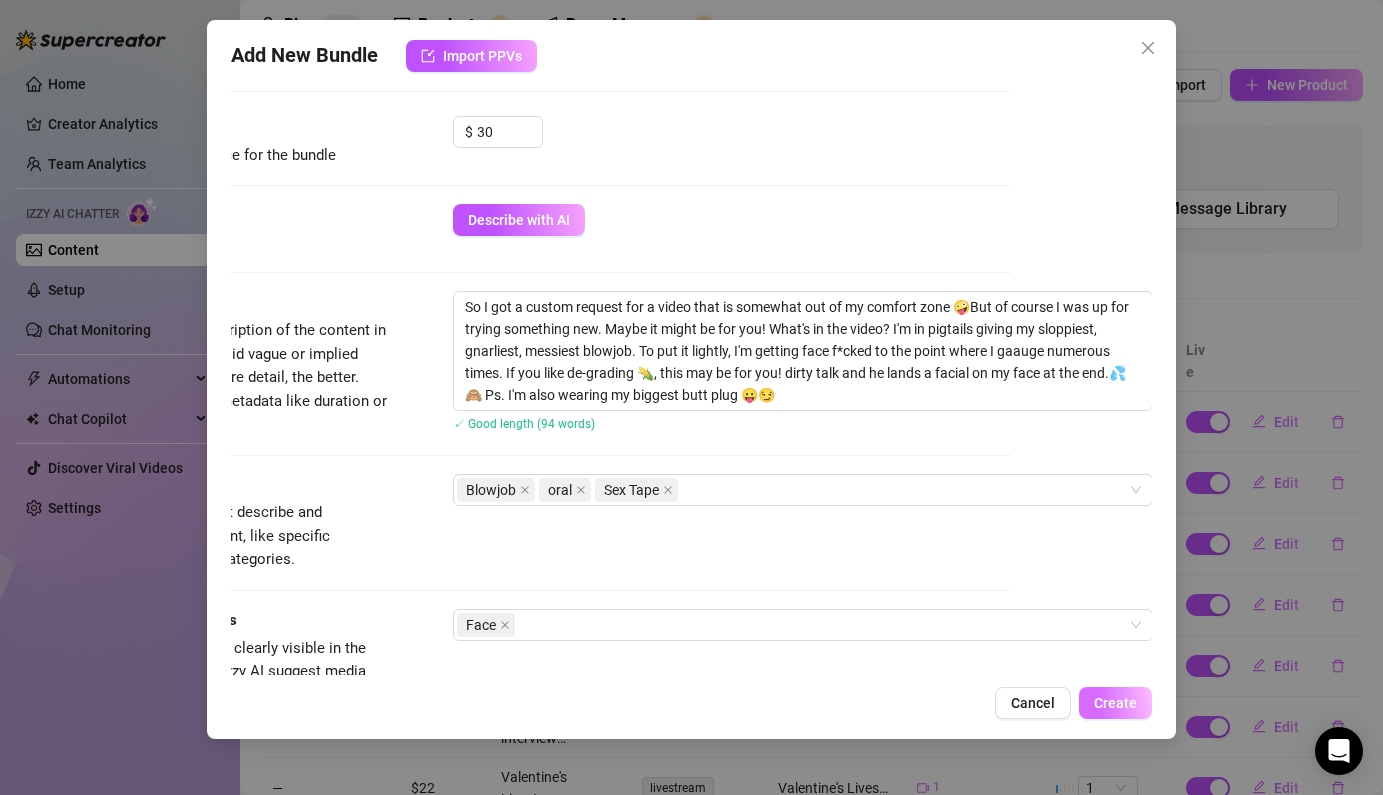 click on "Create" at bounding box center [1115, 703] 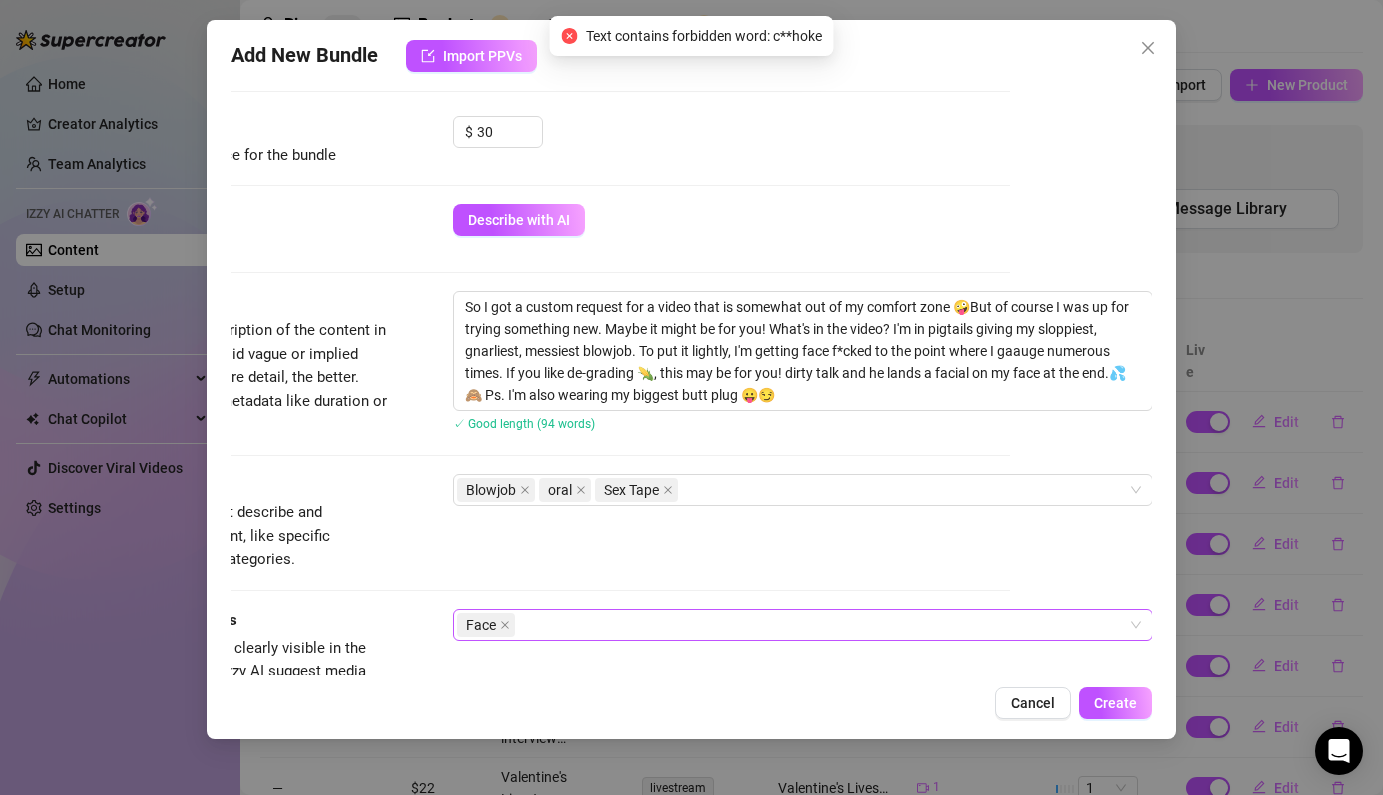 scroll, scrollTop: 1145, scrollLeft: 142, axis: both 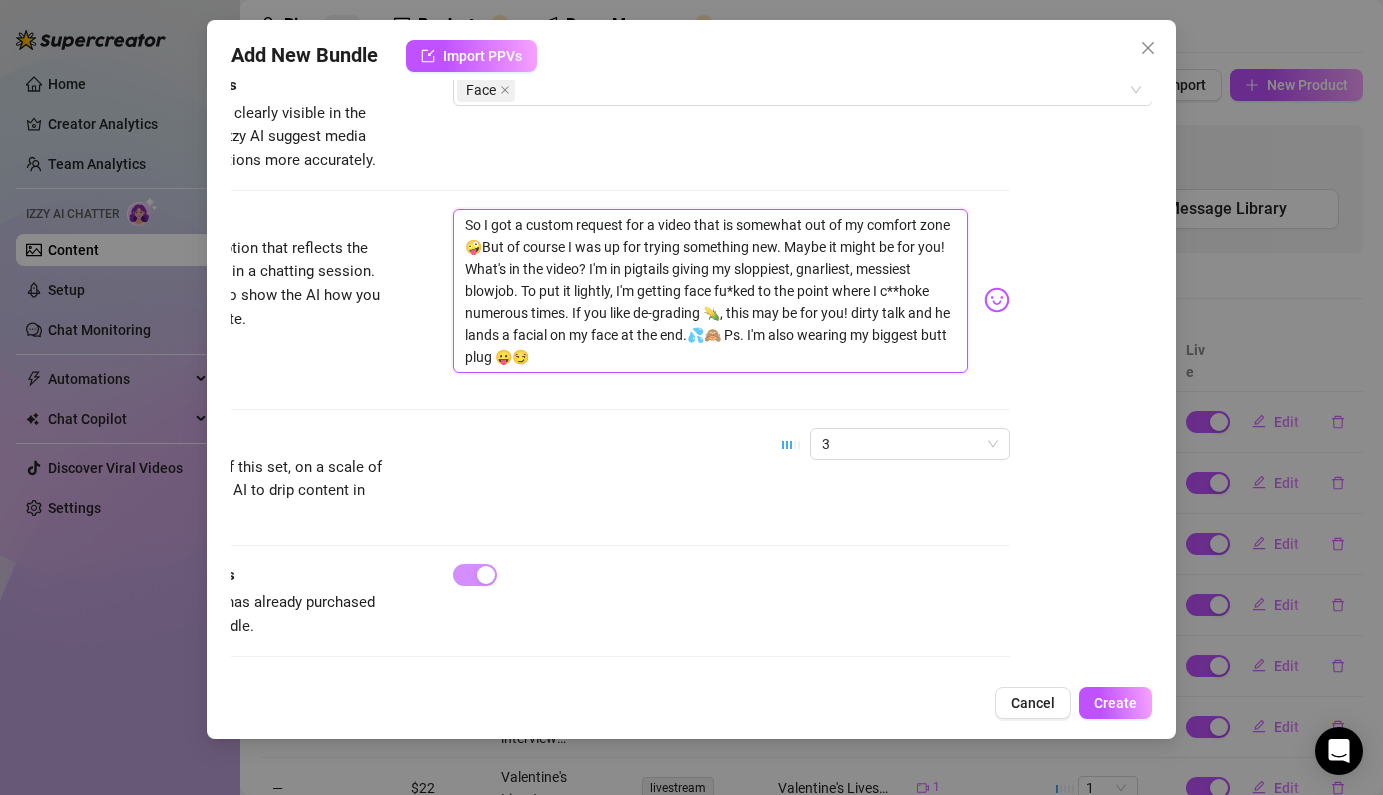 drag, startPoint x: 936, startPoint y: 297, endPoint x: 883, endPoint y: 284, distance: 54.571056 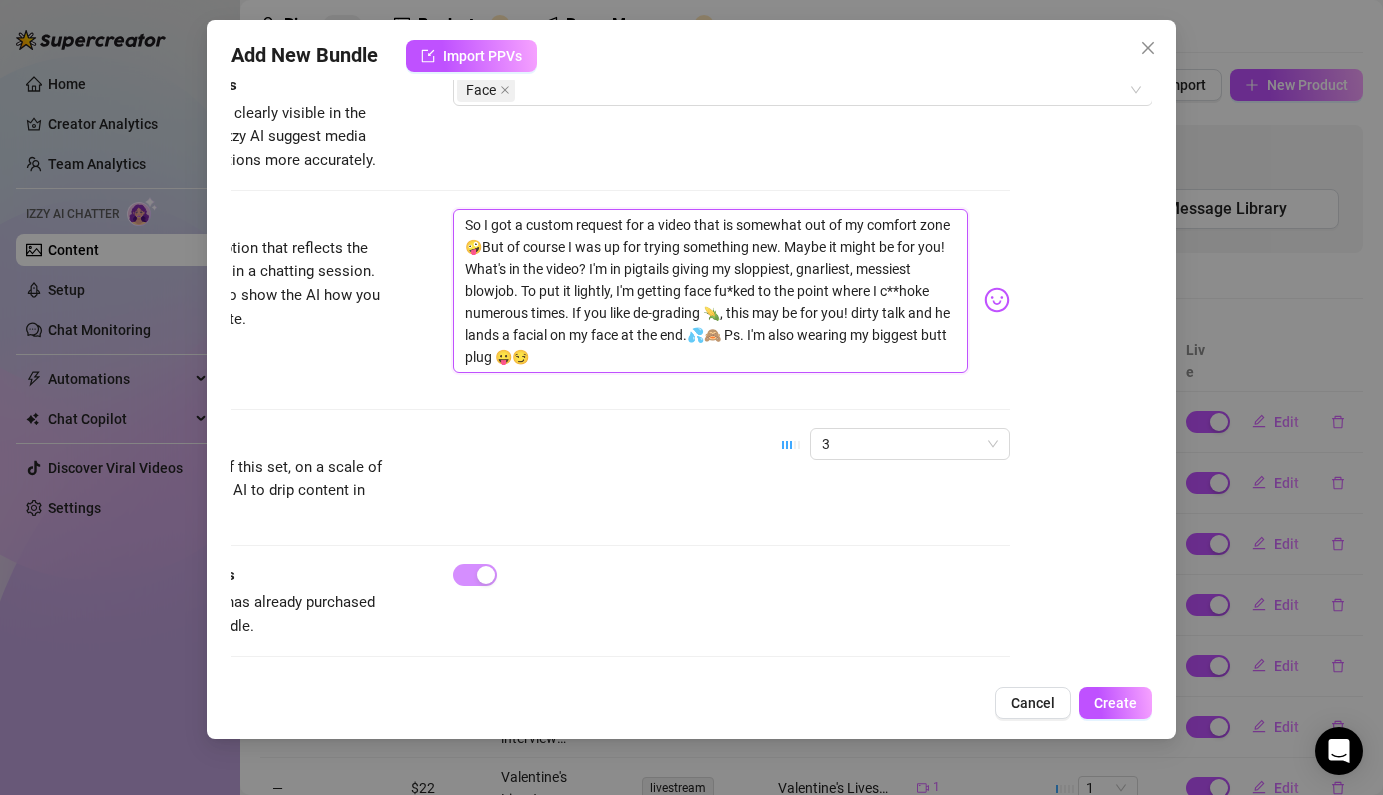 click on "So I got a custom request for a video that is somewhat out of my comfort zone 🤪But of course I was up for trying something new. Maybe it might be for you! What's in the video? I'm in pigtails giving my sloppiest, gnarliest, messiest blowjob. To put it lightly, I'm getting face fu*ked to the point where I c**hoke numerous times. If you like de-grading 🌽, this may be for you! dirty talk and he lands a facial on my face at the end.💦🙈 Ps. I'm also wearing my biggest butt plug 😛😏" at bounding box center [710, 291] 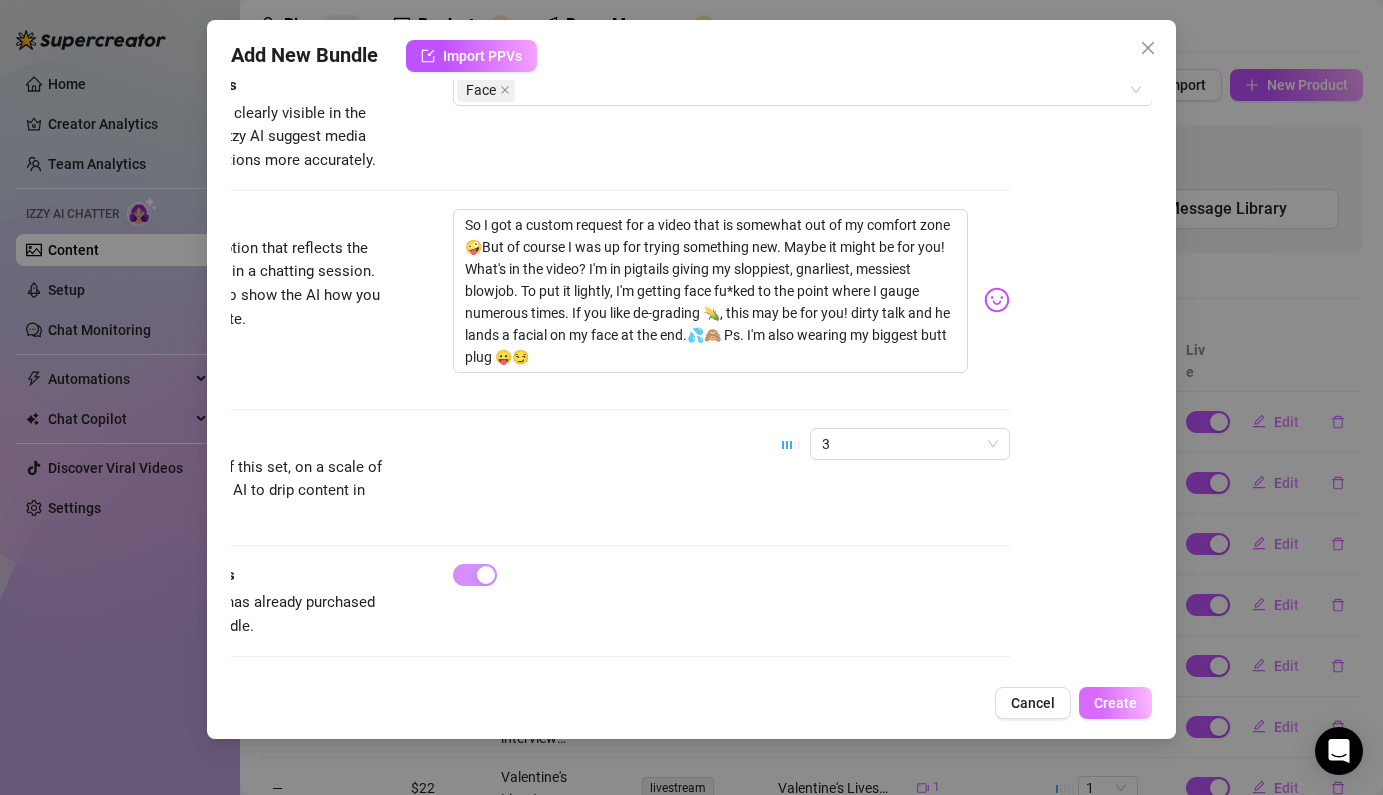 click on "Create" at bounding box center (1115, 703) 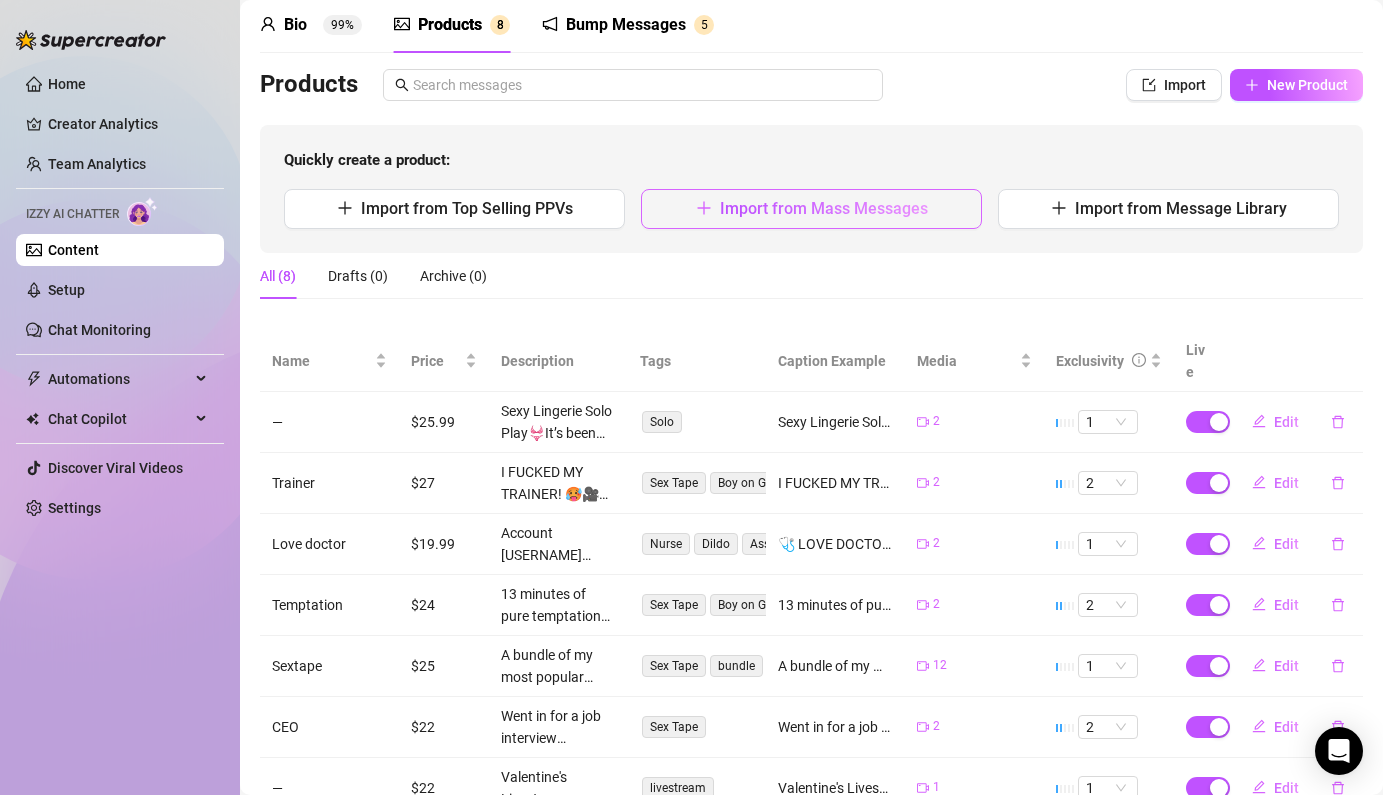 click on "Import from Mass Messages" at bounding box center [824, 208] 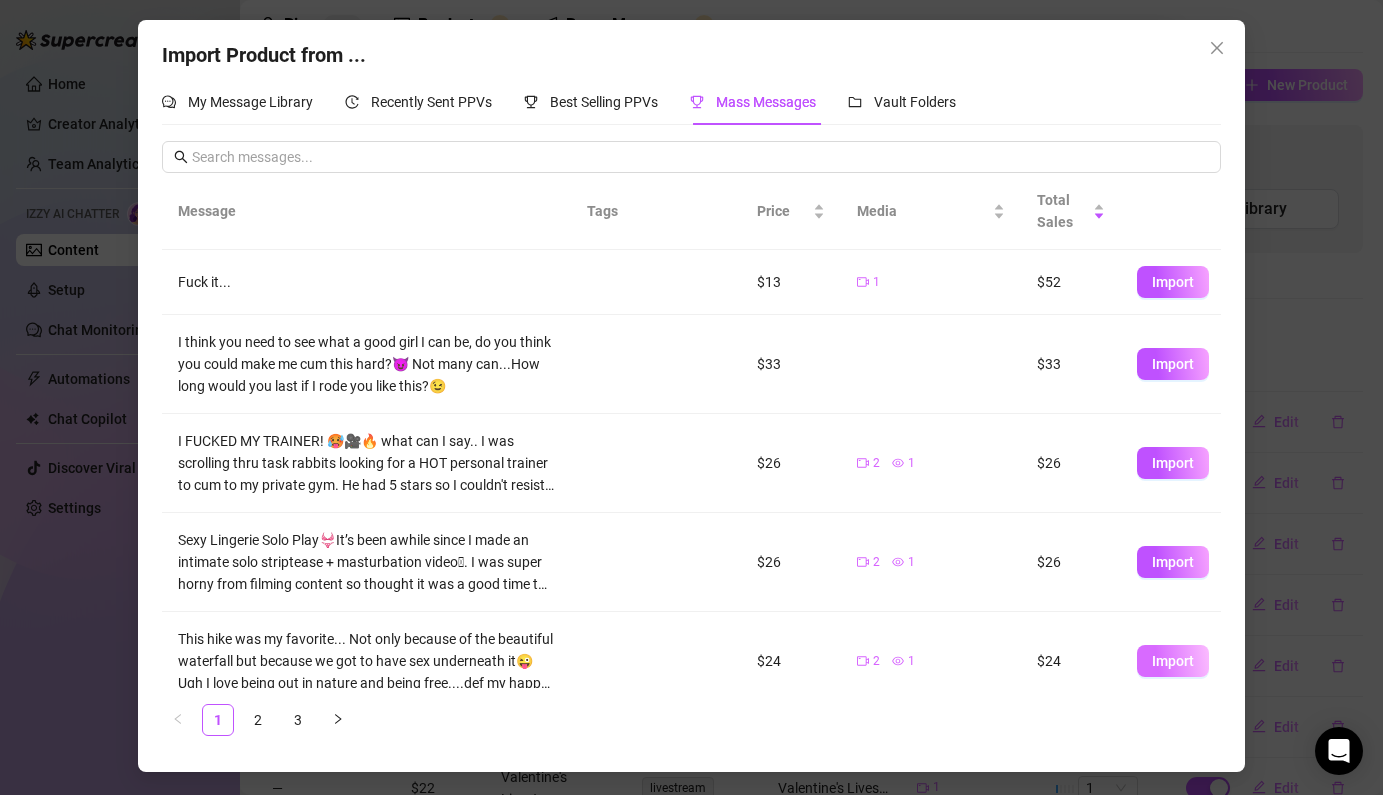 click on "Import" at bounding box center [1173, 661] 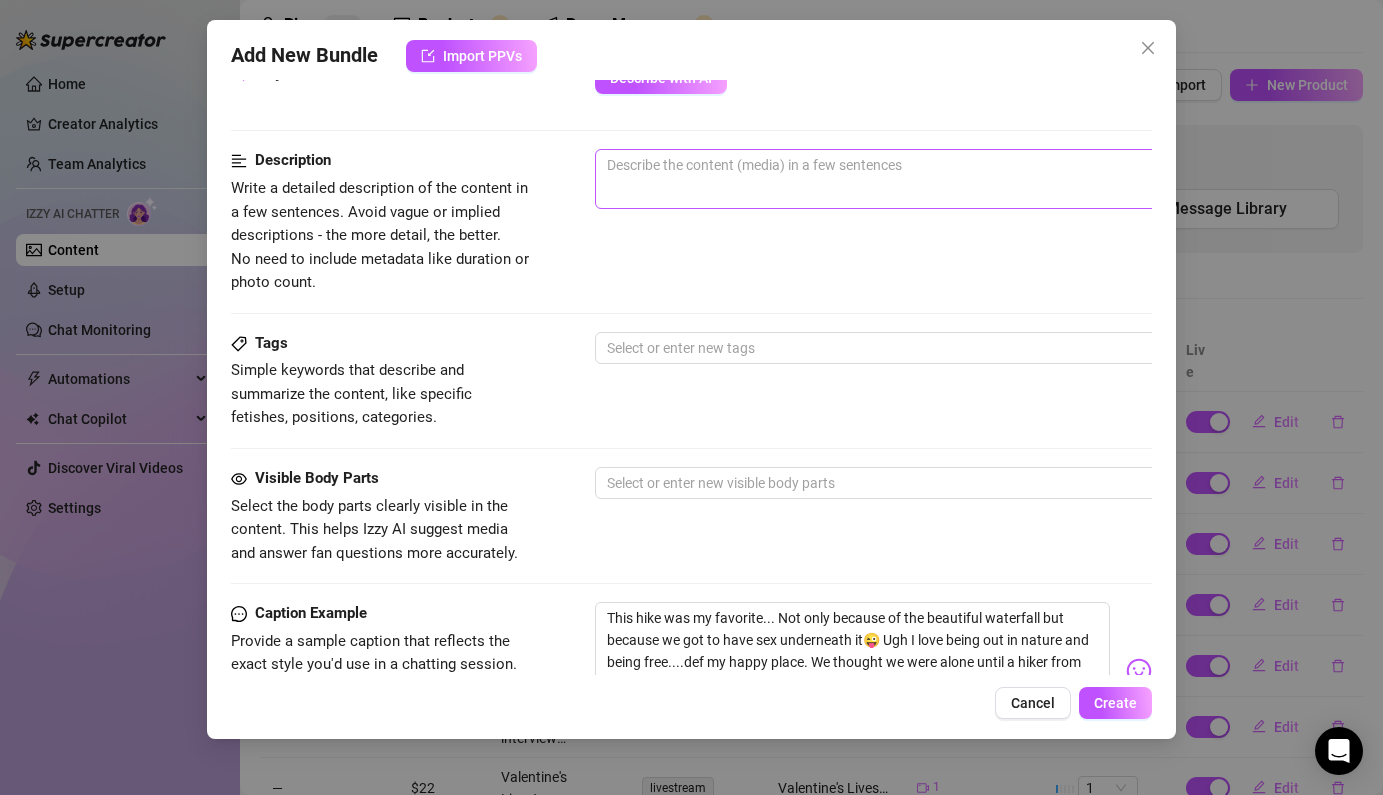 scroll, scrollTop: 967, scrollLeft: 0, axis: vertical 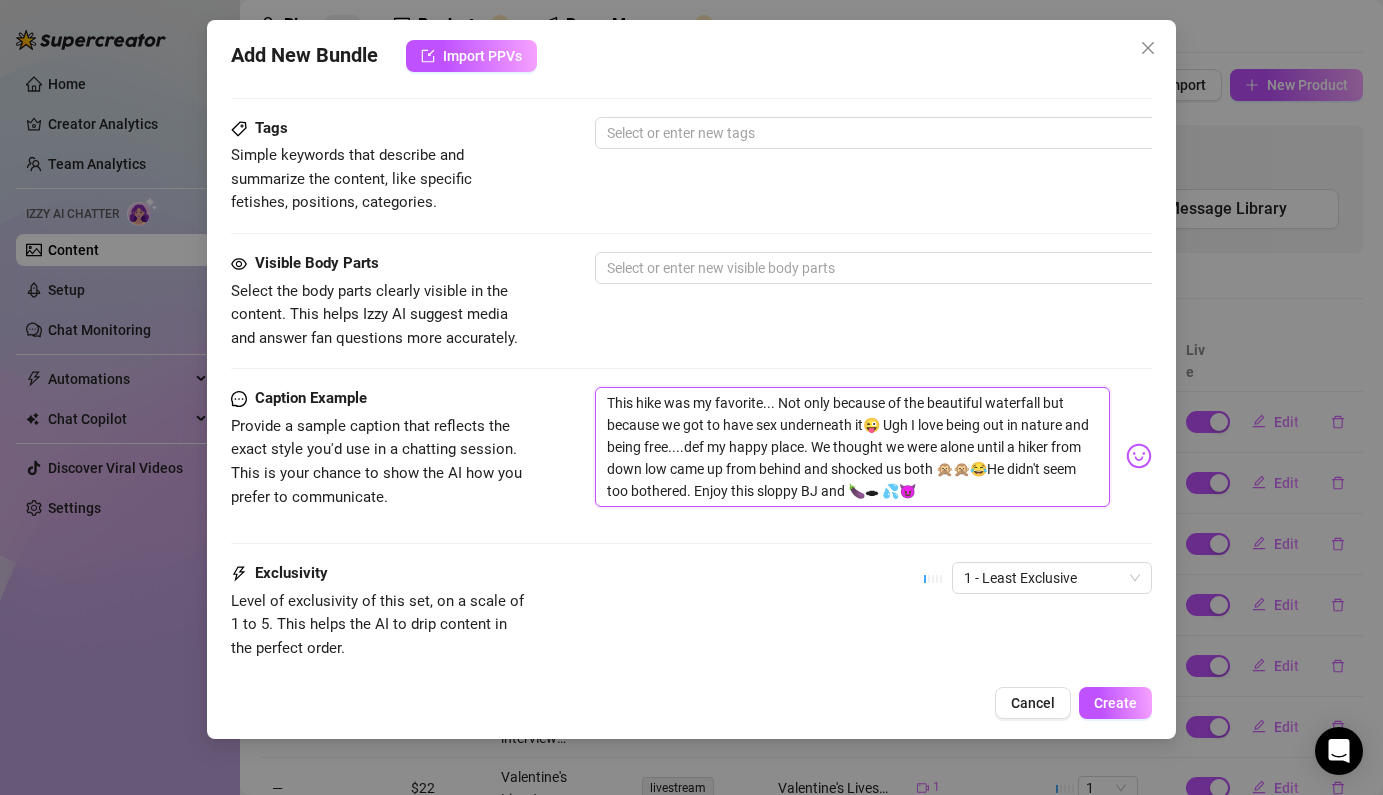 drag, startPoint x: 903, startPoint y: 492, endPoint x: 570, endPoint y: 385, distance: 349.7685 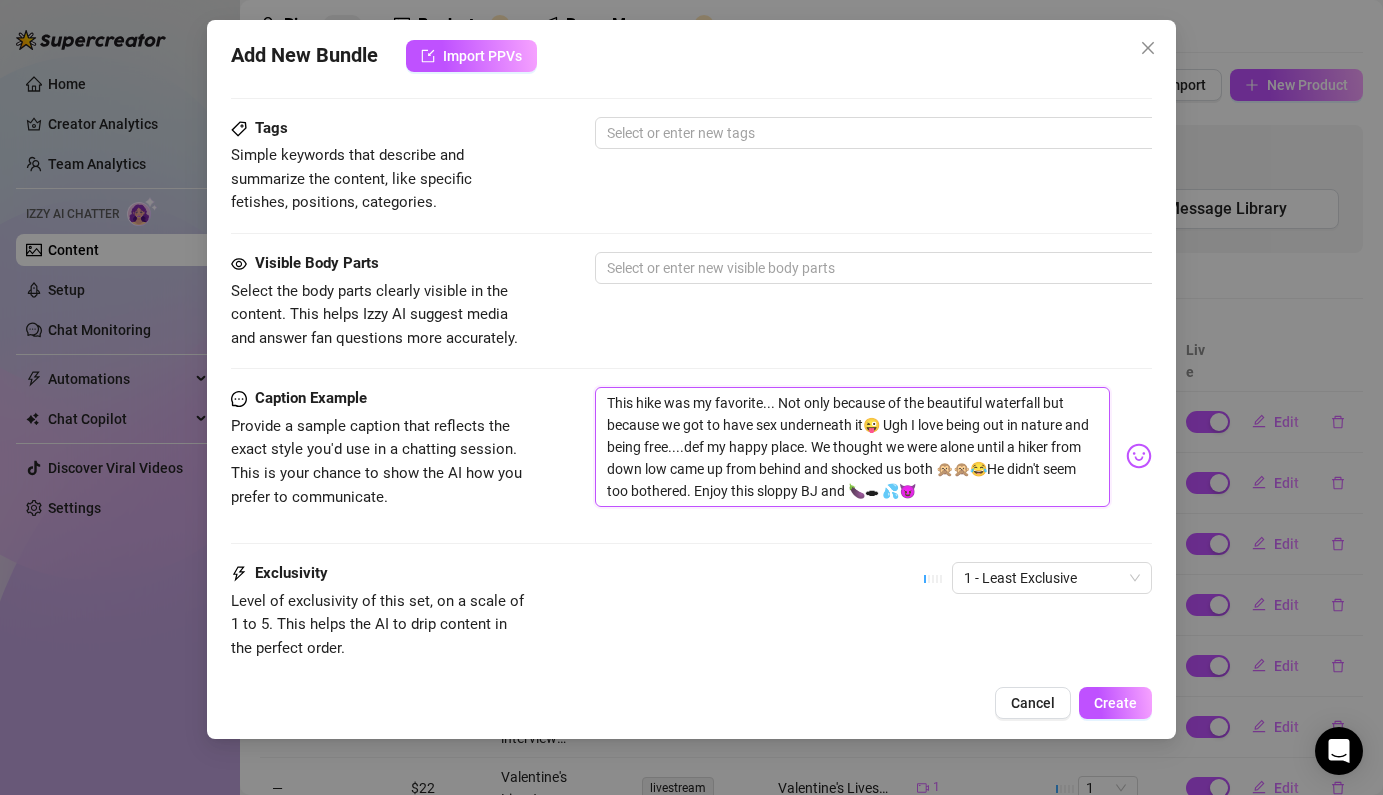 click on "Account [FIRST] (@[username]) Name Name is for your internal organization only. Media Add Media from Vault Free preview Pay to view Tag Collaborators [FIRST] [LAST] [USERNAME] Minimum Price Set the minimum price for the bundle $ 24 Izzy AI Assistant Describe with AI Description Write a detailed description of the content in a few sentences. Avoid vague or implied descriptions - the more detail, the better. No need to include metadata like duration or photo count. Tags Simple keywords that describe and summarize the content, like specific fetishes, positions, categories. Select or enter new tags Visible Body Parts Select the body parts clearly visible in the content. This helps Izzy AI suggest media and answer fan questions more accurately. Select or enter new visible body parts Caption Example Provide a sample caption that reflects the exact style you'd use in a chatting session. This is your chance to show the AI how you prefer to communicate. Exclusivity 1 - Least Exclusive Message Settings" at bounding box center [691, -27] 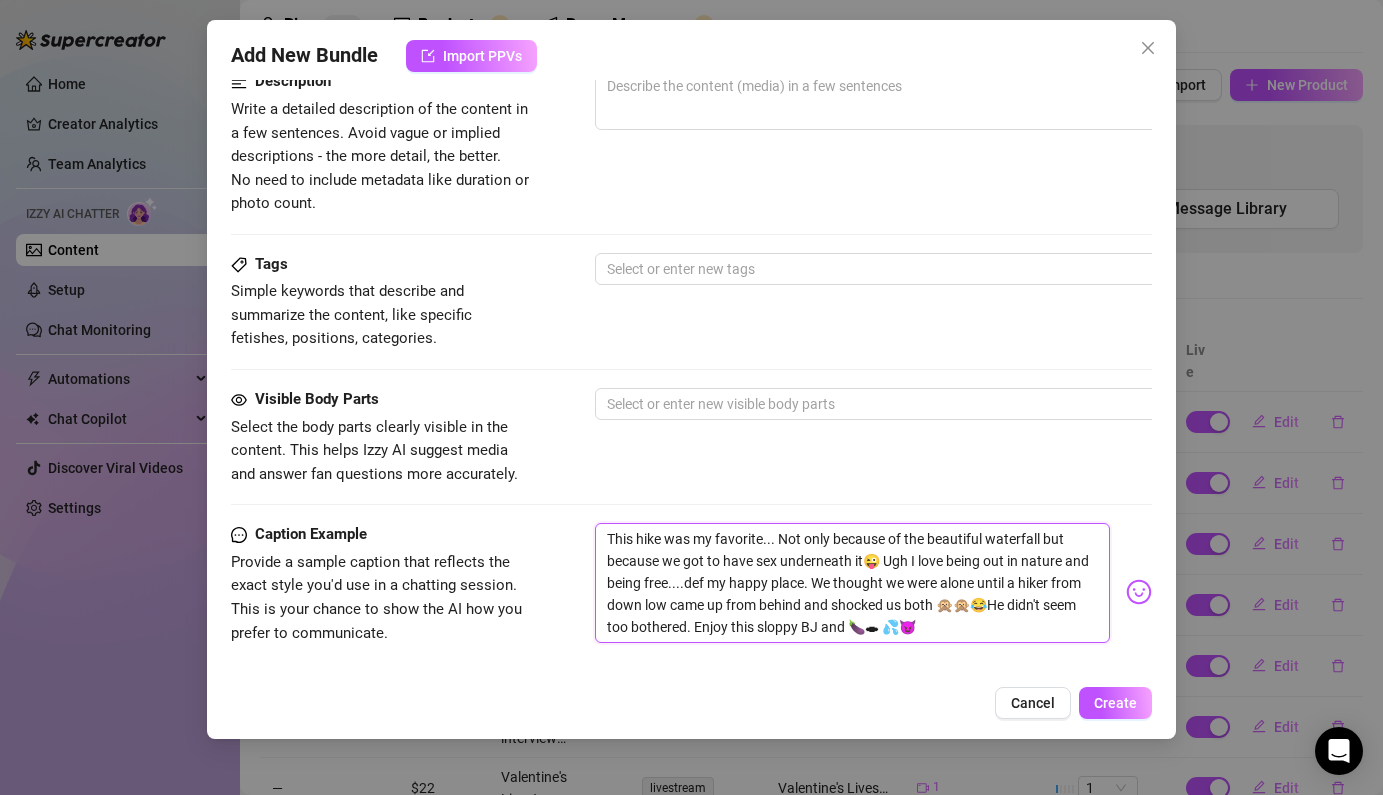 scroll, scrollTop: 813, scrollLeft: 0, axis: vertical 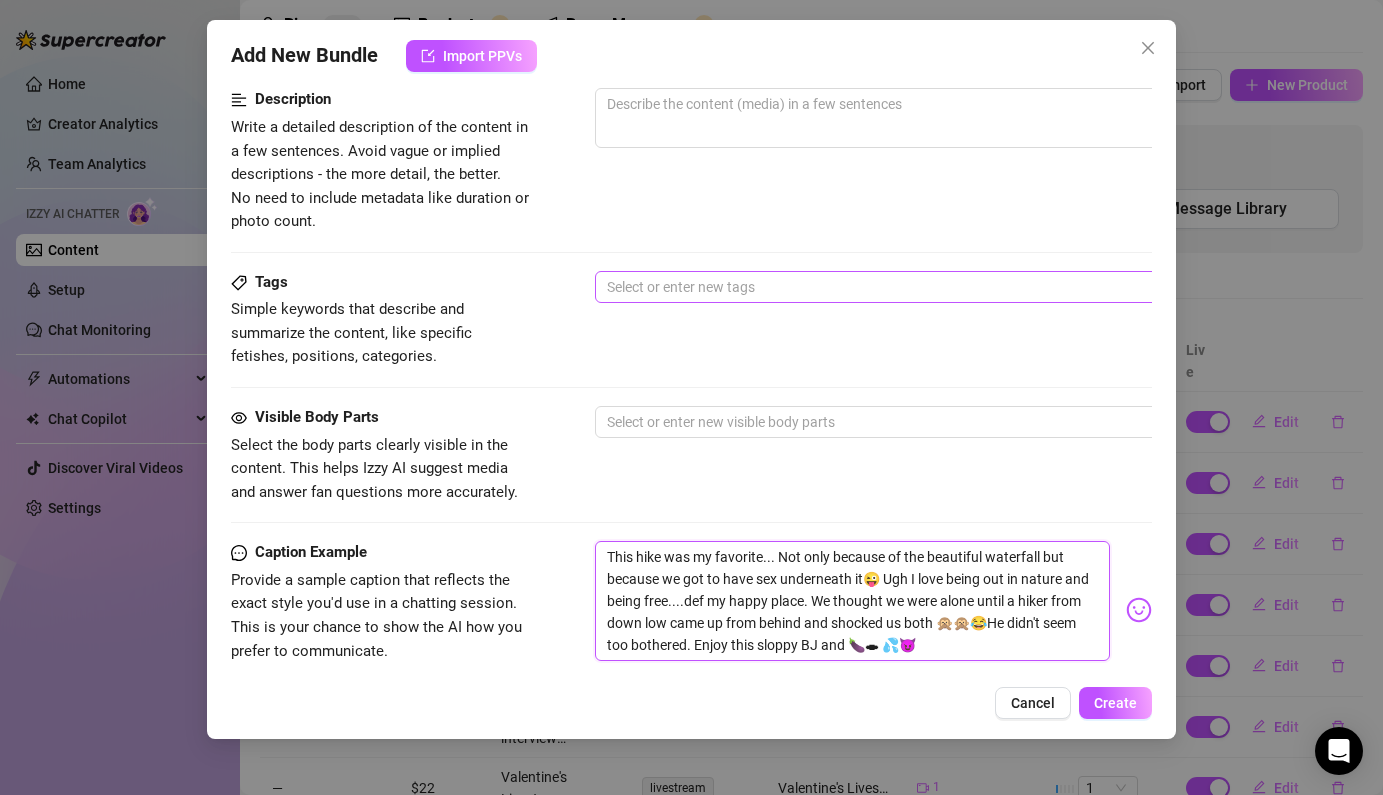 click at bounding box center [934, 287] 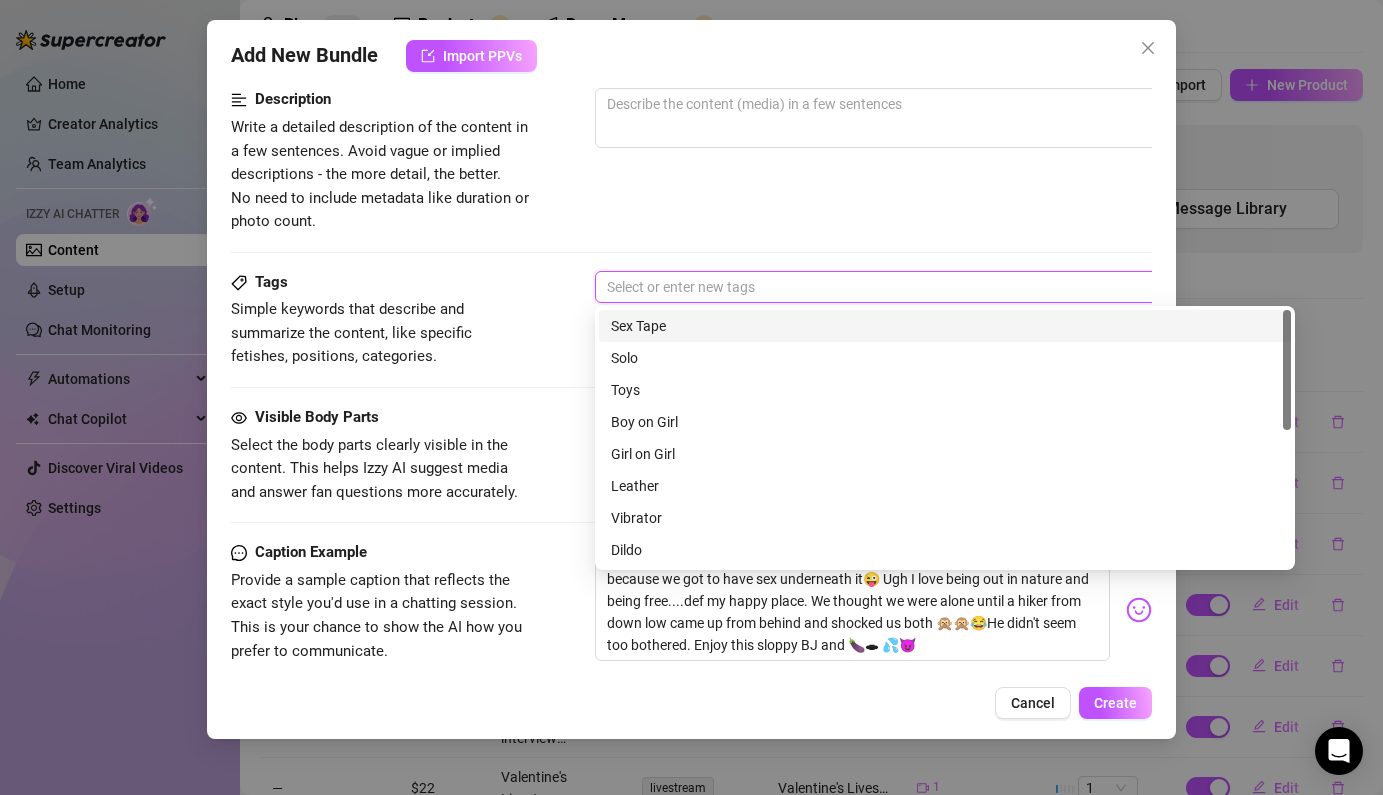 click on "Sex Tape" at bounding box center [945, 326] 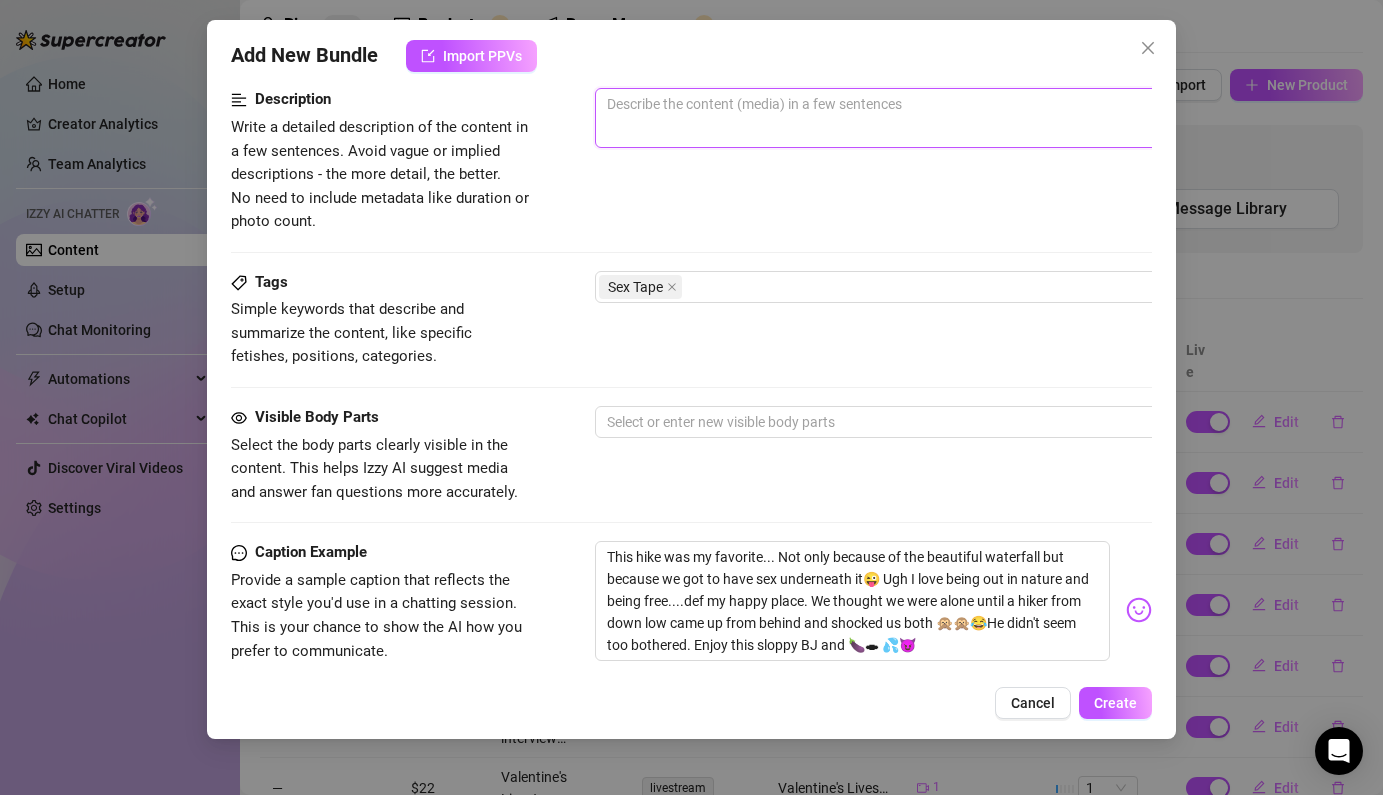 click at bounding box center (945, 118) 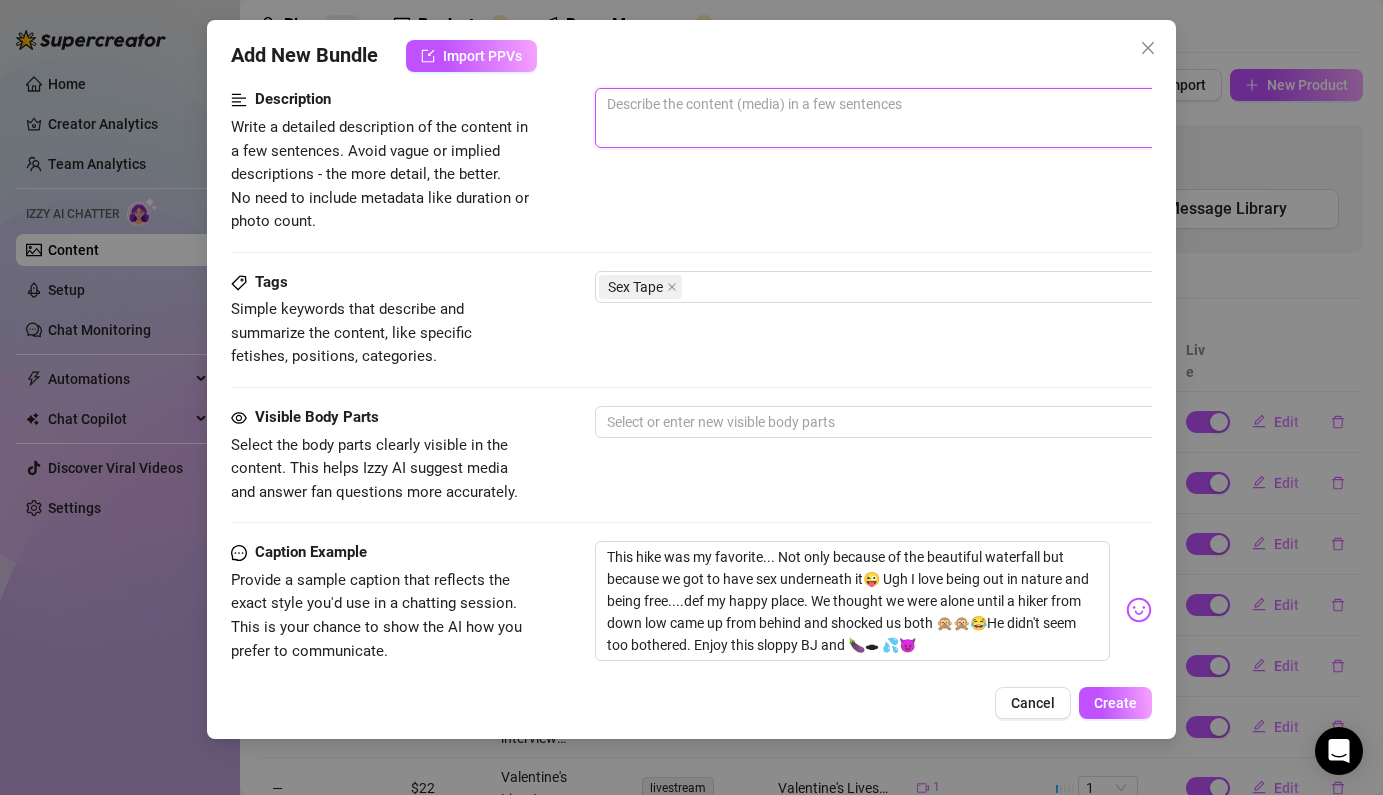 paste on "This hike was my favorite... Not only because of the beautiful waterfall but because we got to have sex underneath it😜 Ugh I love being out in nature and being free....def my happy place. We thought we were alone until a hiker from down low came up from behind and shocked us both 🙊🙊😂He didn't seem too bothered. Enjoy this sloppy BJ and 🍆🕳 💦😈" 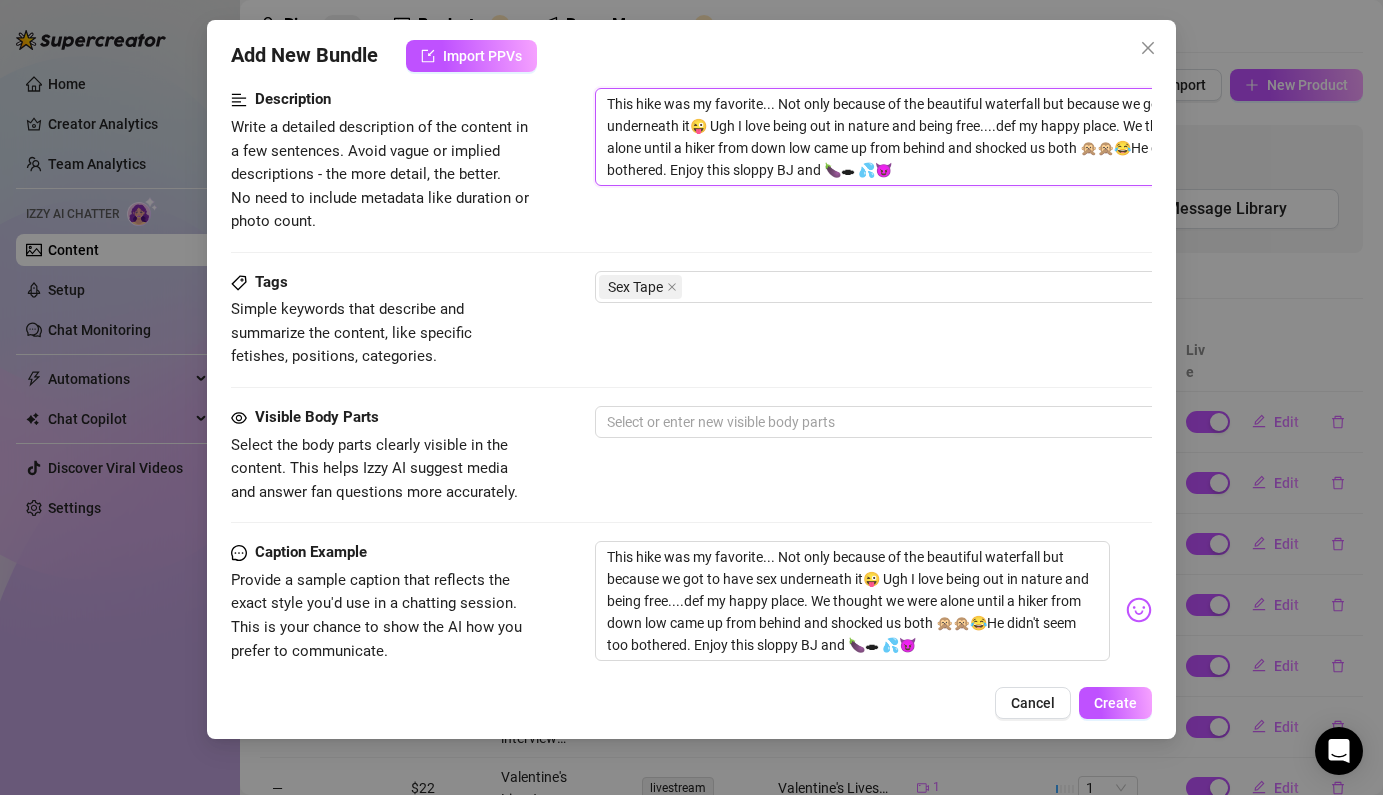 scroll, scrollTop: 0, scrollLeft: 0, axis: both 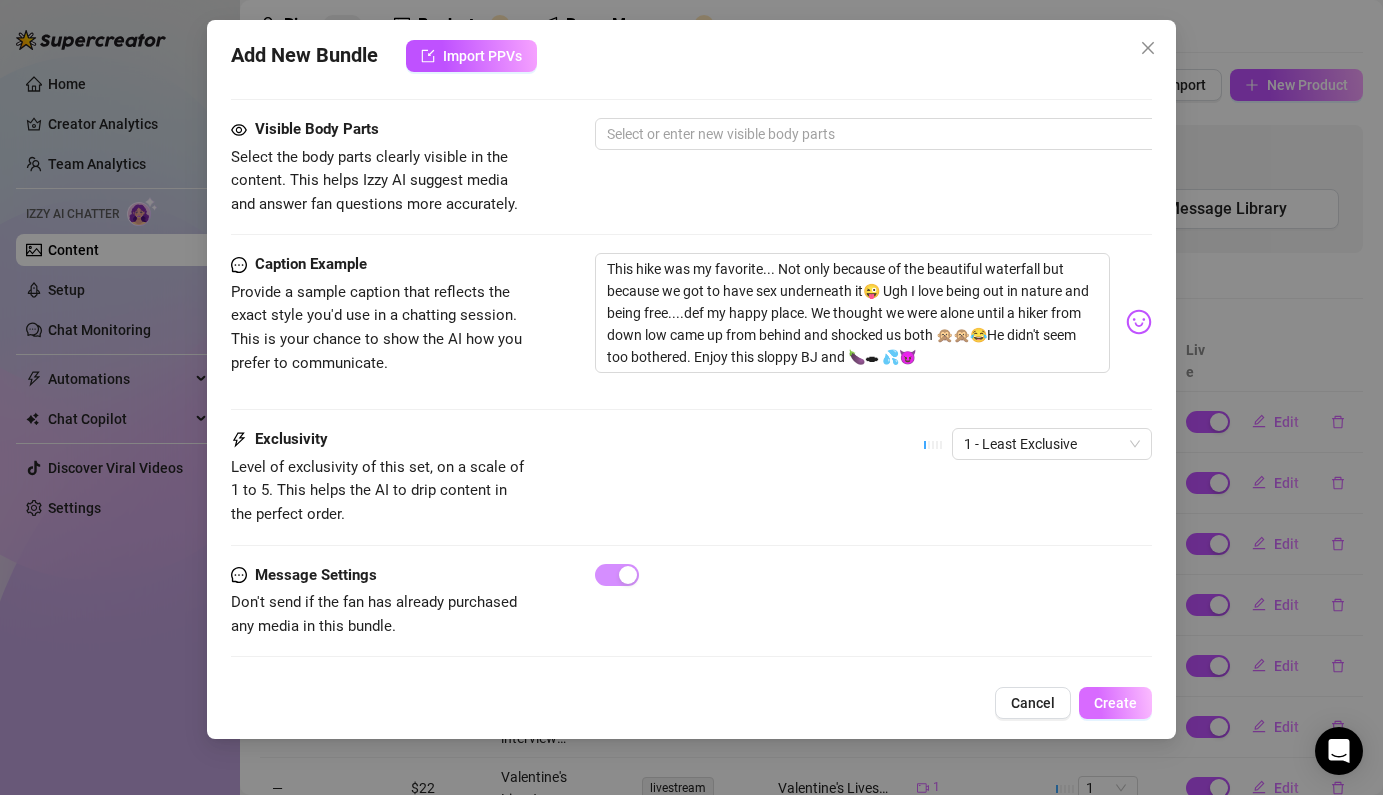 click on "Create" at bounding box center (1115, 703) 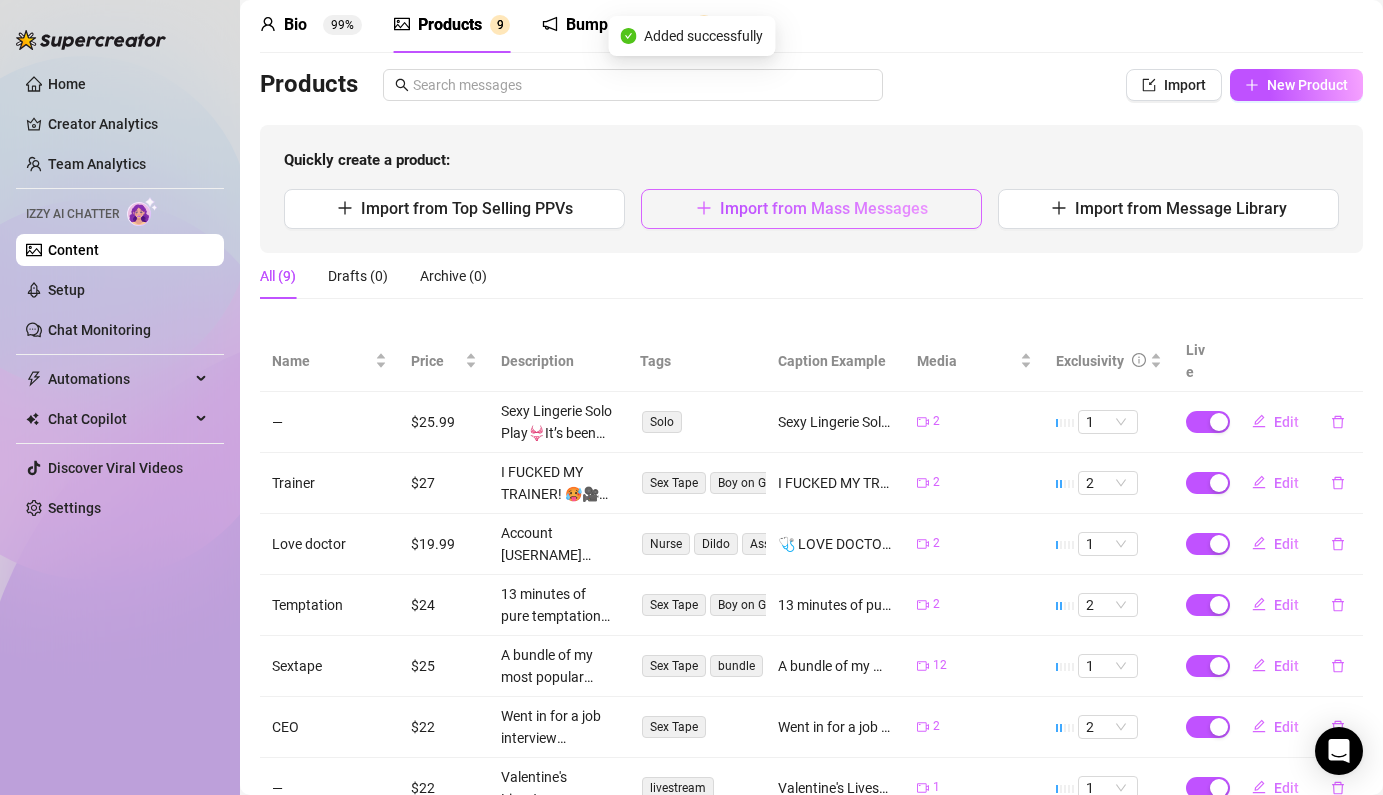 click on "Import from Mass Messages" at bounding box center (824, 208) 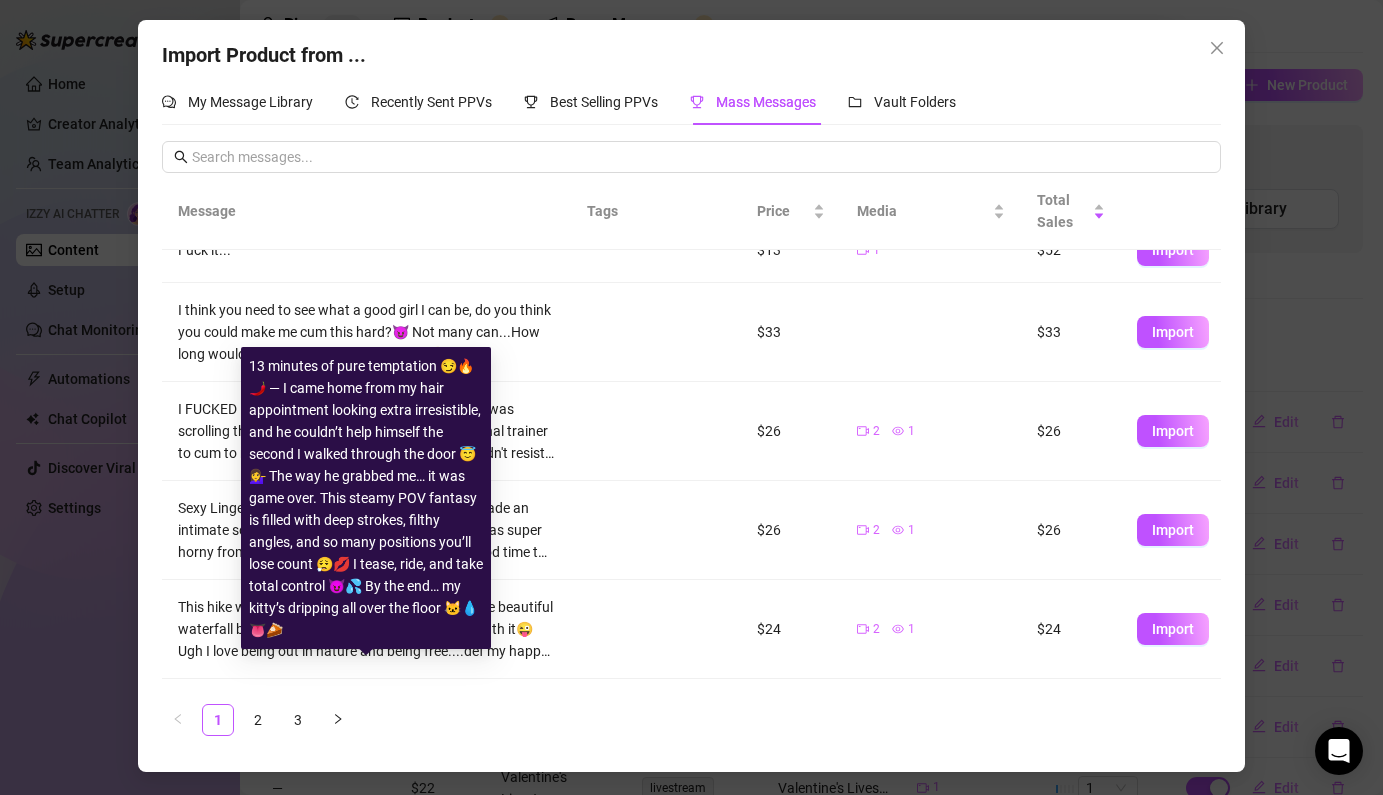 scroll, scrollTop: 0, scrollLeft: 0, axis: both 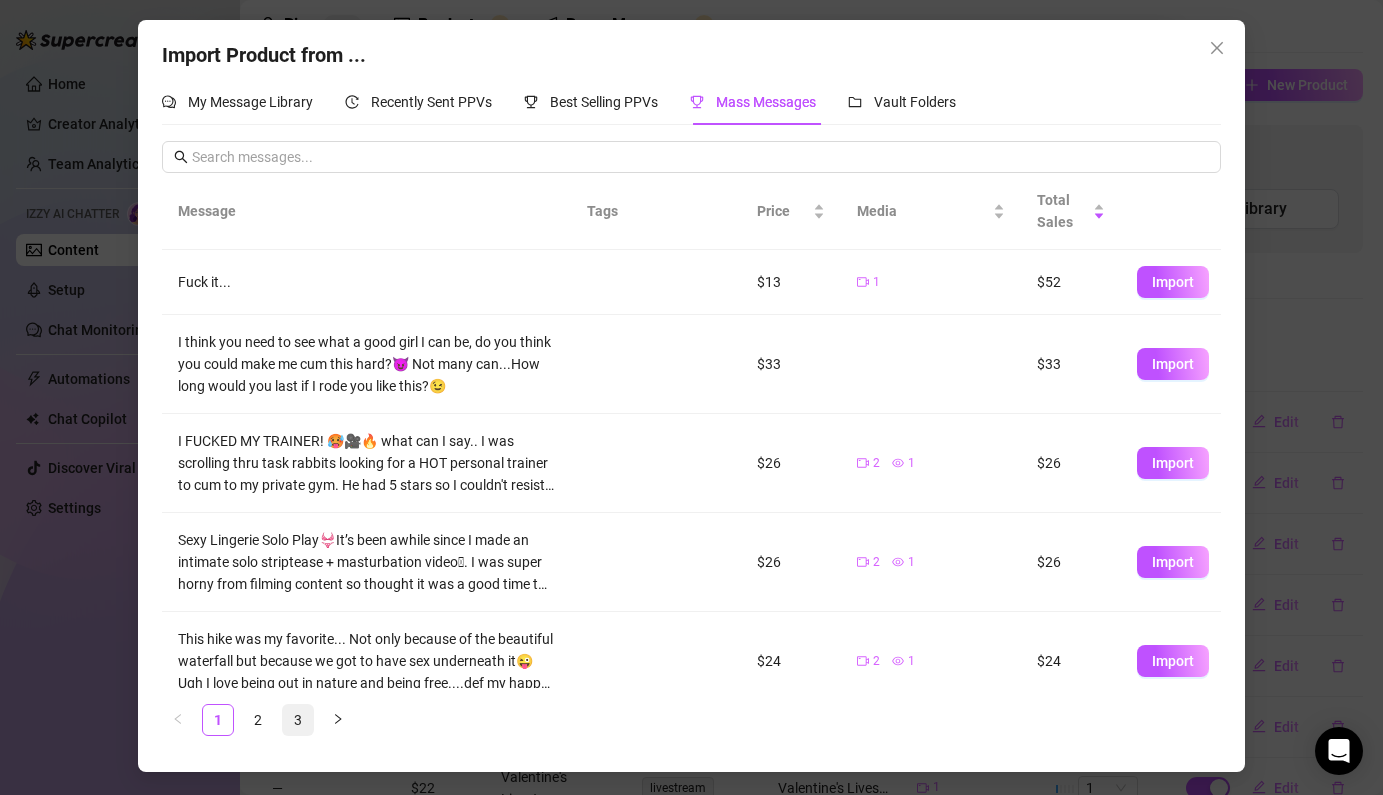 click on "3" at bounding box center [298, 720] 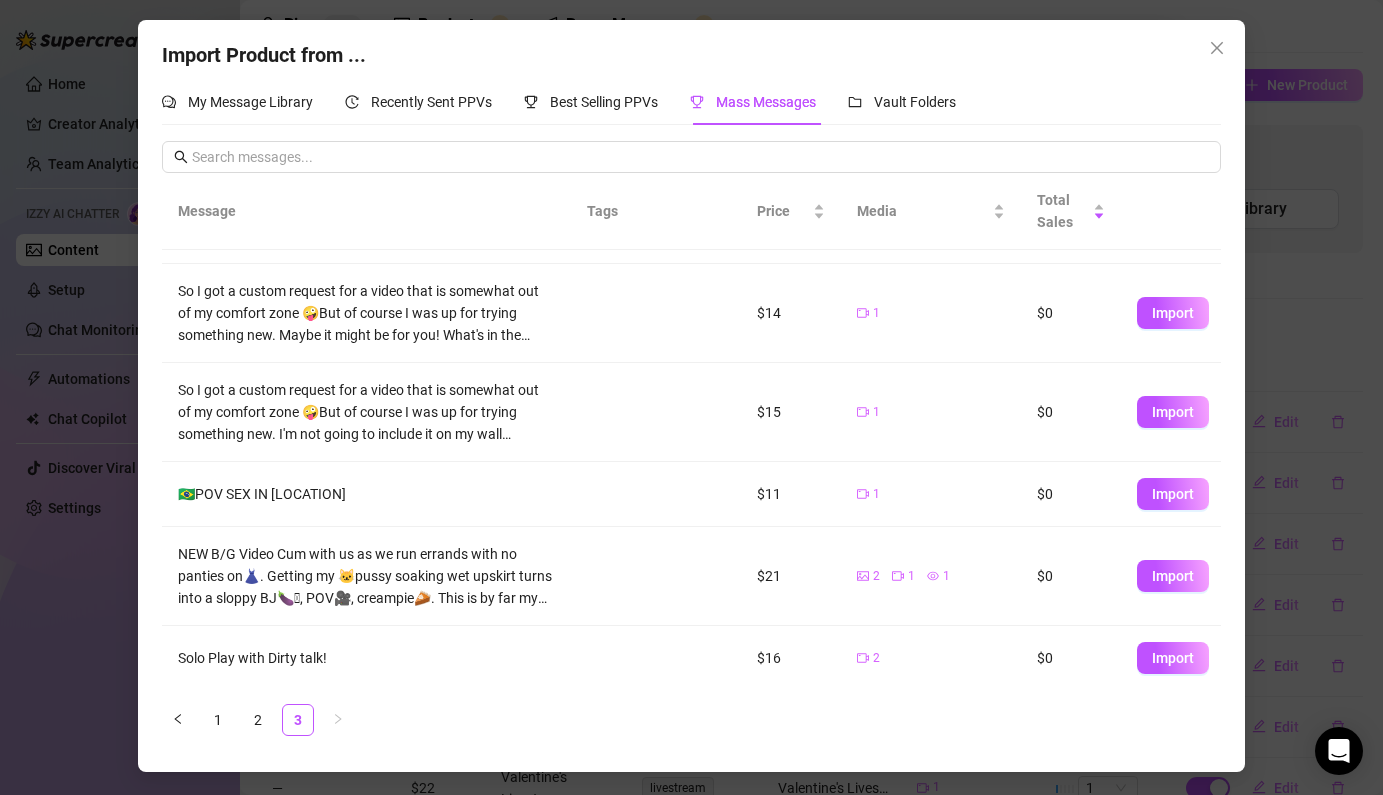 scroll, scrollTop: 317, scrollLeft: 0, axis: vertical 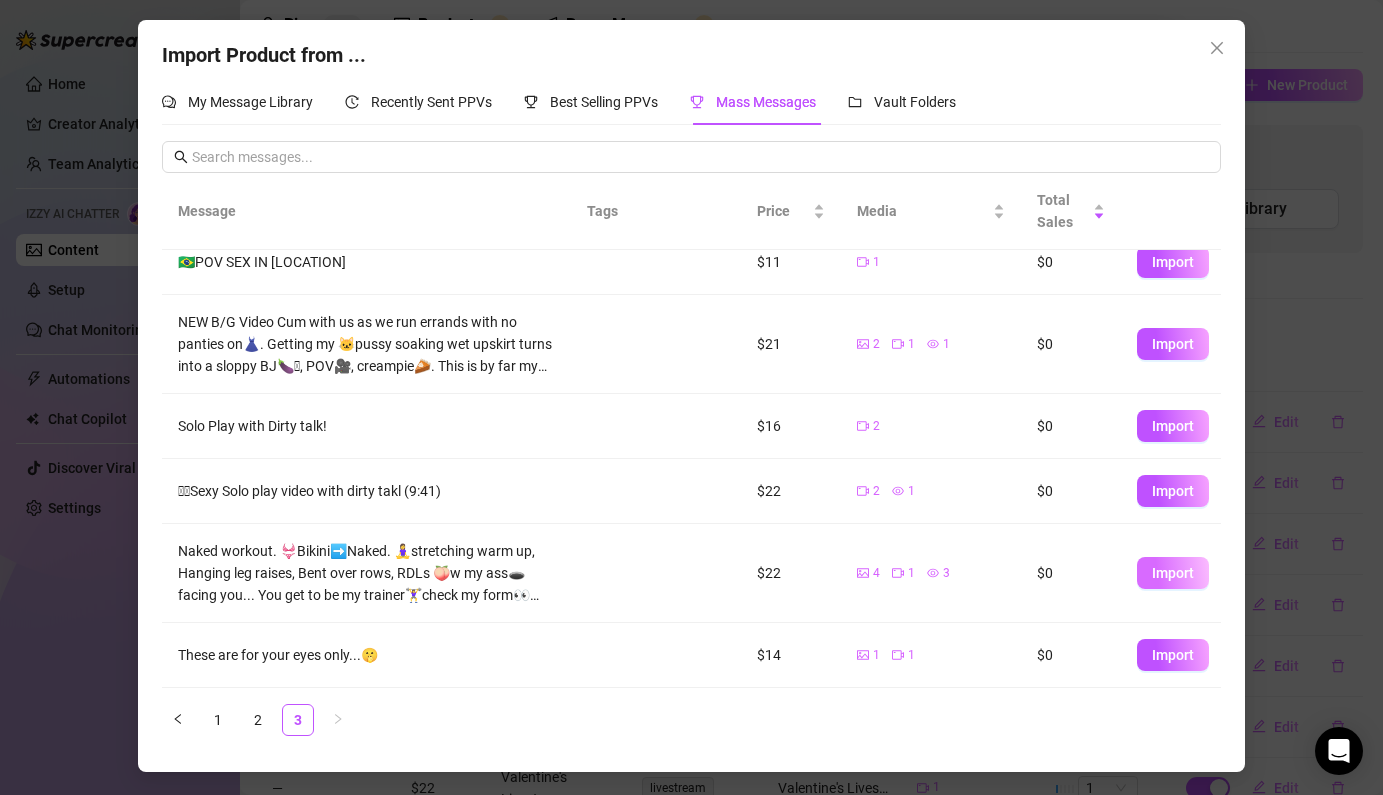 click on "Import" at bounding box center (1173, 573) 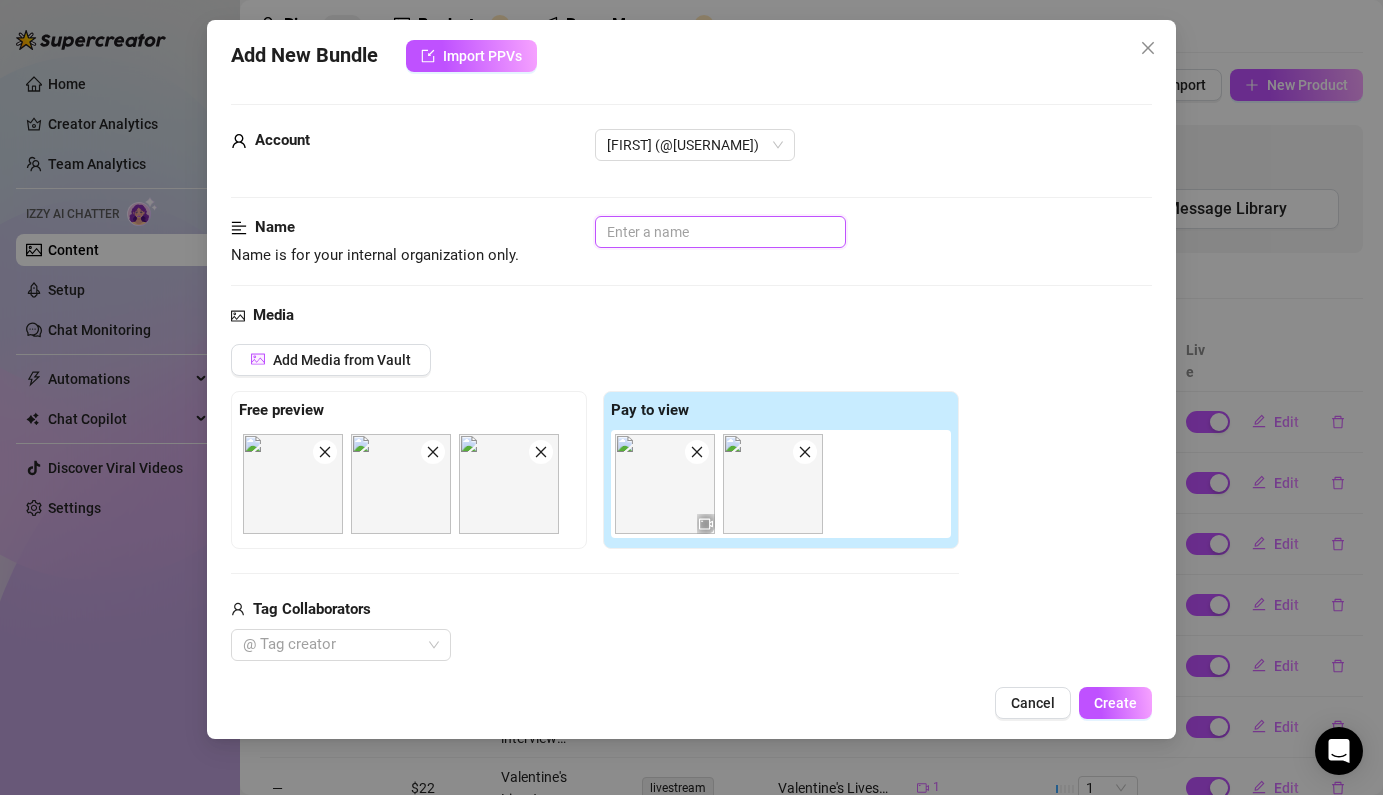 click at bounding box center [720, 232] 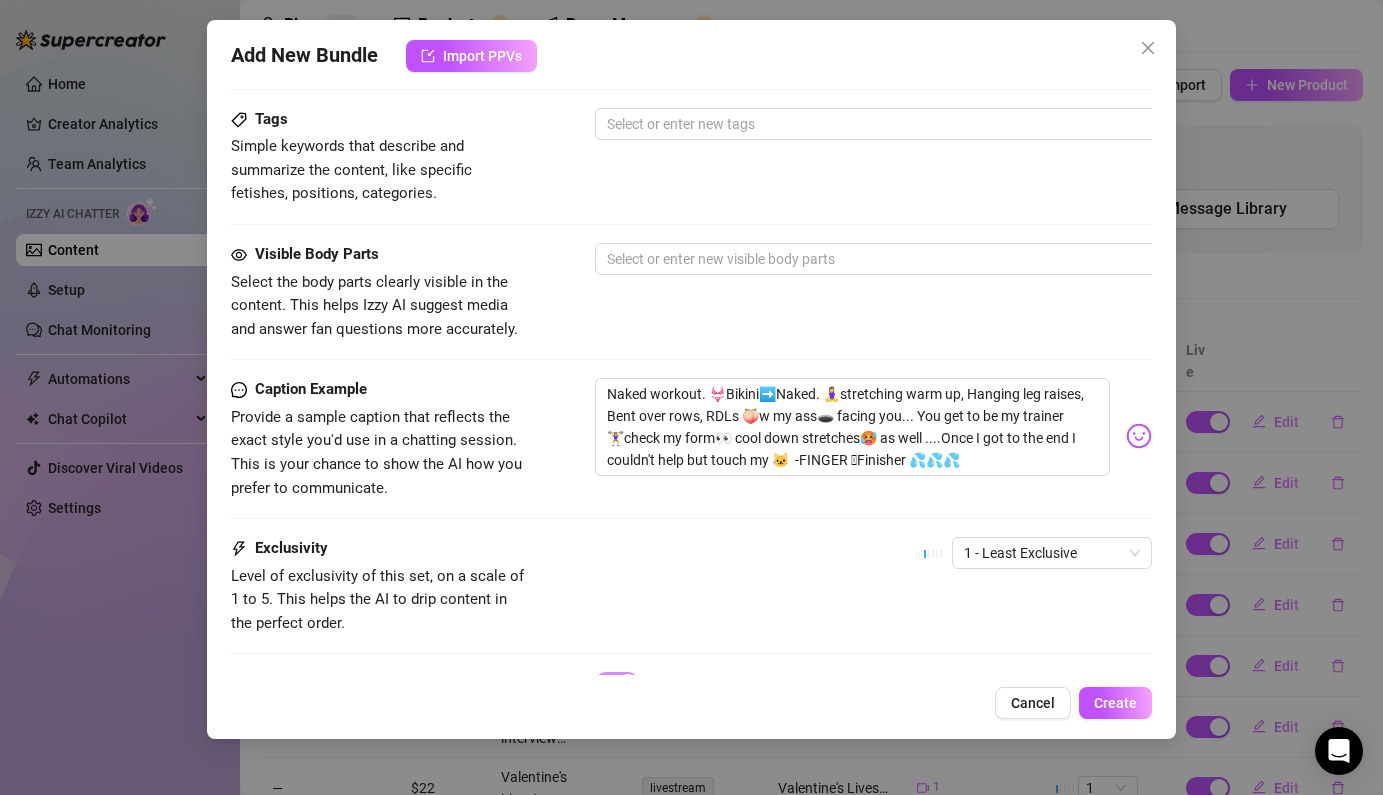 scroll, scrollTop: 1058, scrollLeft: 0, axis: vertical 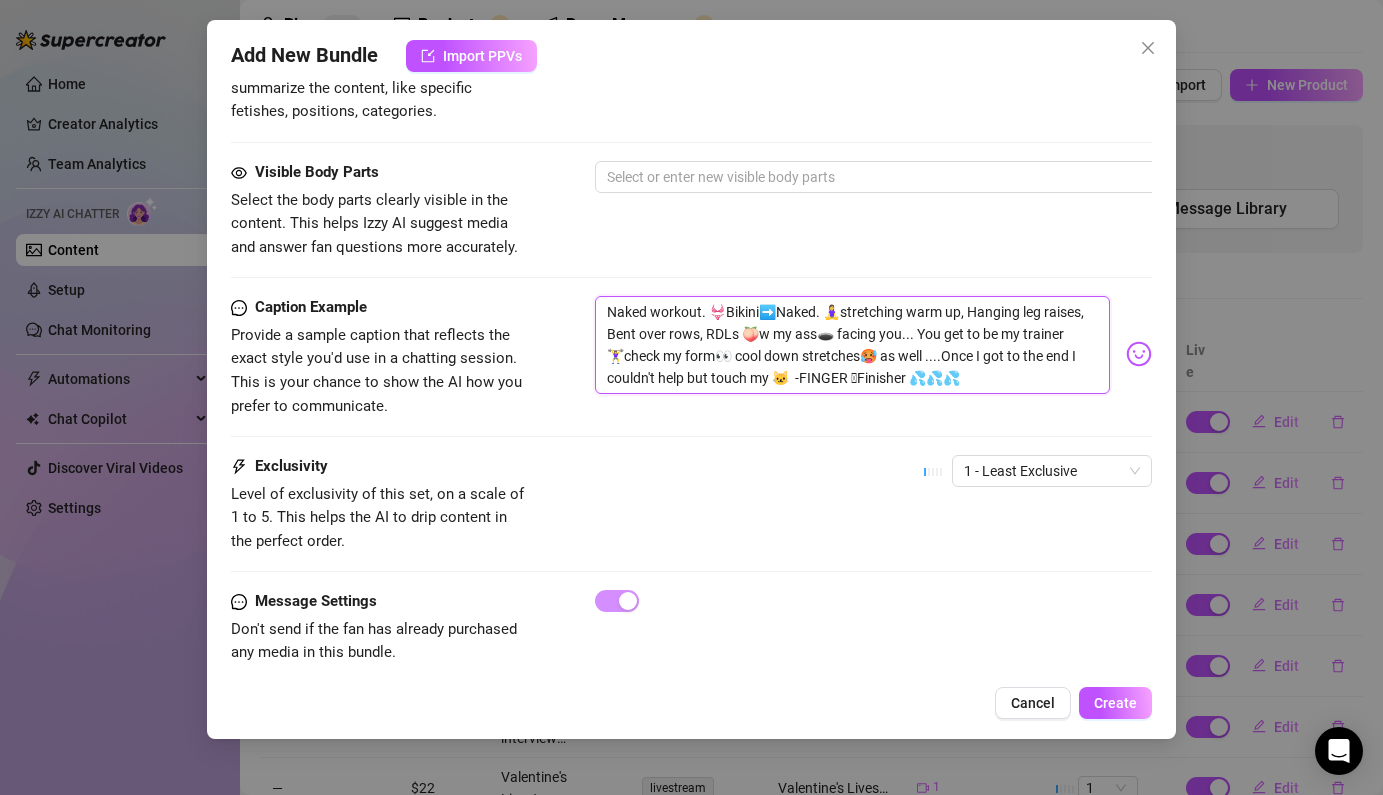drag, startPoint x: 999, startPoint y: 381, endPoint x: 503, endPoint y: 202, distance: 527.3111 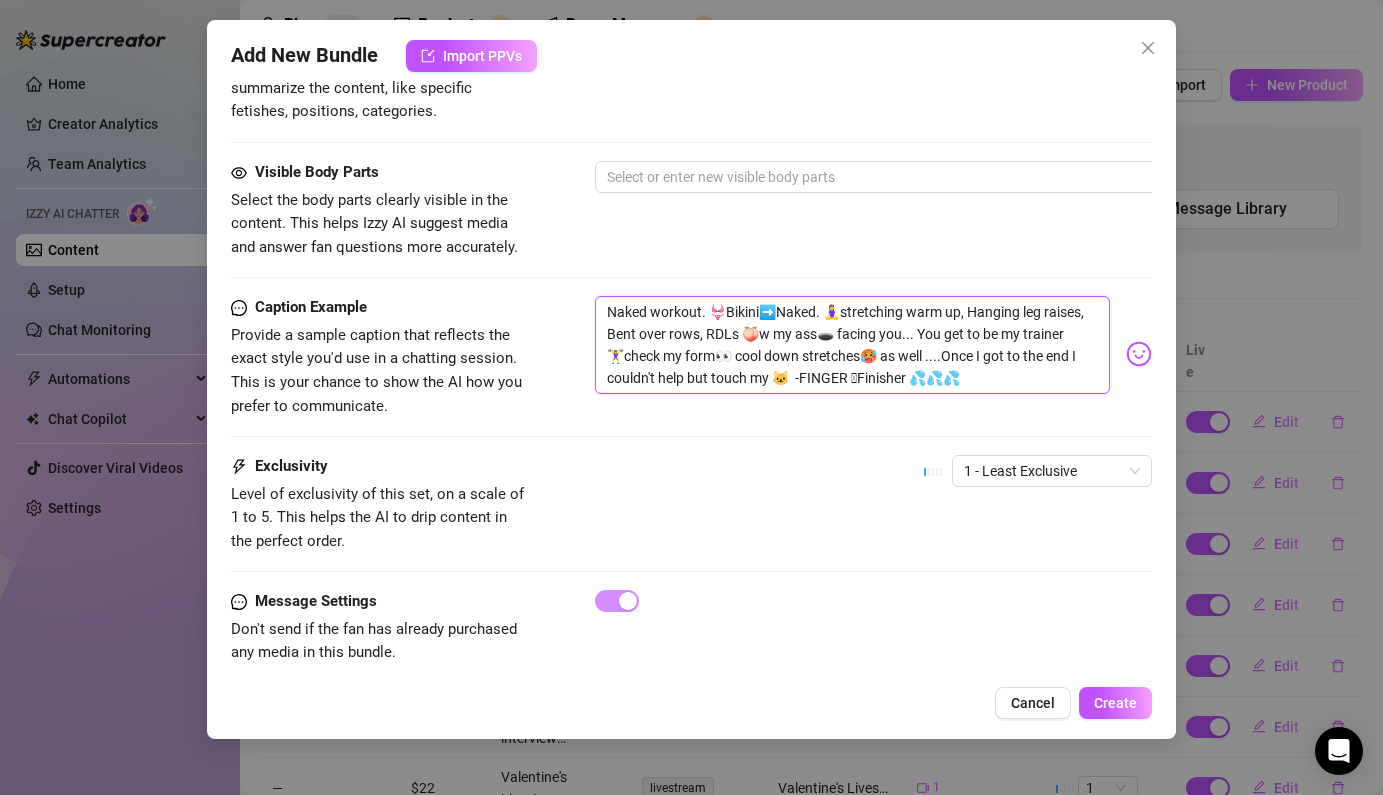 click on "Account [USERNAME] (@[USERNAME]) Name Name is for your internal organization only. Naked workout Media Add Media from Vault Free preview Pay to view Tag Collaborators   @ Tag creator Minimum Price Set the minimum price for the bundle $ 22 Izzy AI Assistant Describe with AI Description Write a detailed description of the content in a few sentences. Avoid vague or implied descriptions - the more detail, the better.  No need to include metadata like duration or photo count. Tags Simple keywords that describe and summarize the content, like specific fetishes, positions, categories.   Select or enter new tags Visible Body Parts Select the body parts clearly visible in the content. This helps Izzy AI suggest media and answer fan questions more accurately.   Select or enter new visible body parts Caption Example Provide a sample caption that reflects the exact style you'd use in a chatting session. This is your chance to show the AI how you prefer to communicate. Exclusivity 1 - Least Exclusive Message Settings" at bounding box center (691, -126) 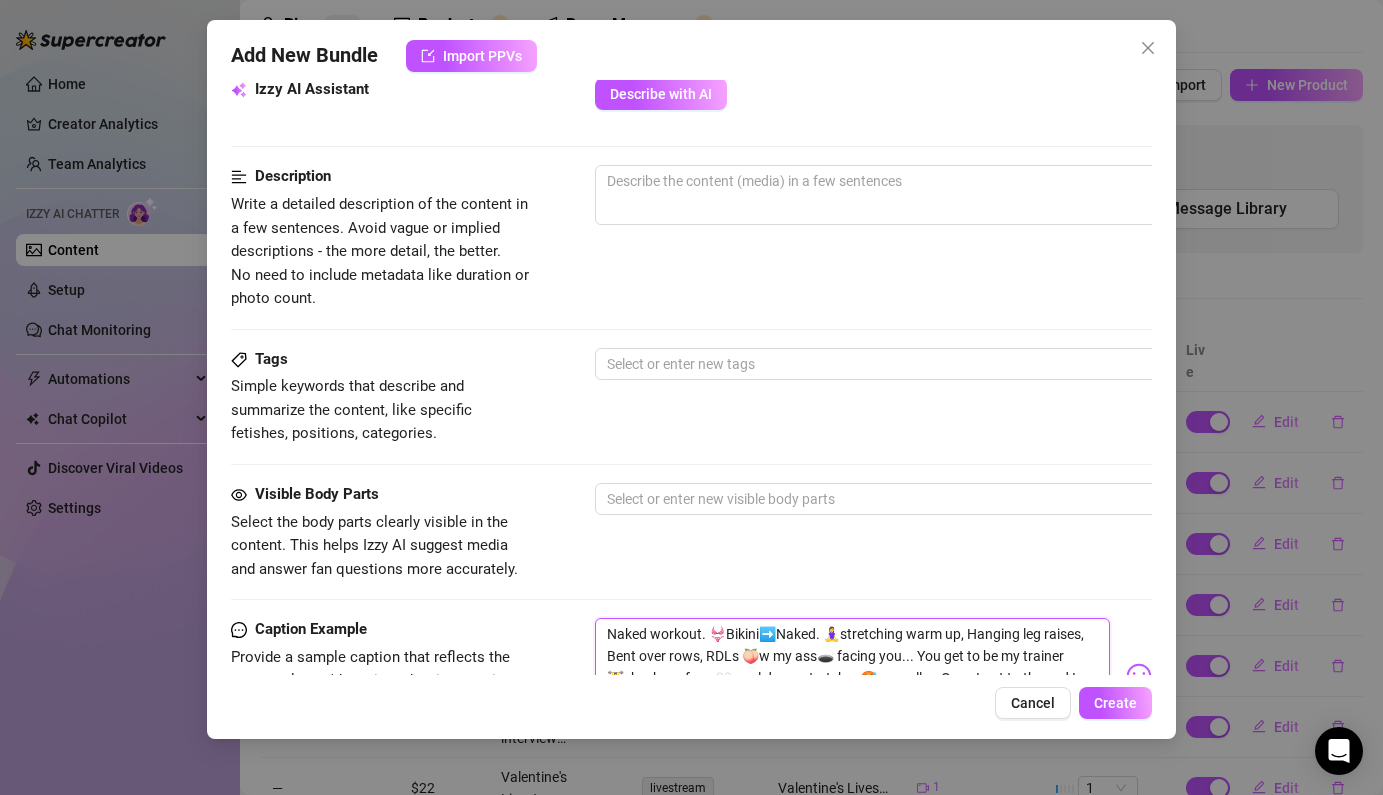 scroll, scrollTop: 696, scrollLeft: 0, axis: vertical 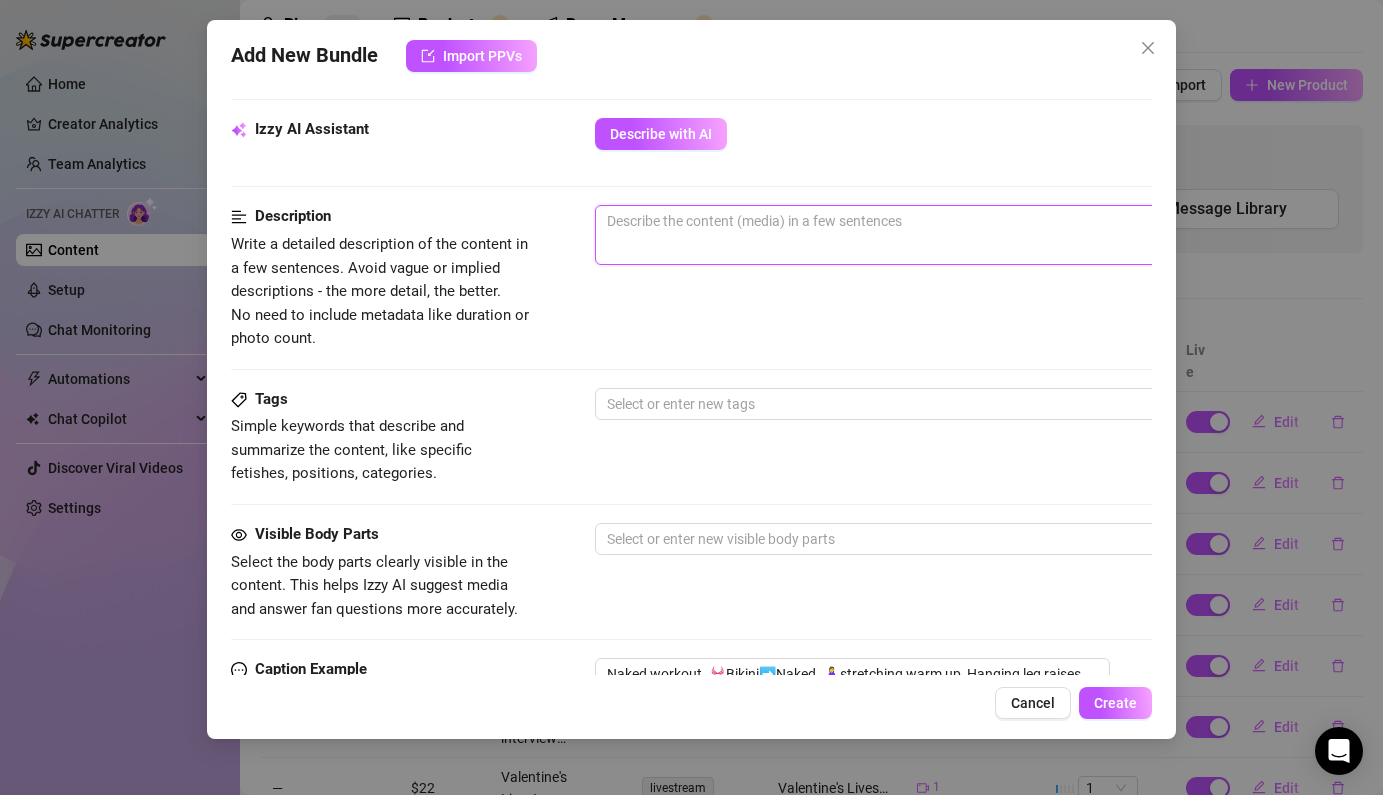 click at bounding box center [945, 235] 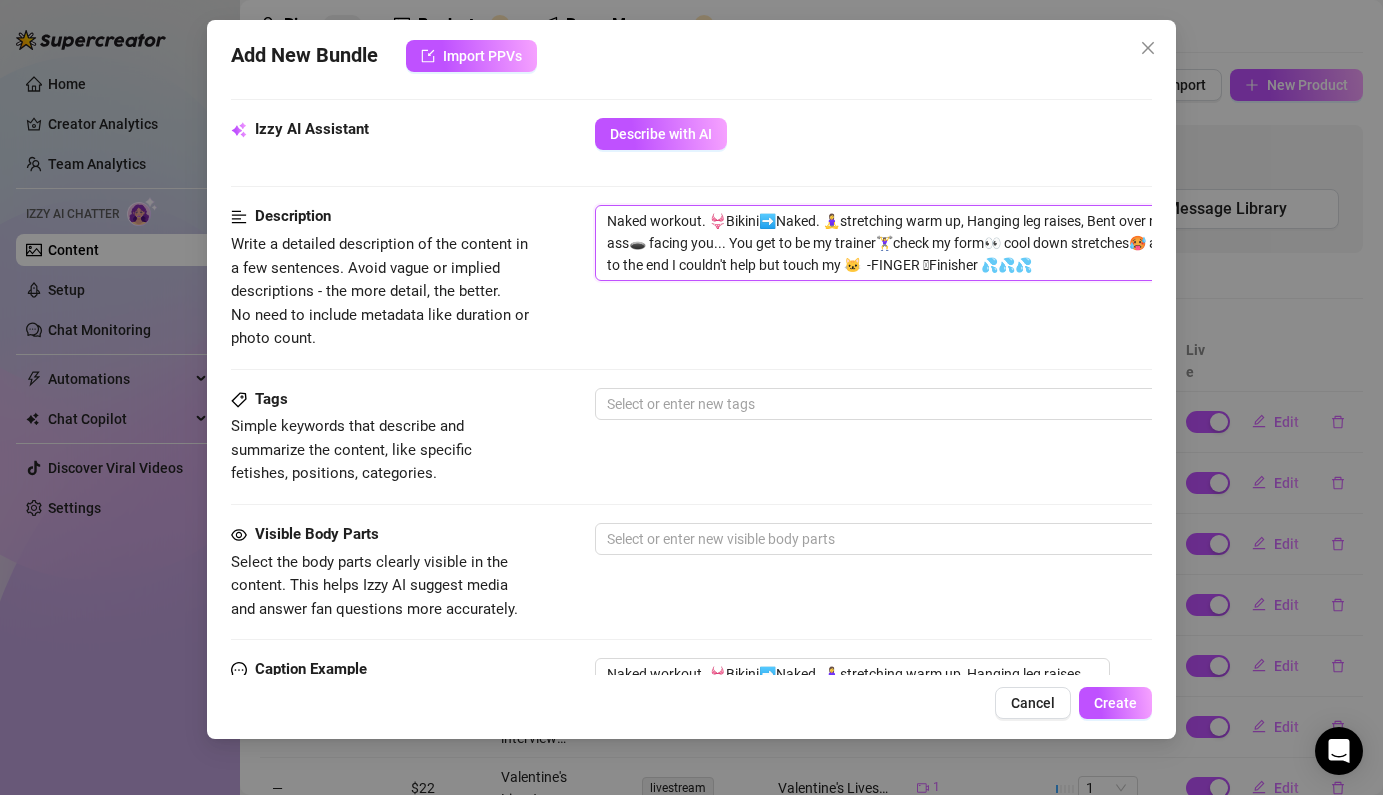 scroll, scrollTop: 0, scrollLeft: 0, axis: both 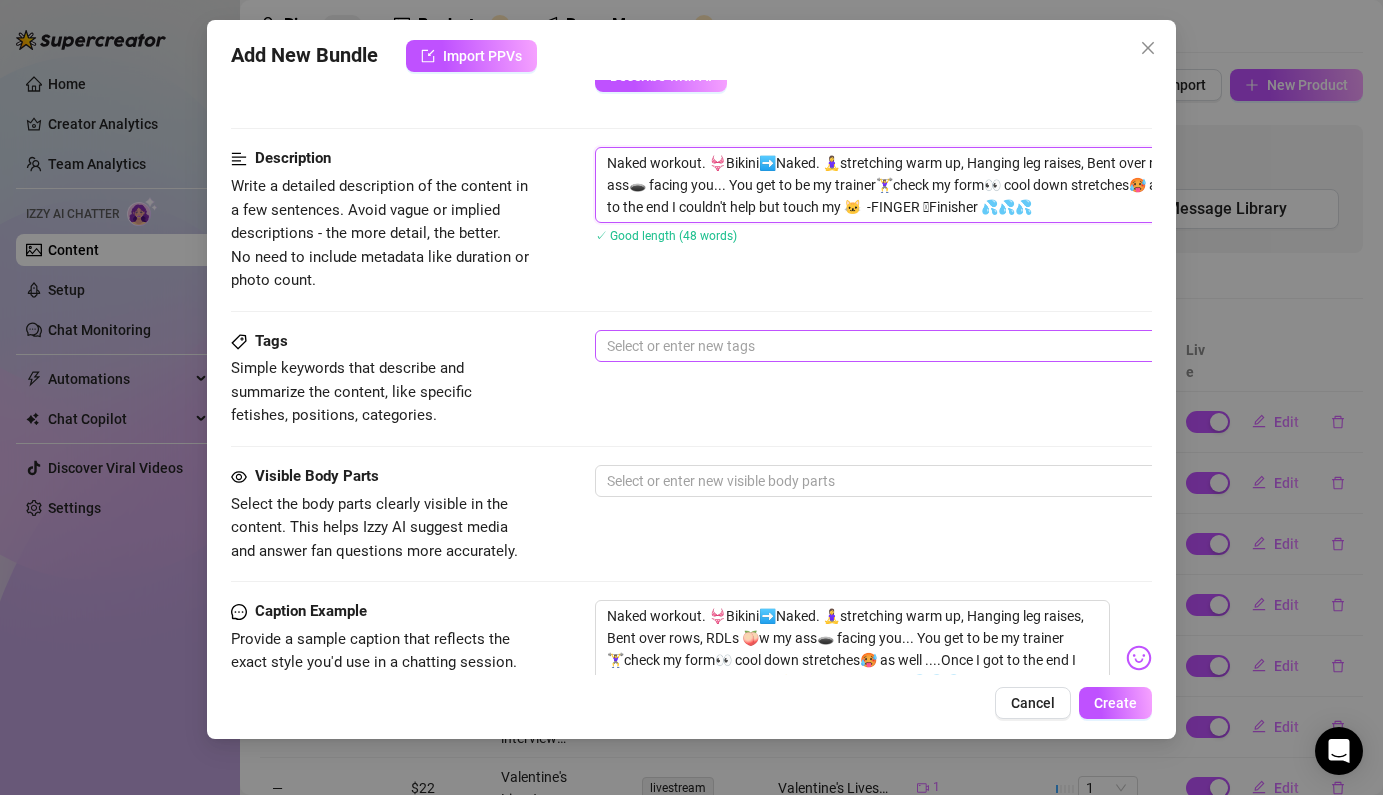 click on "Select or enter new tags" at bounding box center [945, 346] 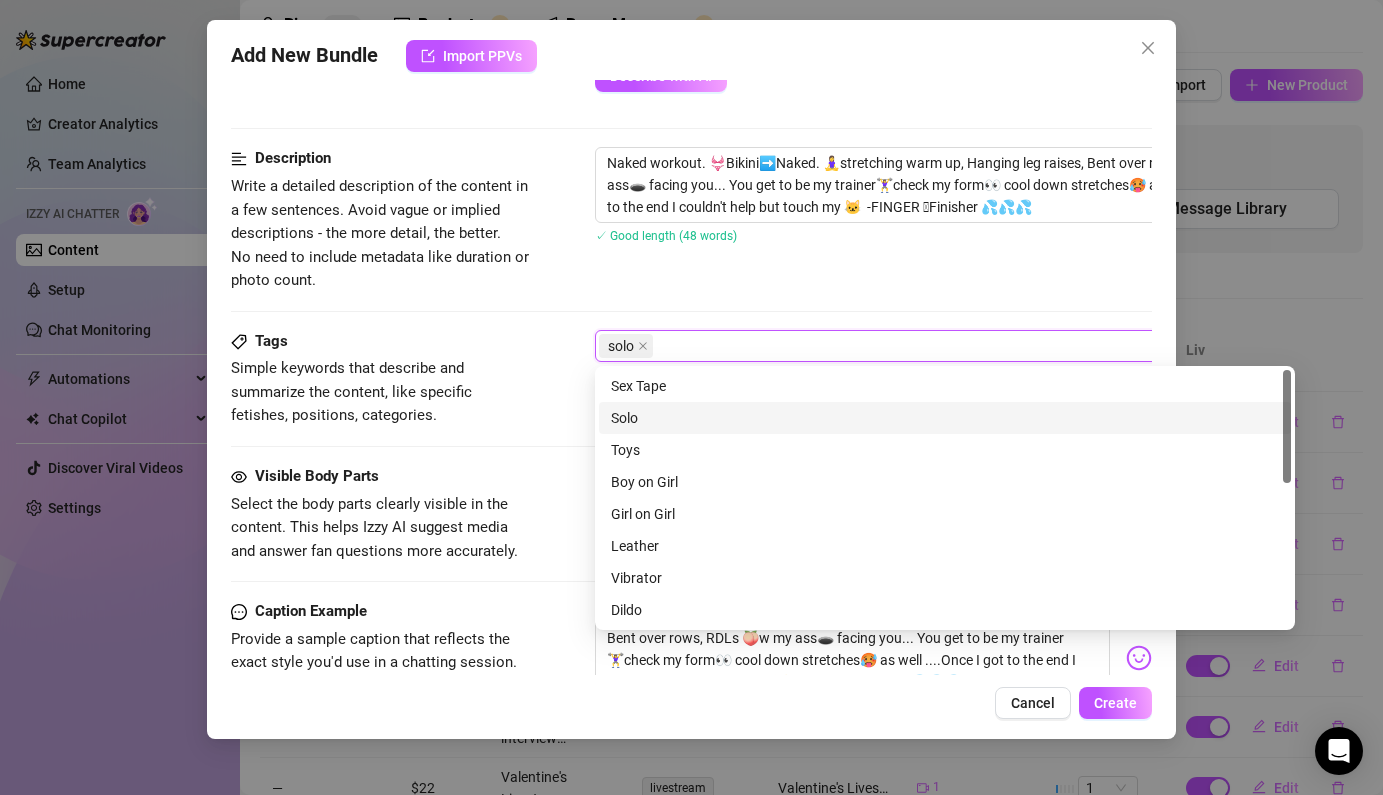 click on "Tags Simple keywords that describe and summarize the content, like specific fetishes, positions, categories. solo" at bounding box center (691, 397) 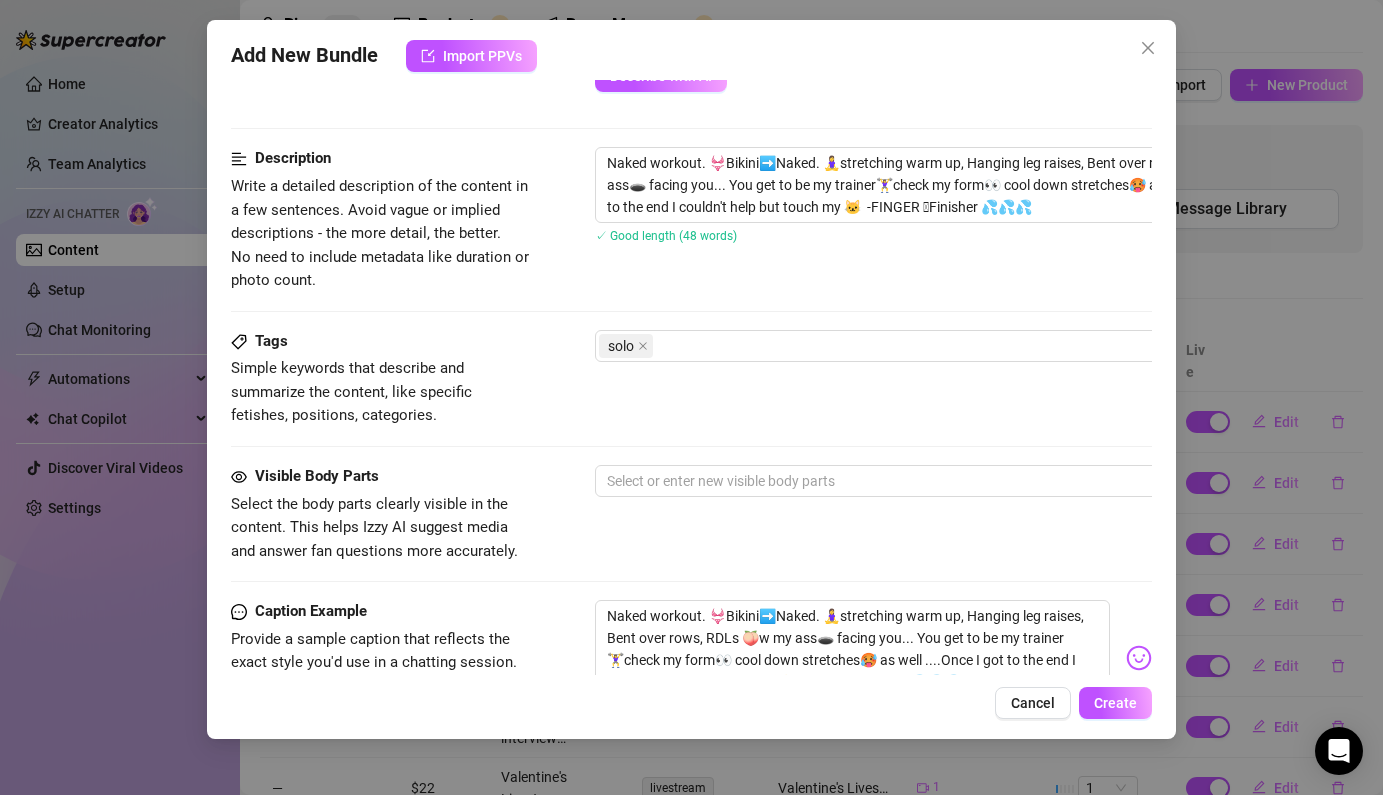 click on "Visible Body Parts Select the body parts clearly visible in the content. This helps Izzy AI suggest media and answer fan questions more accurately.   Select or enter new visible body parts" at bounding box center [691, 514] 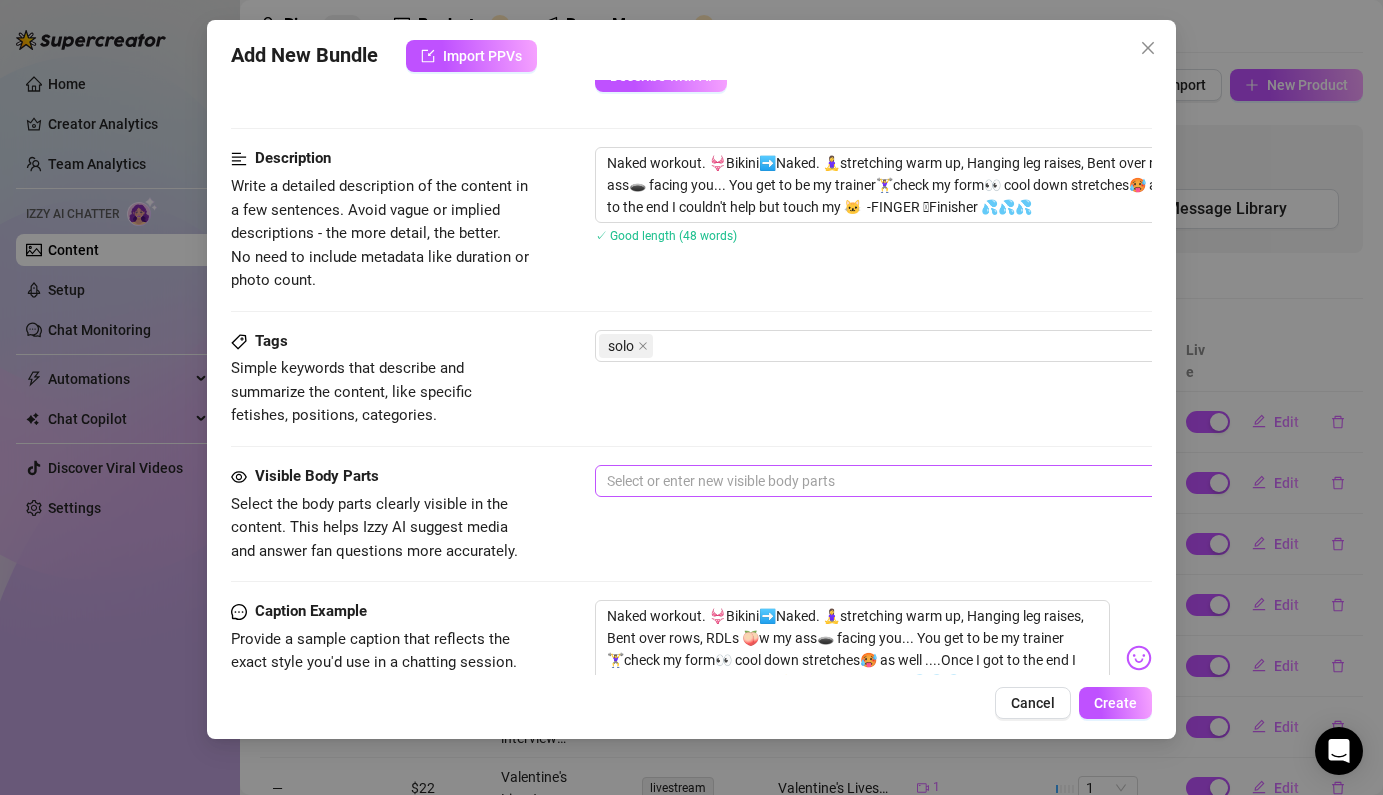 click at bounding box center [934, 481] 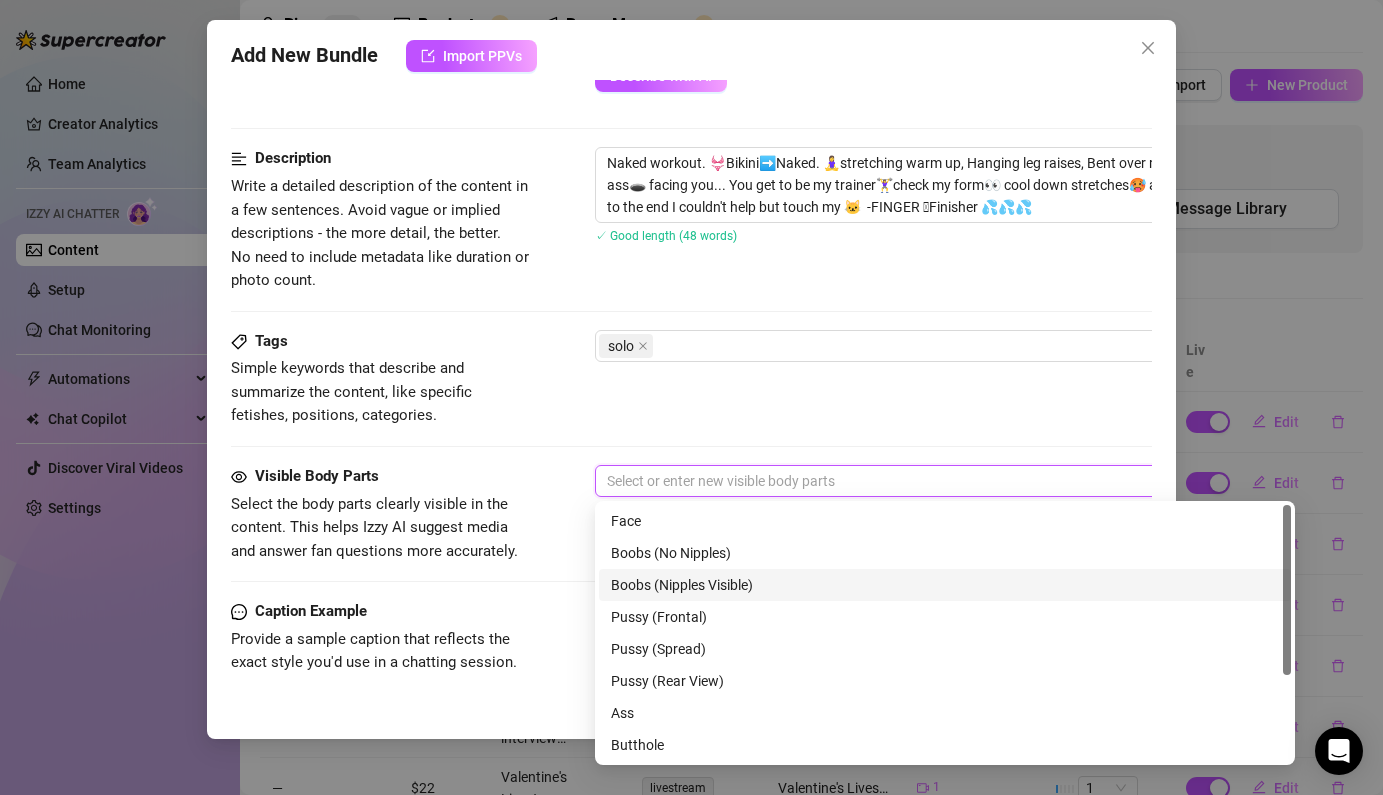 click on "Boobs (Nipples Visible)" at bounding box center (945, 585) 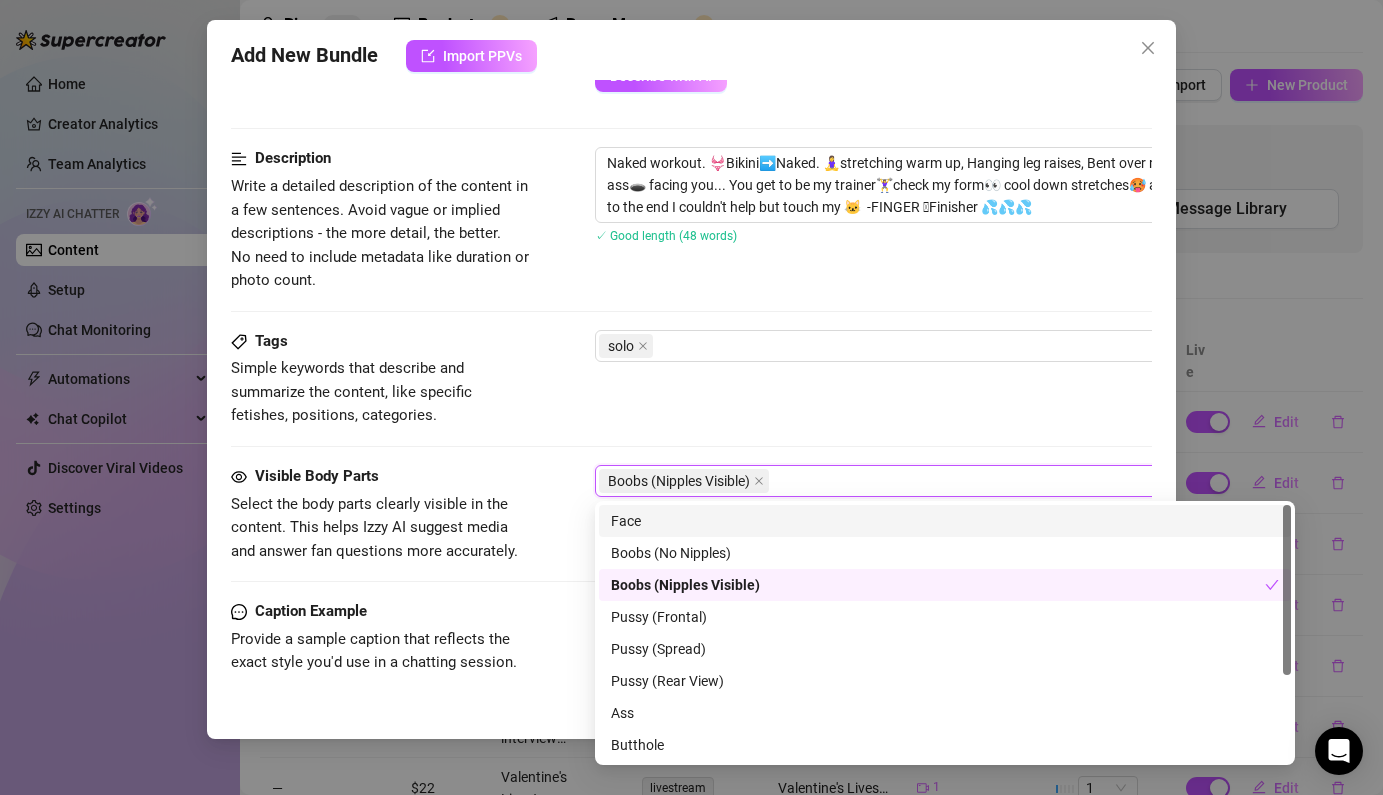click on "Face" at bounding box center [945, 521] 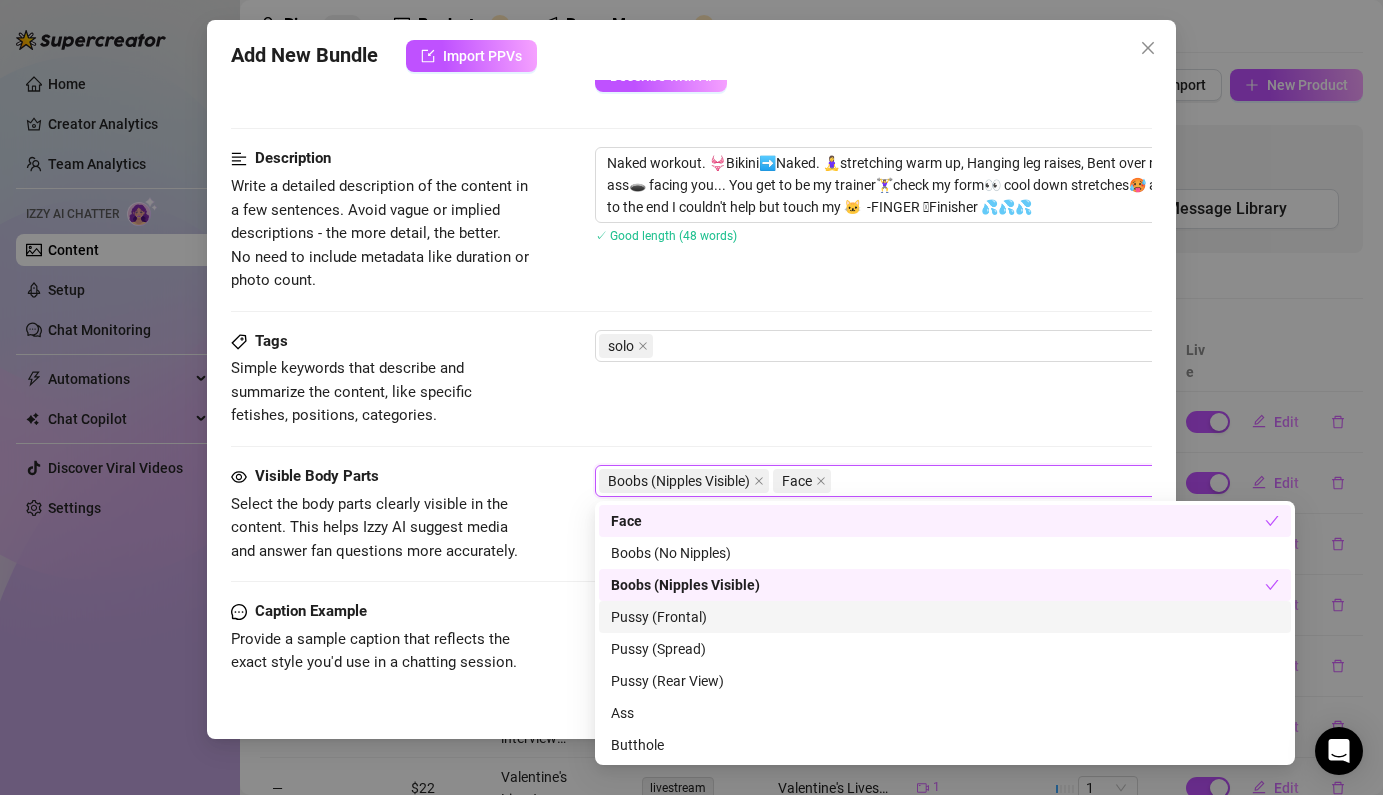 click on "Pussy (Frontal)" at bounding box center (945, 617) 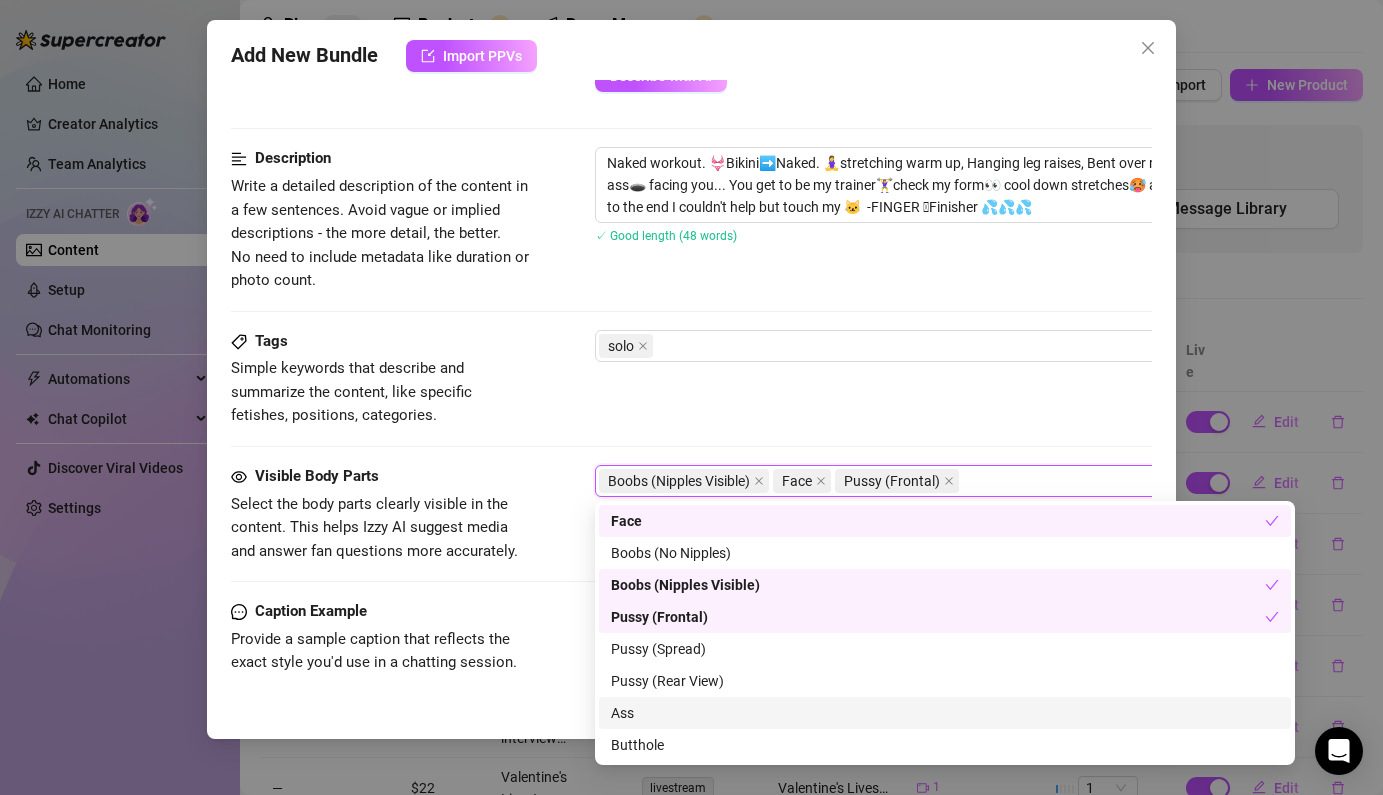 click on "Ass" at bounding box center (945, 713) 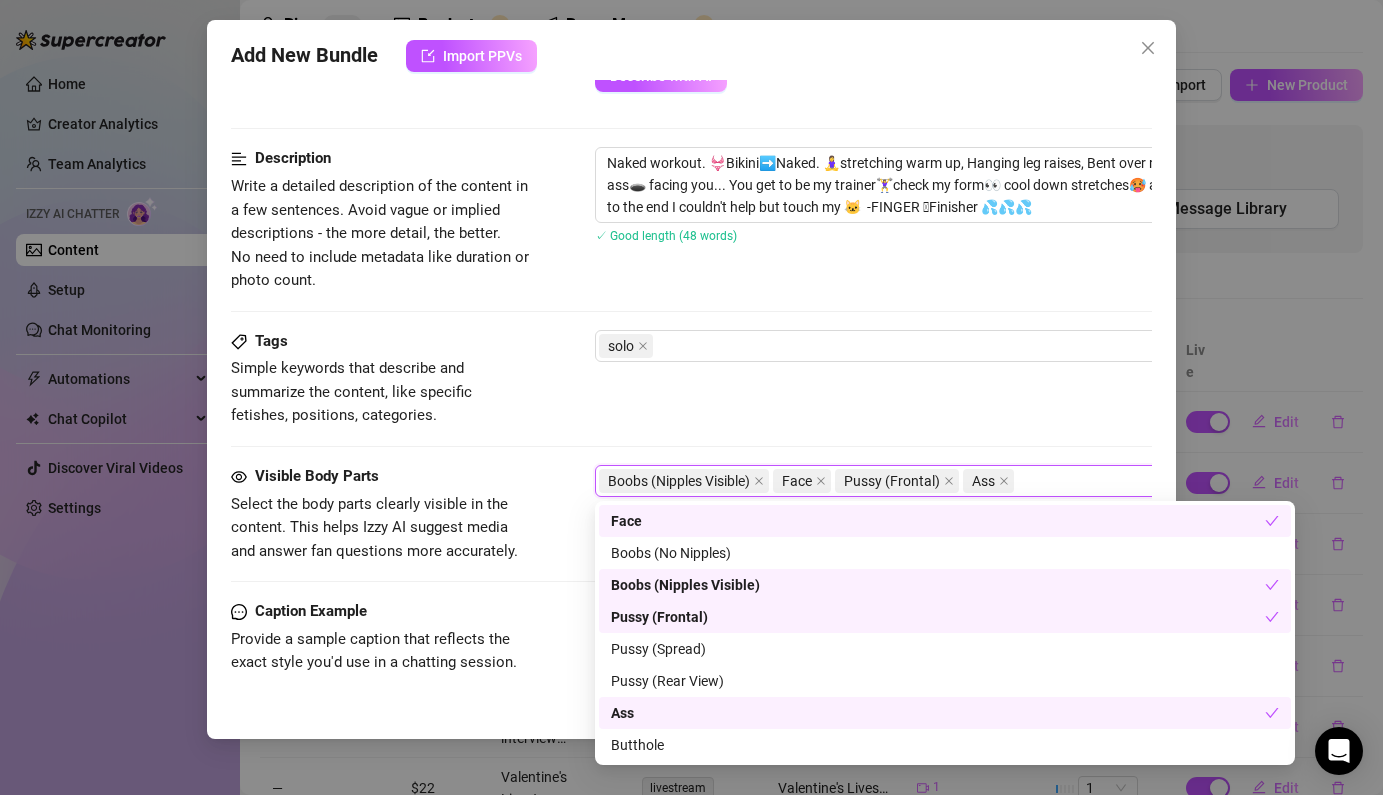 click on "Add New Bundle Import PPVs Account [PERSON] (@[USERNAME]) Name Name is for your internal organization only. Naked workout Media Add Media from Vault Free preview Pay to view Tag Collaborators   @[USERNAME] Minimum Price Set the minimum price for the bundle $ 22 Izzy AI Assistant Describe with AI Description Write a detailed description of the content in a few sentences. Avoid vague or implied descriptions - the more detail, the better.  No need to include metadata like duration or photo count. interactive Naked workout. 👙Bikini➡️Naked. 🧘‍♀️stretching warm up, Hanging leg raises, Bent over rows, RDLs 🍑w my ass🕳️ facing you... You get to be my trainer🏋️‍♀️check my form👀 cool down stretches🥵 as well ....Once I got to the end I couldn't help but touch my 🐱  -FINGER 🫴Finisher 💦💦💦 ✓ Good length (48 words) Tags Simple keywords that describe and summarize the content, like specific fetishes, positions, categories. solo   Visible Body Parts Face Ass   Cancel" at bounding box center (691, 379) 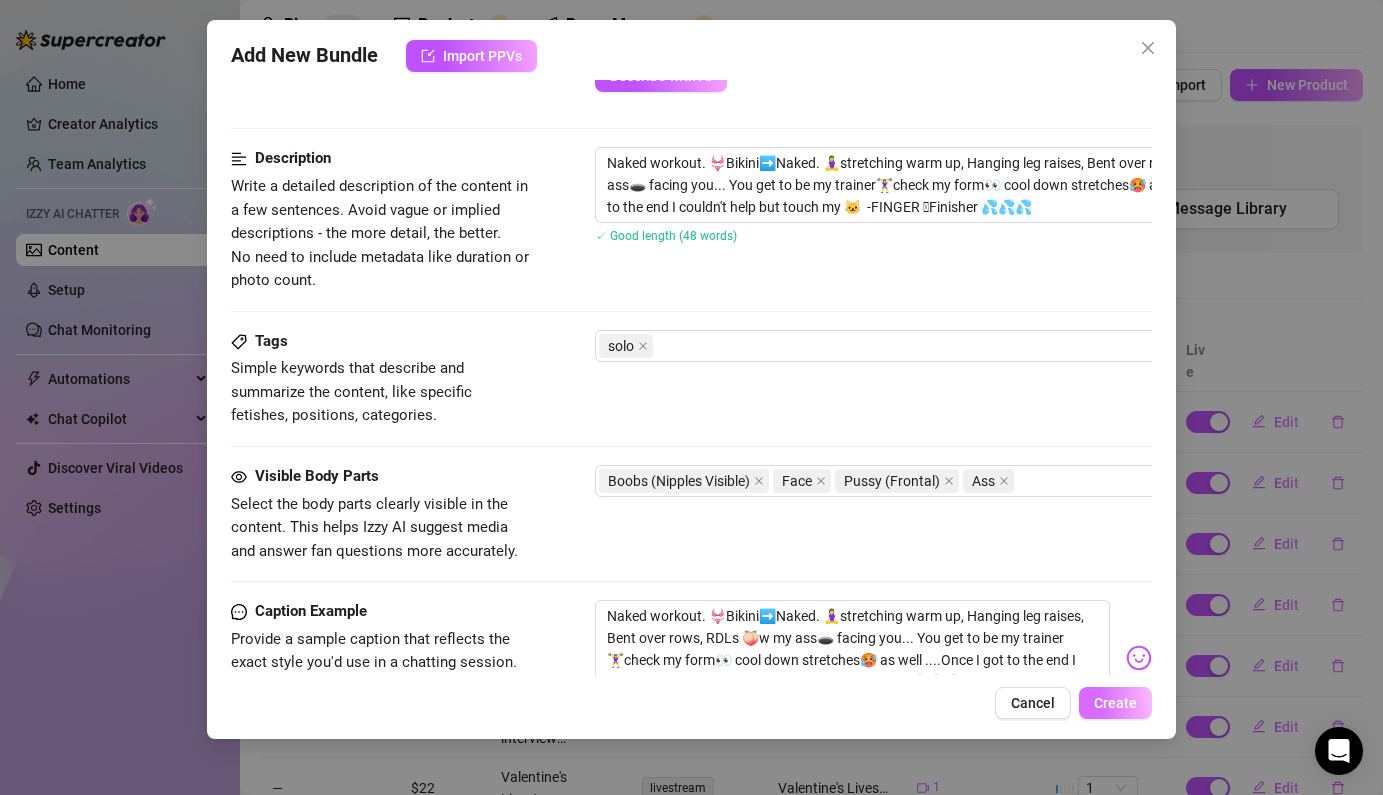 click on "Create" at bounding box center [1115, 703] 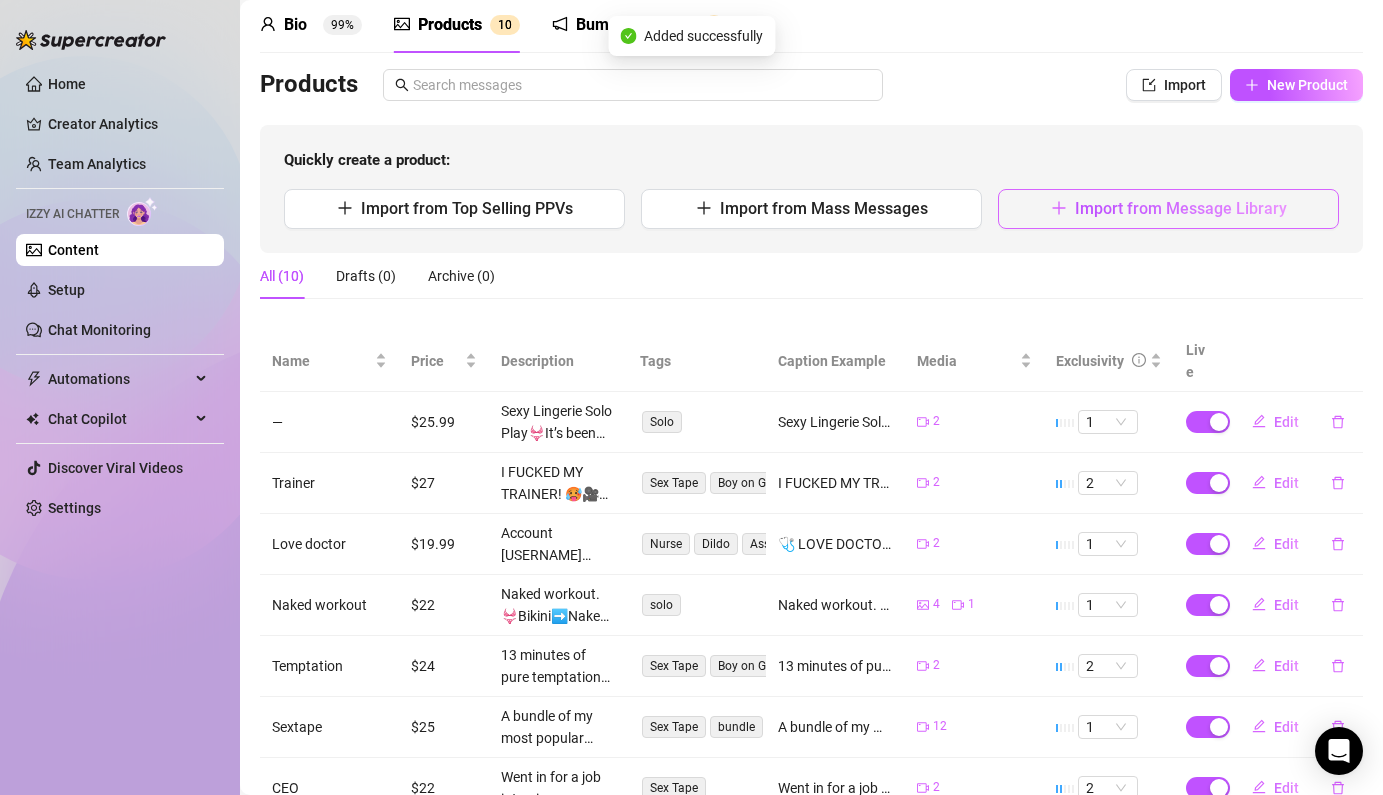 click on "Import from Message Library" at bounding box center (1168, 209) 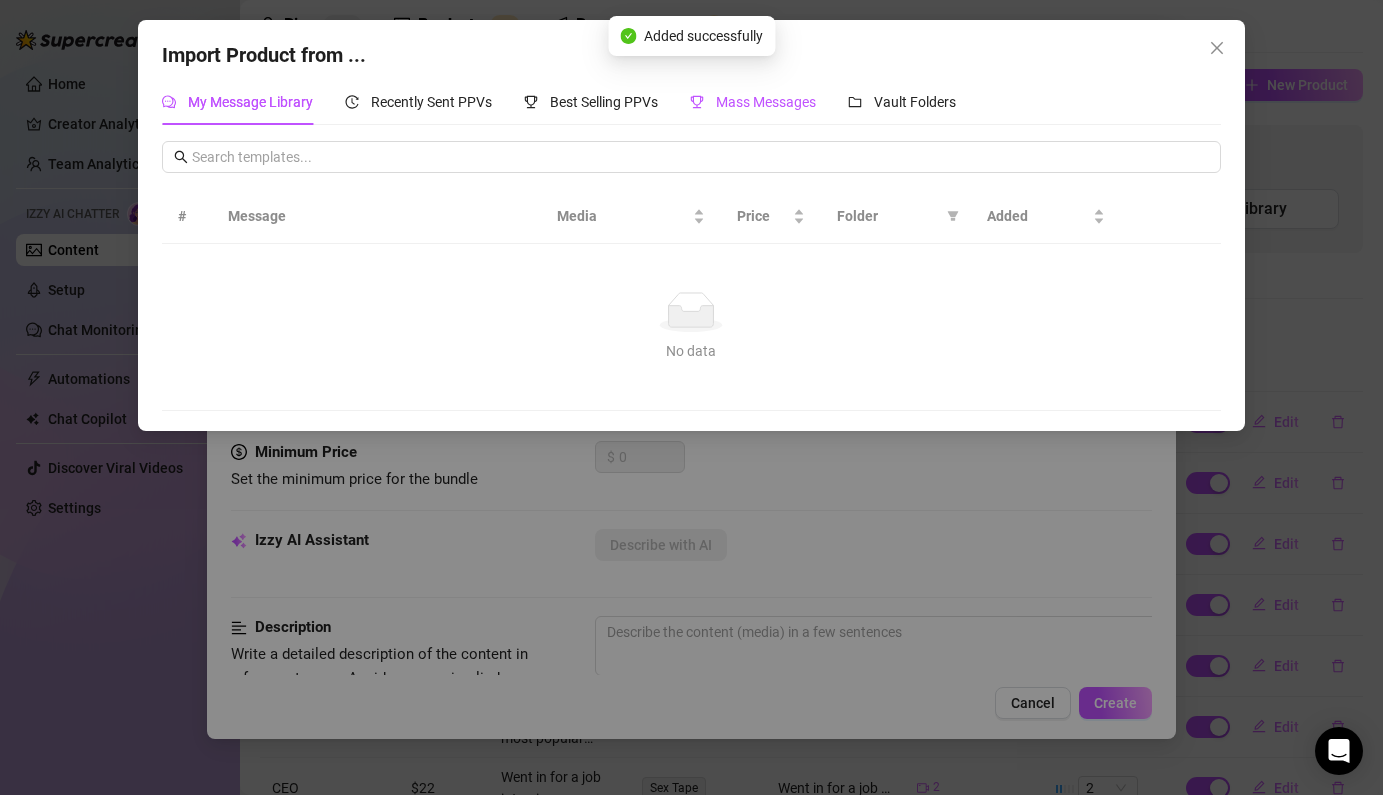 click on "Mass Messages" at bounding box center [766, 102] 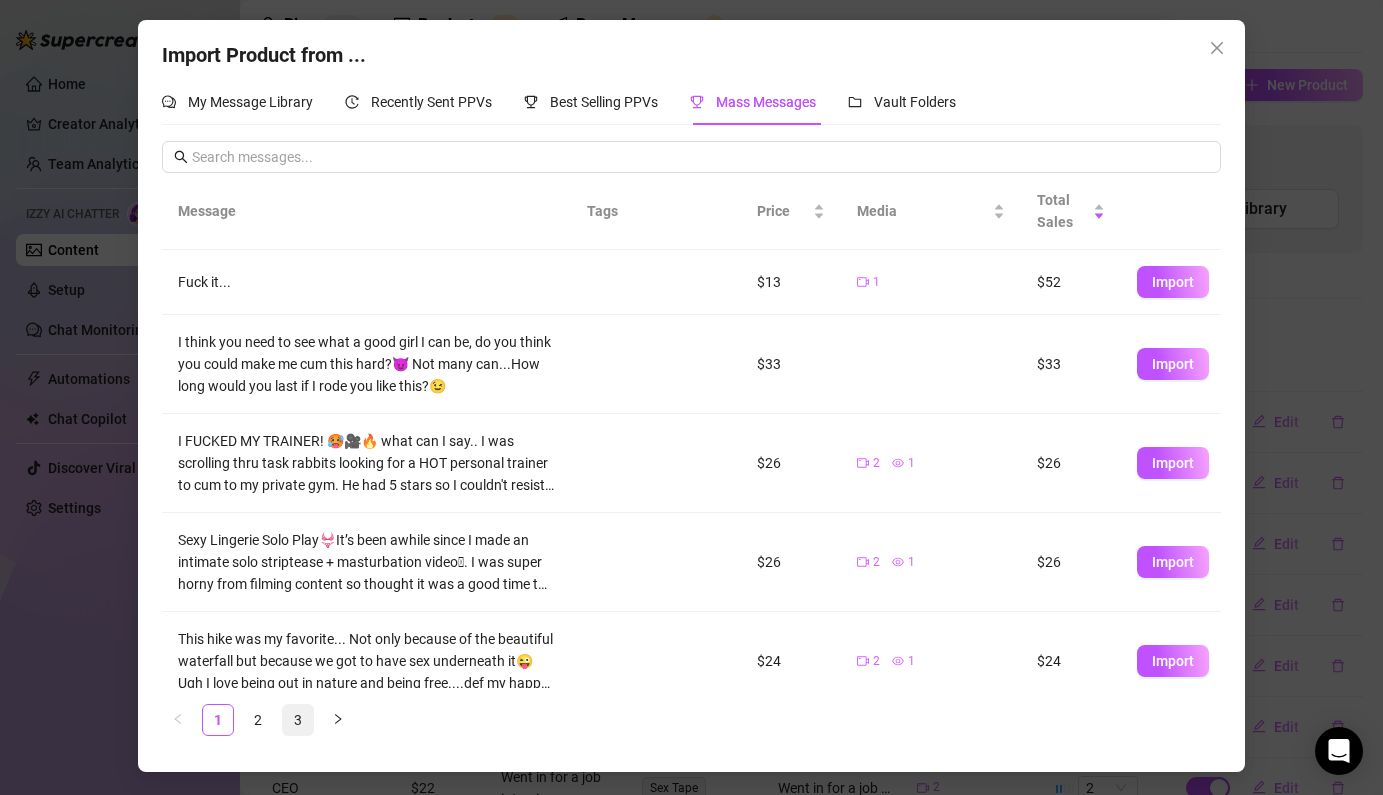 click on "3" at bounding box center [298, 720] 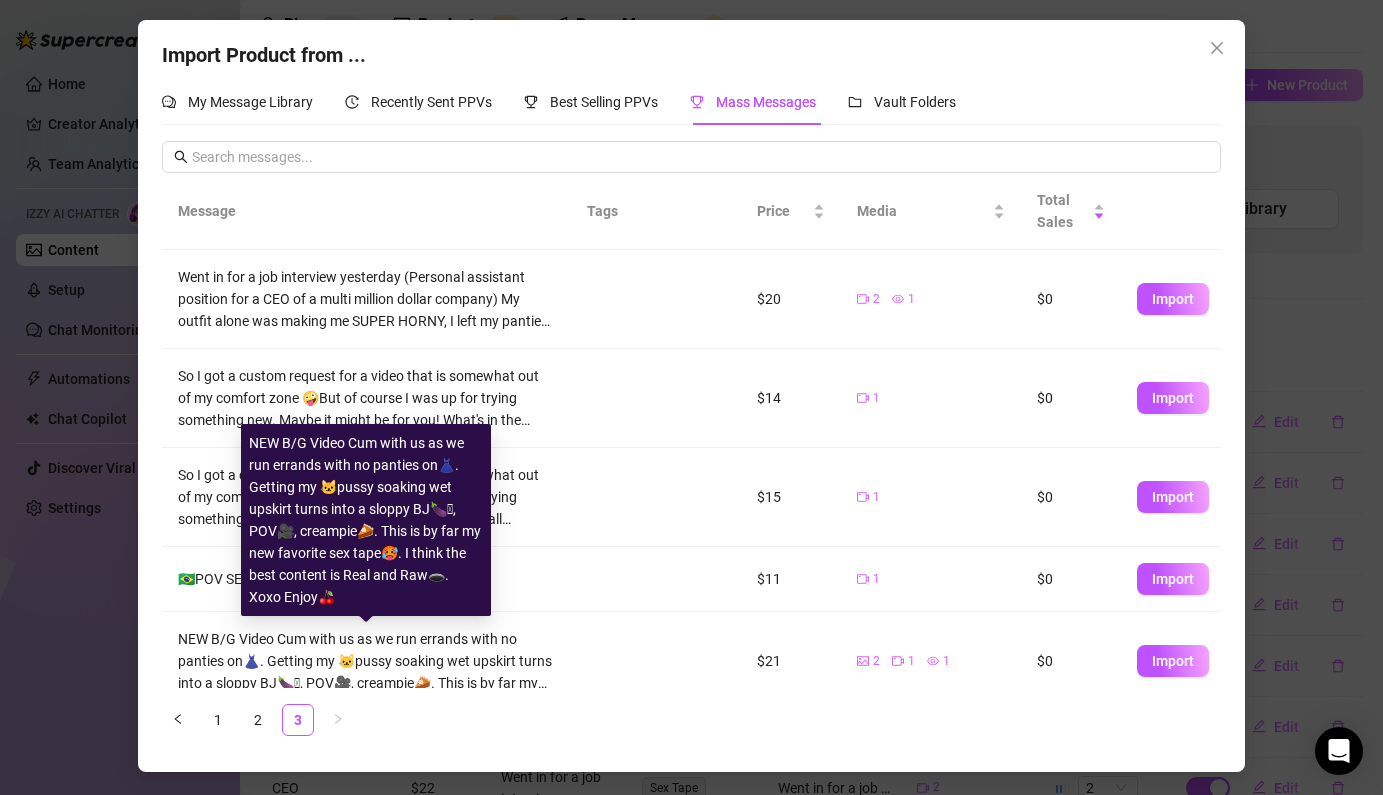 scroll, scrollTop: 317, scrollLeft: 0, axis: vertical 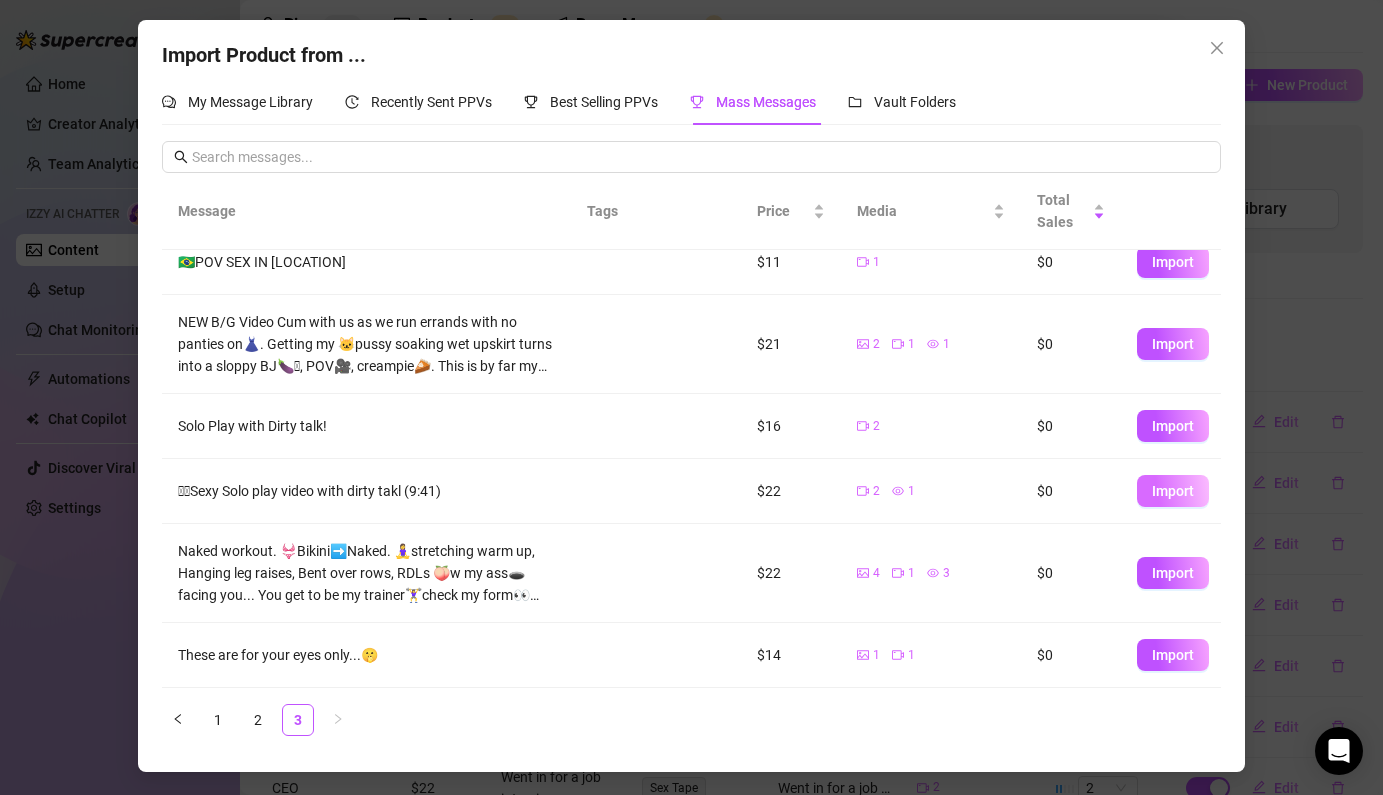 click on "Import" at bounding box center (1173, 491) 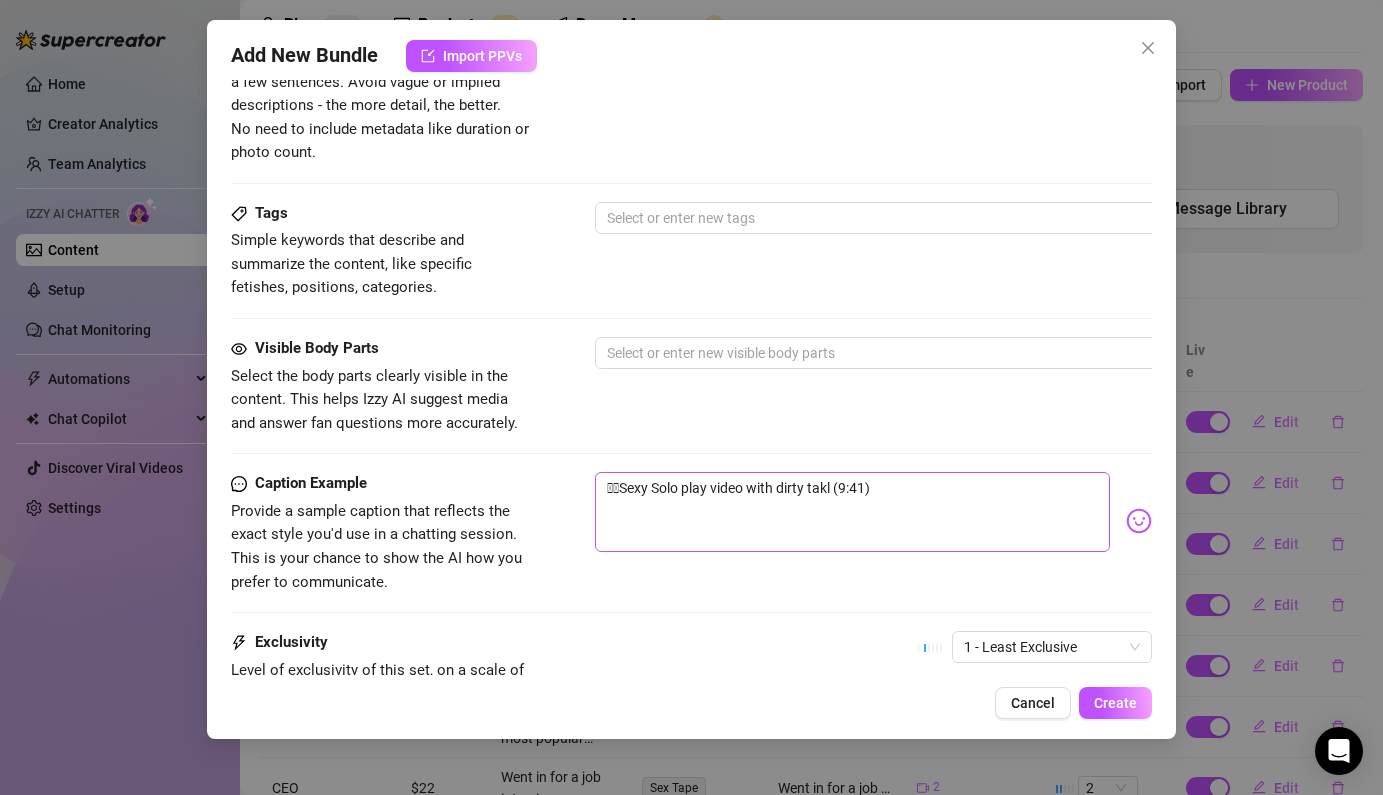 scroll, scrollTop: 860, scrollLeft: 0, axis: vertical 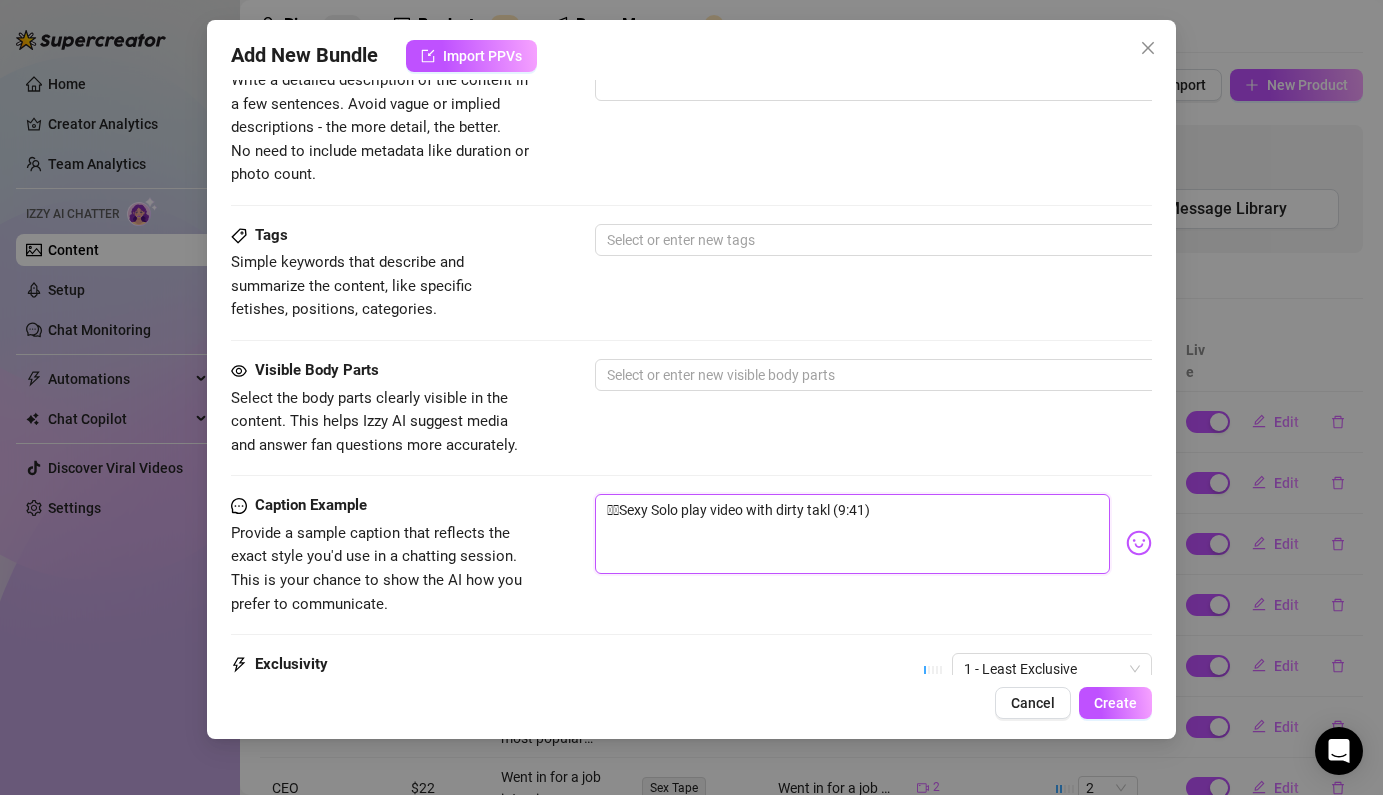 click on "🫦🫦Sexy Solo play video with dirty takl (9:41)" at bounding box center [852, 534] 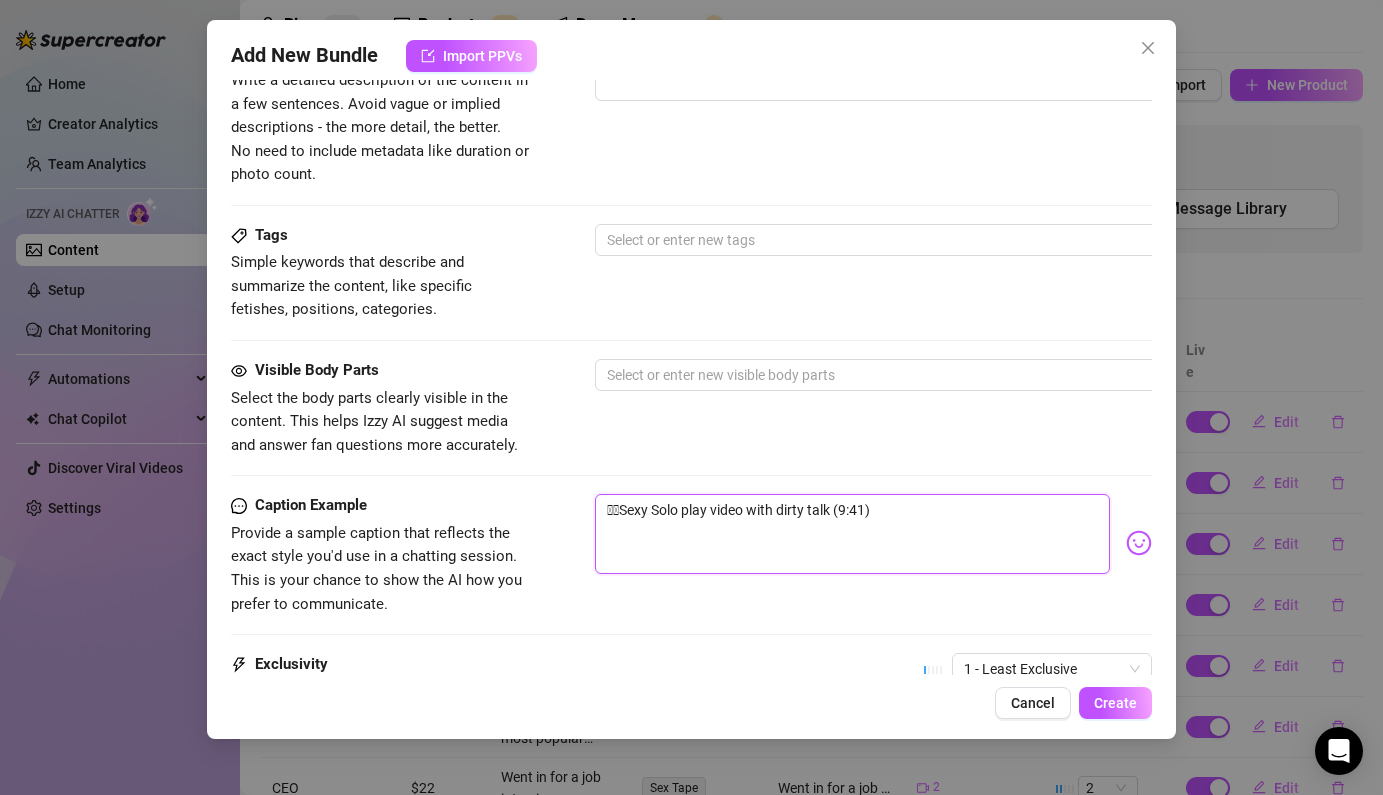 scroll, scrollTop: 388, scrollLeft: 0, axis: vertical 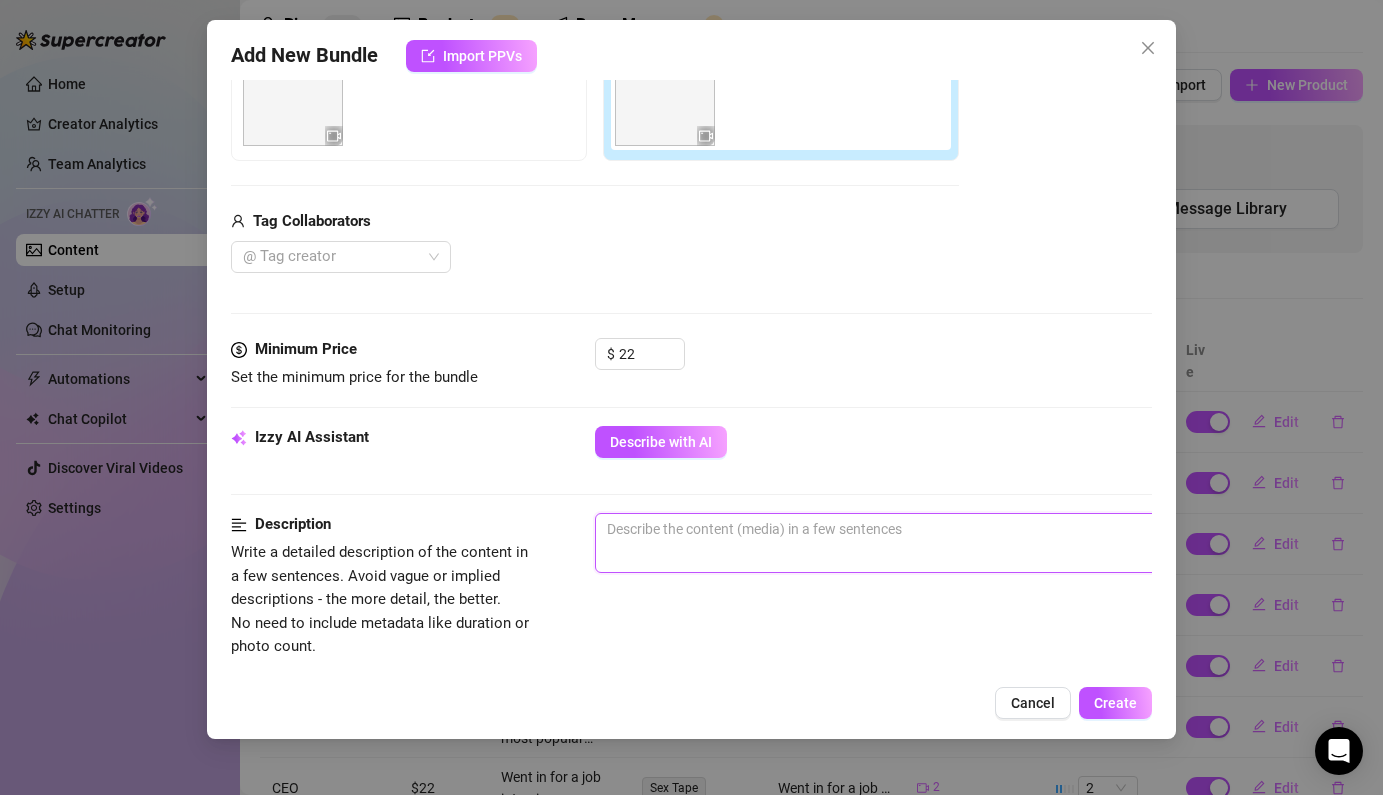click at bounding box center [945, 543] 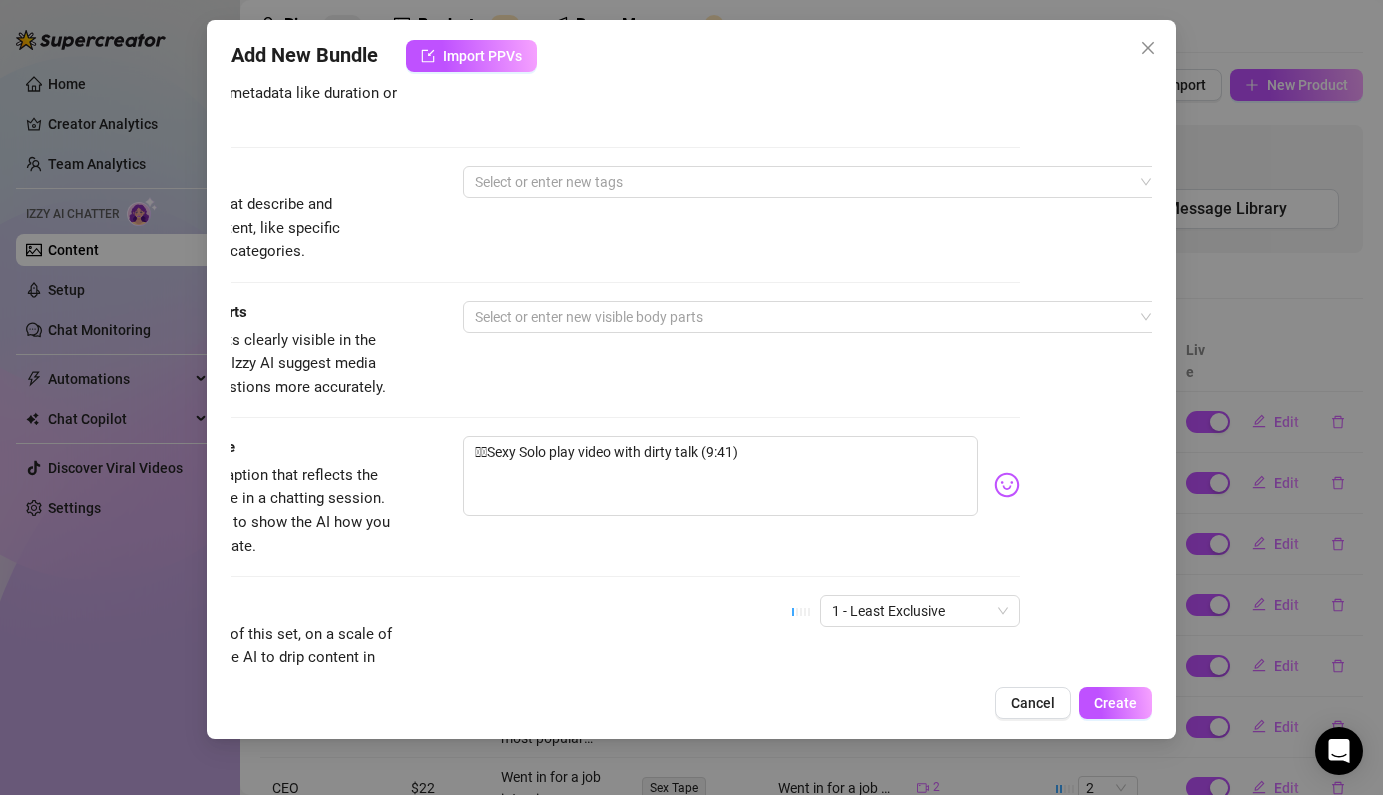 scroll, scrollTop: 906, scrollLeft: 132, axis: both 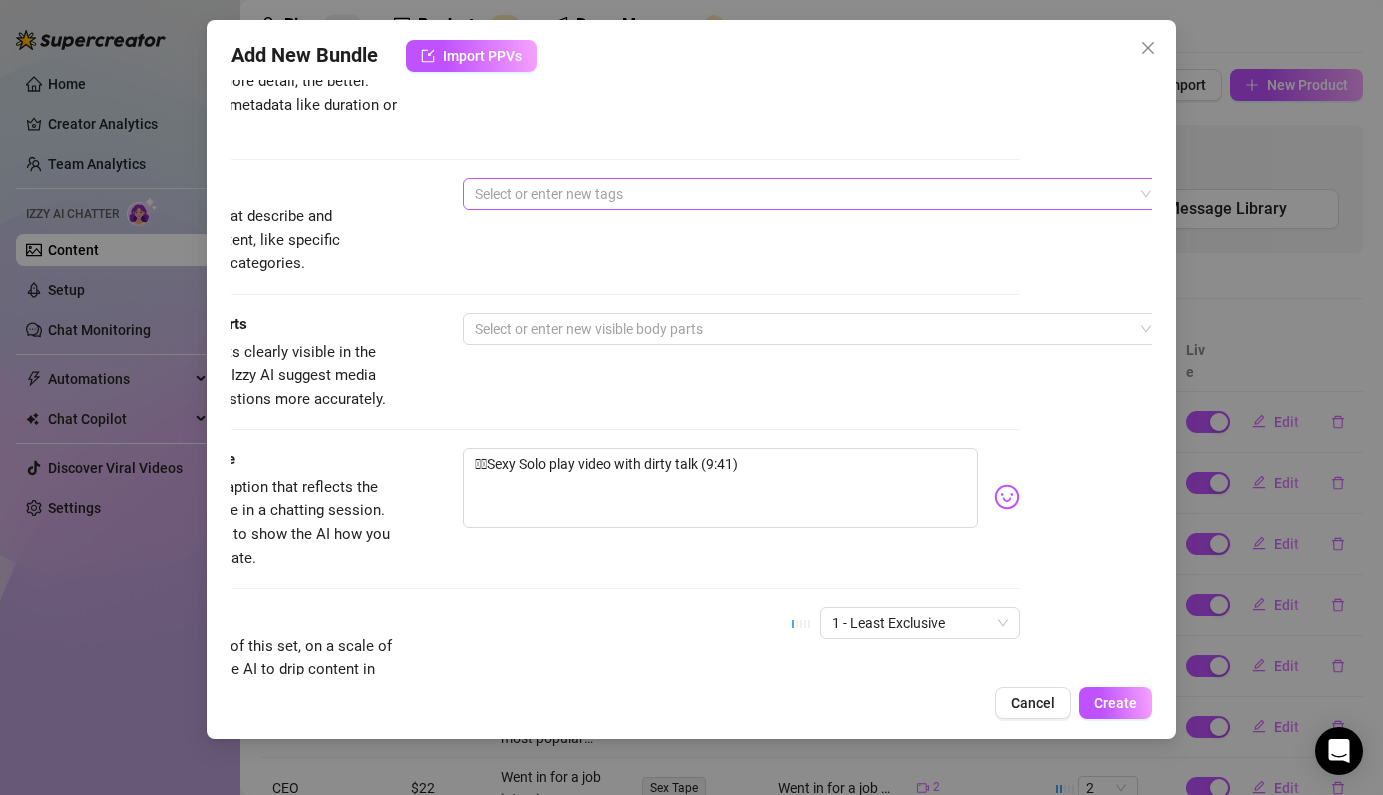 click at bounding box center (802, 194) 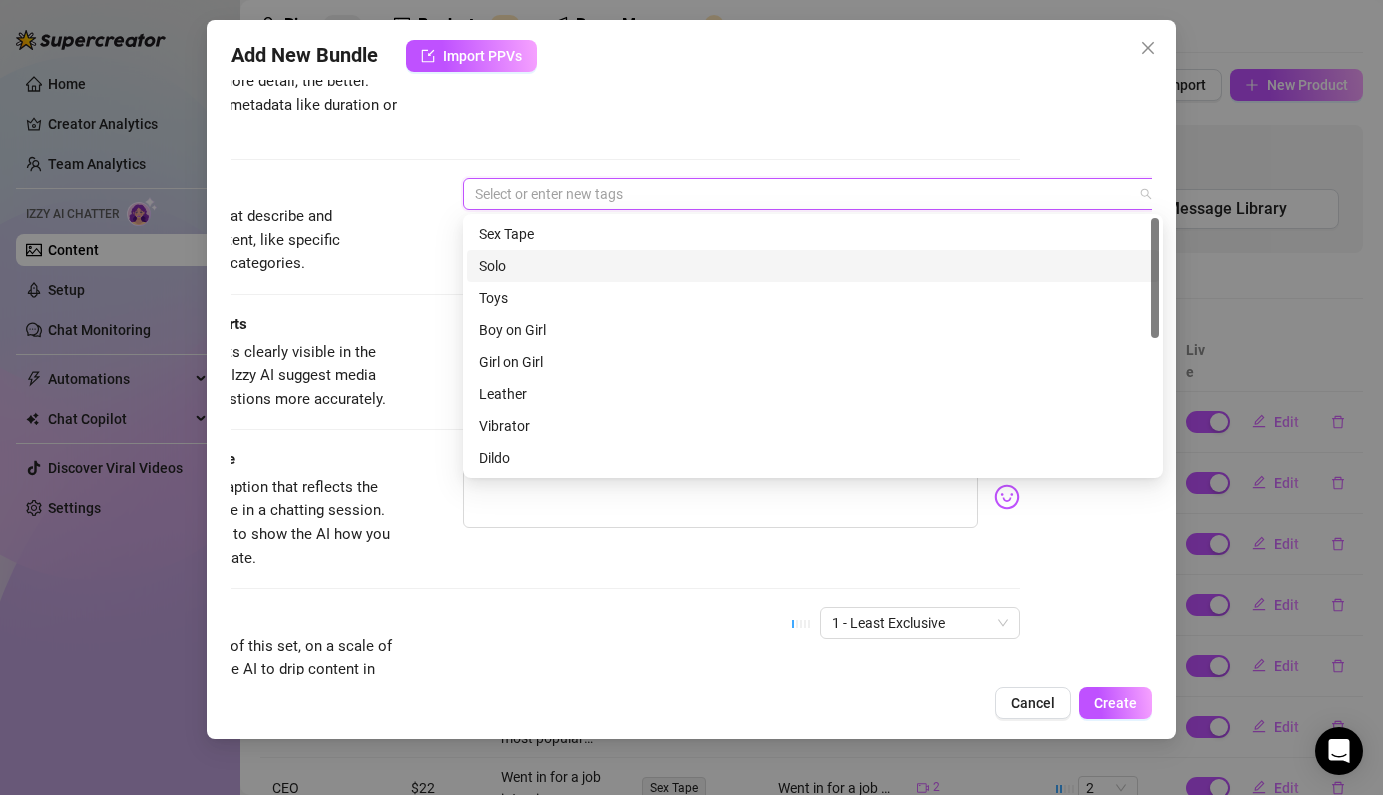 click on "Solo" at bounding box center (813, 266) 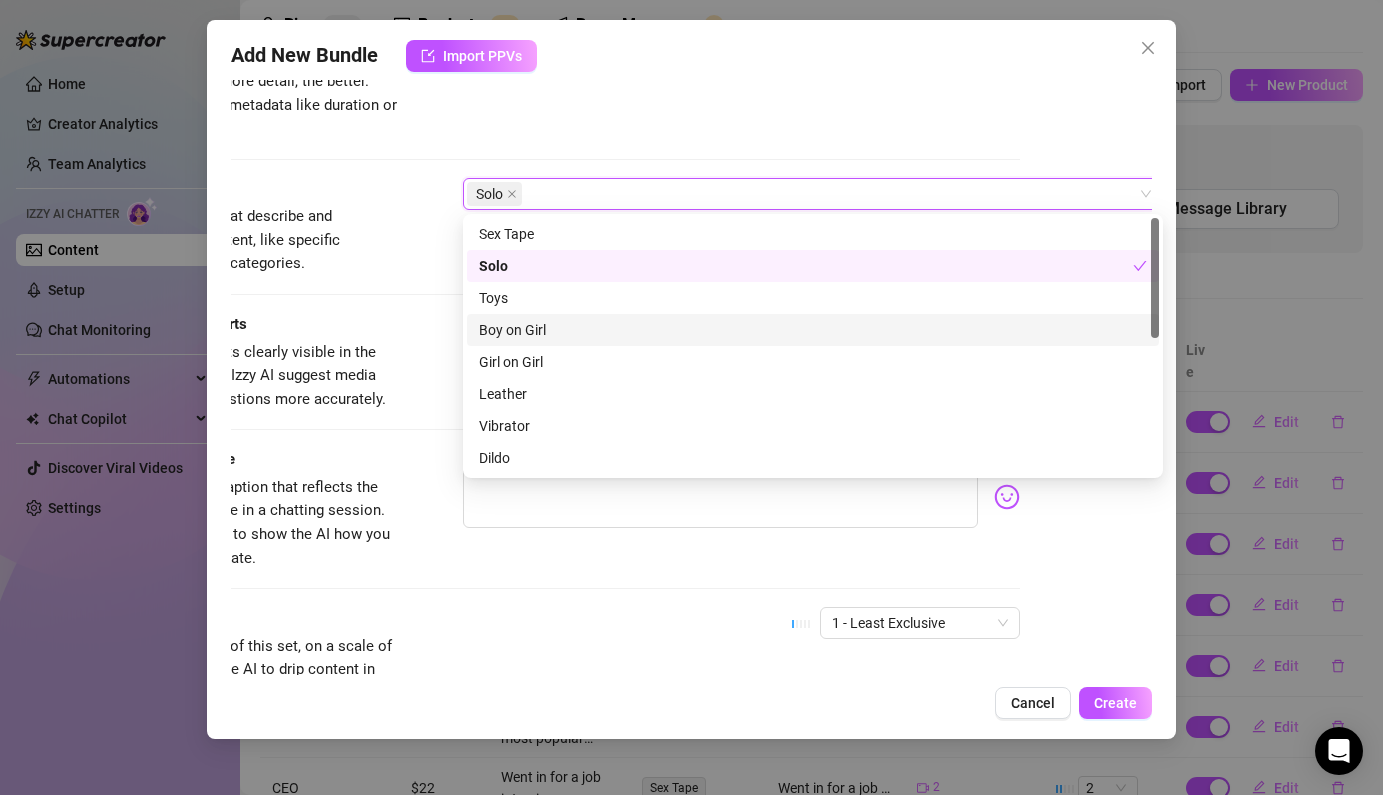click on "Simple keywords that describe and summarize the content, like specific fetishes, positions, categories." at bounding box center [249, 240] 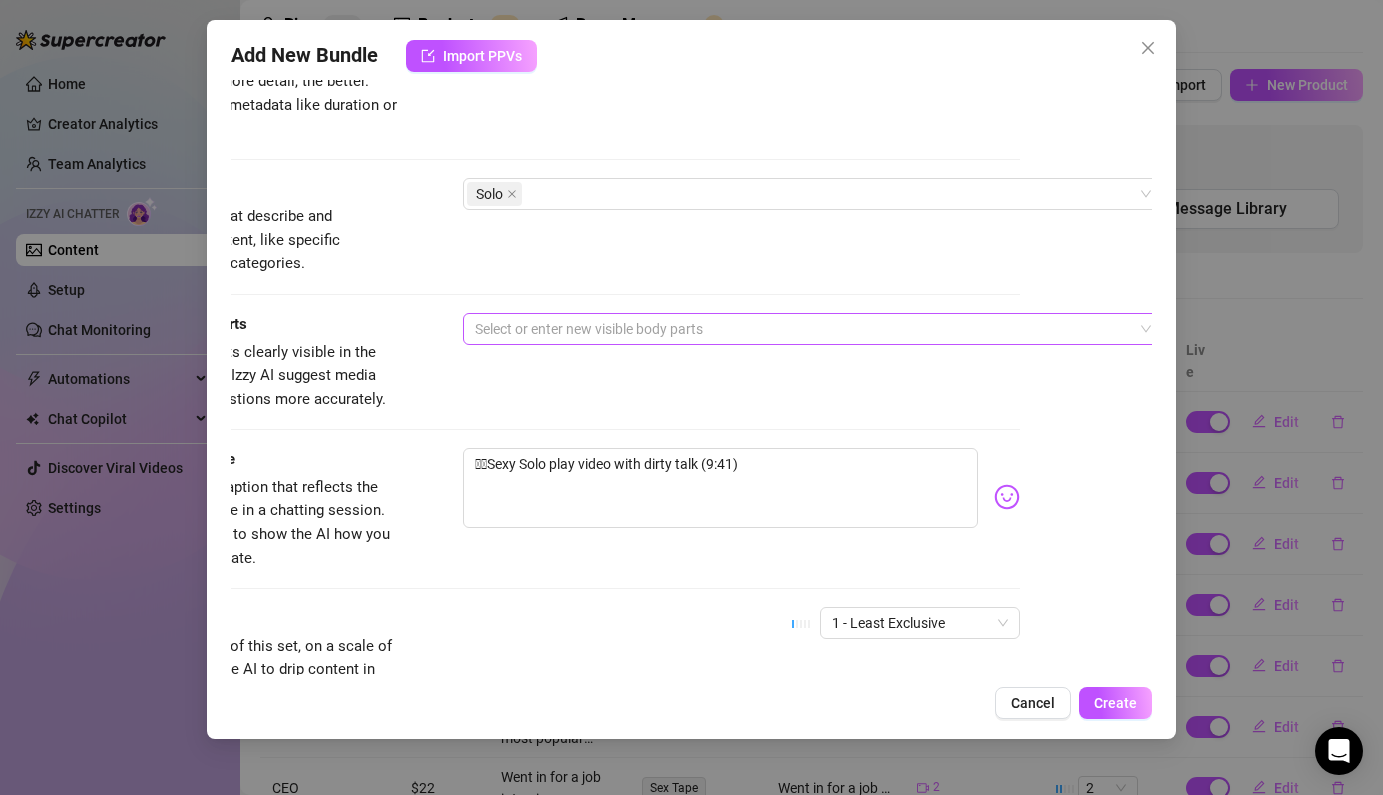 click at bounding box center (802, 329) 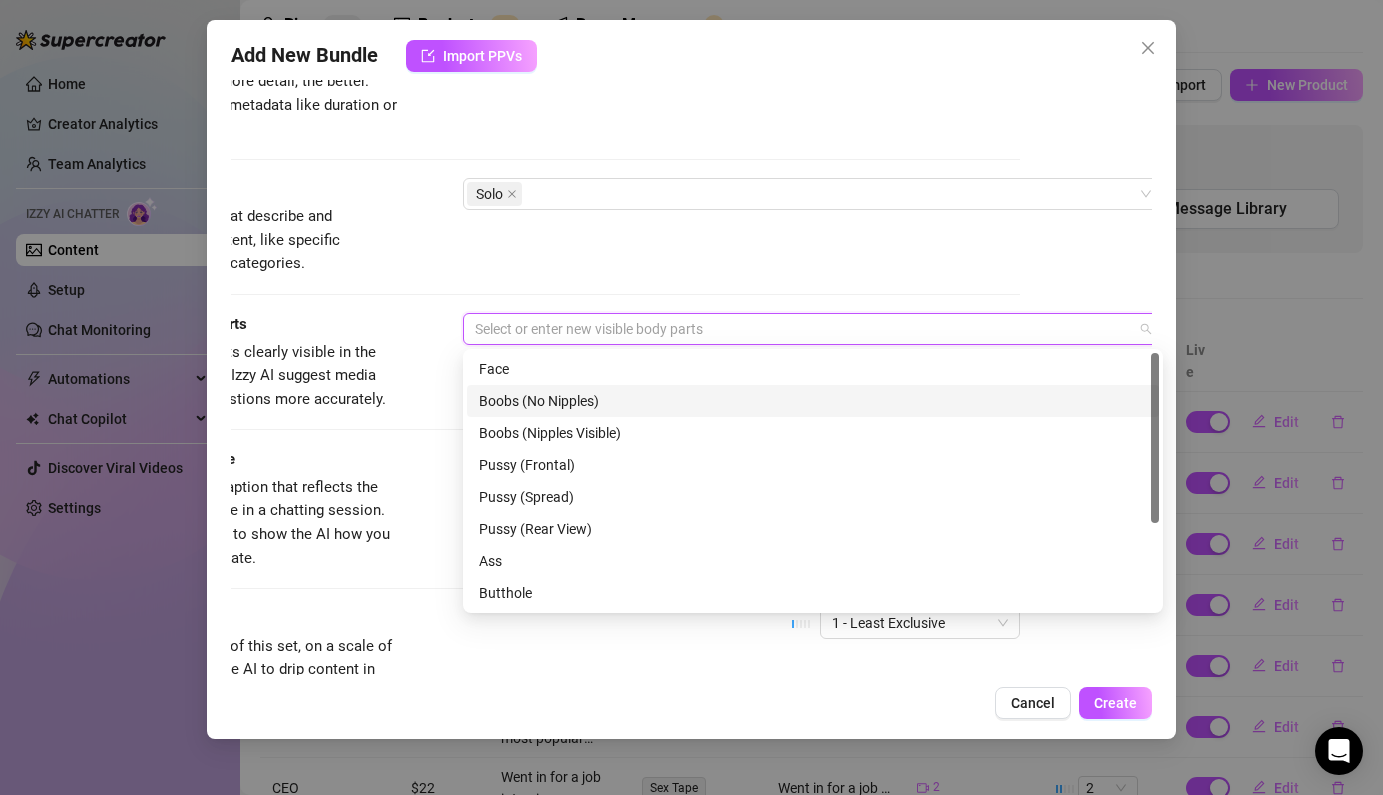 click on "Boobs (No Nipples)" at bounding box center [813, 401] 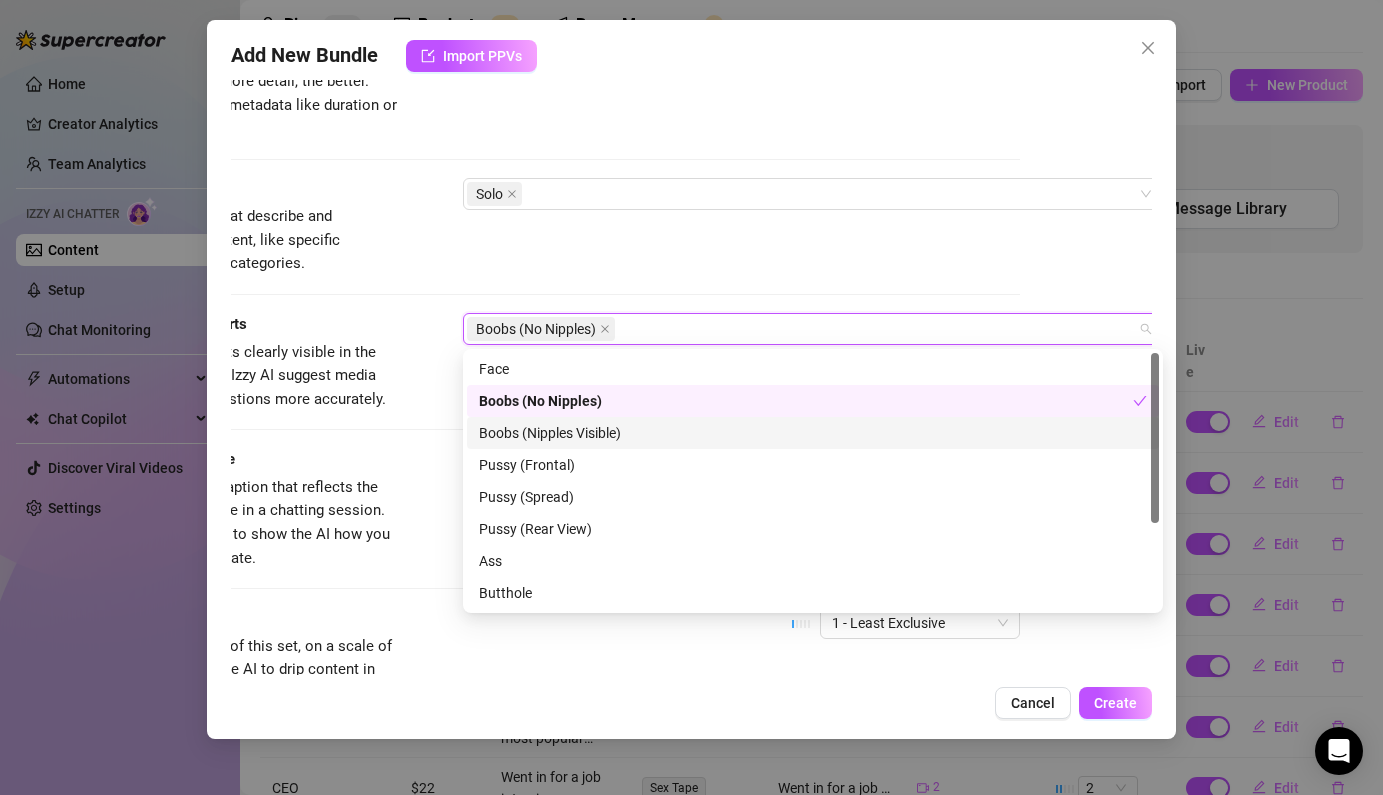 click on "Boobs (Nipples Visible)" at bounding box center [813, 433] 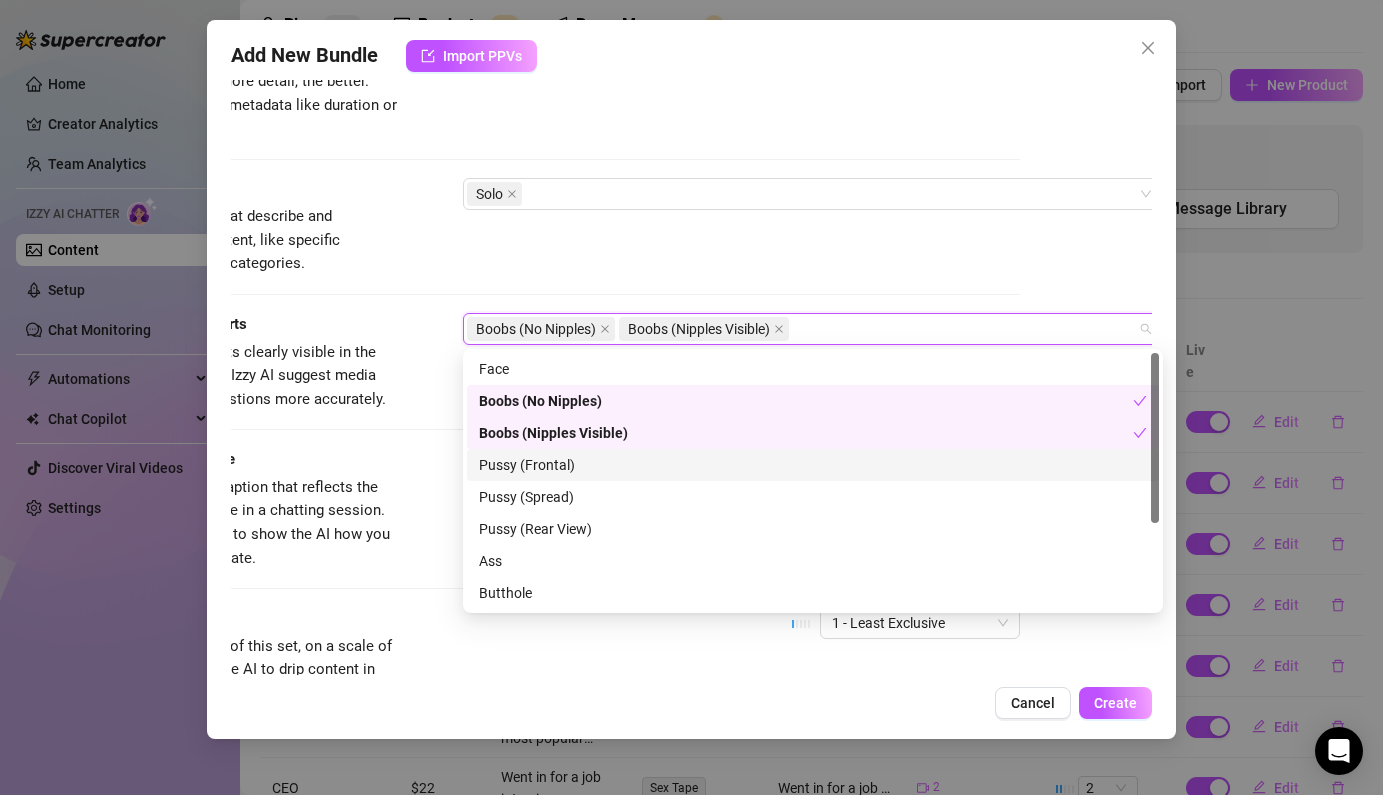 click on "Pussy (Frontal)" at bounding box center (813, 465) 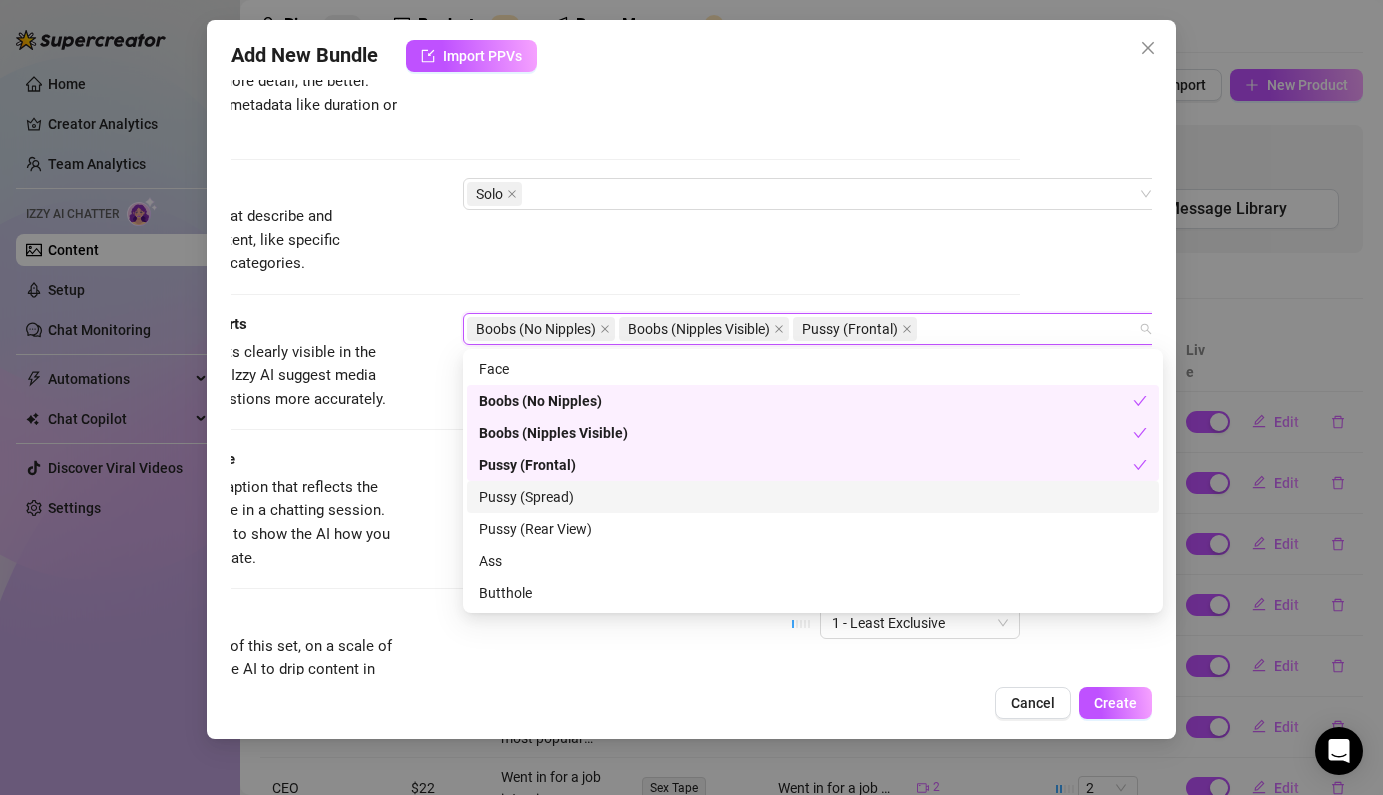 click on "Pussy (Spread)" at bounding box center (813, 497) 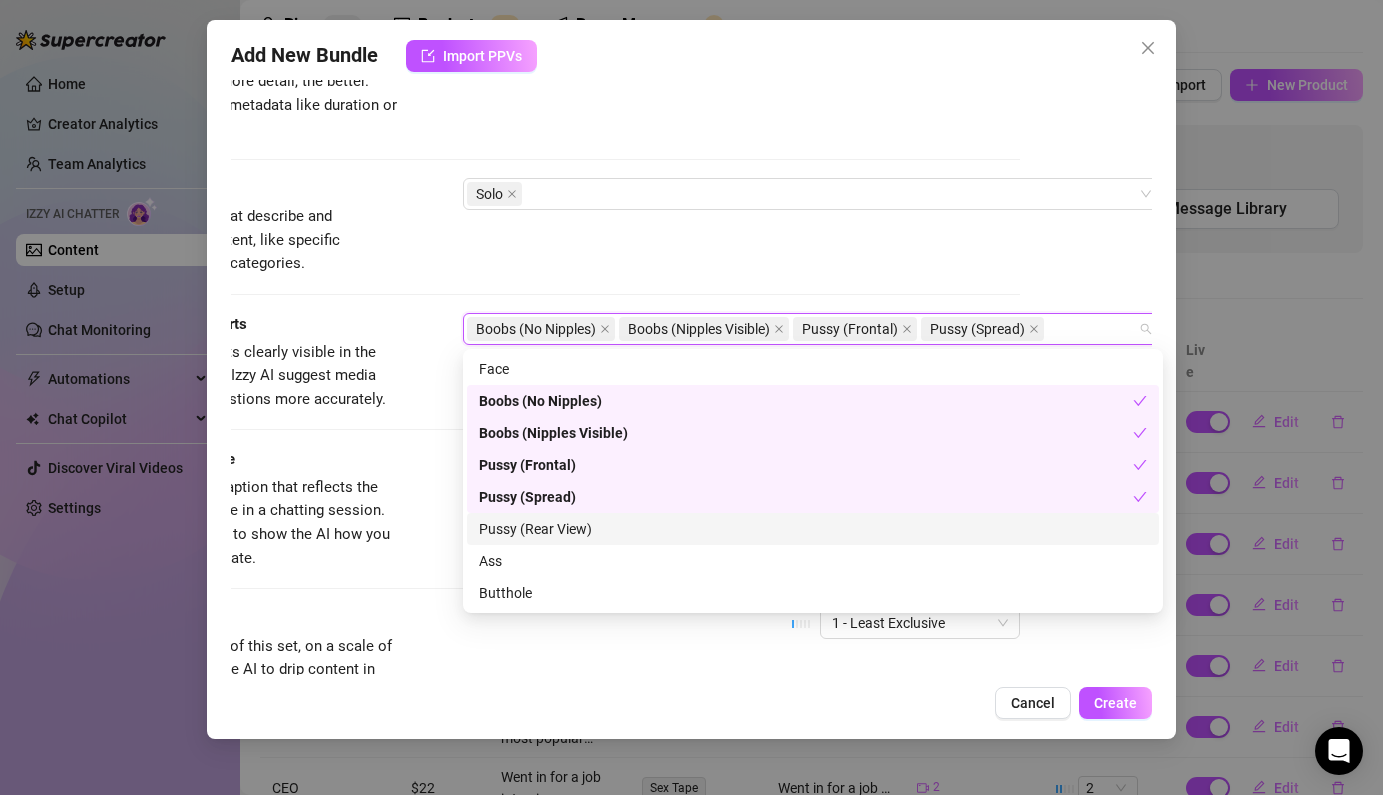 click on "Provide a sample caption that reflects the exact style you'd use in a chatting session. This is your chance to show the AI how you prefer to communicate." at bounding box center [249, 523] 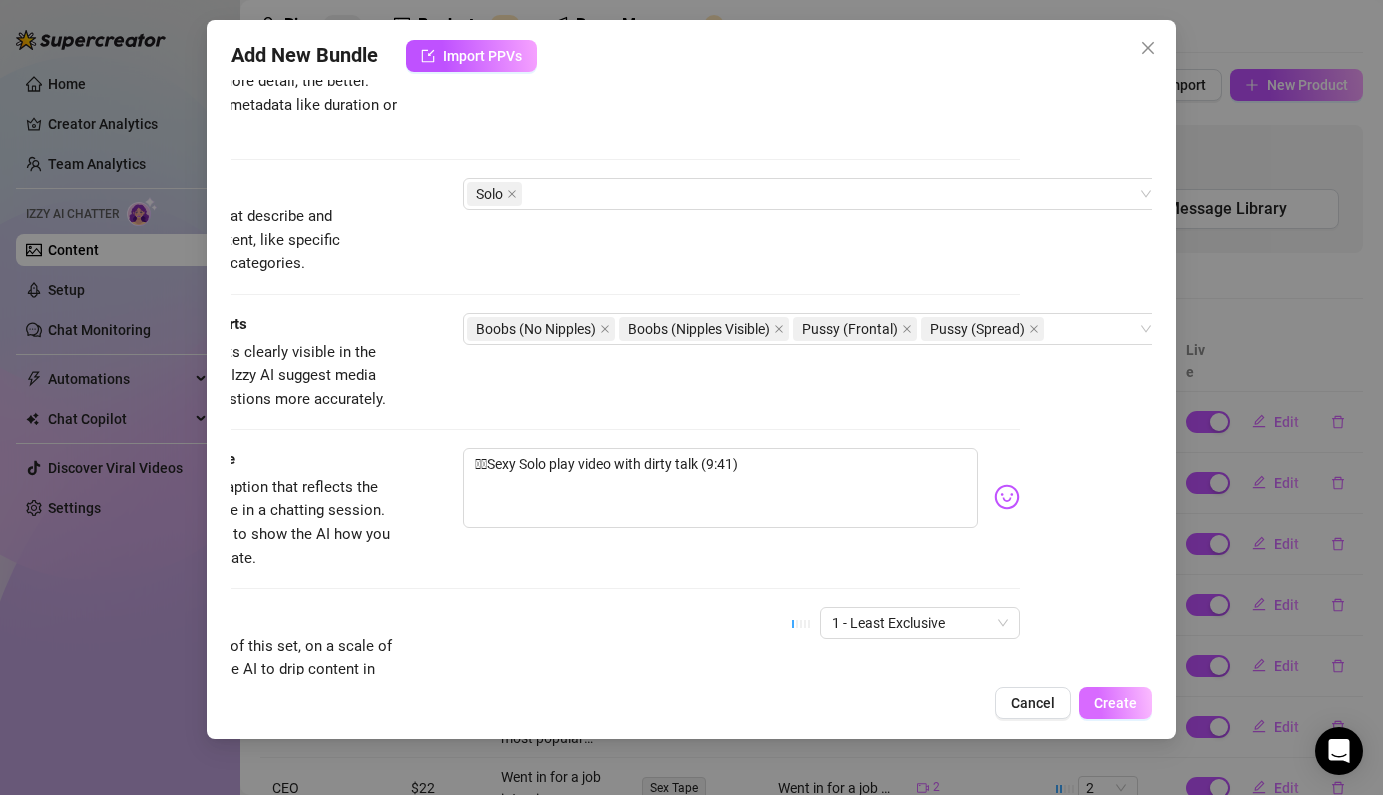 click on "Create" at bounding box center (1115, 703) 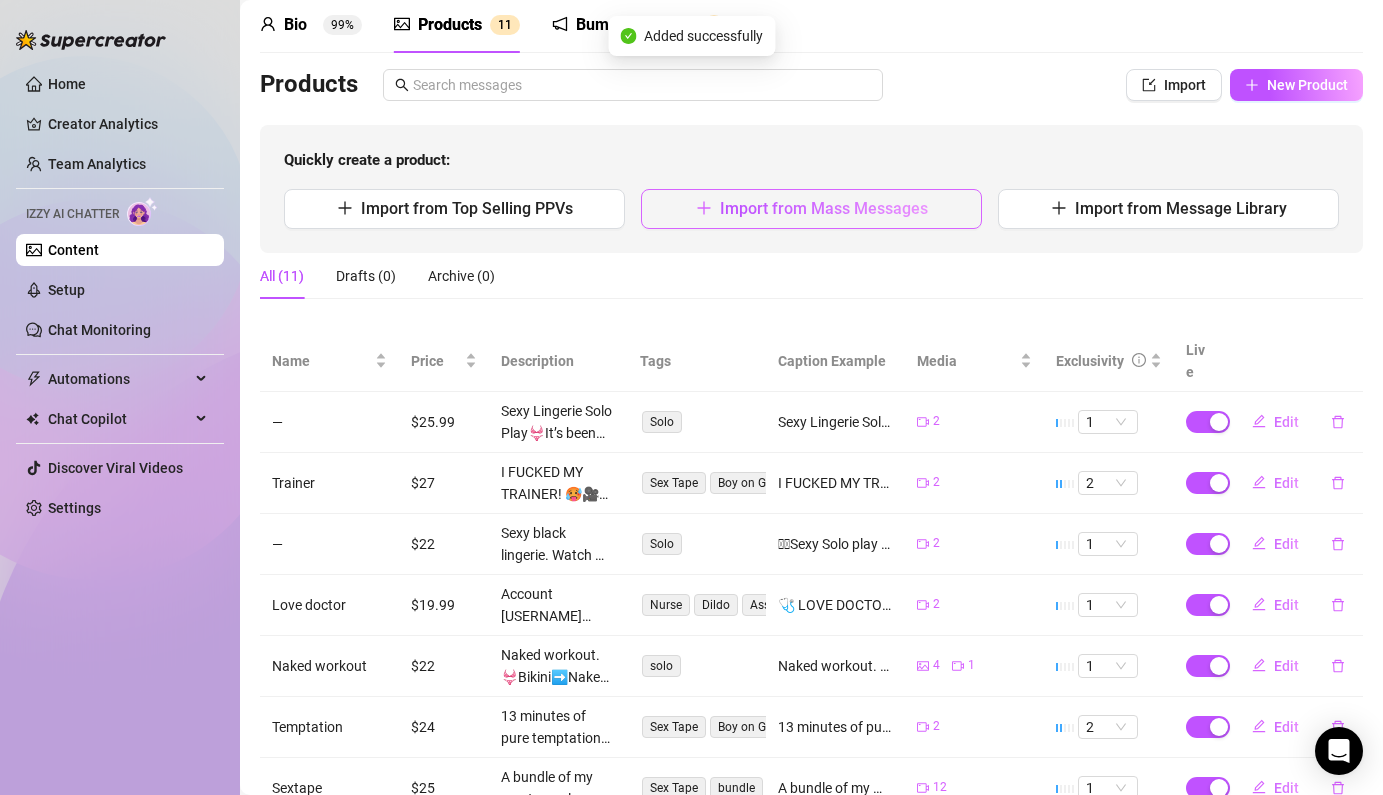 click on "Import from Mass Messages" at bounding box center (824, 208) 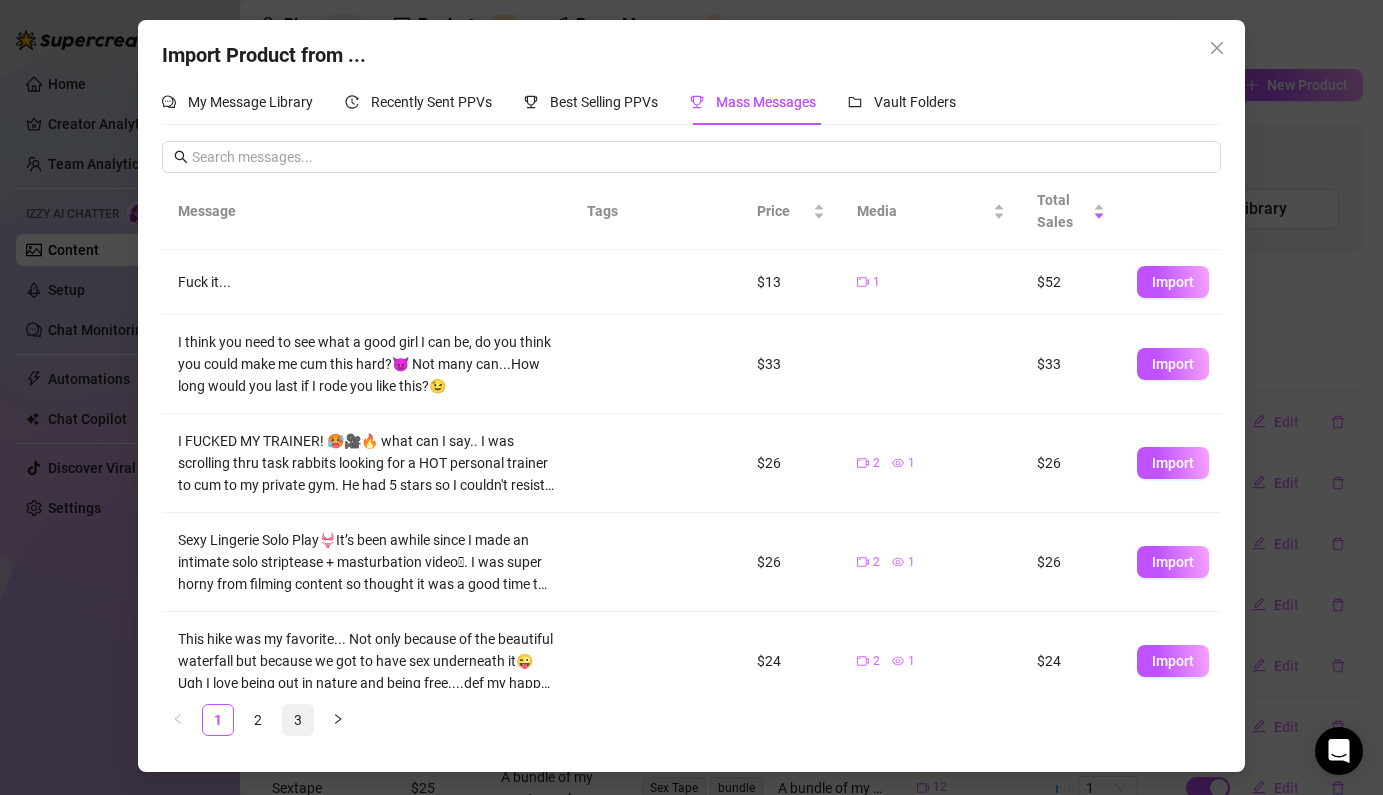 click on "3" at bounding box center [298, 720] 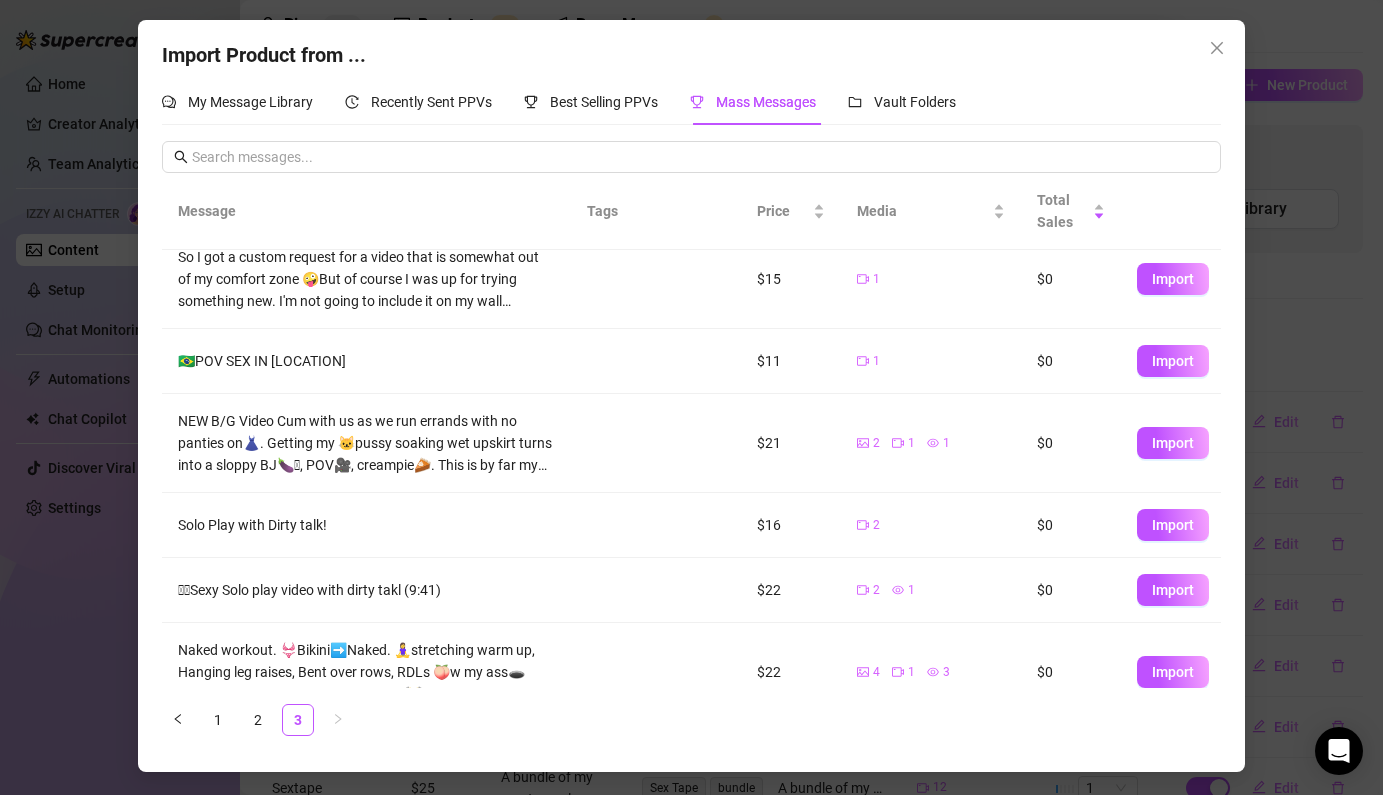 scroll, scrollTop: 217, scrollLeft: 0, axis: vertical 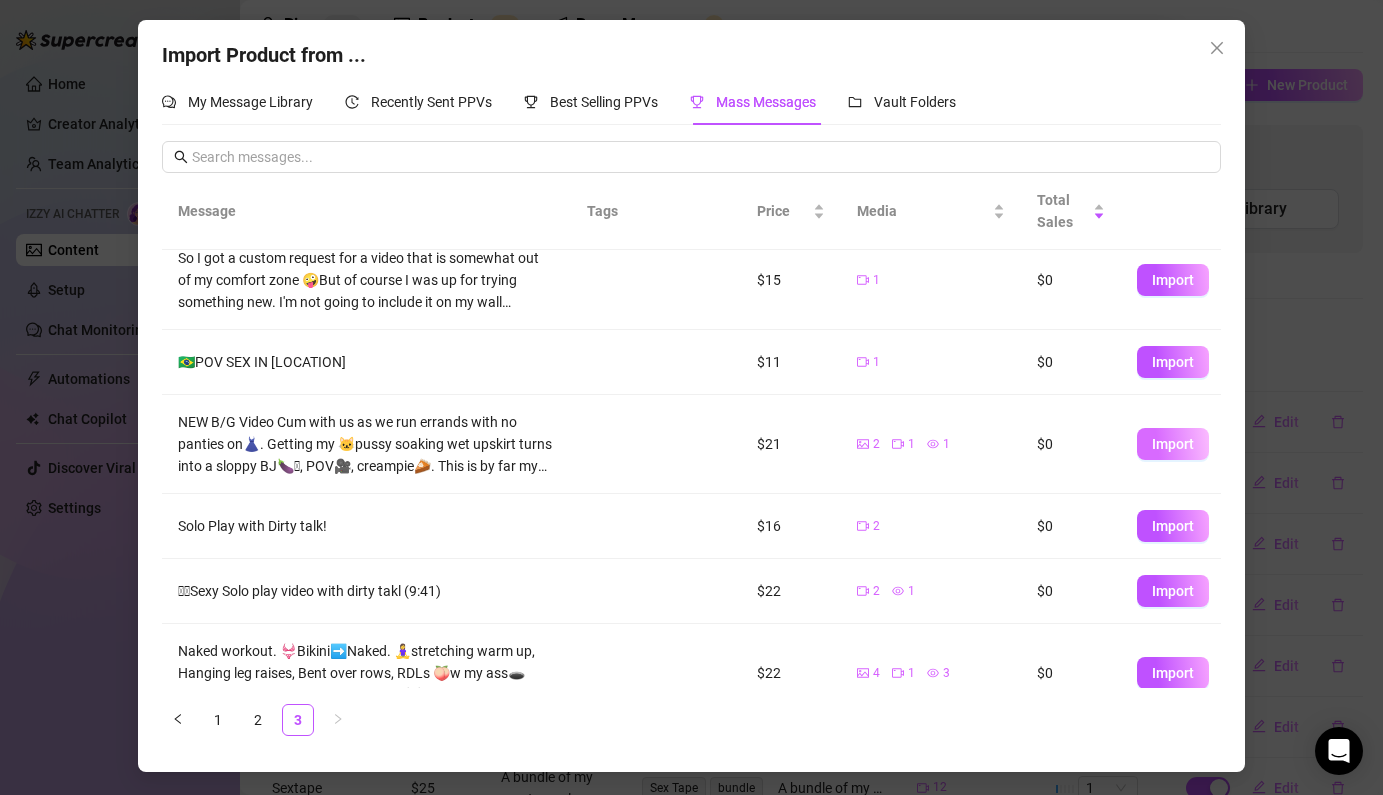 click on "Import" at bounding box center (1173, 444) 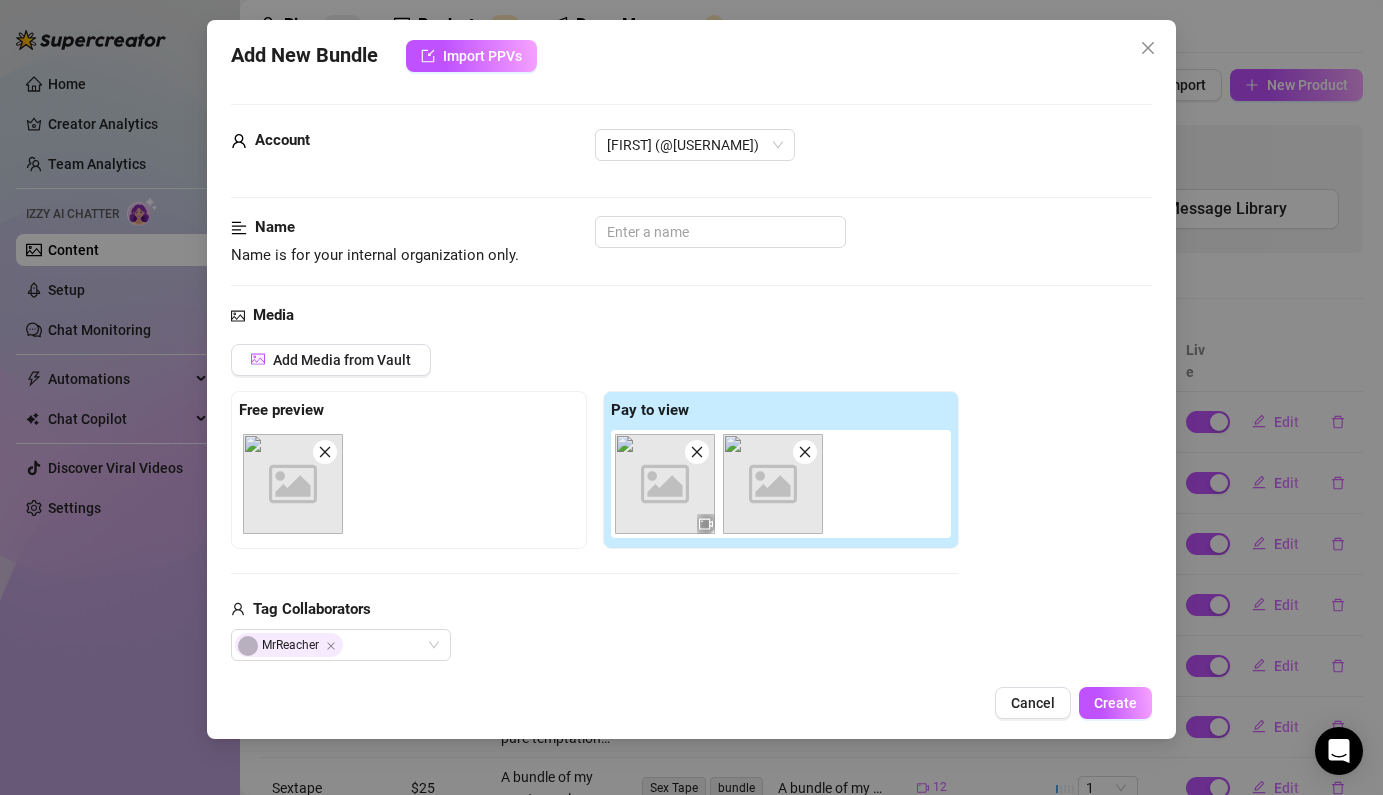 scroll, scrollTop: 5, scrollLeft: 0, axis: vertical 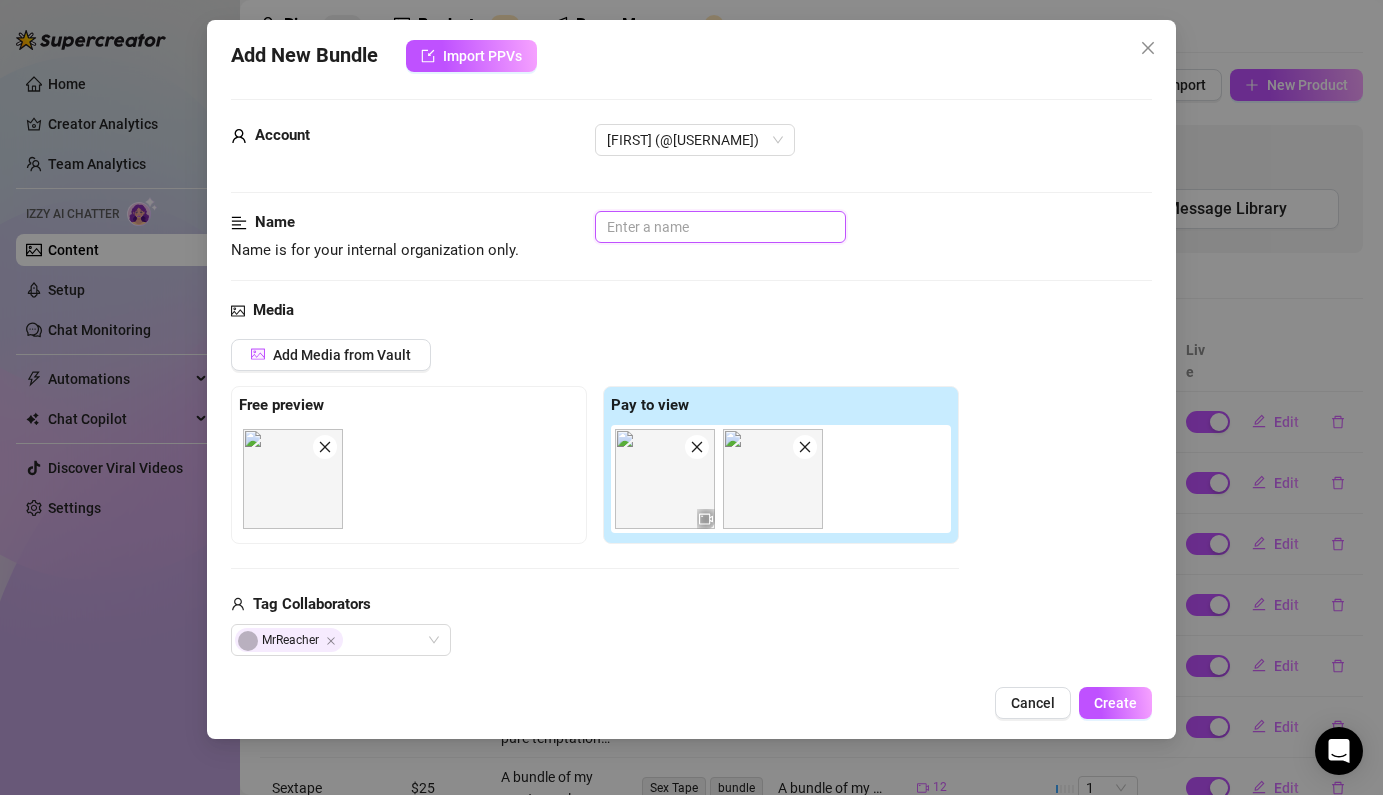 click at bounding box center [720, 227] 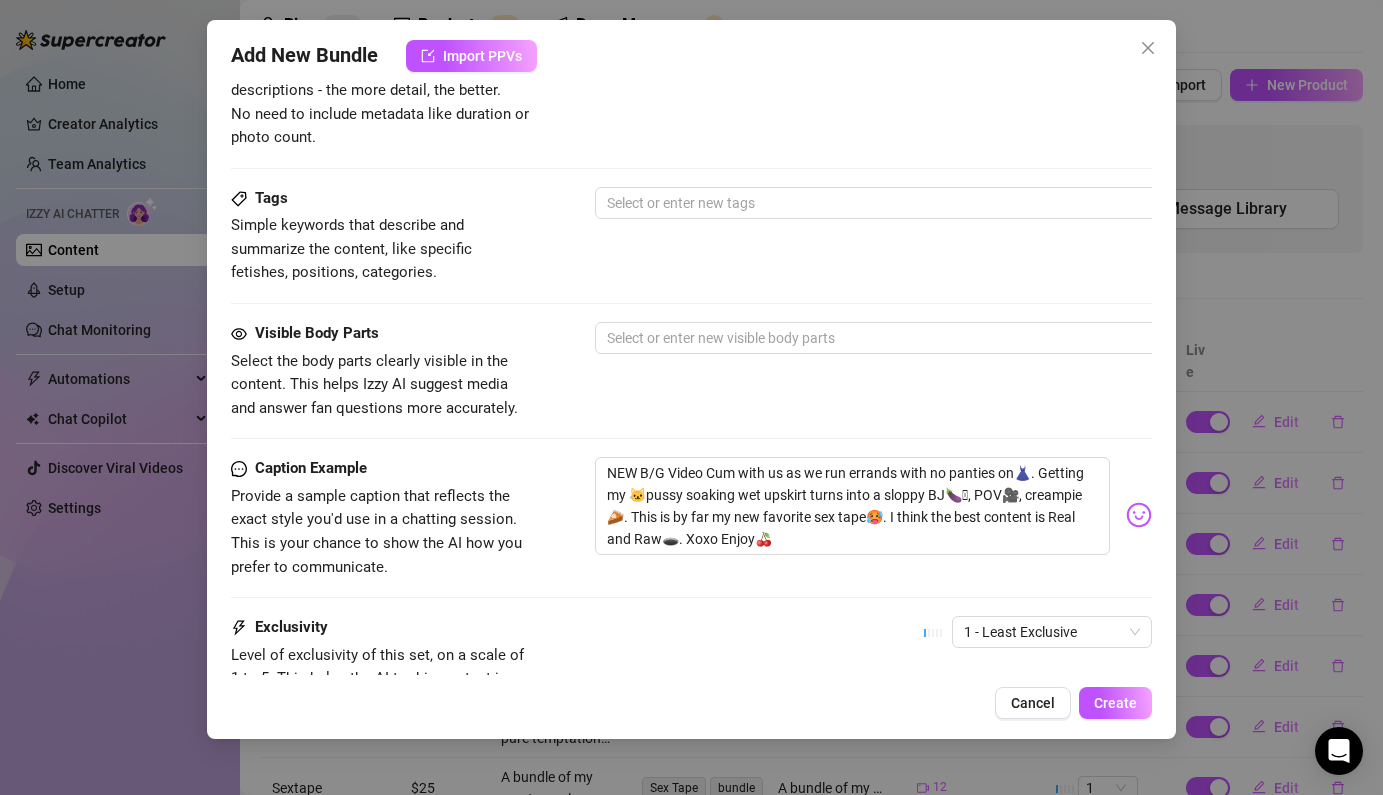 scroll, scrollTop: 986, scrollLeft: 0, axis: vertical 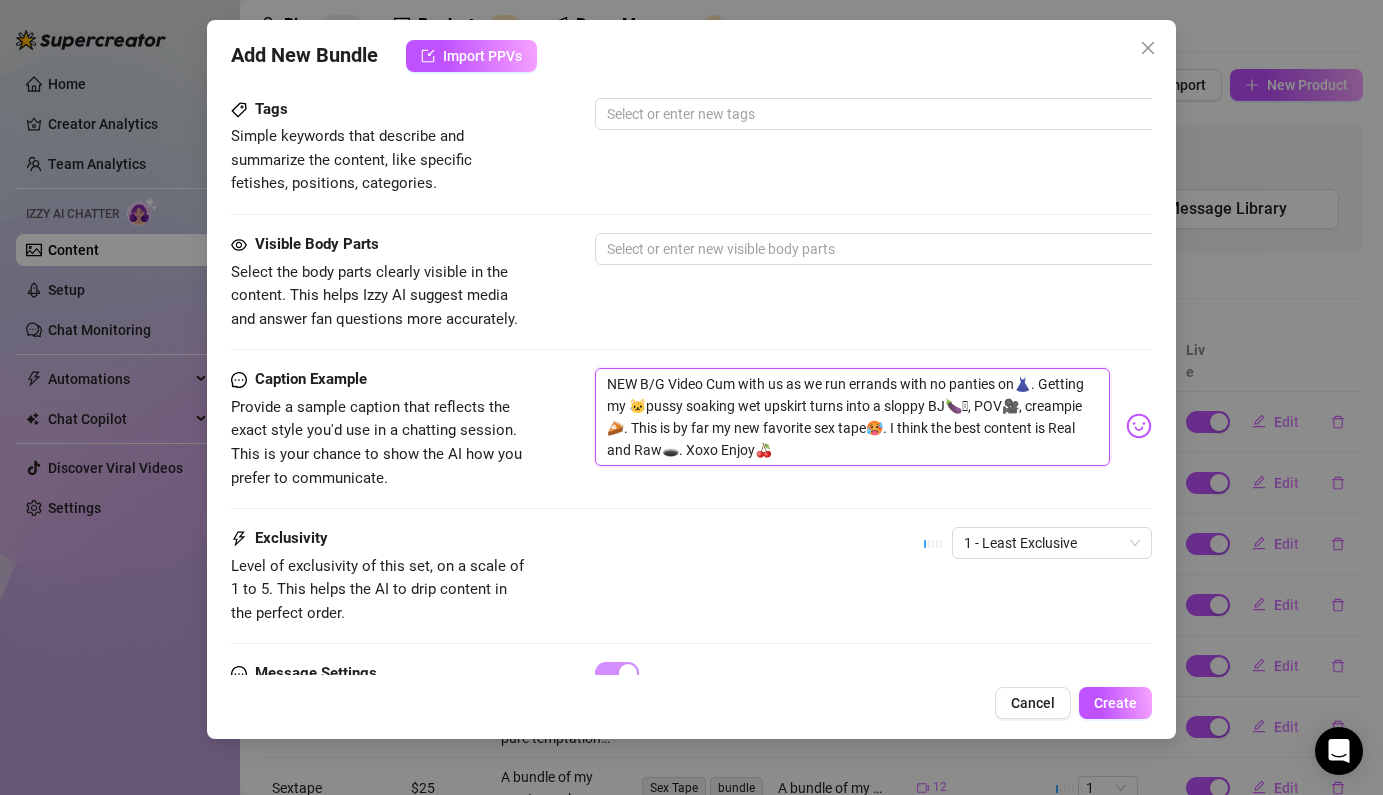 drag, startPoint x: 824, startPoint y: 455, endPoint x: 542, endPoint y: 360, distance: 297.57184 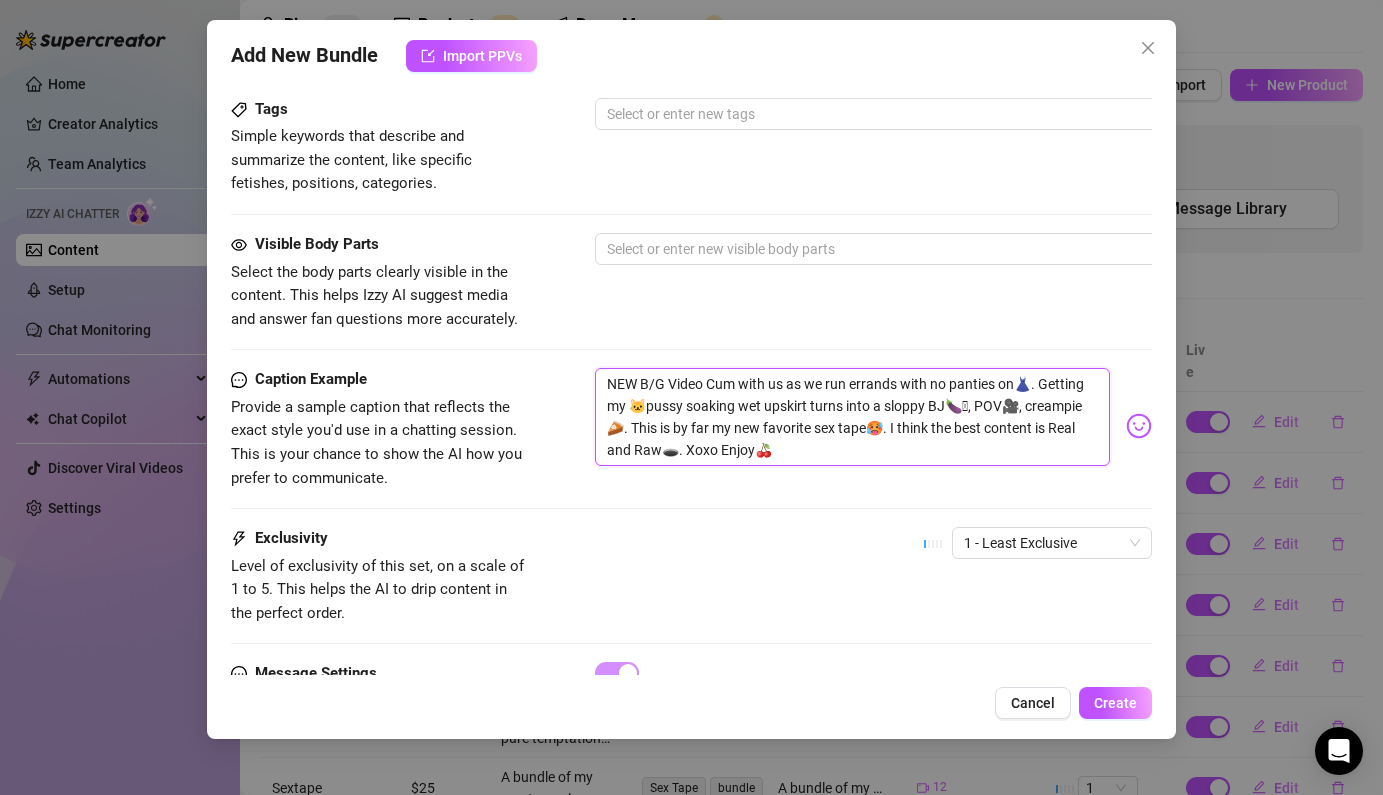 click on "Account [USERNAME] (@[USERNAME]) Name Name is for your internal organization only. upskirt Media Add Media from Vault Free preview Pay to view Tag Collaborators [USERNAME]   Minimum Price Set the minimum price for the bundle $ 20.99 Izzy AI Assistant Describe with AI Description Write a detailed description of the content in a few sentences. Avoid vague or implied descriptions - the more detail, the better.  No need to include metadata like duration or photo count. Tags Simple keywords that describe and summarize the content, like specific fetishes, positions, categories.   Select or enter new tags Visible Body Parts Select the body parts clearly visible in the content. This helps Izzy AI suggest media and answer fan questions more accurately.   Select or enter new visible body parts Caption Example Provide a sample caption that reflects the exact style you'd use in a chatting session. This is your chance to show the AI how you prefer to communicate. Exclusivity 1 - Least Exclusive Message Settings" at bounding box center (691, -54) 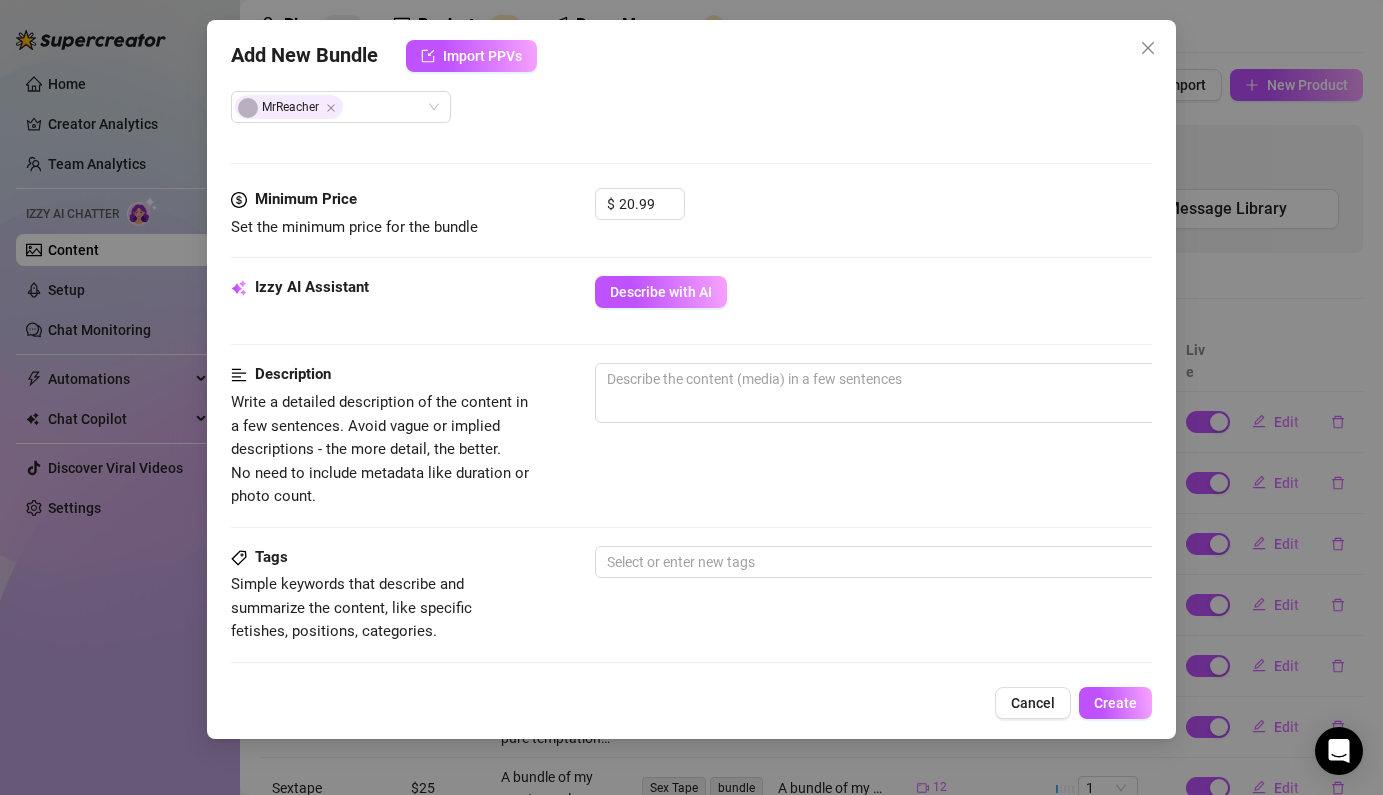 scroll, scrollTop: 513, scrollLeft: 0, axis: vertical 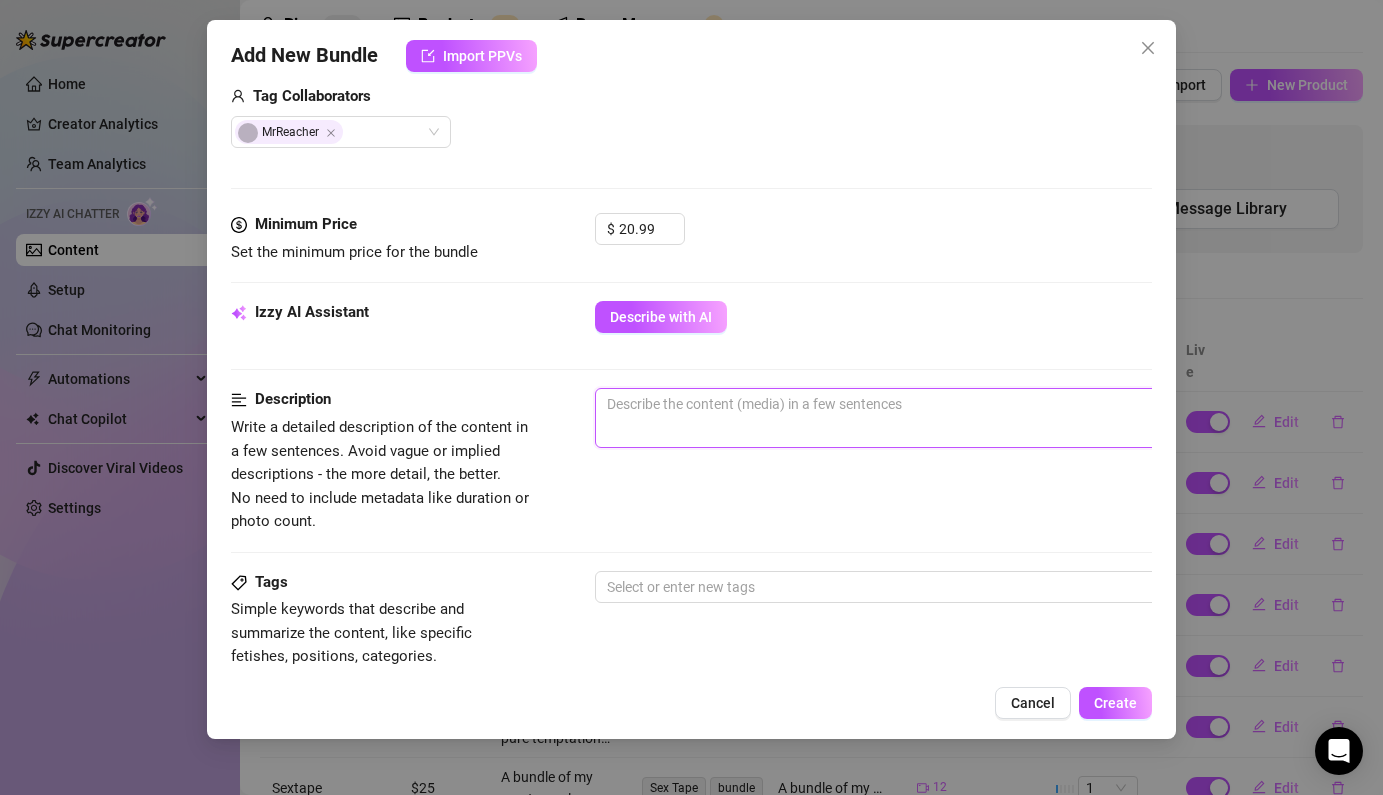 click at bounding box center [945, 418] 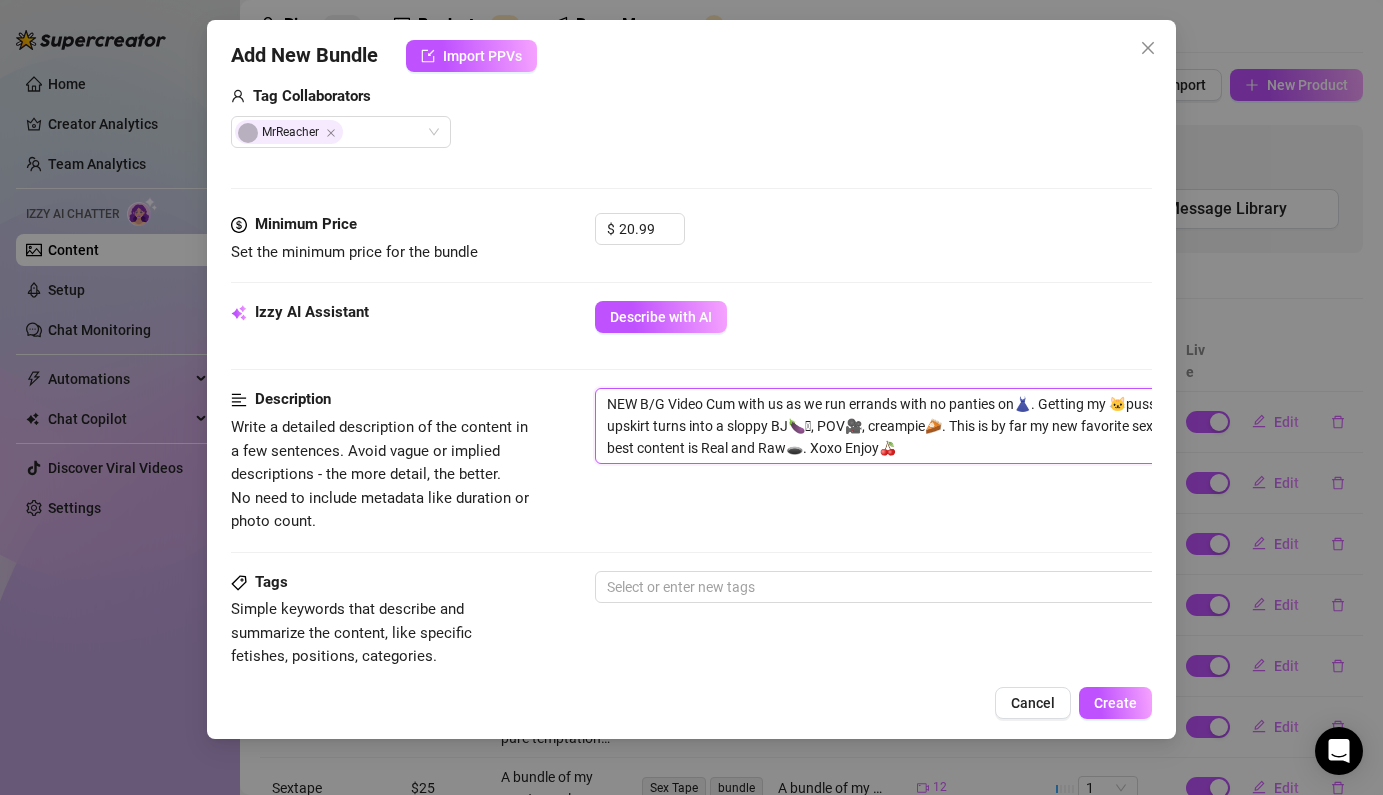 scroll, scrollTop: 0, scrollLeft: 0, axis: both 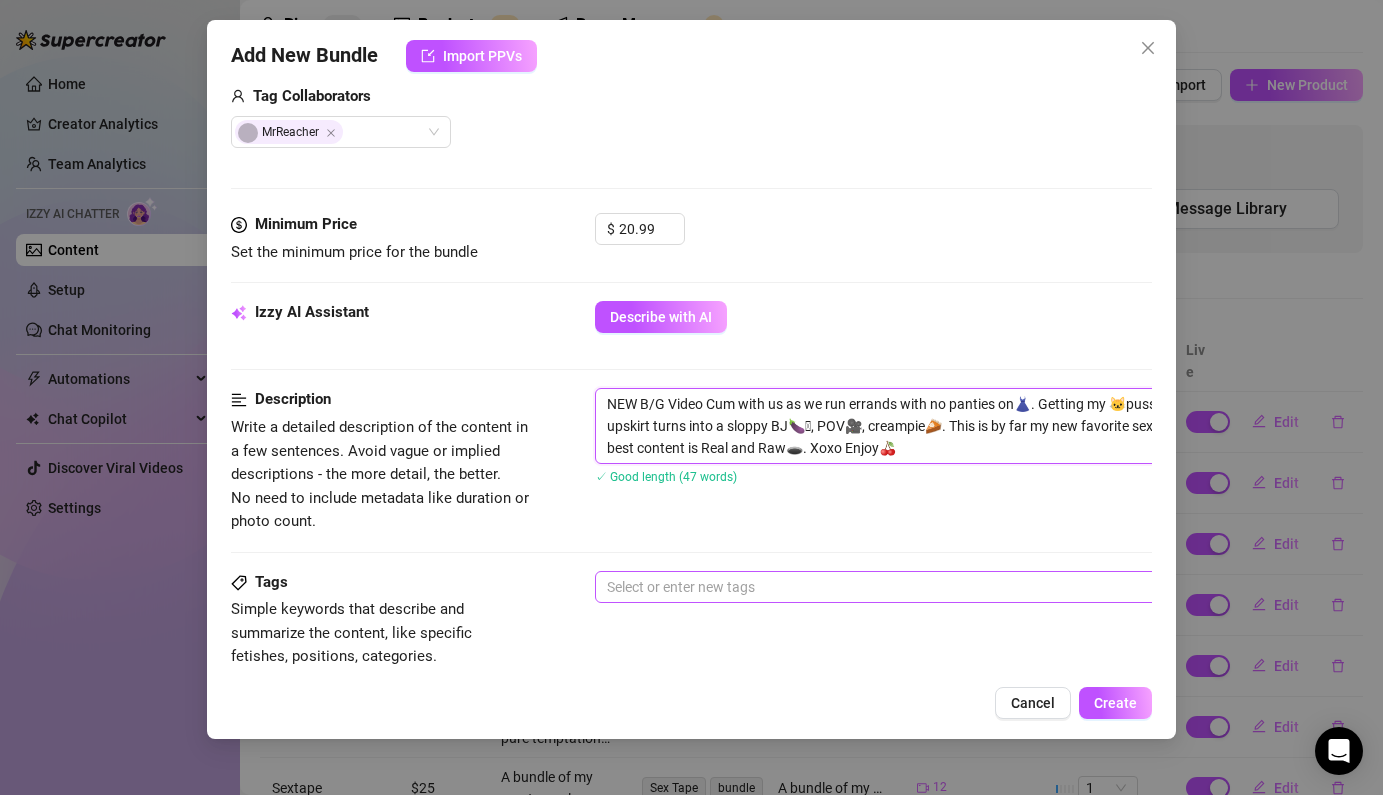 click at bounding box center [934, 587] 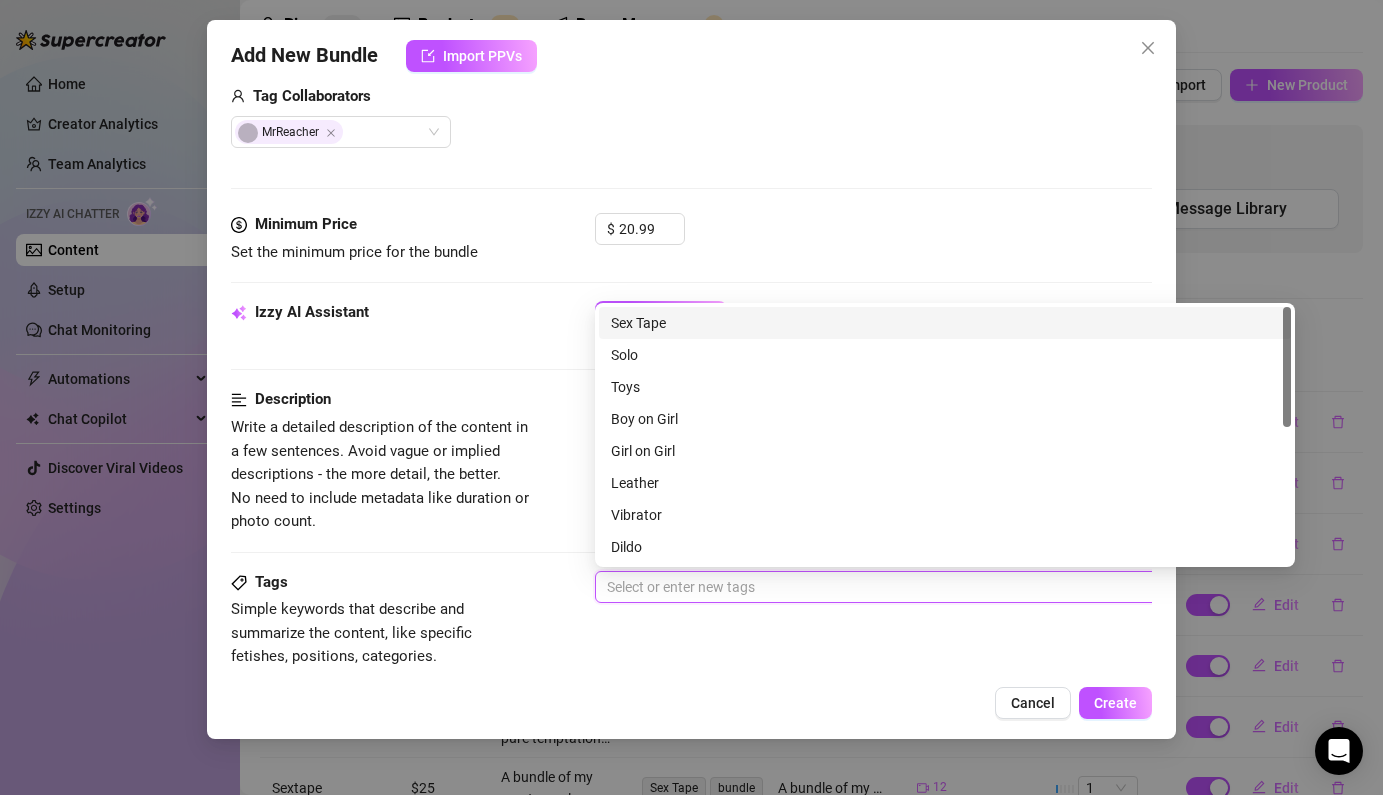 click on "Sex Tape" at bounding box center [945, 323] 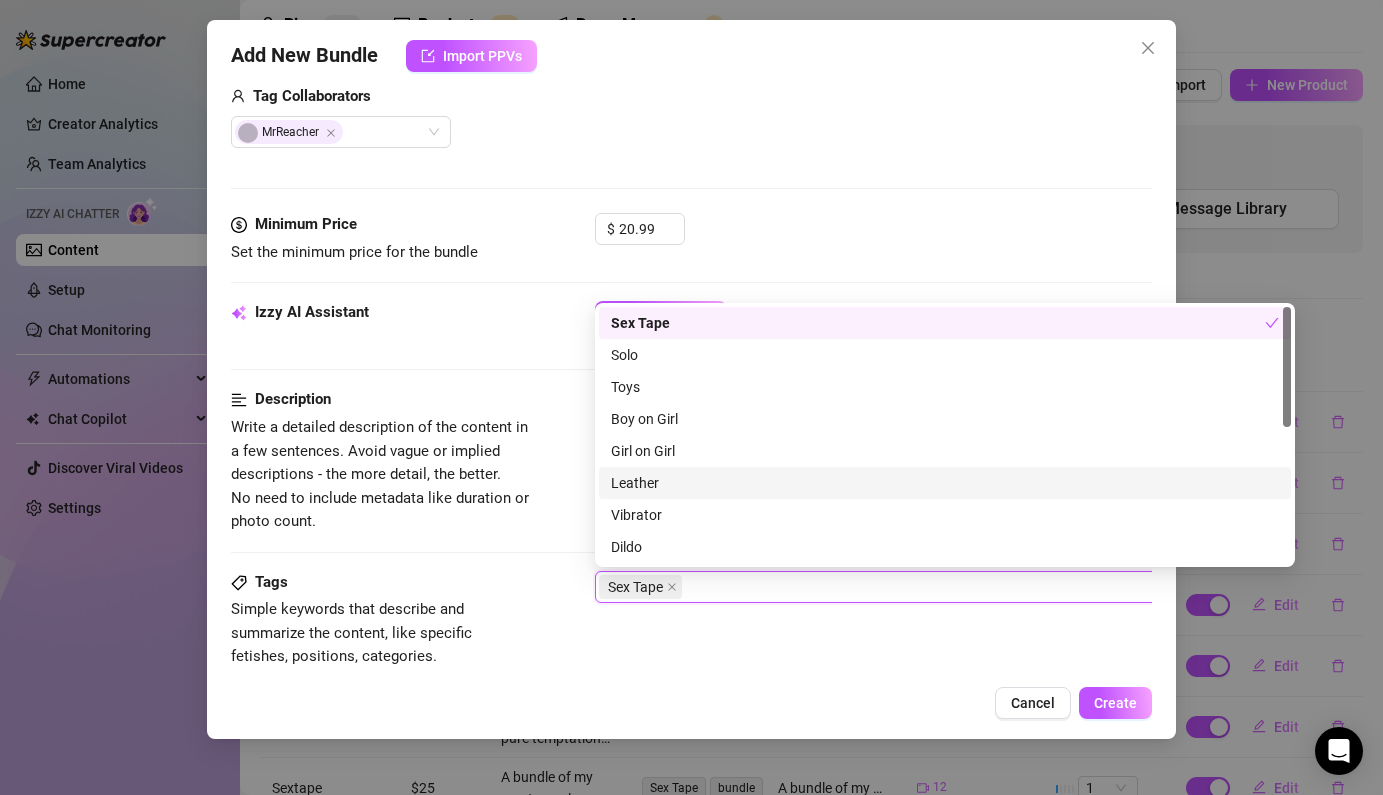 click on "Write a detailed description of the content in a few sentences. Avoid vague or implied descriptions - the more detail, the better.  No need to include metadata like duration or photo count." at bounding box center (381, 475) 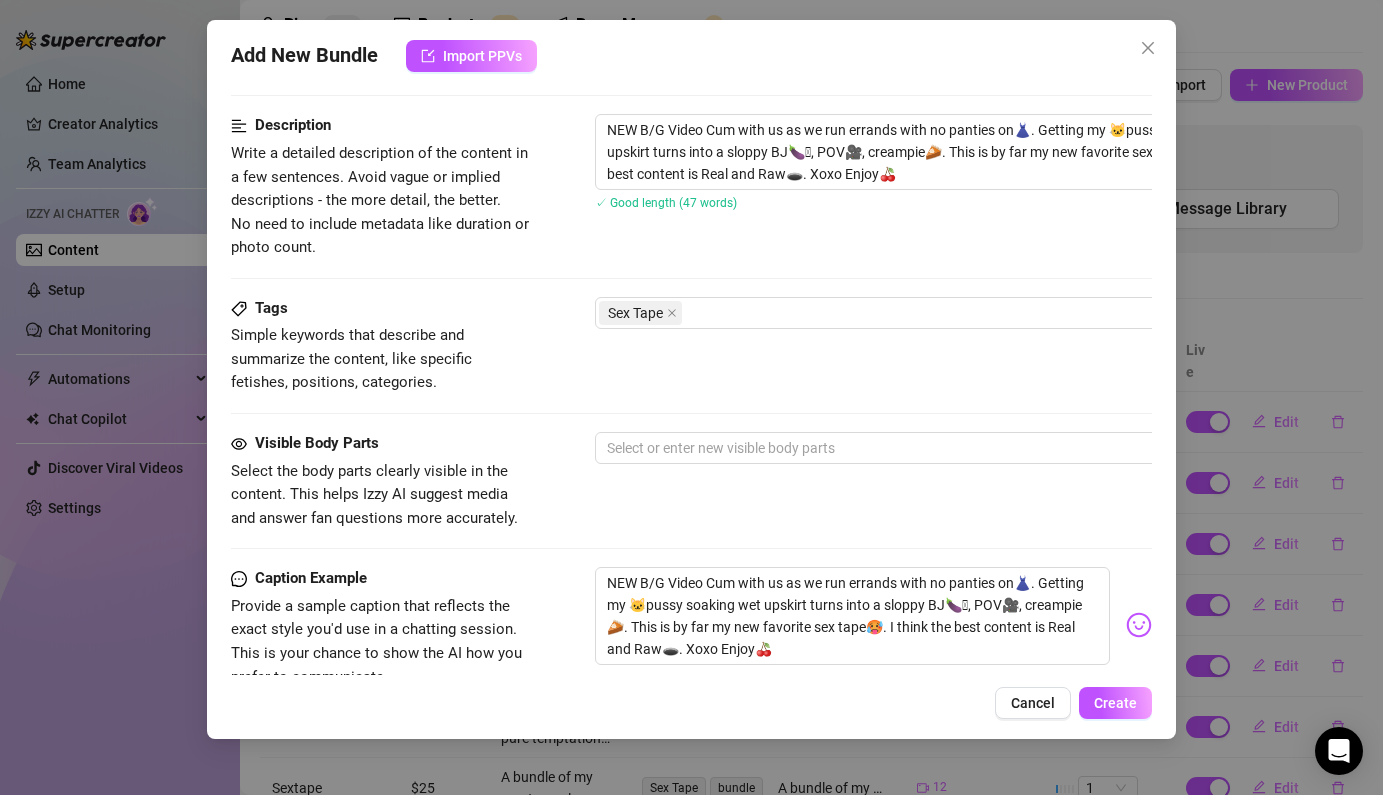 scroll, scrollTop: 951, scrollLeft: 0, axis: vertical 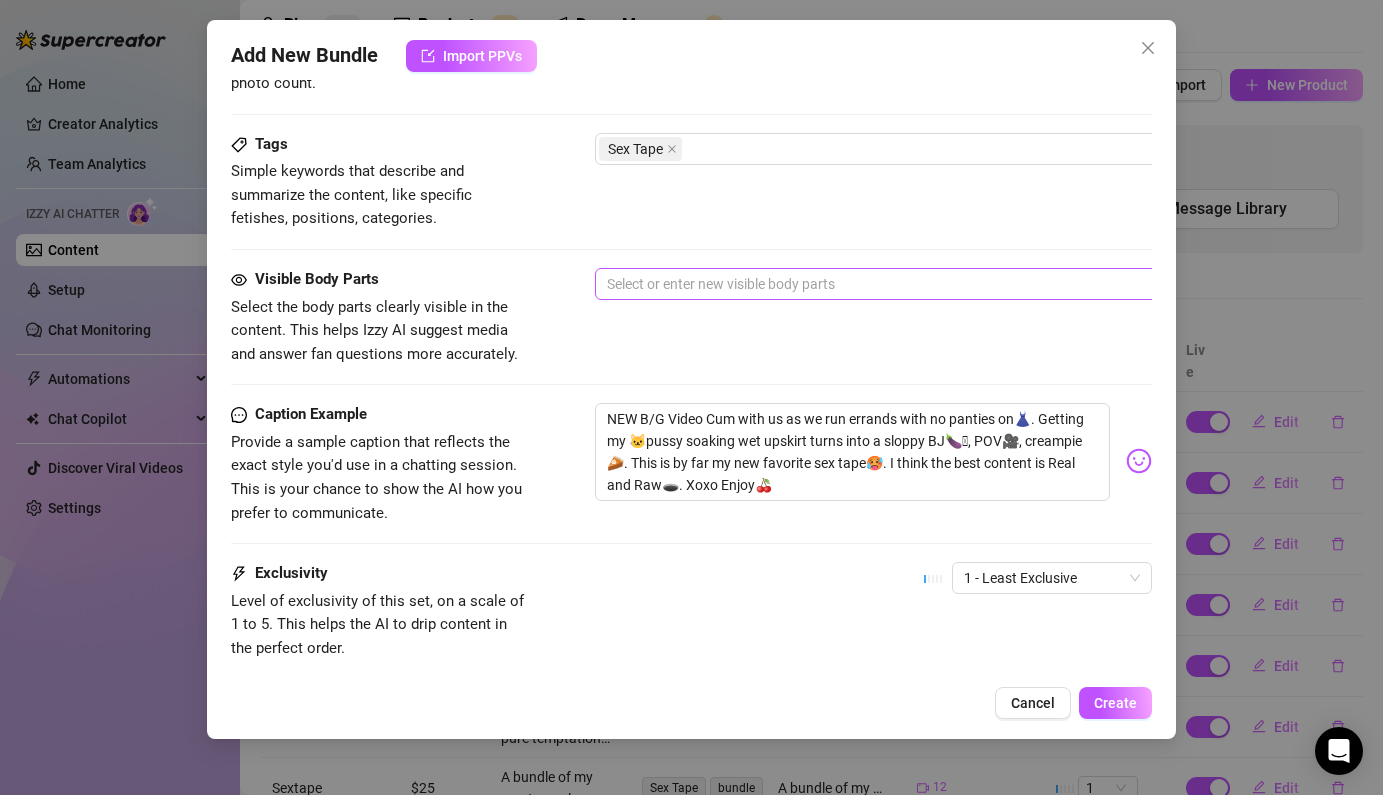 click at bounding box center (934, 284) 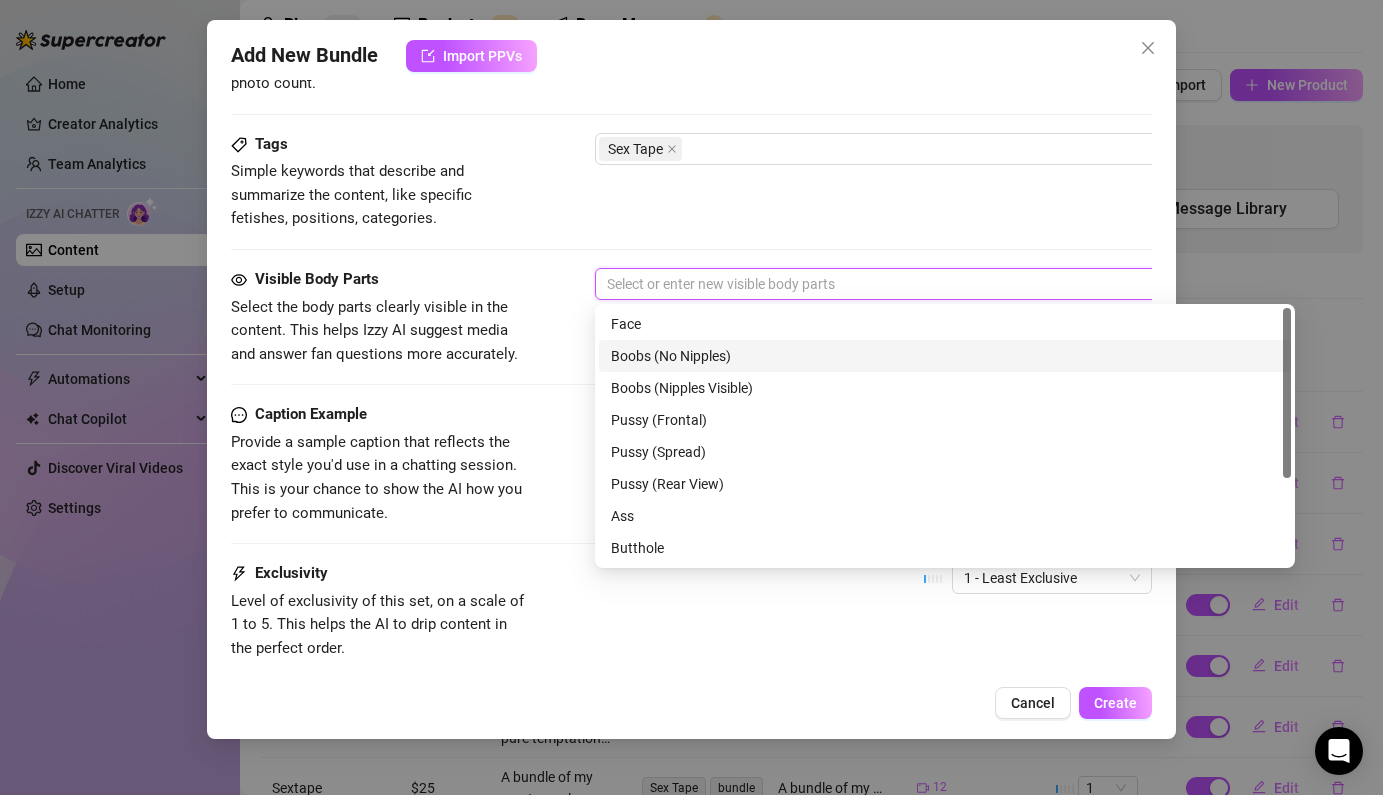 click on "Caption Example Provide a sample caption that reflects the exact style you'd use in a chatting session. This is your chance to show the AI how you prefer to communicate. NEW B/G Video Cum with us as we run errands with no panties on👒. Getting my 😌😌 soaking wet upskirt turns into a sloppy BJ👇👇, POV📸, creampie🍧. This is by far my new favorite sex tape🥵. I think the best content is Real and Raw🕳️. Xoxo Enjoy🍒" at bounding box center (691, 464) 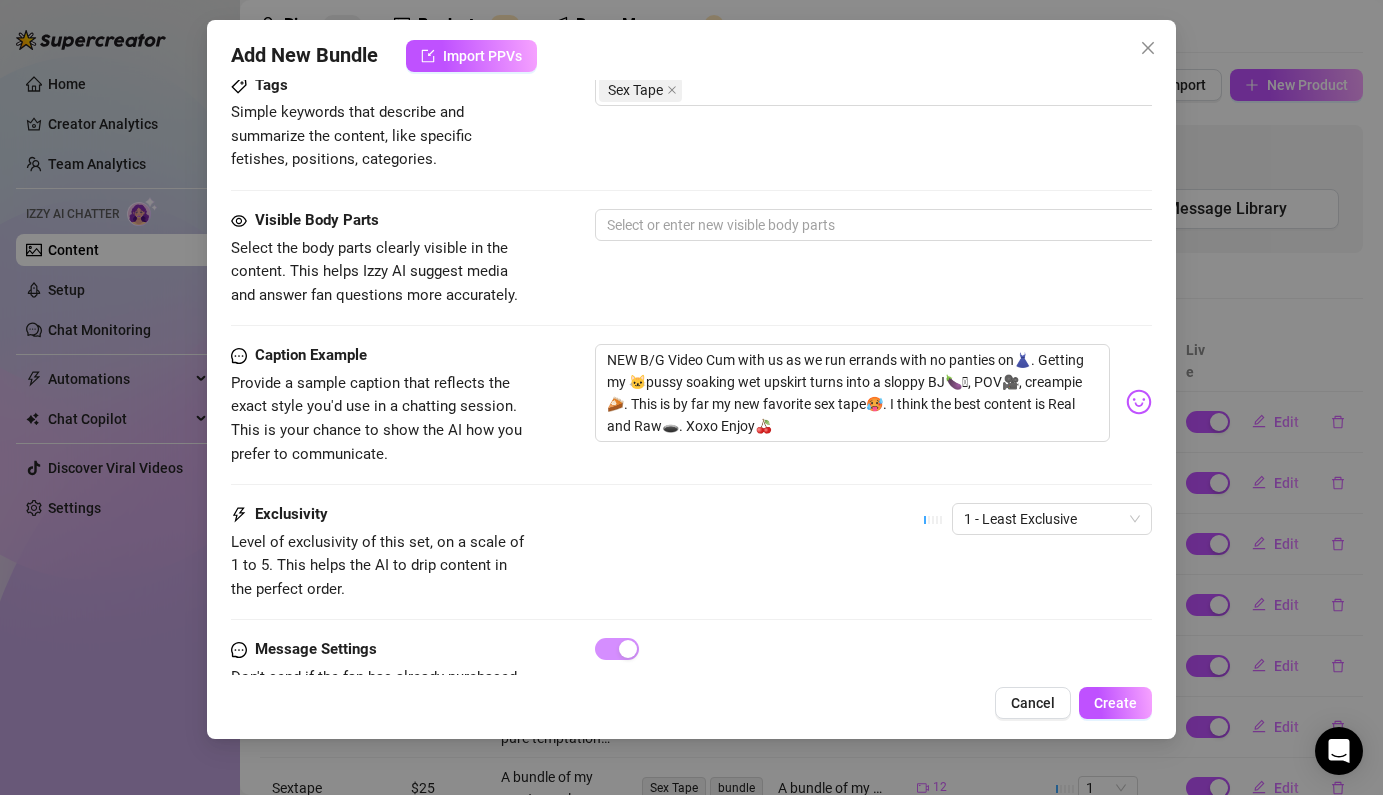 scroll, scrollTop: 1011, scrollLeft: 0, axis: vertical 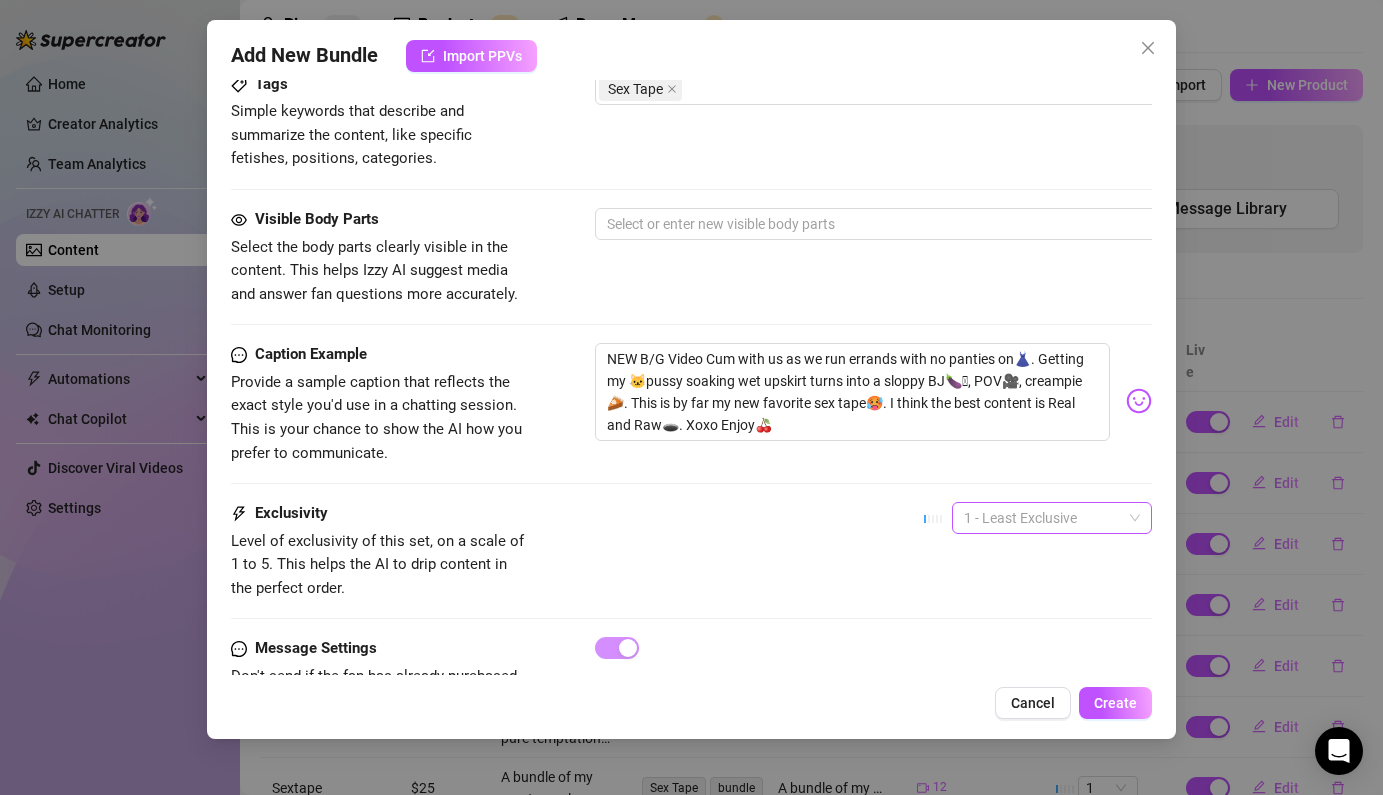 click on "1 - Least Exclusive" at bounding box center [1052, 518] 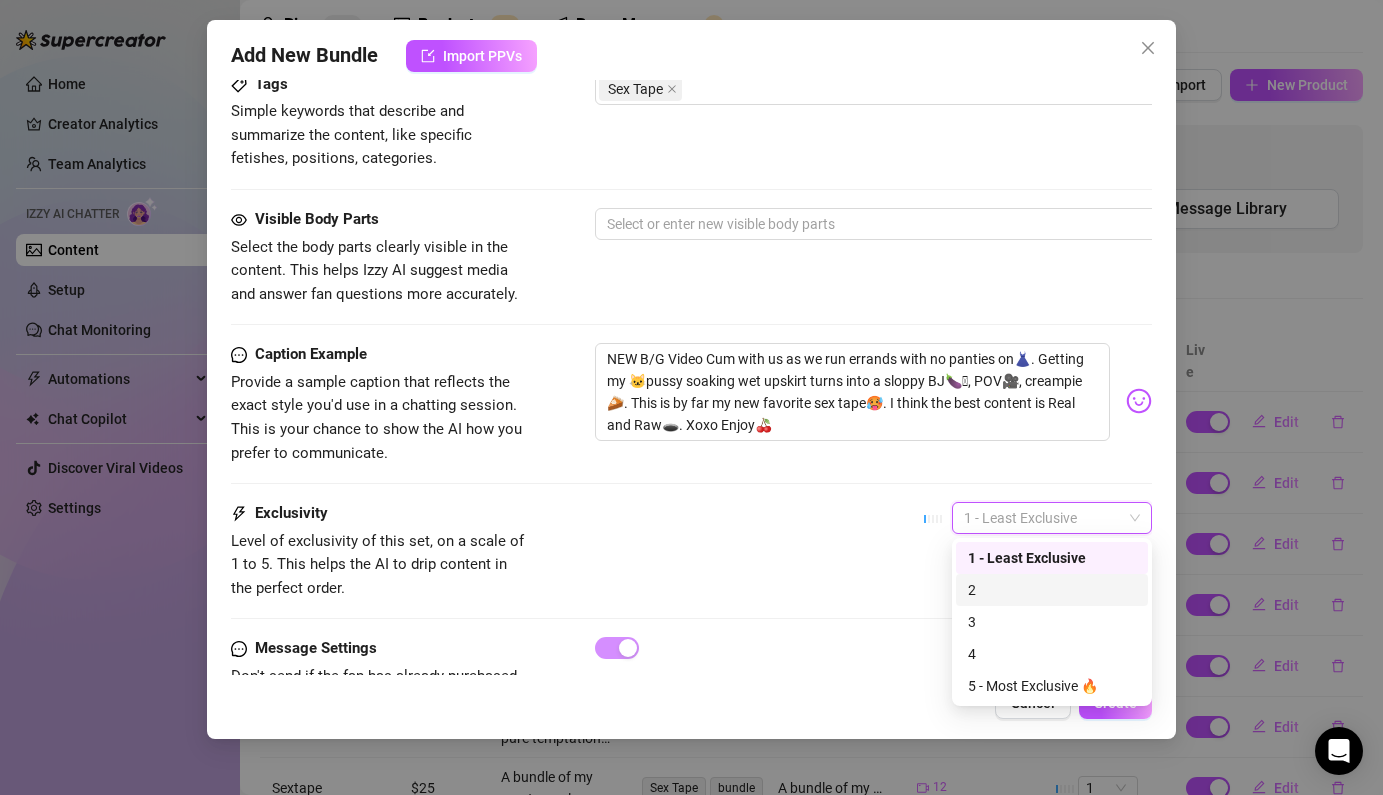 click on "2" at bounding box center [1052, 590] 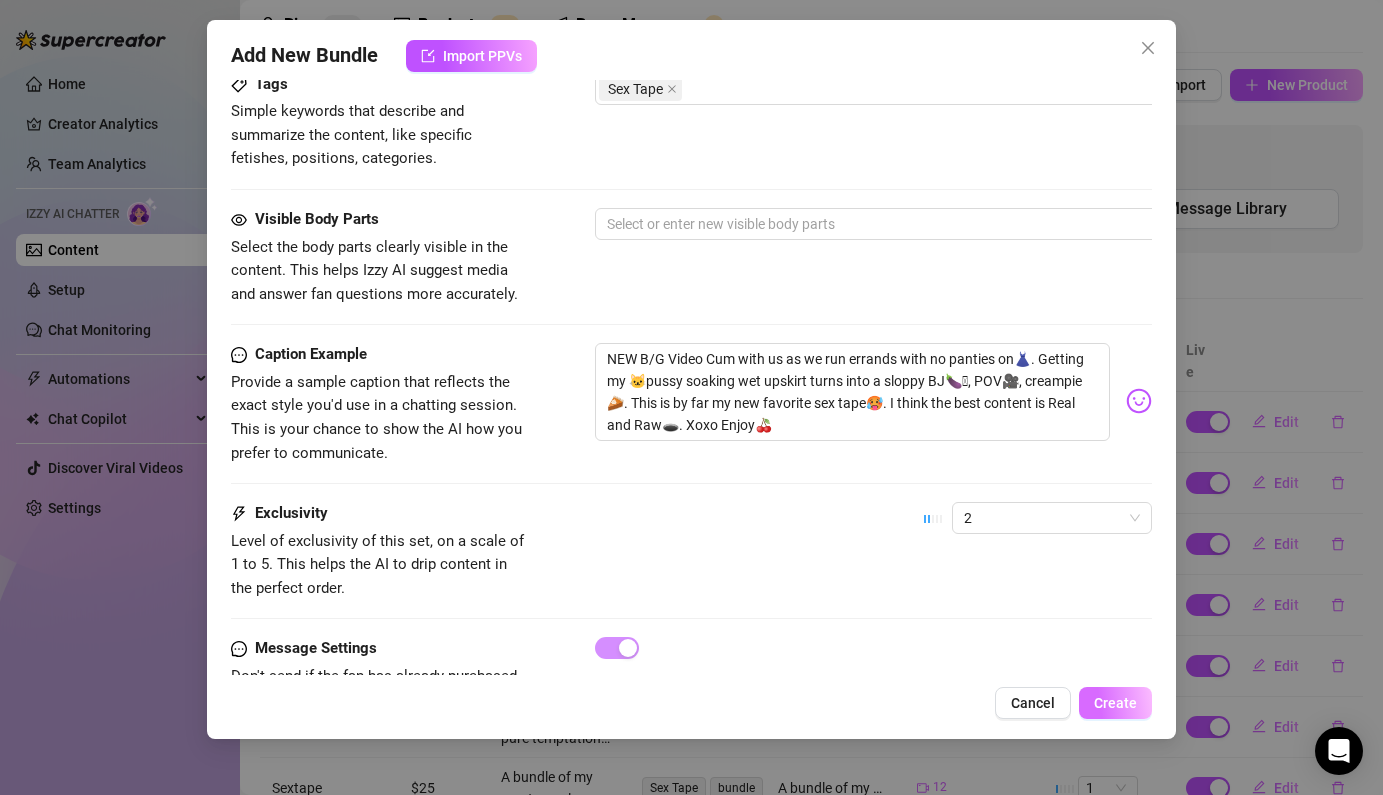click on "Create" at bounding box center (1115, 703) 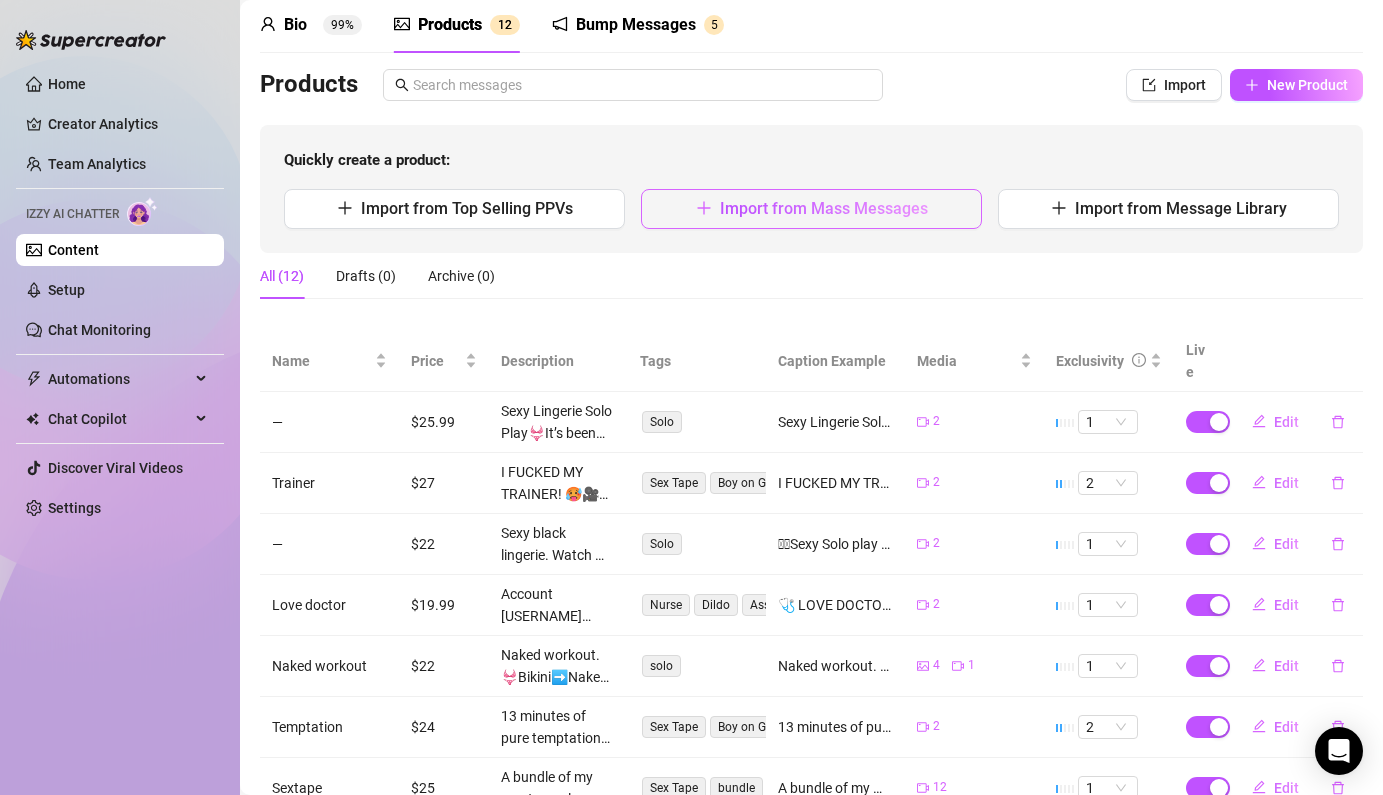 click on "Import from Mass Messages" at bounding box center [811, 209] 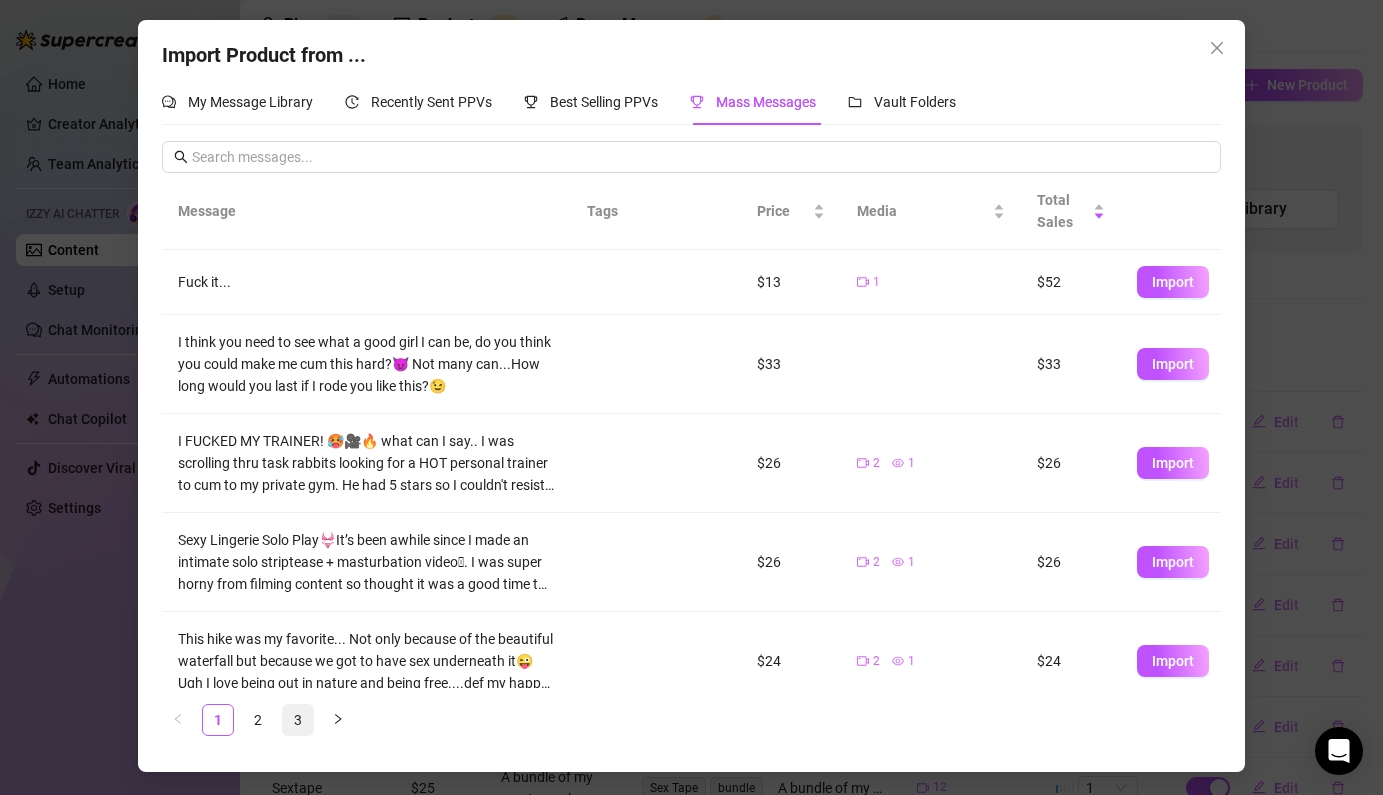 click on "3" at bounding box center [298, 720] 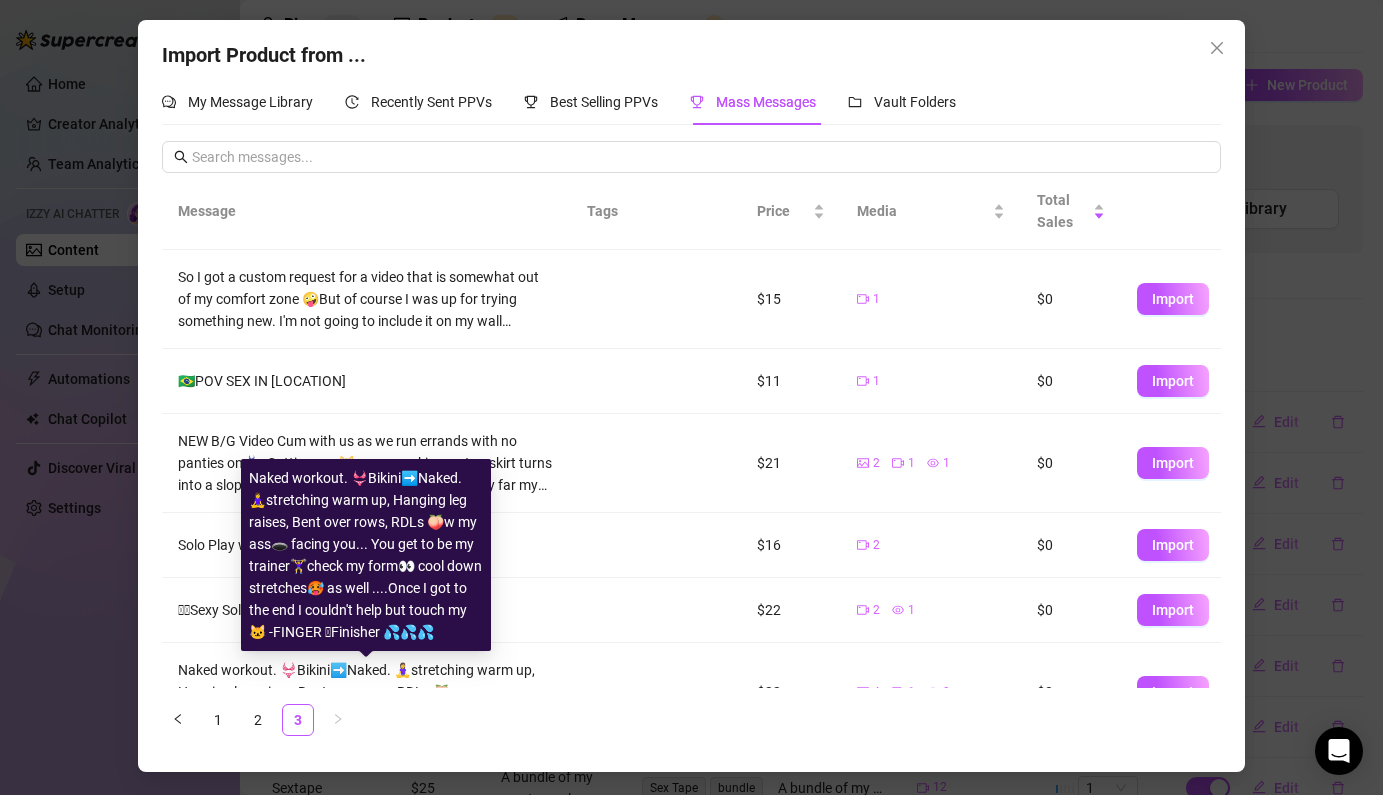 scroll, scrollTop: 194, scrollLeft: 0, axis: vertical 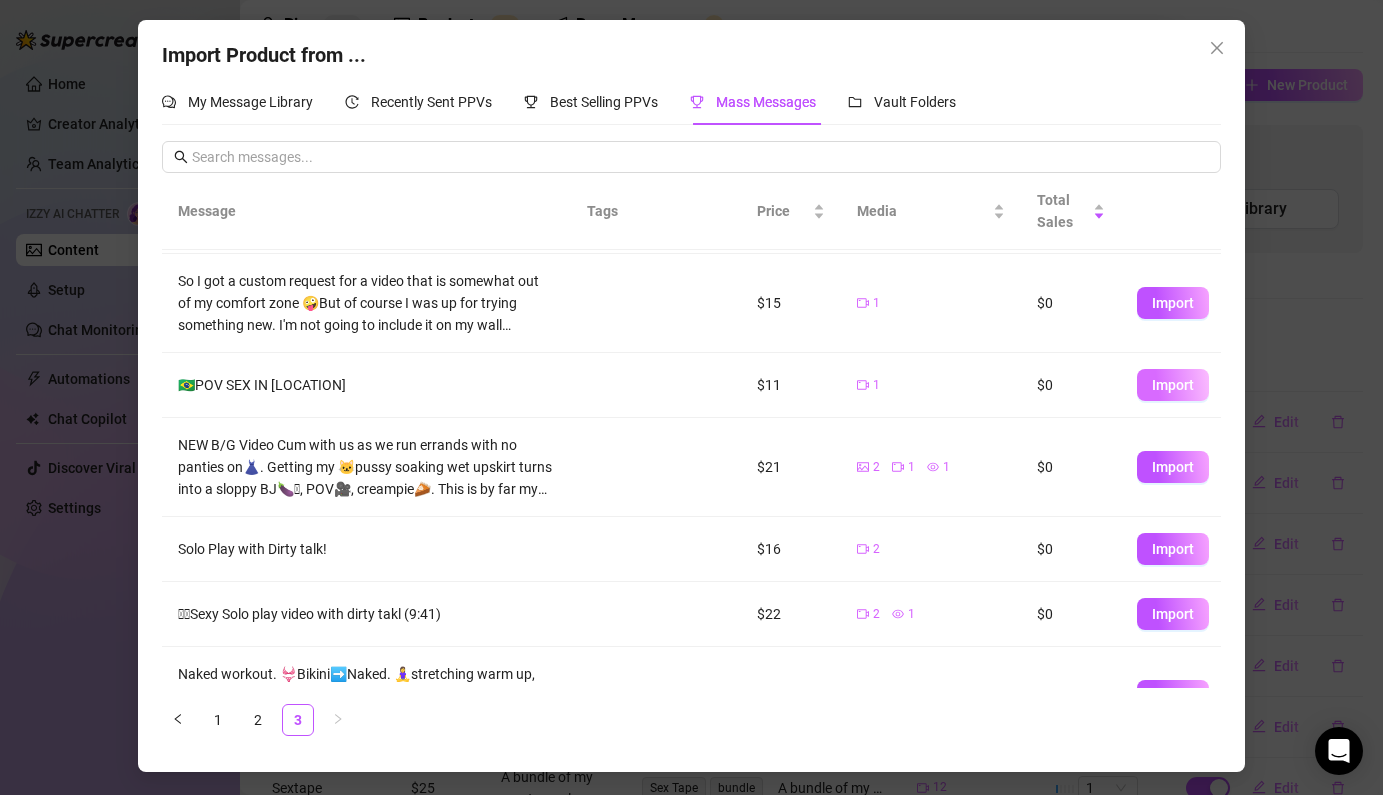click on "Import" at bounding box center (1173, 385) 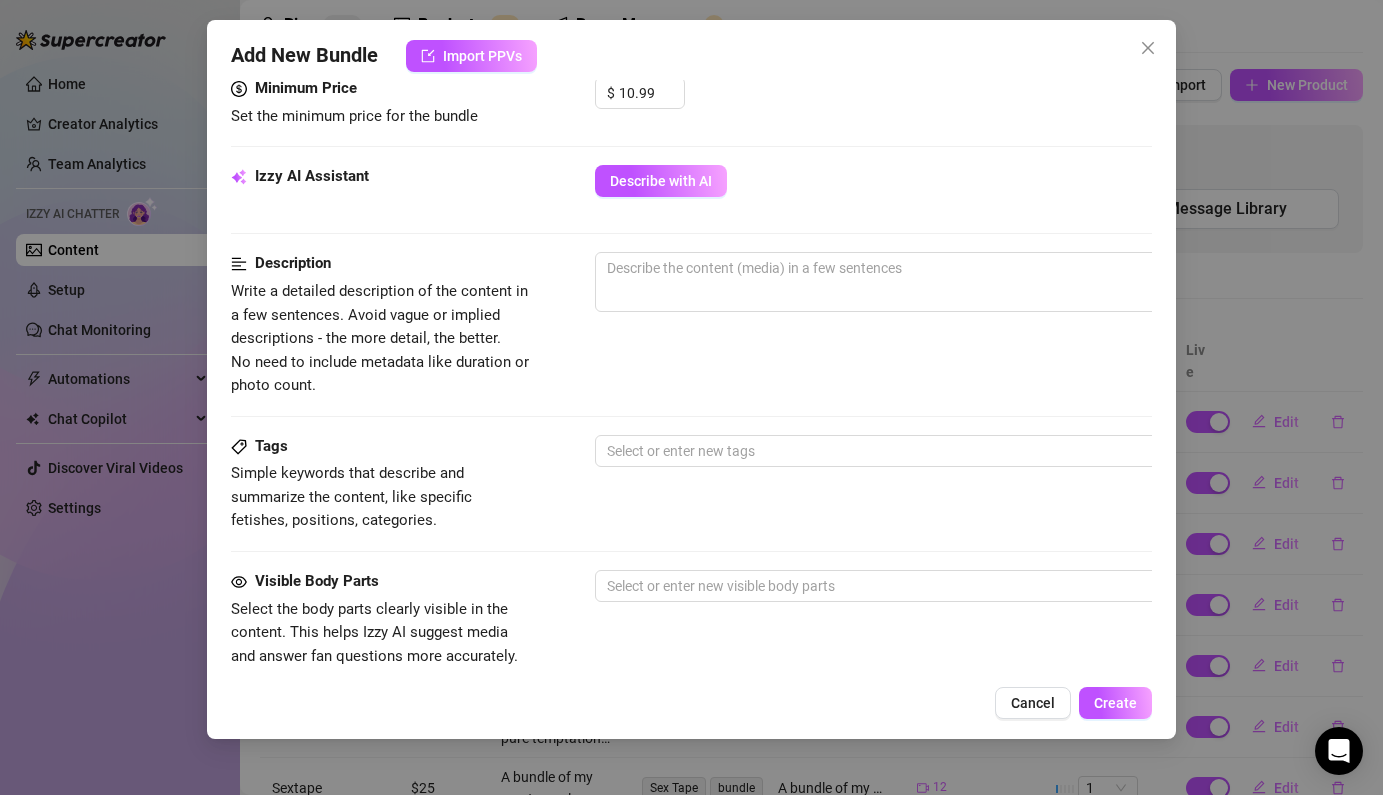 scroll, scrollTop: 513, scrollLeft: 0, axis: vertical 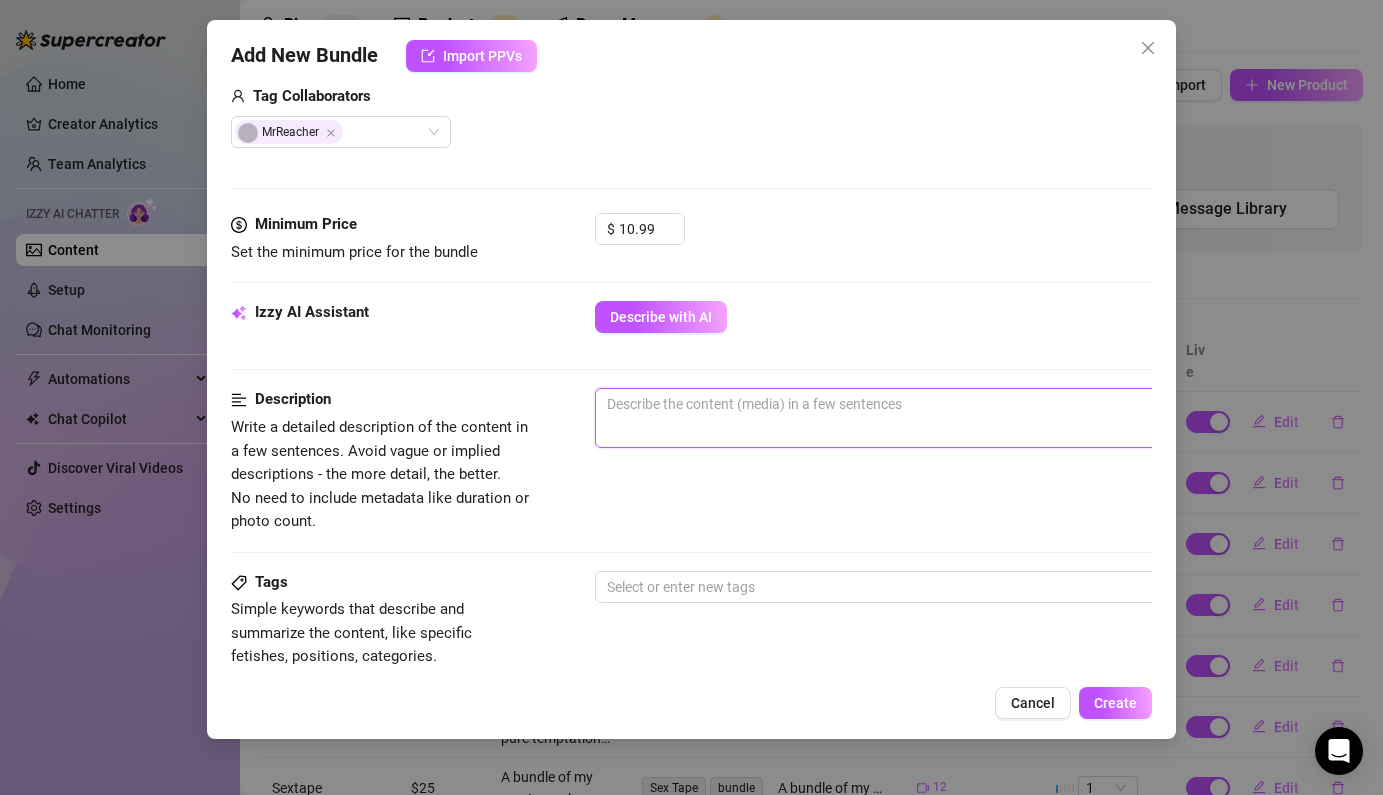 click at bounding box center (945, 418) 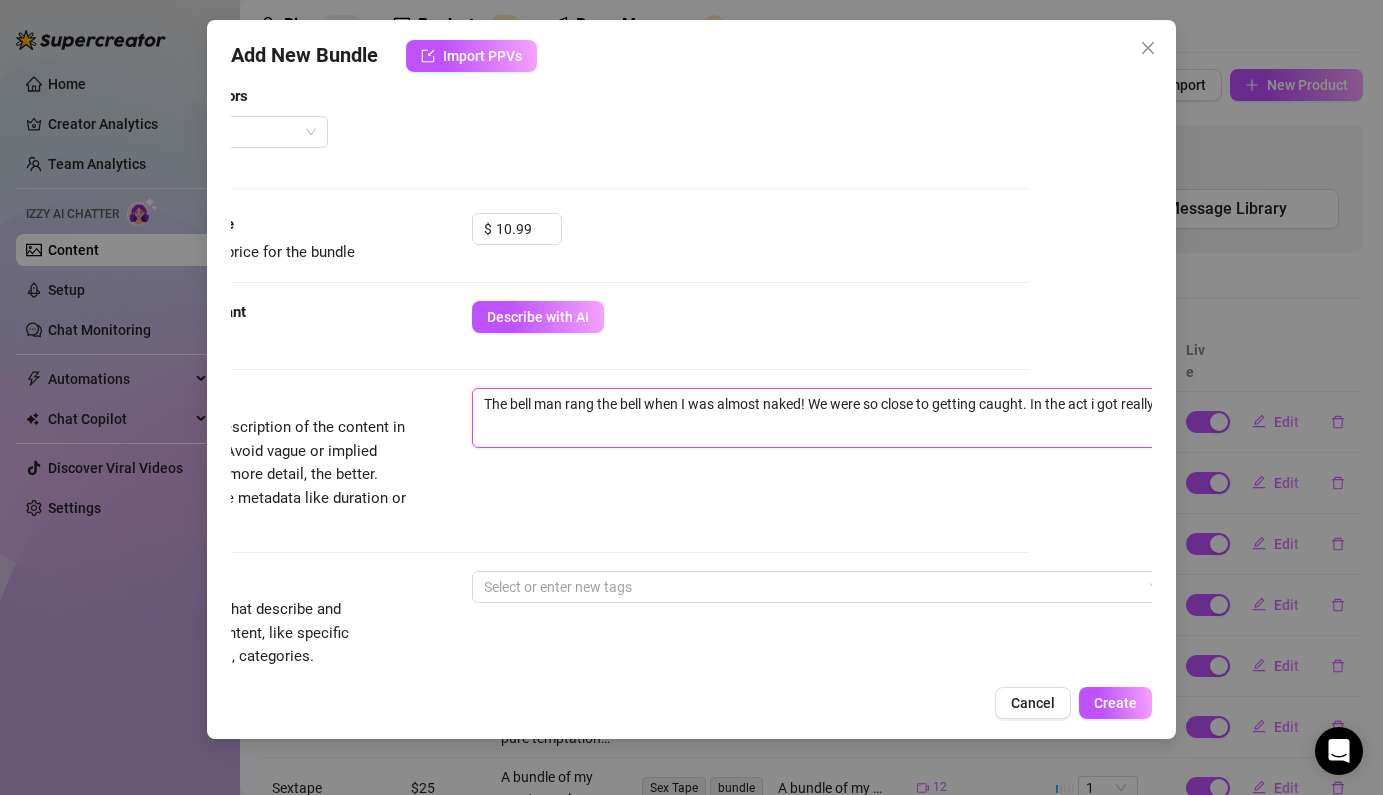 scroll, scrollTop: 513, scrollLeft: 127, axis: both 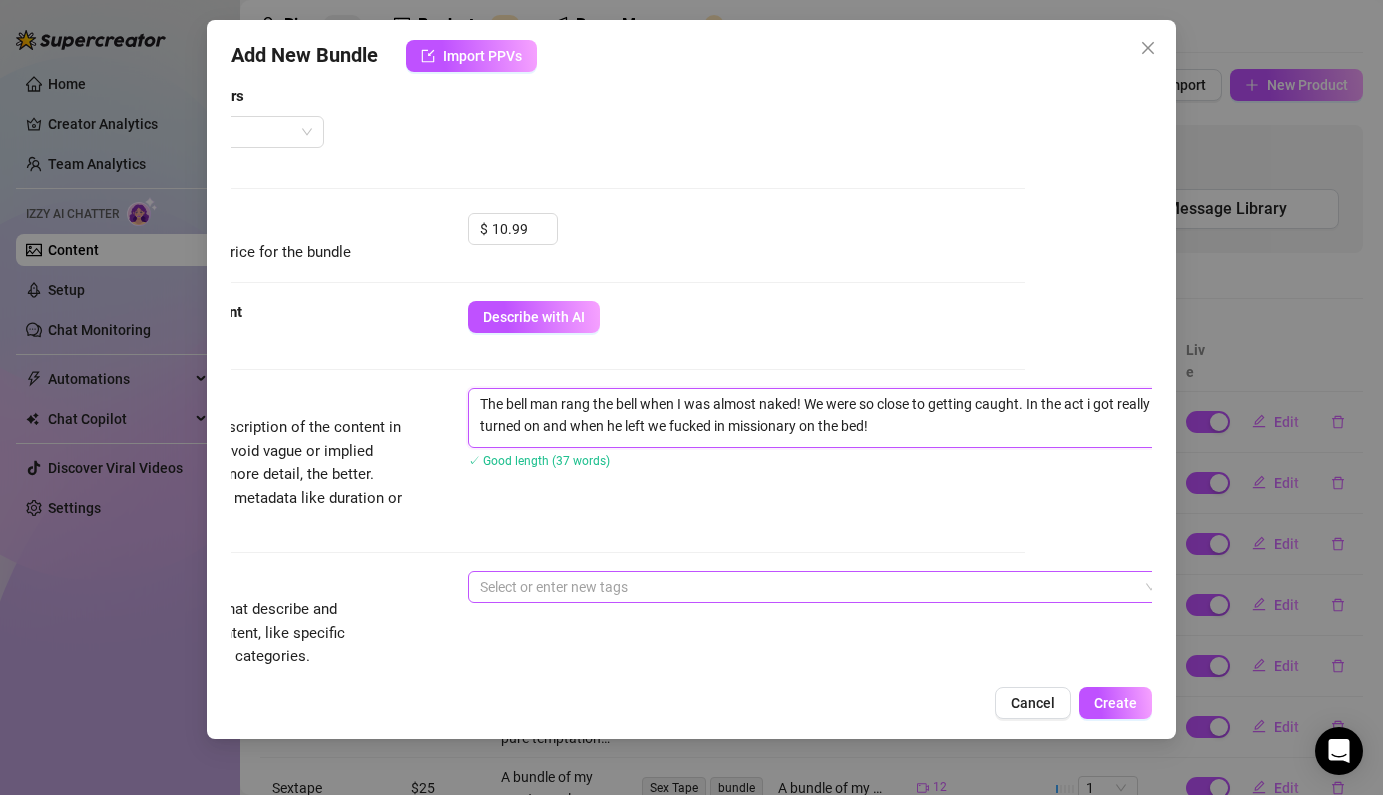 click at bounding box center (807, 587) 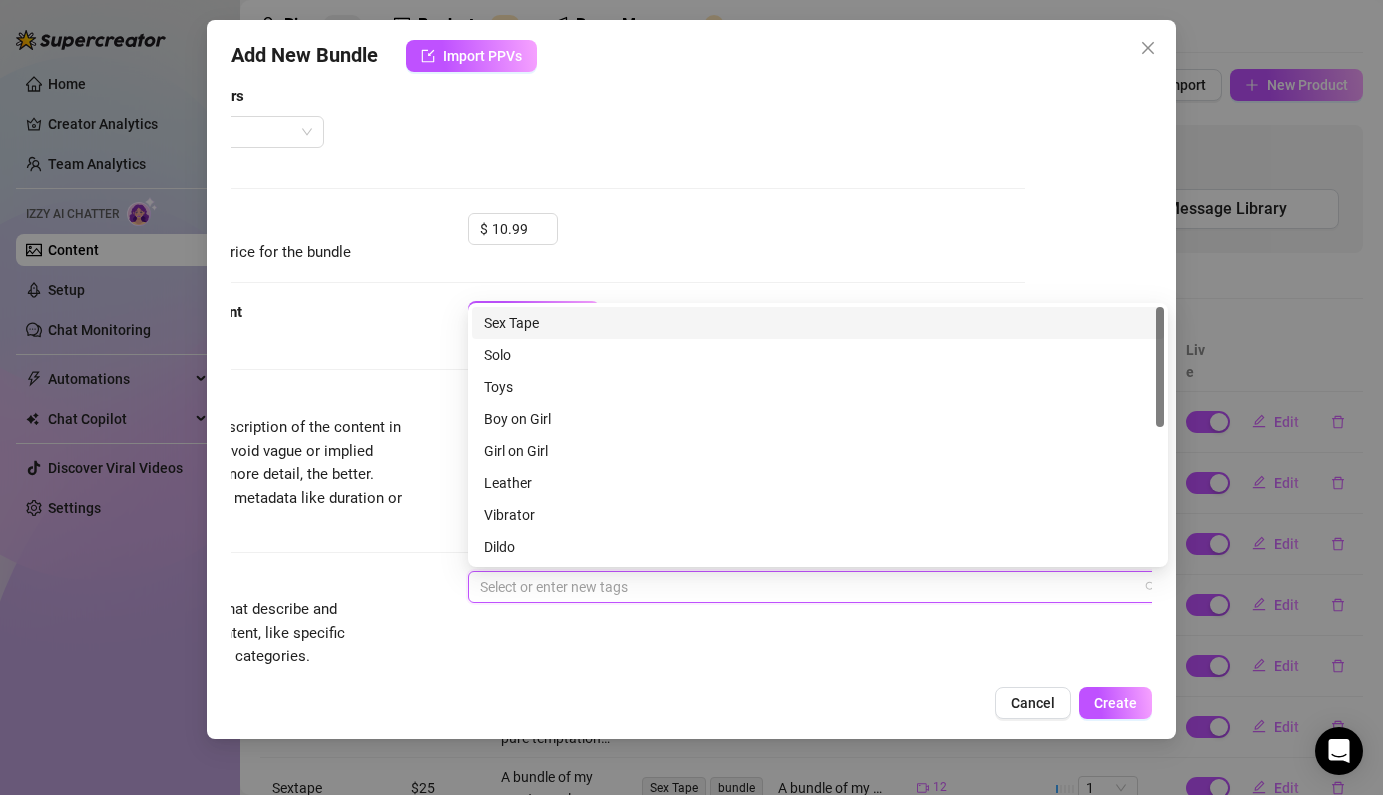 click on "Sex Tape" at bounding box center (818, 323) 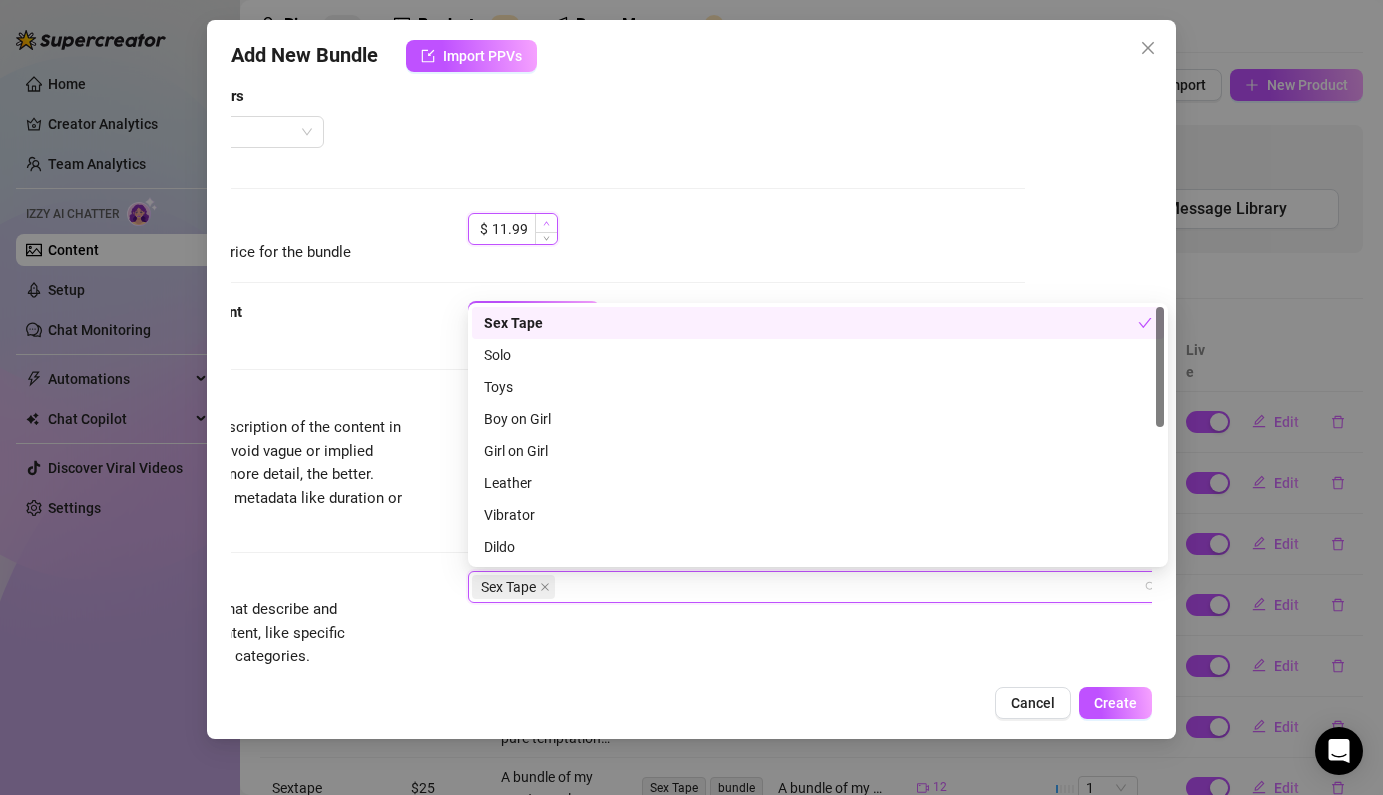 click 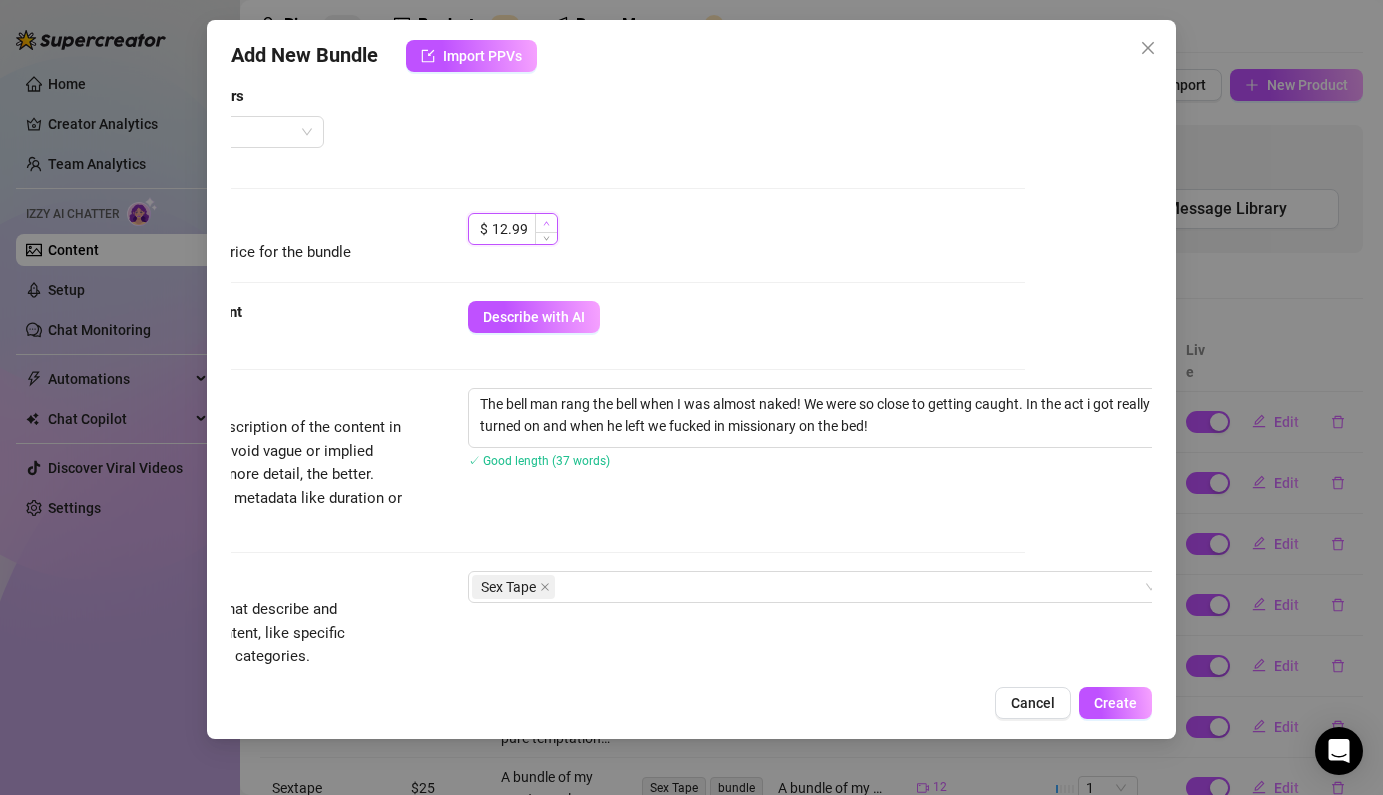 click 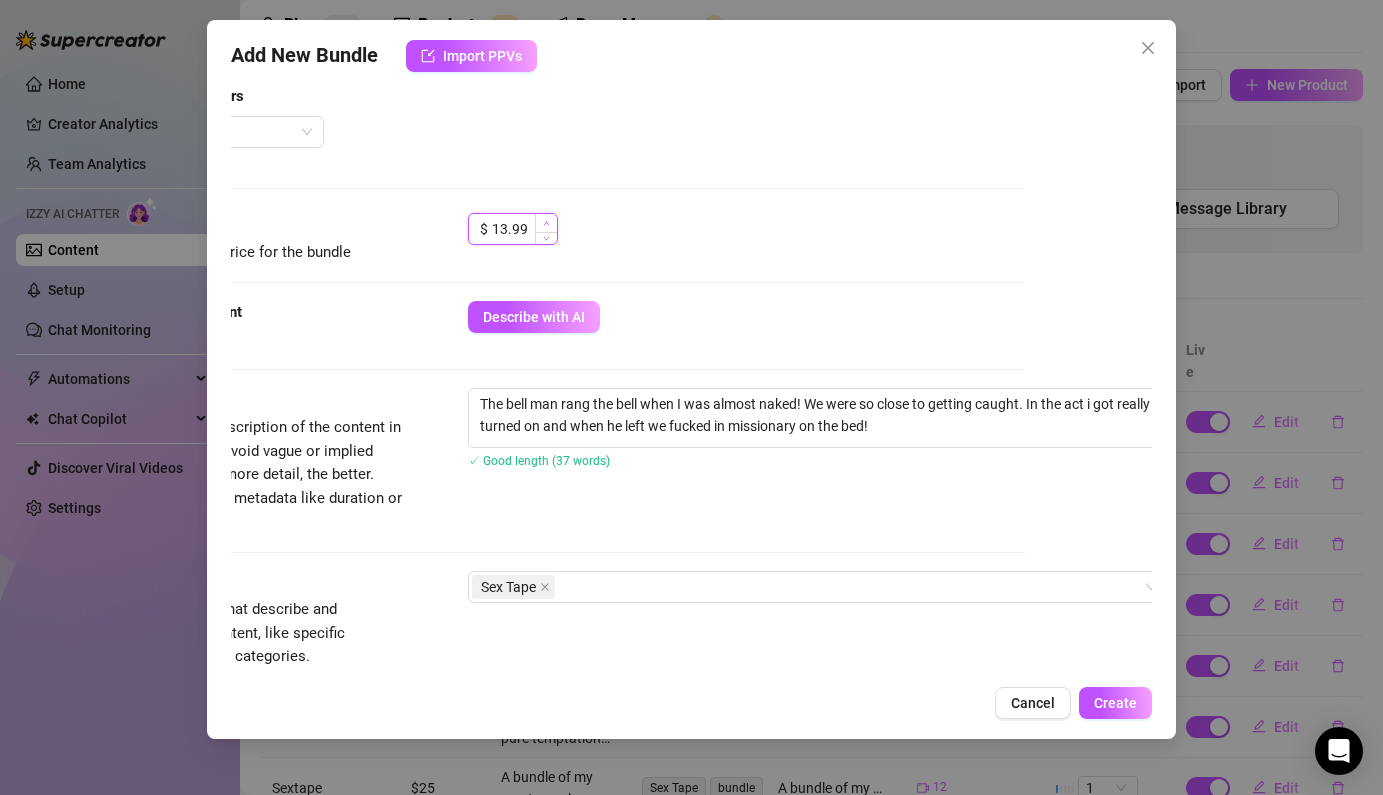 click 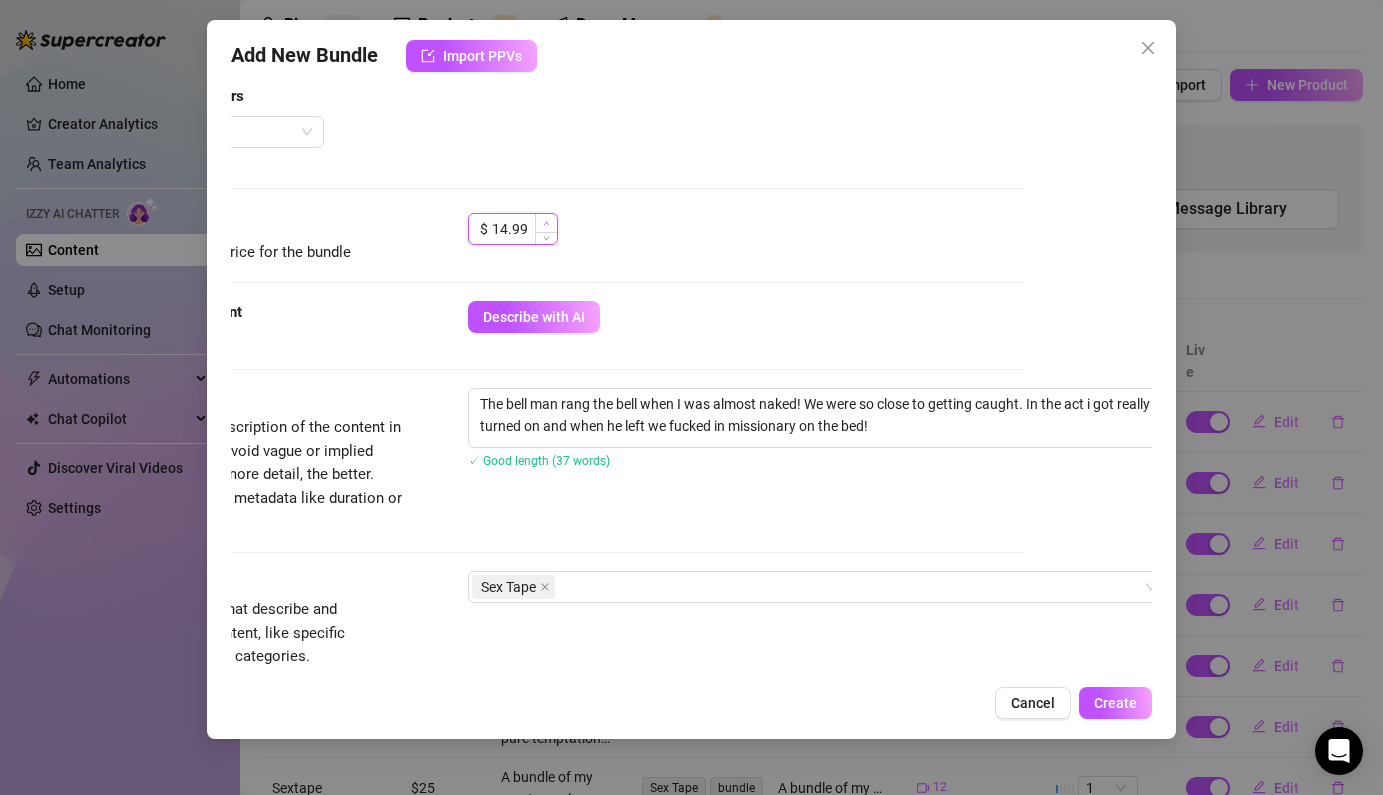 click 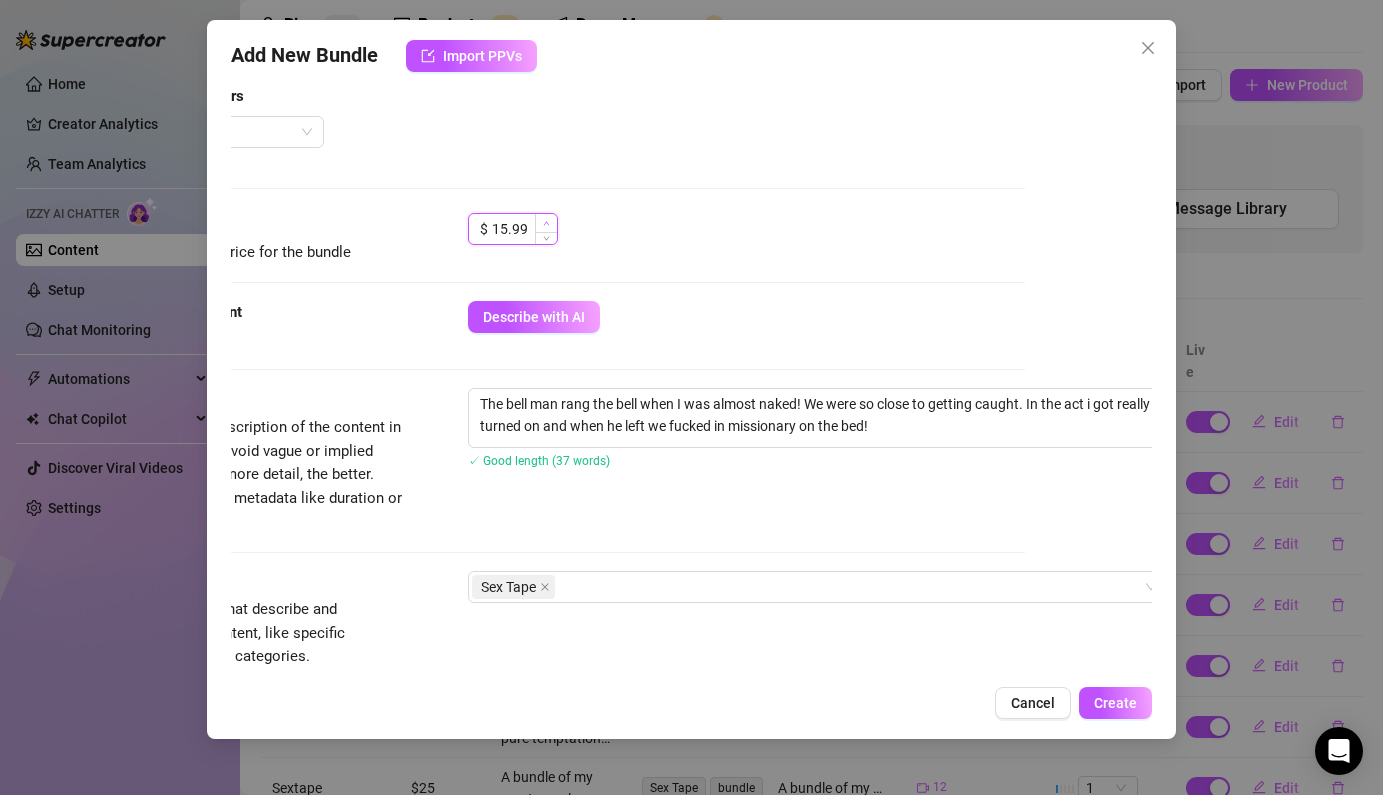 click 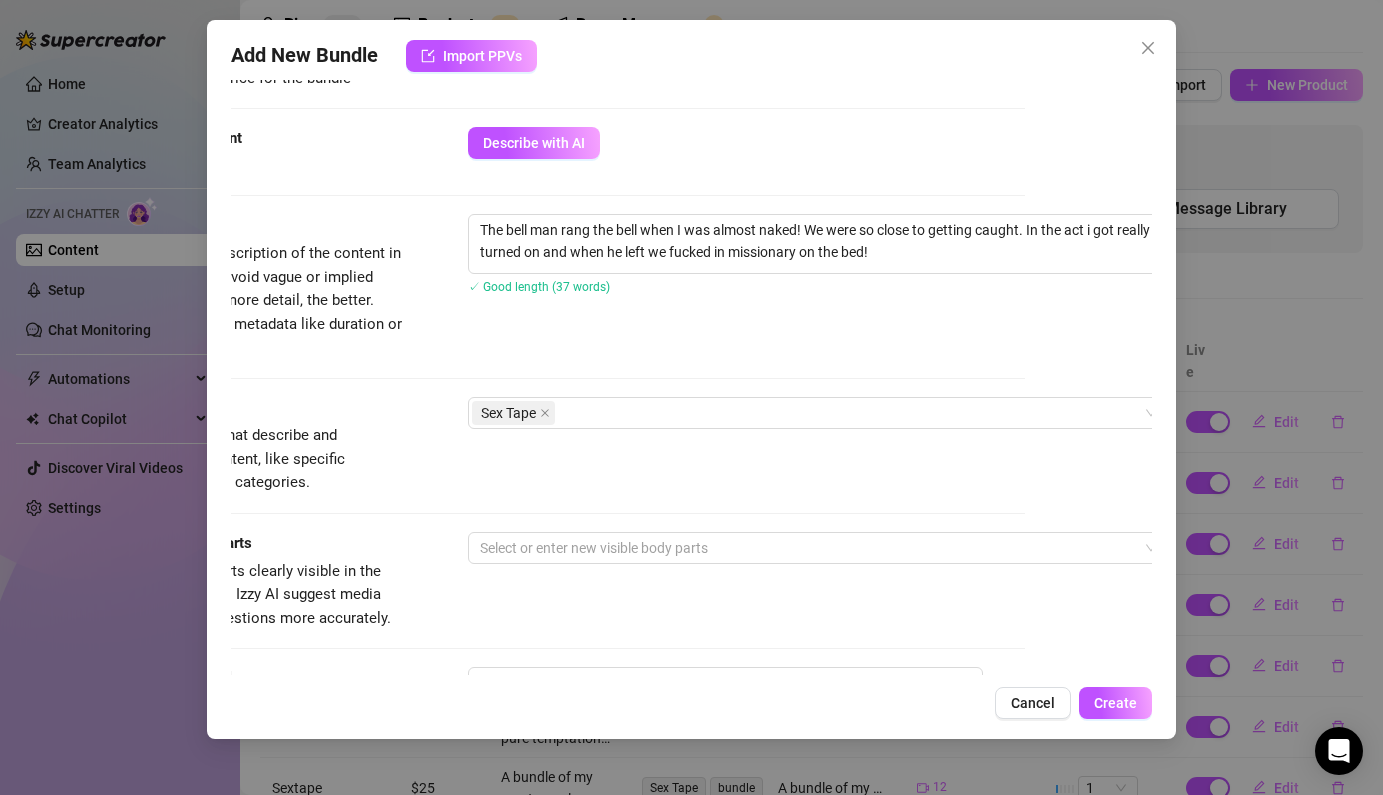 scroll, scrollTop: 816, scrollLeft: 127, axis: both 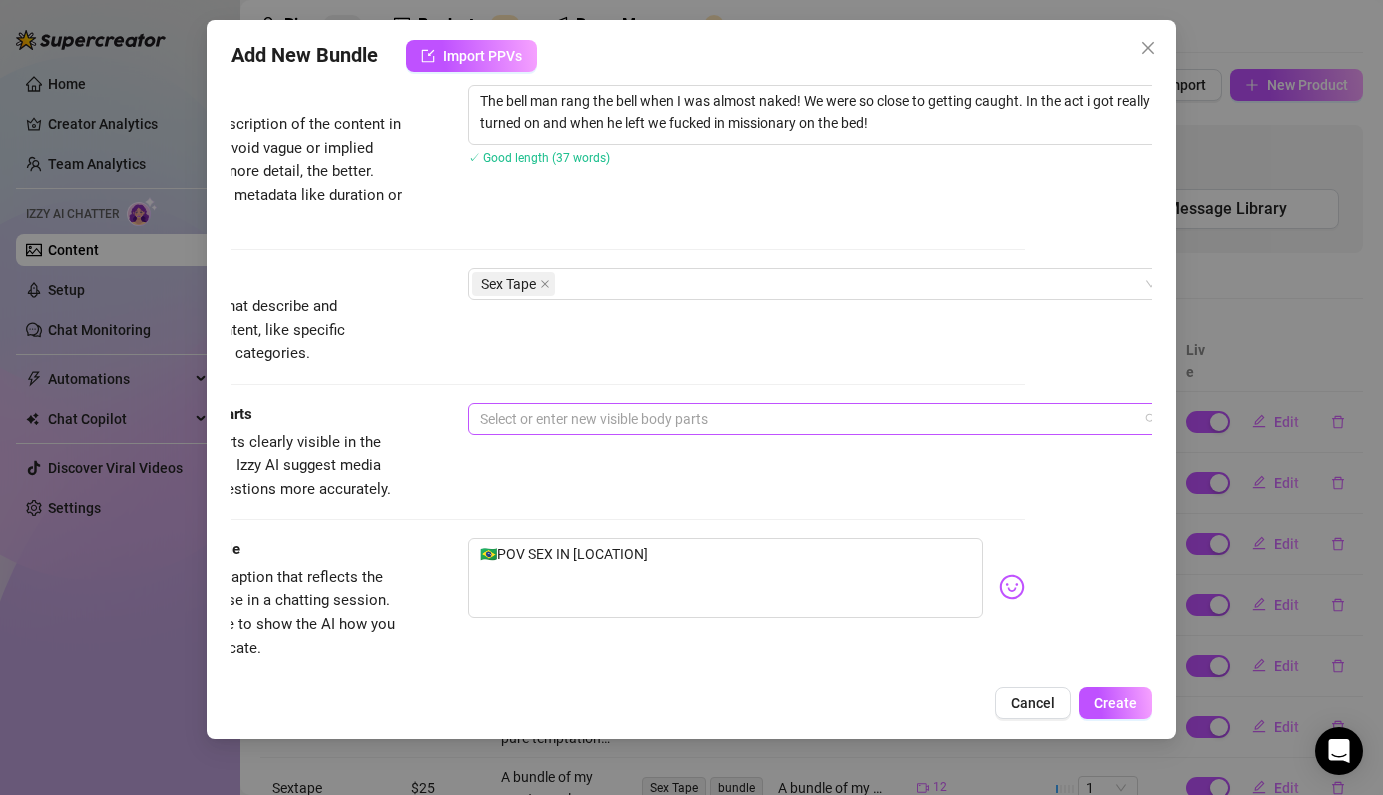 click at bounding box center (807, 419) 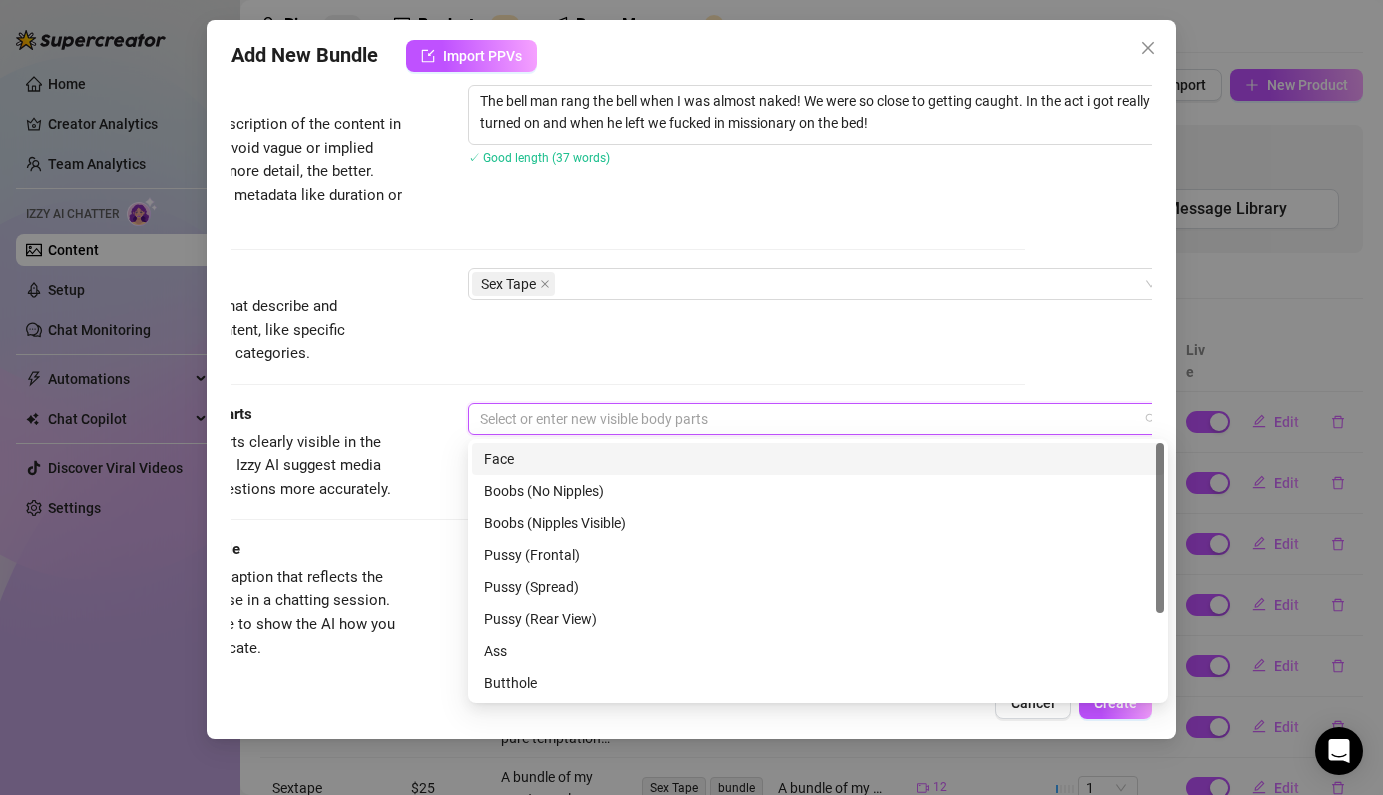 click on "Face" at bounding box center [818, 459] 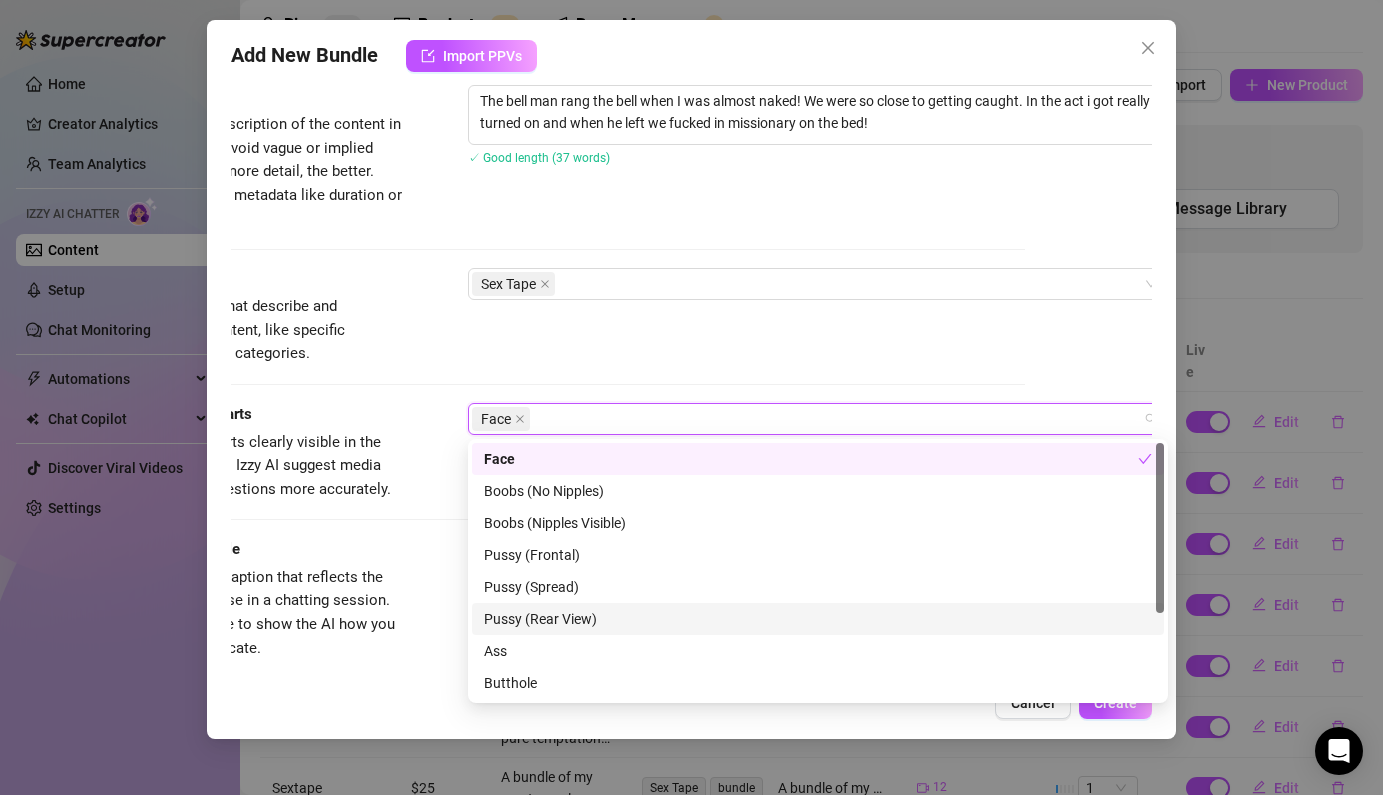 click on "Provide a sample caption that reflects the exact style you'd use in a chatting session. This is your chance to show the AI how you prefer to communicate." at bounding box center [254, 613] 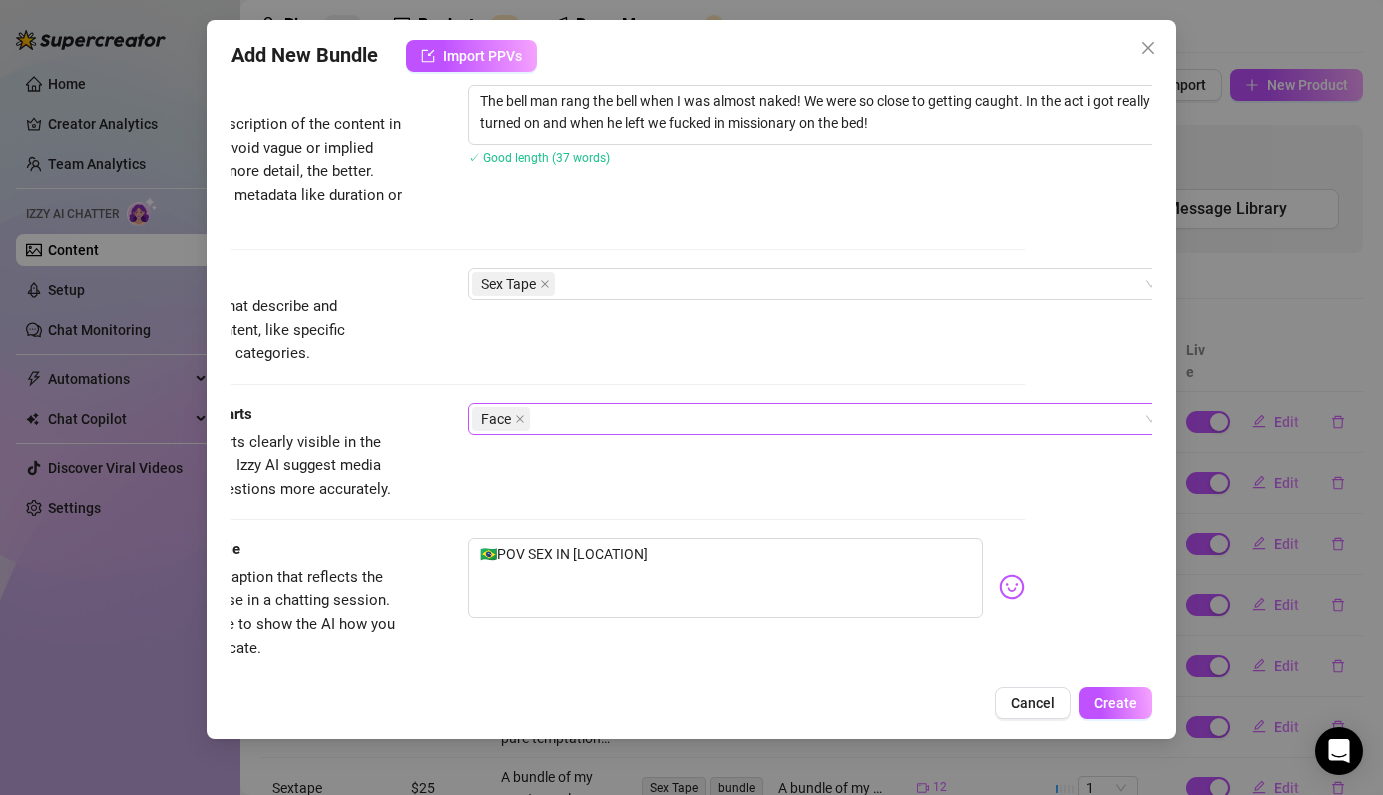 click on "Face" at bounding box center [807, 419] 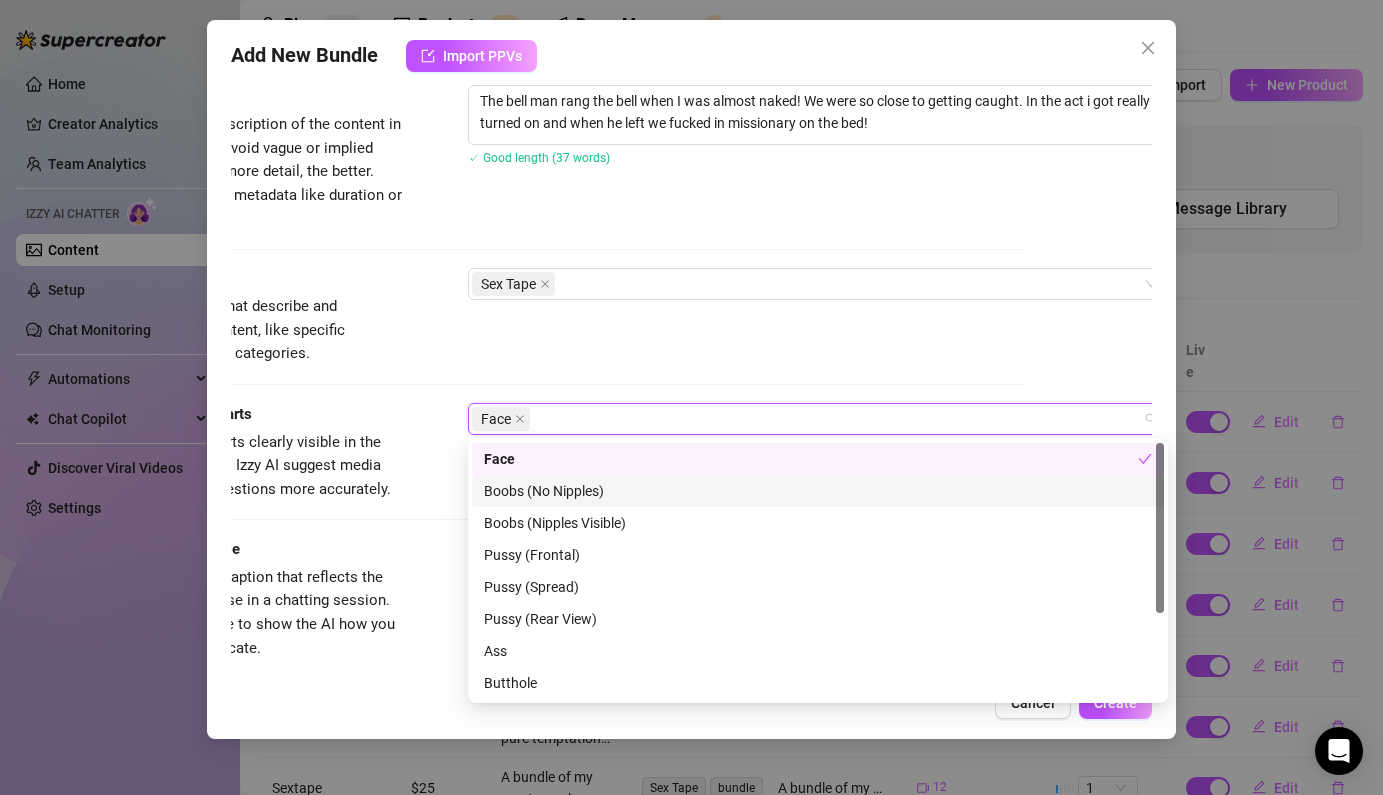 click on "Boobs (No Nipples)" at bounding box center [818, 491] 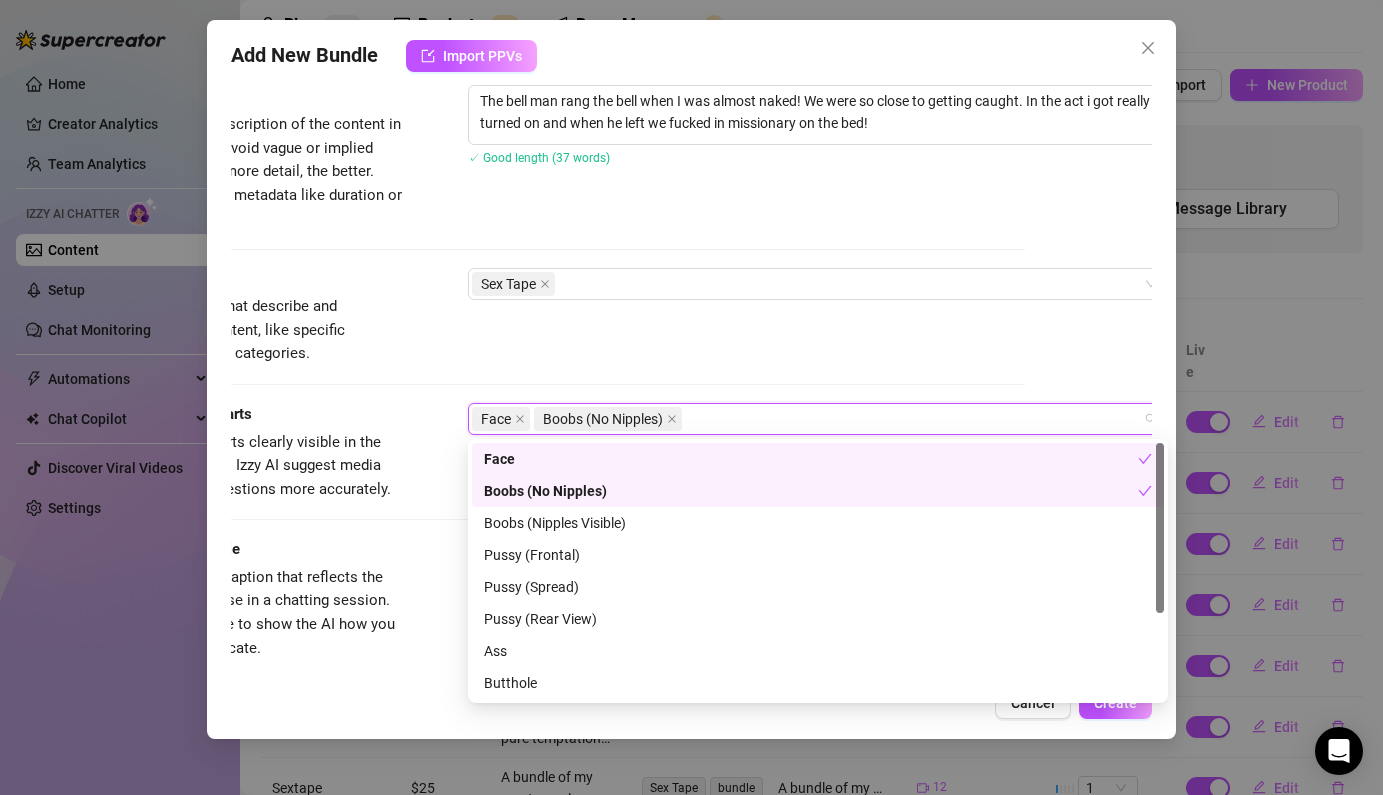 click on "Visible Body Parts Select the body parts clearly visible in the content. This helps Izzy AI suggest media and answer fan questions more accurately. Face Boobs (No Nipples)" at bounding box center (564, 470) 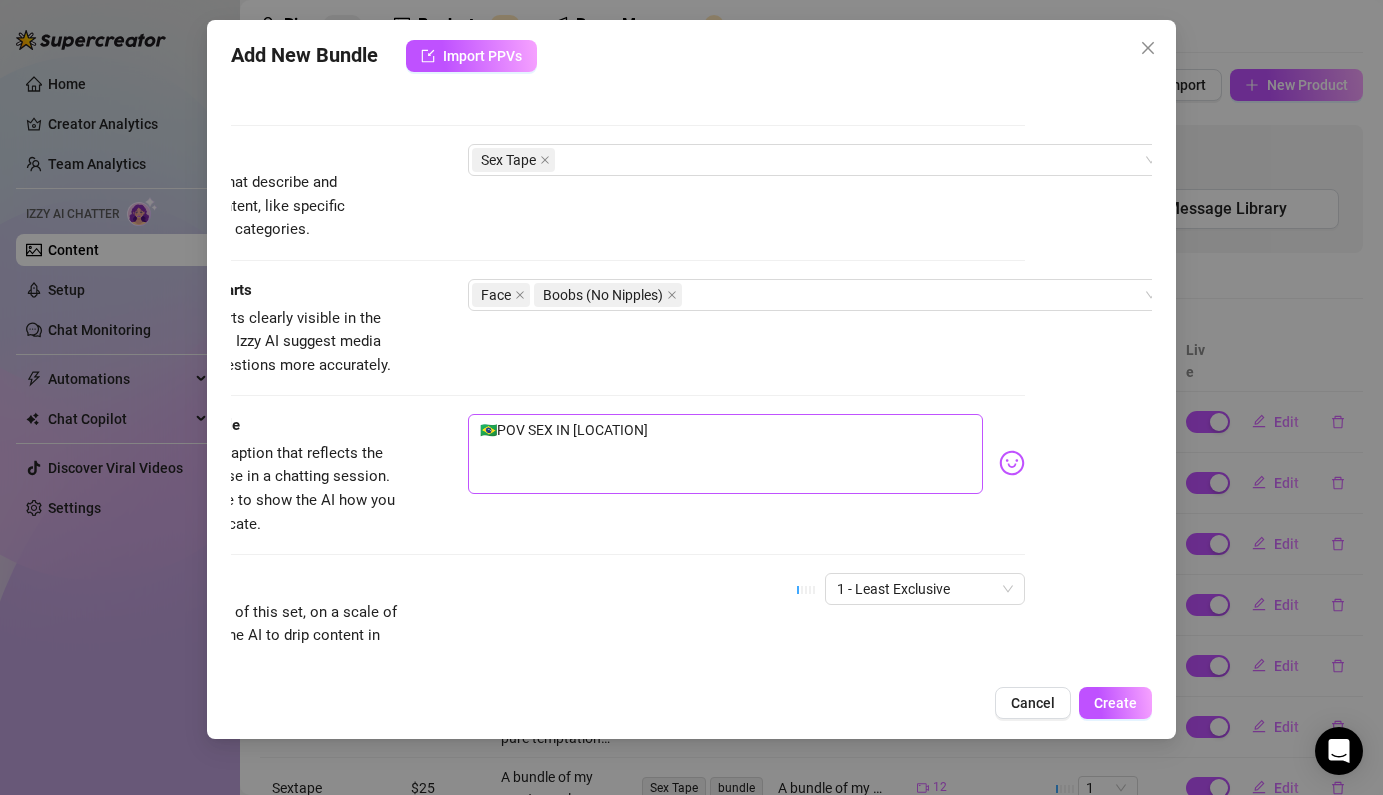 scroll, scrollTop: 1085, scrollLeft: 127, axis: both 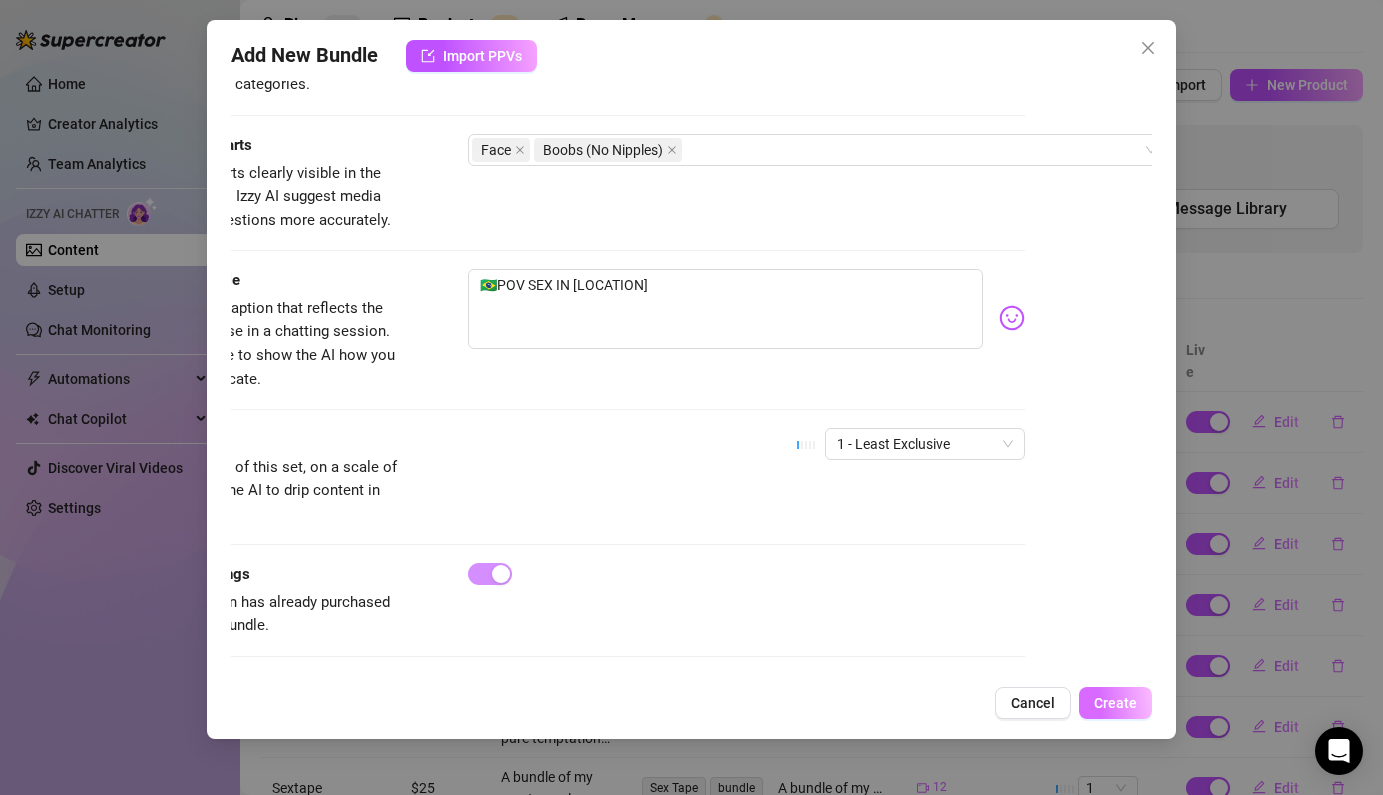 click on "Create" at bounding box center (1115, 703) 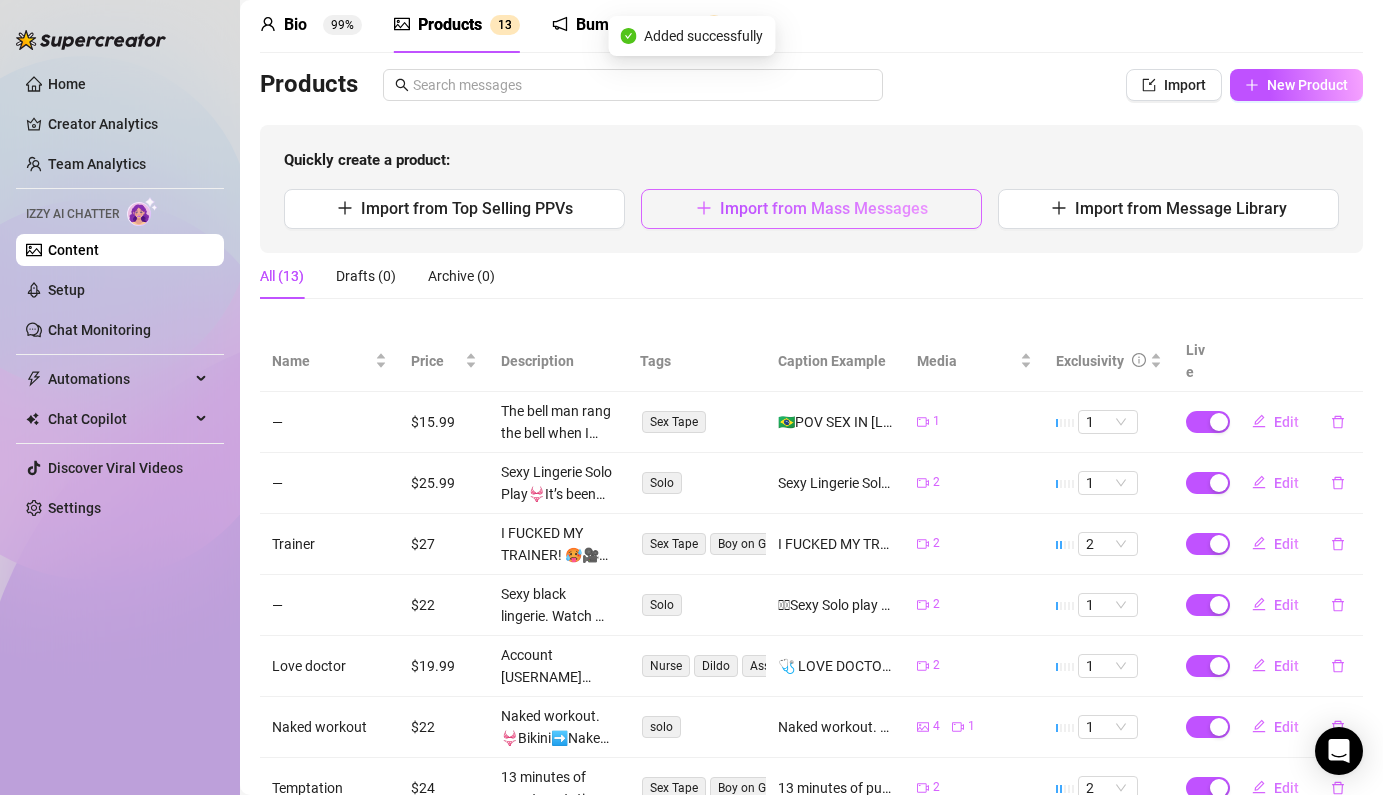 click on "Import from Mass Messages" at bounding box center [824, 208] 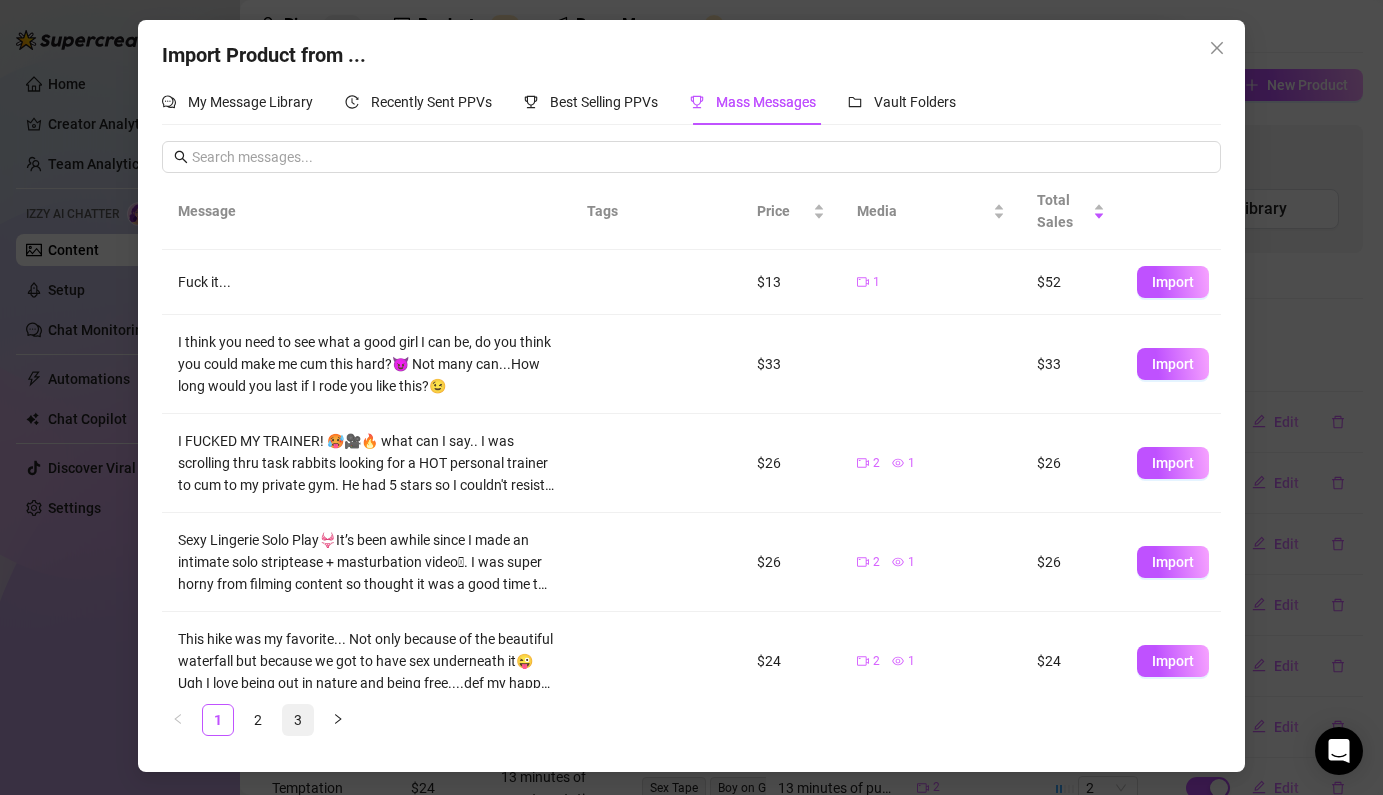 click on "3" at bounding box center [298, 720] 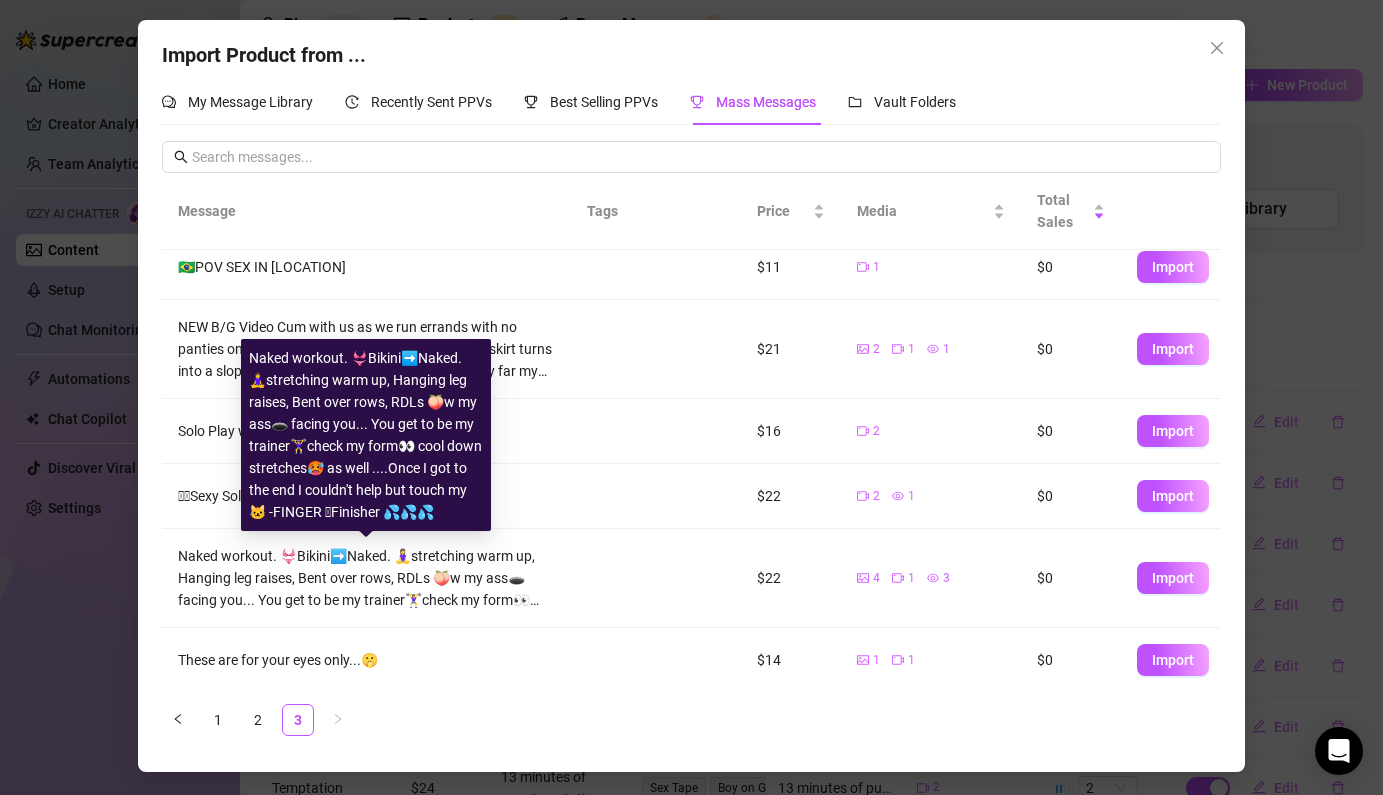 scroll, scrollTop: 317, scrollLeft: 0, axis: vertical 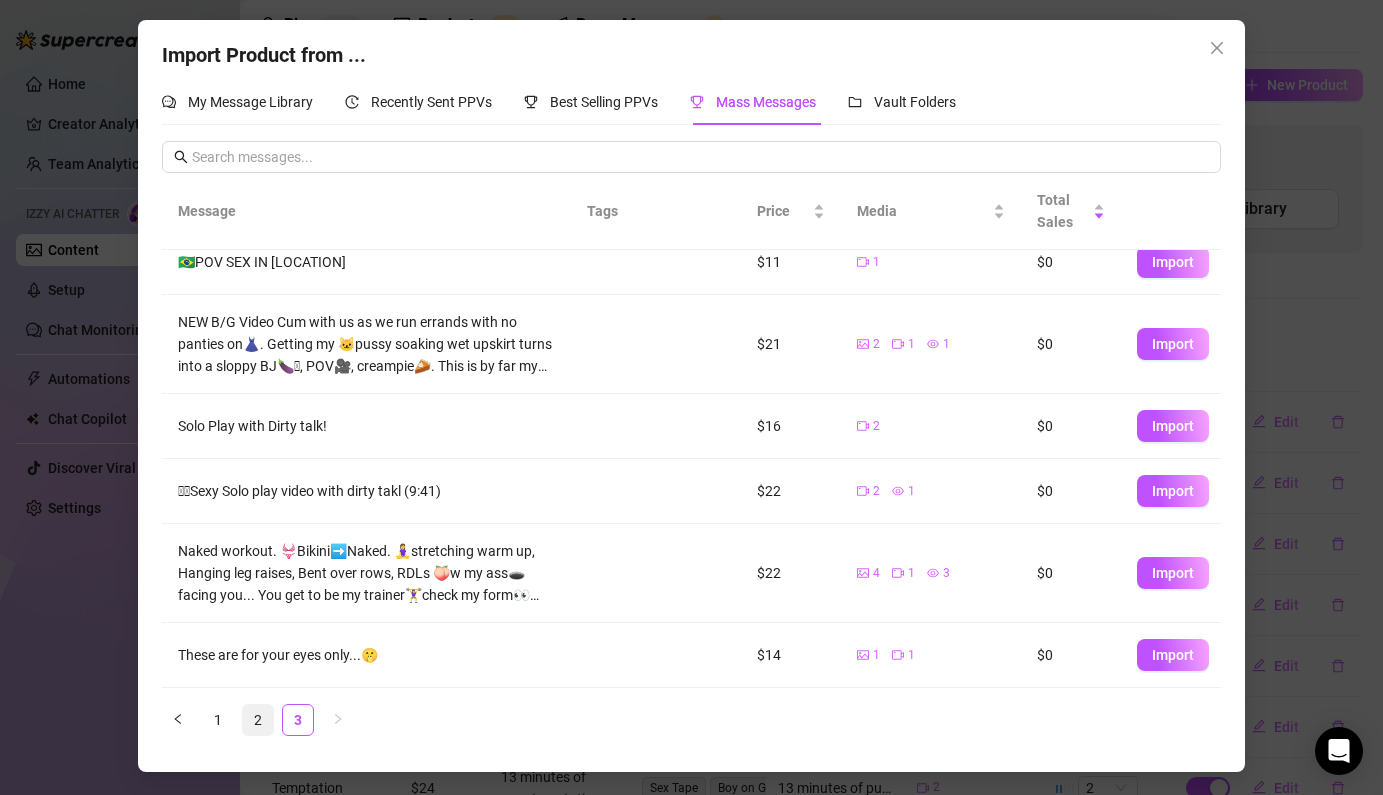 click on "2" at bounding box center [258, 720] 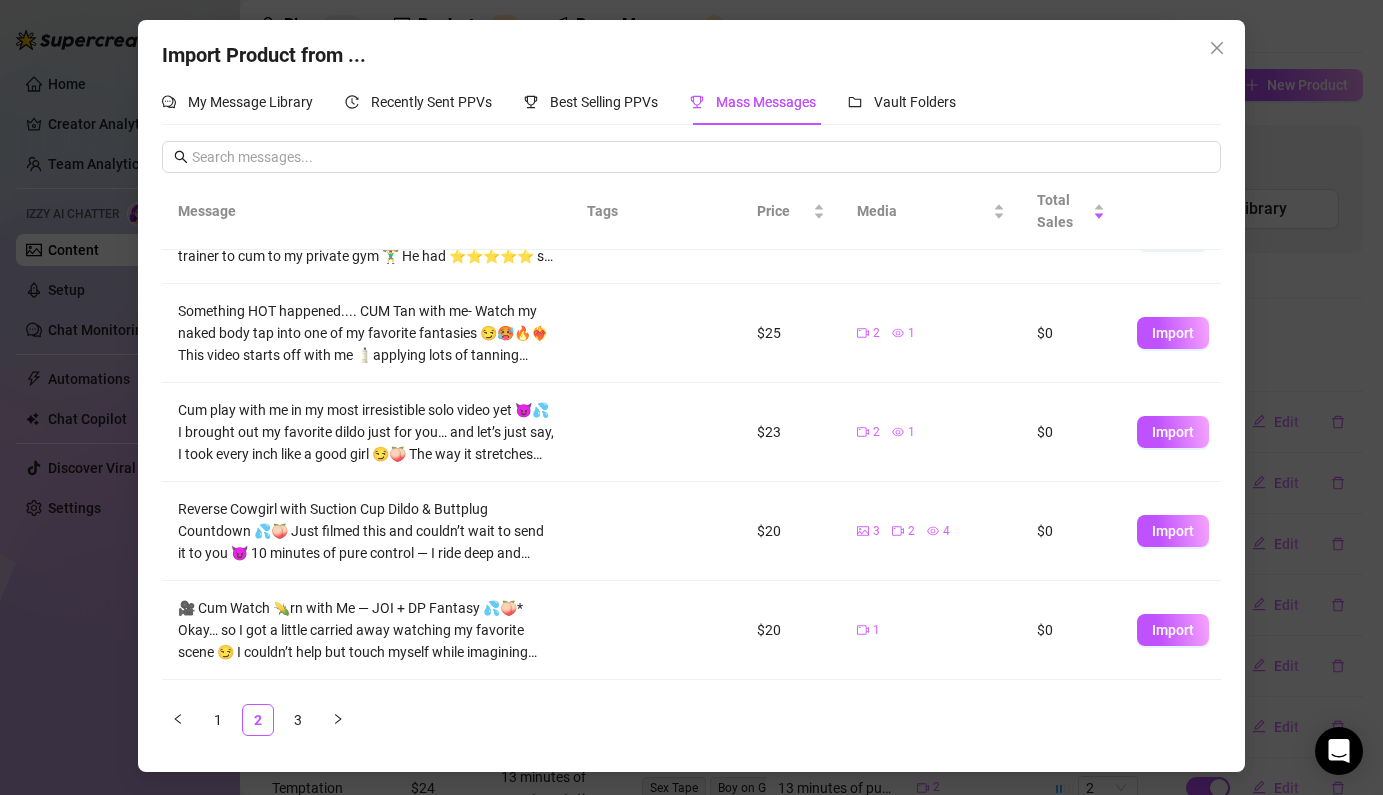 scroll, scrollTop: 518, scrollLeft: 0, axis: vertical 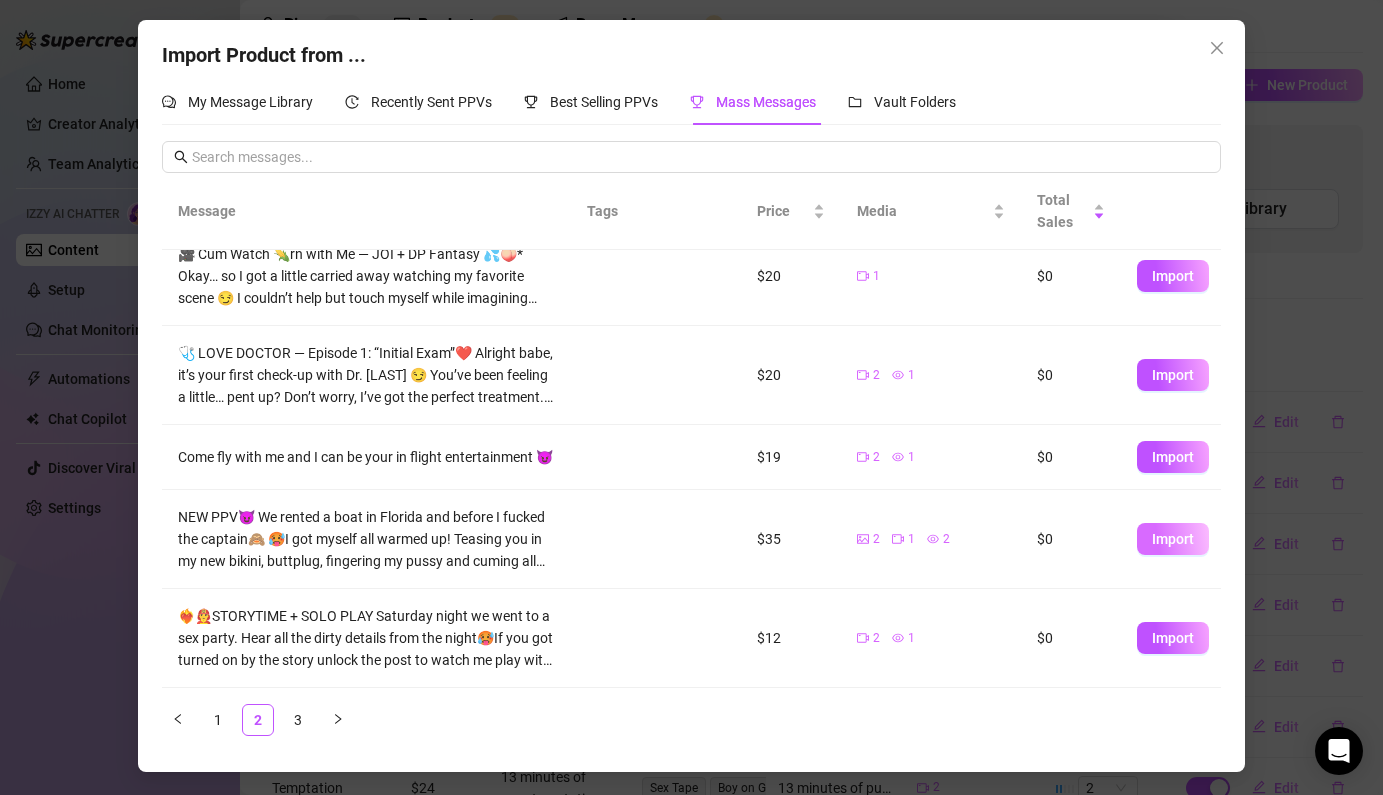 click on "Import" at bounding box center [1173, 539] 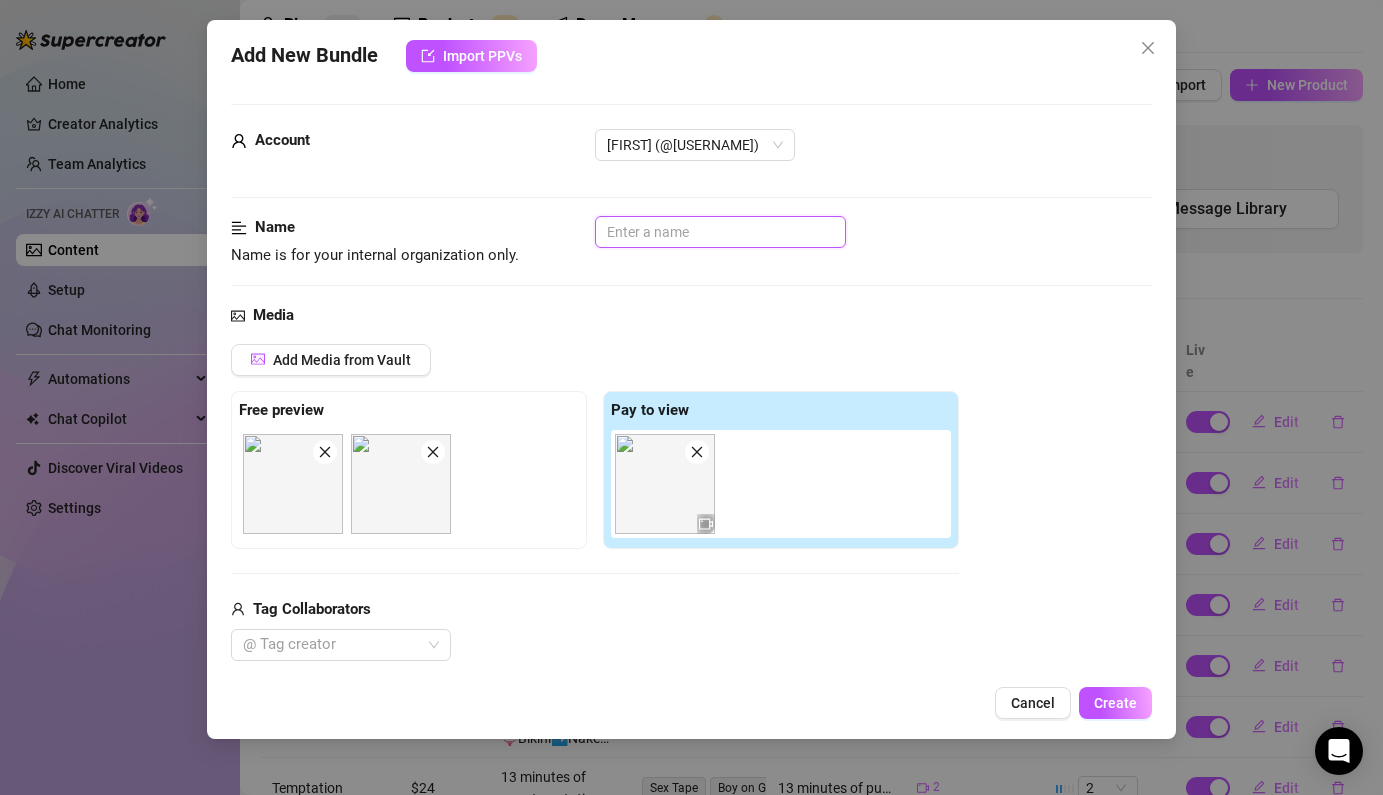 click at bounding box center (720, 232) 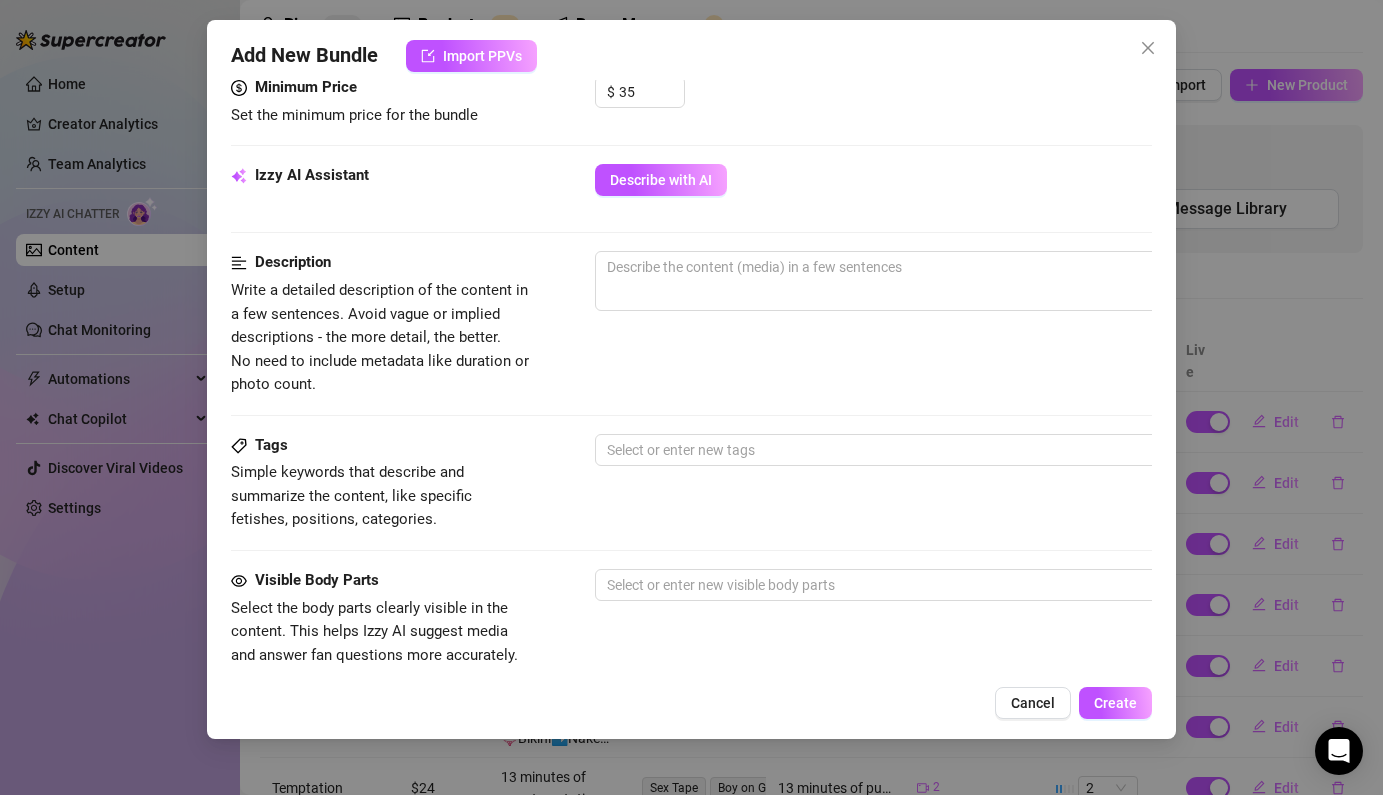 scroll, scrollTop: 1085, scrollLeft: 0, axis: vertical 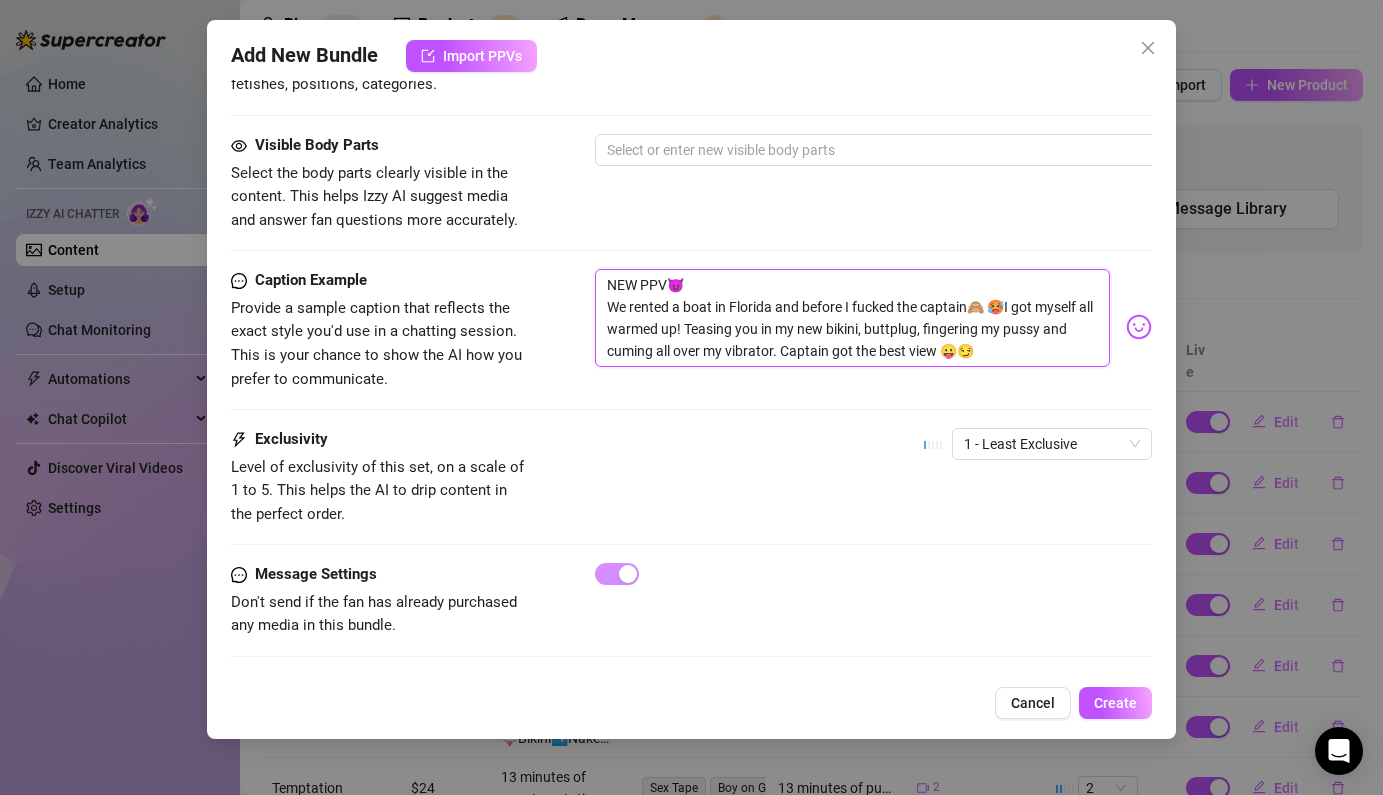 drag, startPoint x: 991, startPoint y: 361, endPoint x: 477, endPoint y: 239, distance: 528.2802 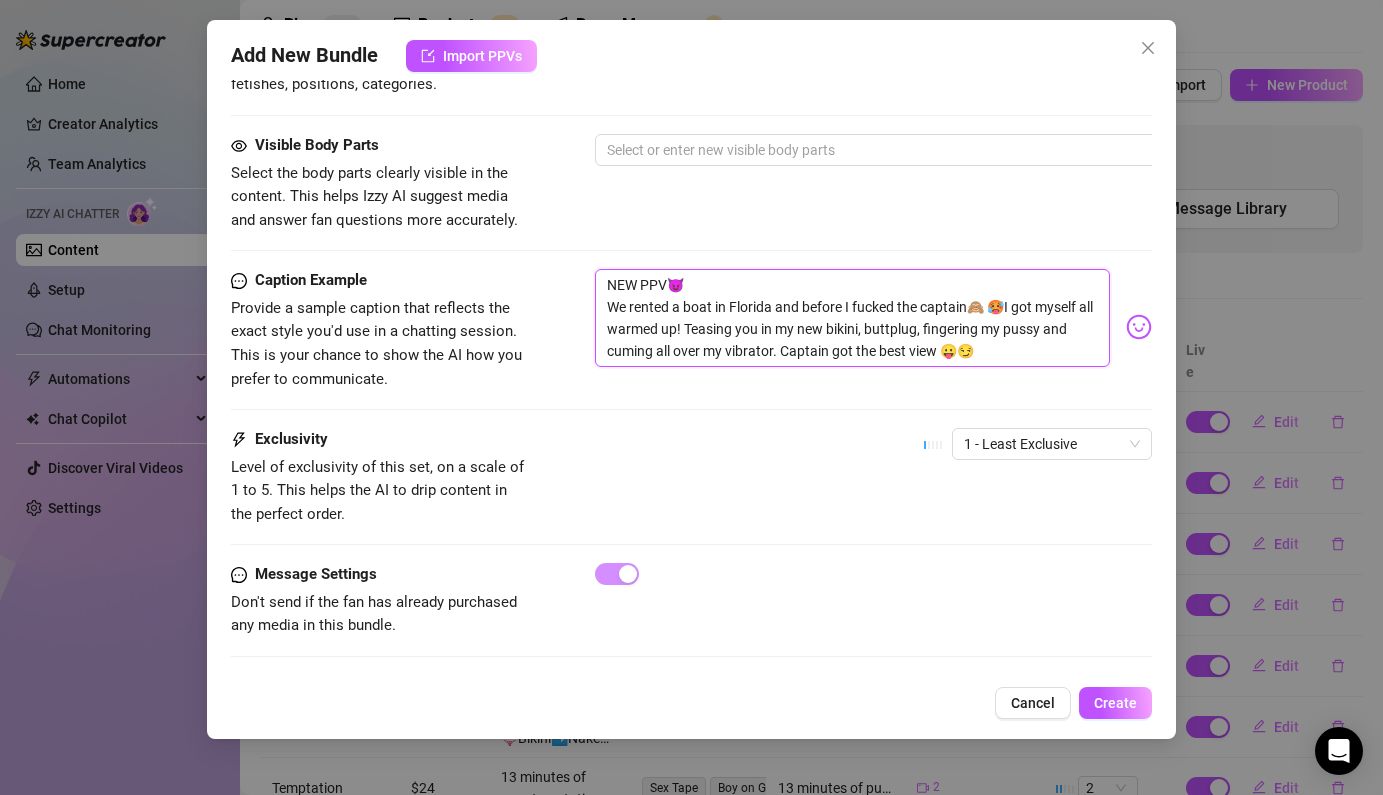 click on "Account Missy (@missydavis) Name Name is for your internal organization only. solo Media Add Media from Vault Free preview Pay to view Tag Collaborators   @ Tag creator Minimum Price Set the minimum price for the bundle $ 35 Izzy AI Assistant Describe with AI Description Write a detailed description of the content in a few sentences. Avoid vague or implied descriptions - the more detail, the better.  No need to include metadata like duration or photo count. Tags Simple keywords that describe and summarize the content, like specific fetishes, positions, categories.   Select or enter new tags Visible Body Parts Select the body parts clearly visible in the content. This helps Izzy AI suggest media and answer fan questions more accurately.   Select or enter new visible body parts Caption Example Provide a sample caption that reflects the exact style you'd use in a chatting session. This is your chance to show the AI how you prefer to communicate. Exclusivity 1 - Least Exclusive Message Settings" at bounding box center [691, -153] 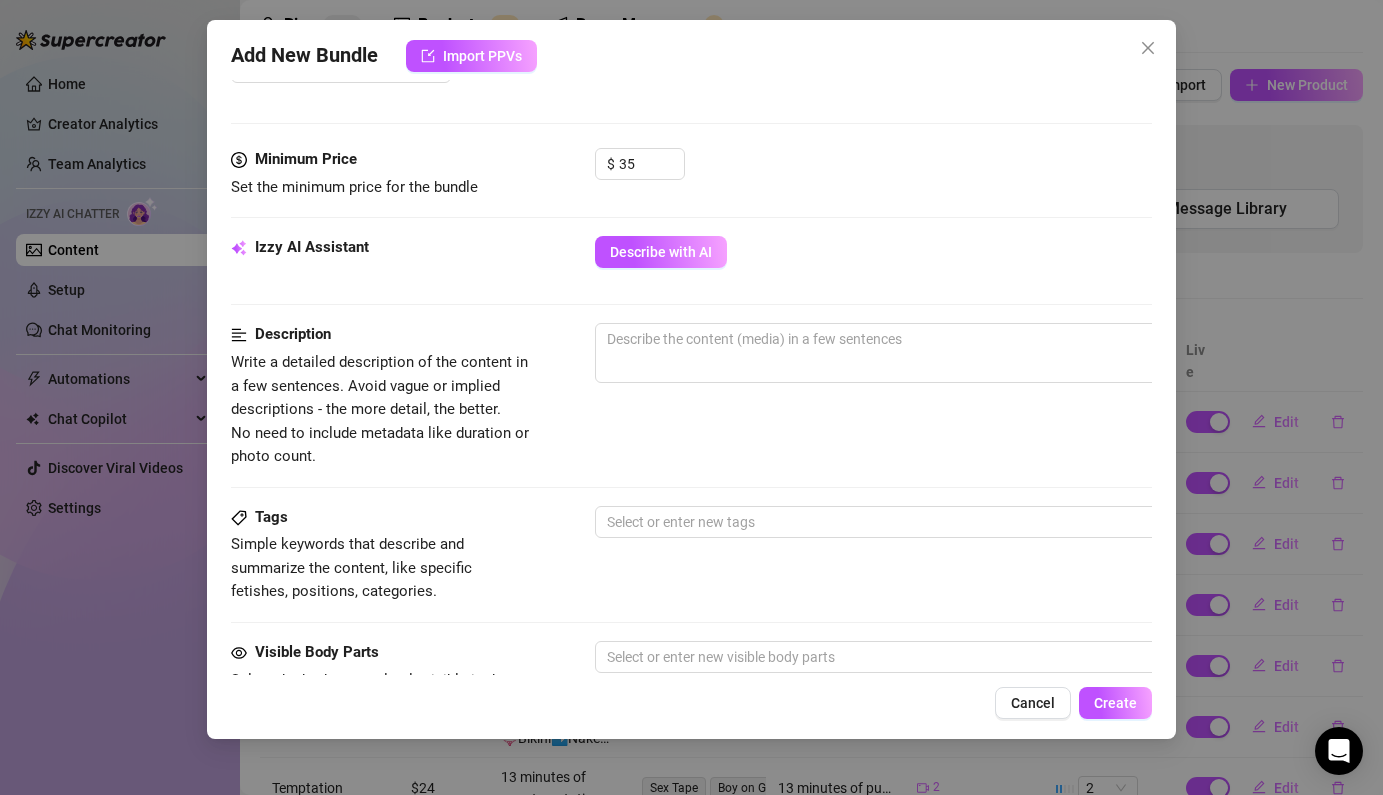 scroll, scrollTop: 574, scrollLeft: 0, axis: vertical 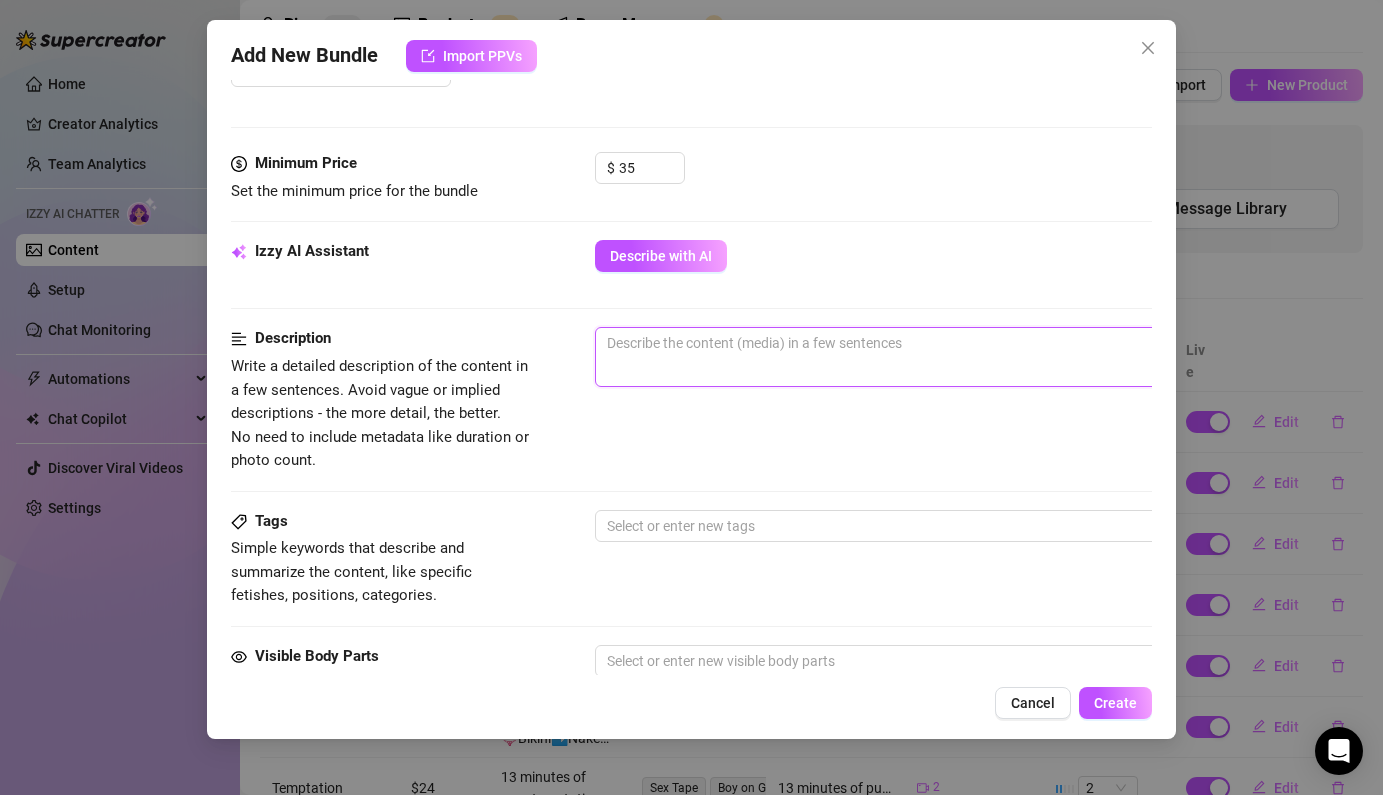 click at bounding box center [945, 357] 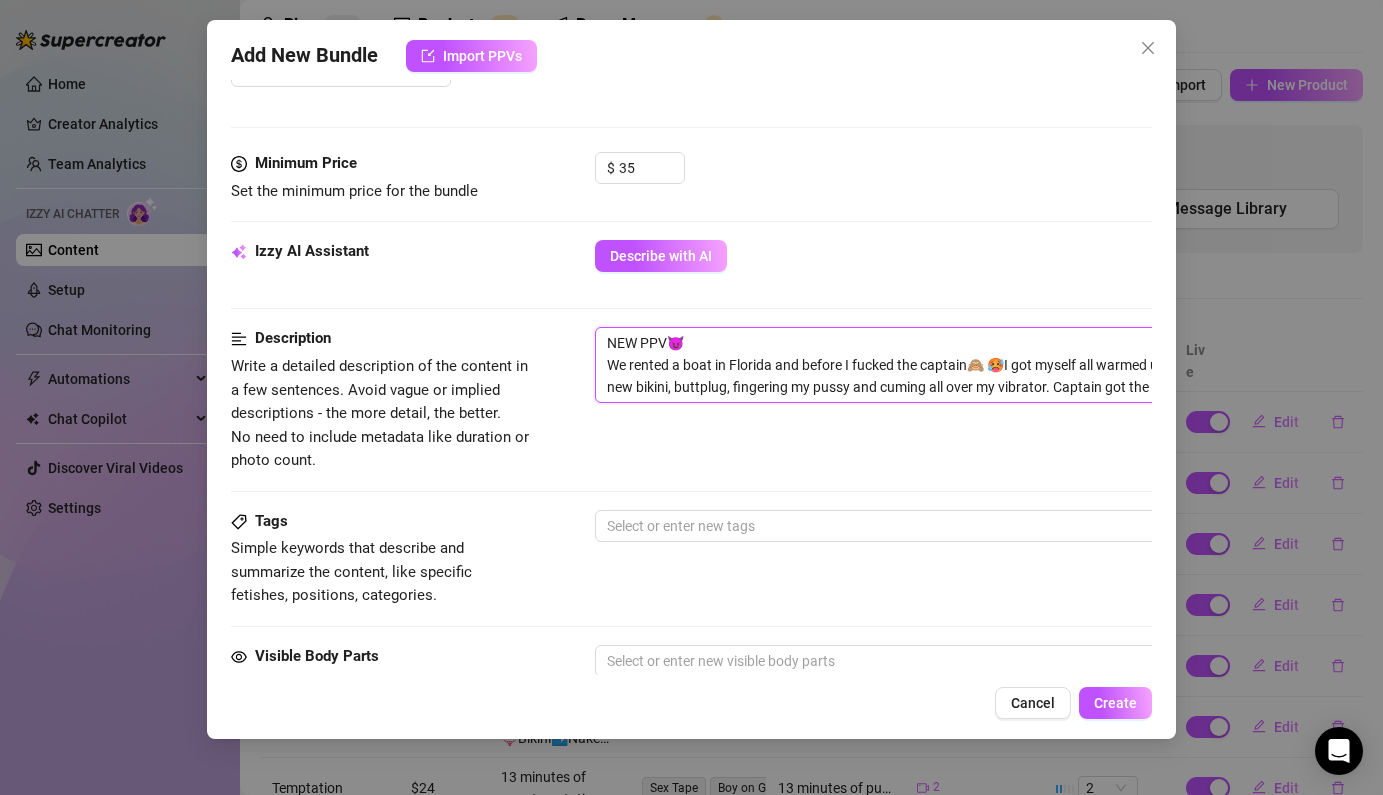 scroll, scrollTop: 9, scrollLeft: 0, axis: vertical 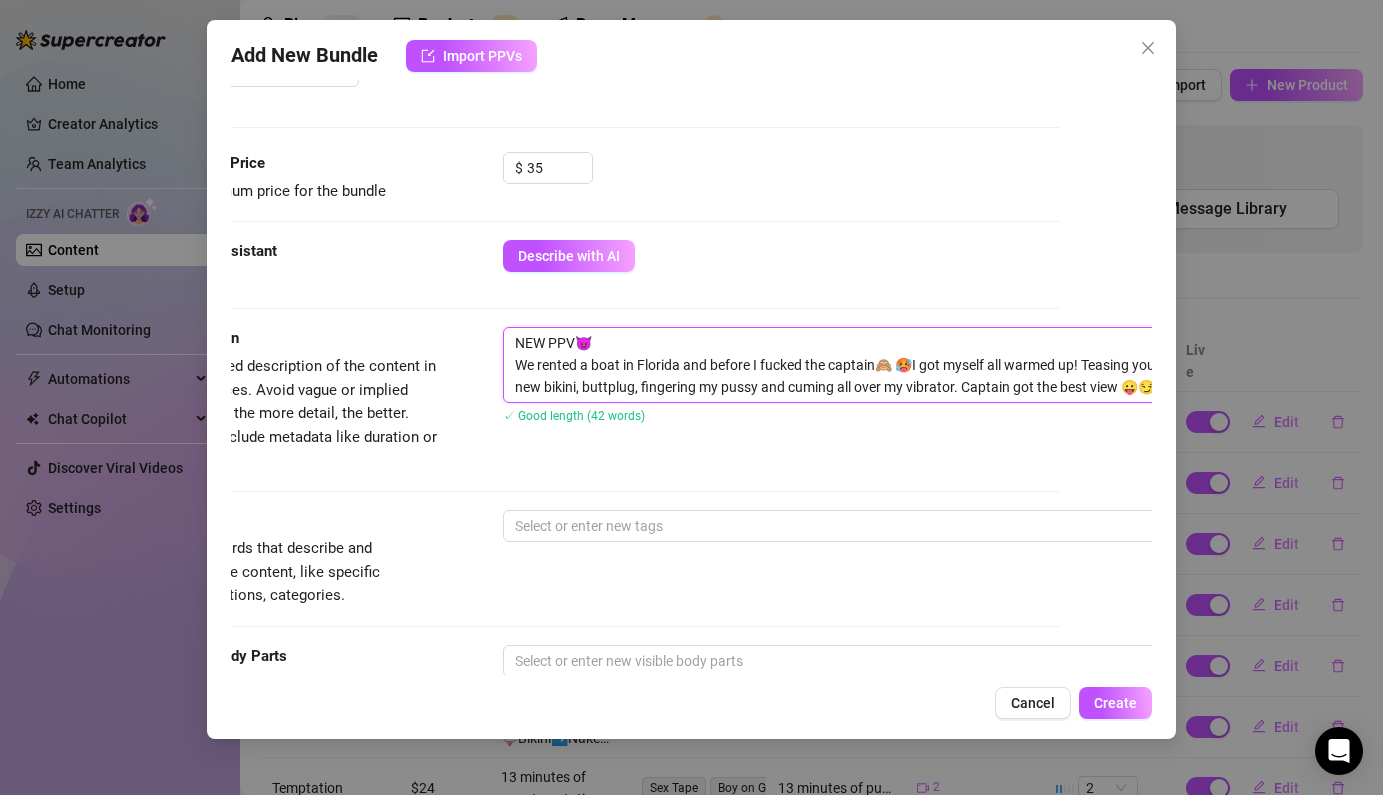 drag, startPoint x: 593, startPoint y: 340, endPoint x: 492, endPoint y: 339, distance: 101.00495 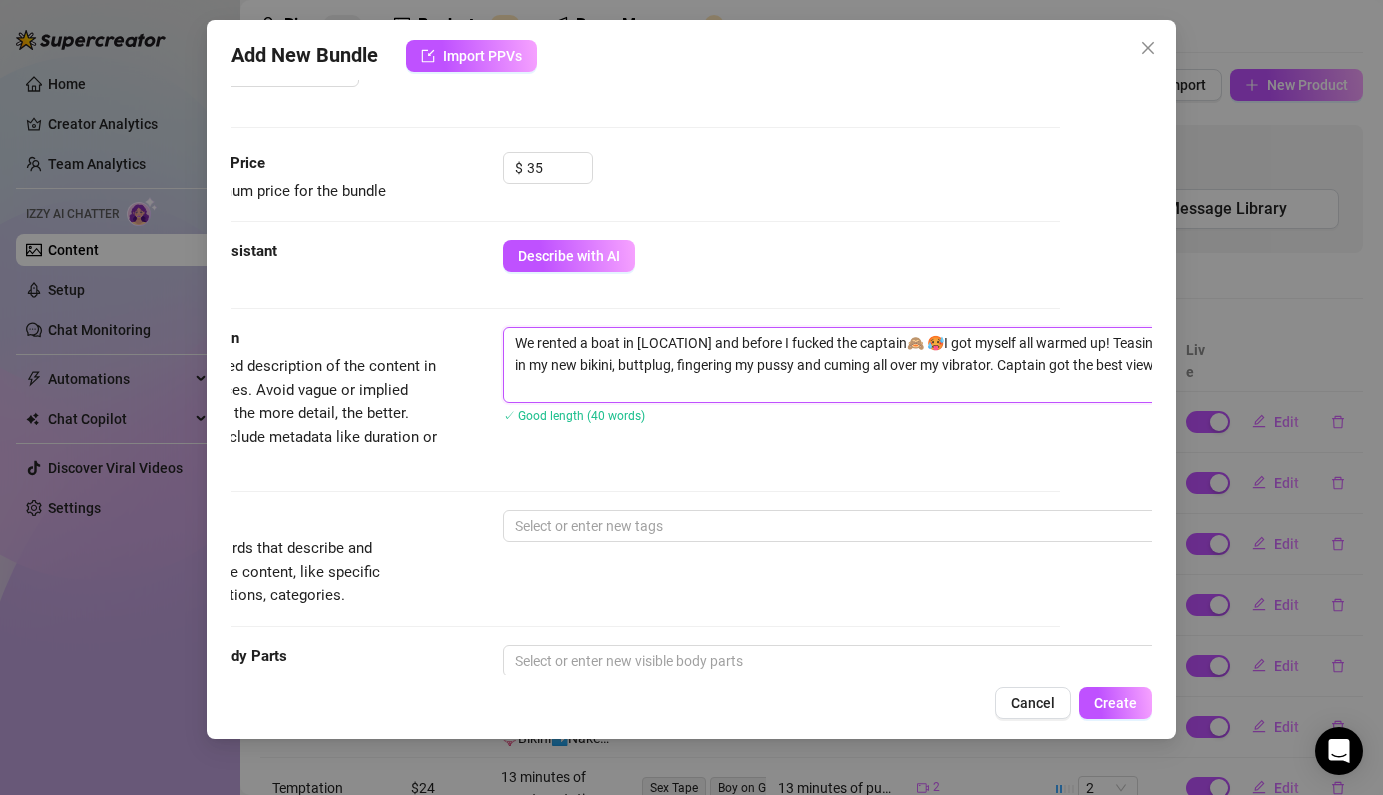 click on "We rented a boat in [LOCATION] and before I fucked the captain🙈 🥵I got myself all warmed up! Teasing you in my new bikini, buttplug, fingering my pussy and cuming all over my vibrator. Captain got the best view 😛😏" at bounding box center [853, 365] 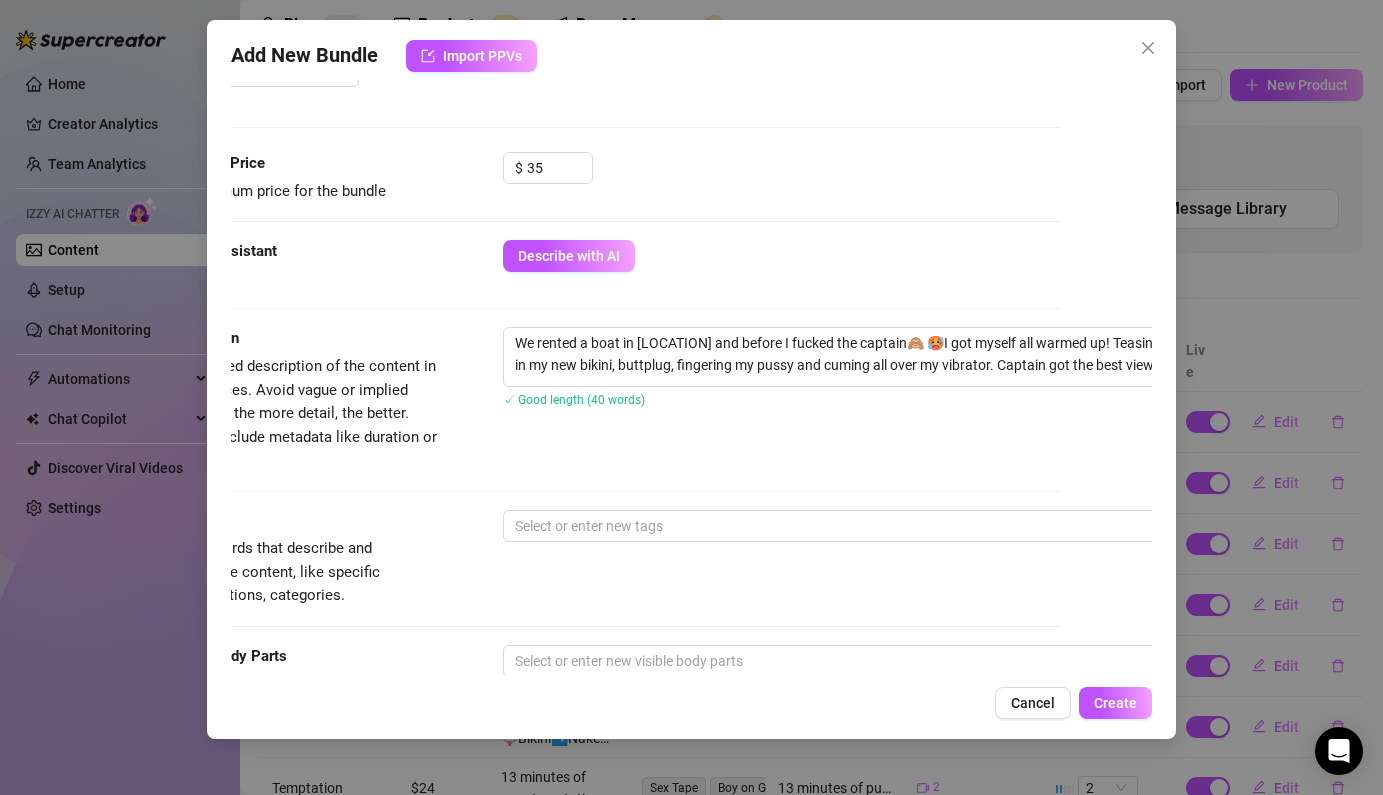 click on "Tags Simple keywords that describe and summarize the content, like specific fetishes, positions, categories.   Select or enter new tags" at bounding box center (599, 559) 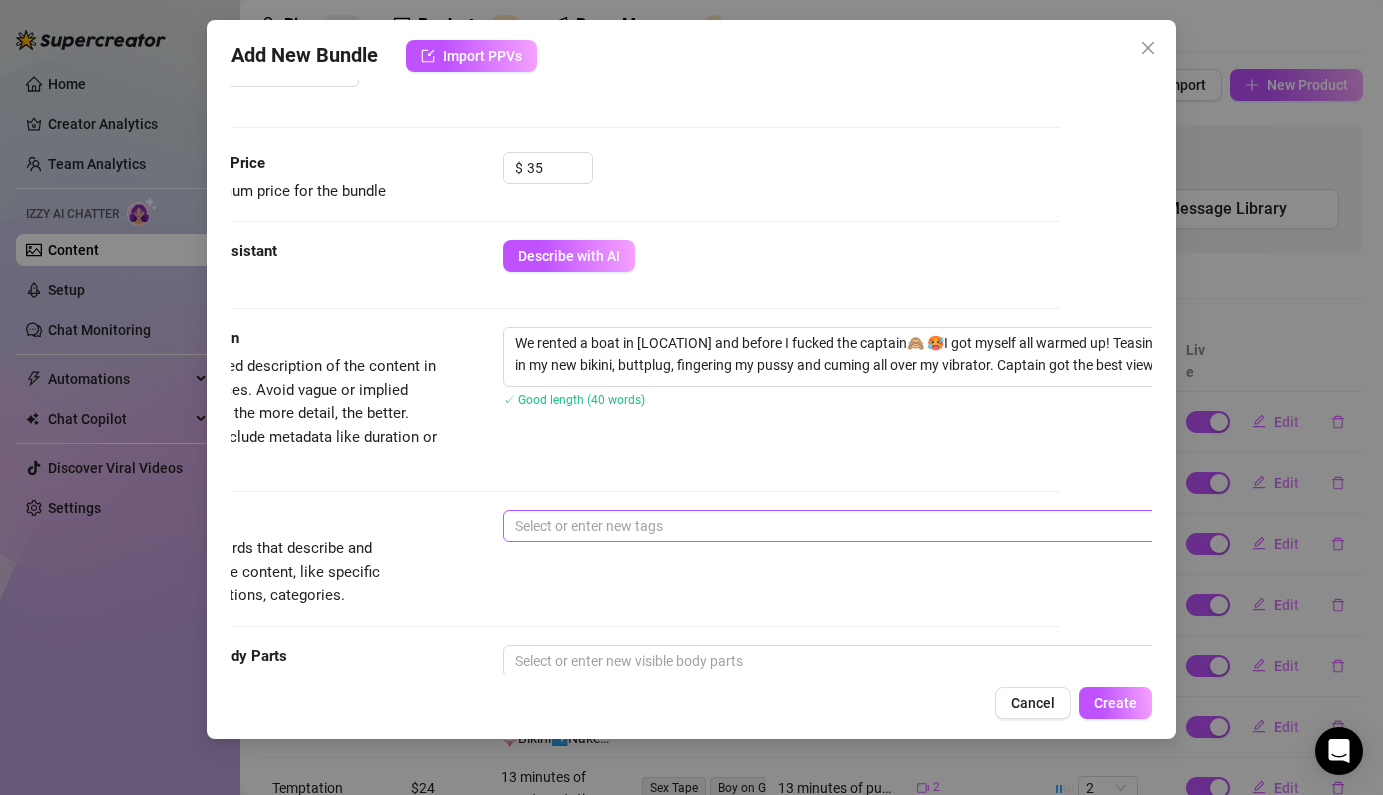 click at bounding box center [842, 526] 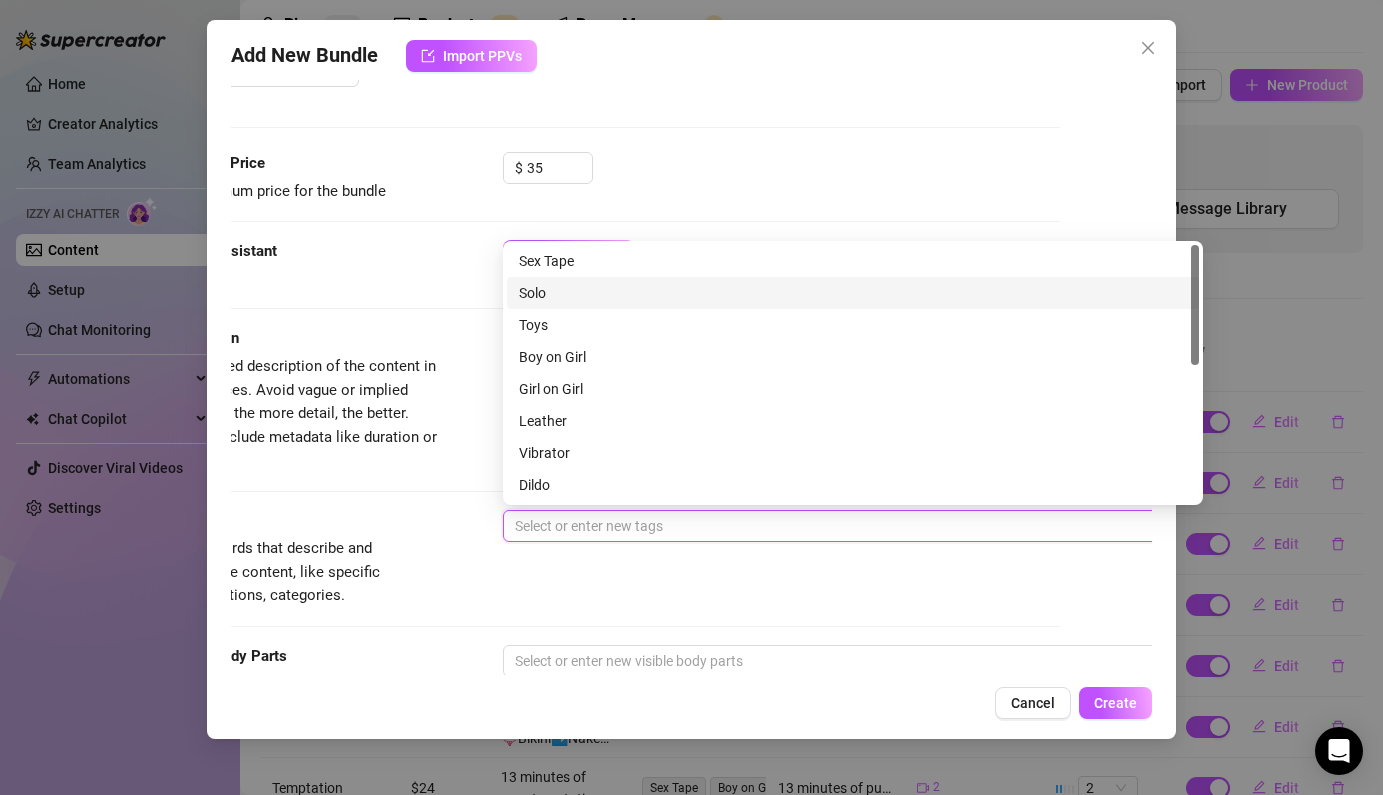 click on "Solo" at bounding box center [853, 293] 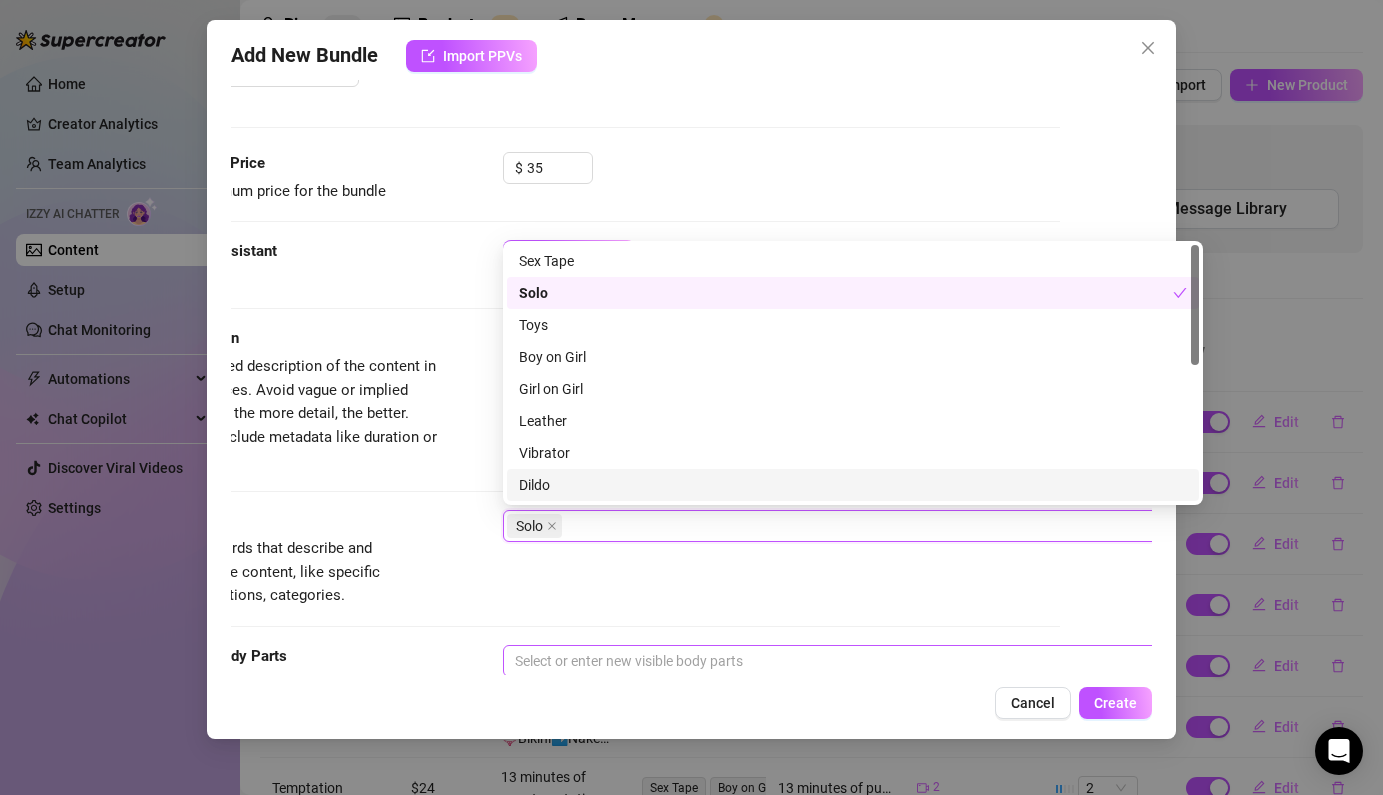 click at bounding box center (842, 661) 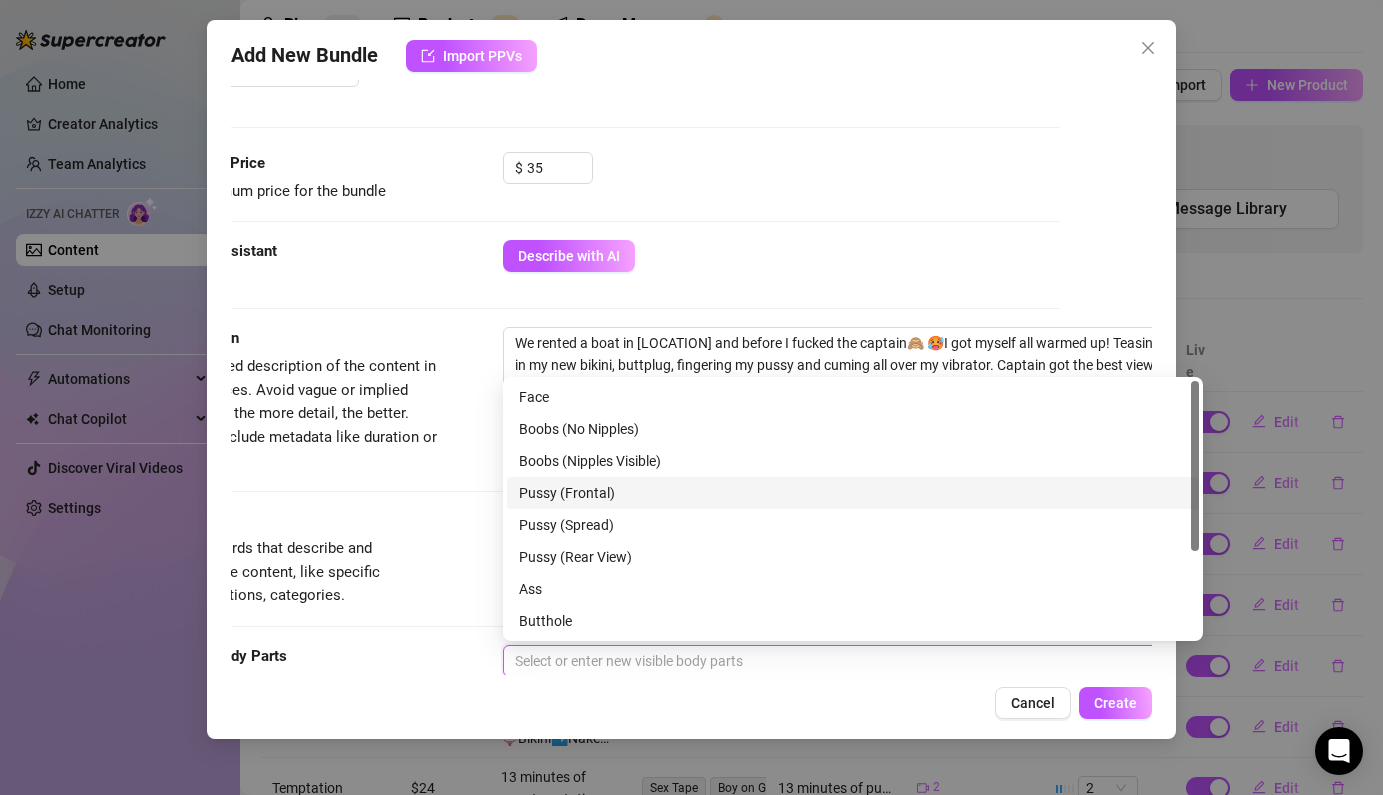 click on "Pussy (Frontal)" at bounding box center (853, 493) 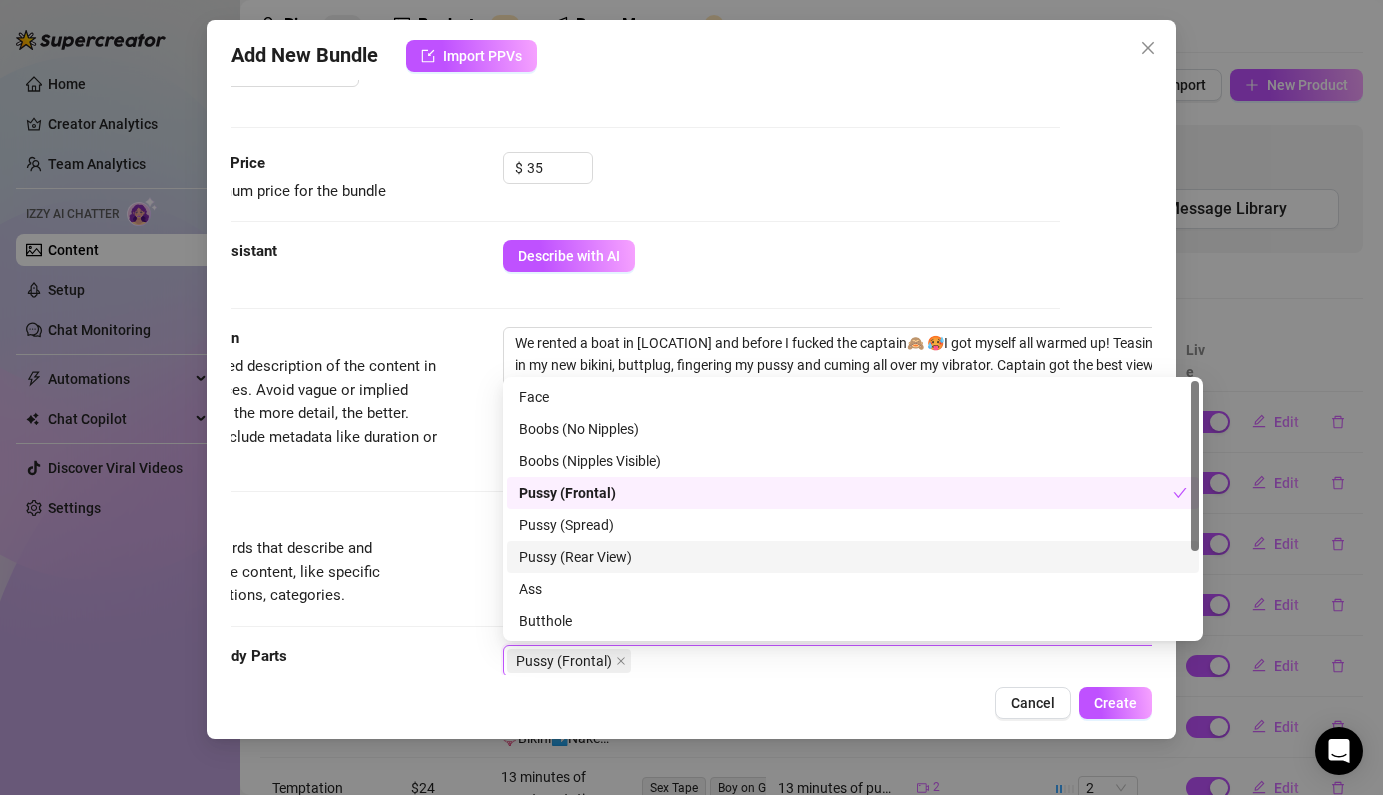 click on "Tags Simple keywords that describe and summarize the content, like specific fetishes, positions, categories. Solo" at bounding box center (599, 559) 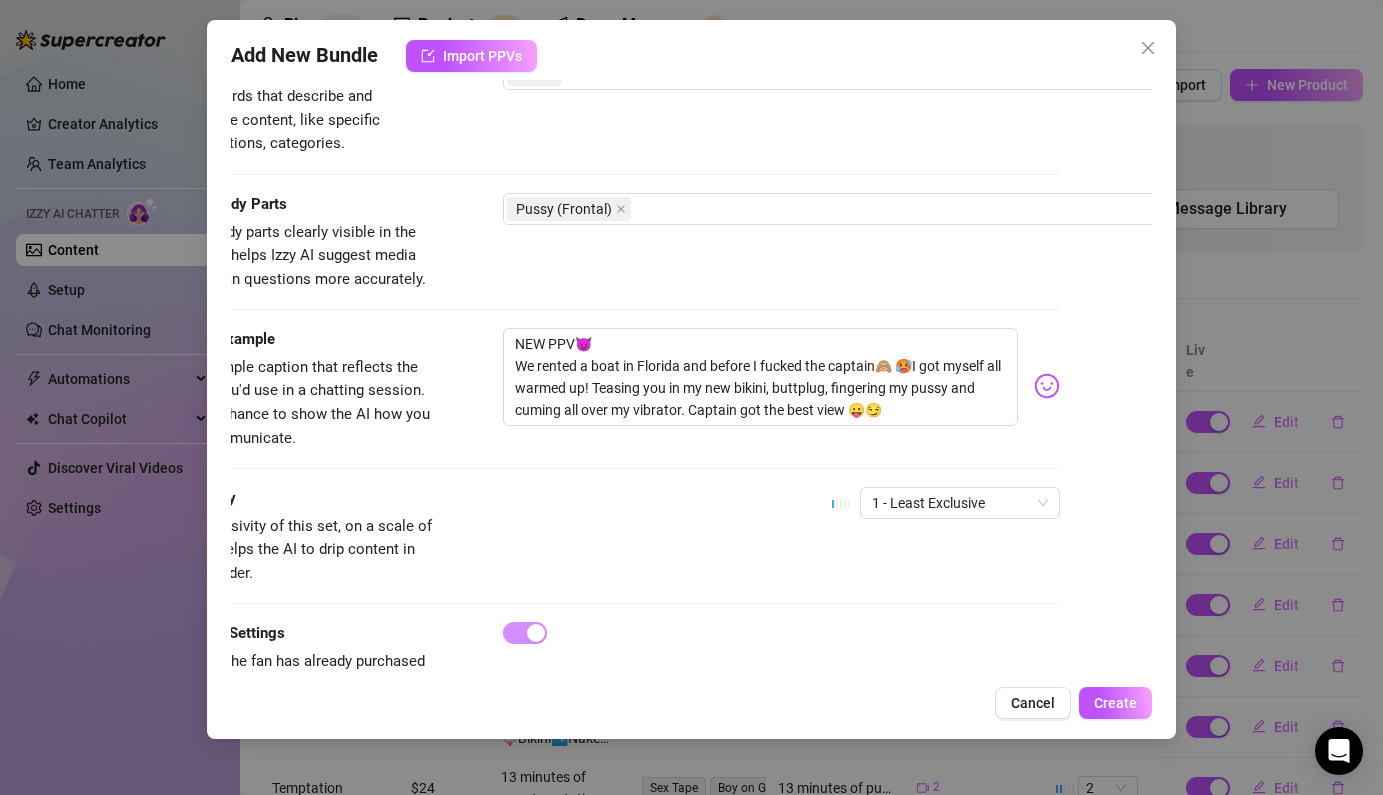 scroll, scrollTop: 1023, scrollLeft: 92, axis: both 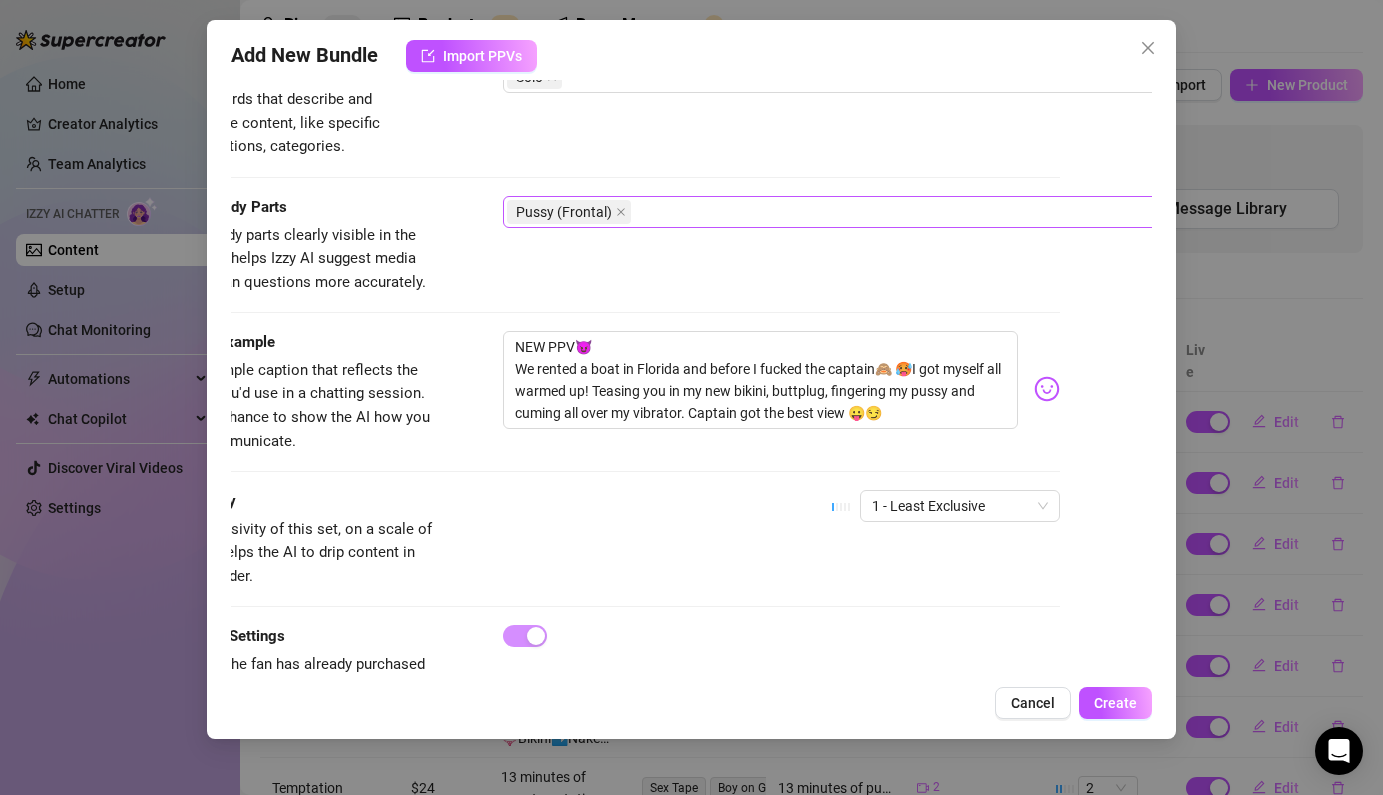 click on "Pussy (Frontal)" at bounding box center [842, 212] 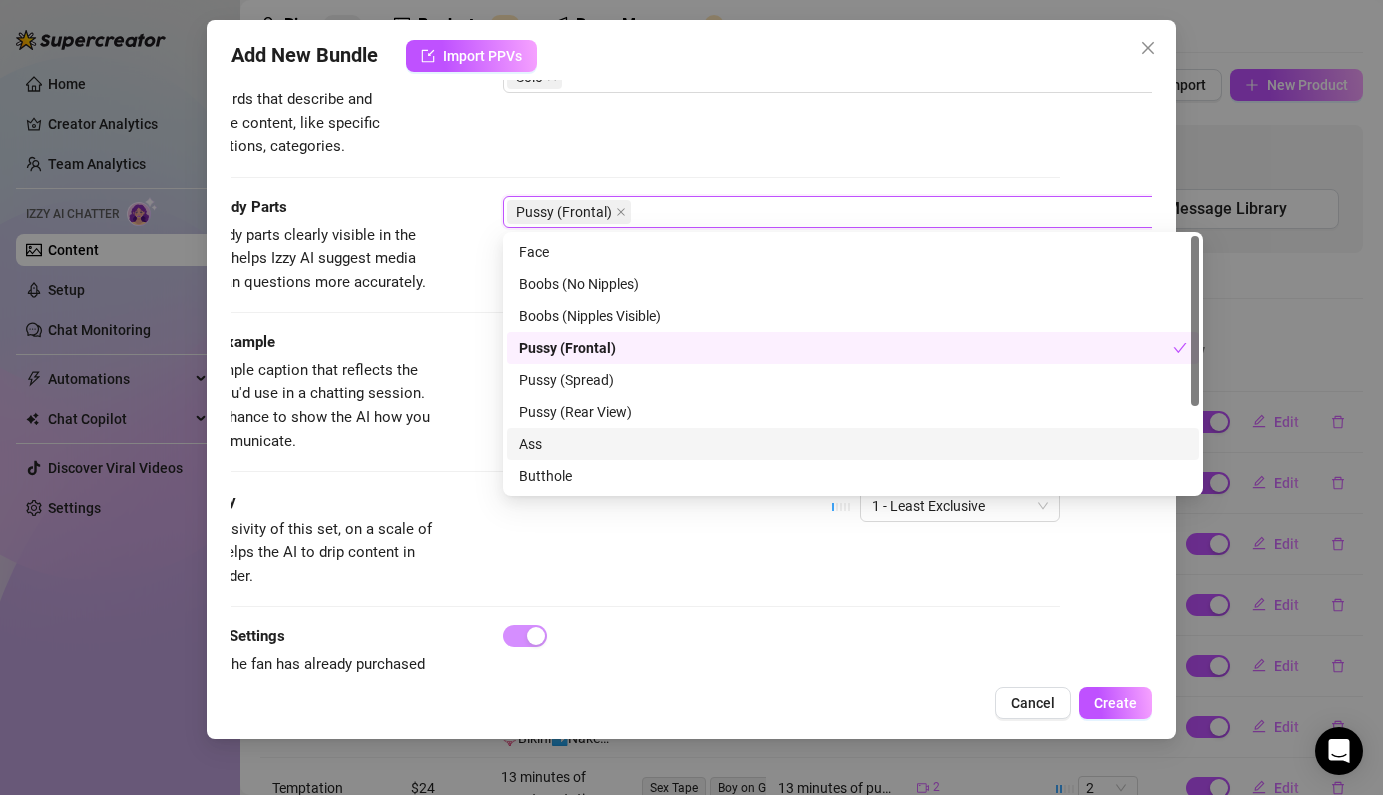 click on "Ass" at bounding box center [853, 444] 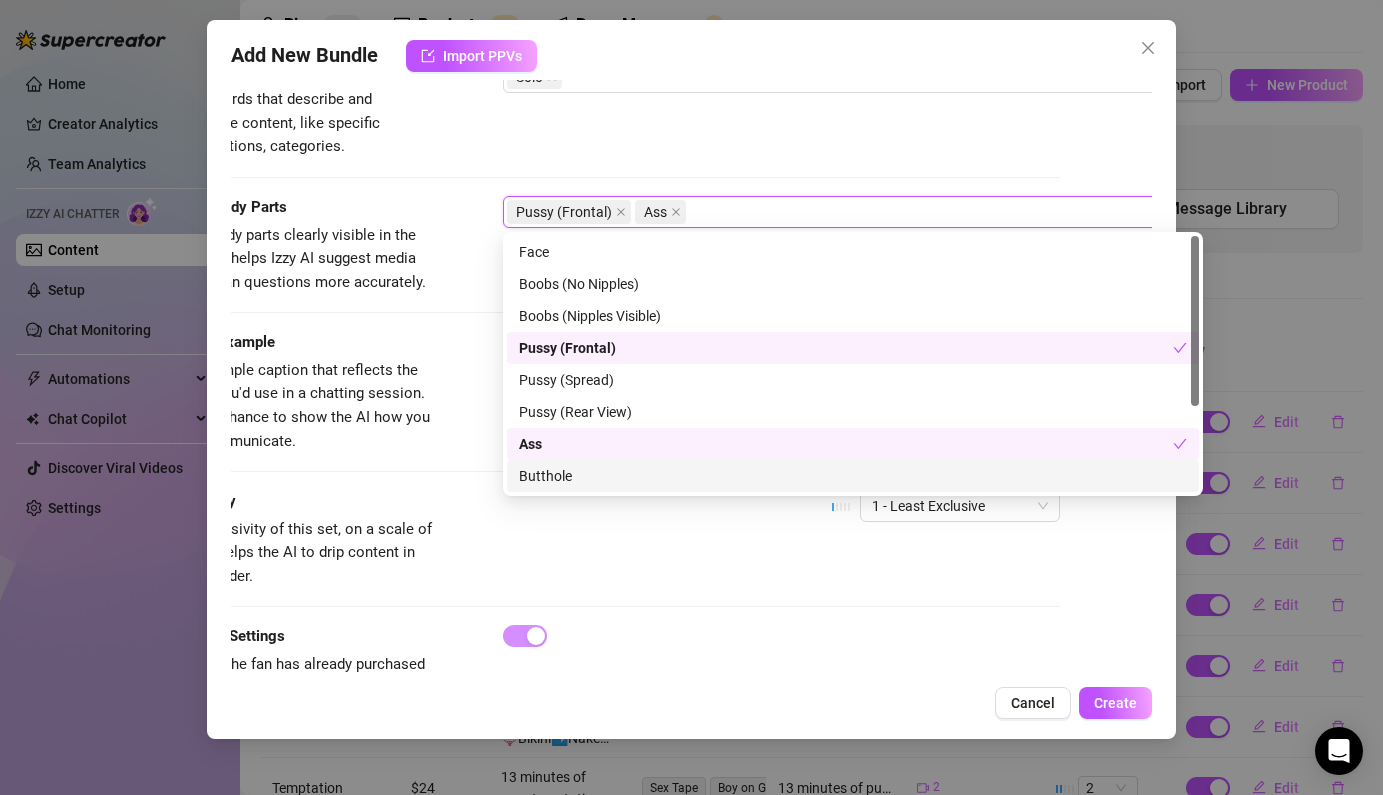 click on "Butthole" at bounding box center (853, 476) 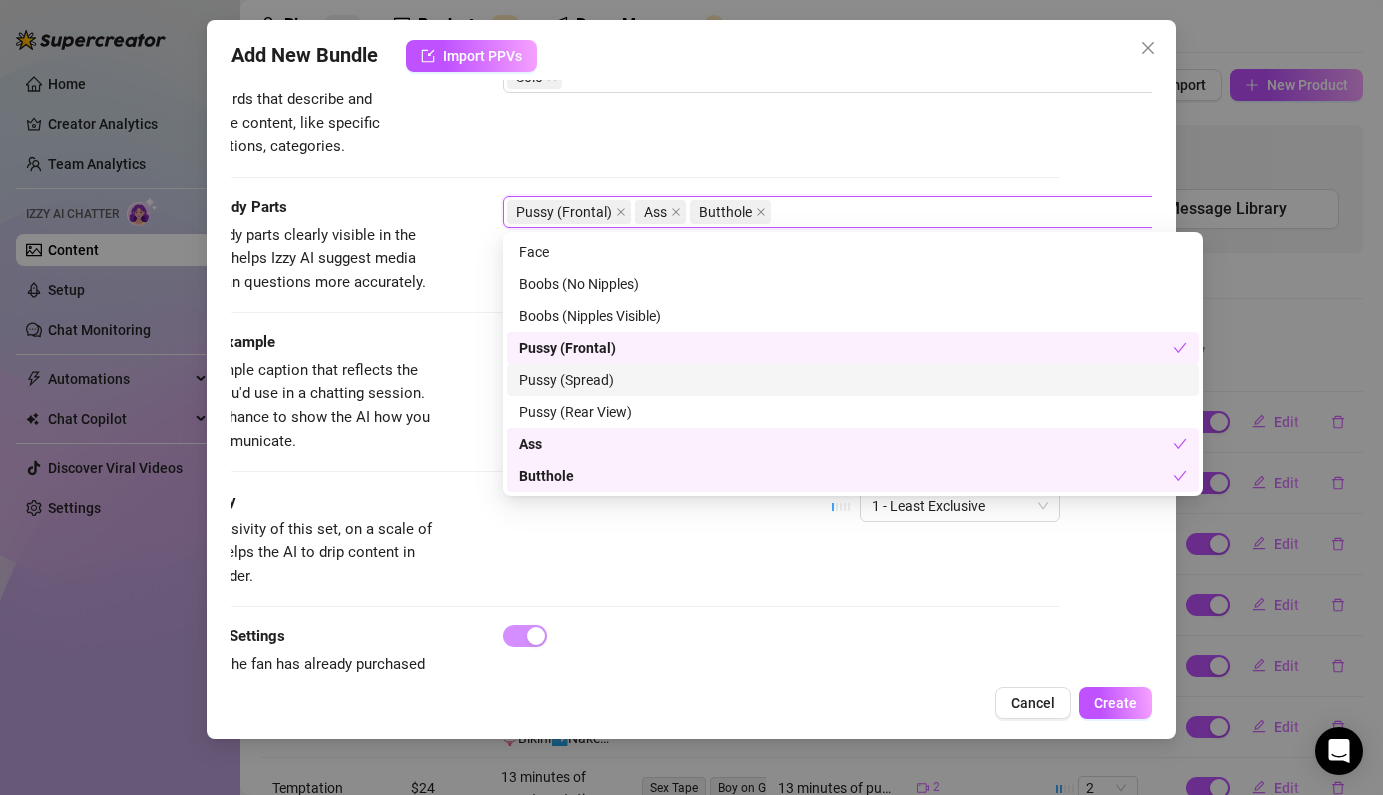click on "Caption Example Provide a sample caption that reflects the exact style you'd use in a chatting session. This is your chance to show the AI how you prefer to communicate. NEW PPV😈
We rented a boat in [STATE] and before I fucked the captain🙈 🥵I got myself all warmed up! Teasing you in my new bikini, buttplug, fingering my pussy and cuming all over my vibrator. Captain got the best view 😛😏" at bounding box center (599, 392) 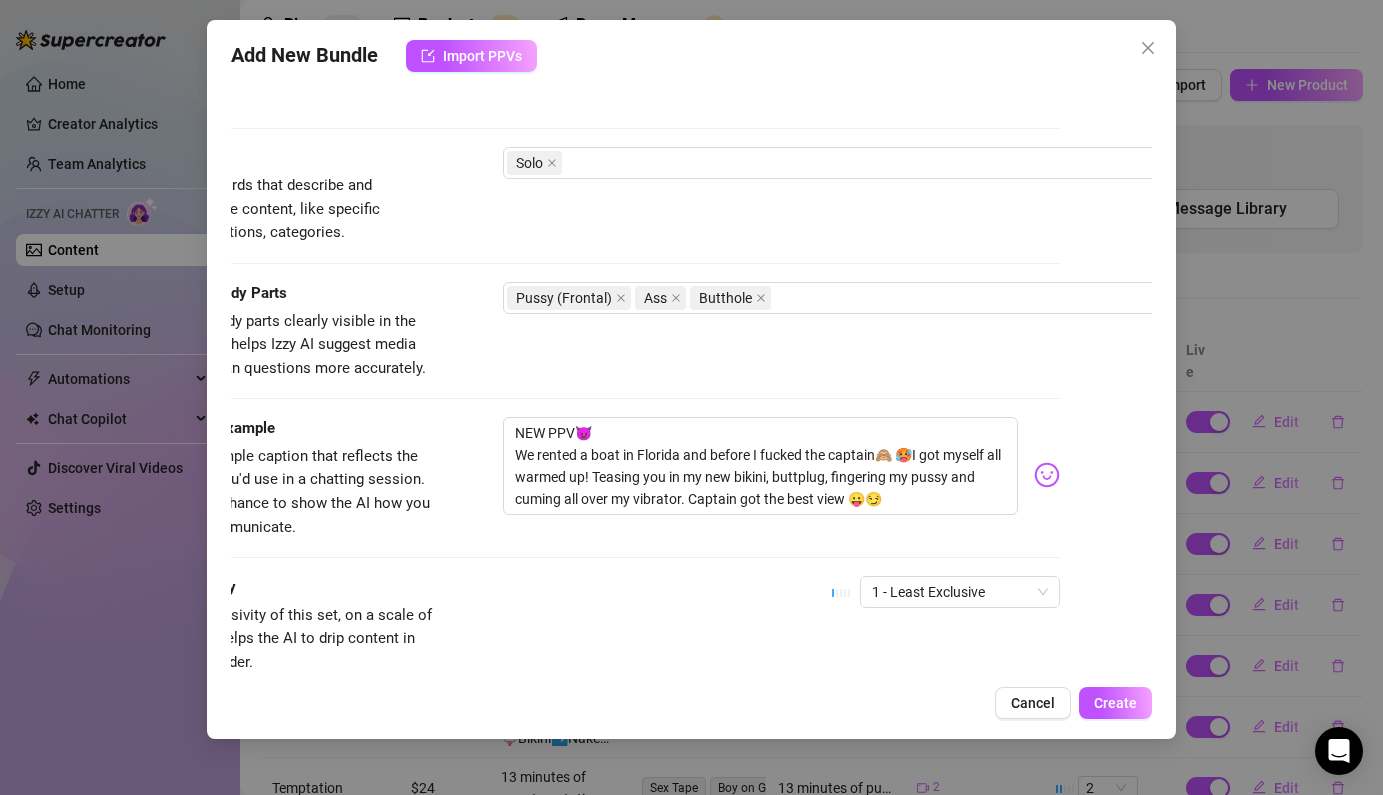 scroll, scrollTop: 1085, scrollLeft: 92, axis: both 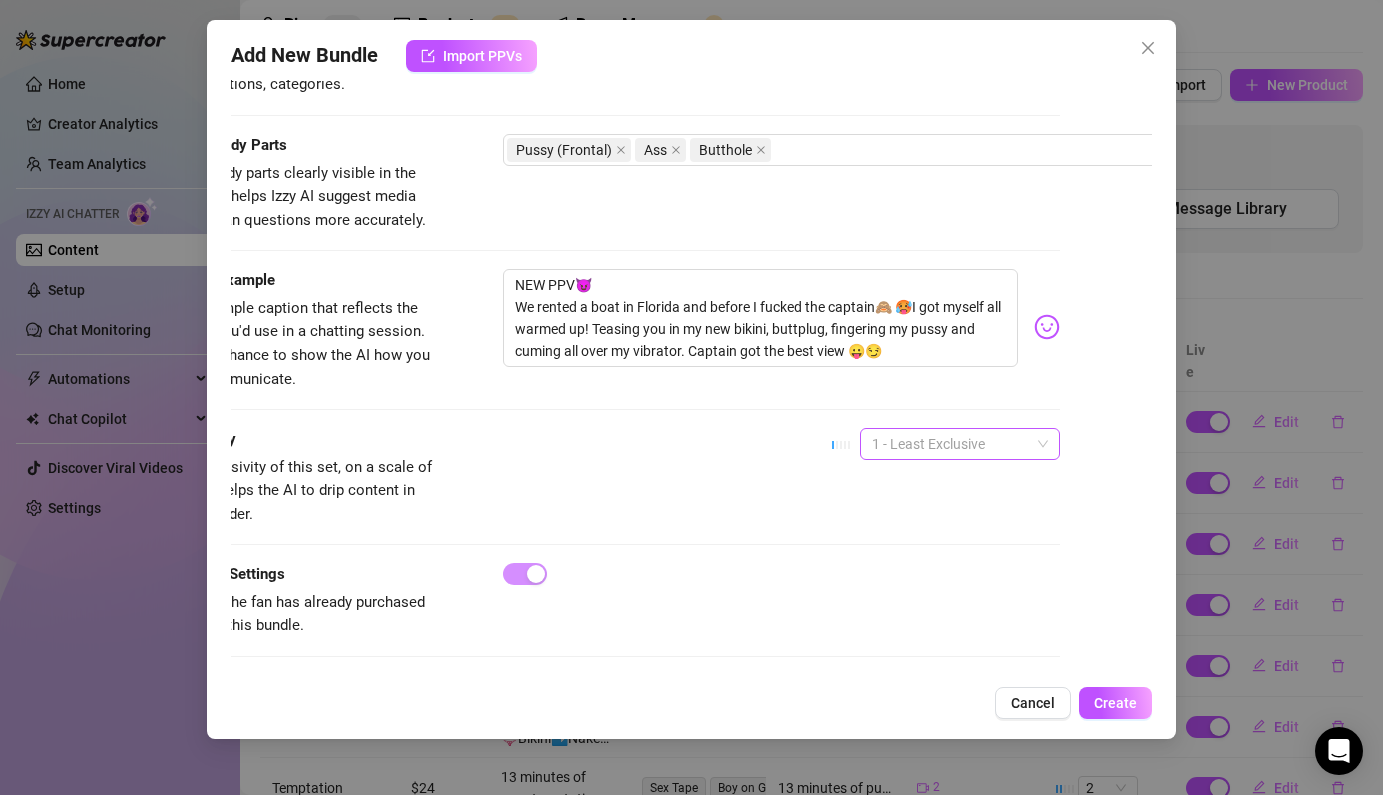 click on "1 - Least Exclusive" at bounding box center [960, 444] 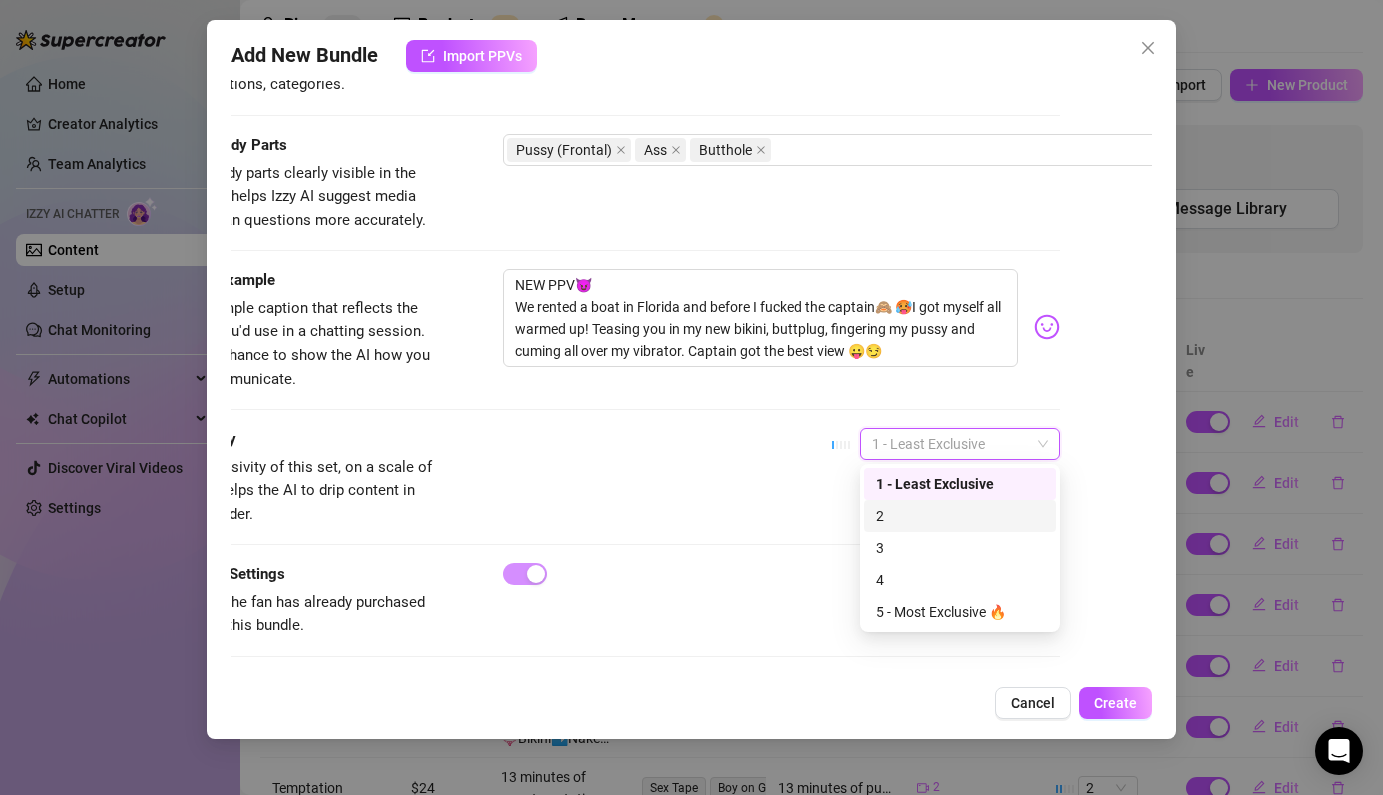 click on "2" at bounding box center [960, 516] 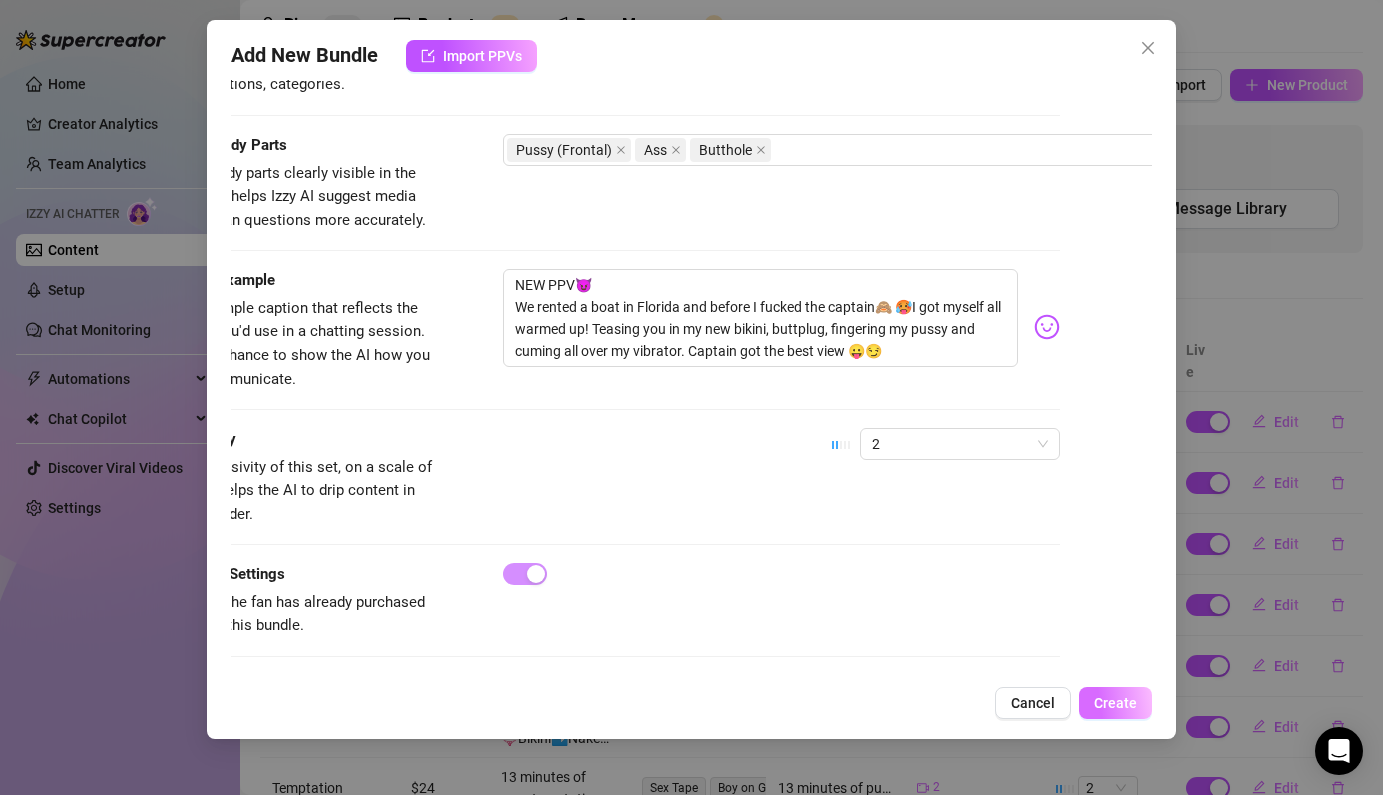 click on "Create" at bounding box center [1115, 703] 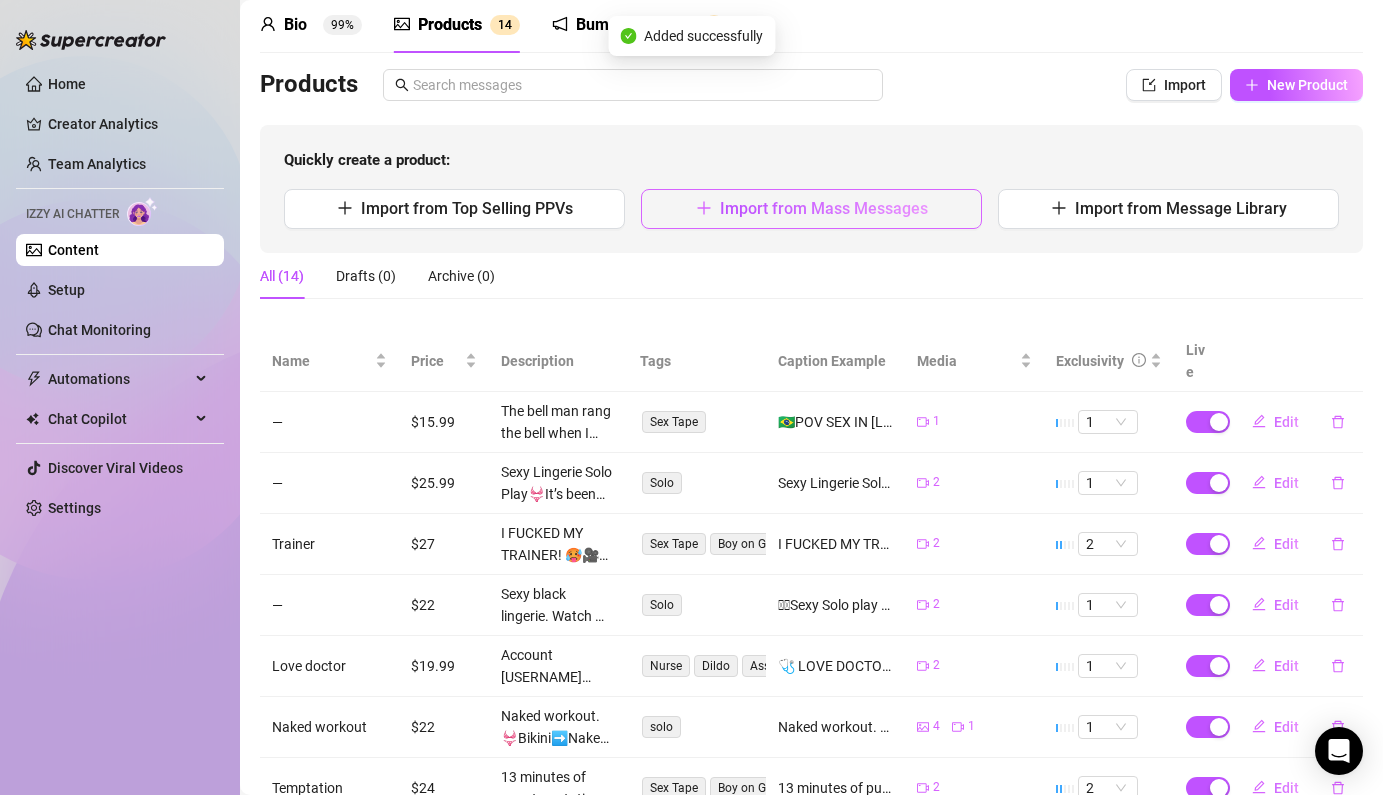 click on "Import from Mass Messages" at bounding box center [811, 209] 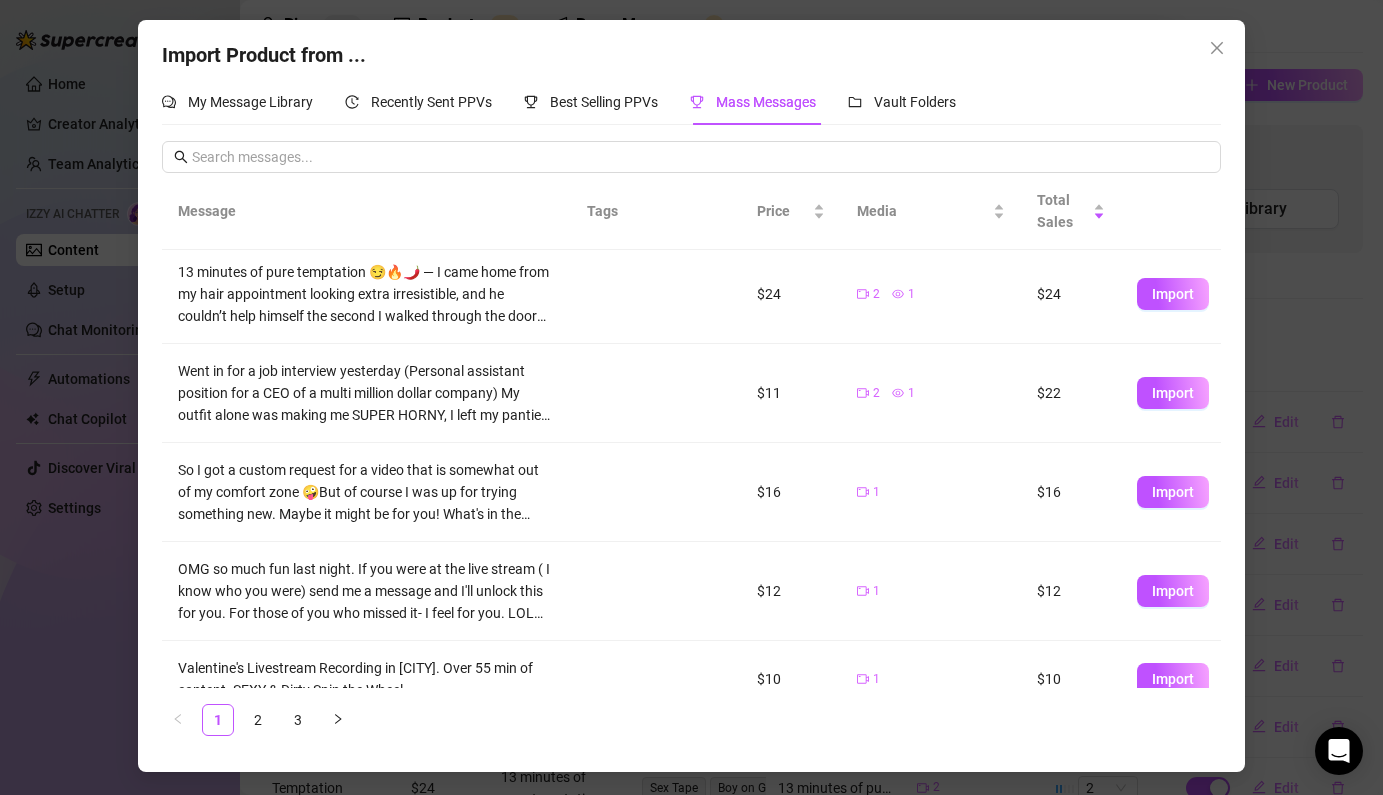 scroll, scrollTop: 496, scrollLeft: 0, axis: vertical 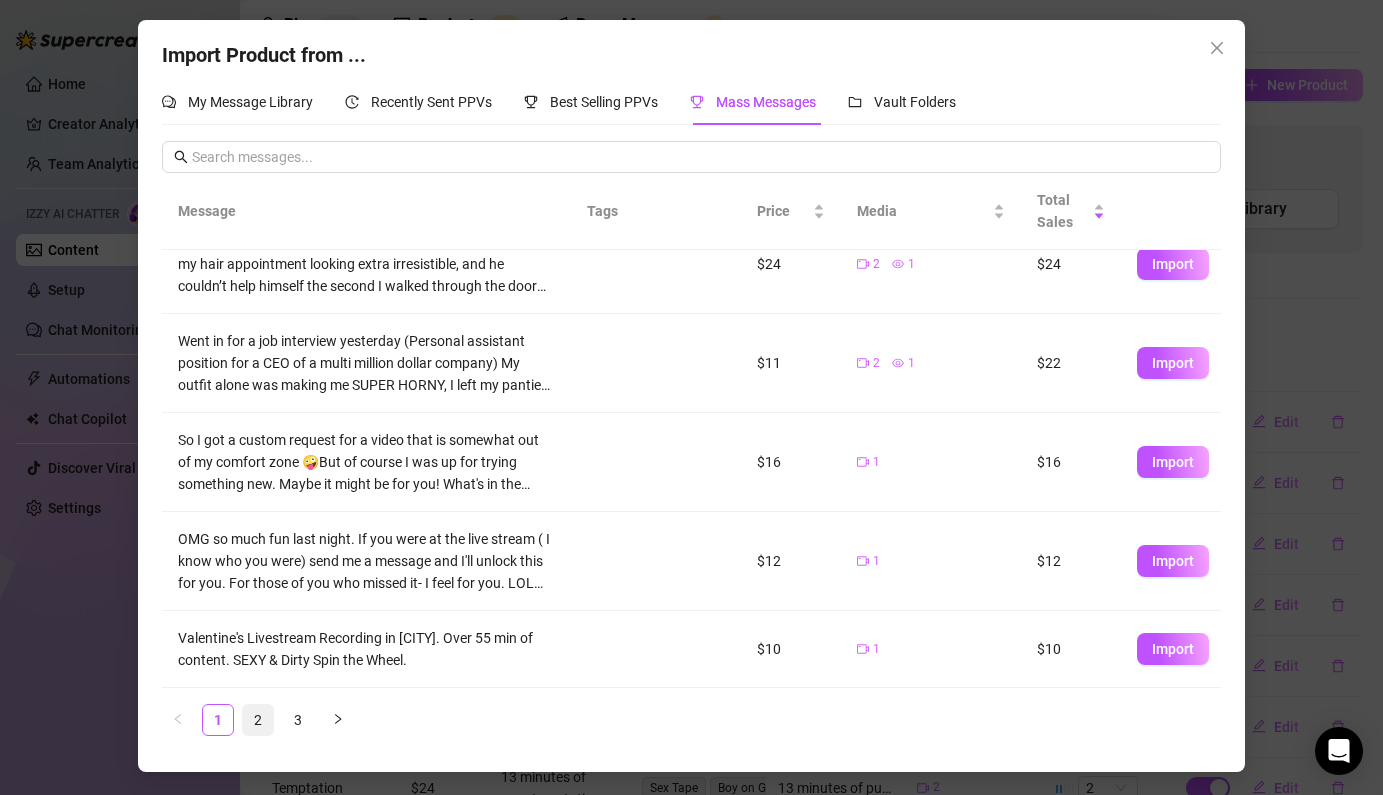 click on "2" at bounding box center [258, 720] 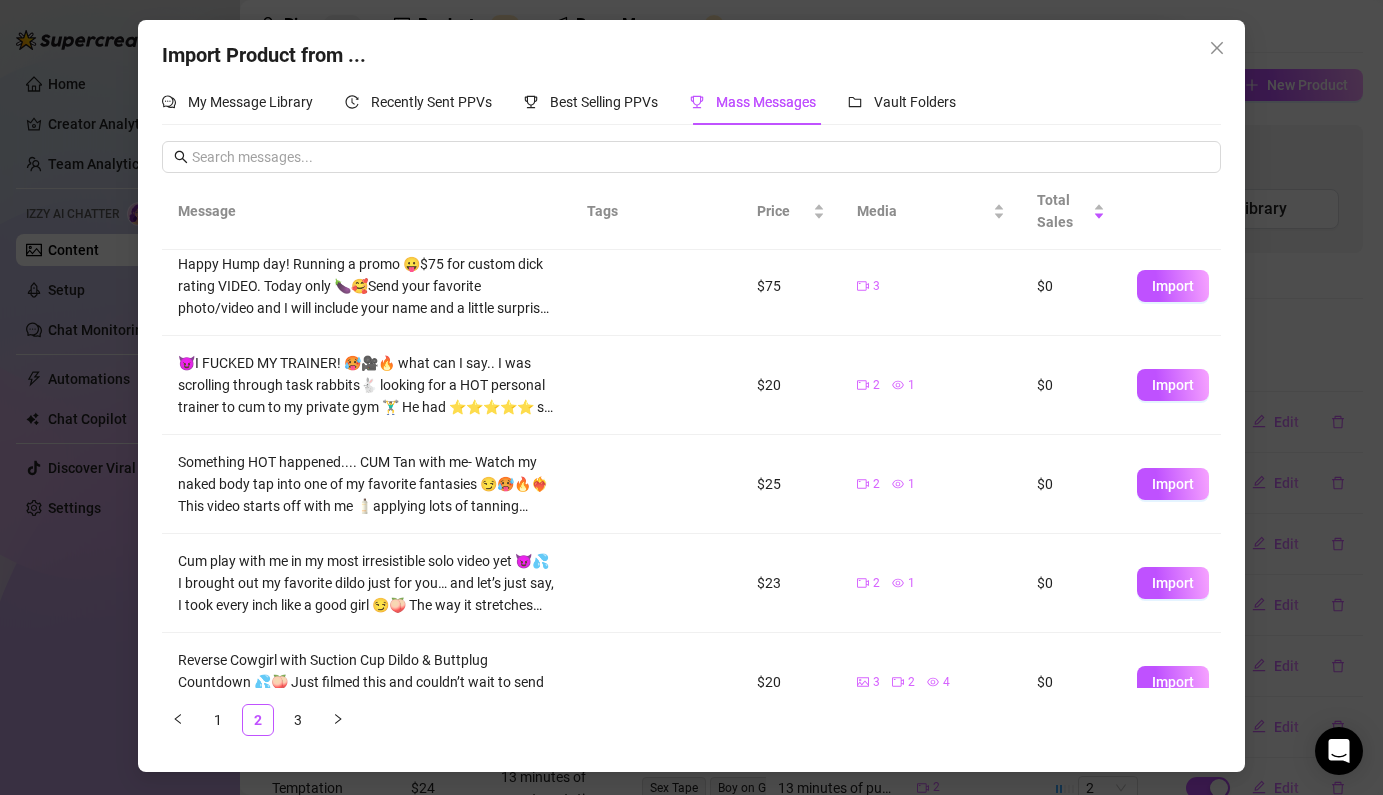 scroll, scrollTop: 1, scrollLeft: 0, axis: vertical 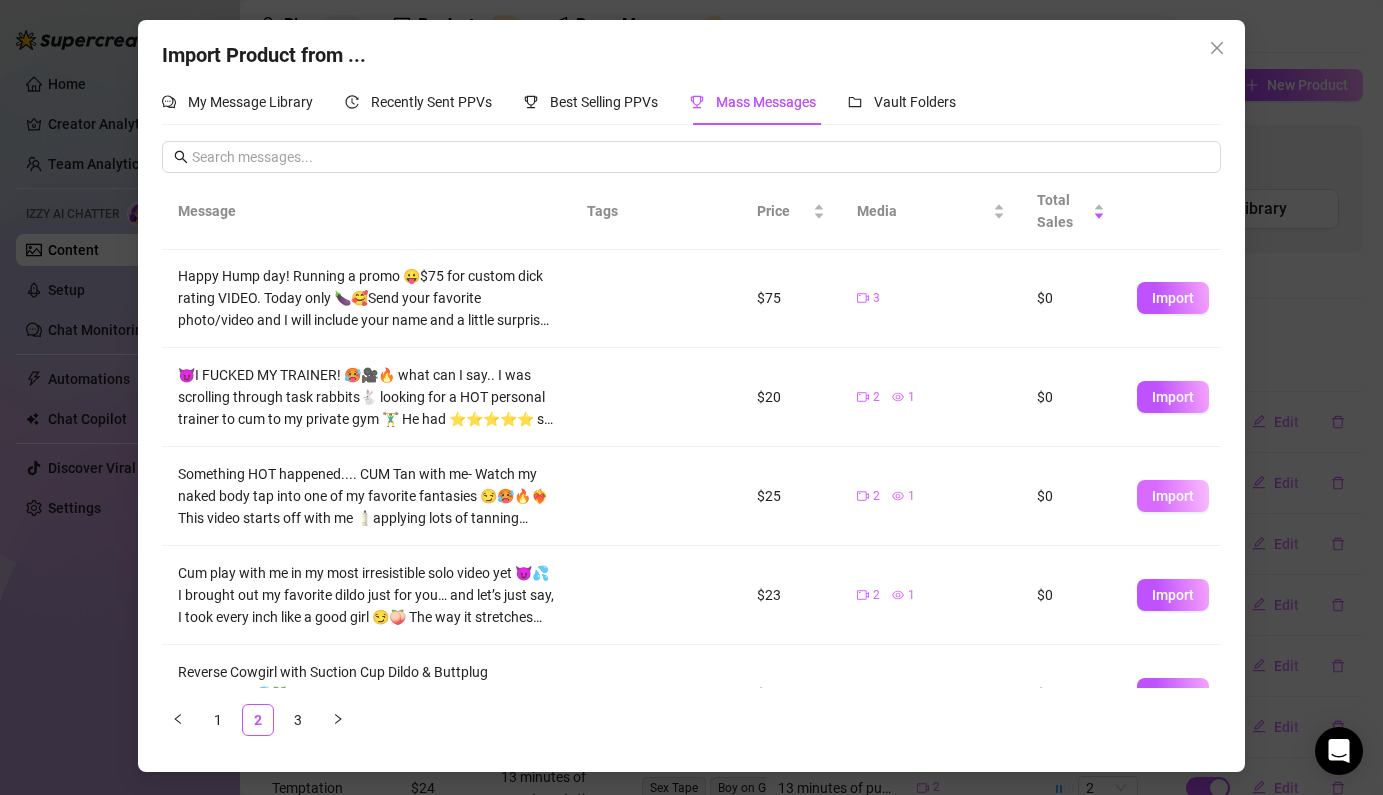 click on "Import" at bounding box center (1173, 496) 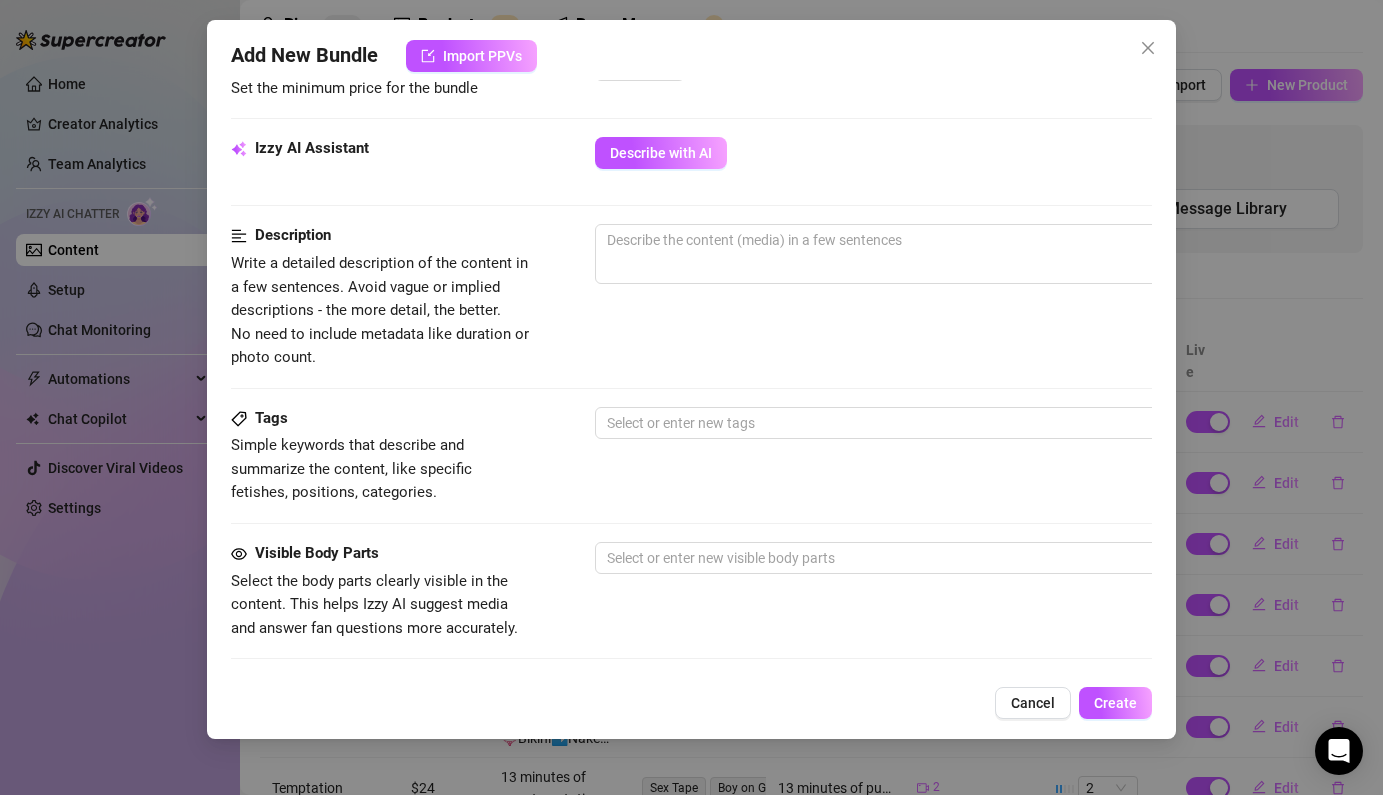 scroll, scrollTop: 826, scrollLeft: 0, axis: vertical 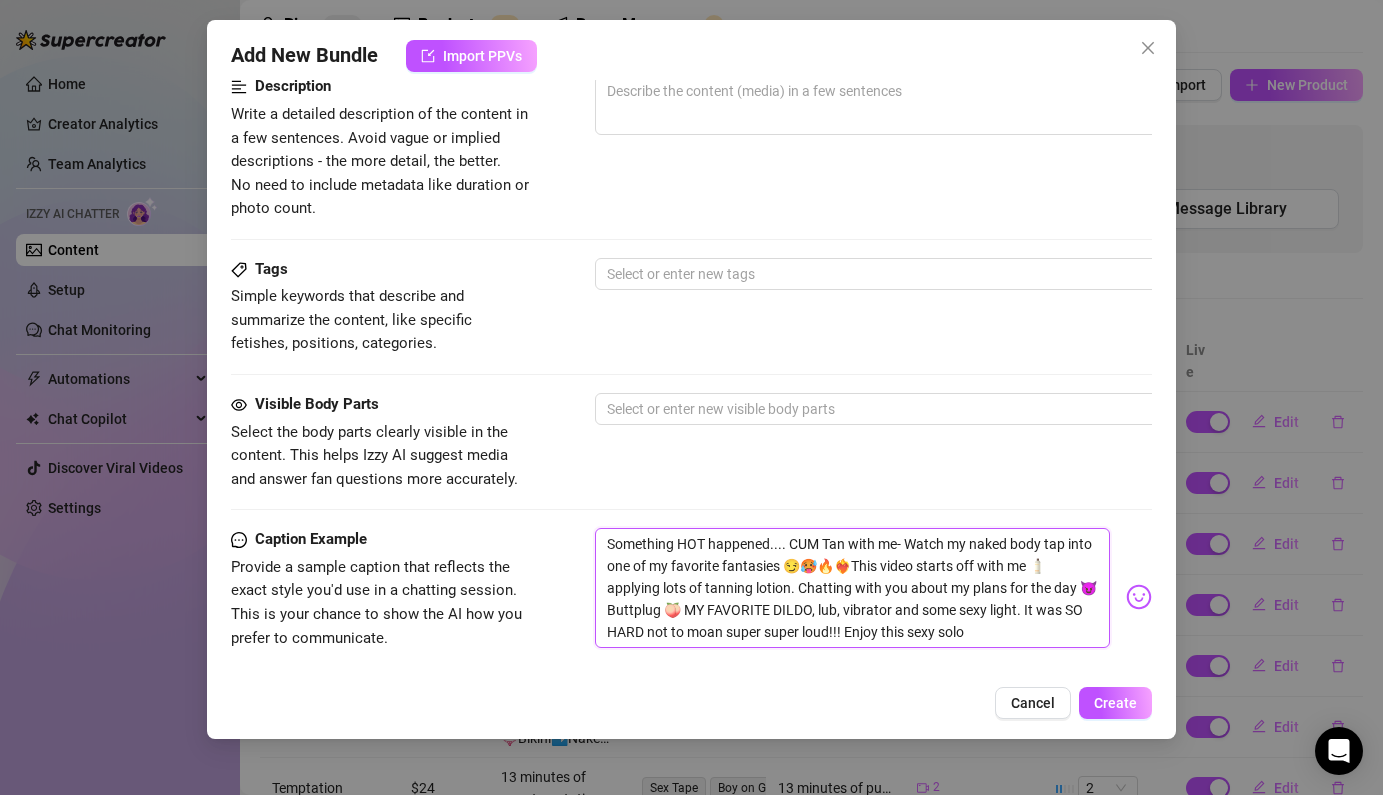 drag, startPoint x: 909, startPoint y: 634, endPoint x: 544, endPoint y: 490, distance: 392.37863 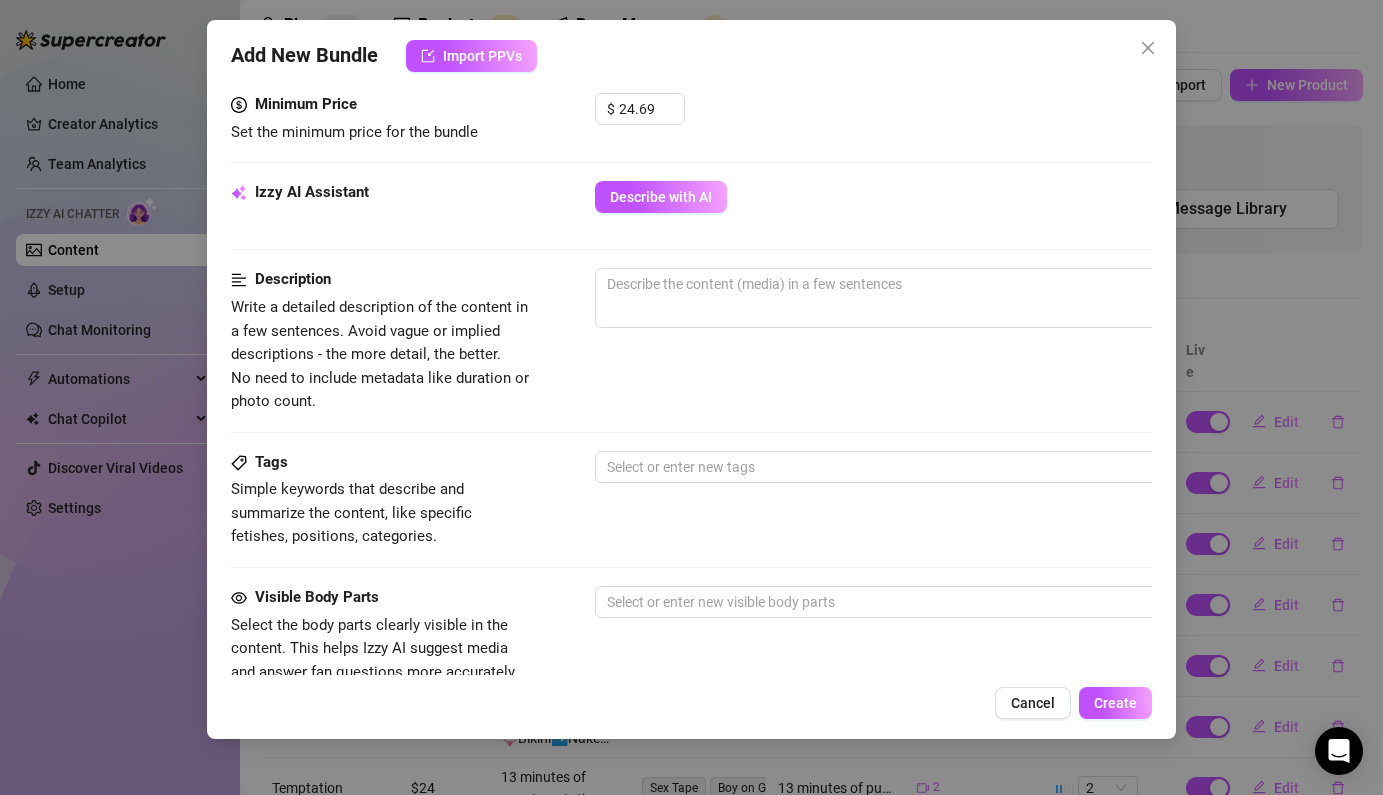 scroll, scrollTop: 606, scrollLeft: 0, axis: vertical 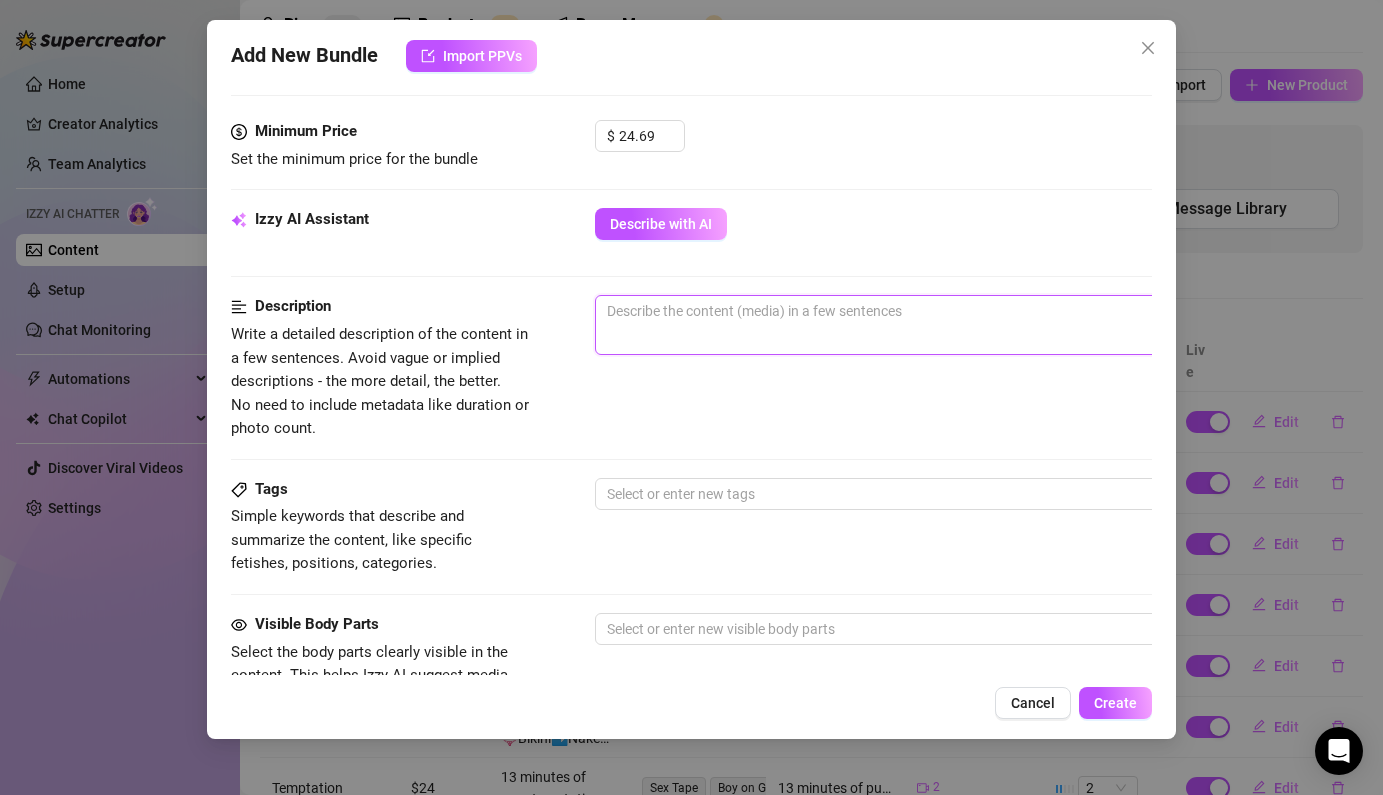 click at bounding box center [945, 325] 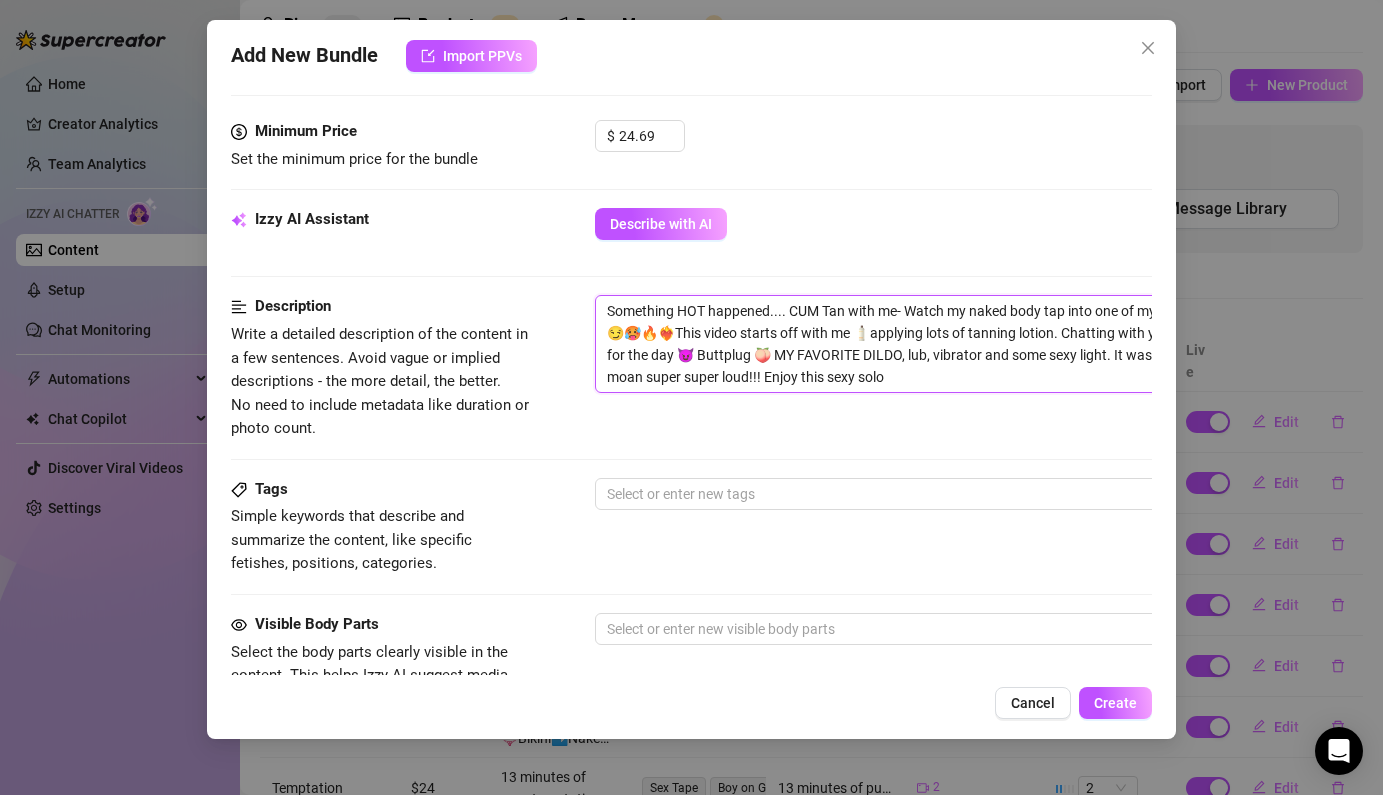 scroll, scrollTop: 0, scrollLeft: 0, axis: both 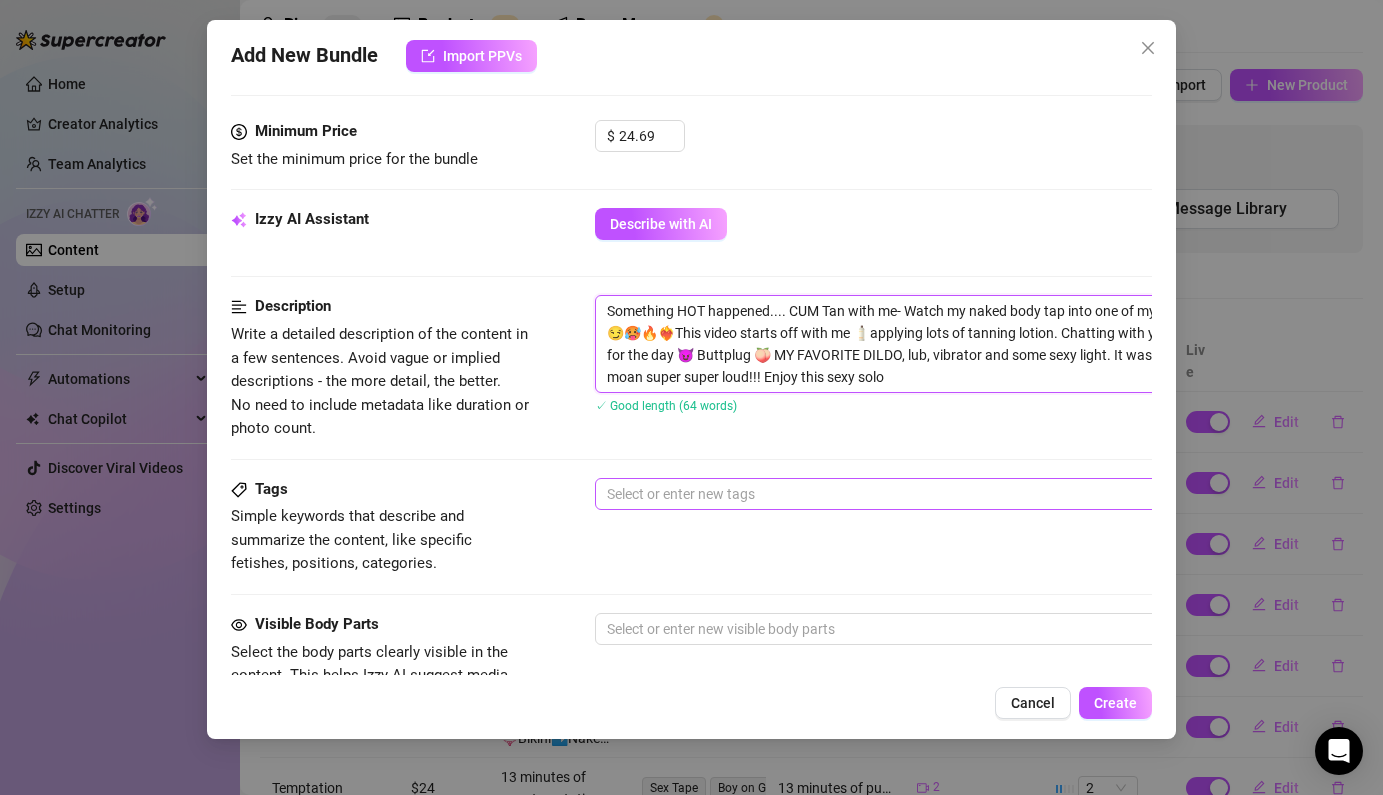 click at bounding box center [934, 494] 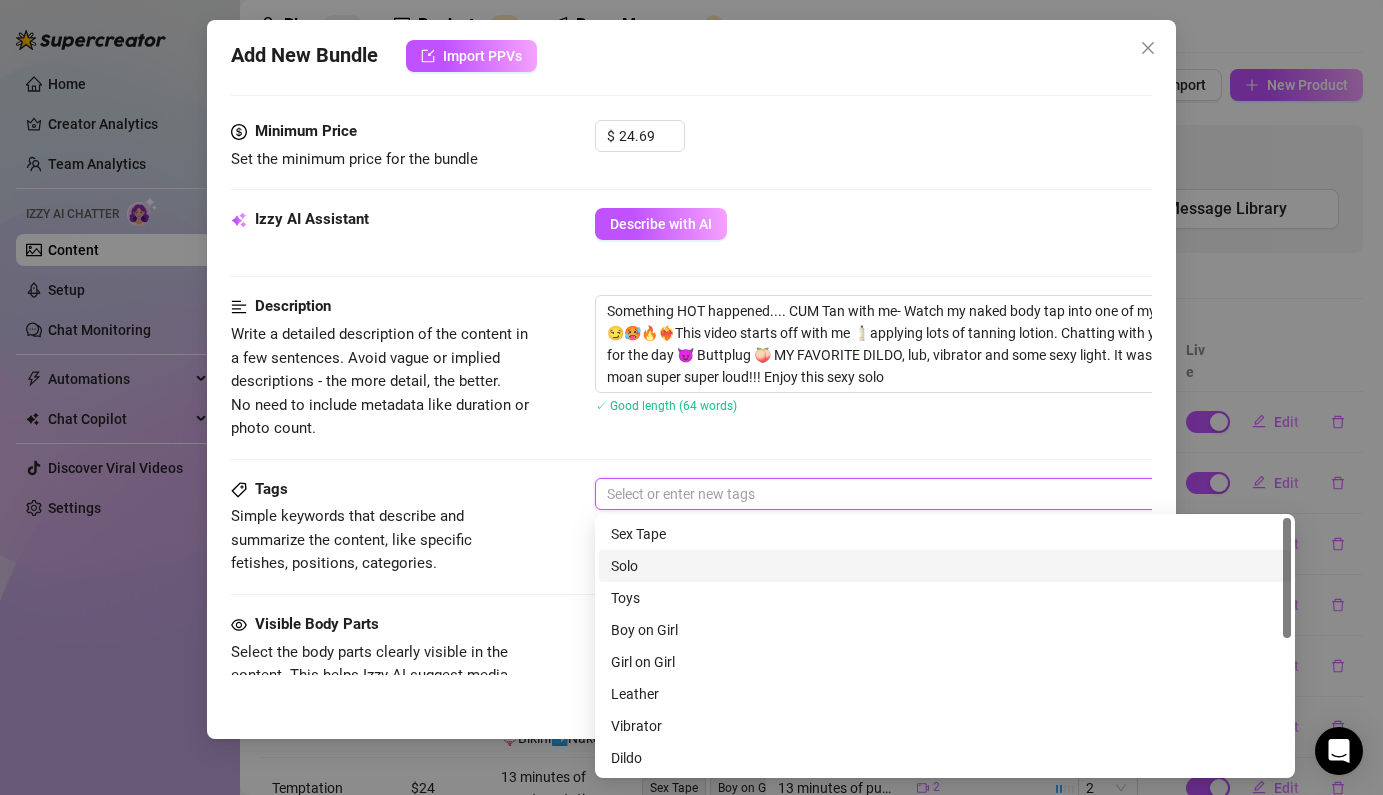 click on "Solo" at bounding box center (945, 566) 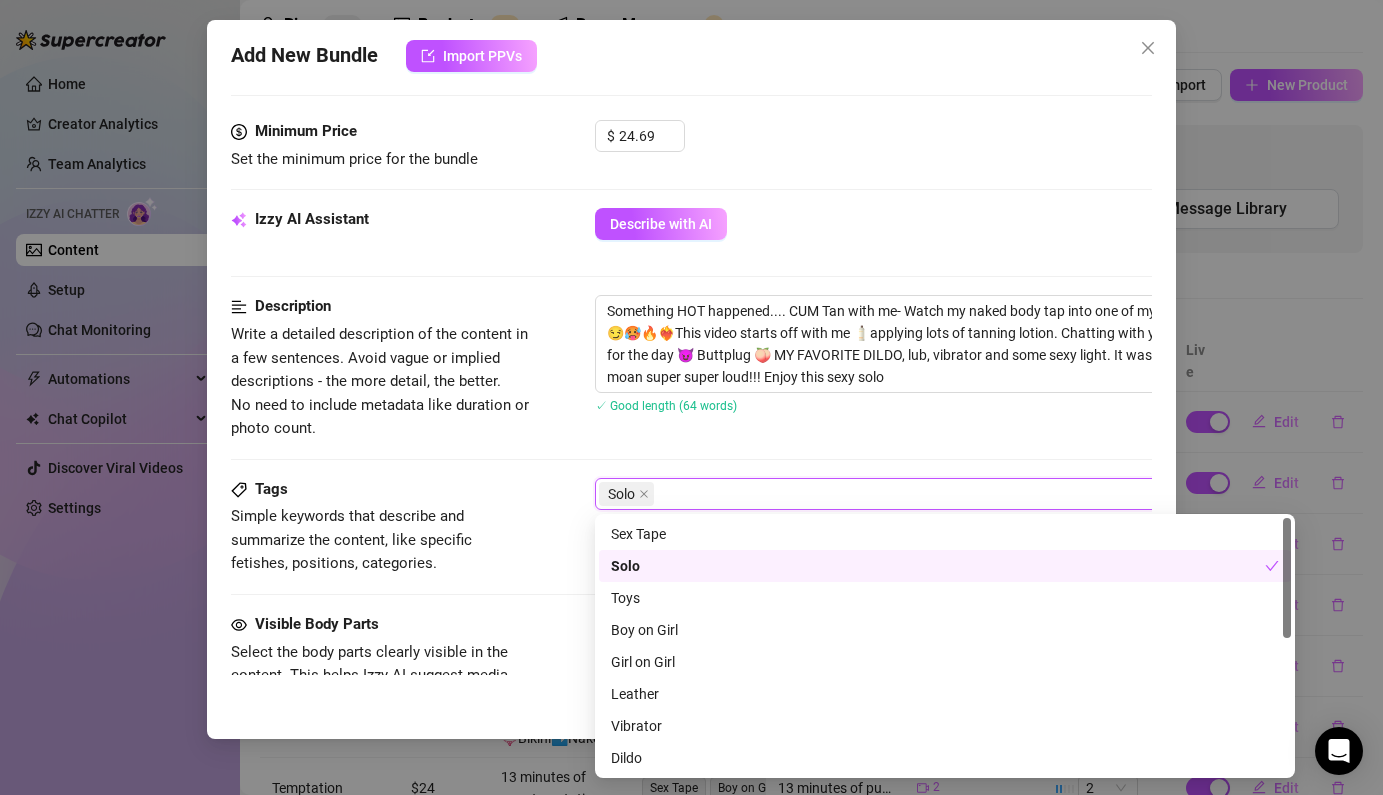 click on "Tags Simple keywords that describe and summarize the content, like specific fetishes, positions, categories. Solo Solo" at bounding box center [691, 545] 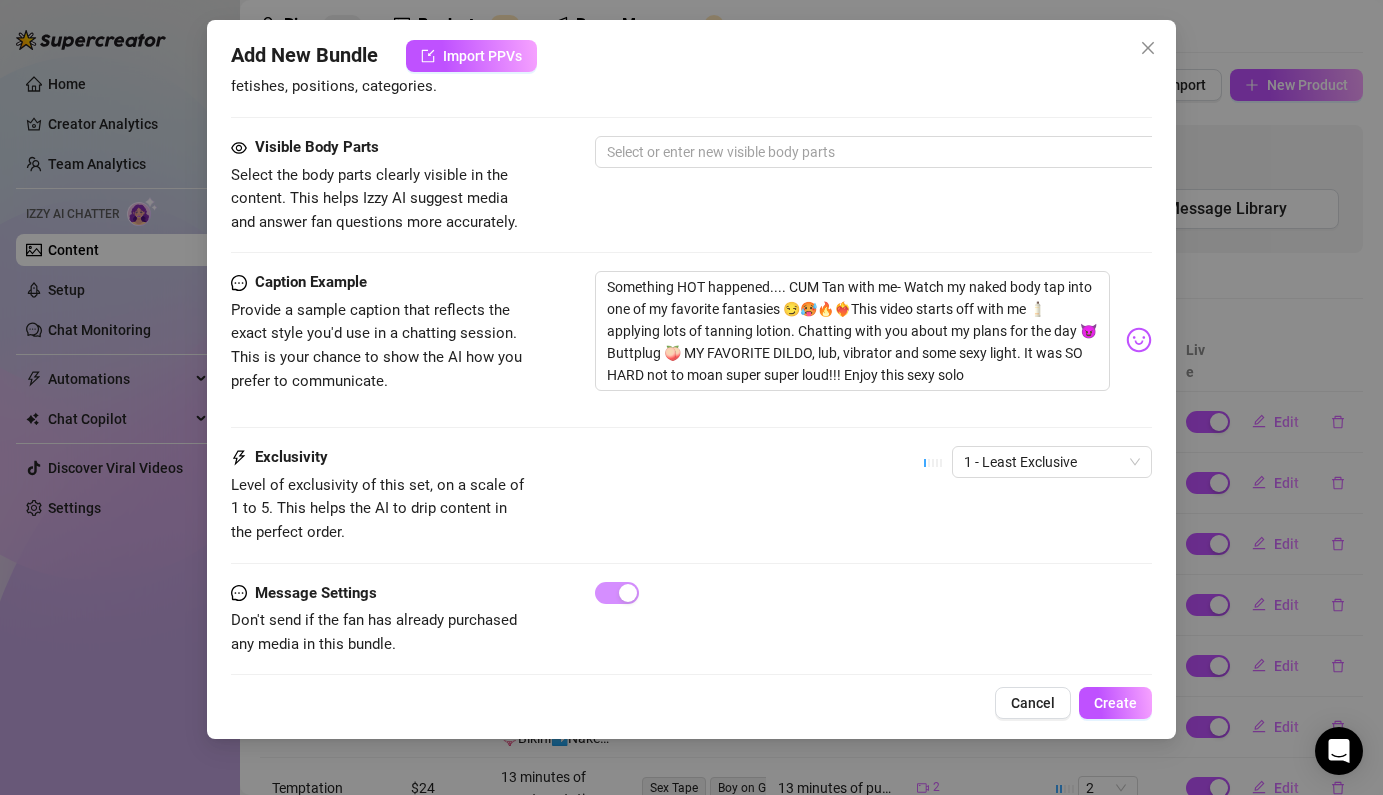 scroll, scrollTop: 1101, scrollLeft: 0, axis: vertical 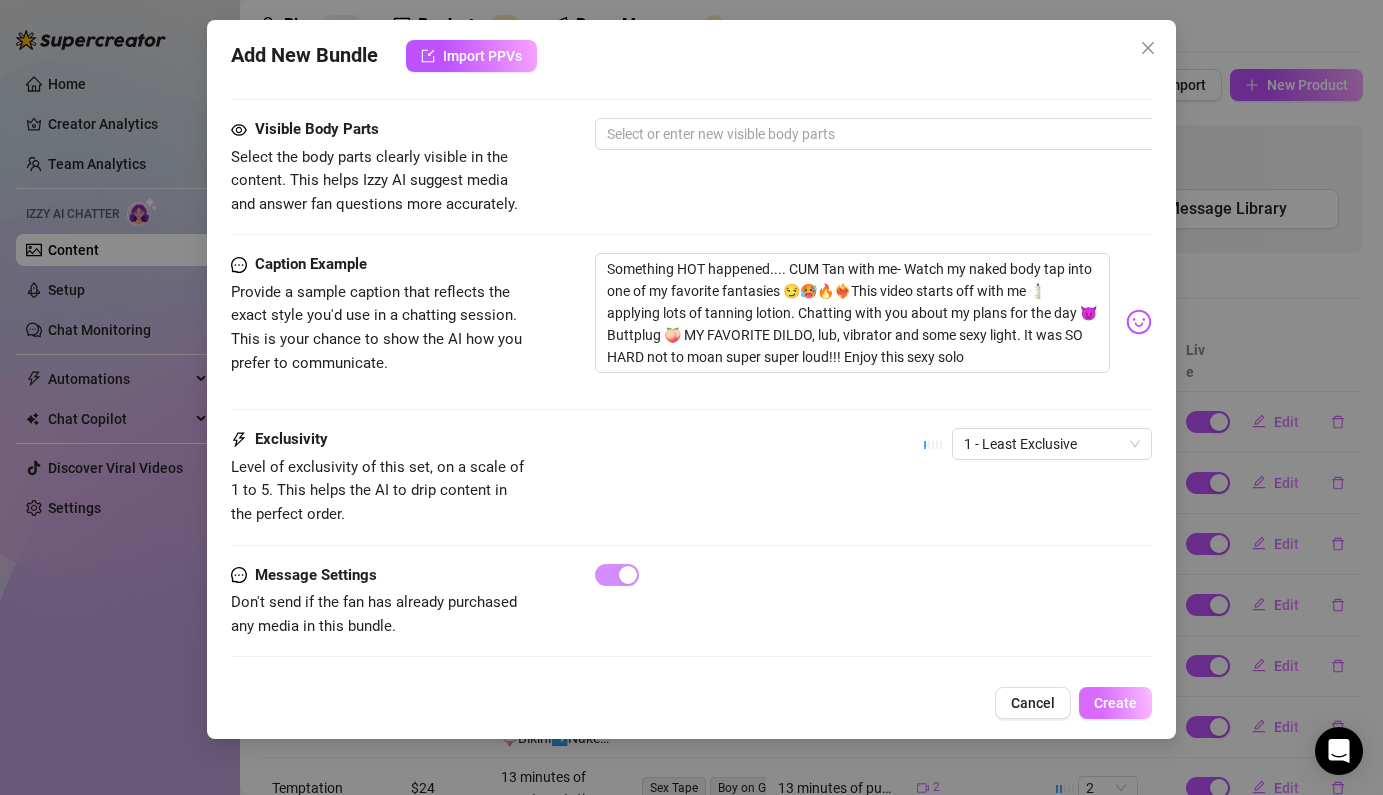 click on "Create" at bounding box center [1115, 703] 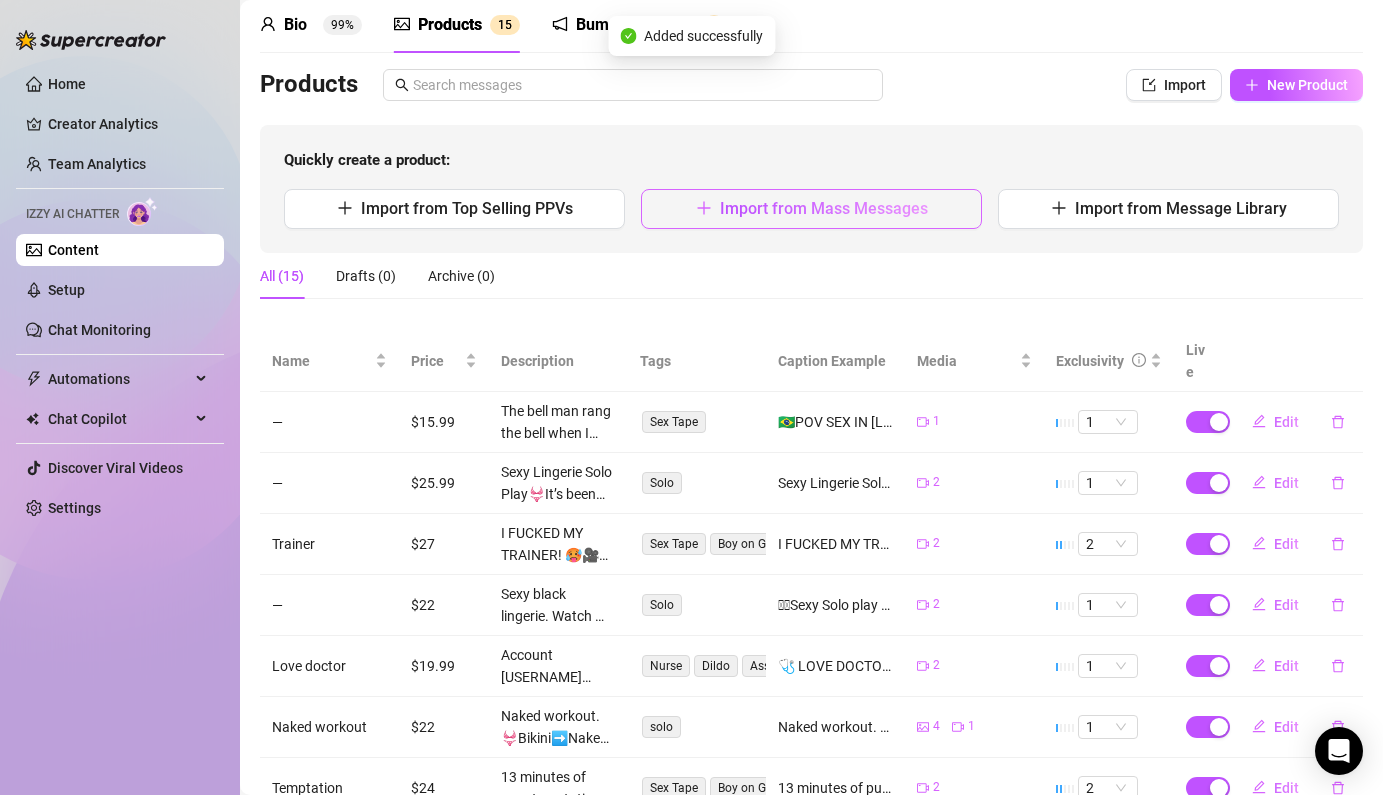 click on "Import from Mass Messages" at bounding box center [811, 209] 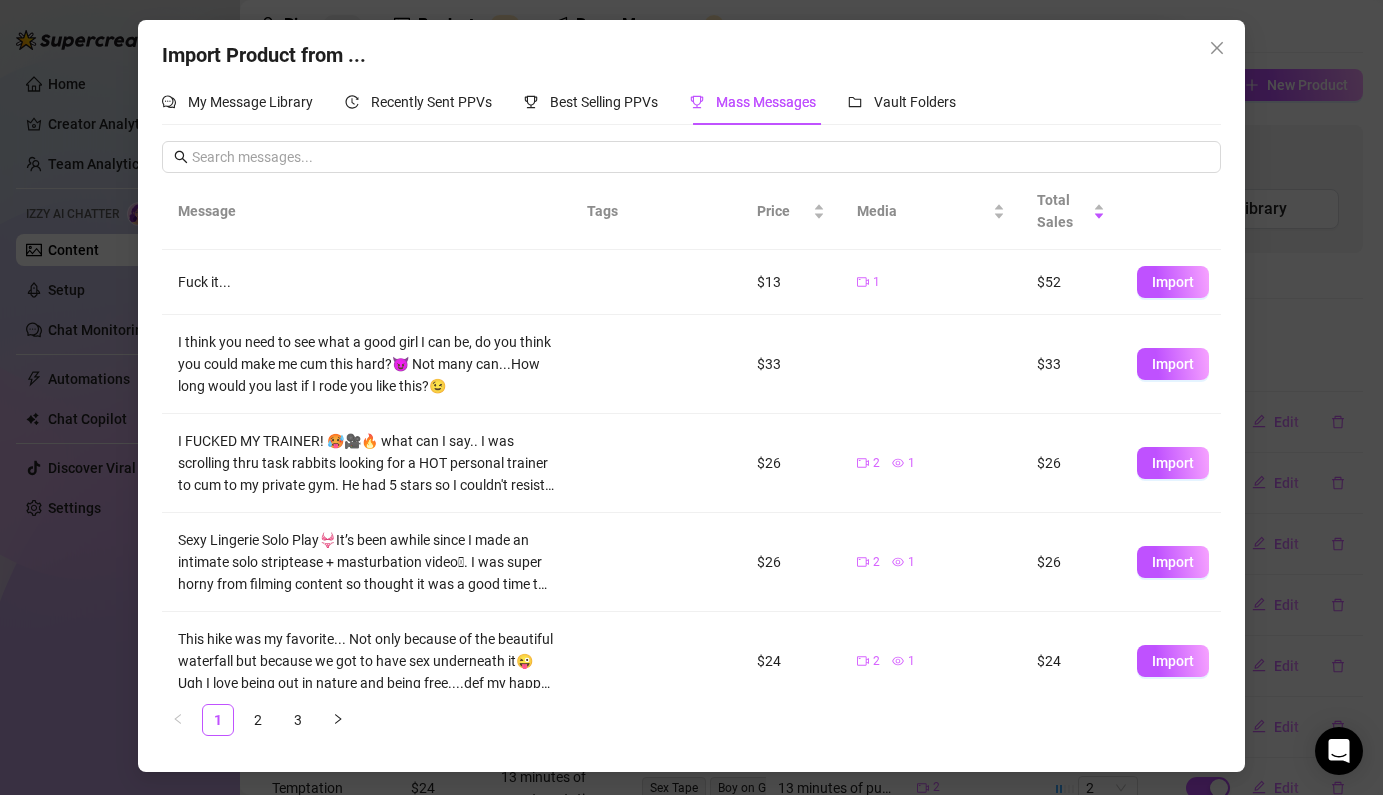 scroll, scrollTop: 496, scrollLeft: 0, axis: vertical 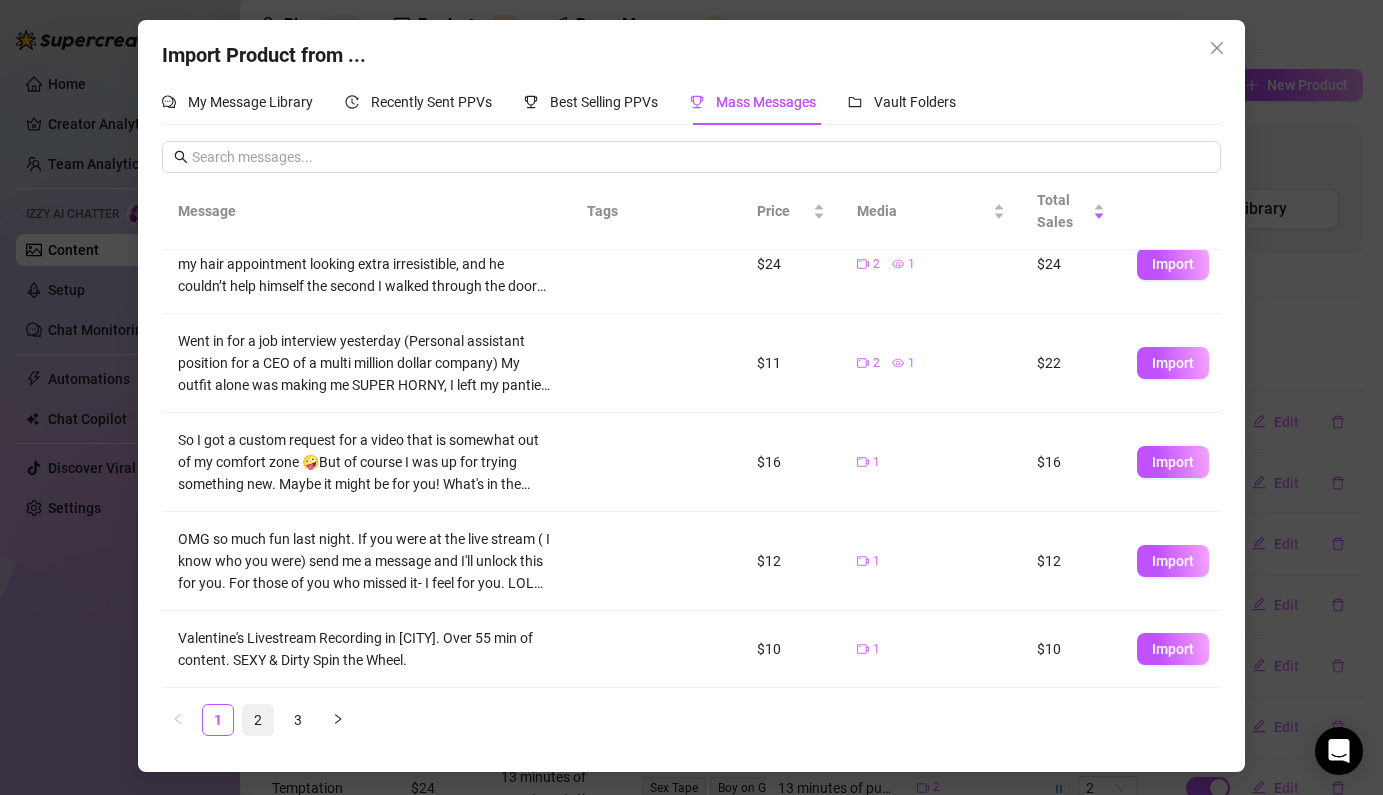 click on "2" at bounding box center (258, 720) 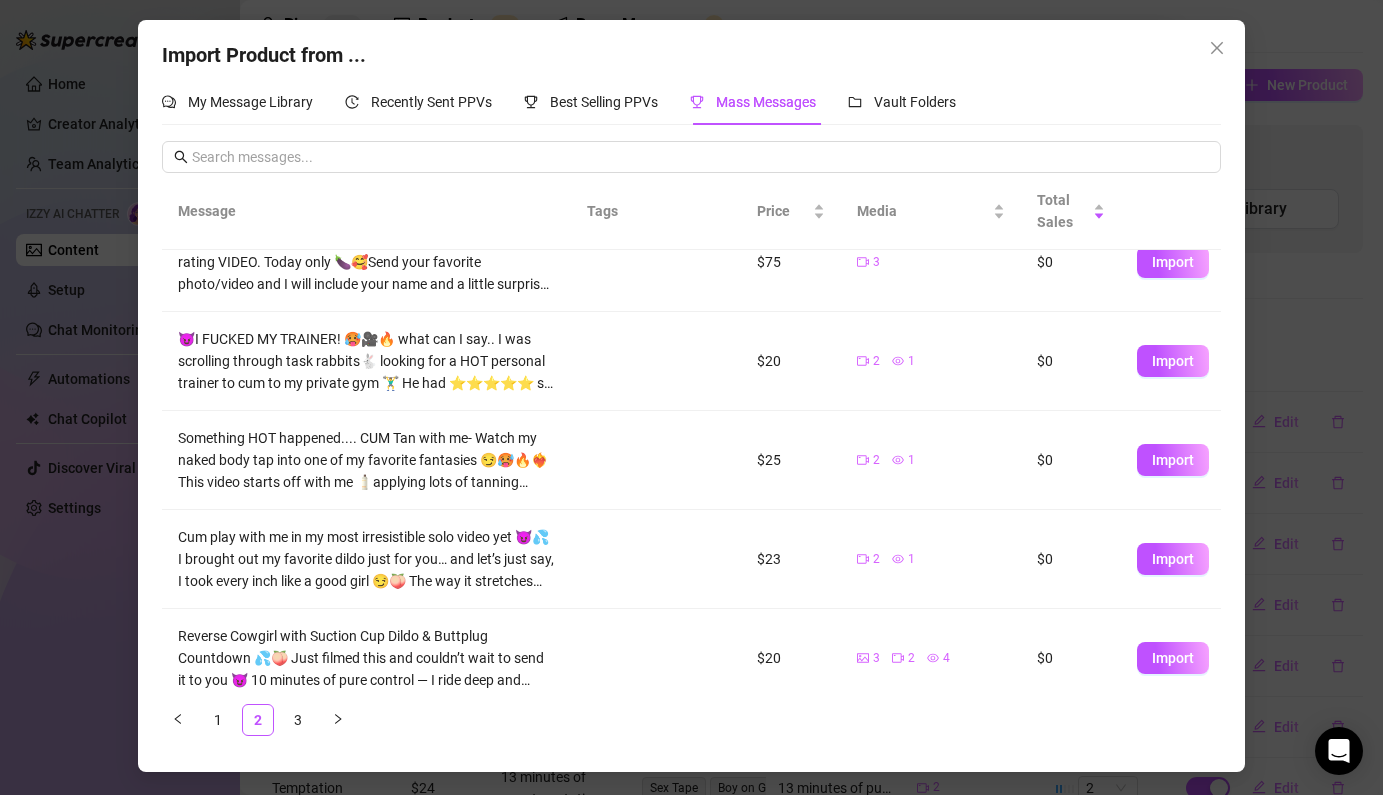 scroll, scrollTop: 39, scrollLeft: 0, axis: vertical 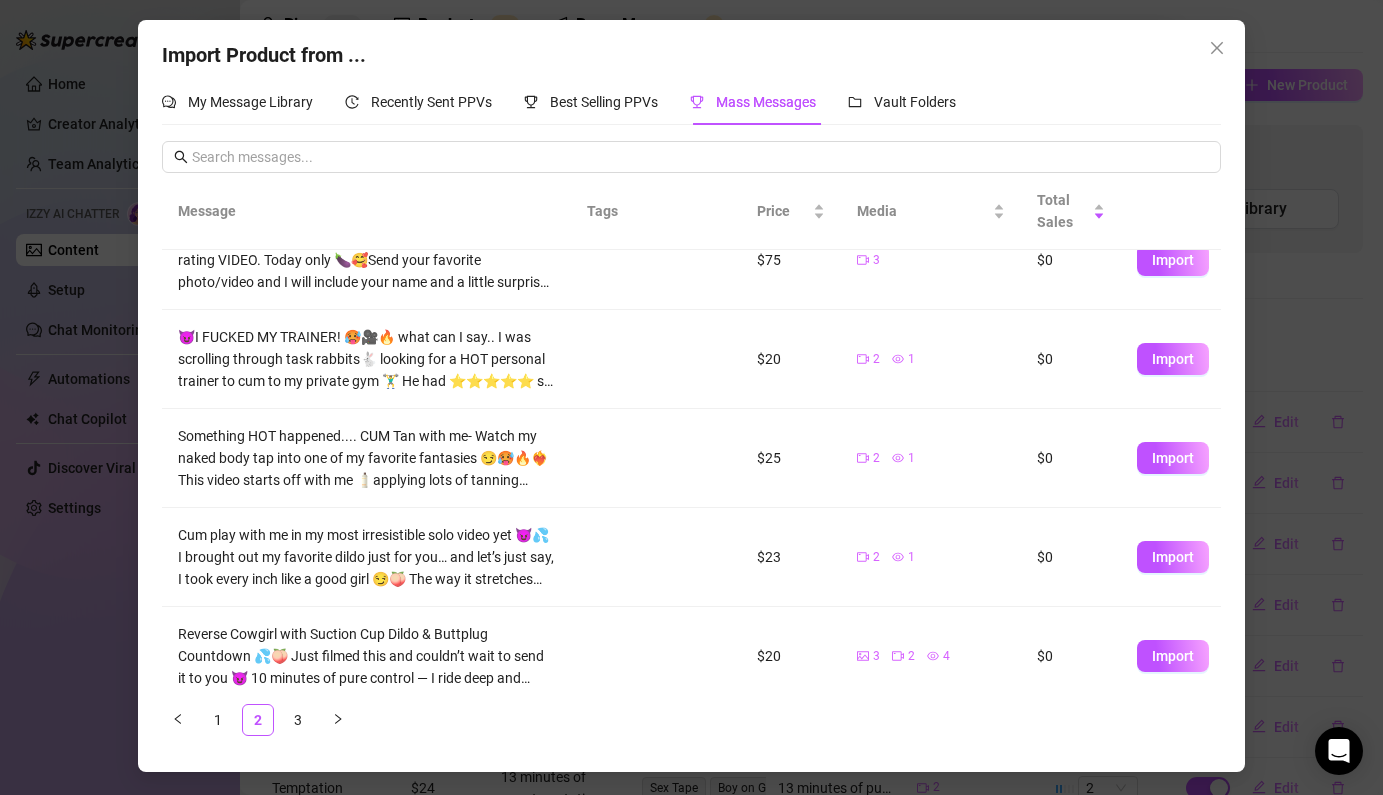 click on "Import" at bounding box center [1173, 557] 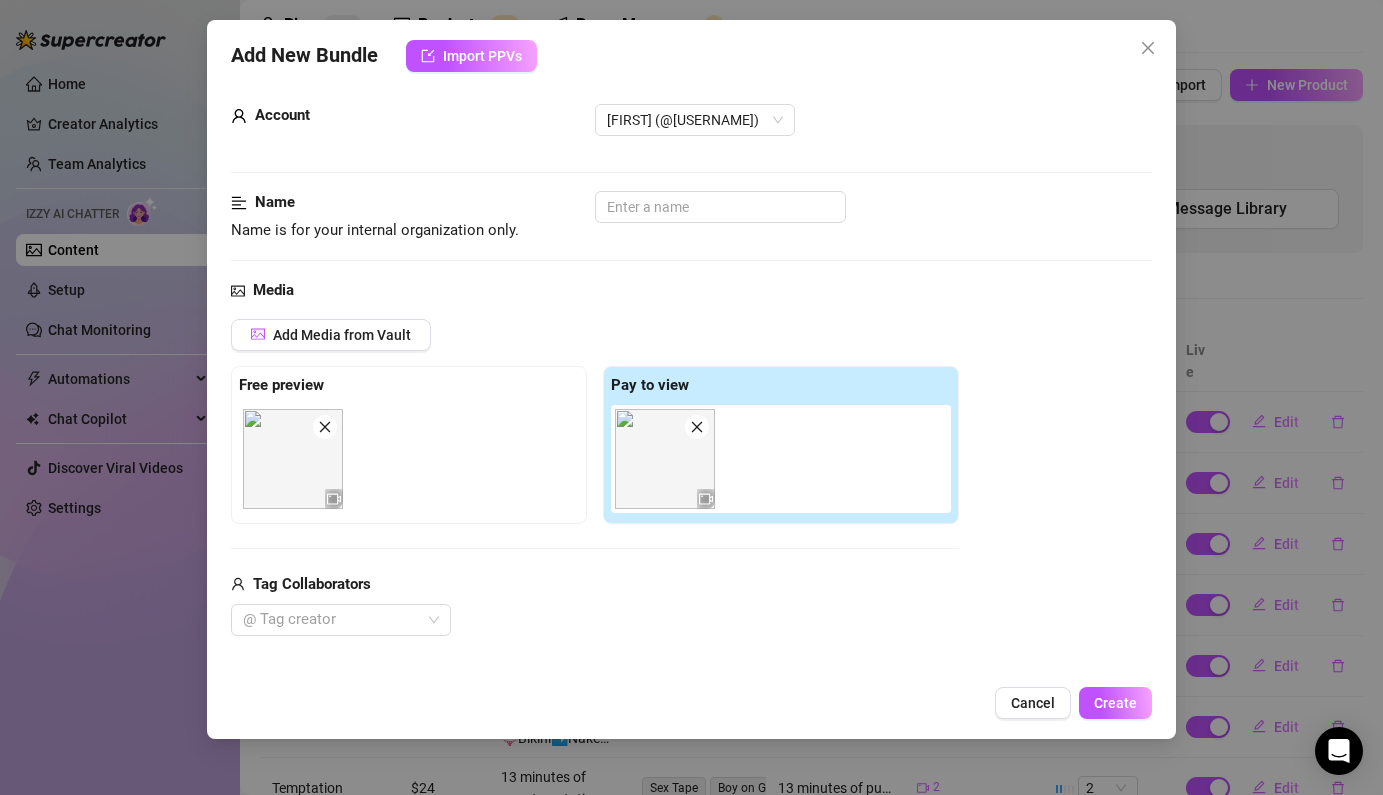 scroll, scrollTop: 29, scrollLeft: 0, axis: vertical 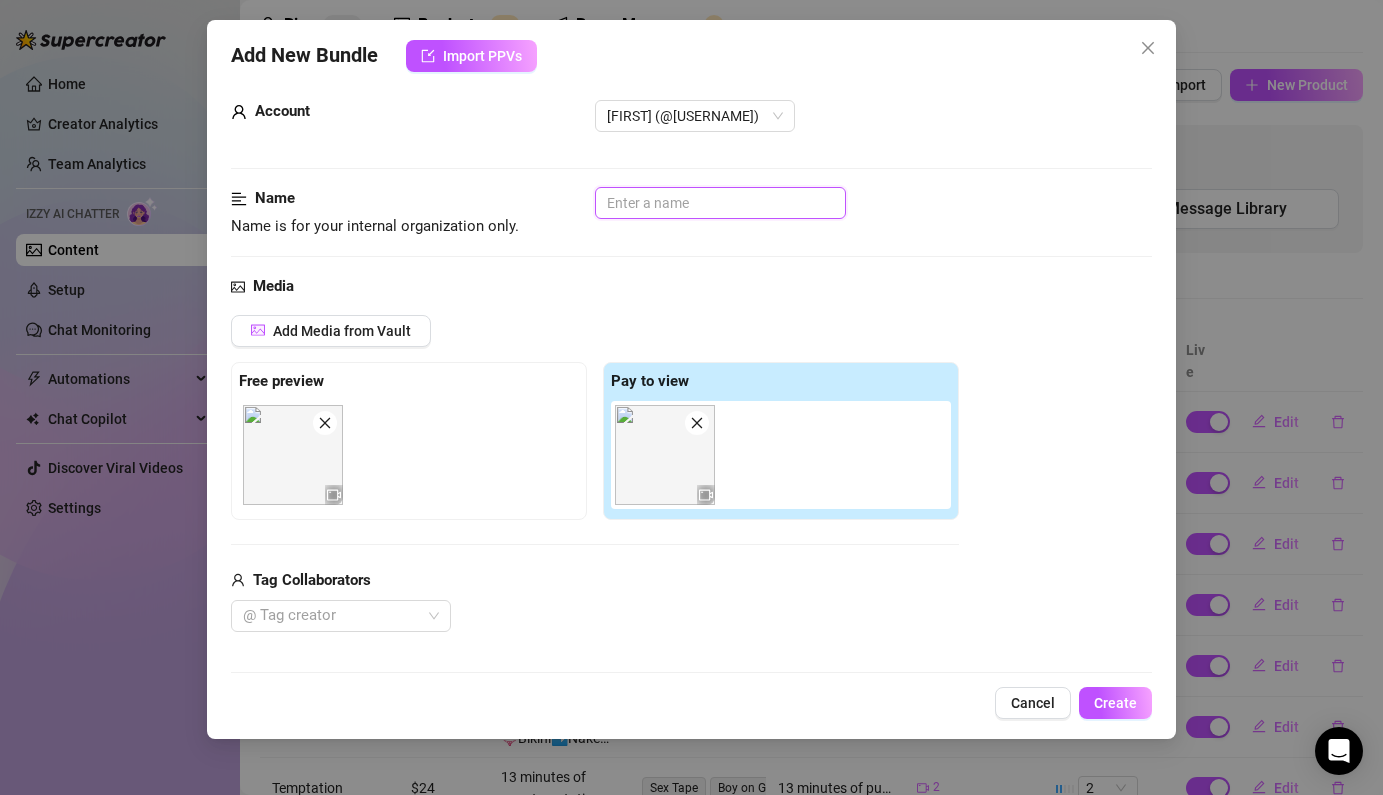 click at bounding box center [720, 203] 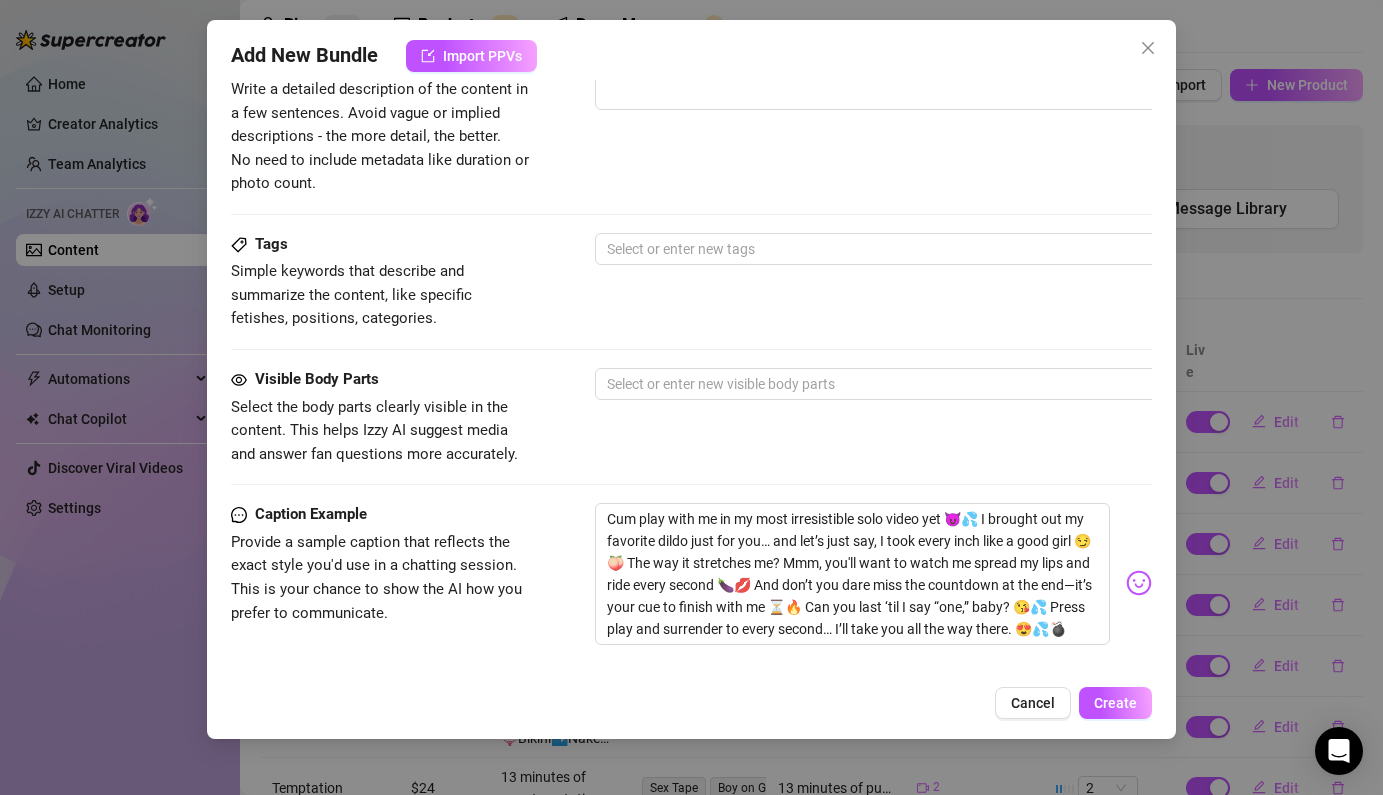 scroll, scrollTop: 927, scrollLeft: 0, axis: vertical 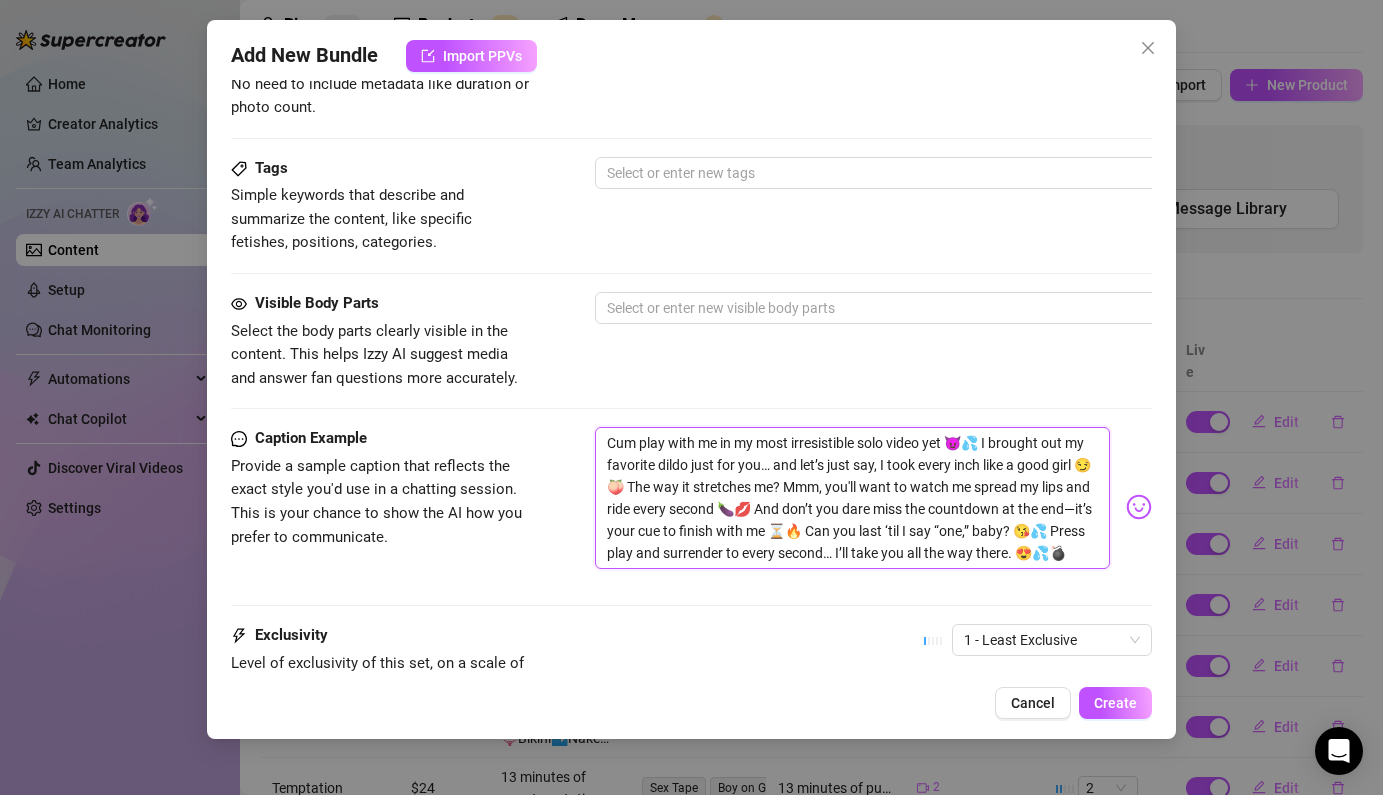 drag, startPoint x: 1063, startPoint y: 551, endPoint x: 569, endPoint y: 448, distance: 504.62363 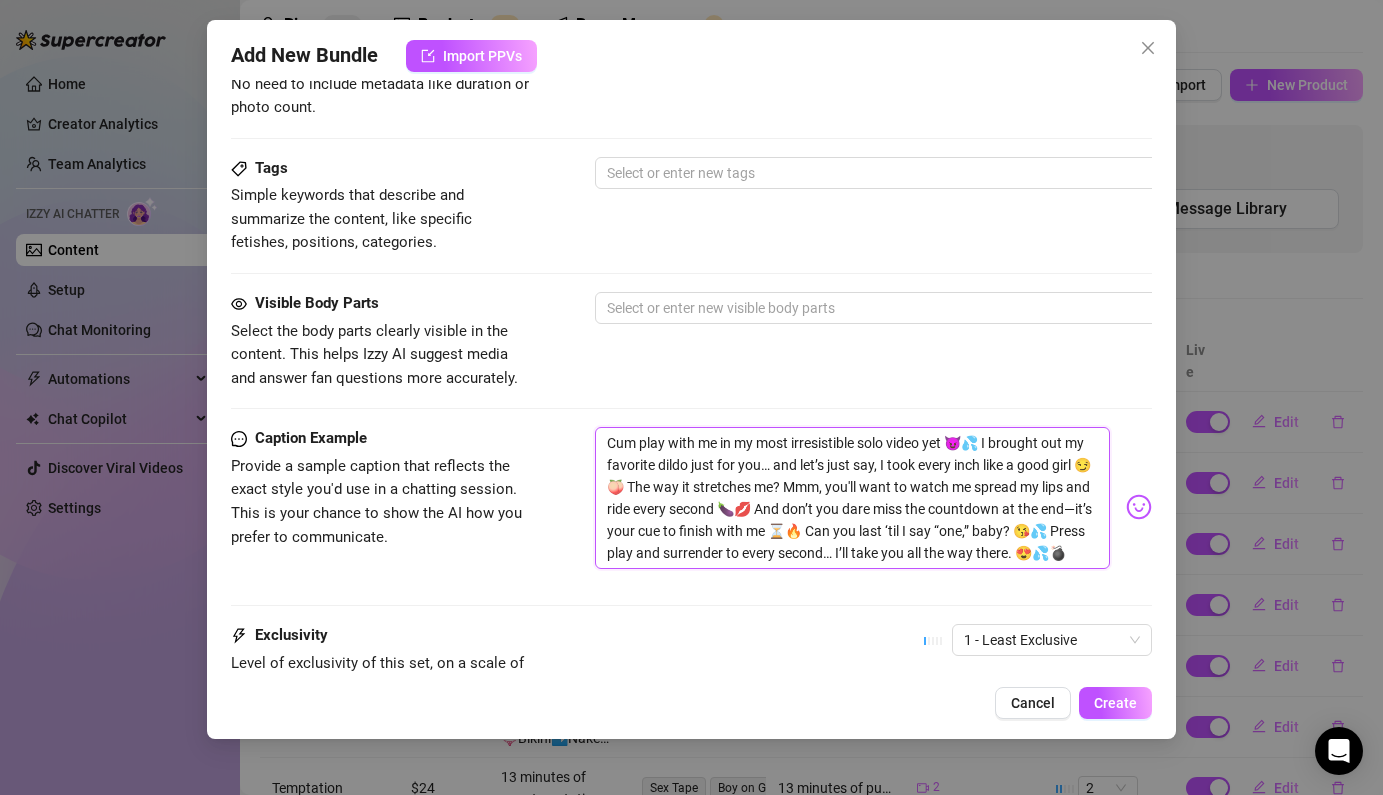 click on "Caption Example Provide a sample caption that reflects the exact style you'd use in a chatting session. This is your chance to show the AI how you prefer to communicate. Cum play with me in my most irresistible solo video yet 😈💦 I brought out my favorite dildo just for you… and let’s just say, I took every inch like a good girl 😏🍑 The way it stretches me? Mmm, you'll want to watch me spread my lips and ride every second 🍆💋 And don’t you dare miss the countdown at the end—it’s your cue to finish with me ⏳🔥 Can you last ‘til I say “one,” baby? 😘💦 Press play and surrender to every second… I’ll take you all the way there. 😍💦💣" at bounding box center [691, 507] 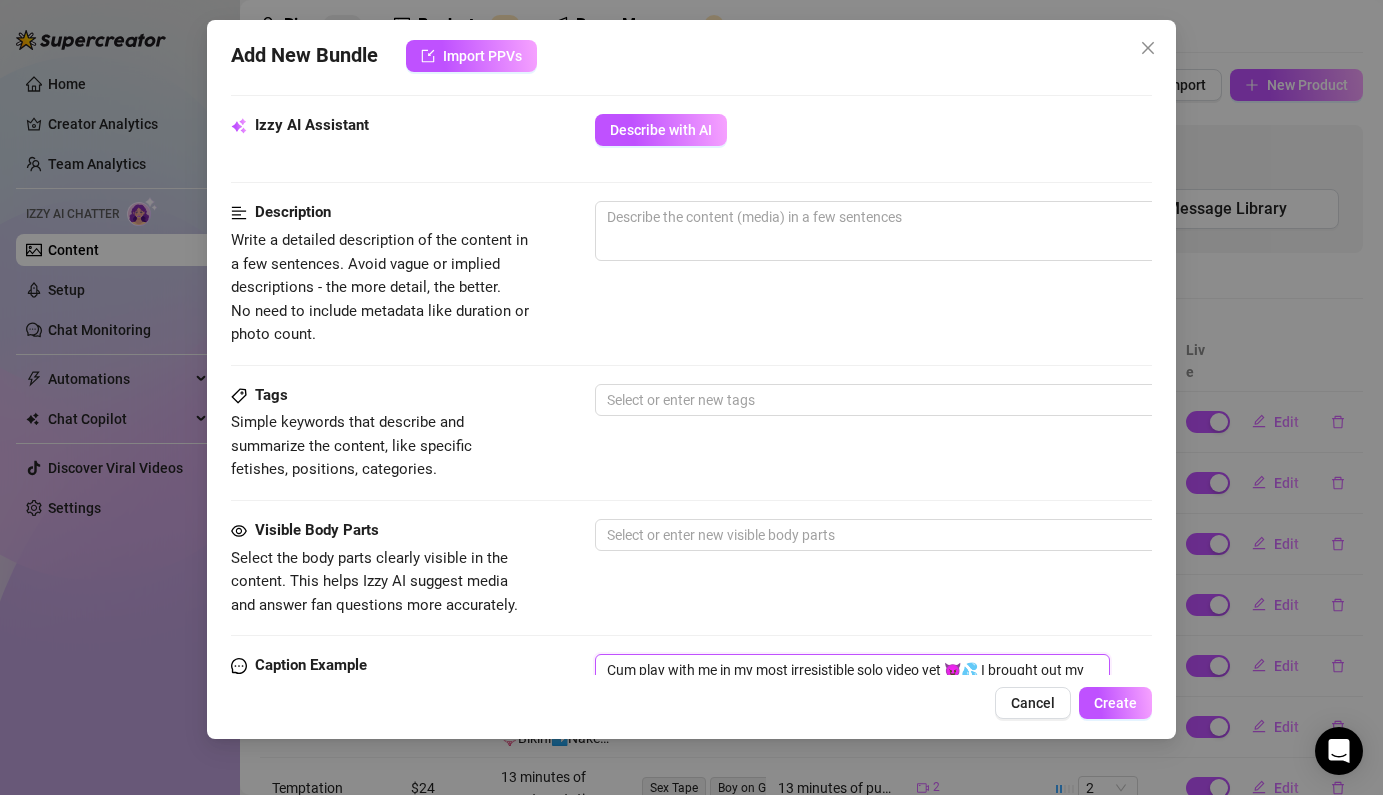scroll, scrollTop: 665, scrollLeft: 0, axis: vertical 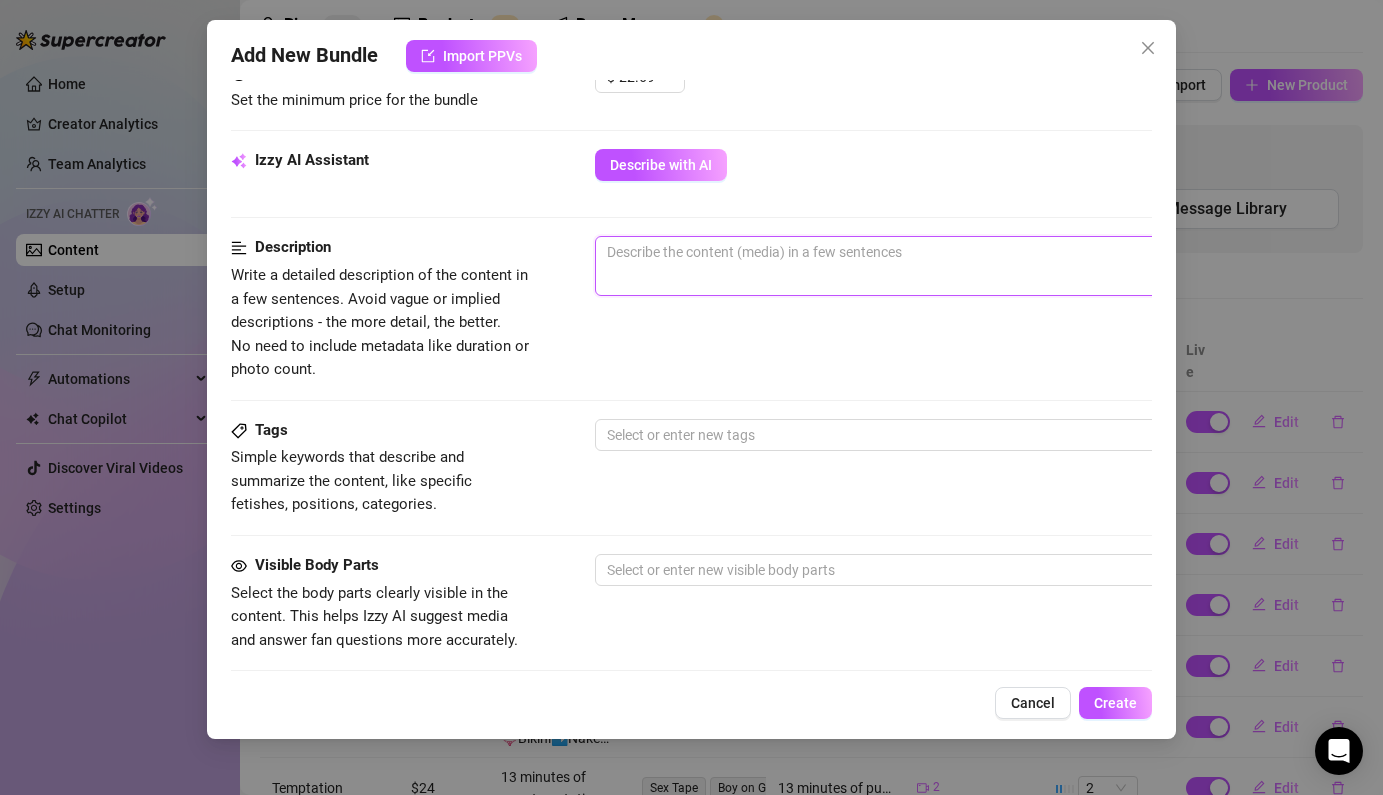 click at bounding box center (945, 266) 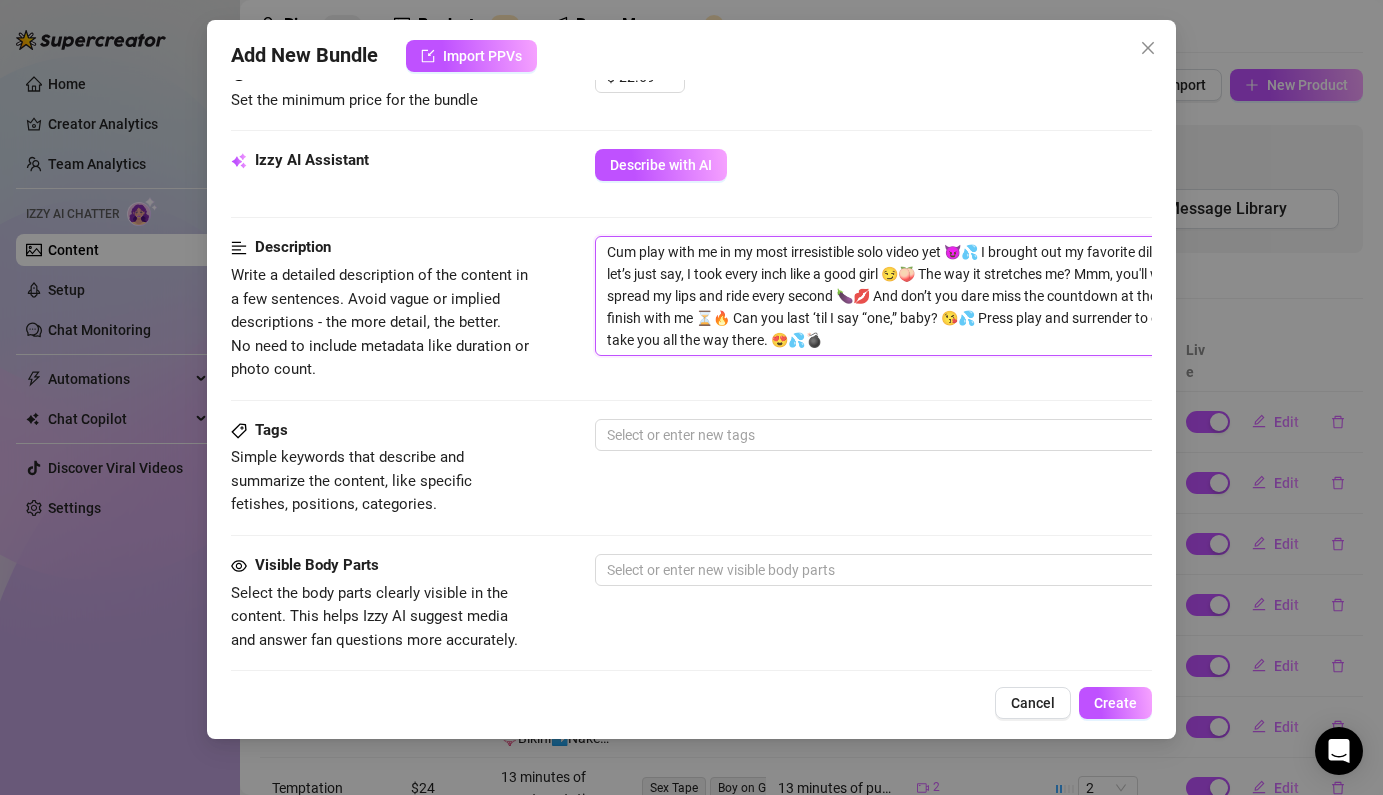 scroll, scrollTop: 0, scrollLeft: 0, axis: both 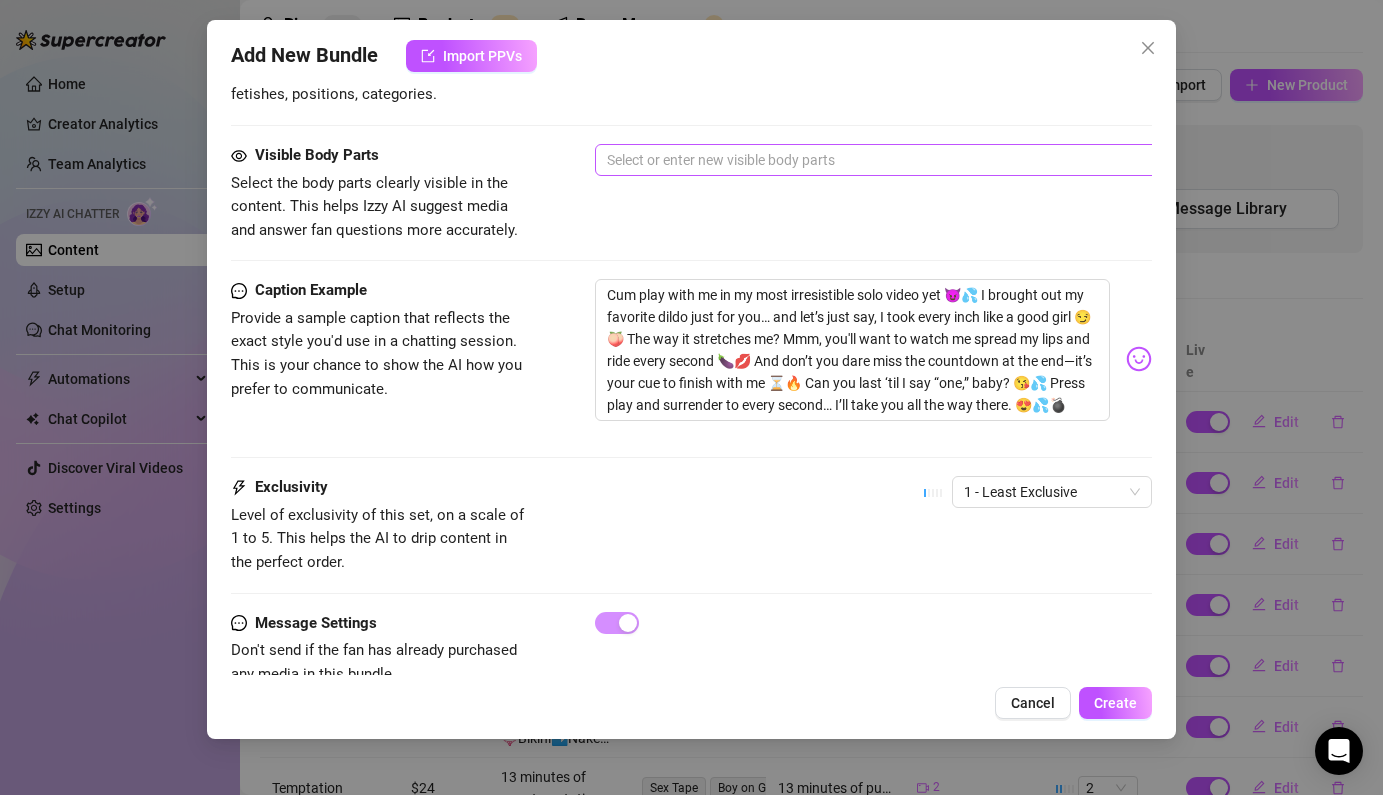 click at bounding box center (934, 160) 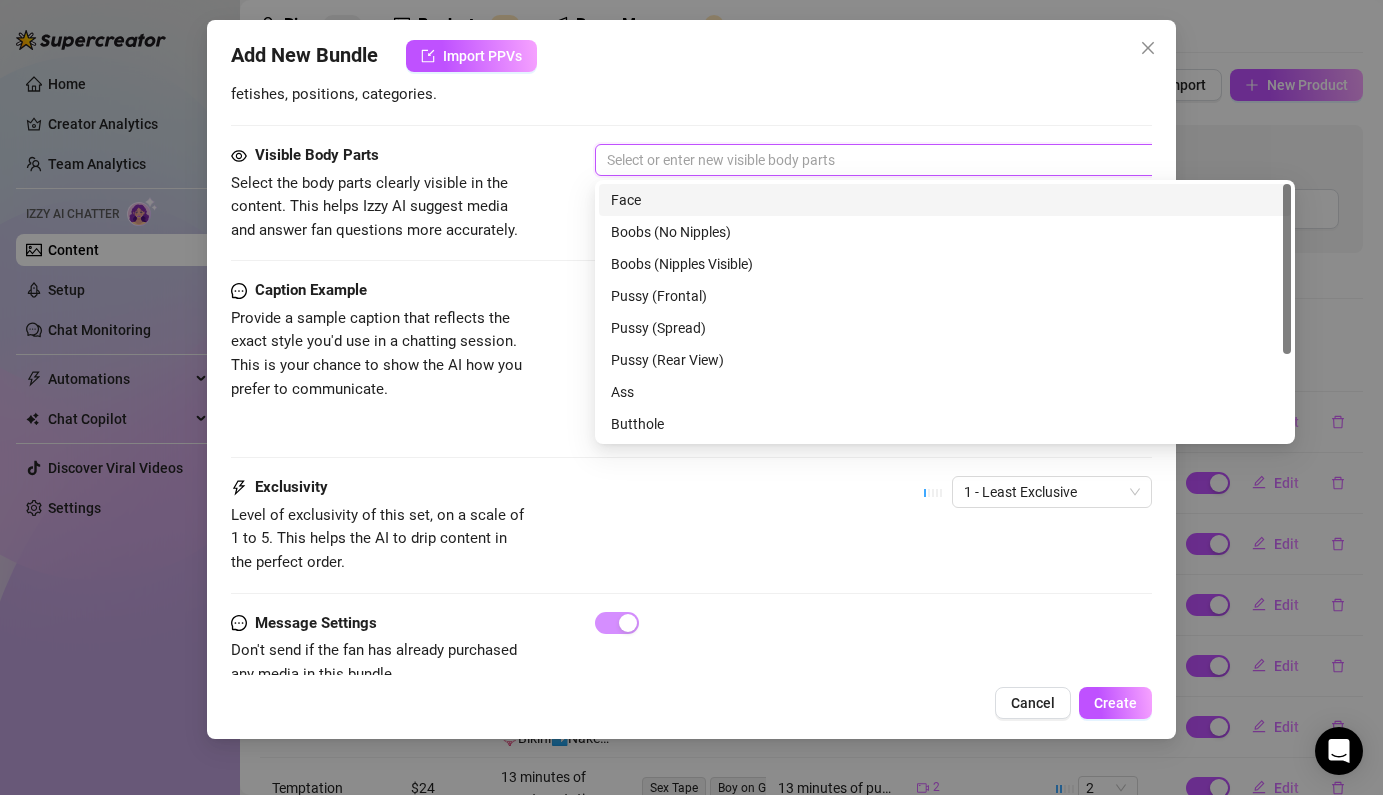 click on "Face" at bounding box center (945, 200) 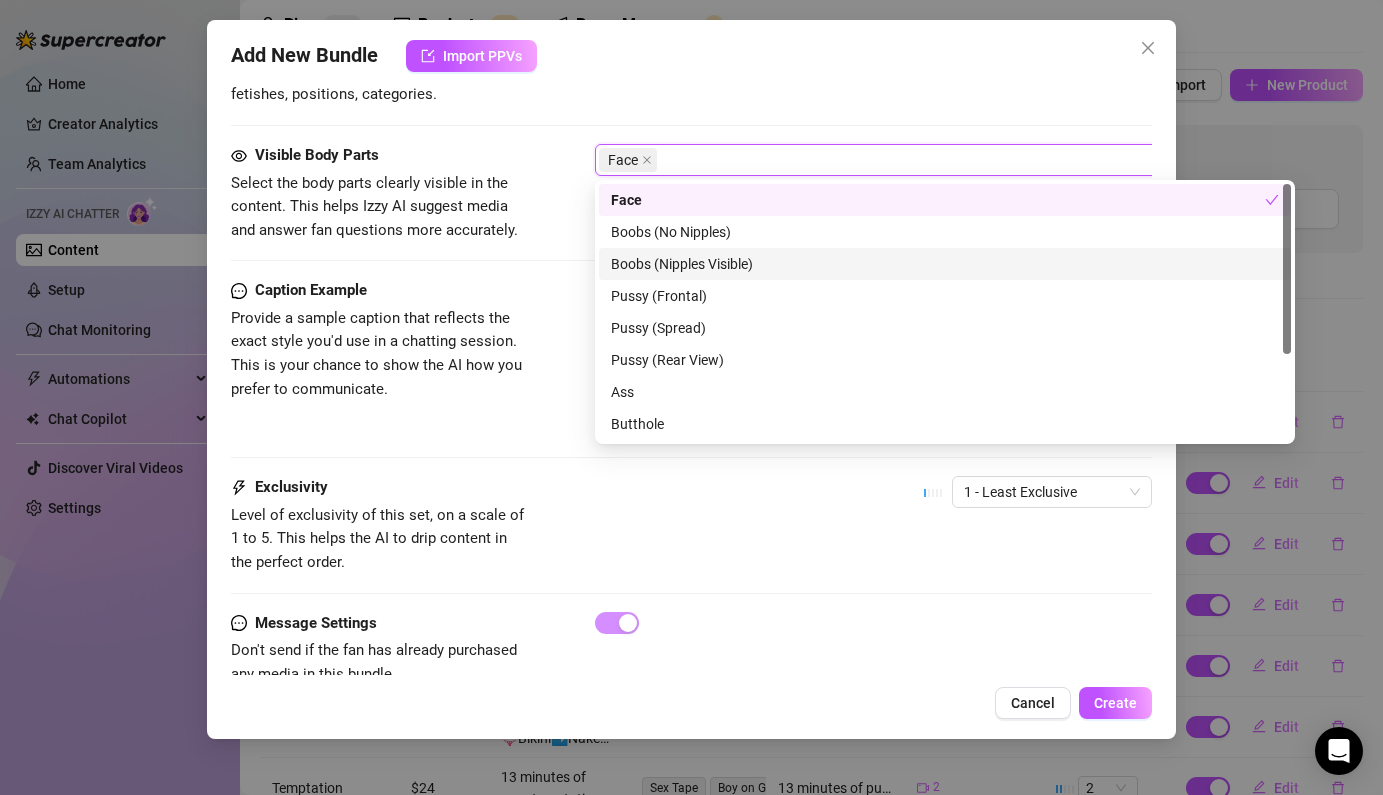 click on "Boobs (Nipples Visible)" at bounding box center [945, 264] 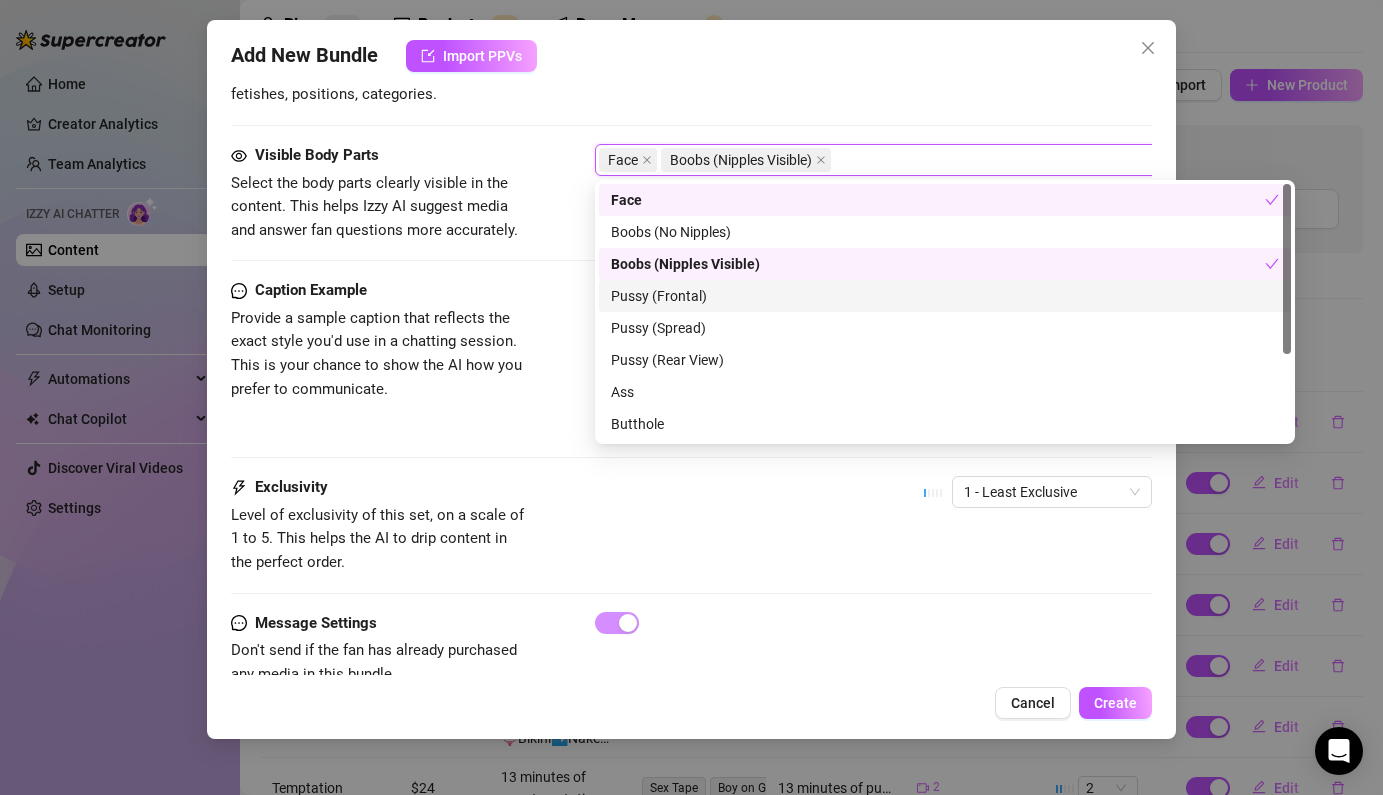 click on "Pussy (Frontal)" at bounding box center [945, 296] 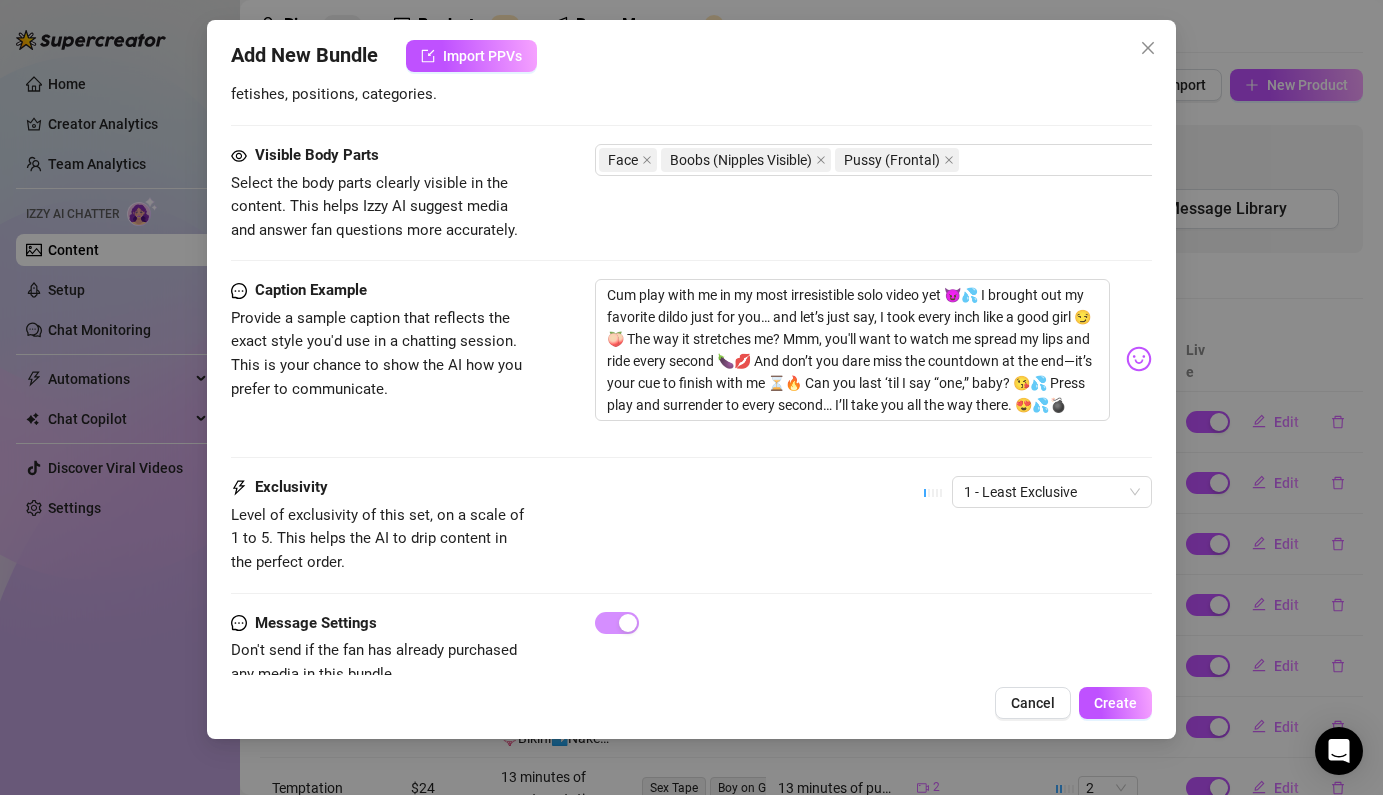 click on "Exclusivity Level of exclusivity of this set, on a scale of 1 to 5. This helps the AI to drip content in the perfect order. 1 - Least Exclusive" at bounding box center [691, 525] 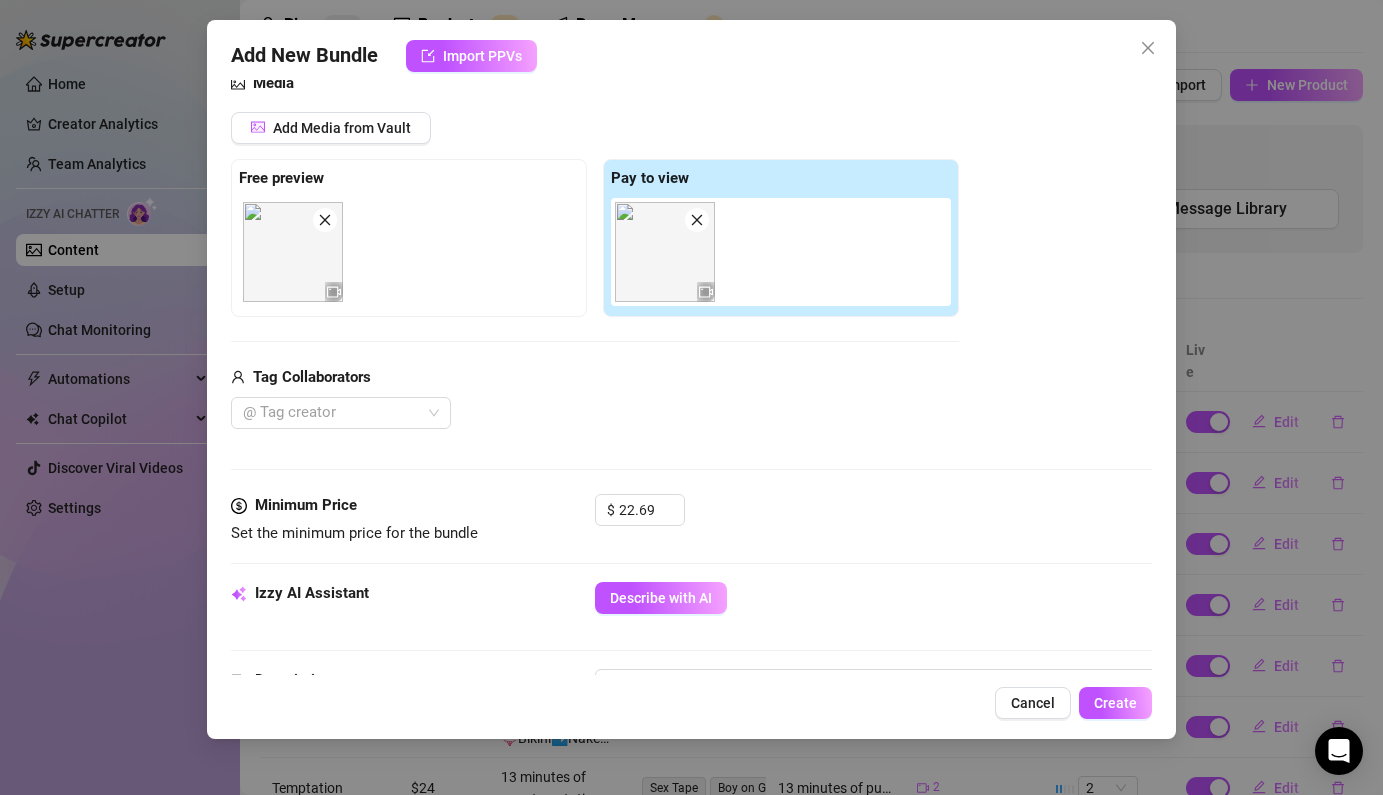 scroll, scrollTop: 236, scrollLeft: 0, axis: vertical 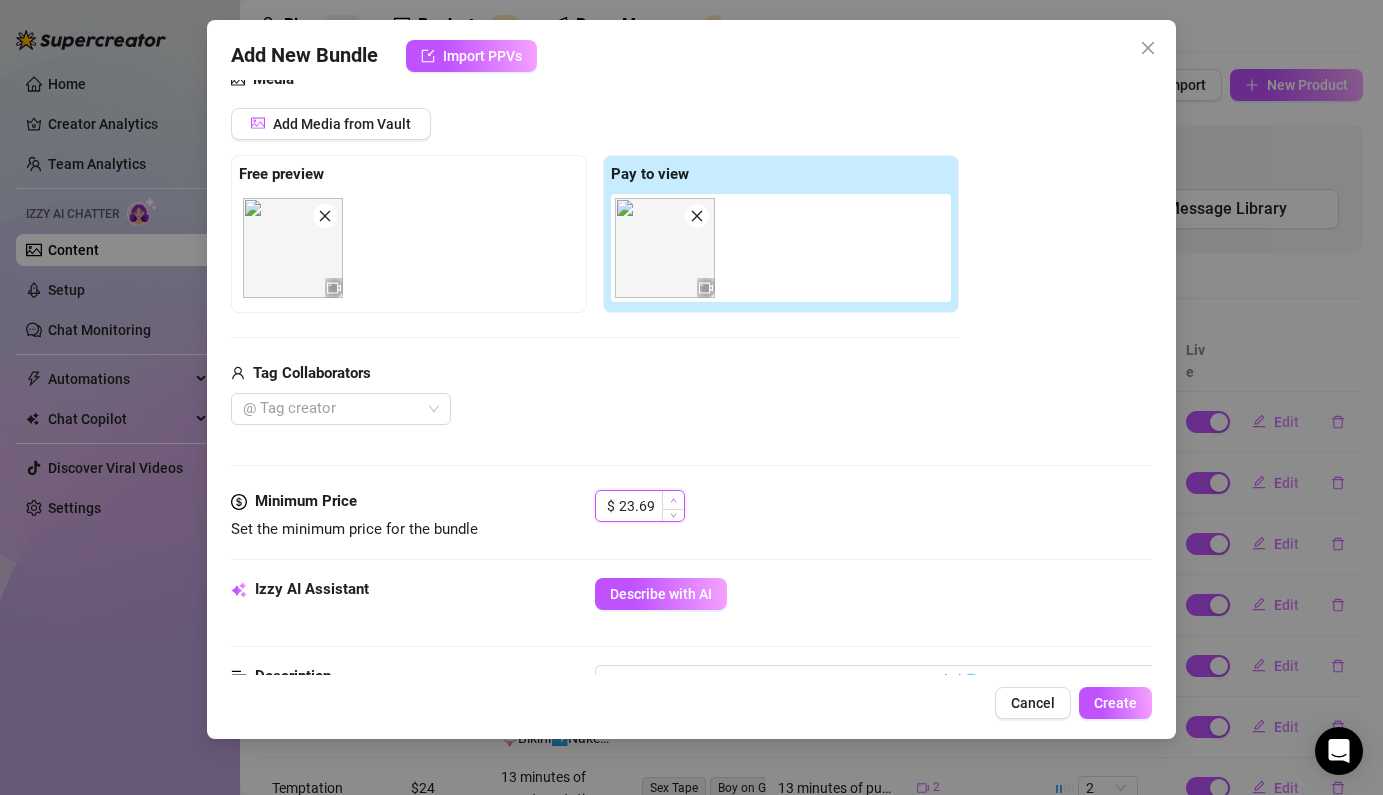 click at bounding box center [673, 500] 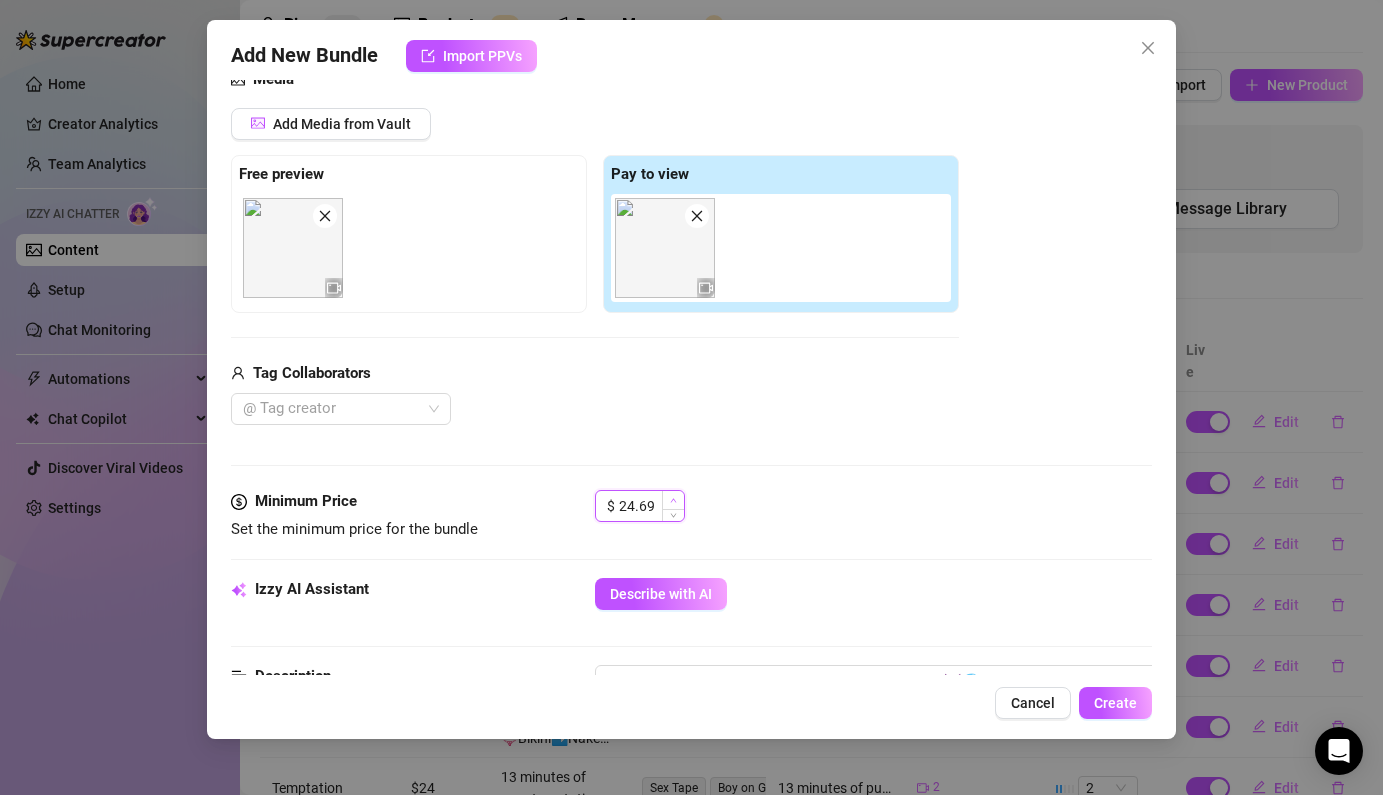 click at bounding box center [673, 500] 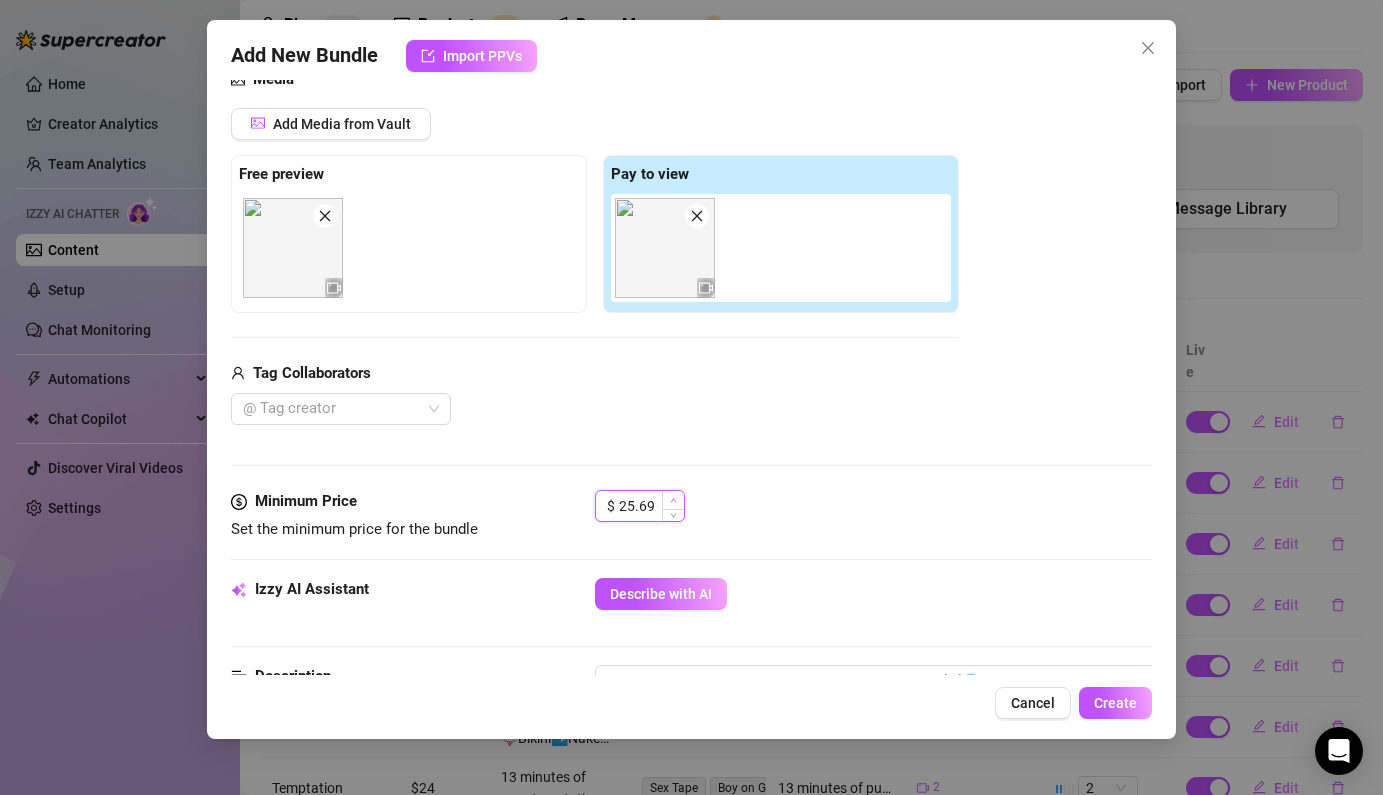 click at bounding box center [673, 500] 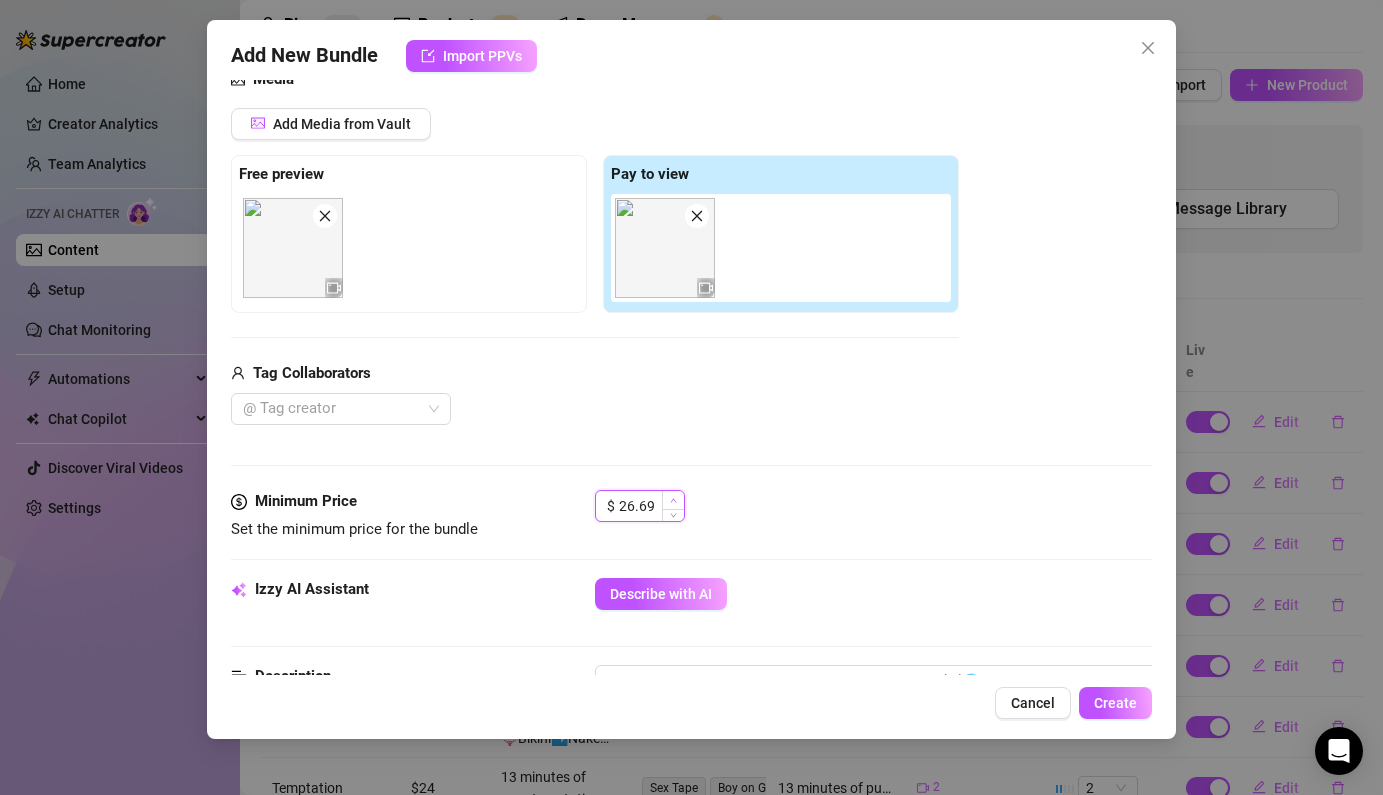 click at bounding box center [673, 500] 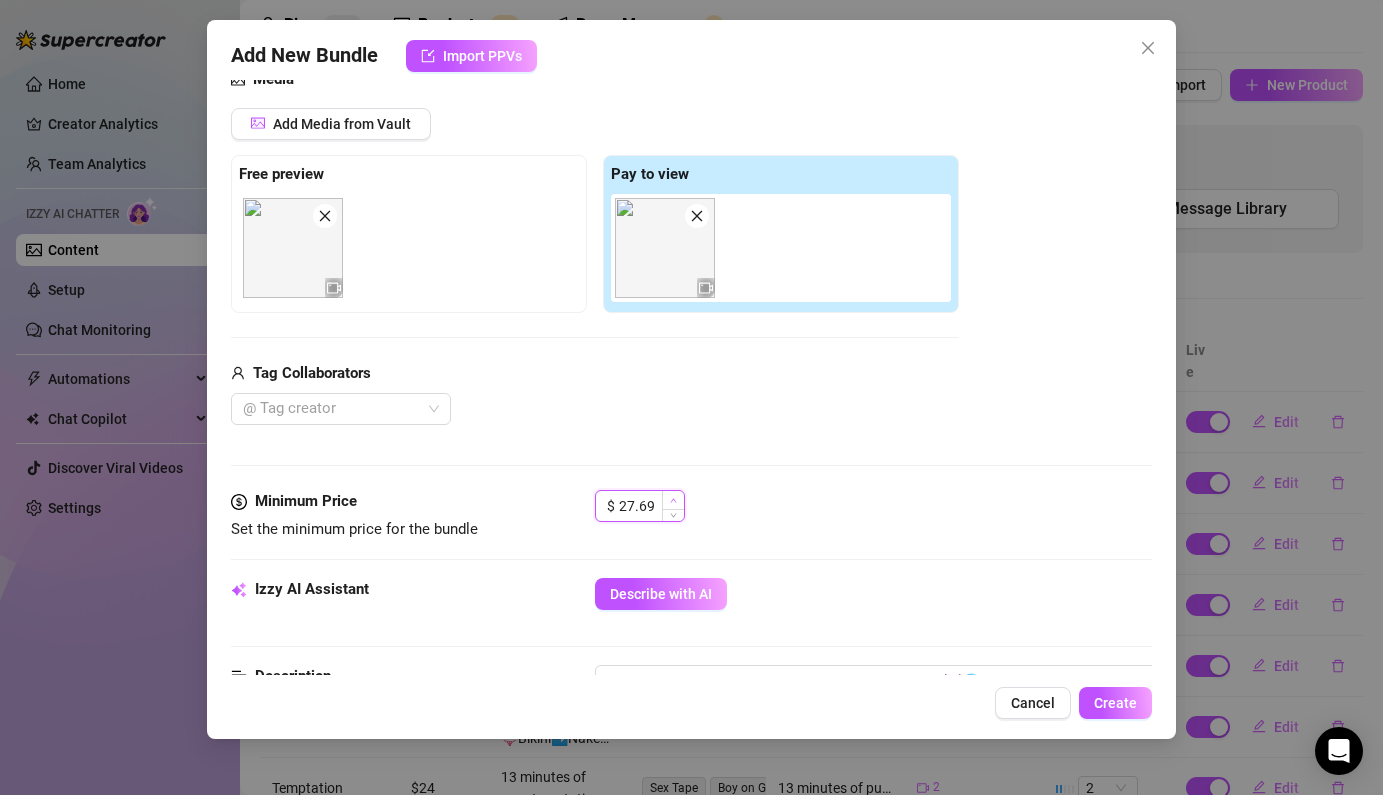 click at bounding box center [673, 500] 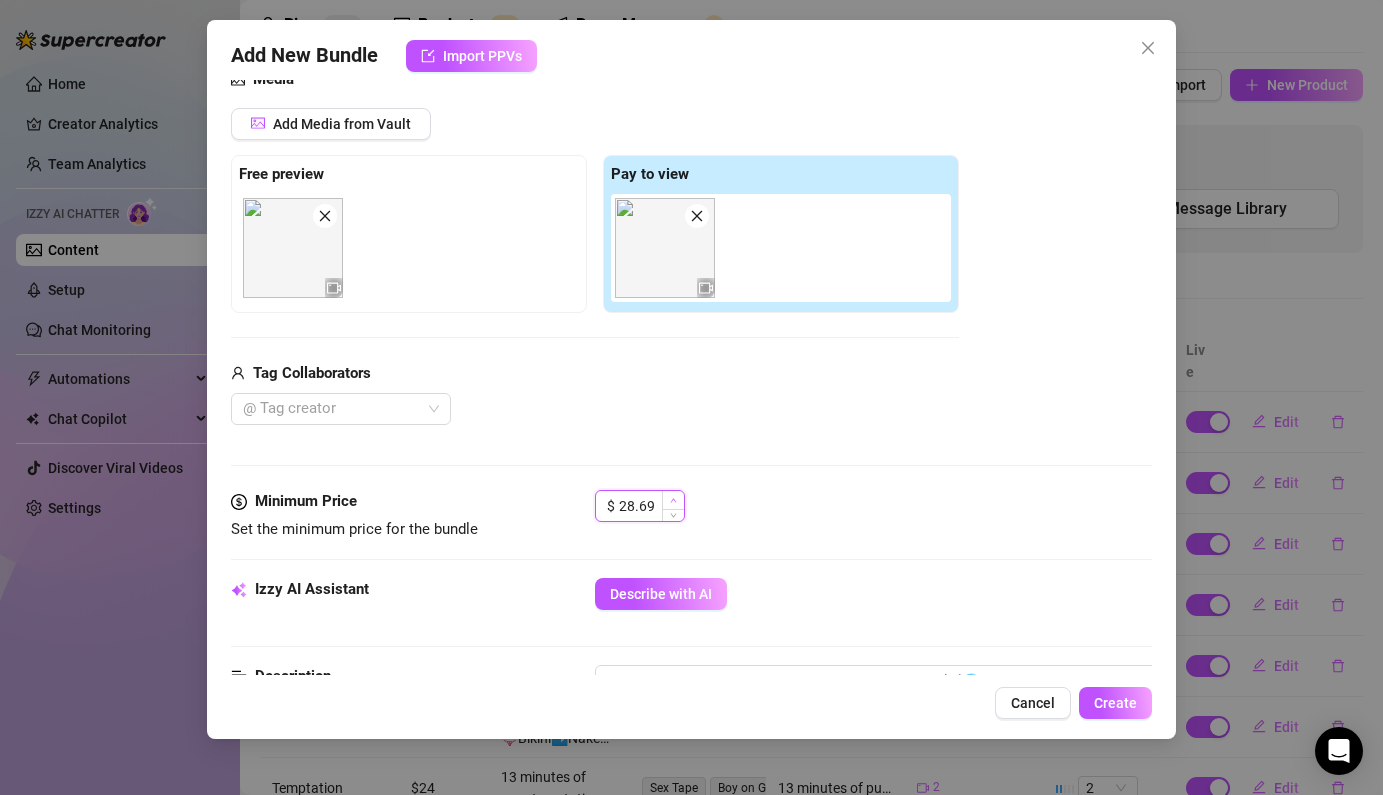 click at bounding box center [673, 500] 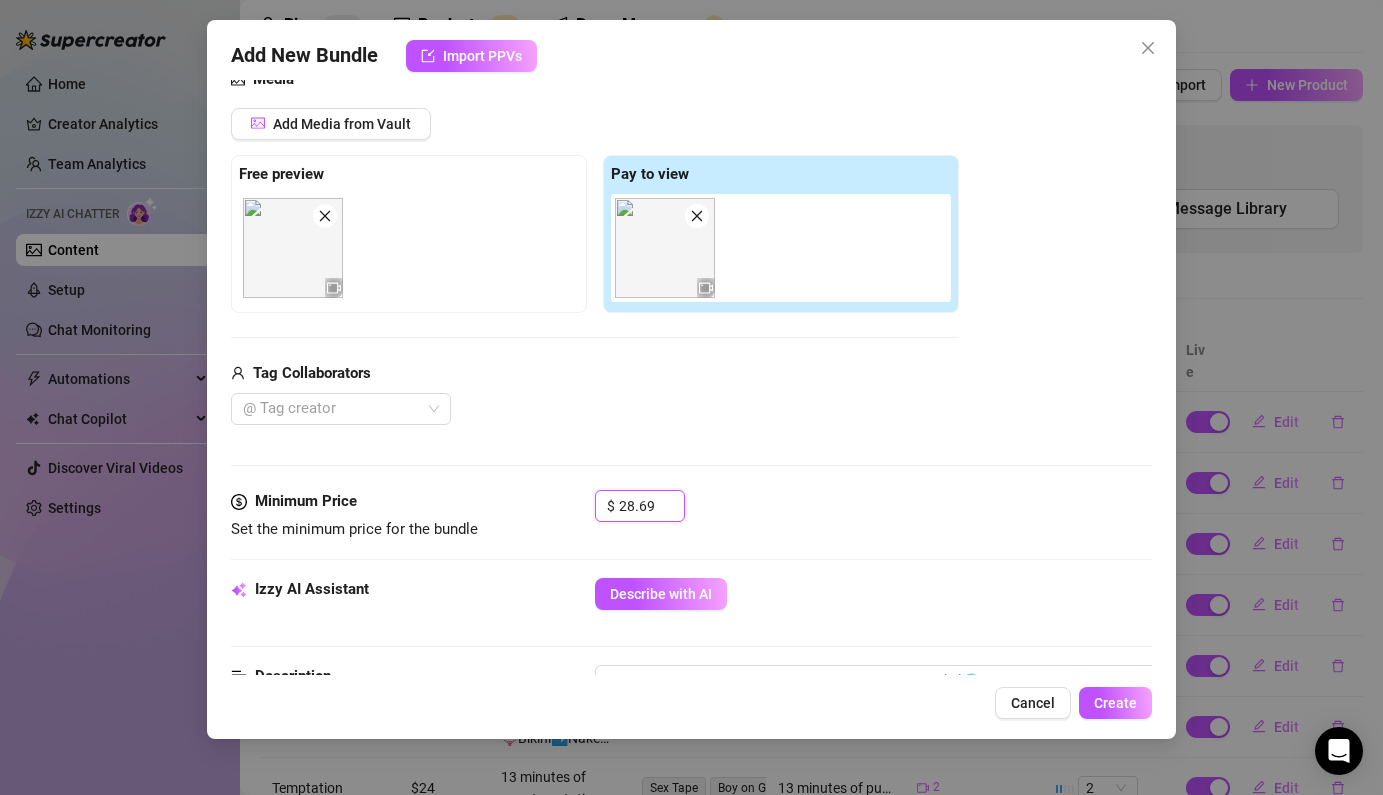 drag, startPoint x: 656, startPoint y: 506, endPoint x: 556, endPoint y: 501, distance: 100.12492 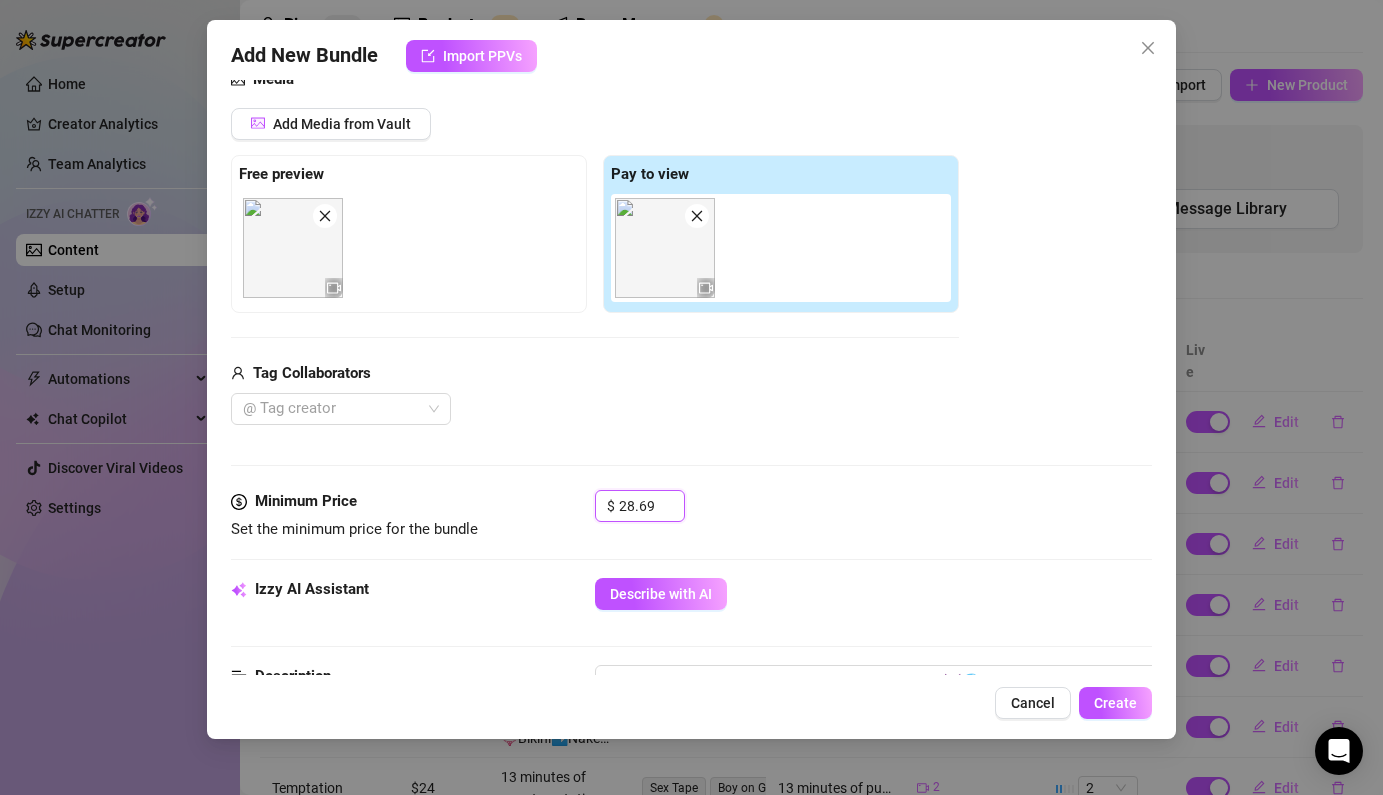 click on "Minimum Price Set the minimum price for the bundle $ 28.69" at bounding box center (691, 515) 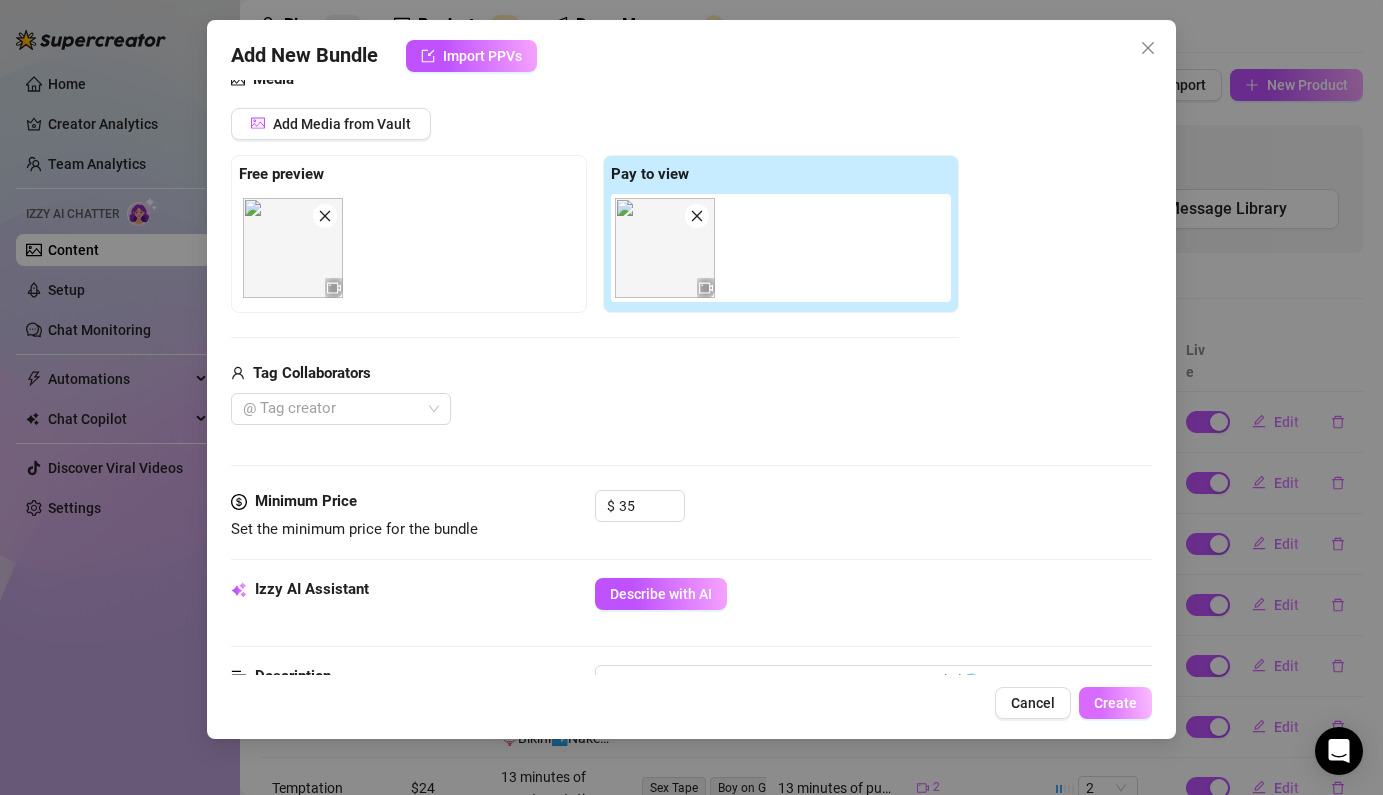 click on "Create" at bounding box center (1115, 703) 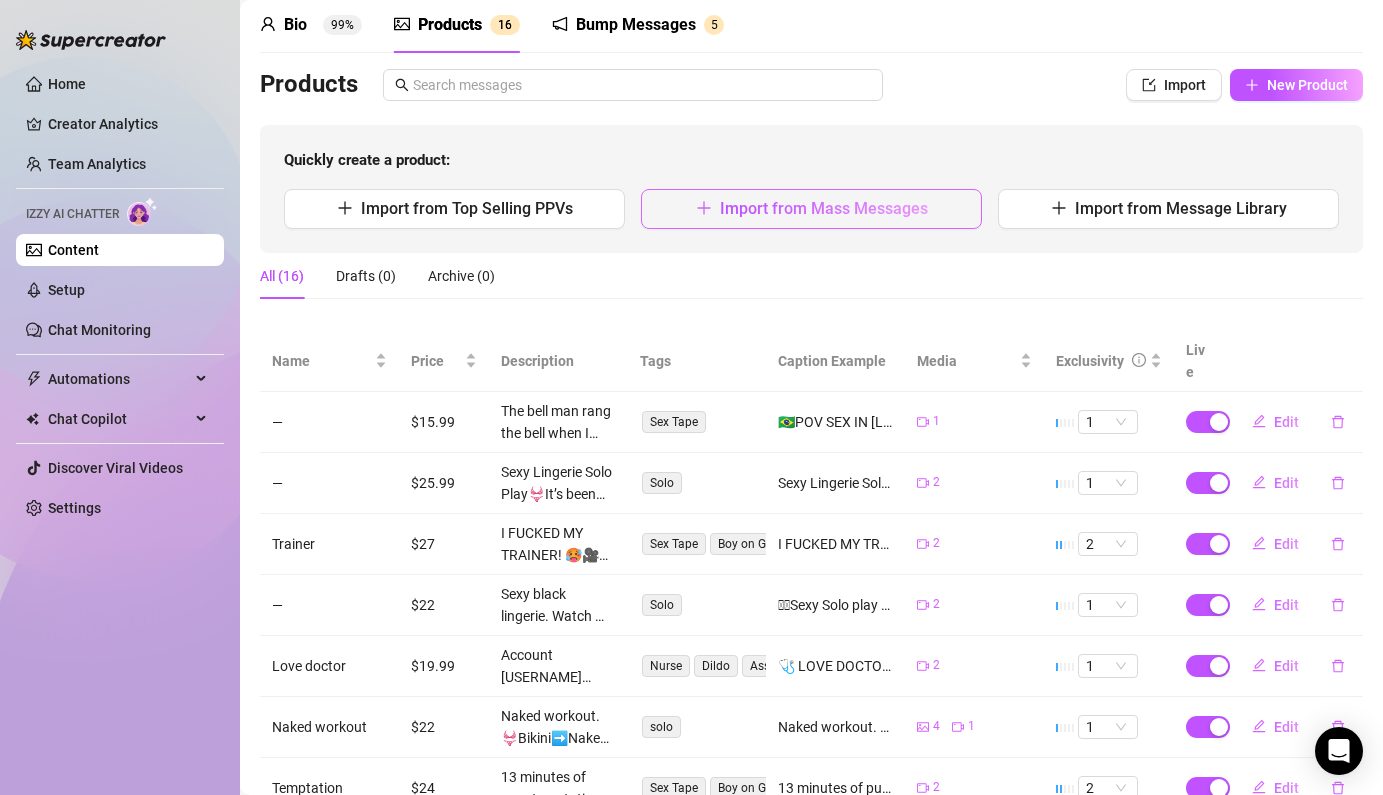 click on "Import from Mass Messages" at bounding box center [824, 208] 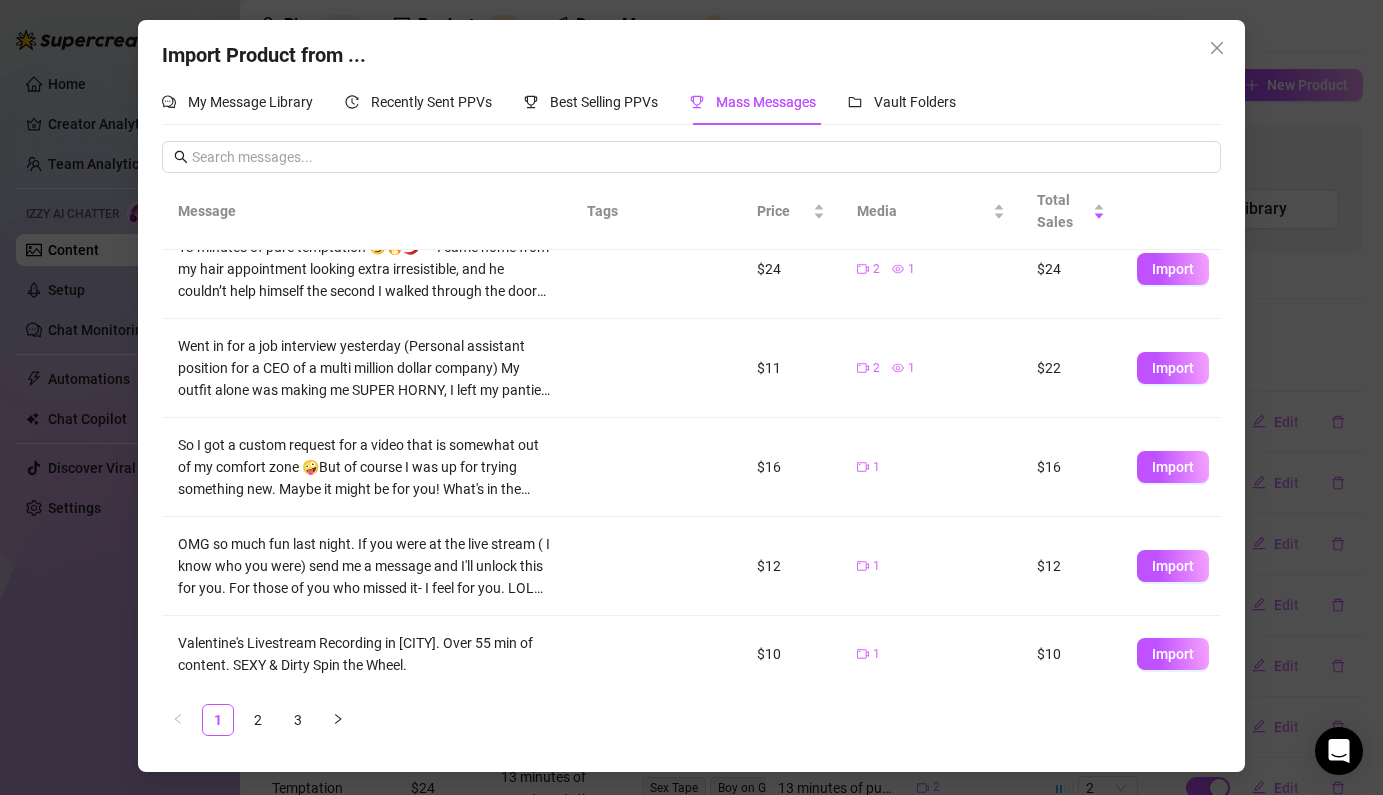 scroll, scrollTop: 496, scrollLeft: 0, axis: vertical 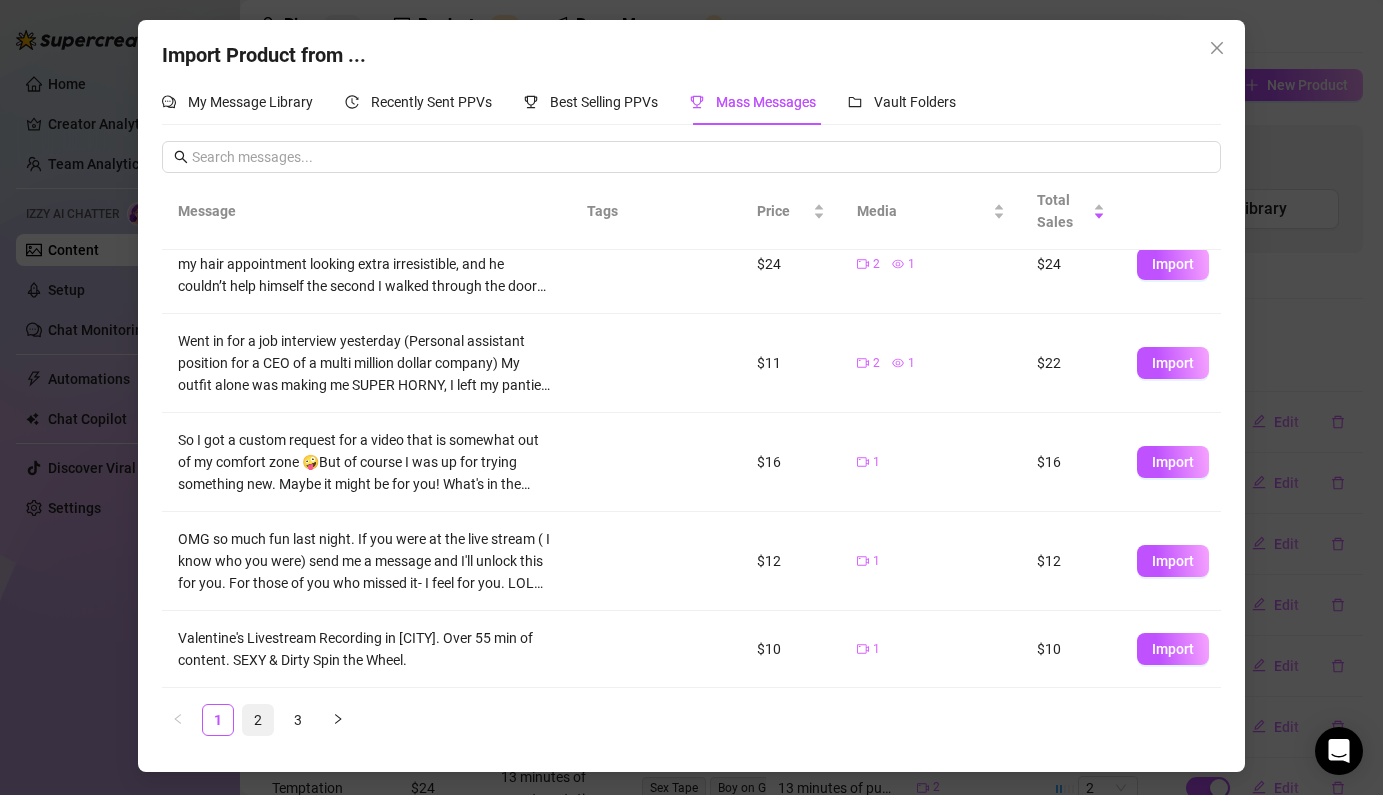 click on "2" at bounding box center [258, 720] 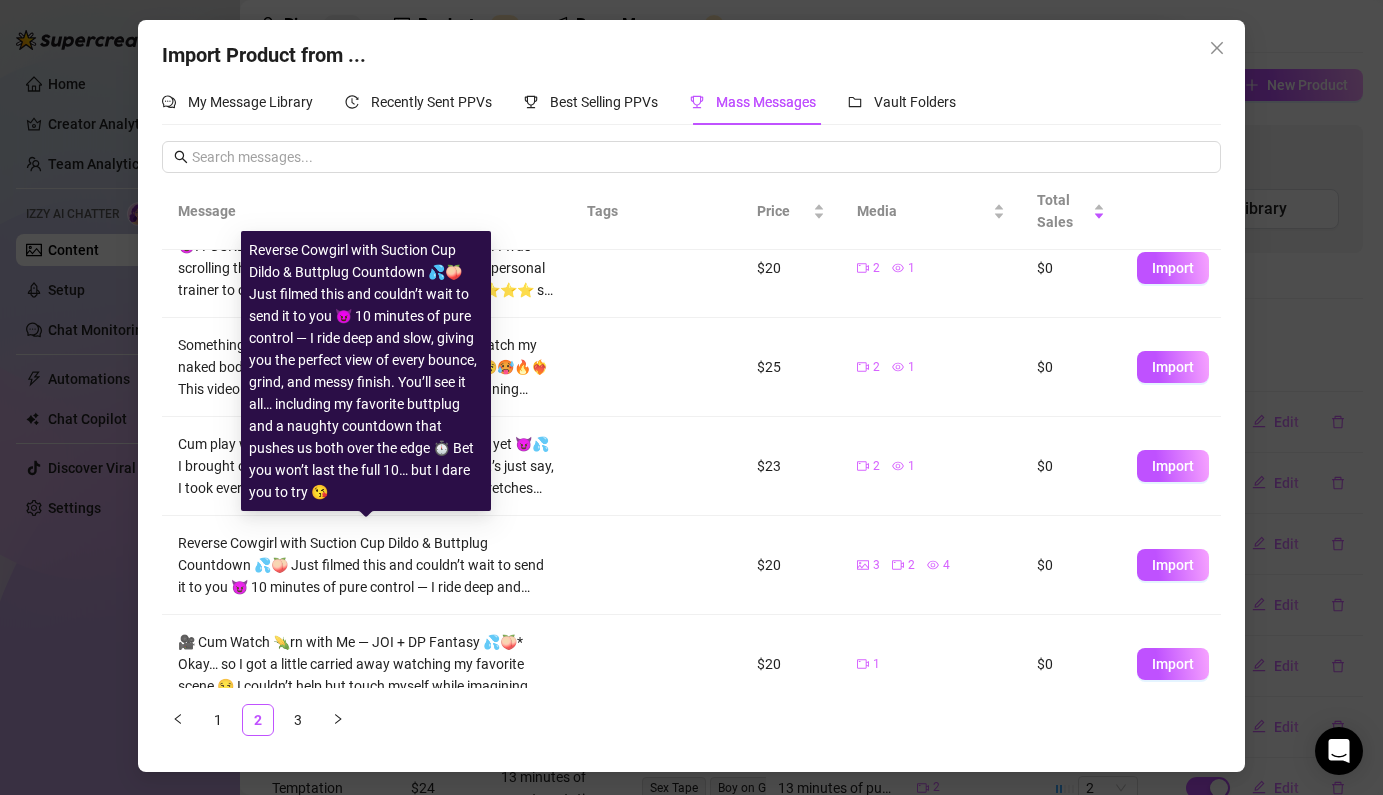 scroll, scrollTop: 157, scrollLeft: 0, axis: vertical 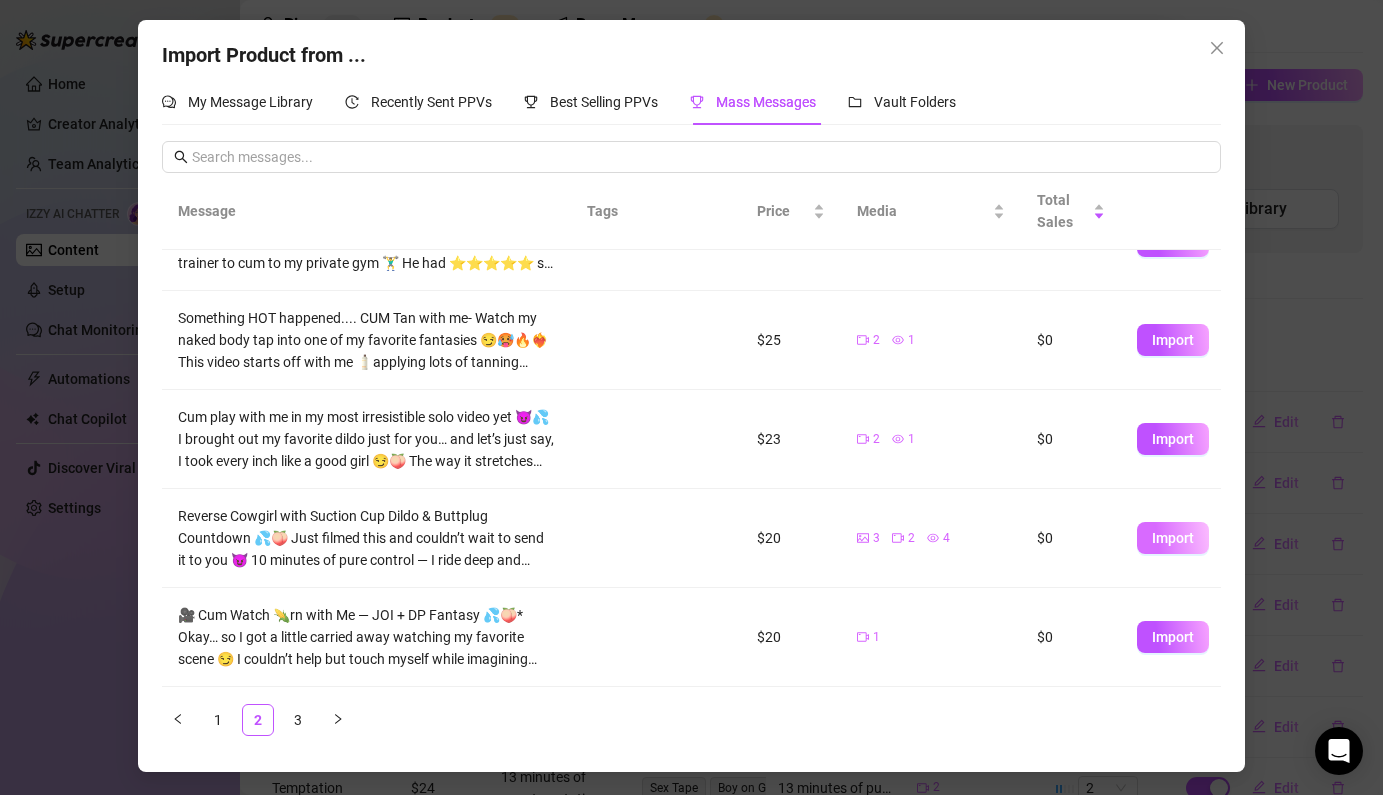 click on "Import" at bounding box center [1173, 538] 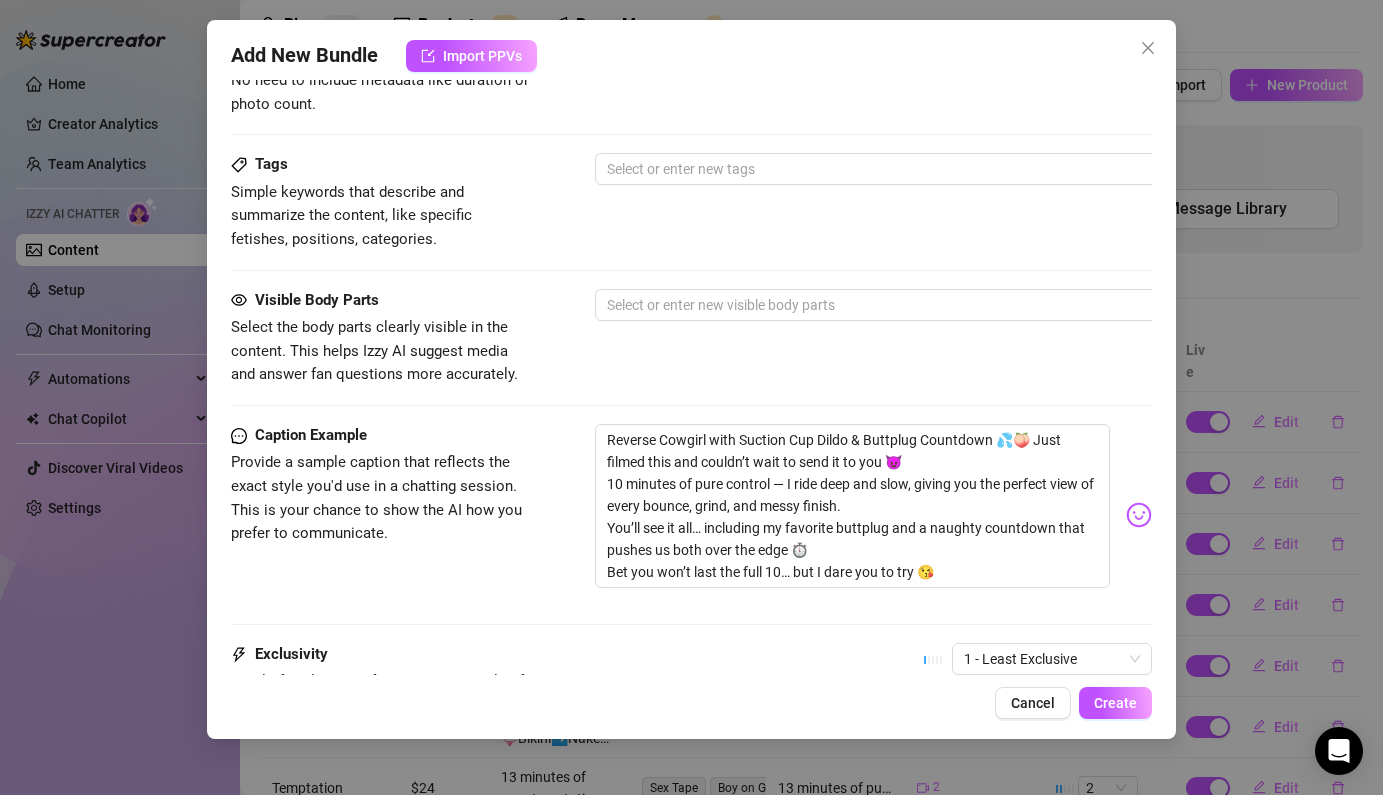 scroll, scrollTop: 1147, scrollLeft: 0, axis: vertical 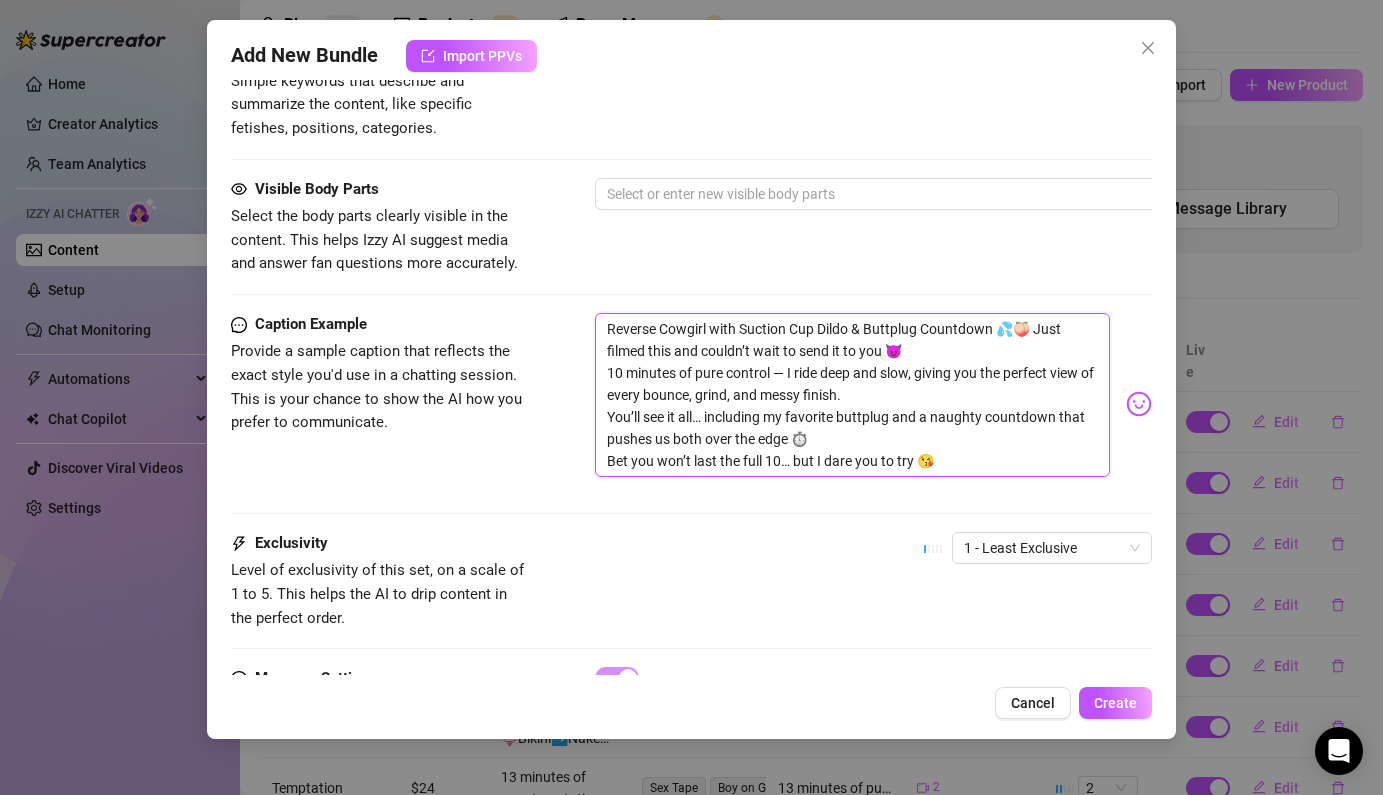 drag, startPoint x: 939, startPoint y: 455, endPoint x: 551, endPoint y: 294, distance: 420.07736 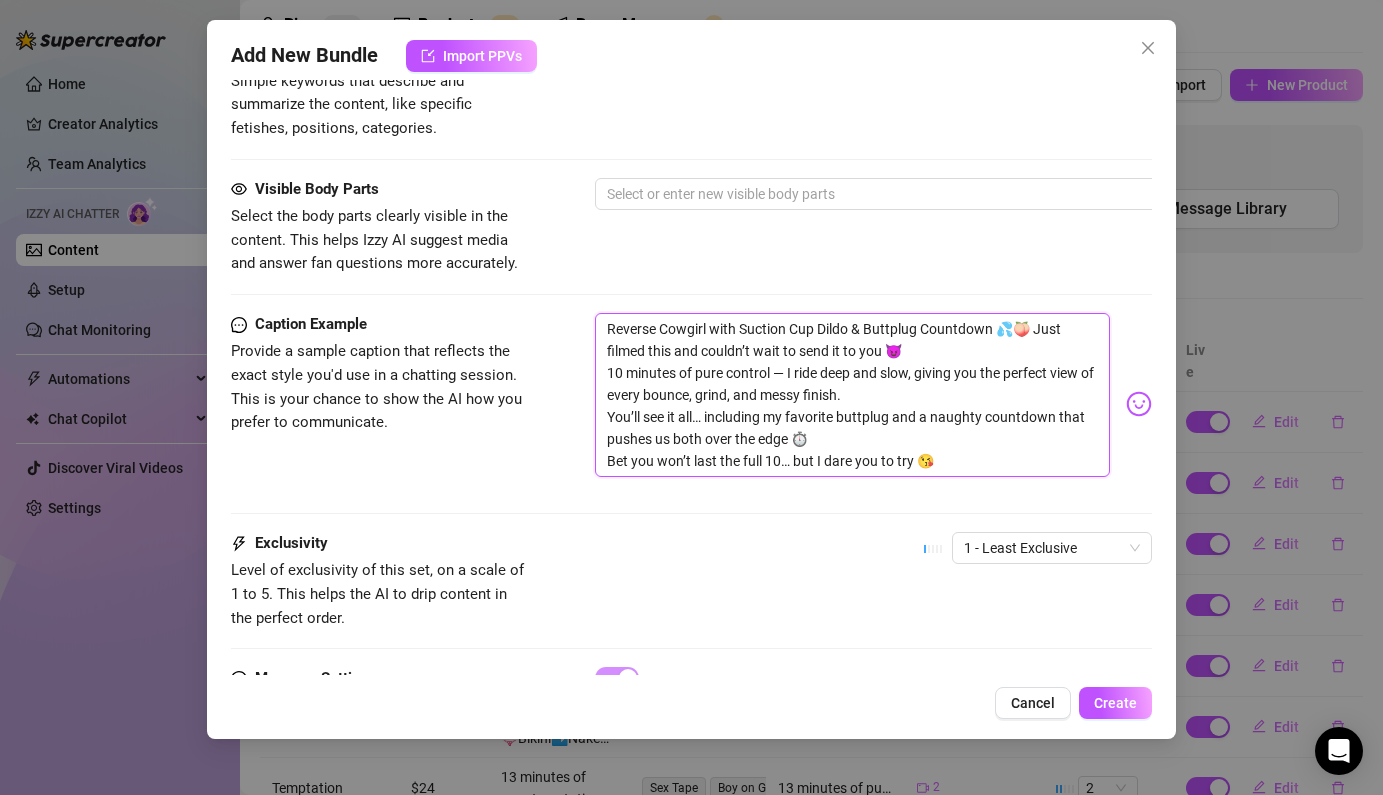 click on "Account [USERNAME] (@[USERNAME]) Name Name is for your internal organization only. Media Add Media from Vault Free preview Pay to view Tag Collaborators   @ Tag creator Minimum Price Set the minimum price for the bundle $ 20 Izzy AI Assistant Describe with AI Description Write a detailed description of the content in a few sentences. Avoid vague or implied descriptions - the more detail, the better.  No need to include metadata like duration or photo count. Tags Simple keywords that describe and summarize the content, like specific fetishes, positions, categories.   Select or enter new tags Visible Body Parts Select the body parts clearly visible in the content. This helps Izzy AI suggest media and answer fan questions more accurately.   Select or enter new visible body parts Caption Example Provide a sample caption that reflects the exact style you'd use in a chatting session. This is your chance to show the AI how you prefer to communicate. Exclusivity 1 - Least Exclusive Message Settings" at bounding box center (691, -132) 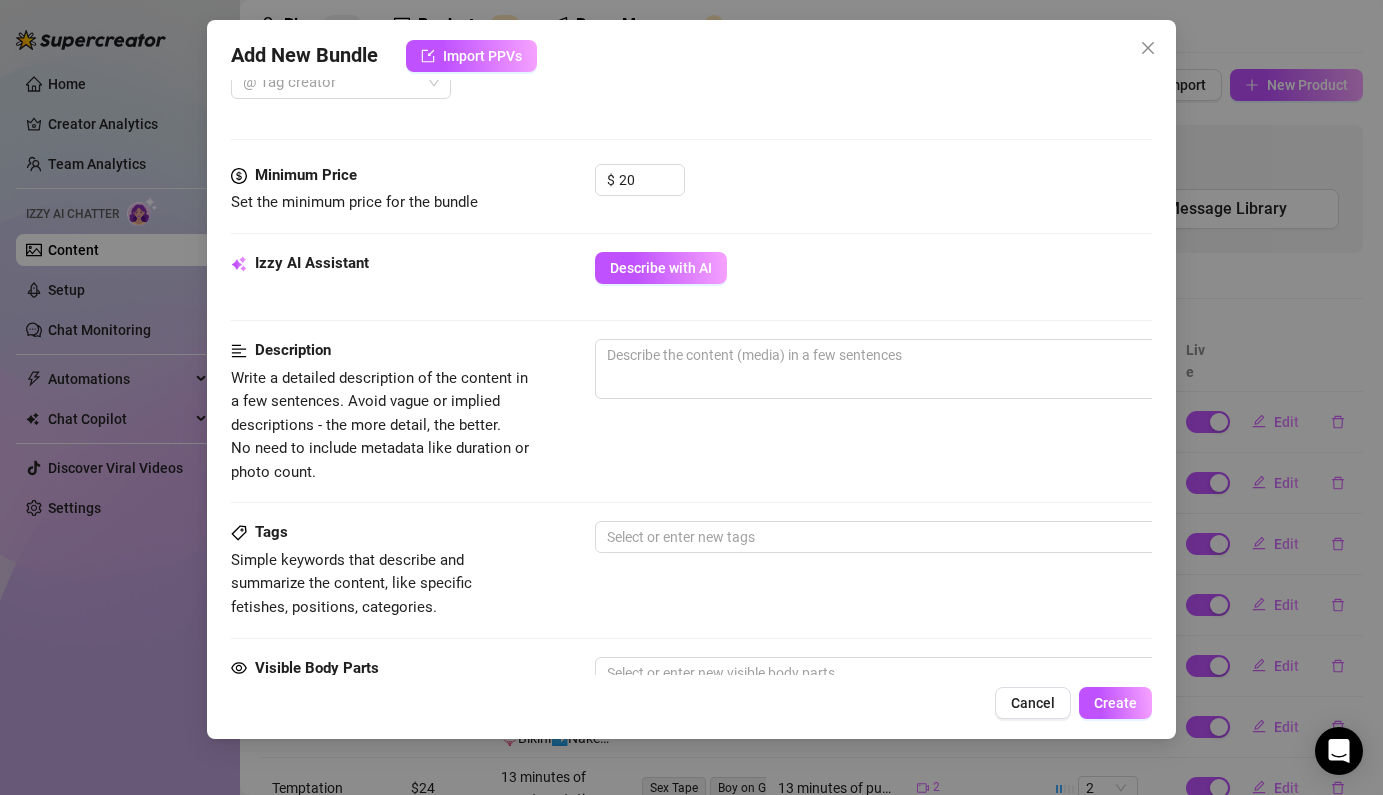 scroll, scrollTop: 638, scrollLeft: 0, axis: vertical 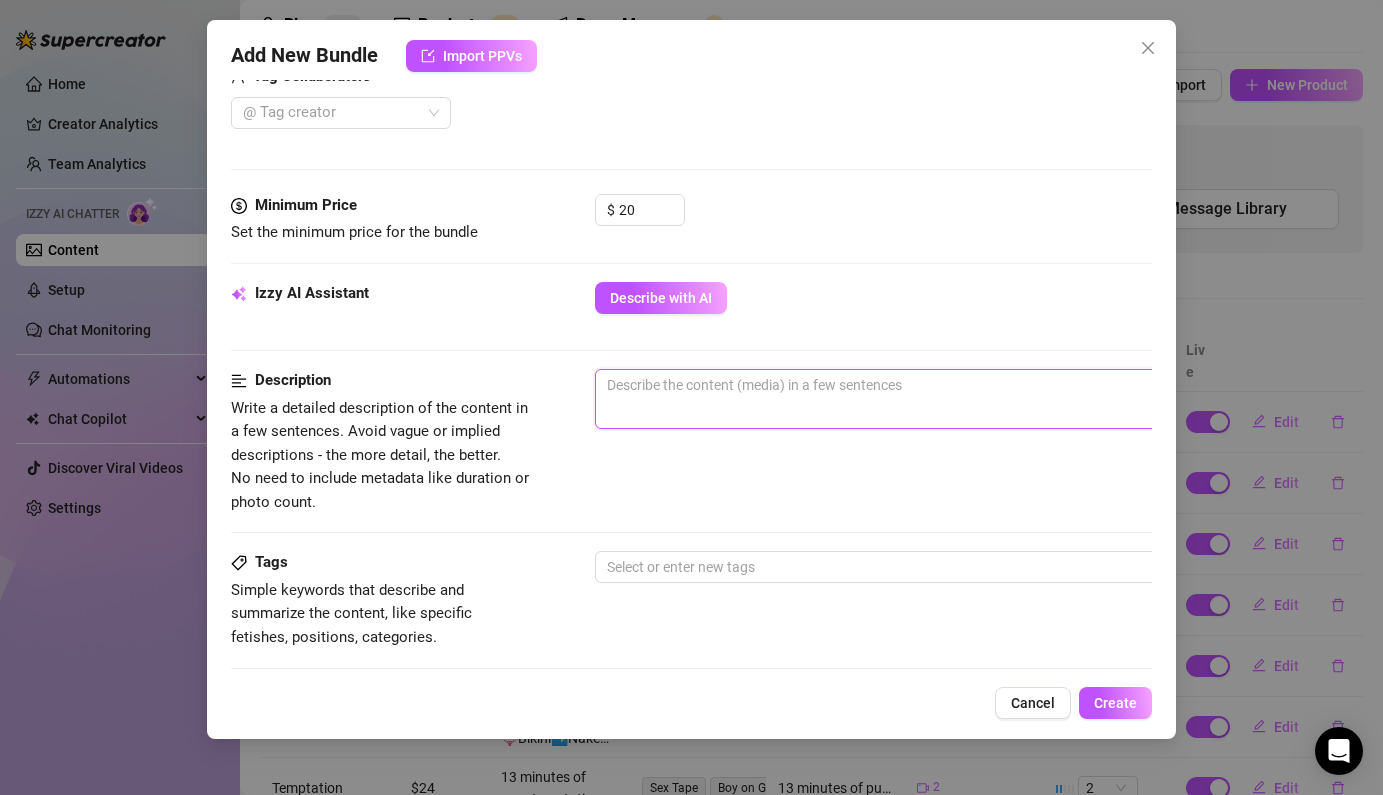 click at bounding box center (945, 399) 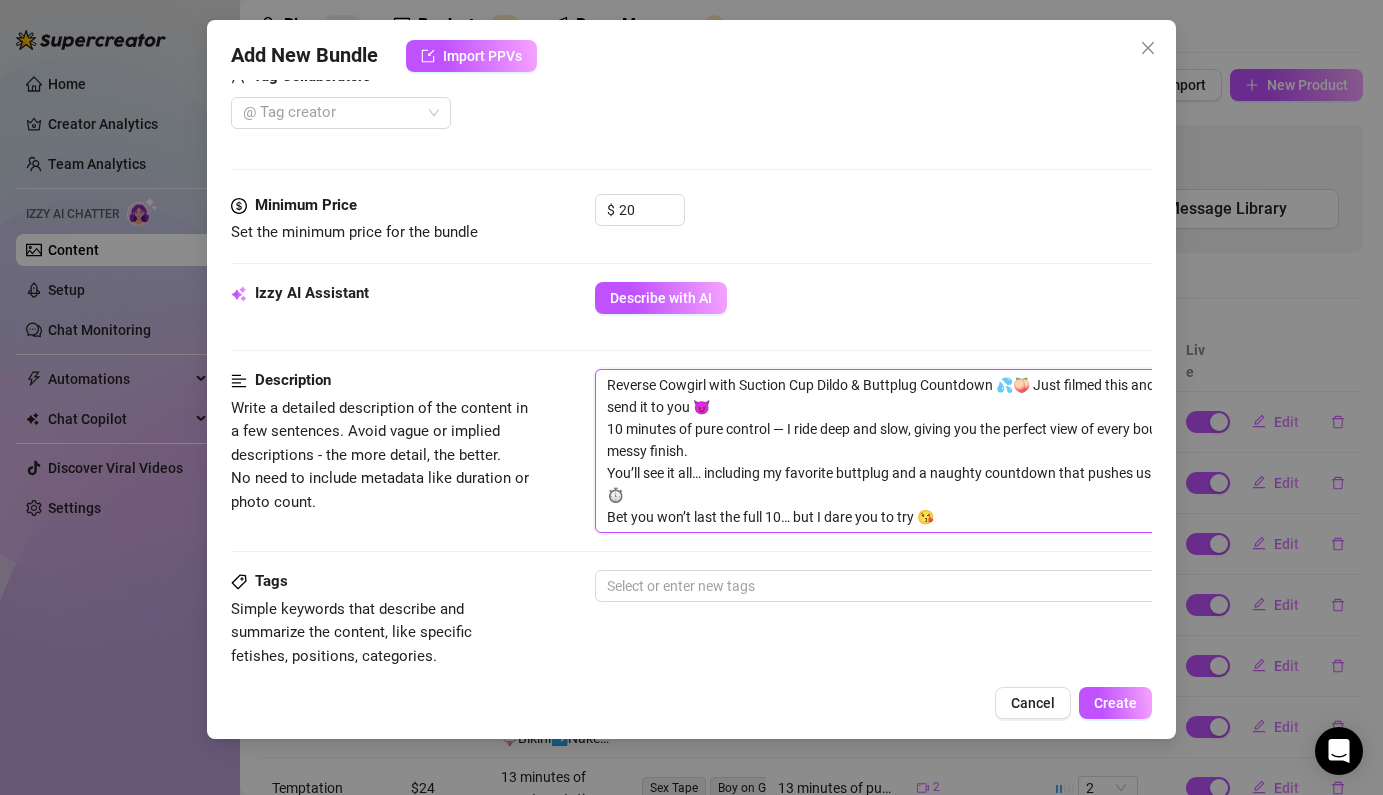 scroll, scrollTop: 0, scrollLeft: 0, axis: both 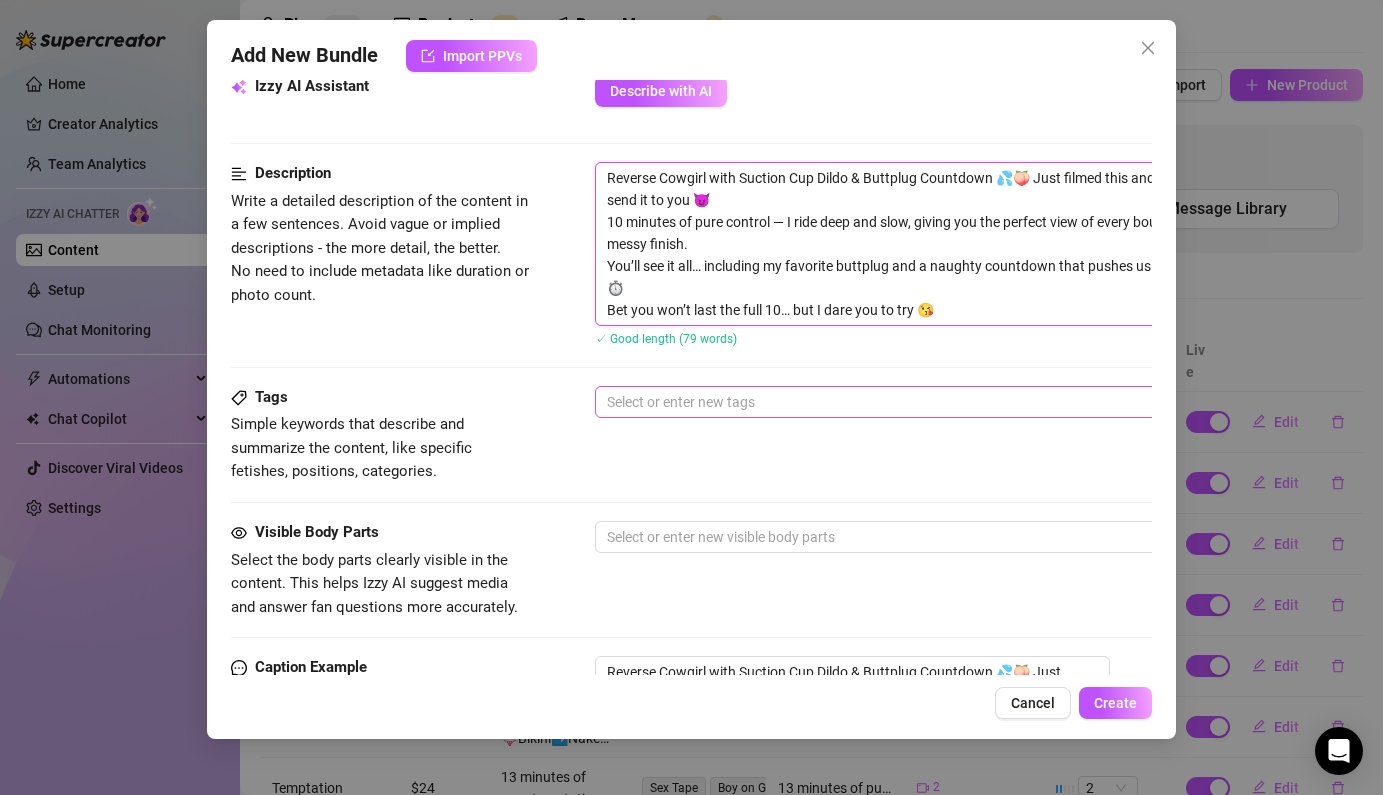 click at bounding box center (934, 402) 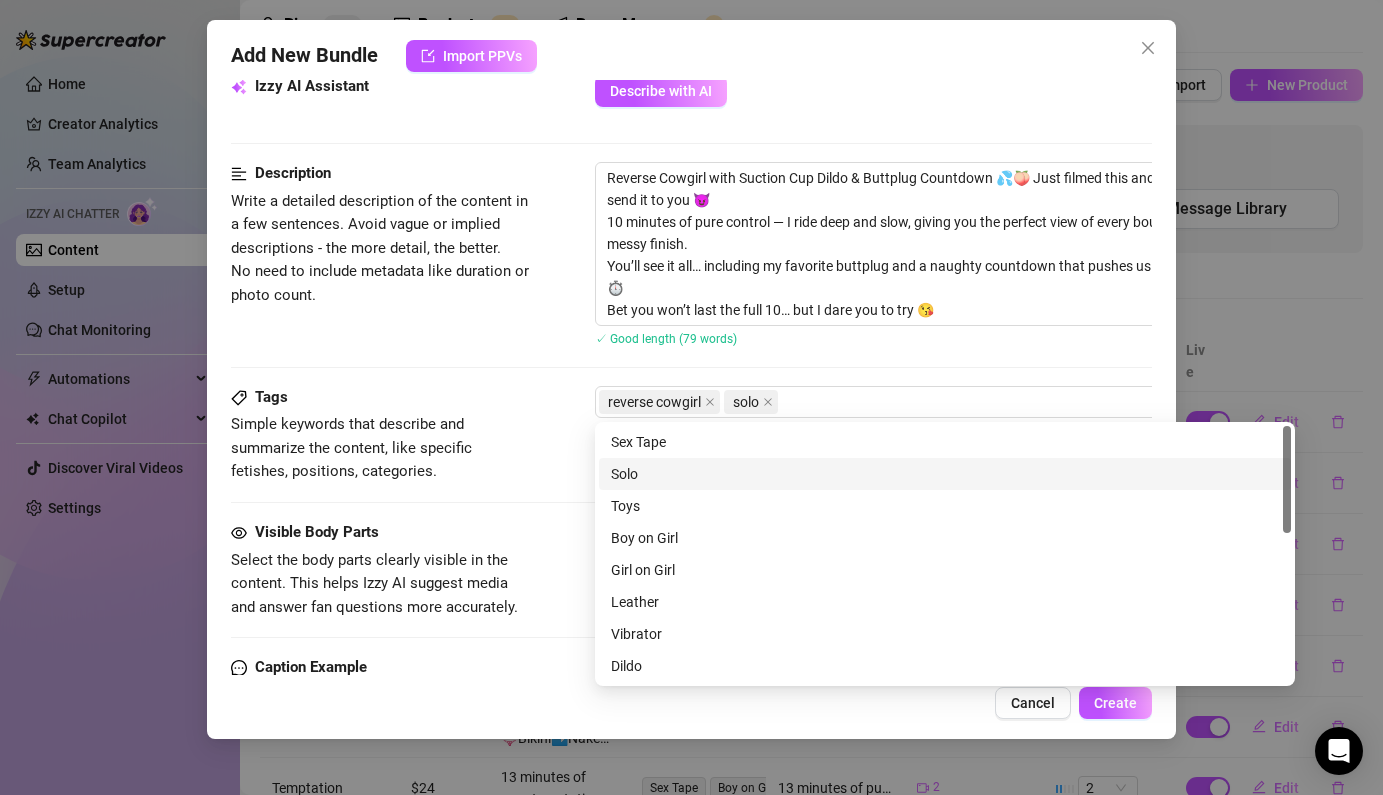 click on "Visible Body Parts" at bounding box center (381, 533) 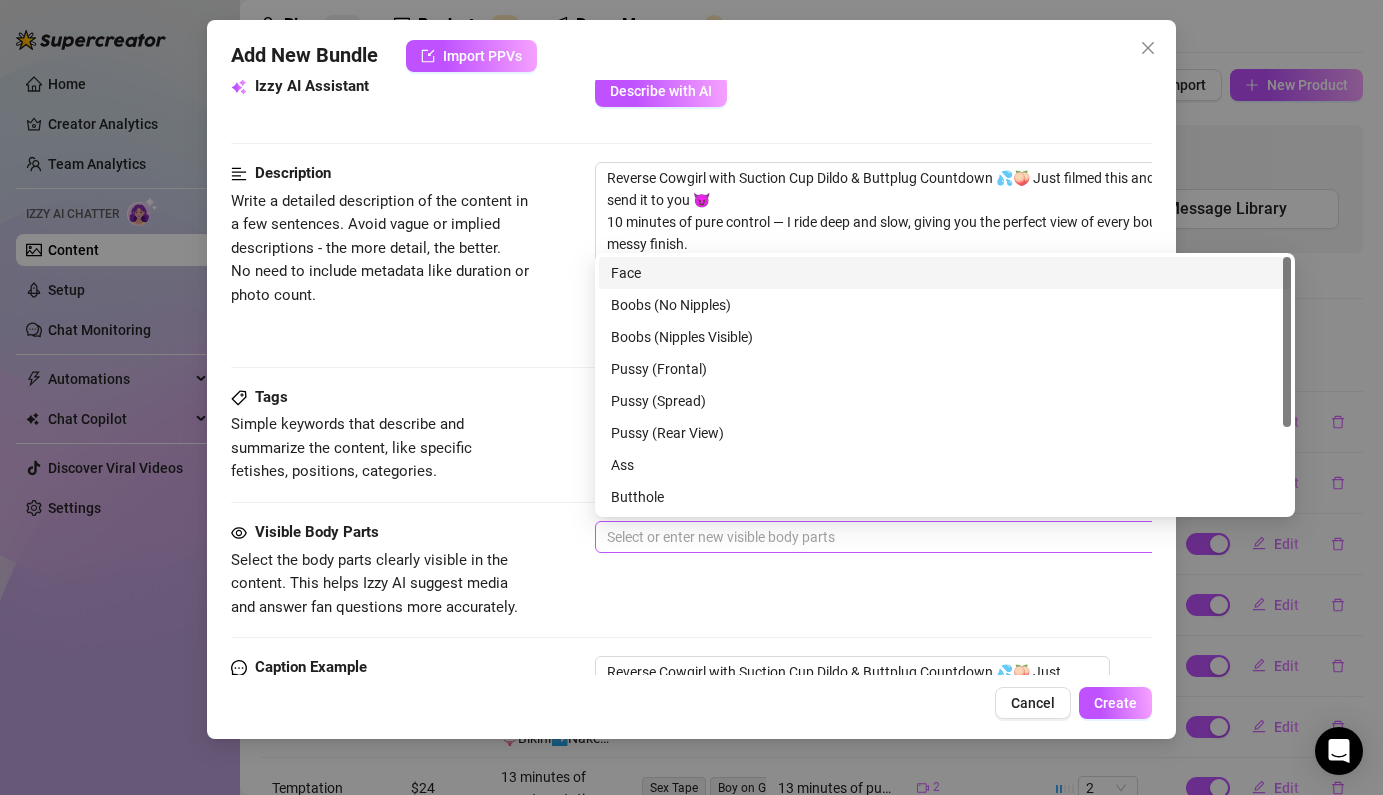 click at bounding box center [934, 537] 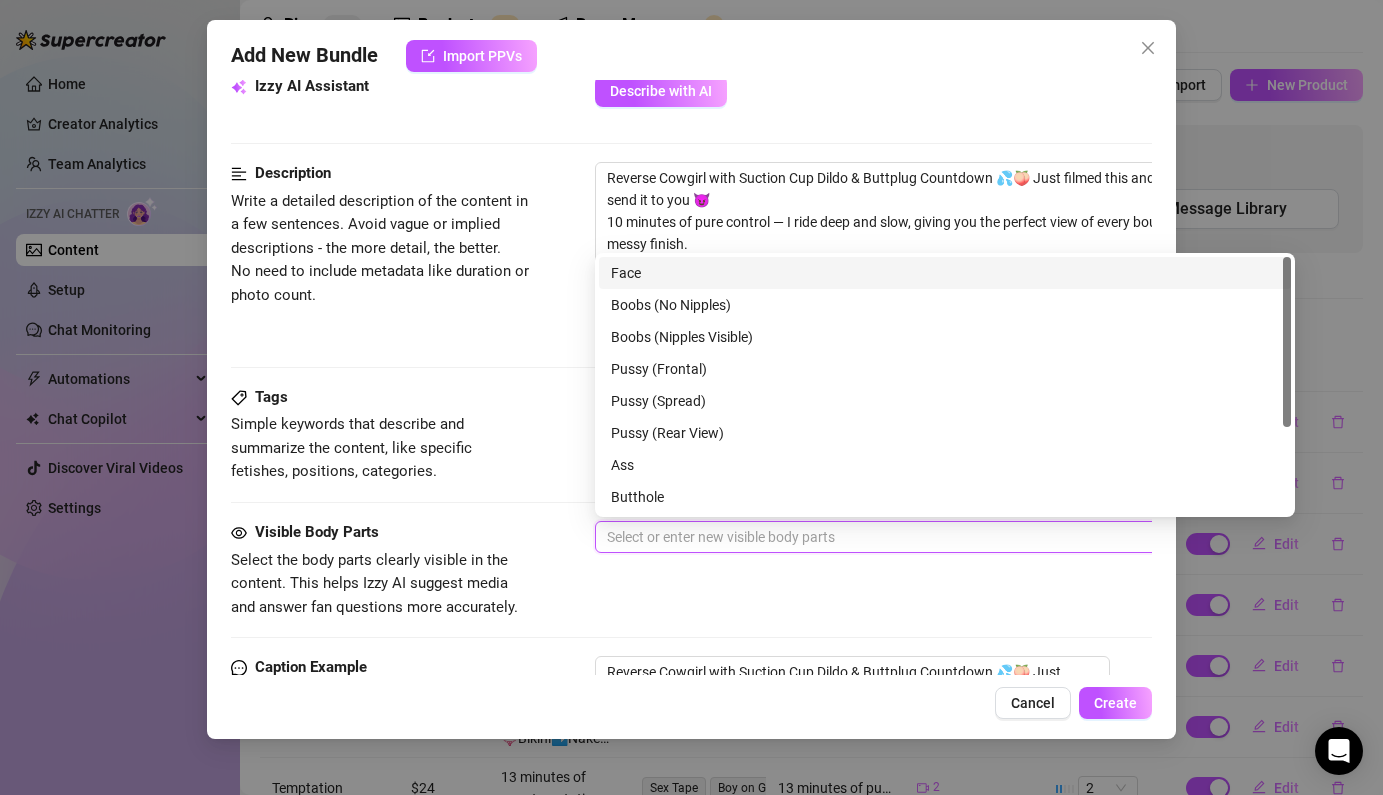 click on "Face" at bounding box center [945, 273] 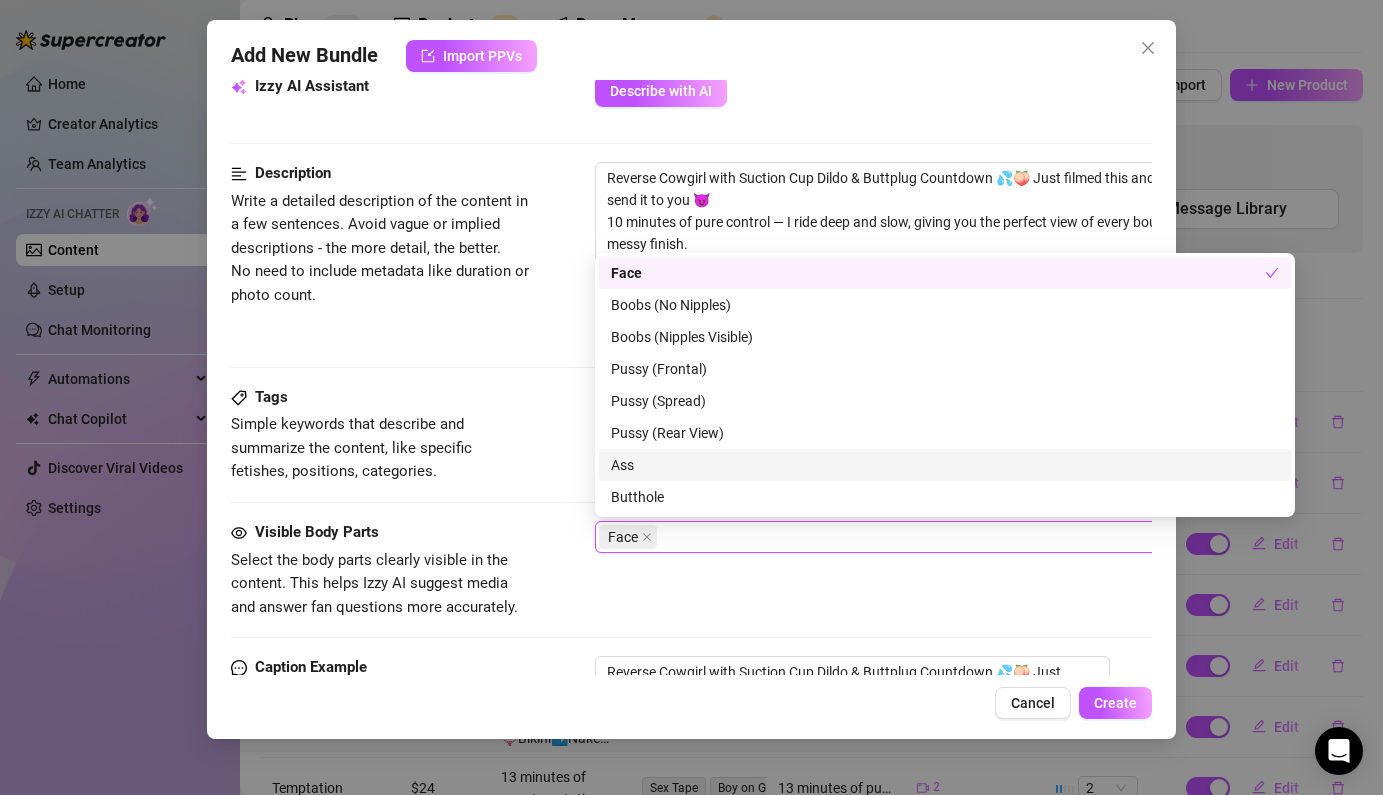click on "Ass" at bounding box center (945, 465) 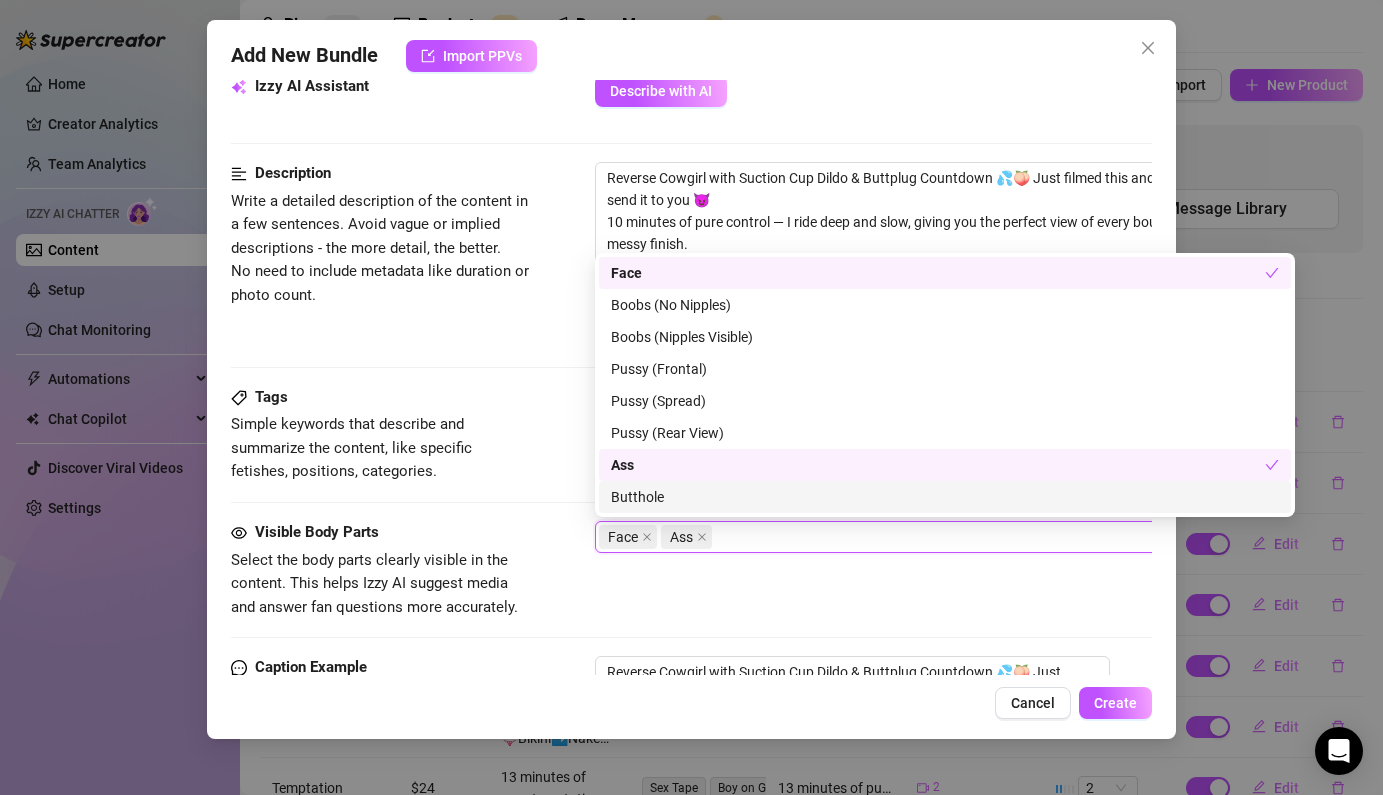 click on "Butthole" at bounding box center [945, 497] 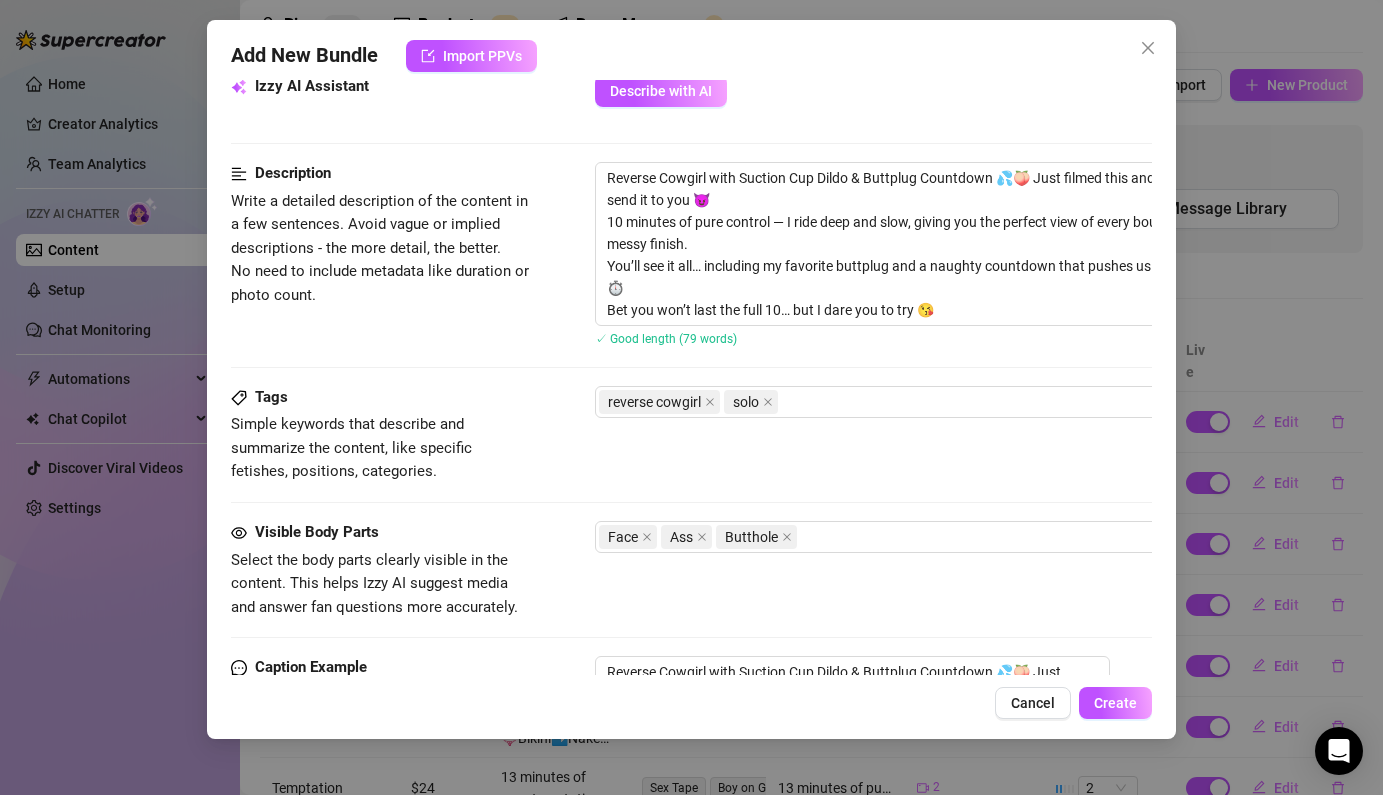 click on "Visible Body Parts Select the body parts clearly visible in the content. This helps Izzy AI suggest media and answer fan questions more accurately. Face Ass Butthole" at bounding box center [691, 588] 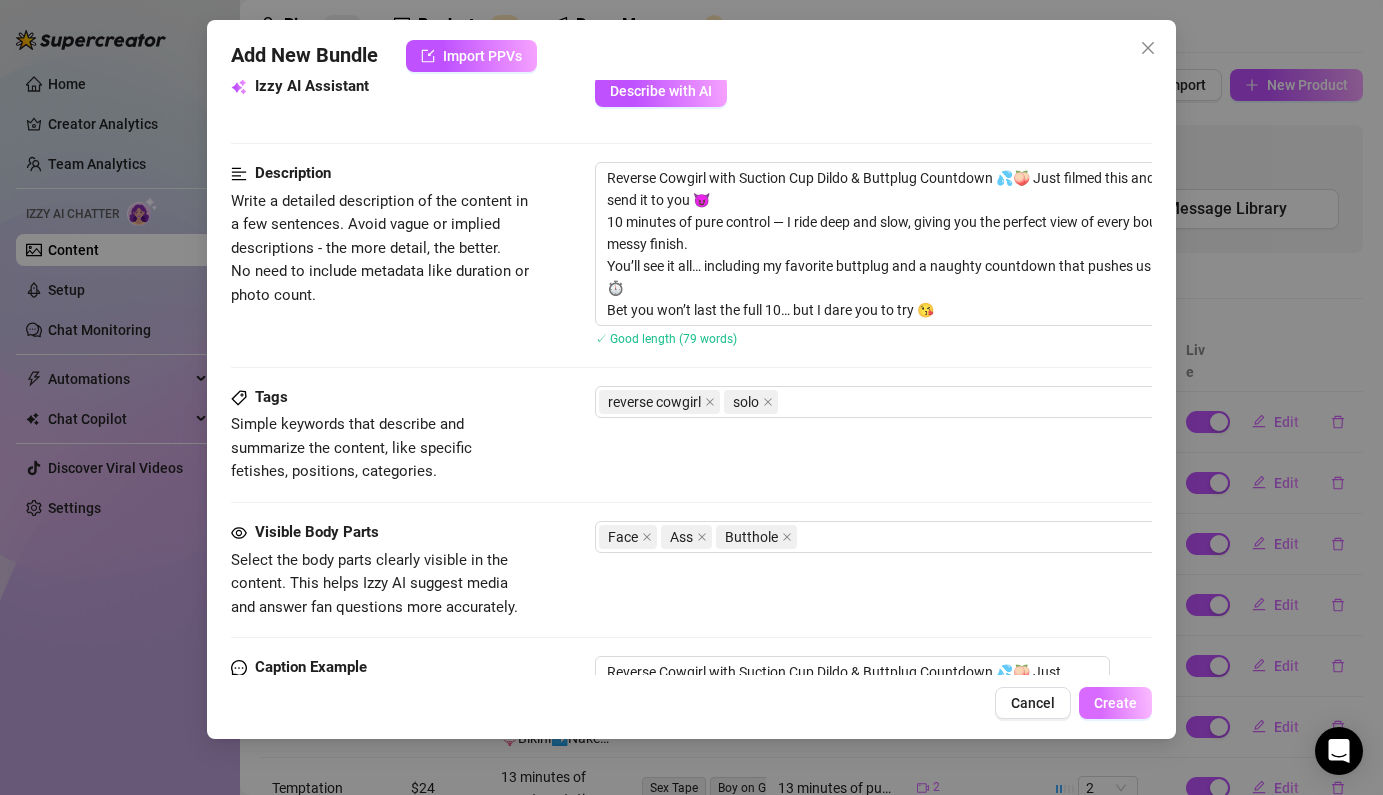 click on "Create" at bounding box center [1115, 703] 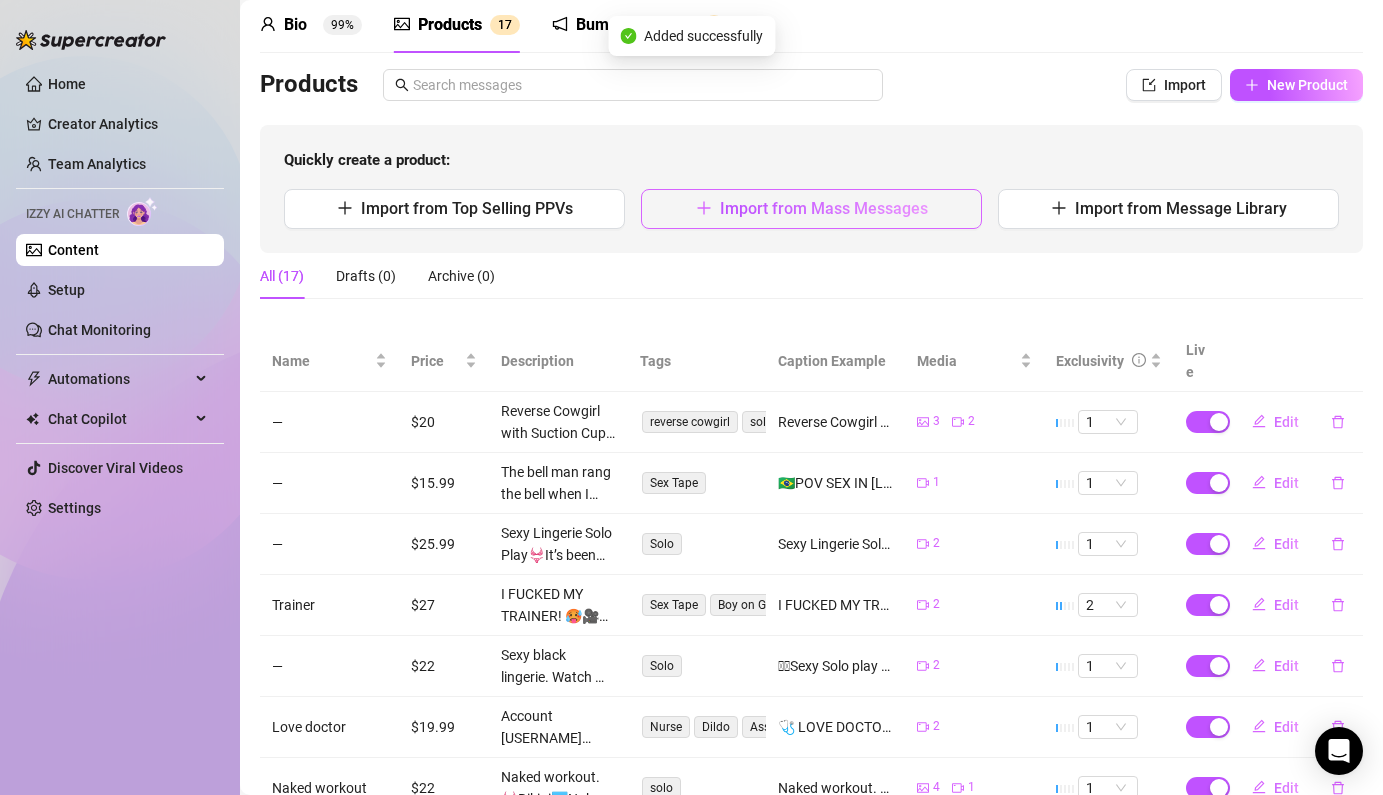 click on "Import from Mass Messages" at bounding box center (811, 209) 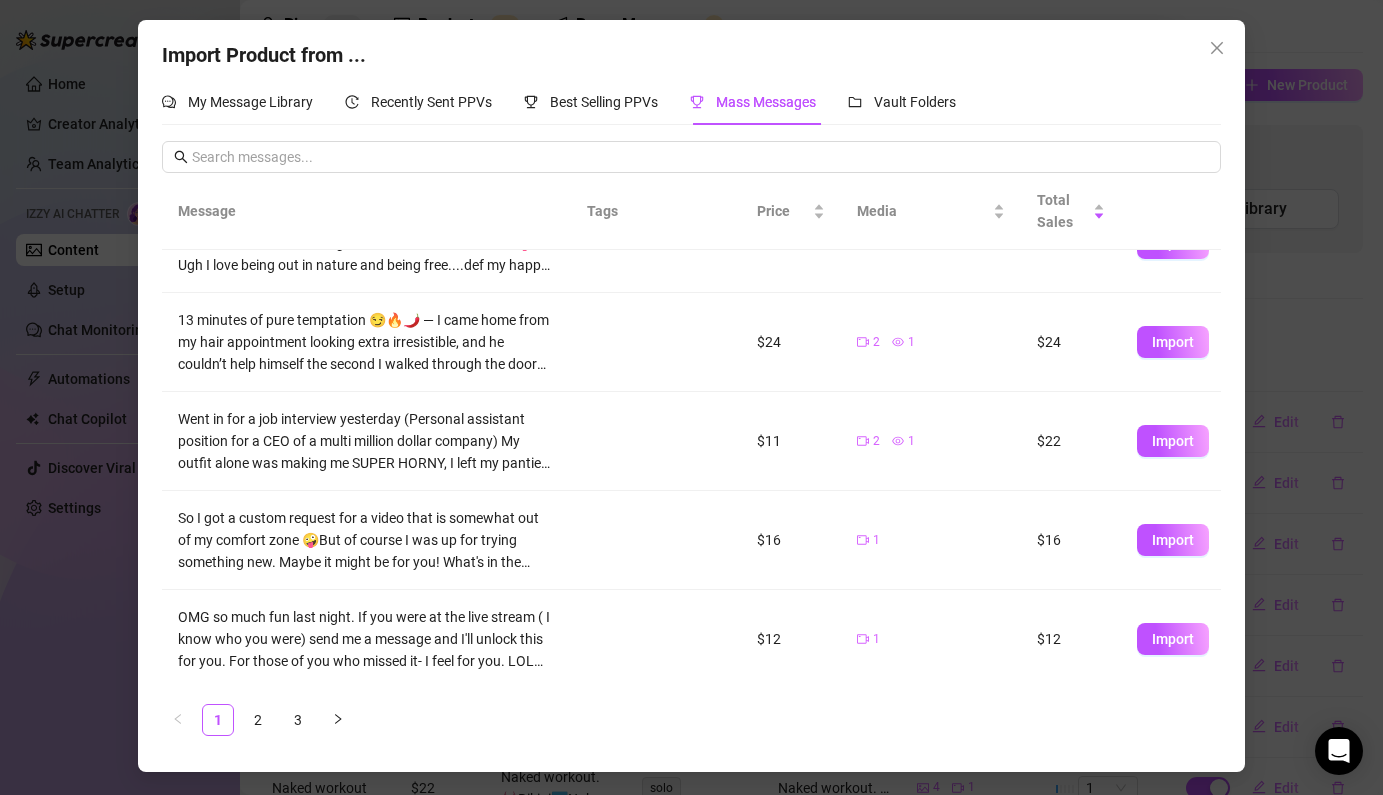 scroll, scrollTop: 496, scrollLeft: 0, axis: vertical 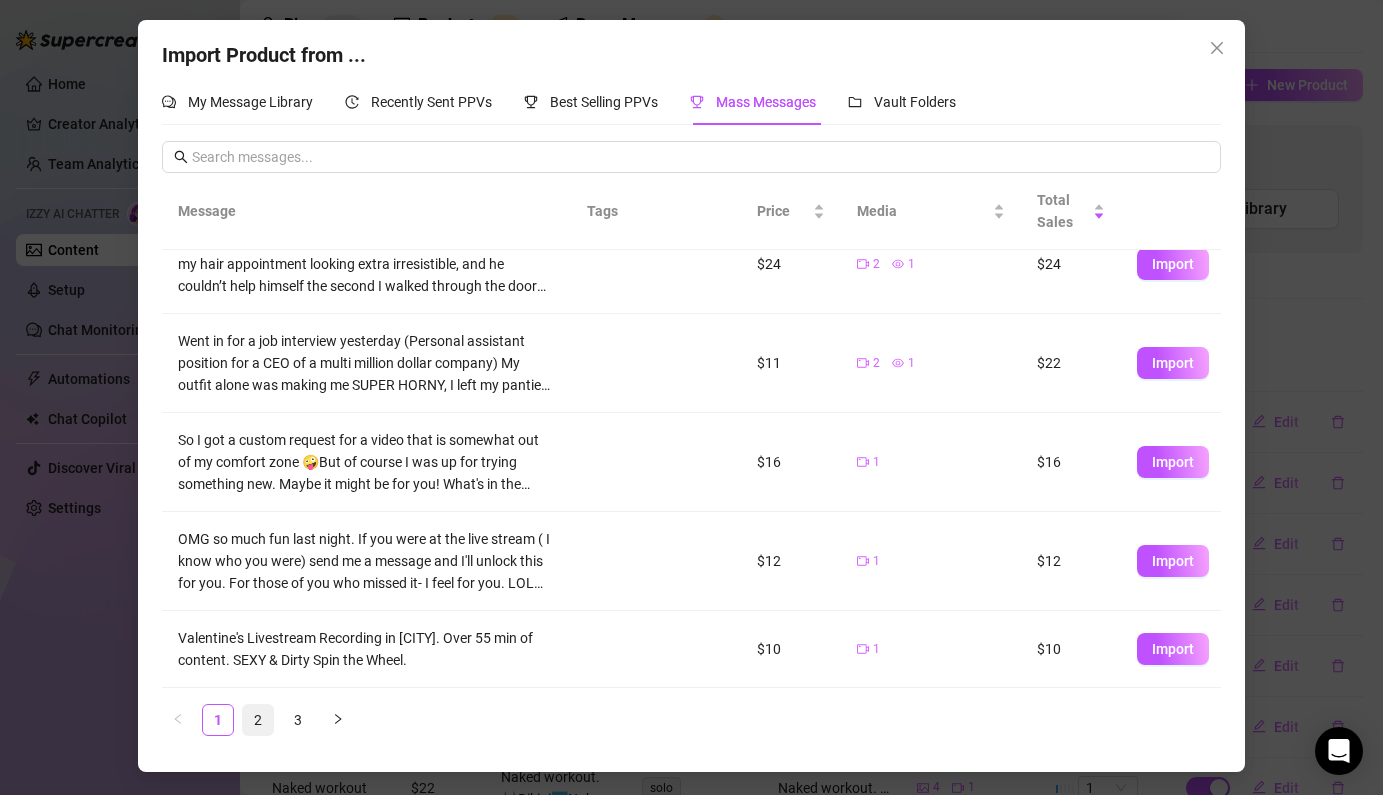 click on "2" at bounding box center [258, 720] 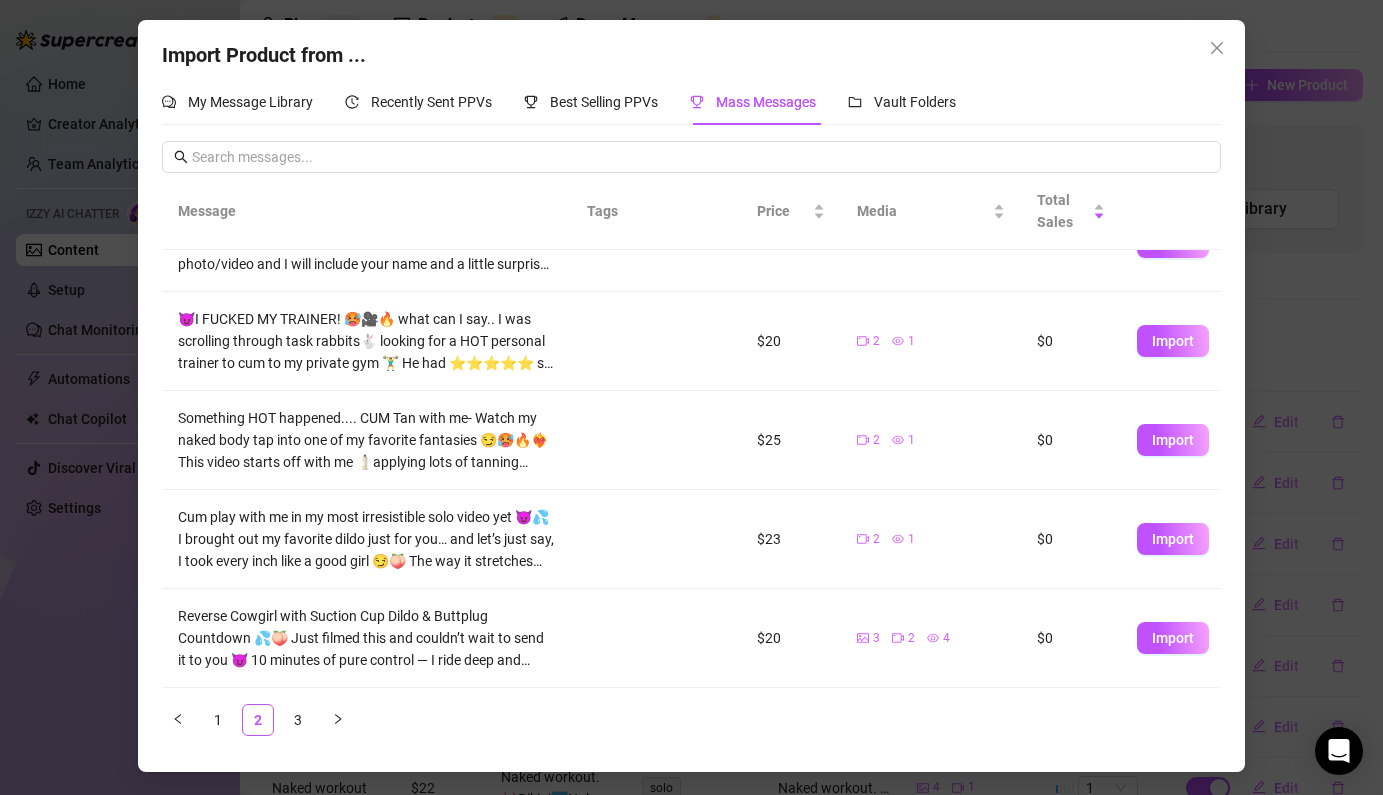 scroll, scrollTop: 0, scrollLeft: 0, axis: both 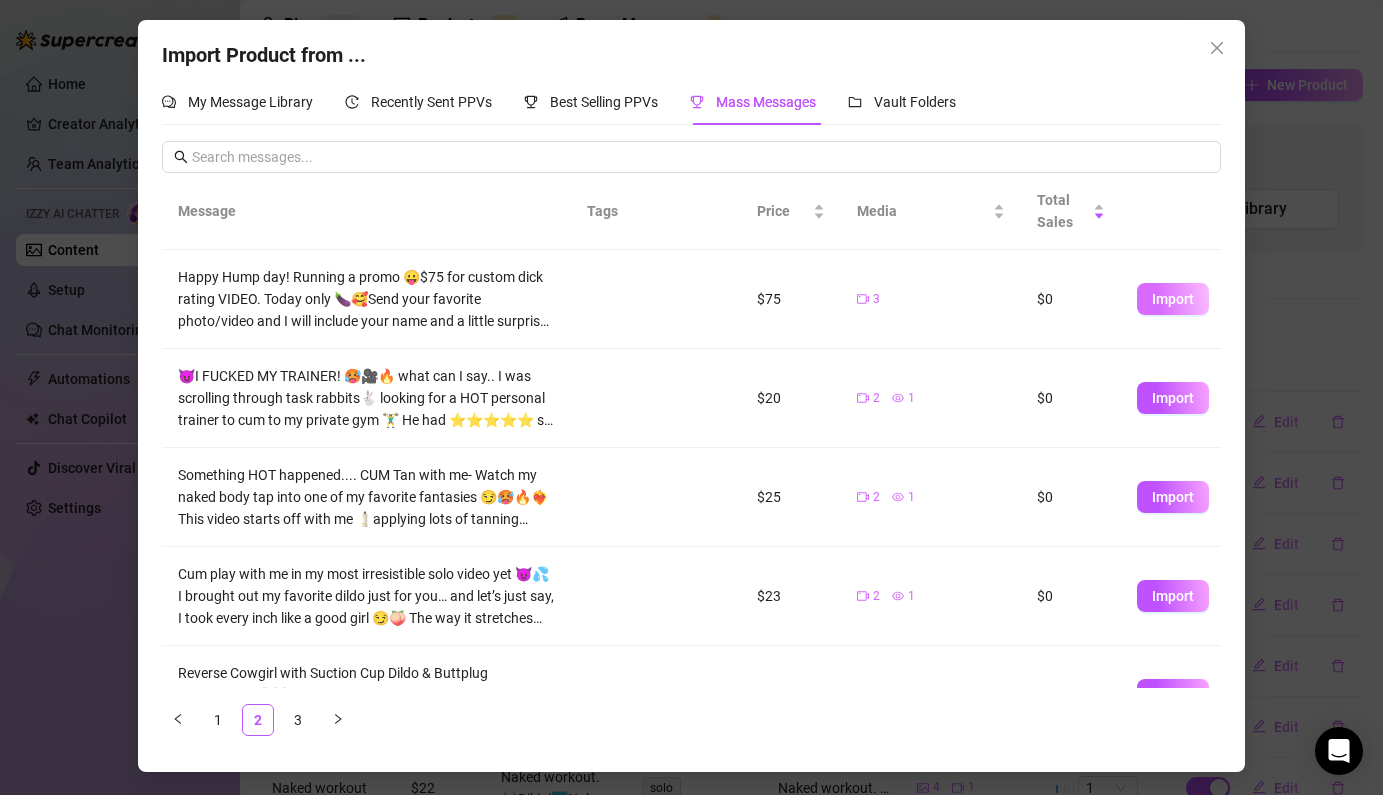 click on "Import" at bounding box center [1173, 299] 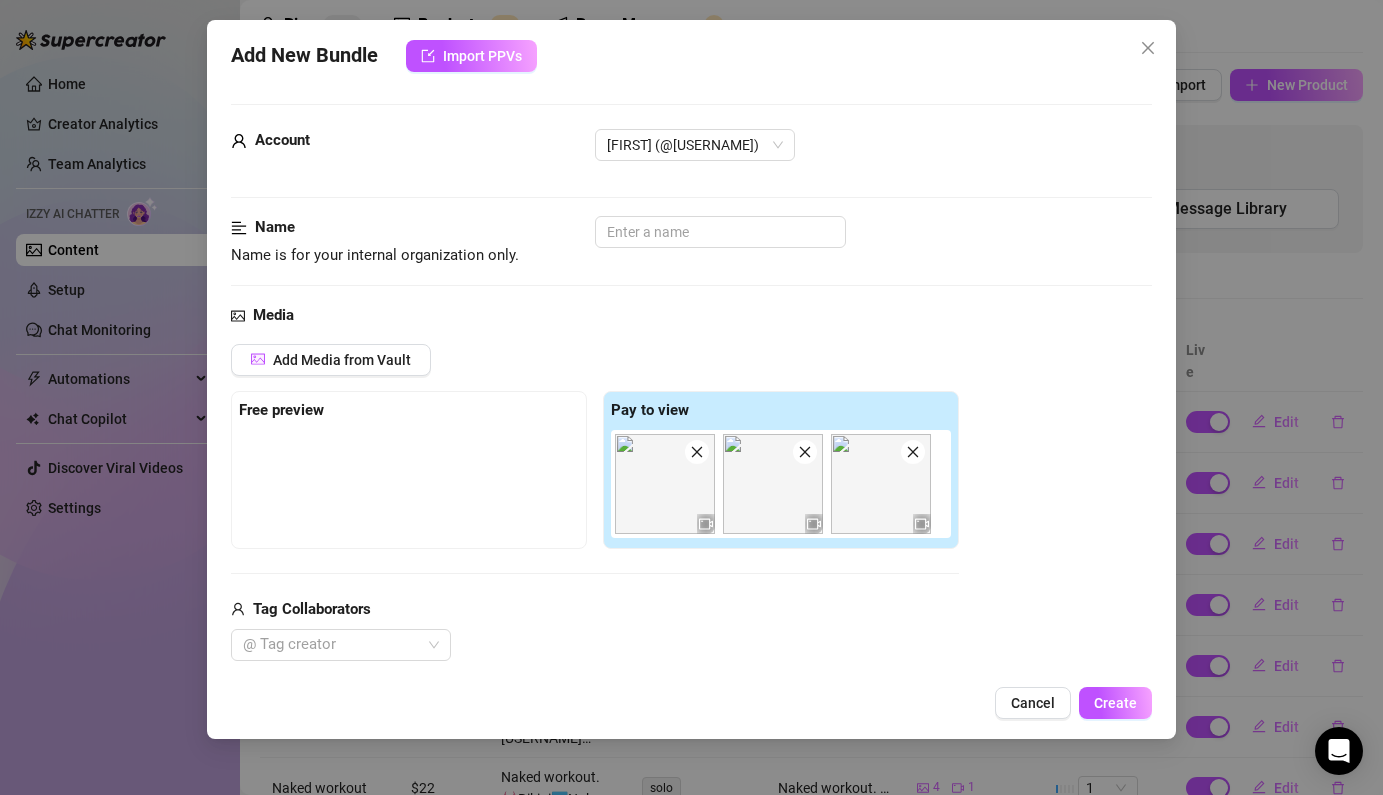 click at bounding box center (665, 484) 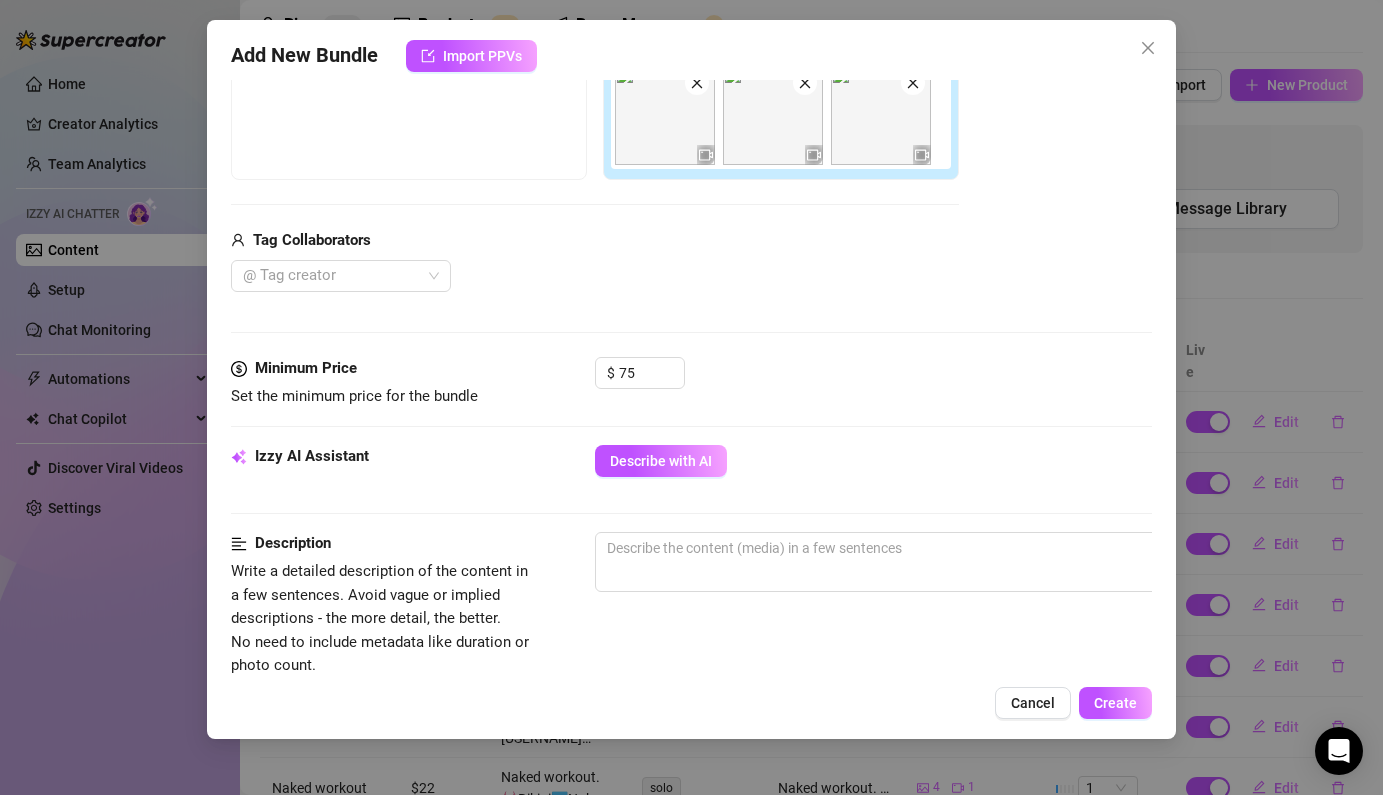 scroll, scrollTop: 372, scrollLeft: 0, axis: vertical 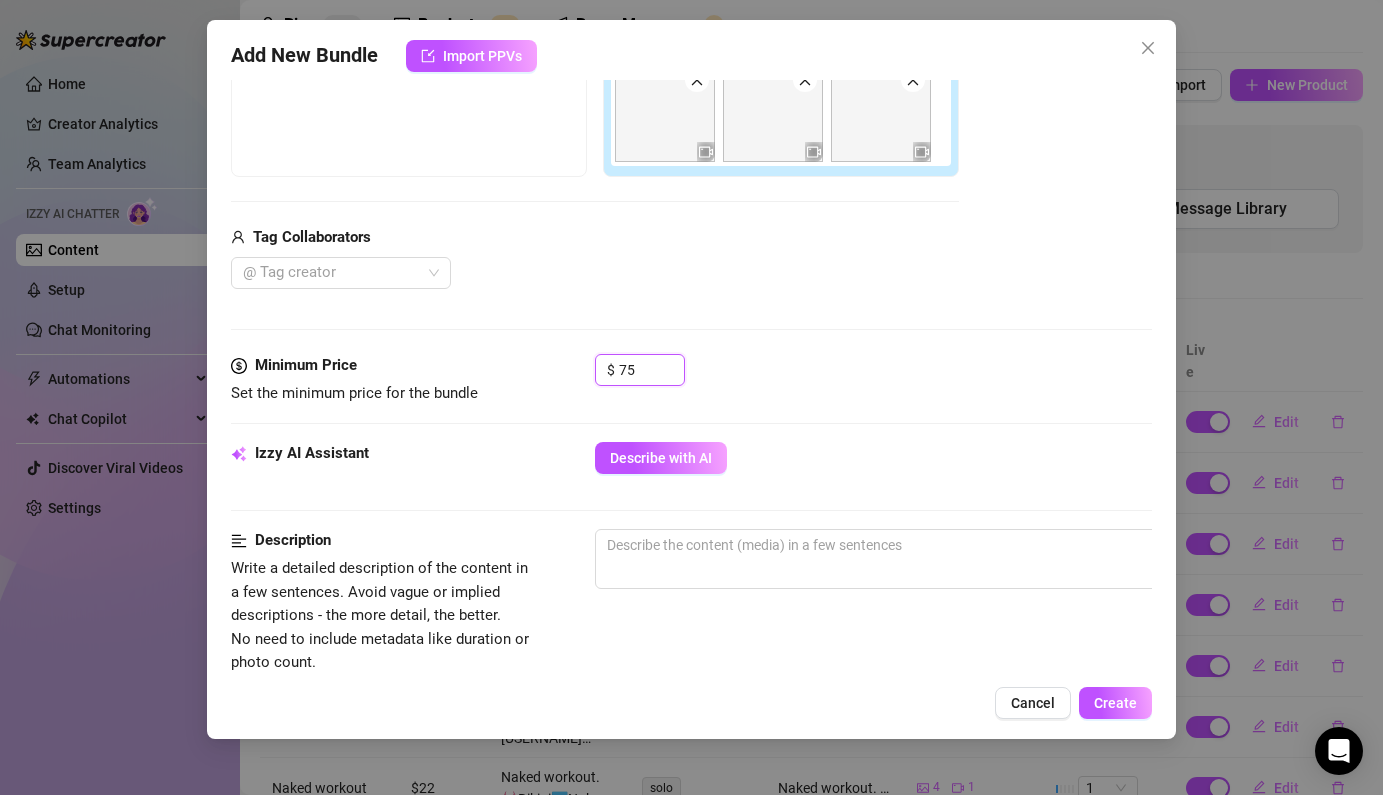 drag, startPoint x: 641, startPoint y: 372, endPoint x: 592, endPoint y: 362, distance: 50.01 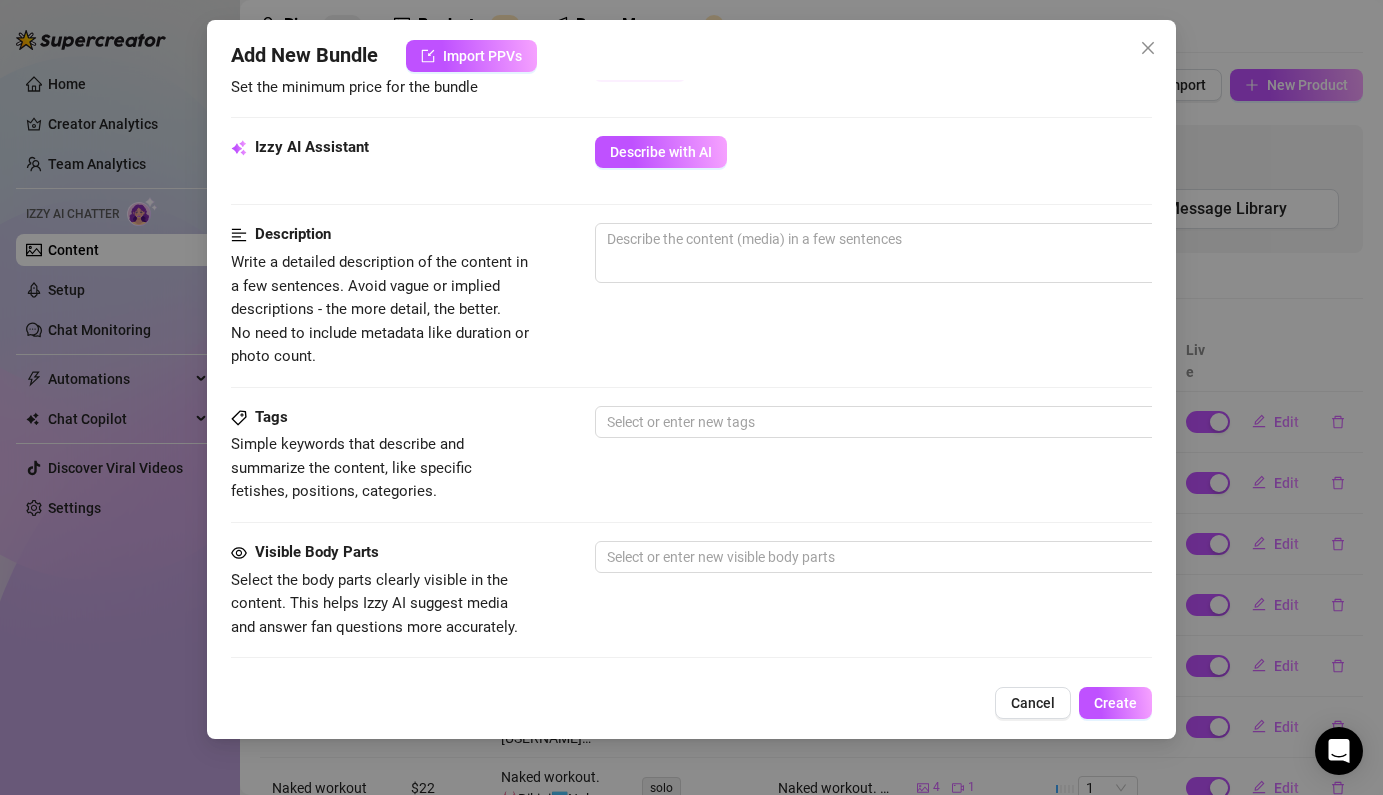 scroll, scrollTop: 902, scrollLeft: 0, axis: vertical 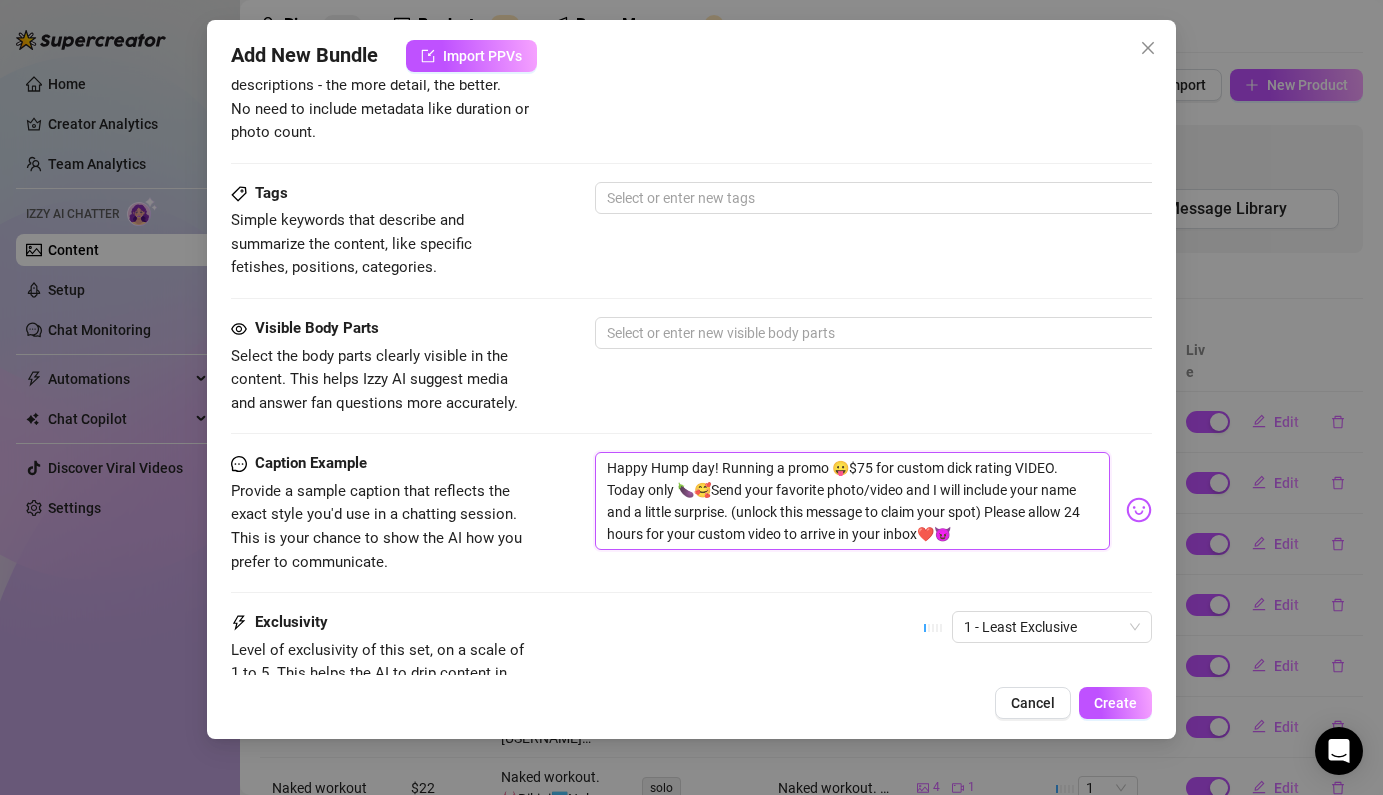 drag, startPoint x: 845, startPoint y: 470, endPoint x: 881, endPoint y: 540, distance: 78.714676 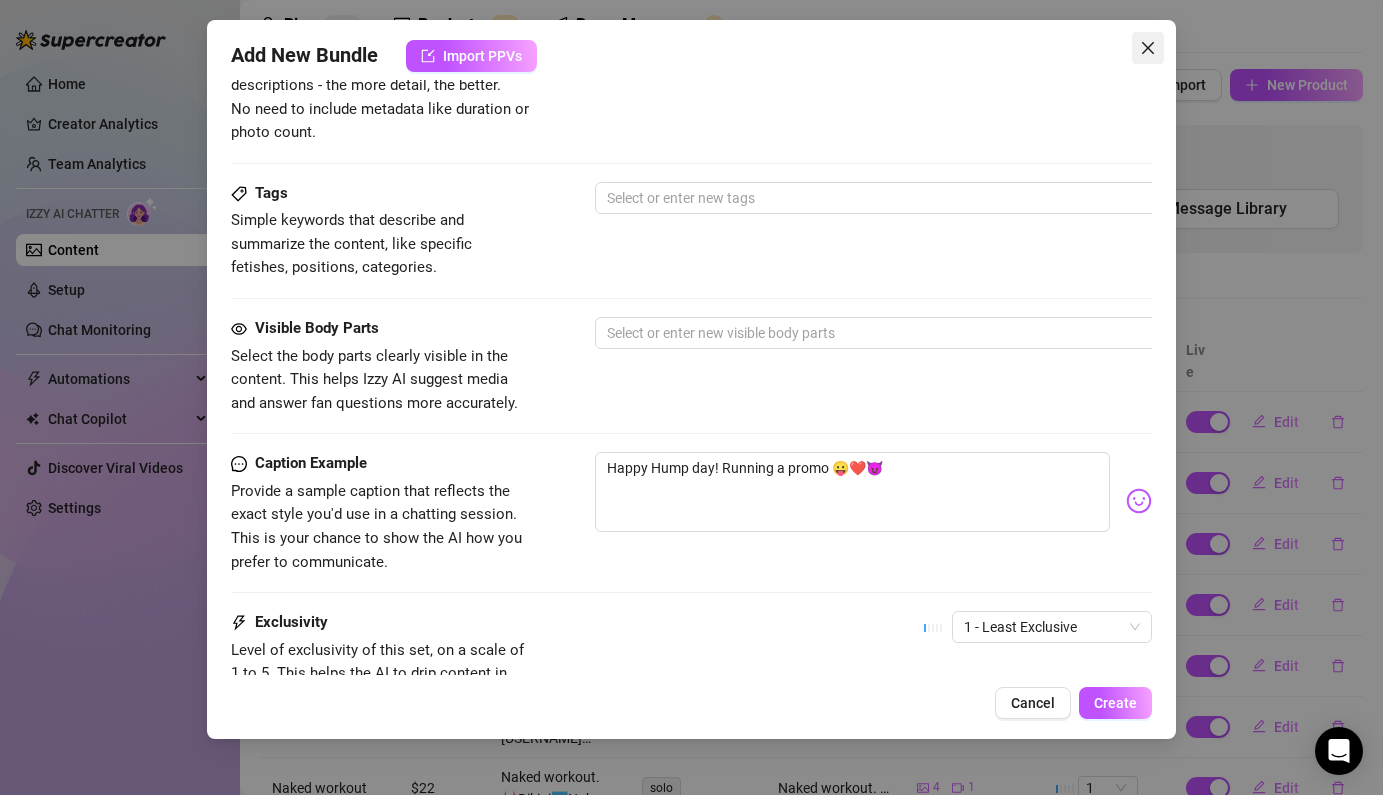 click 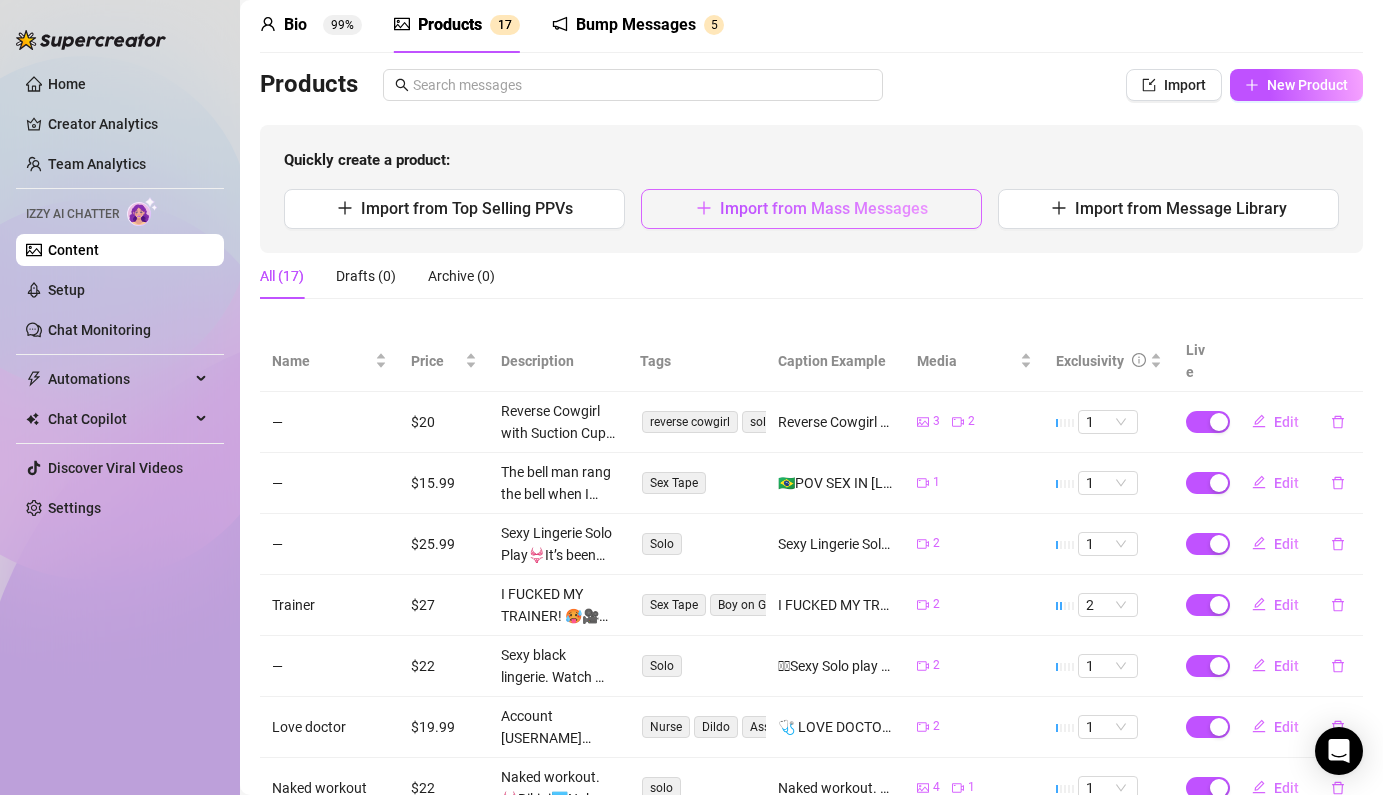 click on "Import from Mass Messages" at bounding box center [824, 208] 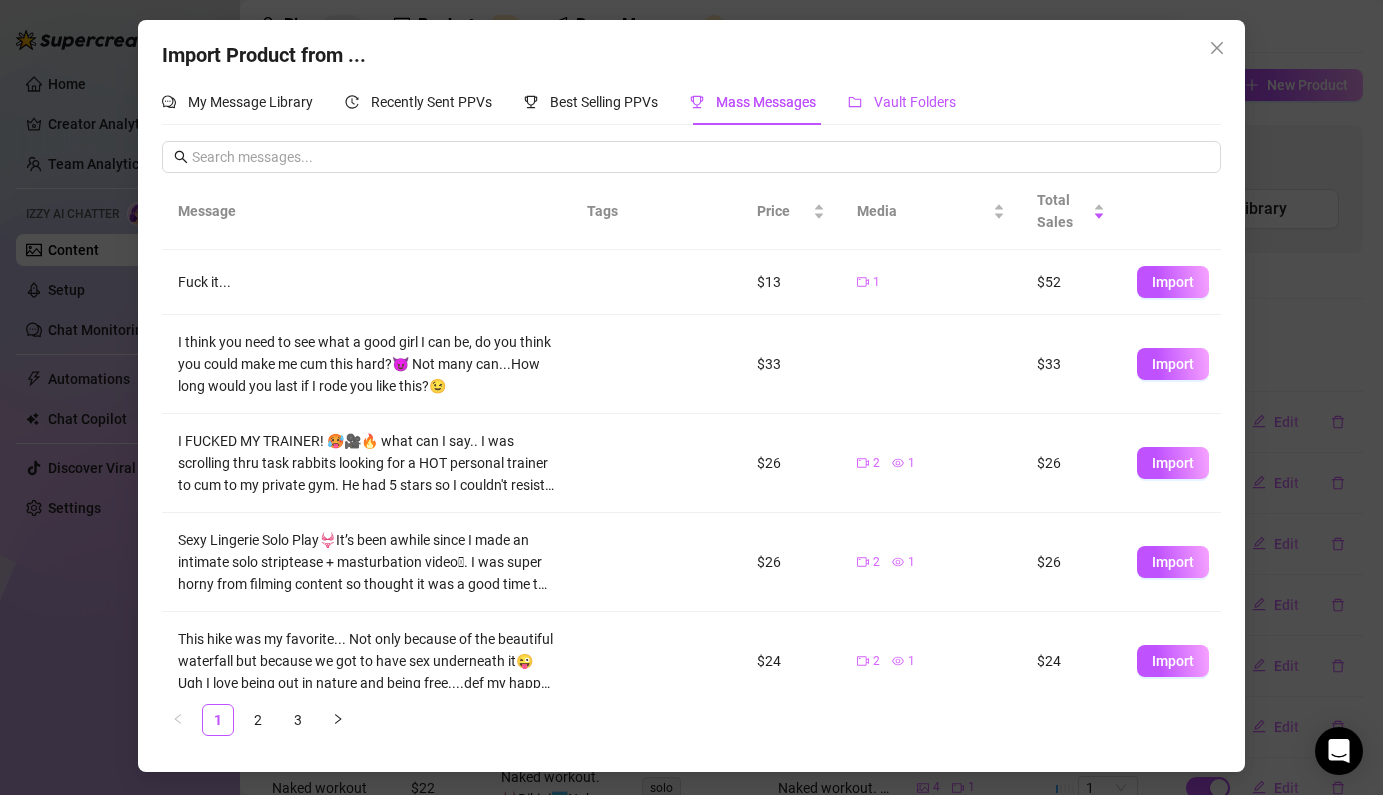 click on "Vault Folders" at bounding box center [902, 102] 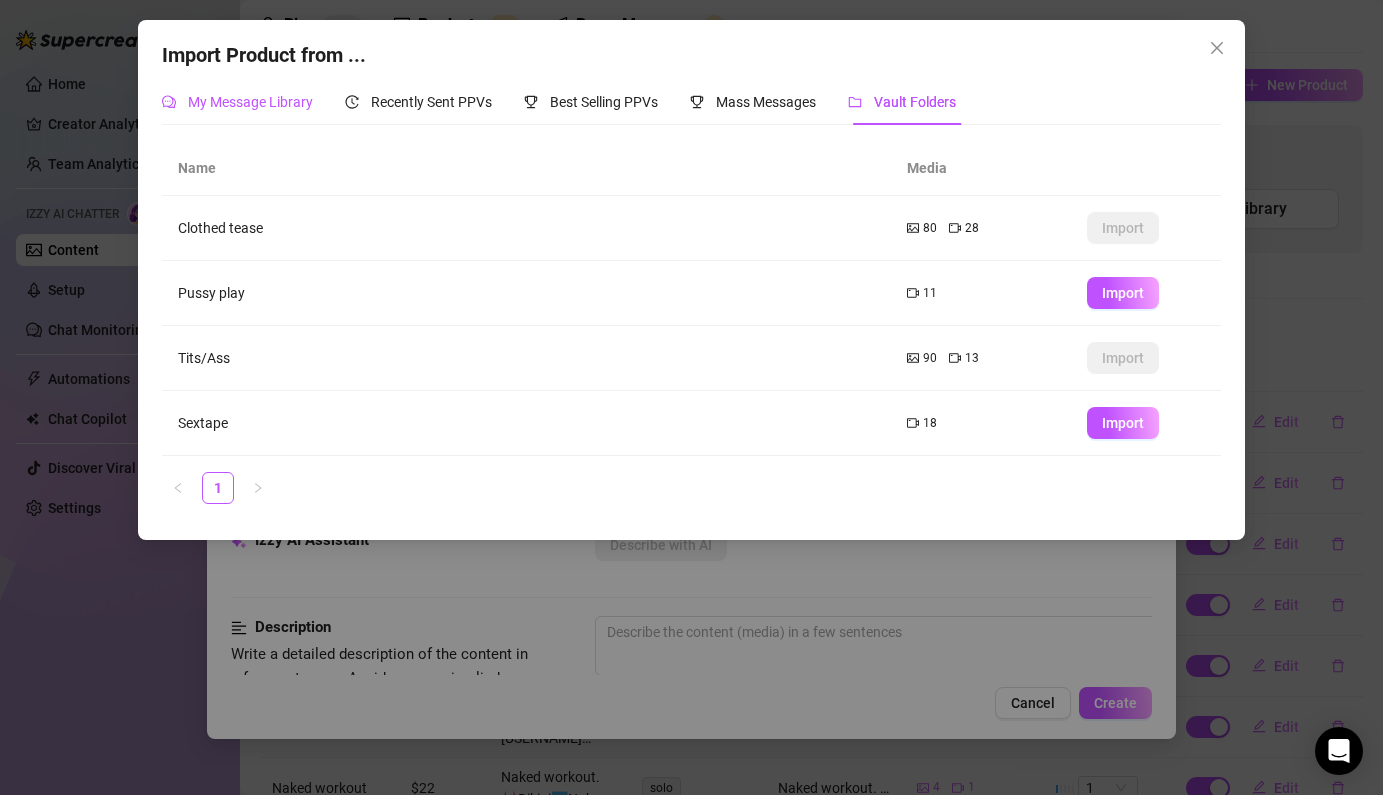 click on "My Message Library" at bounding box center [250, 102] 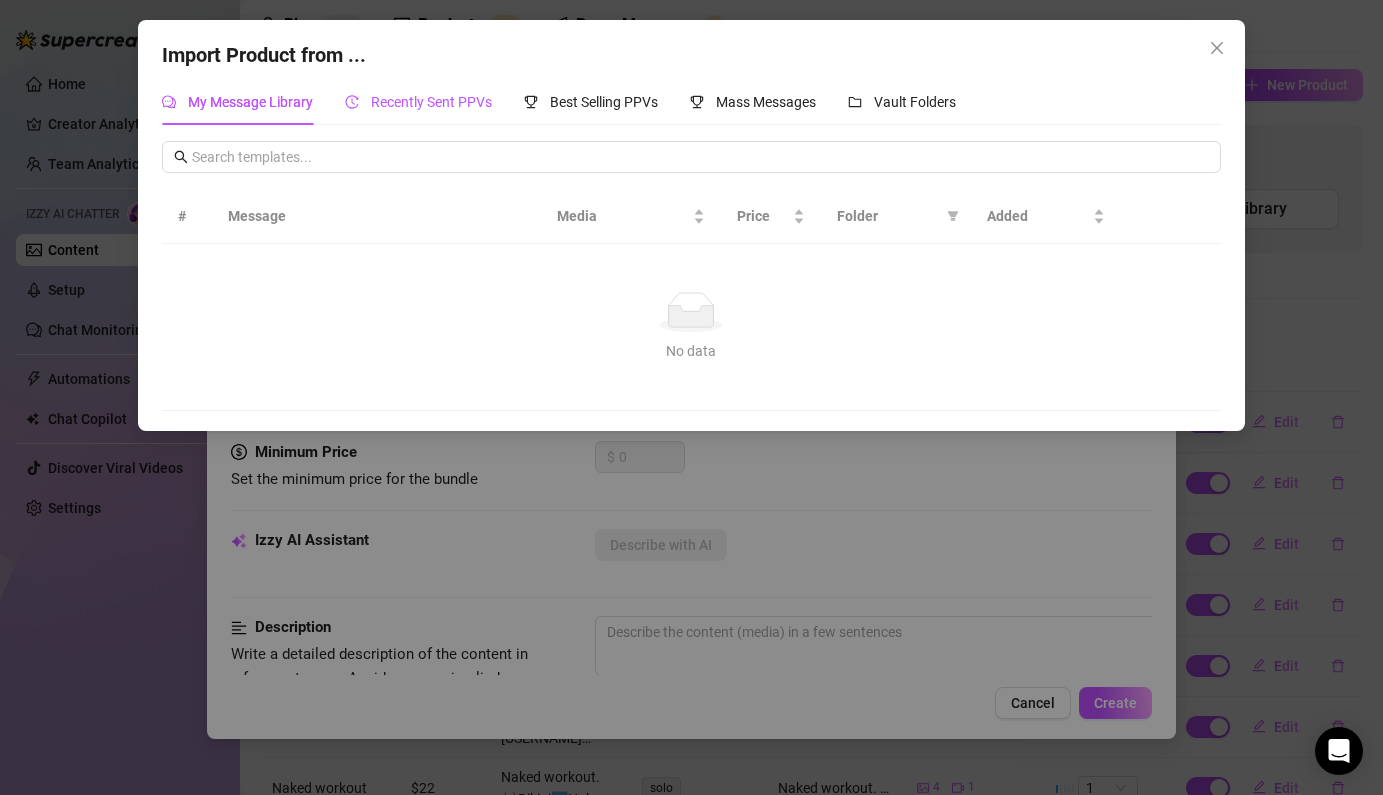 click on "Recently Sent PPVs" at bounding box center [431, 102] 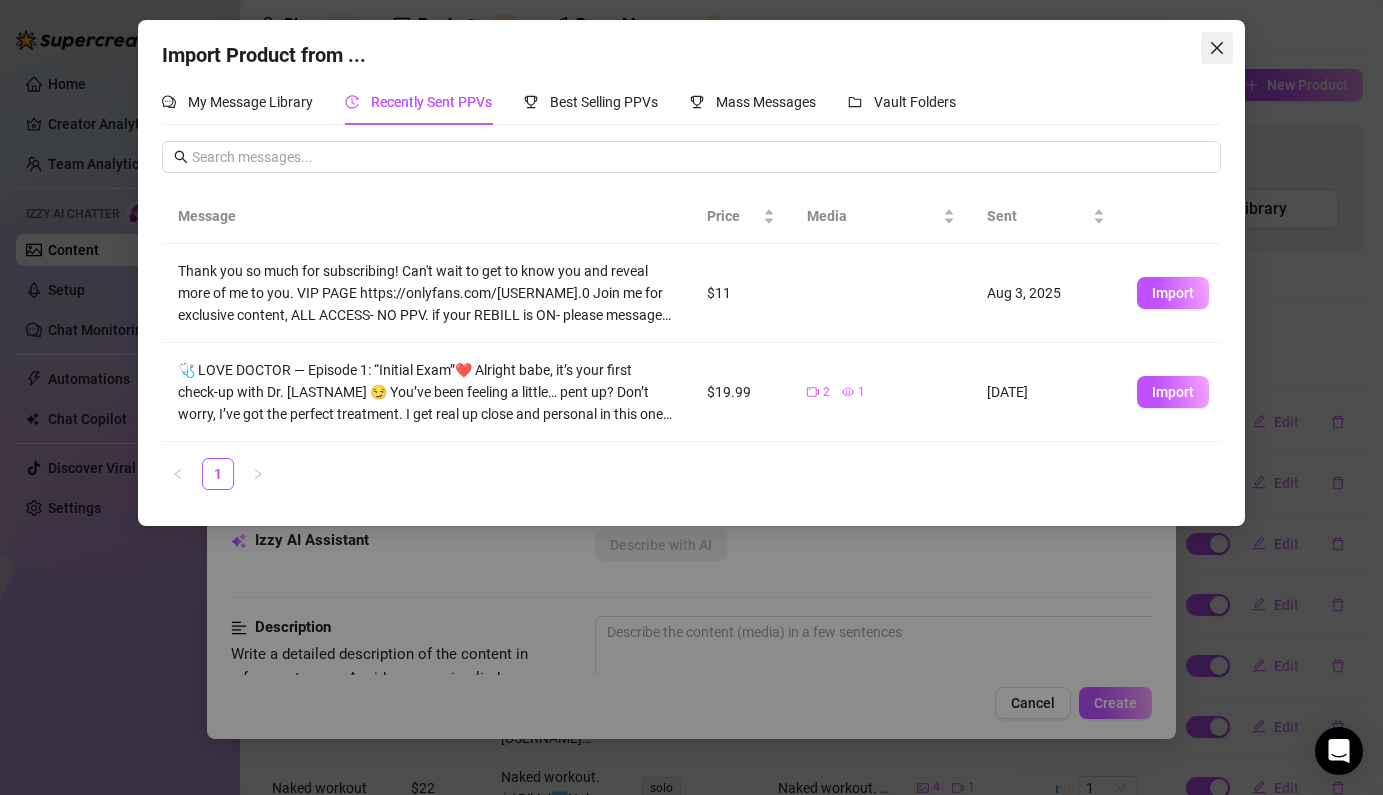 click 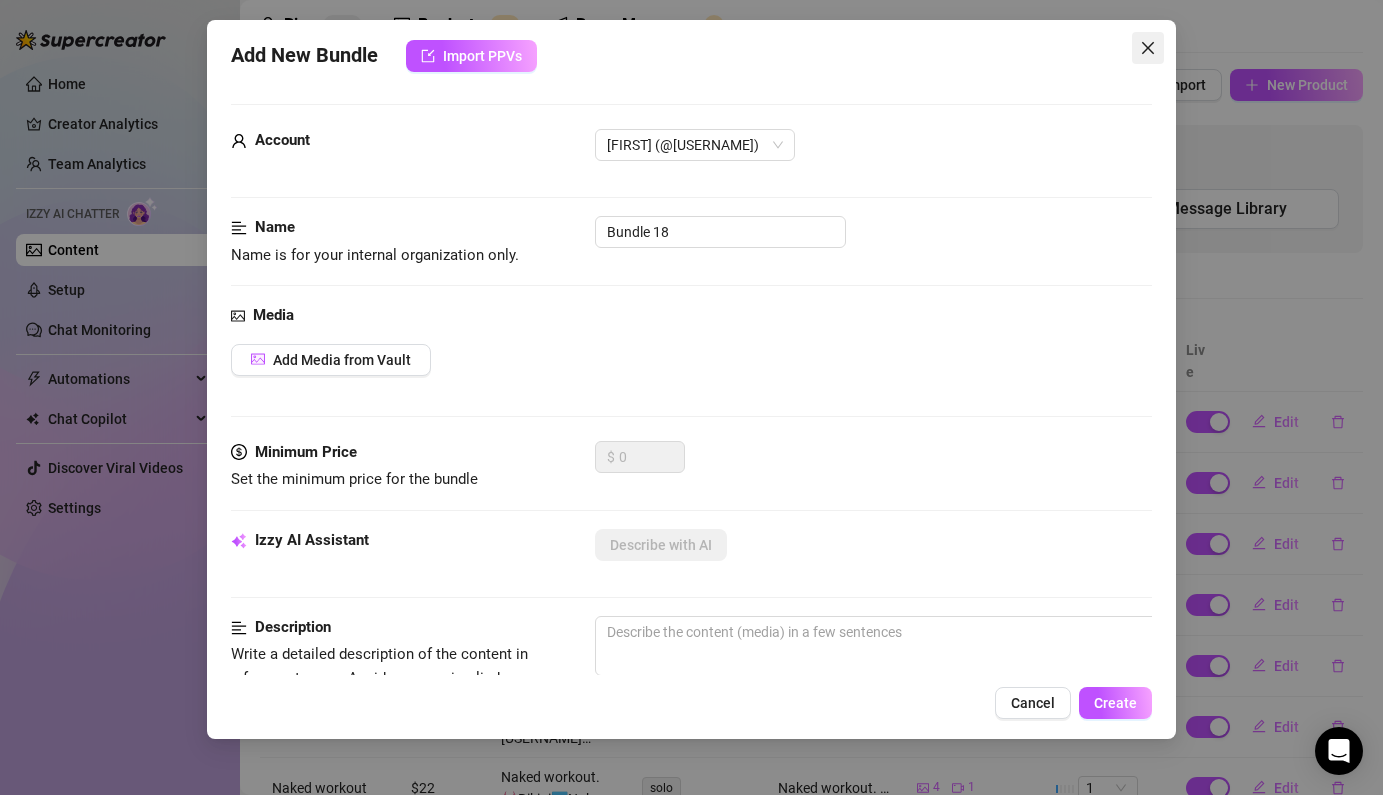 click 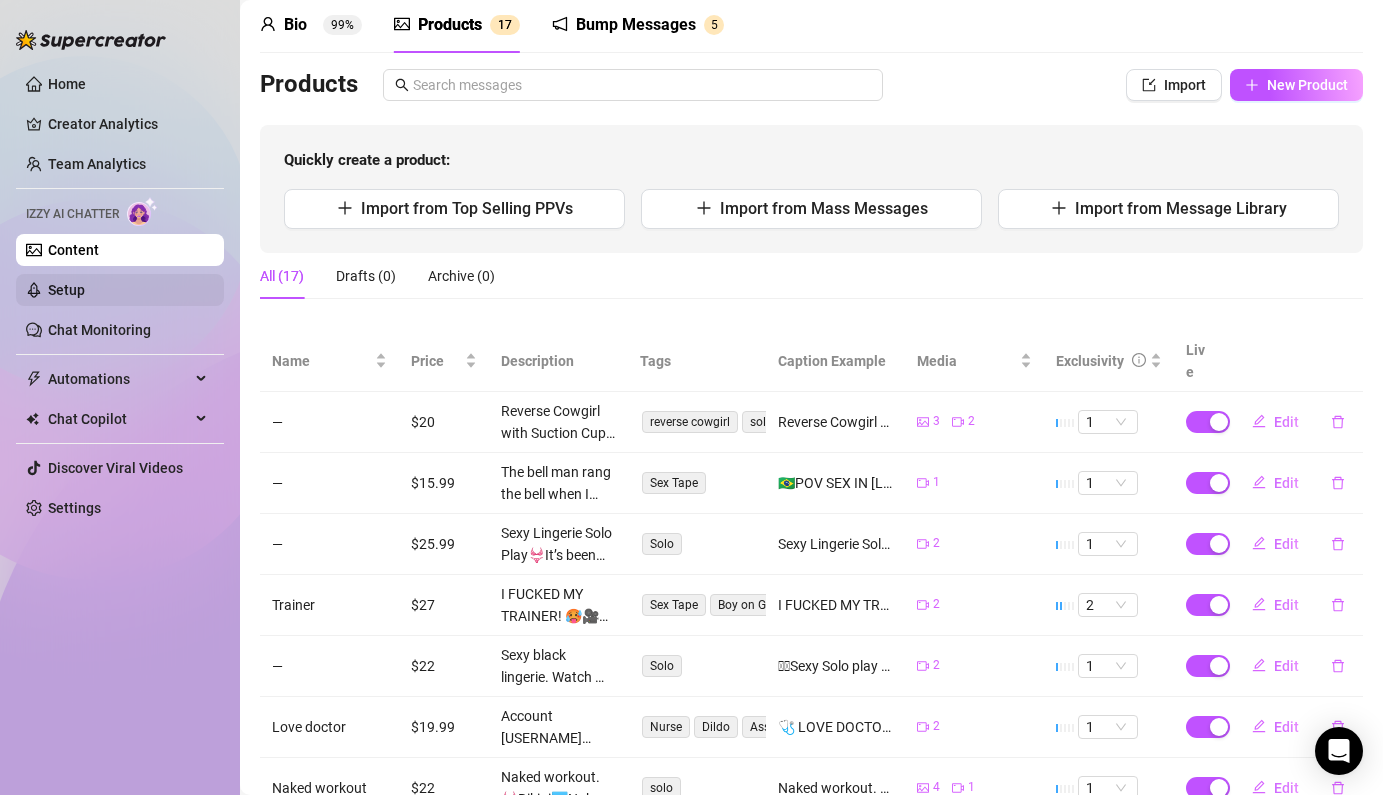 click on "Setup" at bounding box center (66, 290) 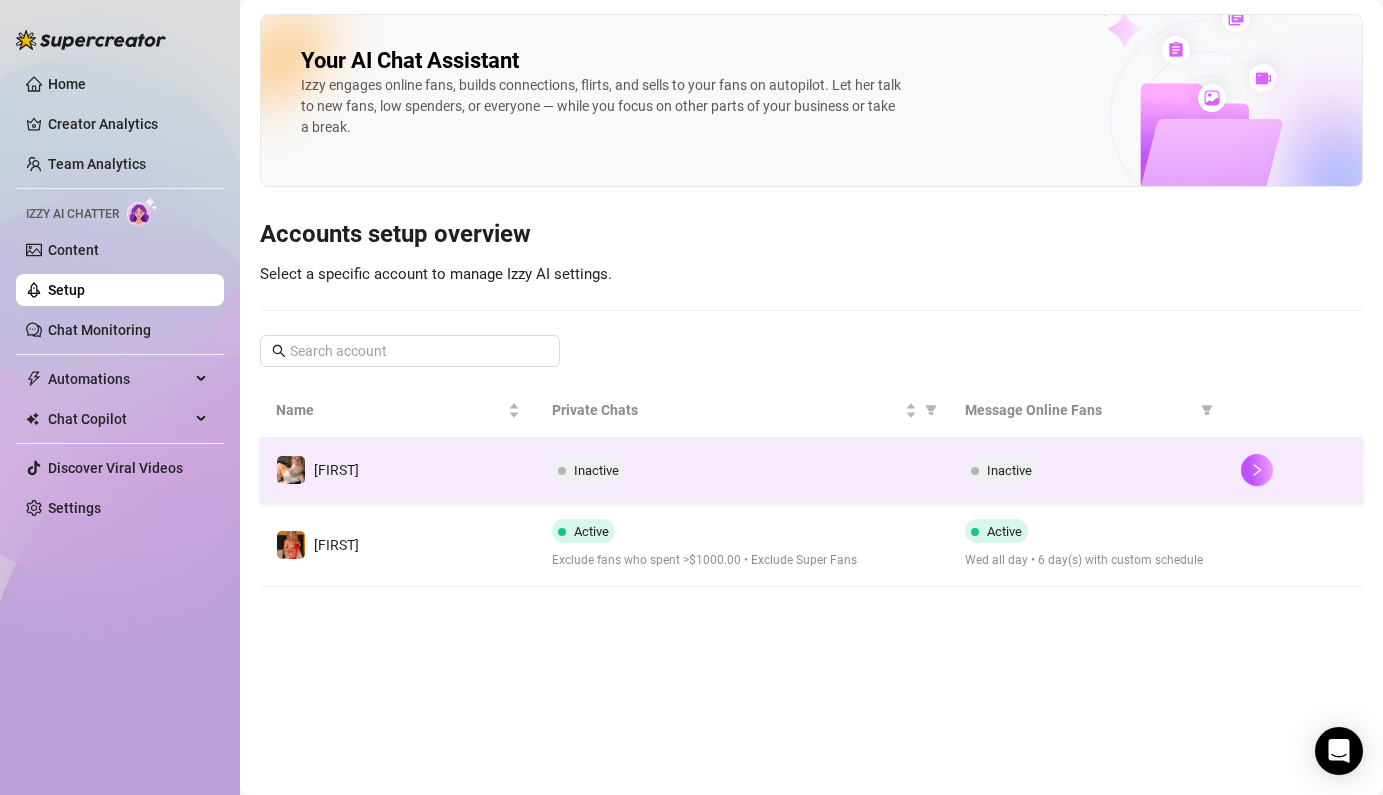 click on "[FIRST]" at bounding box center (398, 470) 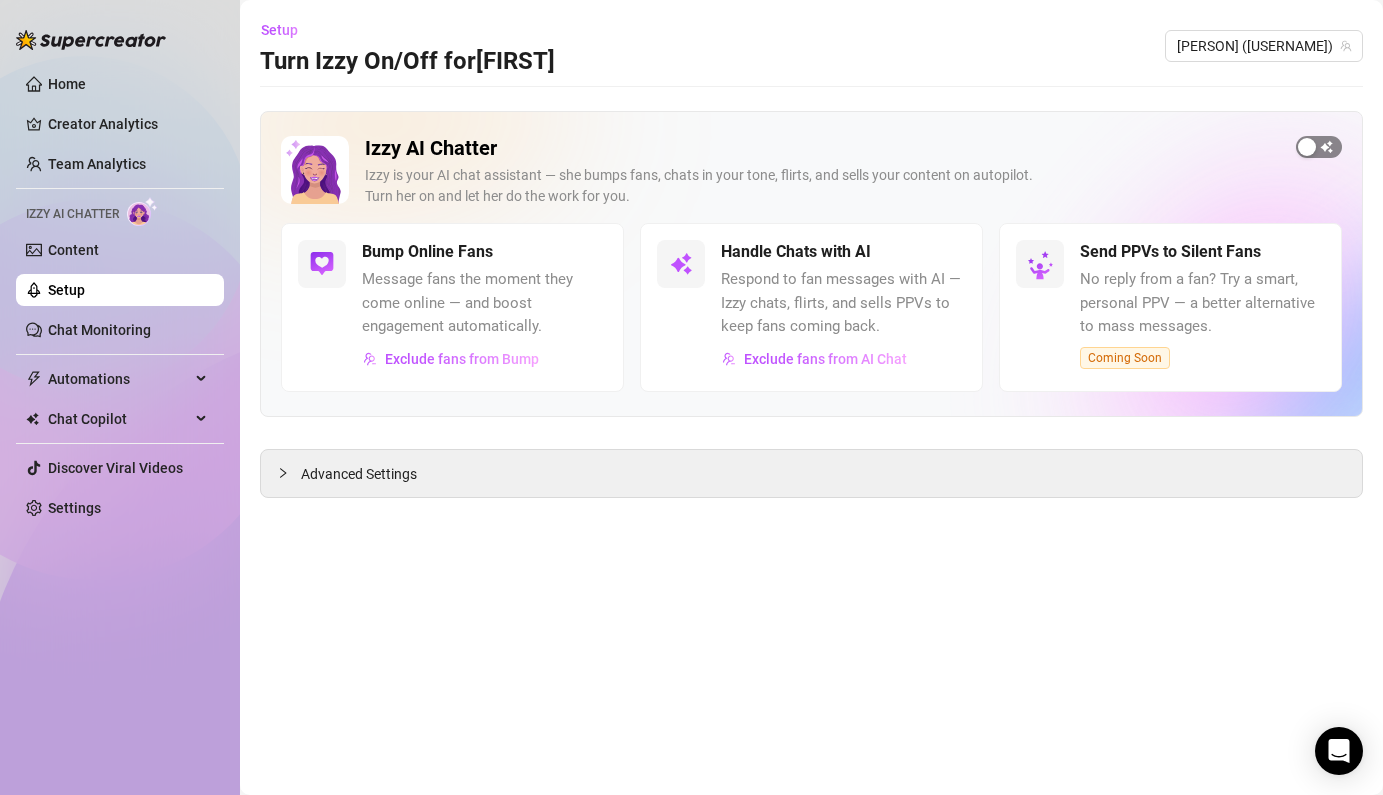 click at bounding box center [1319, 147] 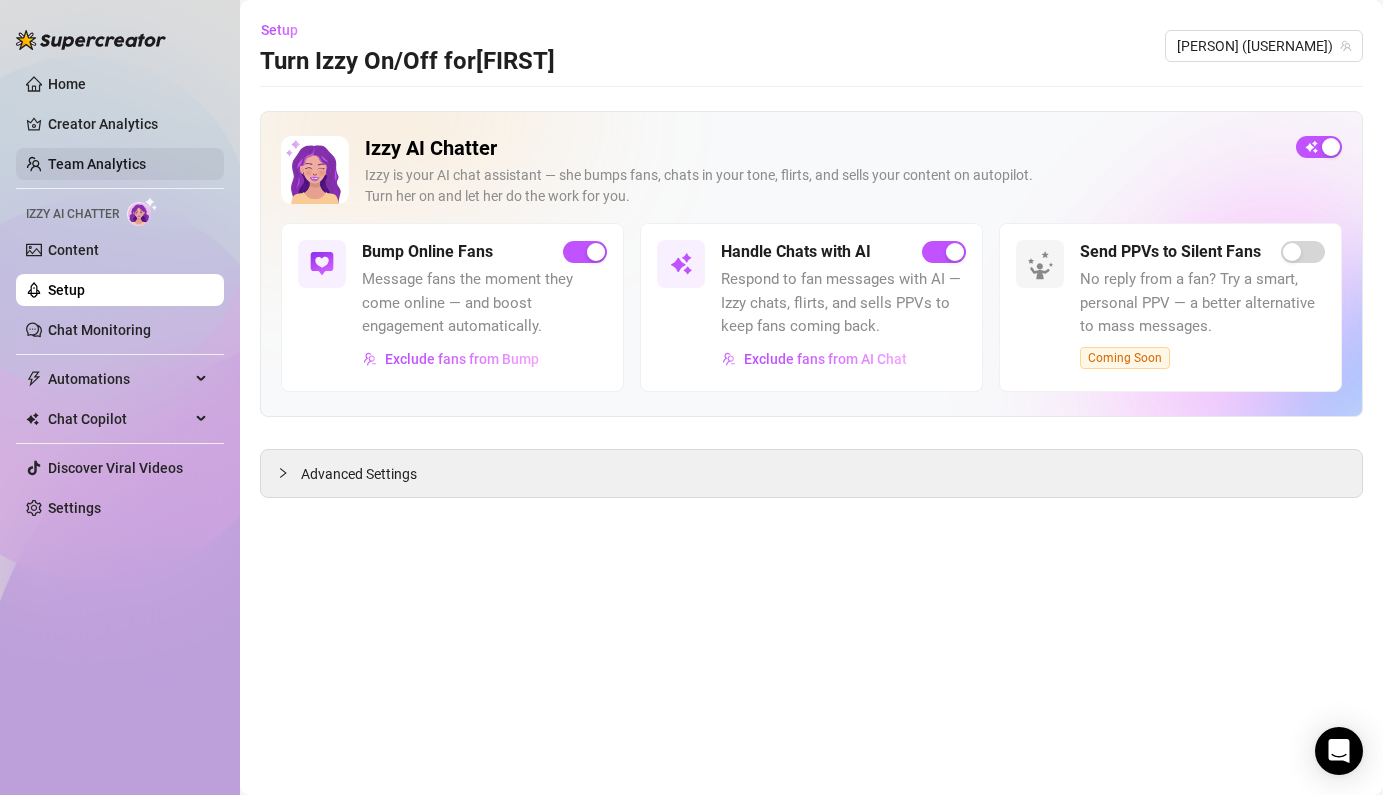 click on "Team Analytics" at bounding box center [97, 164] 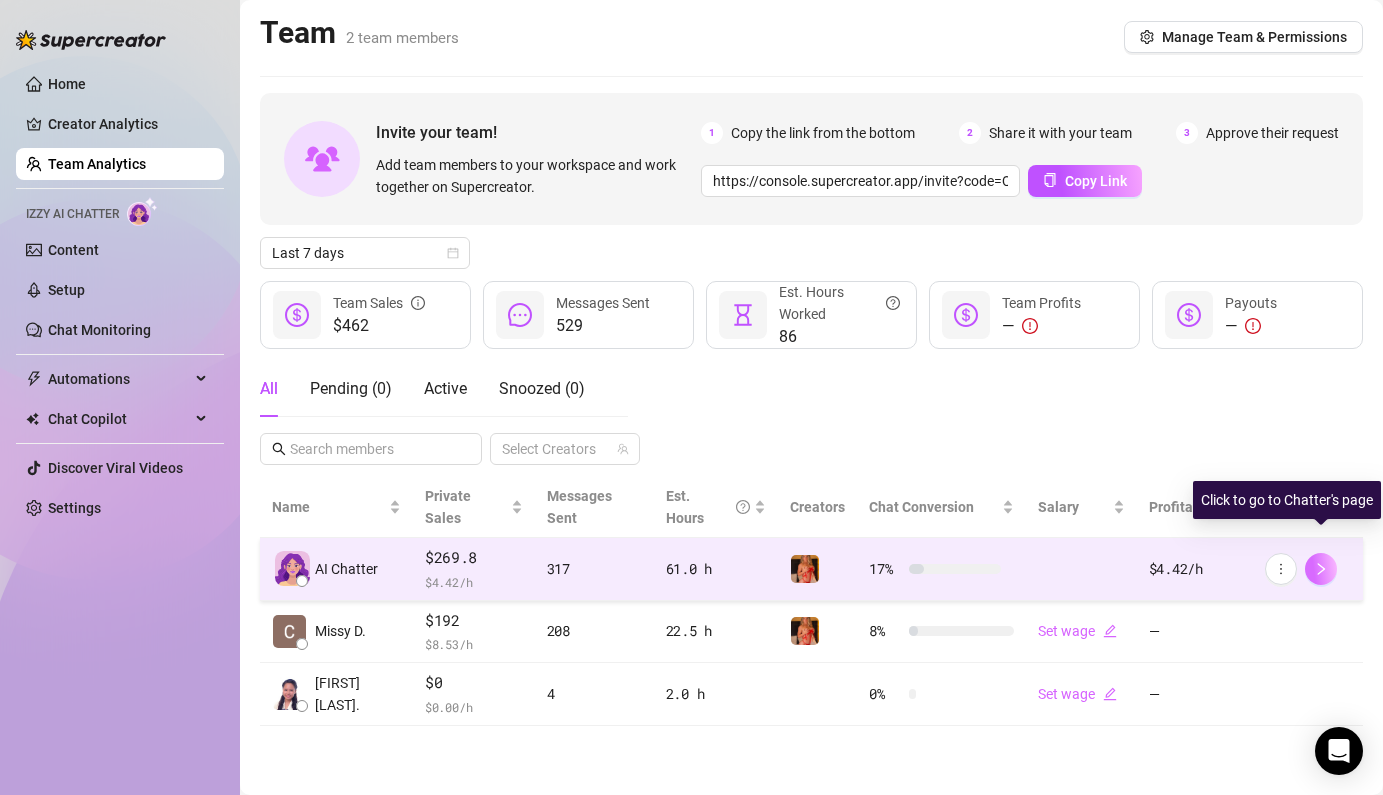 click at bounding box center [1321, 569] 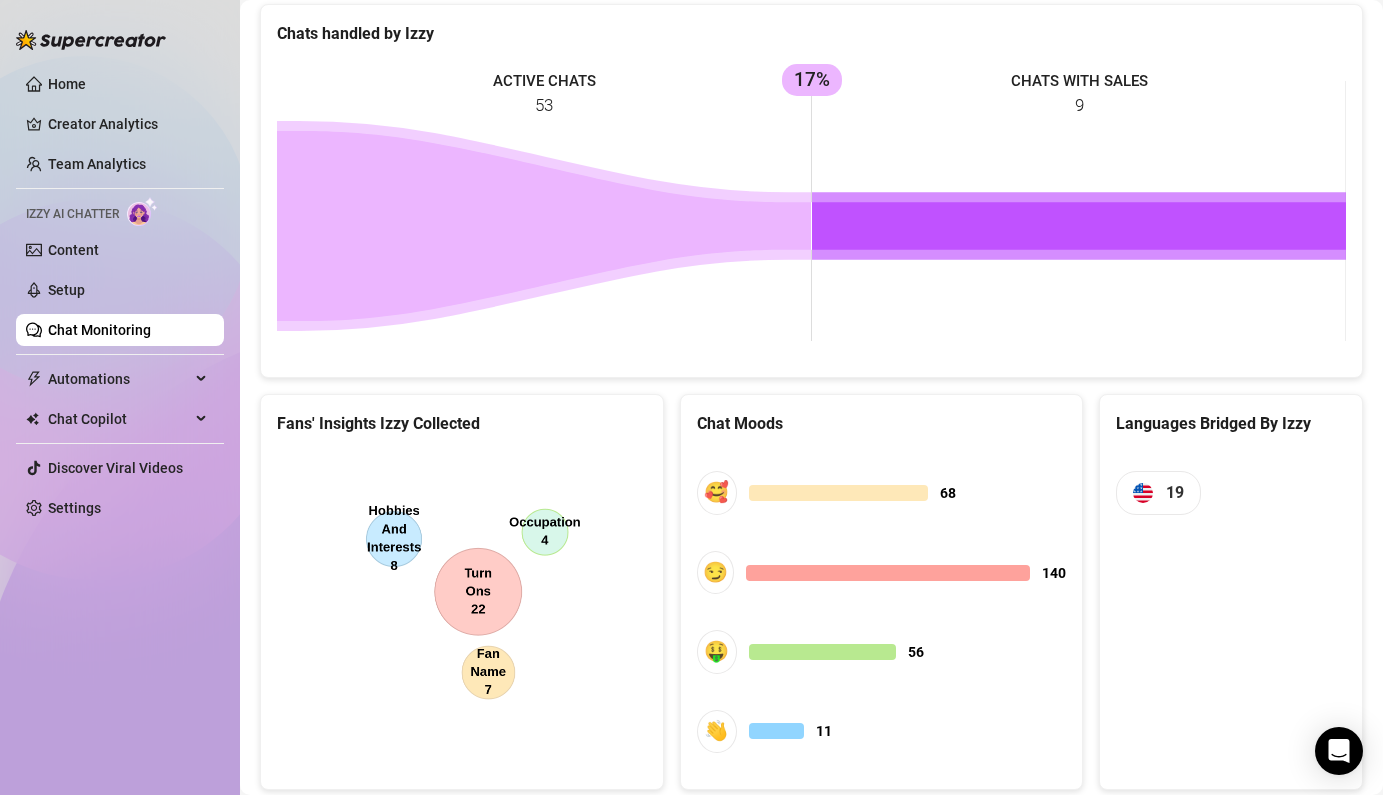 scroll, scrollTop: 865, scrollLeft: 0, axis: vertical 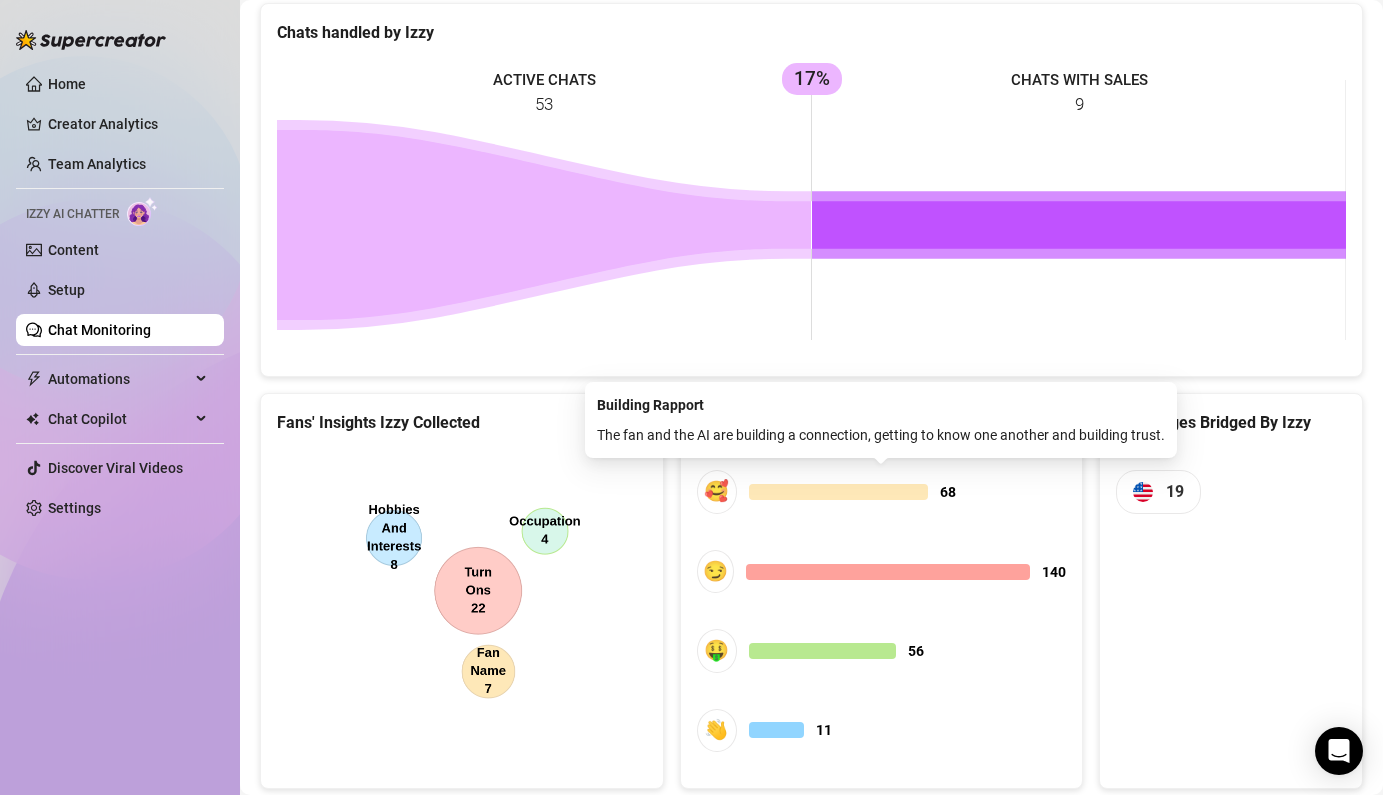 click at bounding box center [839, 492] 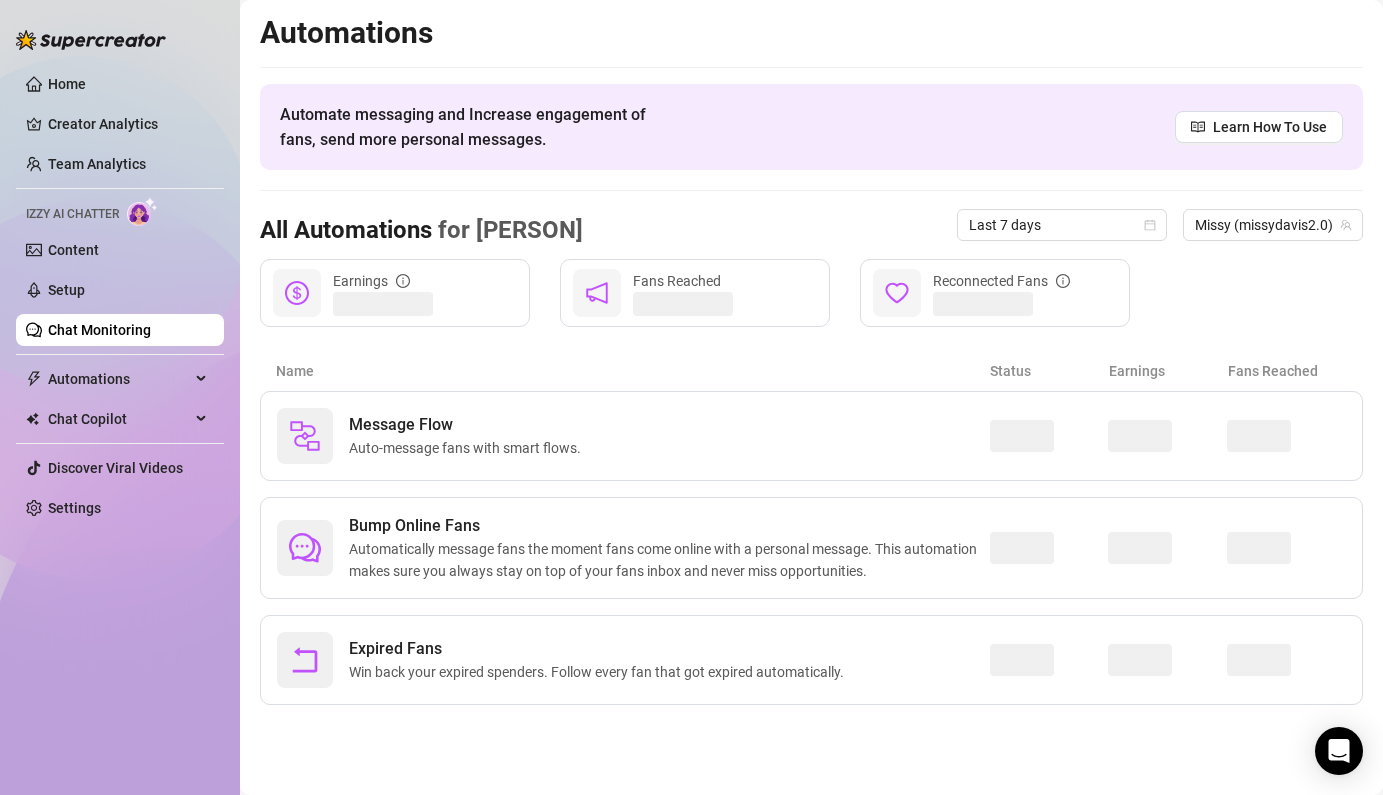 scroll, scrollTop: 0, scrollLeft: 0, axis: both 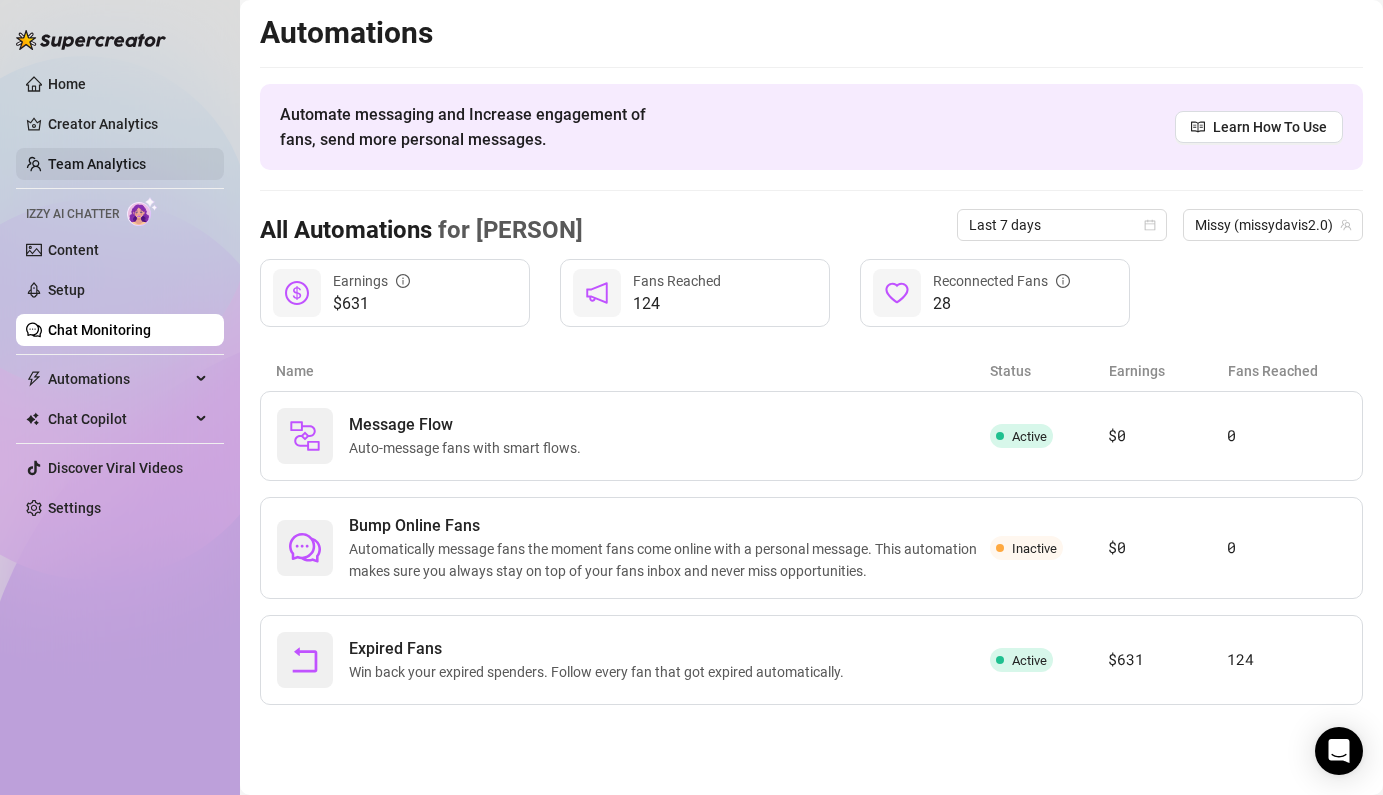 click on "Team Analytics" at bounding box center (97, 164) 